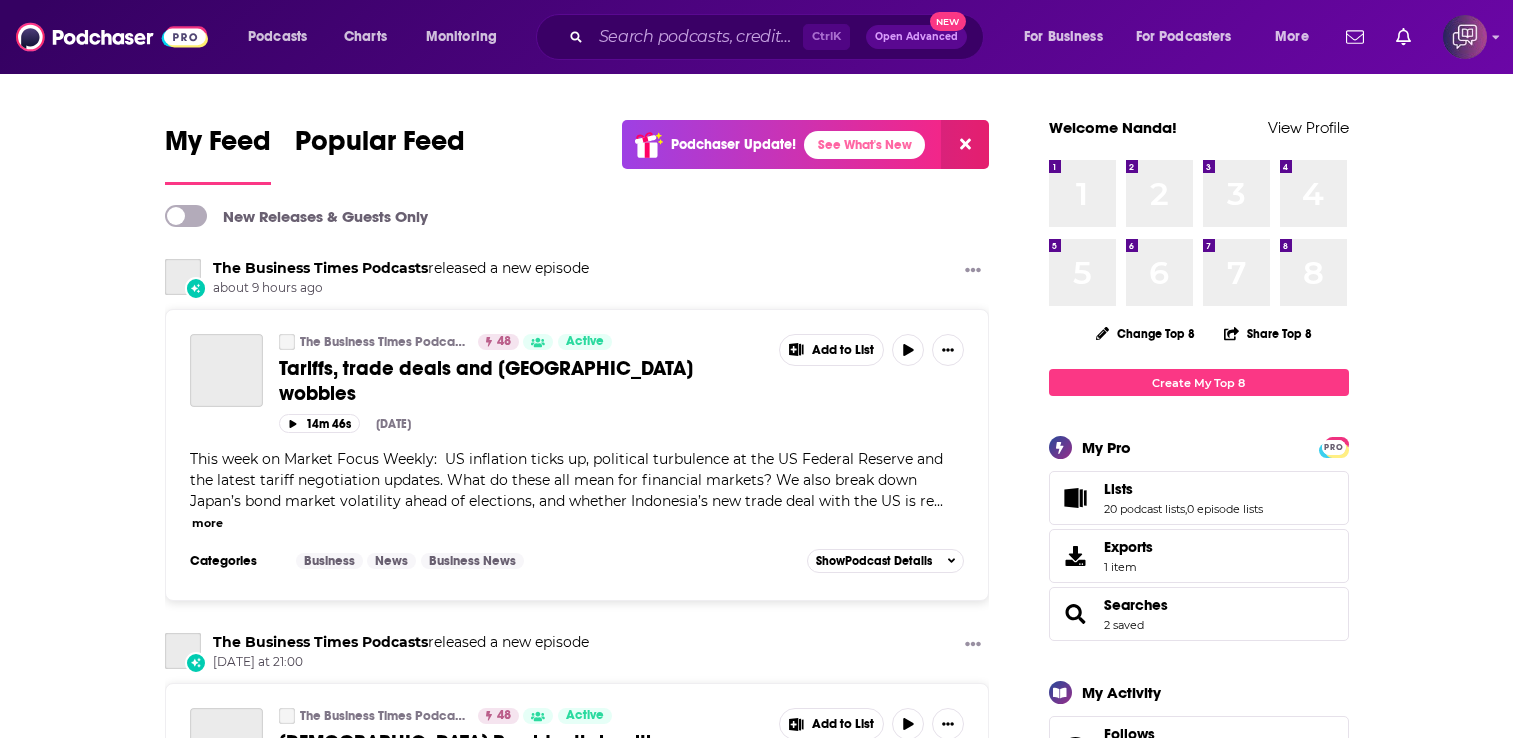 scroll, scrollTop: 0, scrollLeft: 0, axis: both 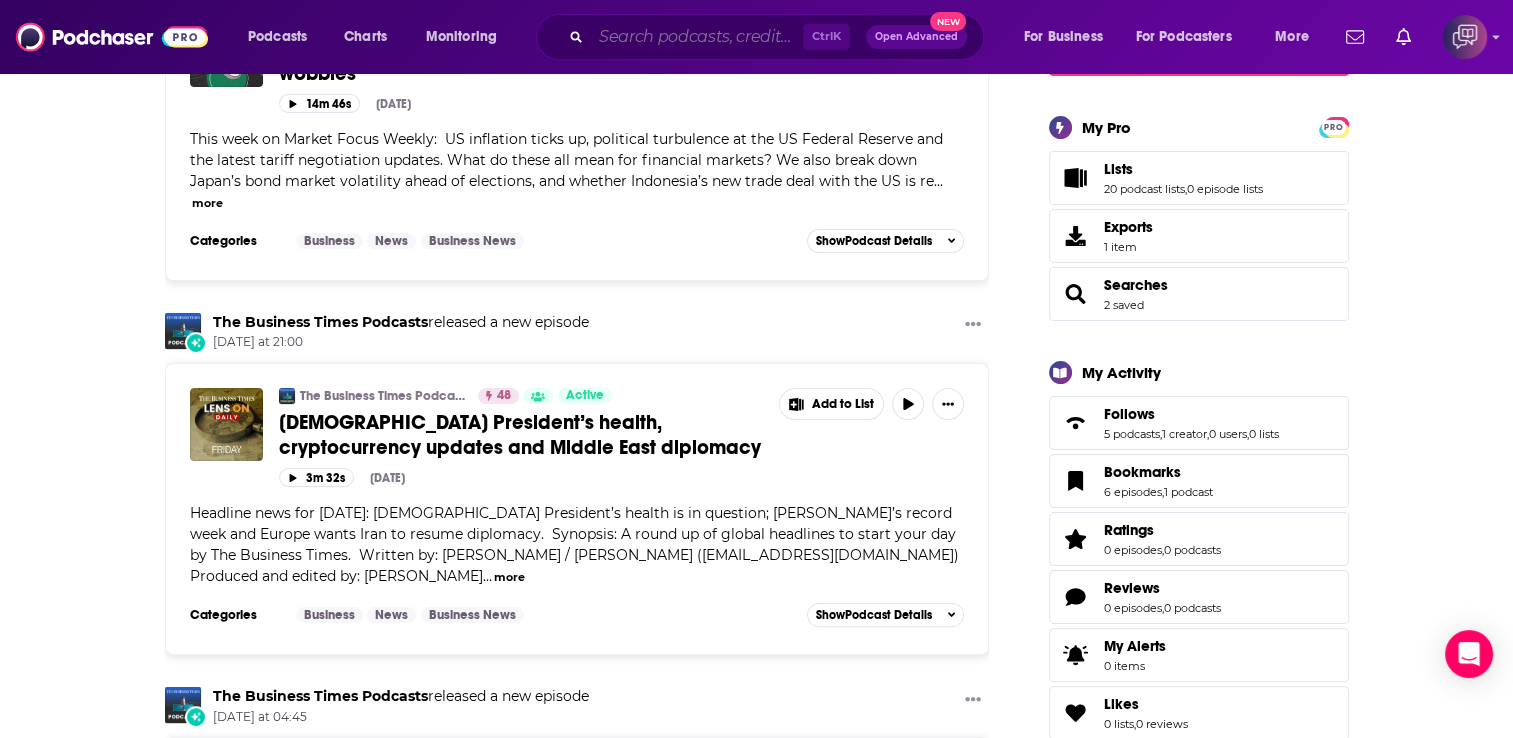 click at bounding box center (697, 37) 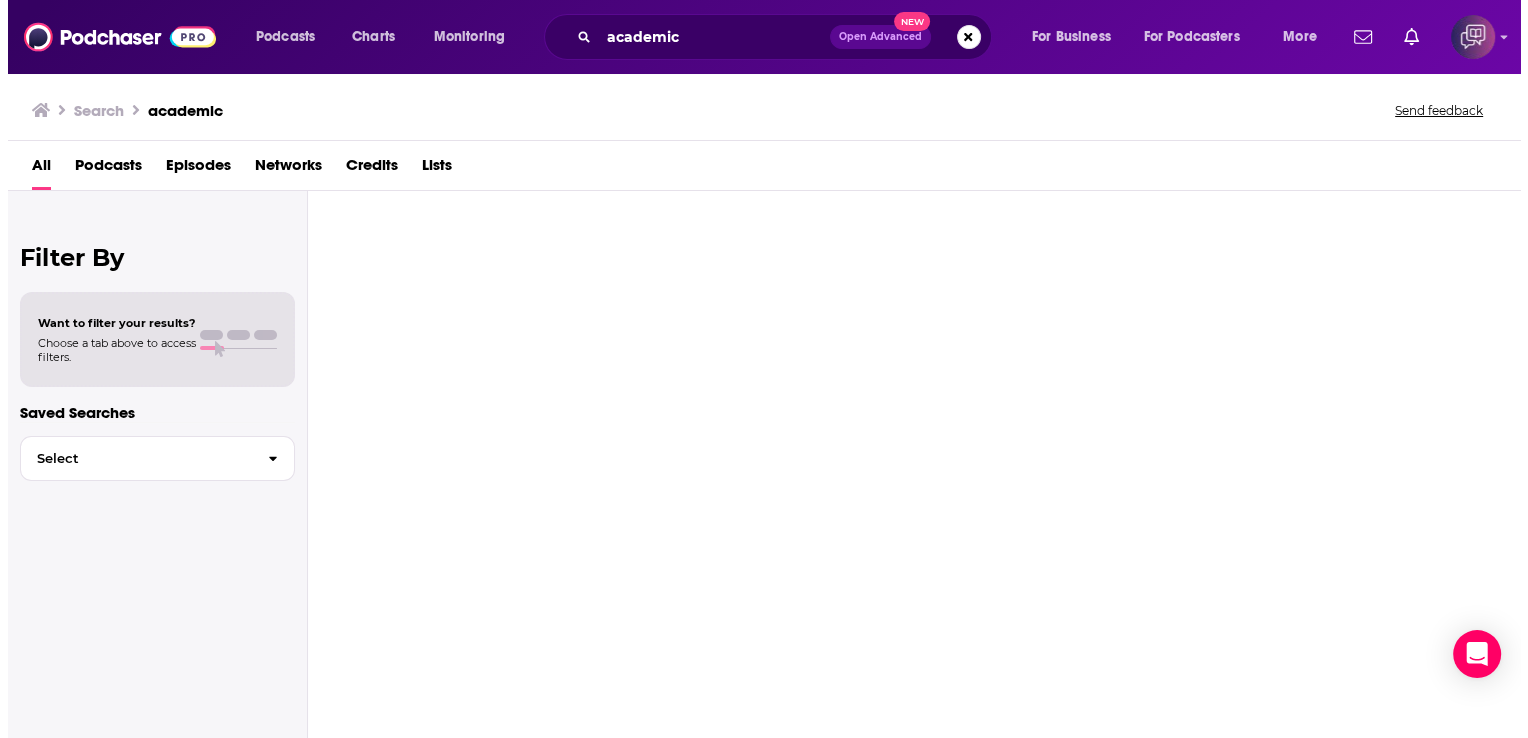 scroll, scrollTop: 0, scrollLeft: 0, axis: both 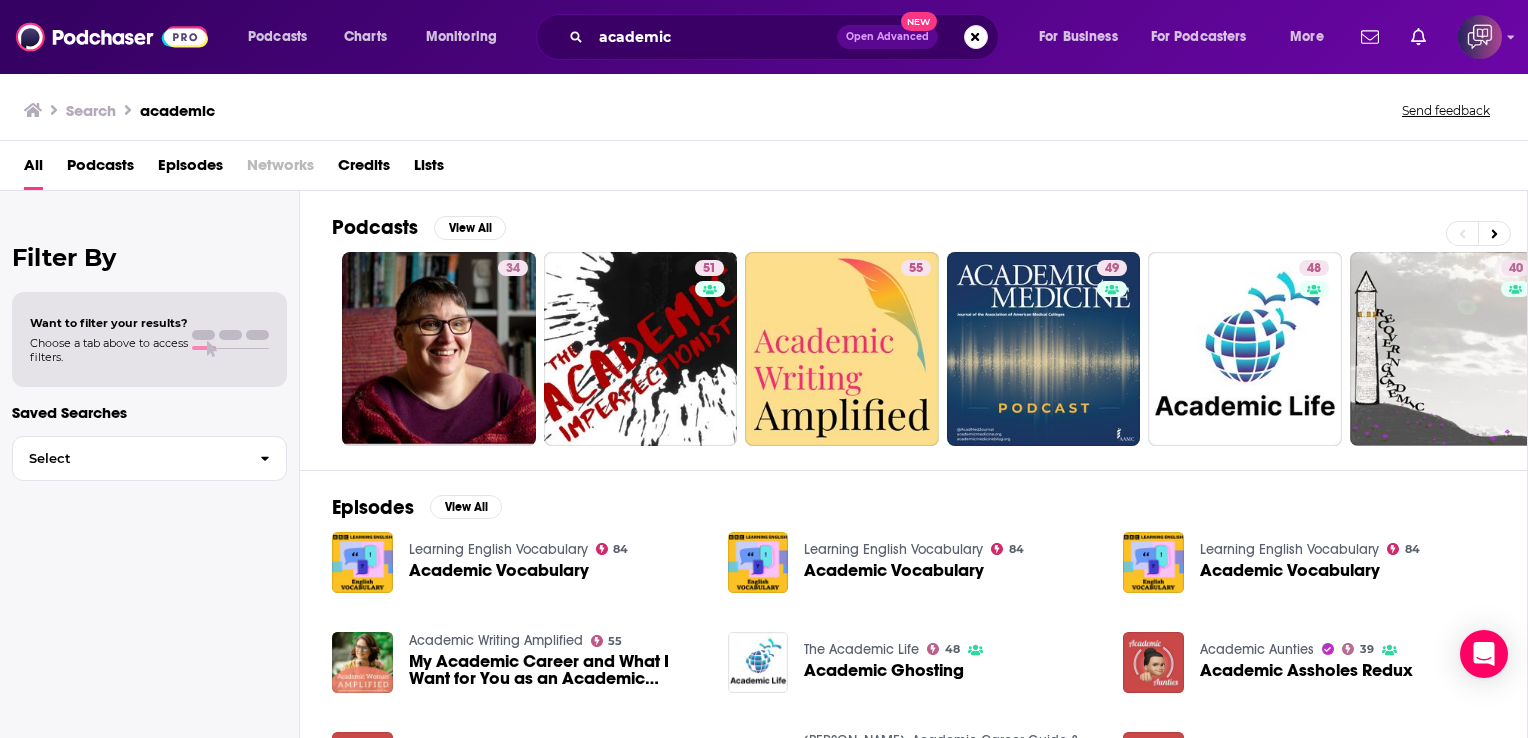 click on "Podcasts" at bounding box center [100, 169] 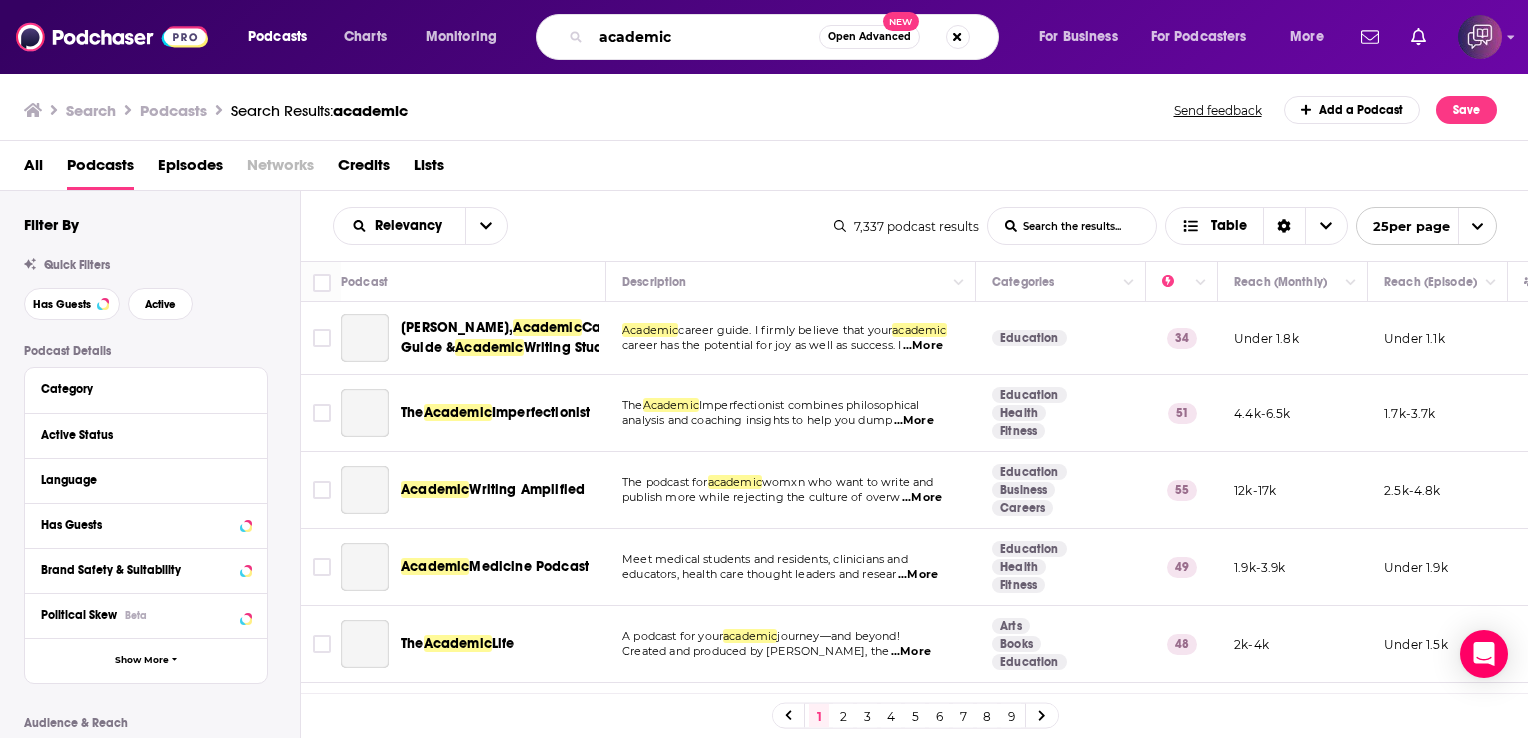 drag, startPoint x: 691, startPoint y: 30, endPoint x: 551, endPoint y: 46, distance: 140.91132 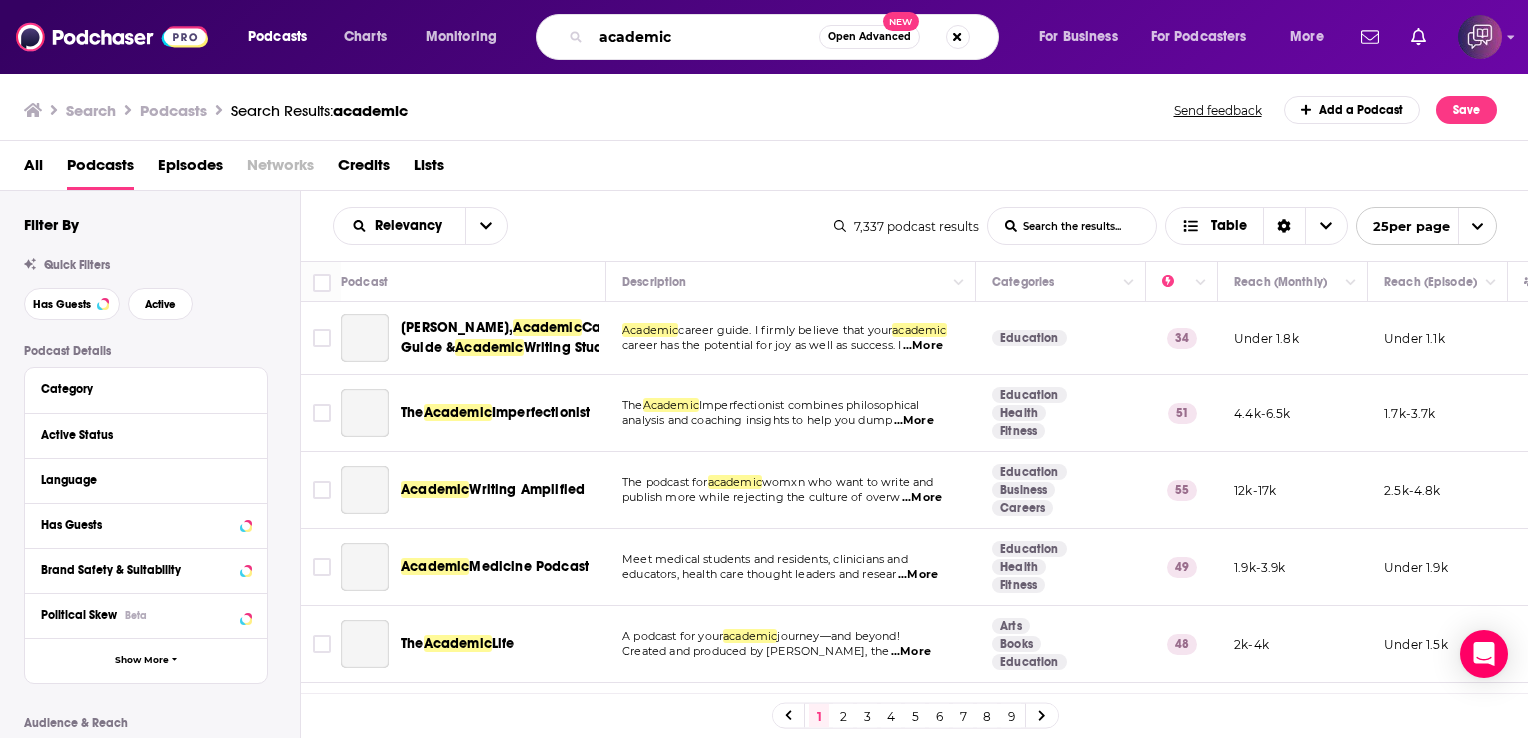 click on "academic Open Advanced New" at bounding box center (767, 37) 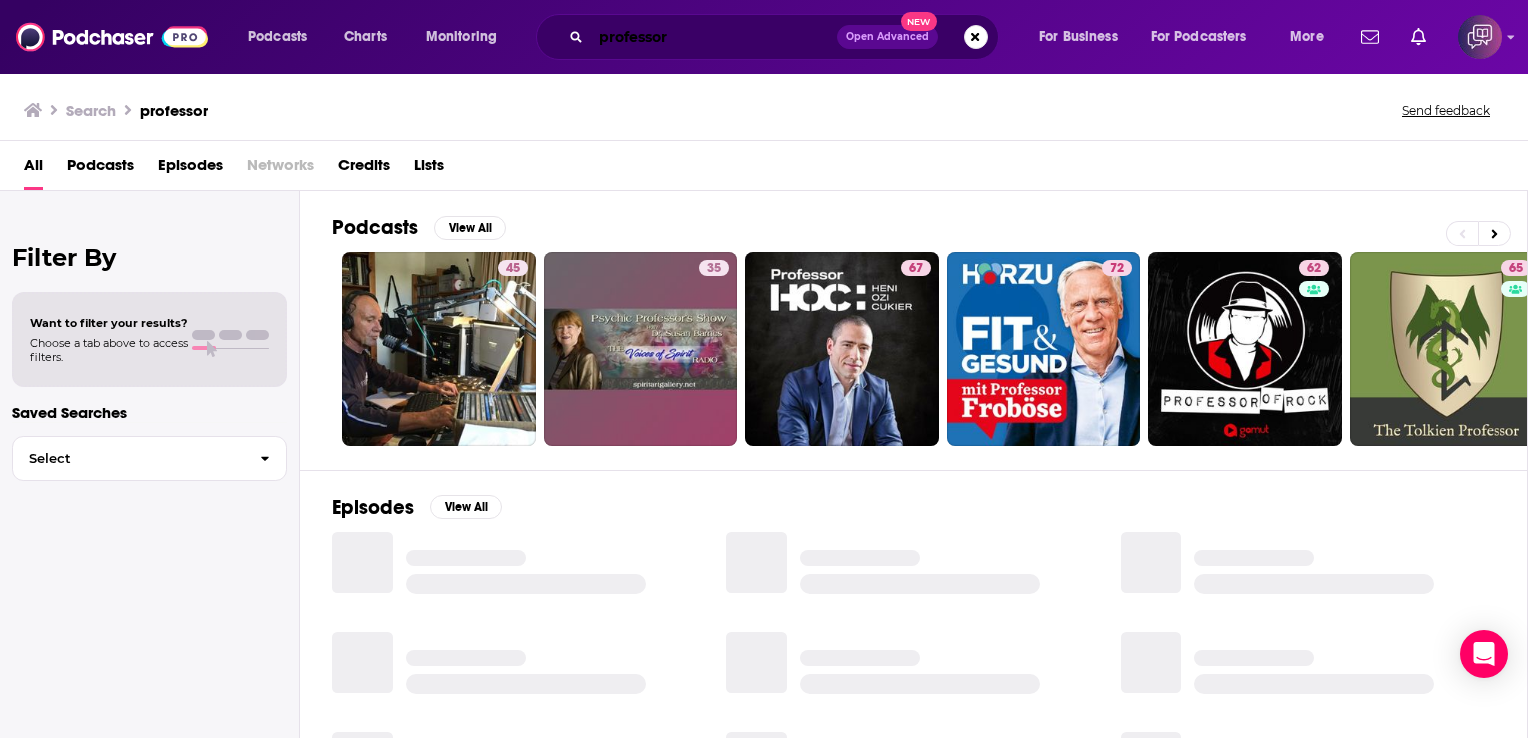 click on "professor" at bounding box center [714, 37] 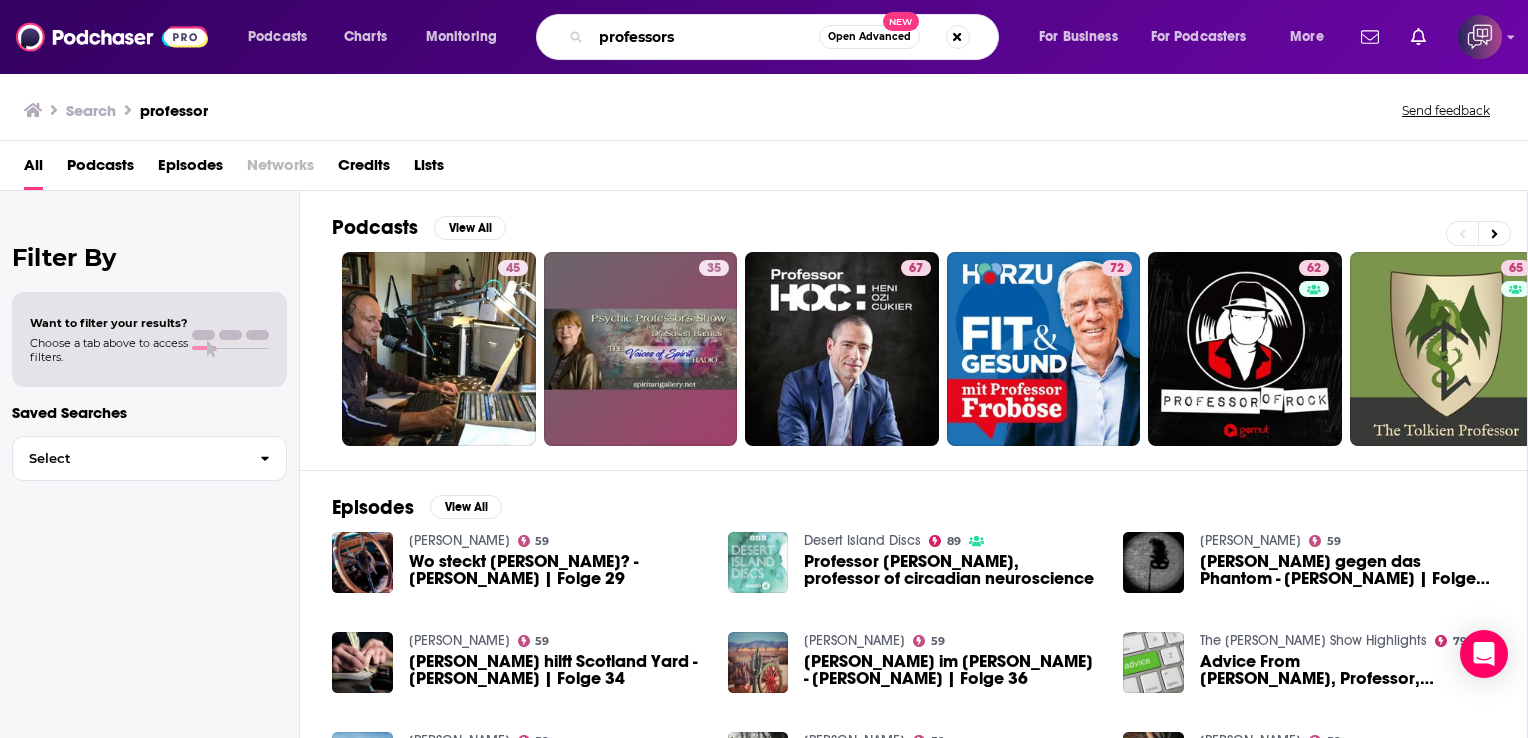 type on "professors" 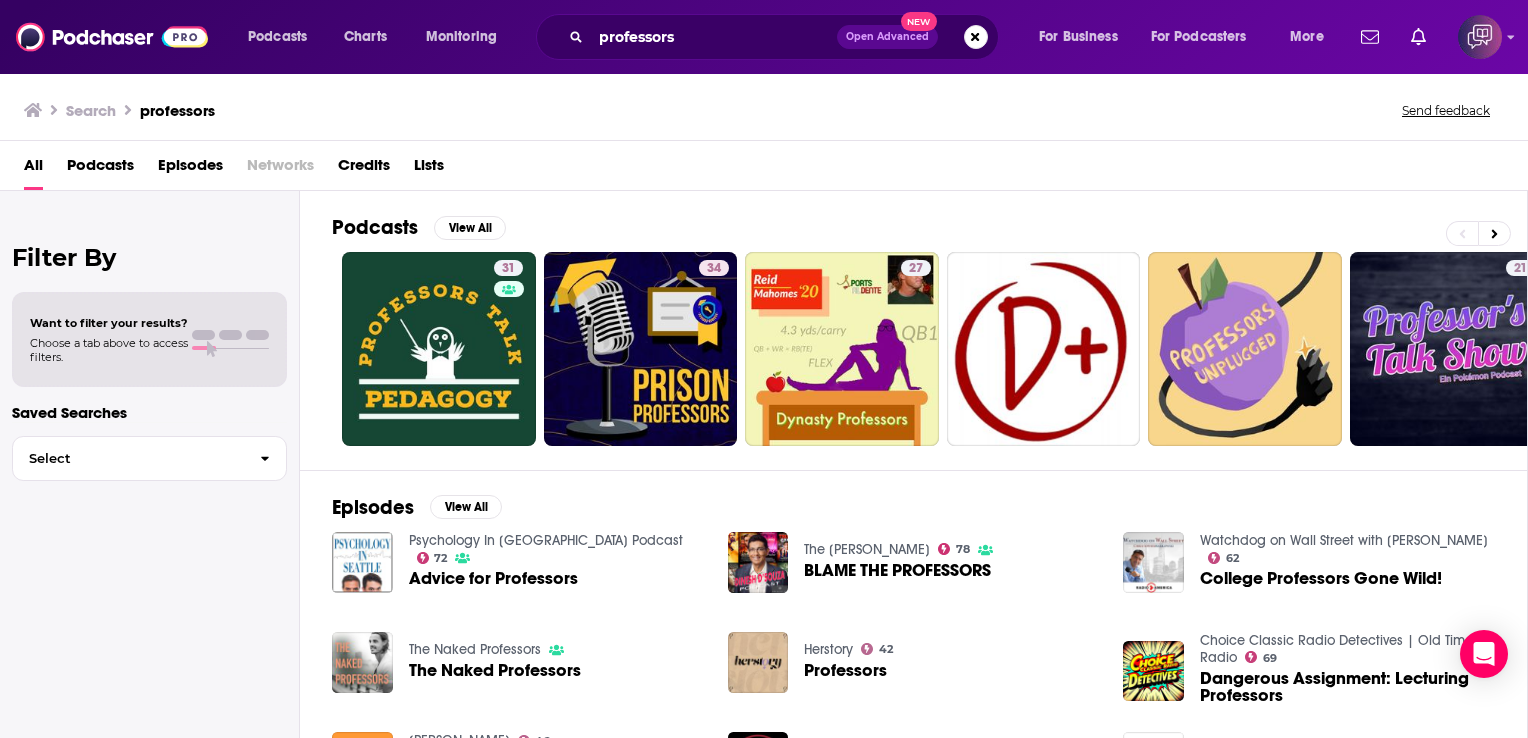 click on "Podcasts" at bounding box center [100, 169] 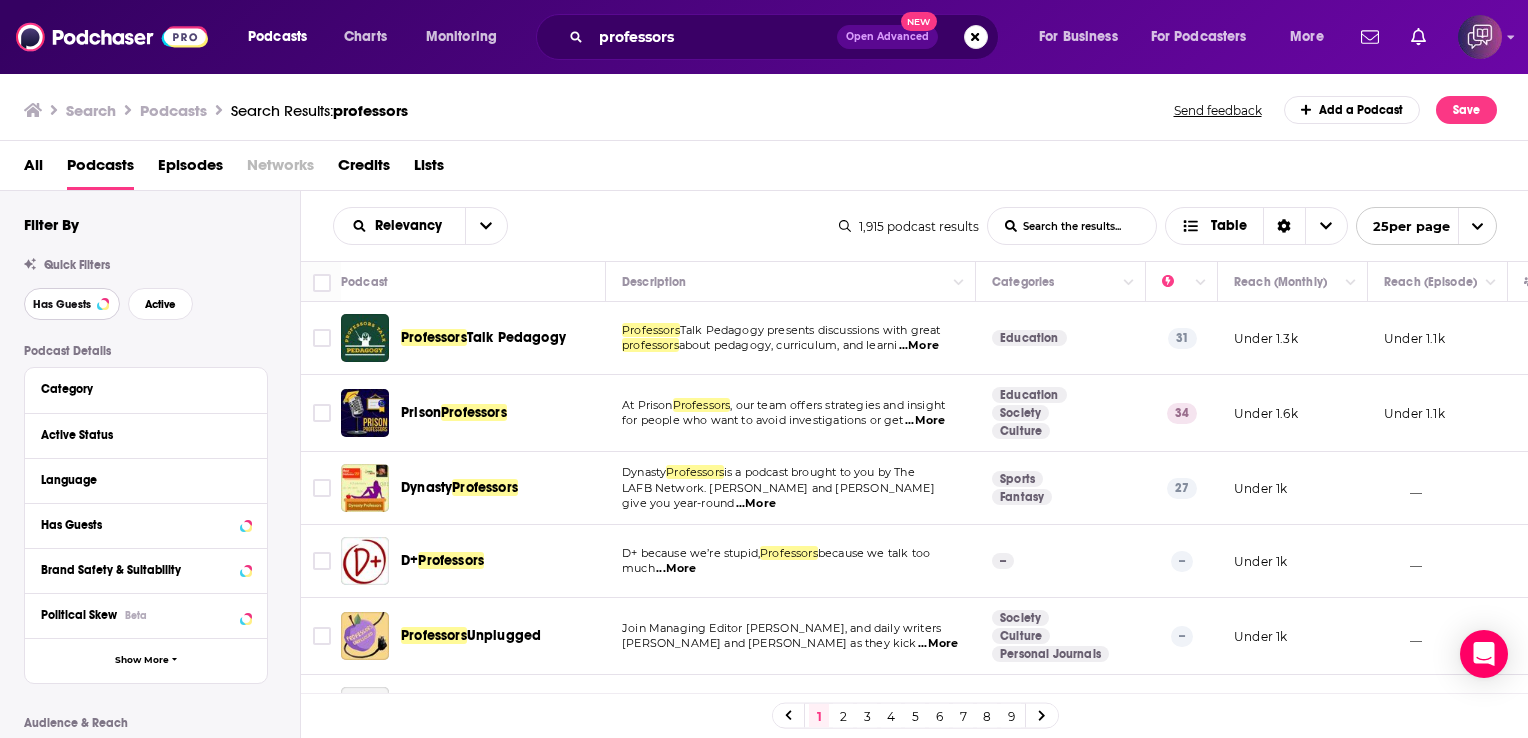 click on "Has Guests" at bounding box center [62, 304] 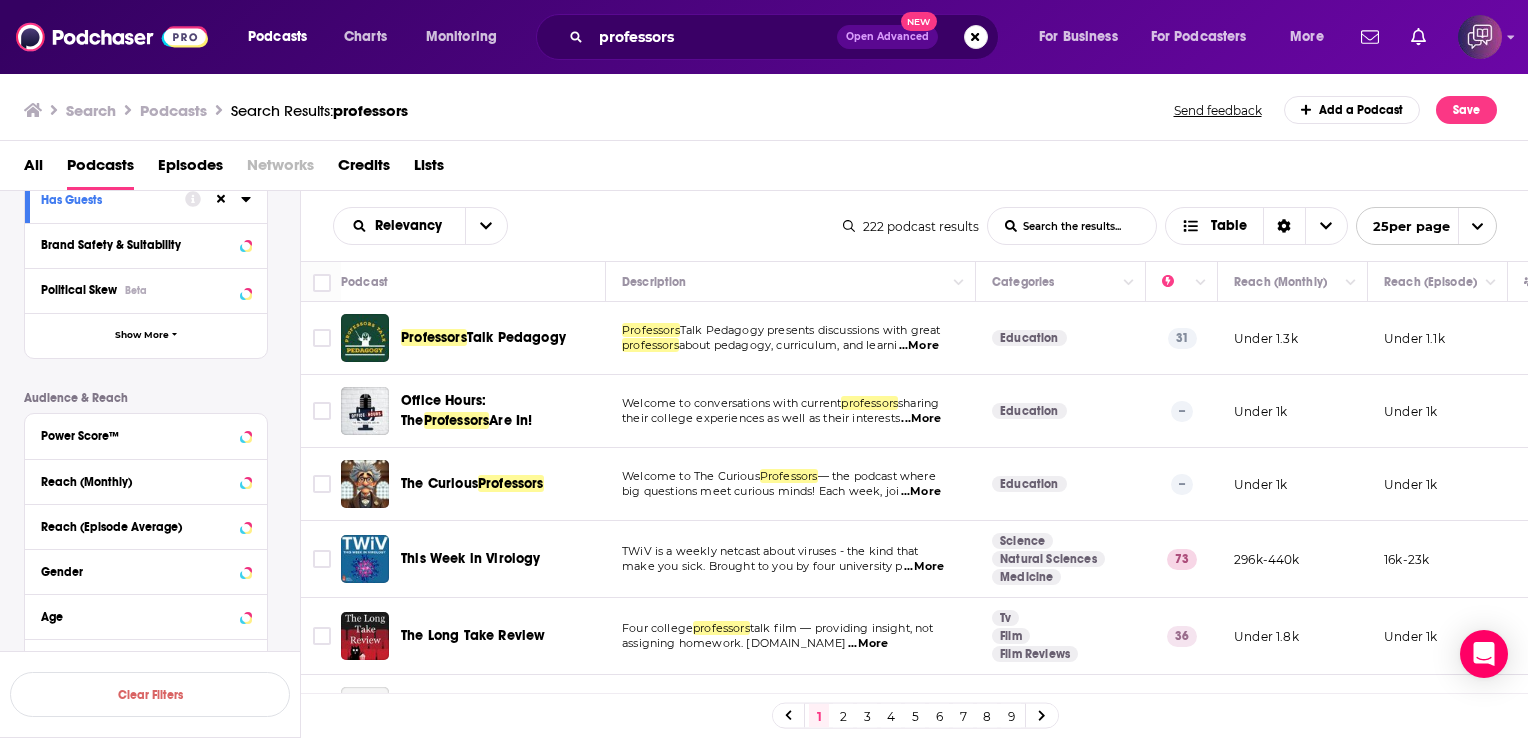 scroll, scrollTop: 340, scrollLeft: 0, axis: vertical 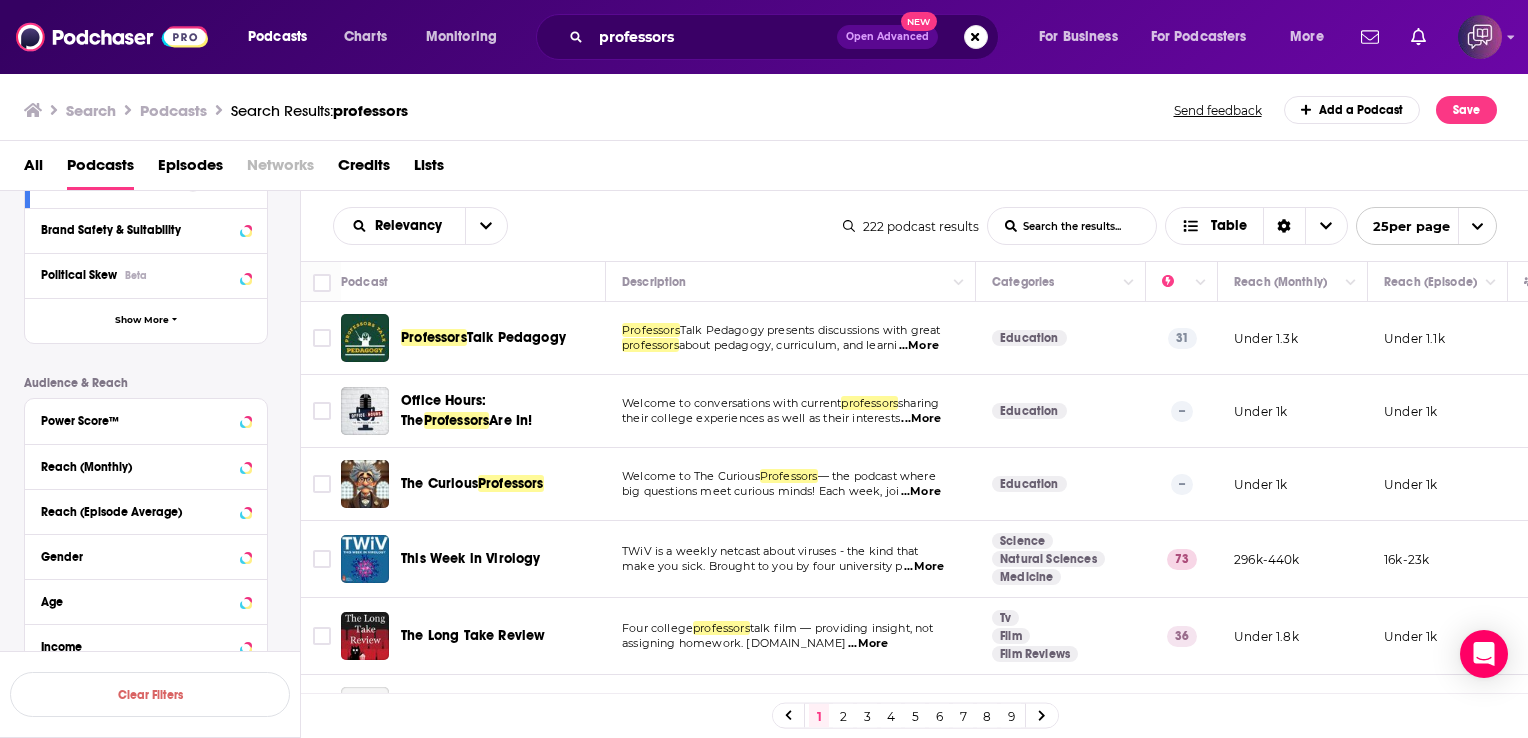 click on "Reach (Monthly)" at bounding box center [139, 467] 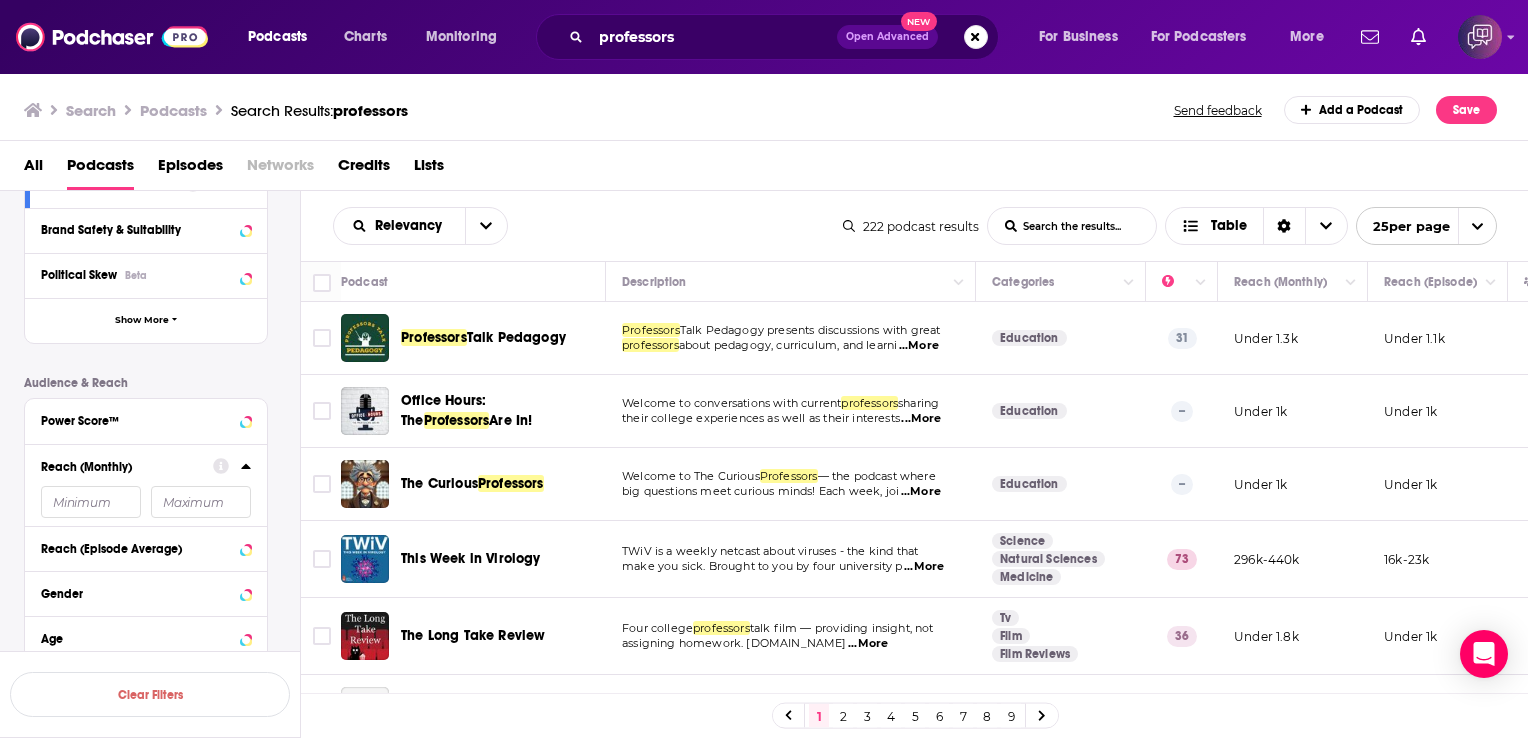 click at bounding box center (91, 502) 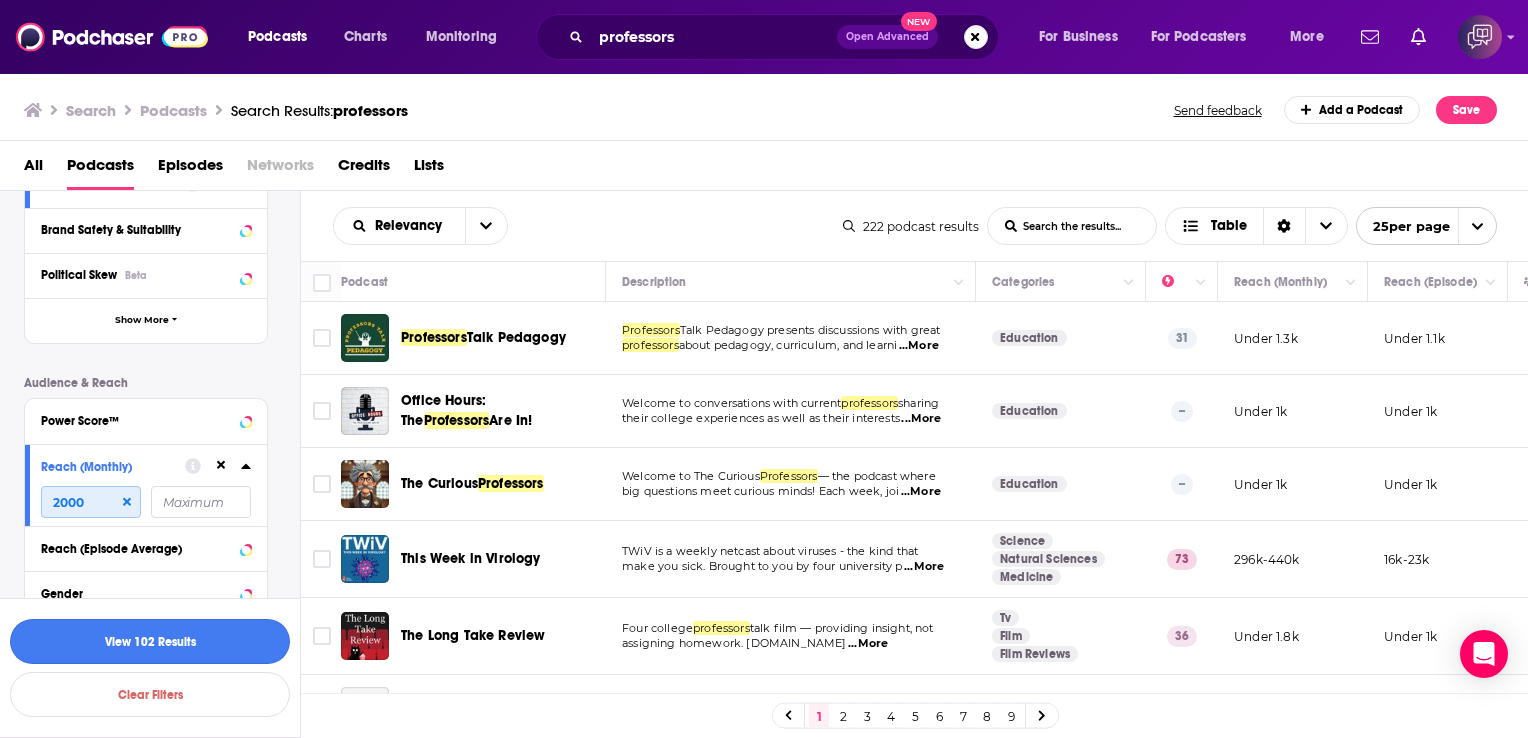 type on "2000" 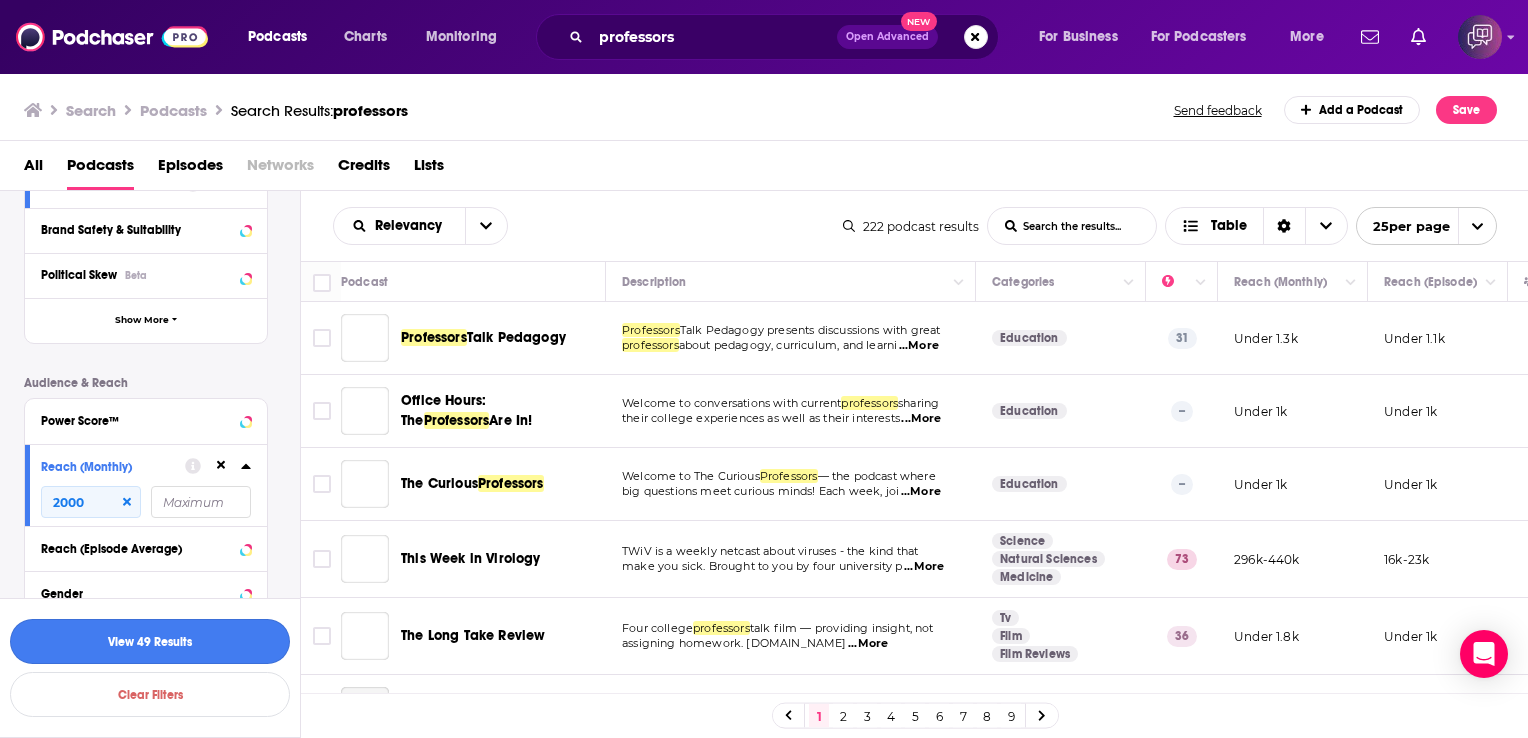 click on "View 49 Results" at bounding box center [150, 641] 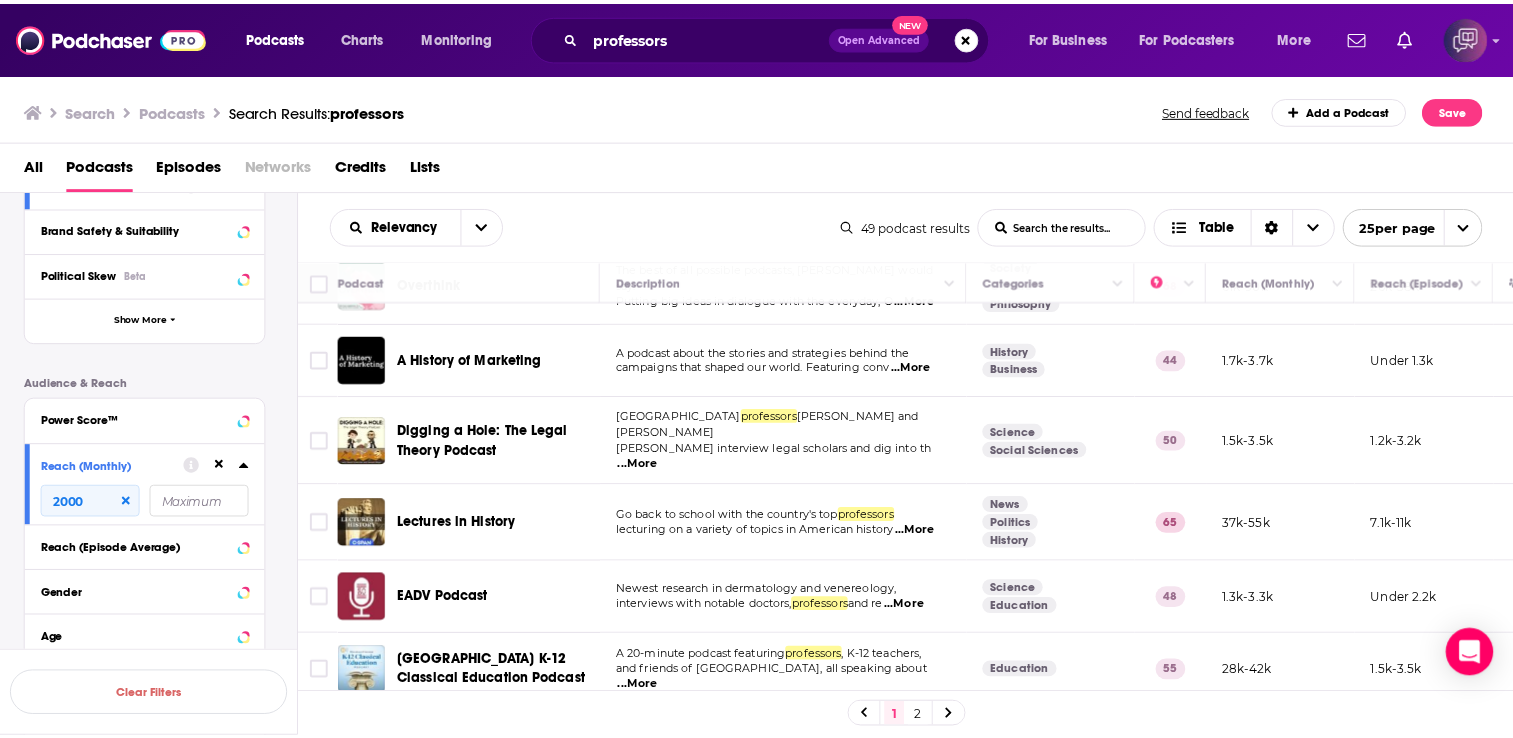 scroll, scrollTop: 359, scrollLeft: 0, axis: vertical 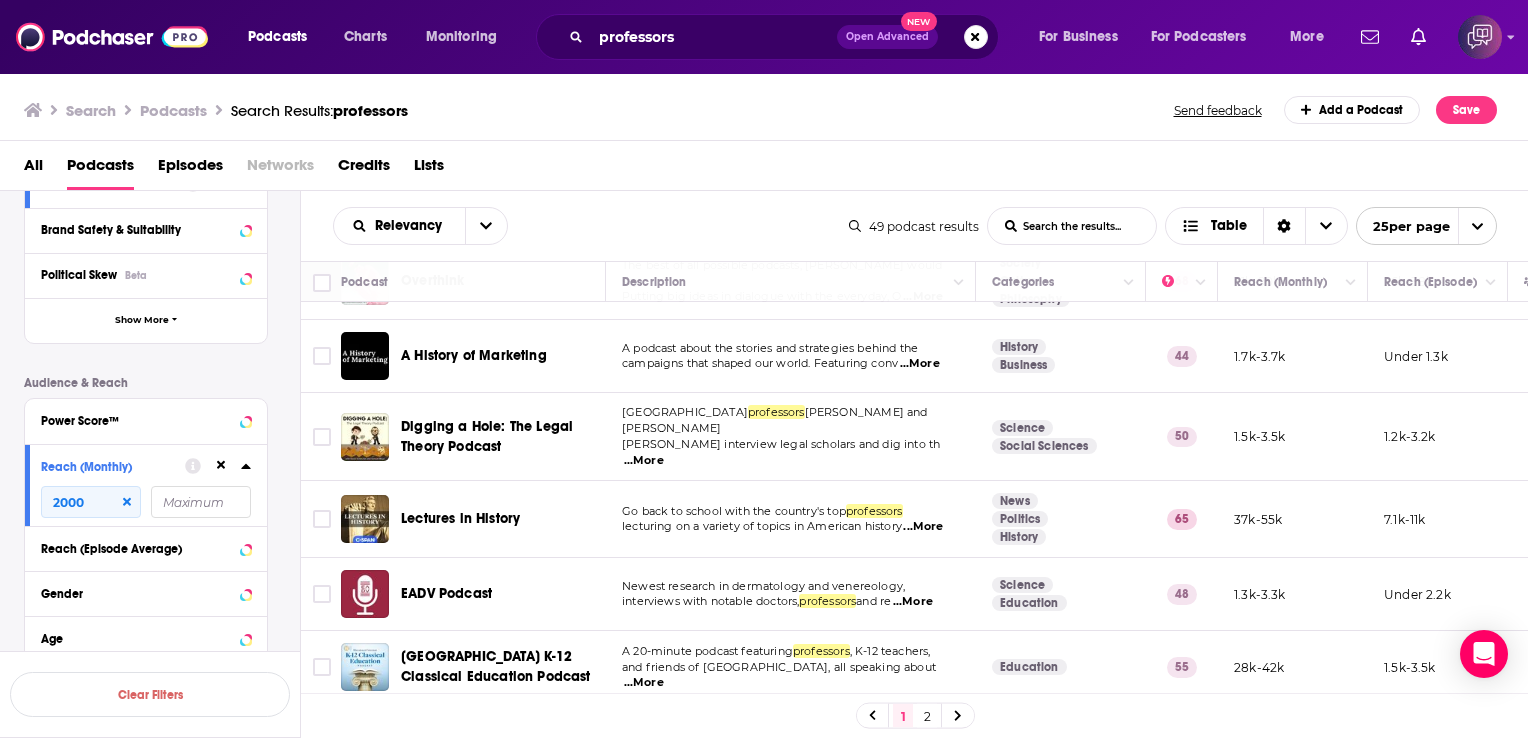 click on "...More" at bounding box center (920, 364) 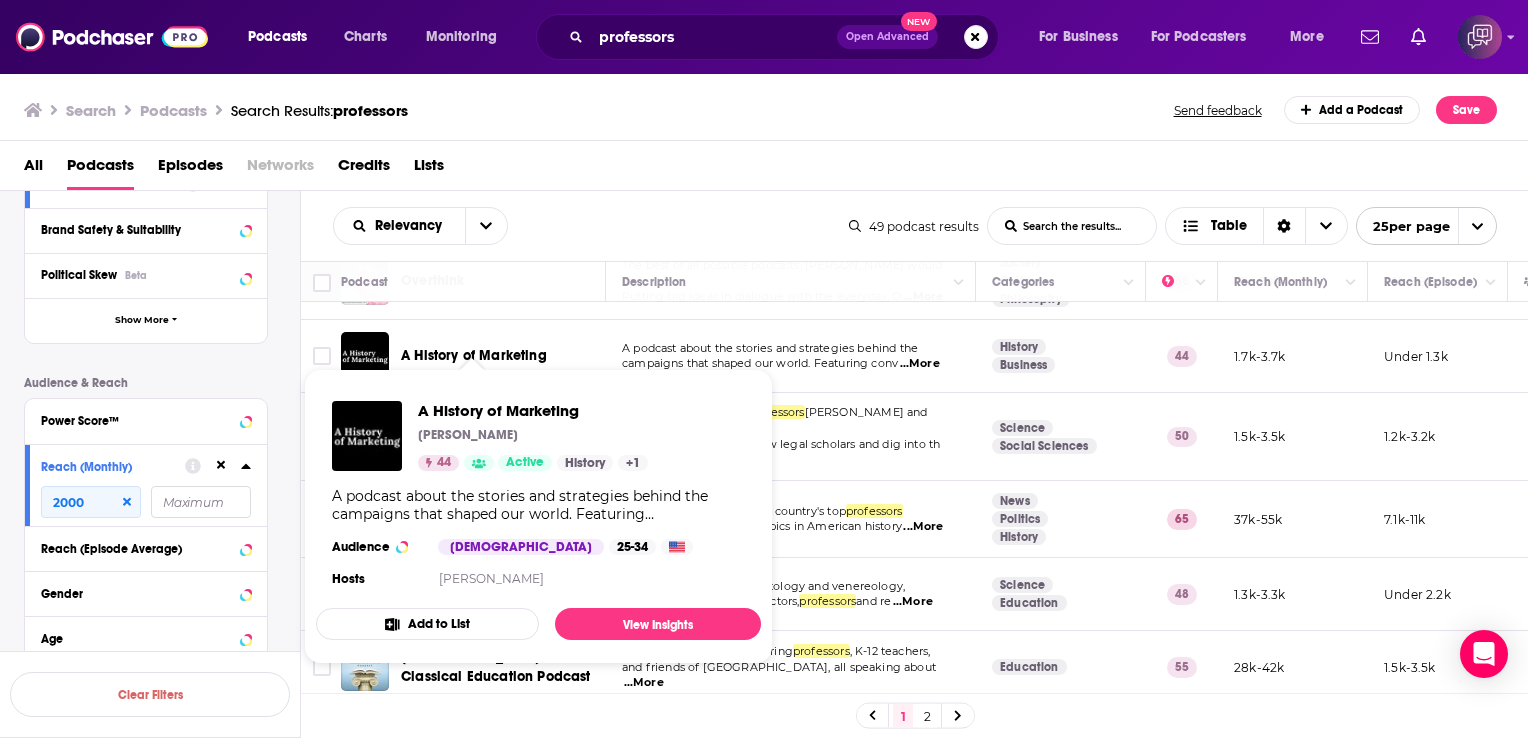 click on "A History of Marketing" at bounding box center [474, 355] 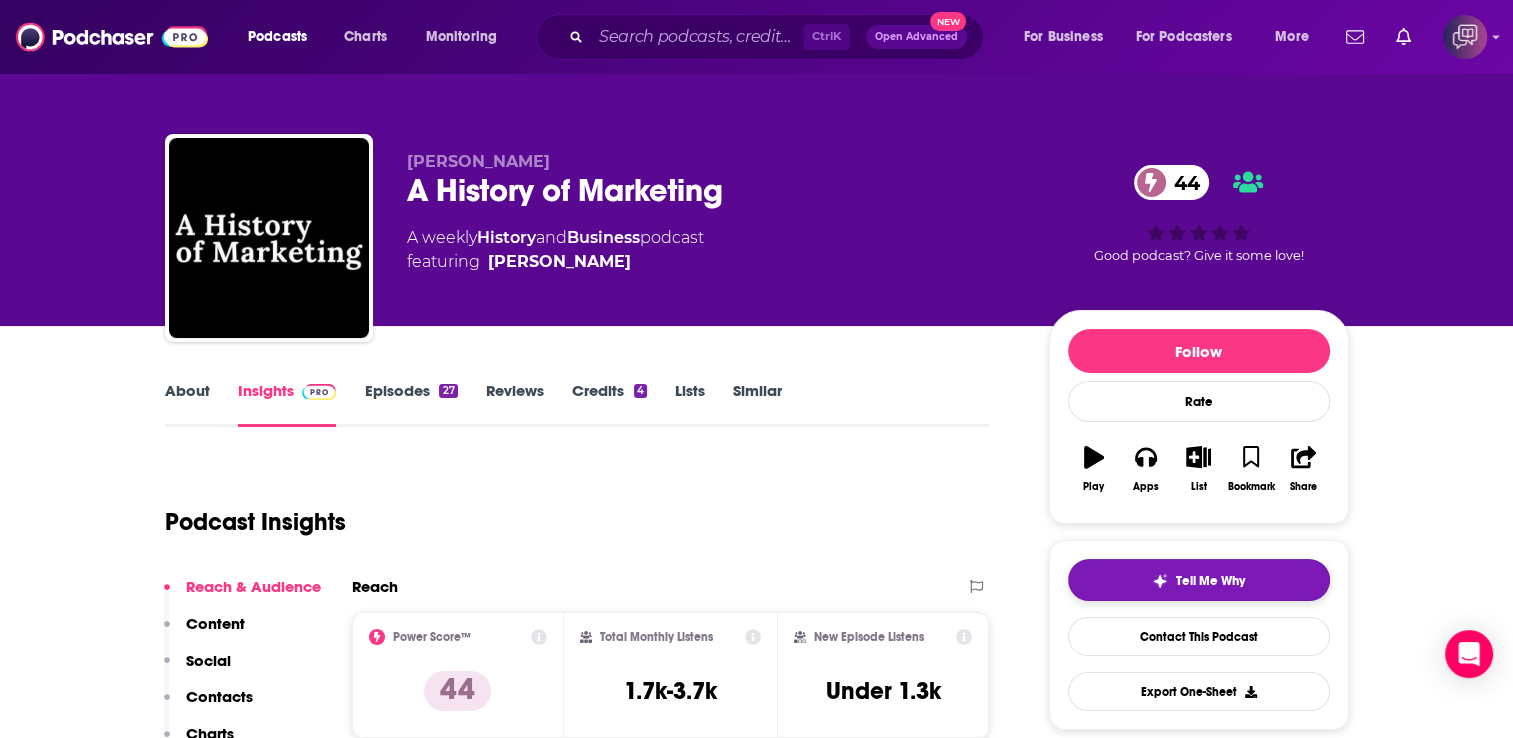 click at bounding box center [1160, 581] 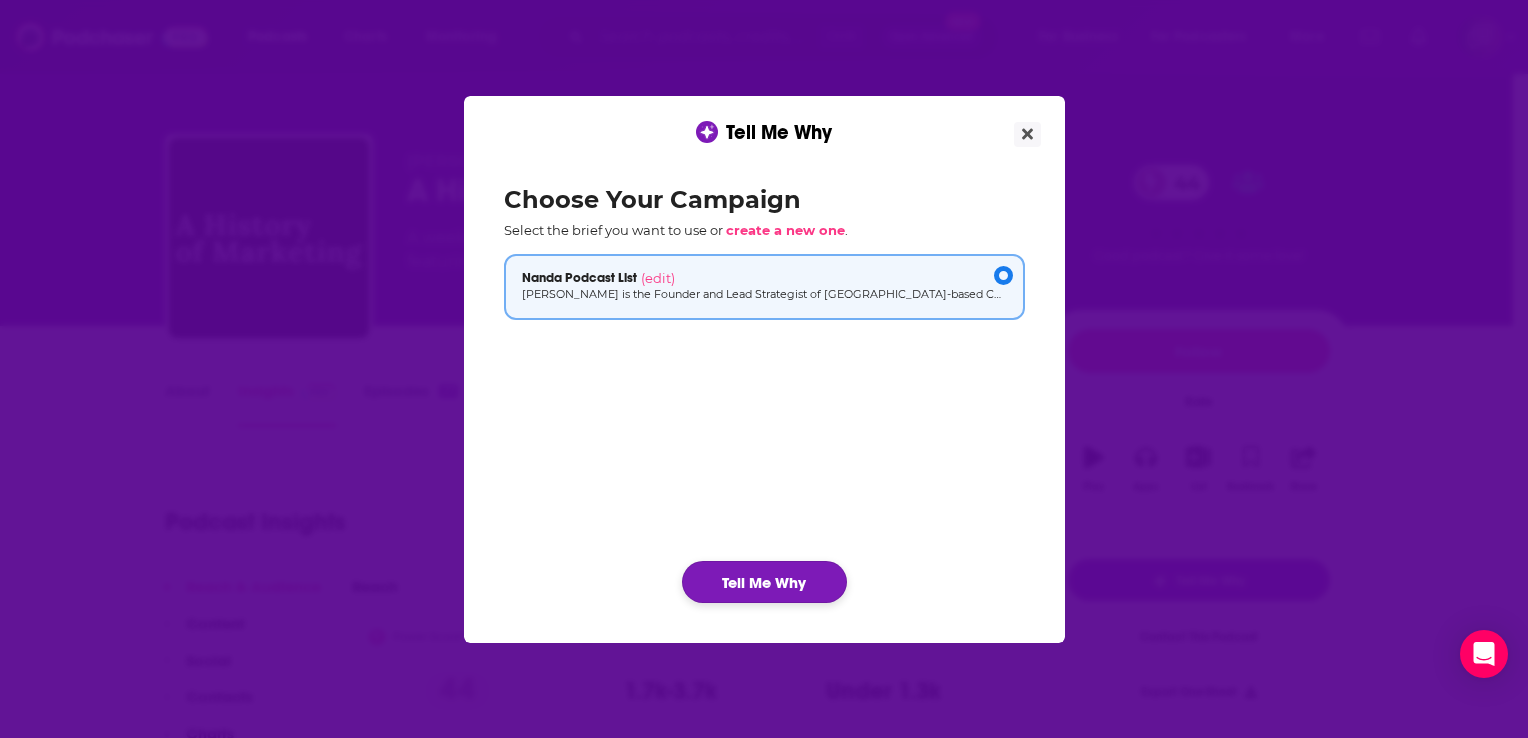 click on "Tell Me Why" 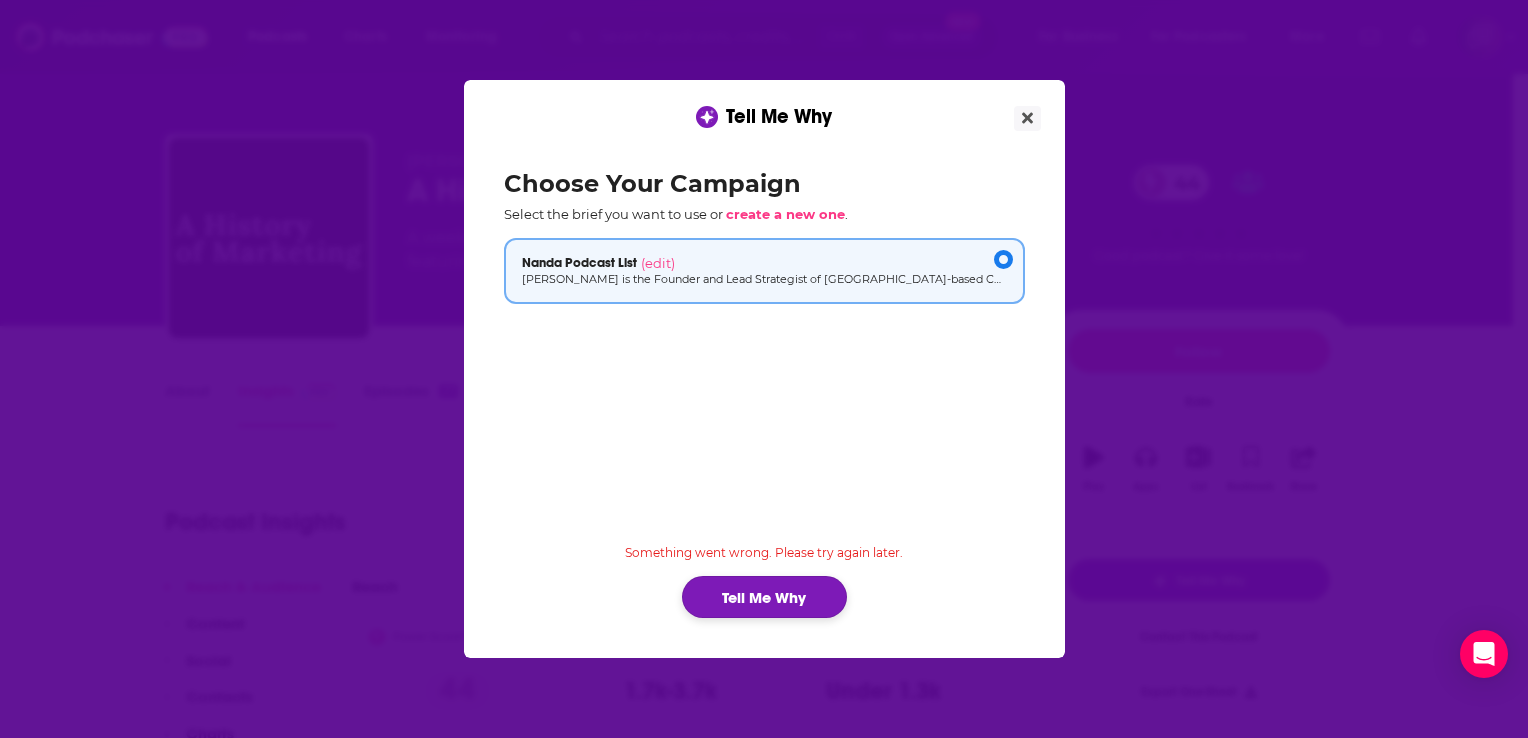 click on "Tell Me Why" at bounding box center (764, 597) 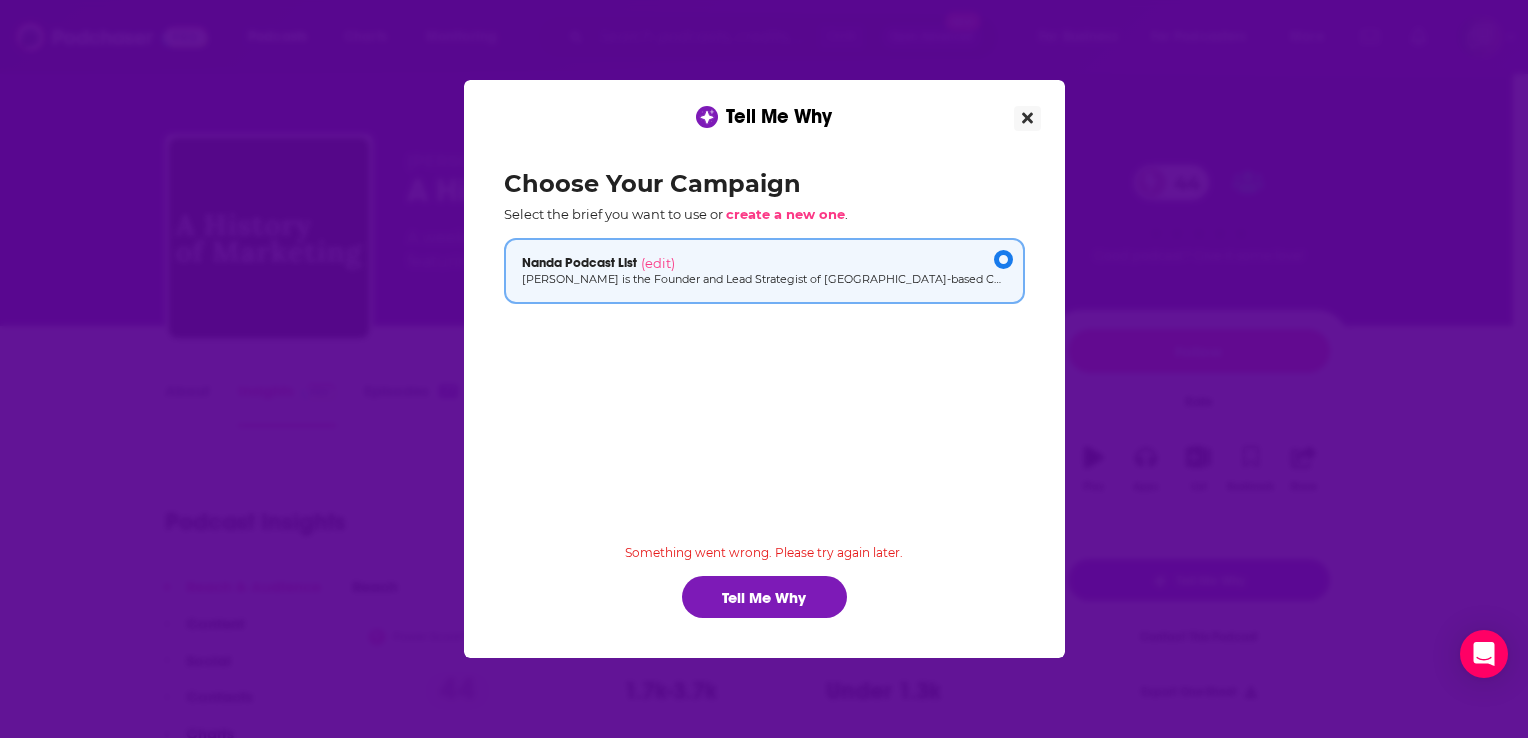 click 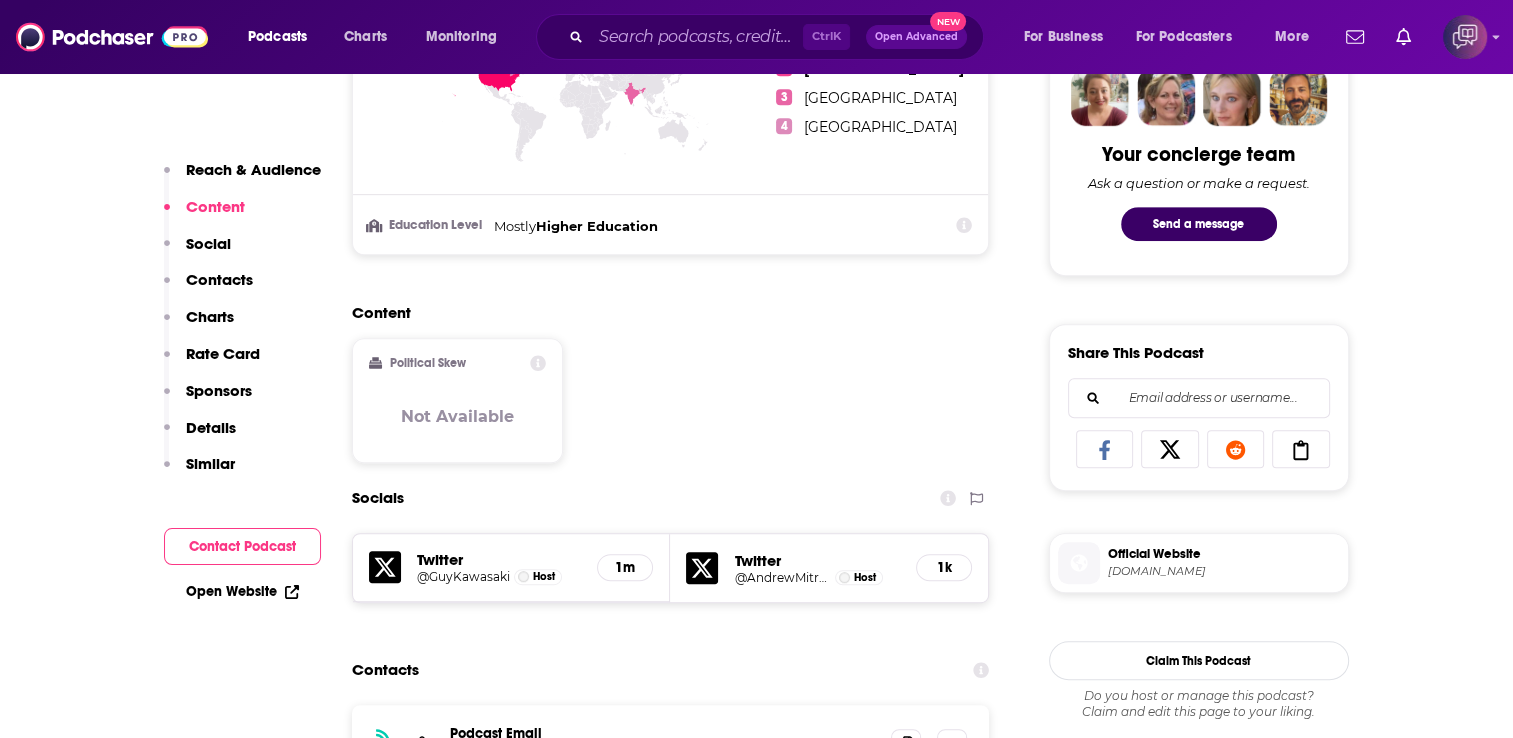 scroll, scrollTop: 1074, scrollLeft: 0, axis: vertical 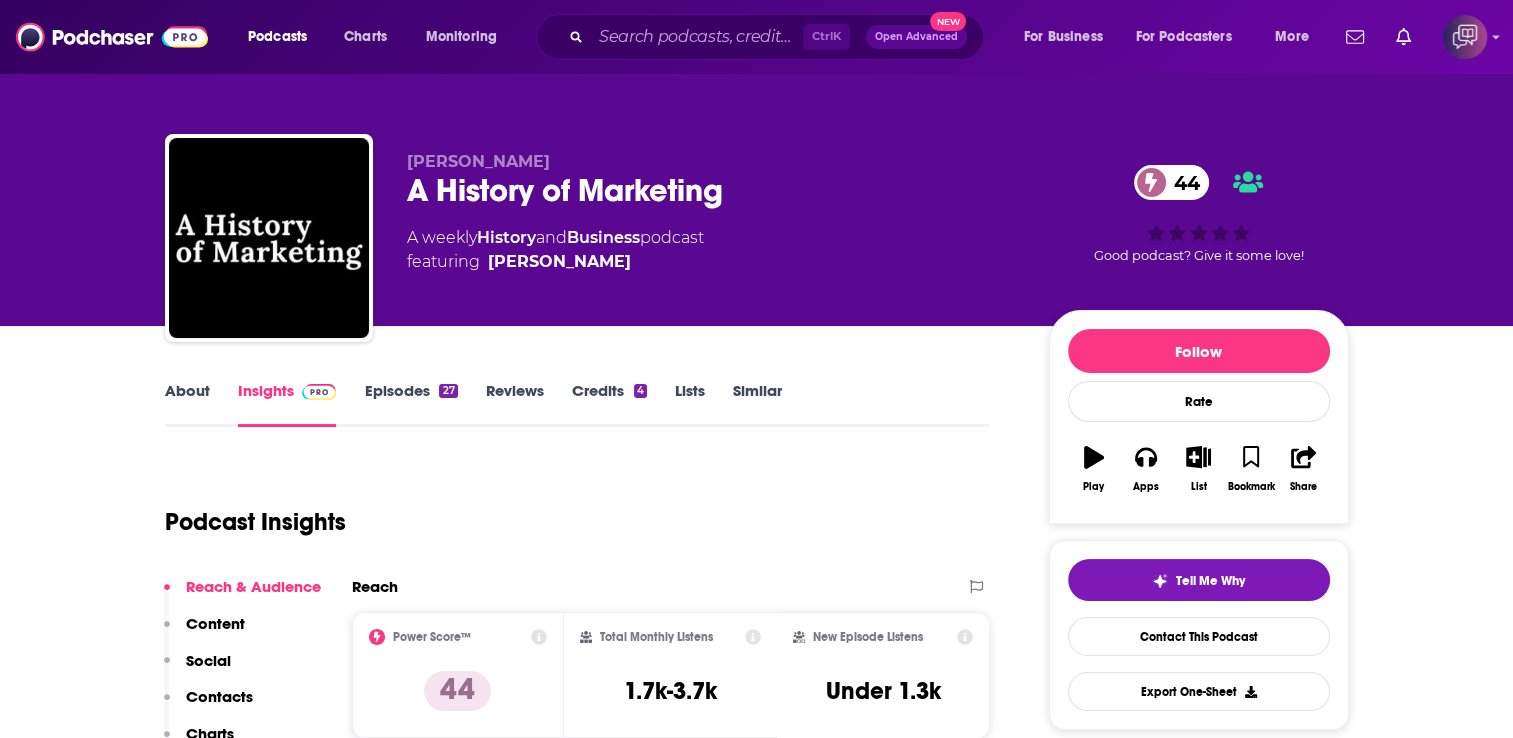 click on "Episodes 27" at bounding box center (410, 404) 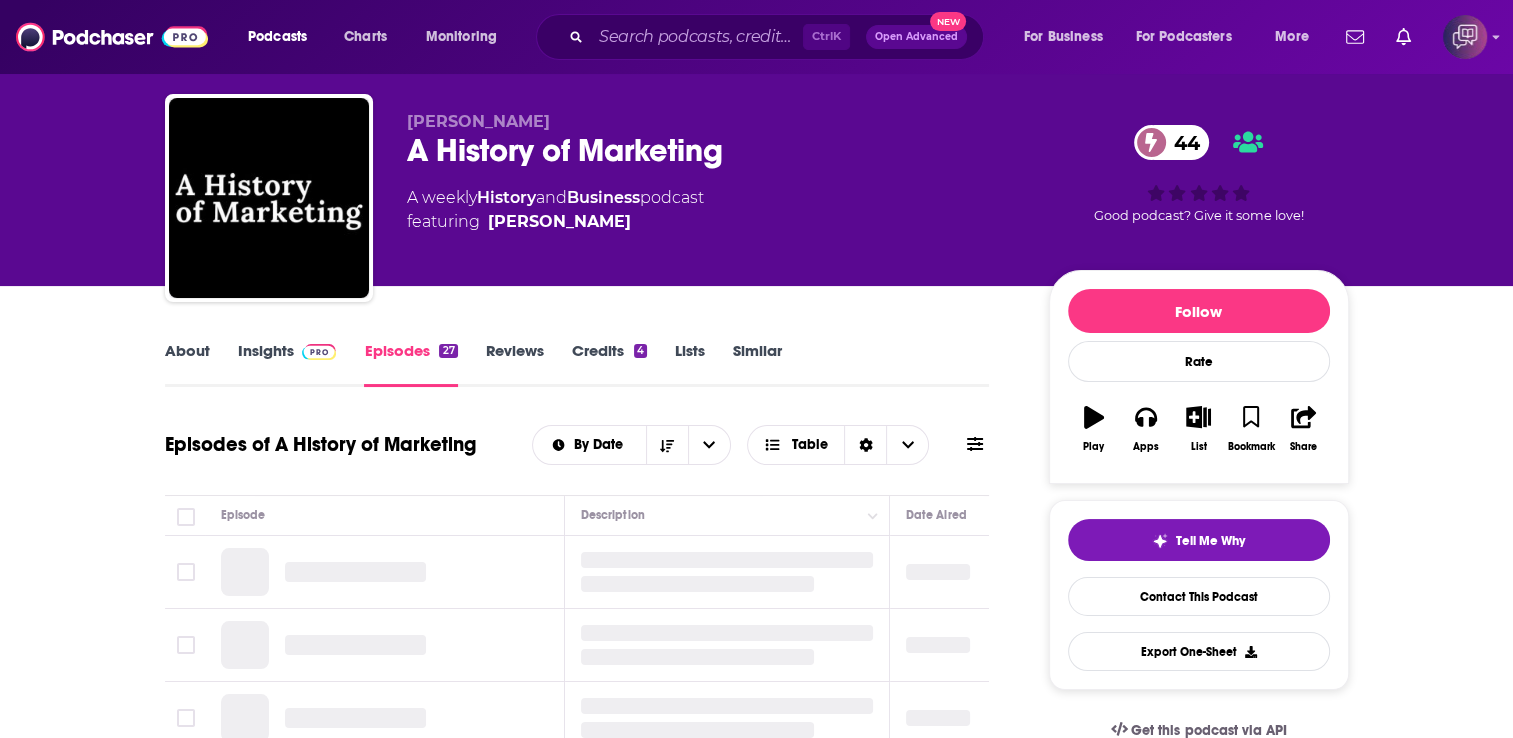 scroll, scrollTop: 280, scrollLeft: 0, axis: vertical 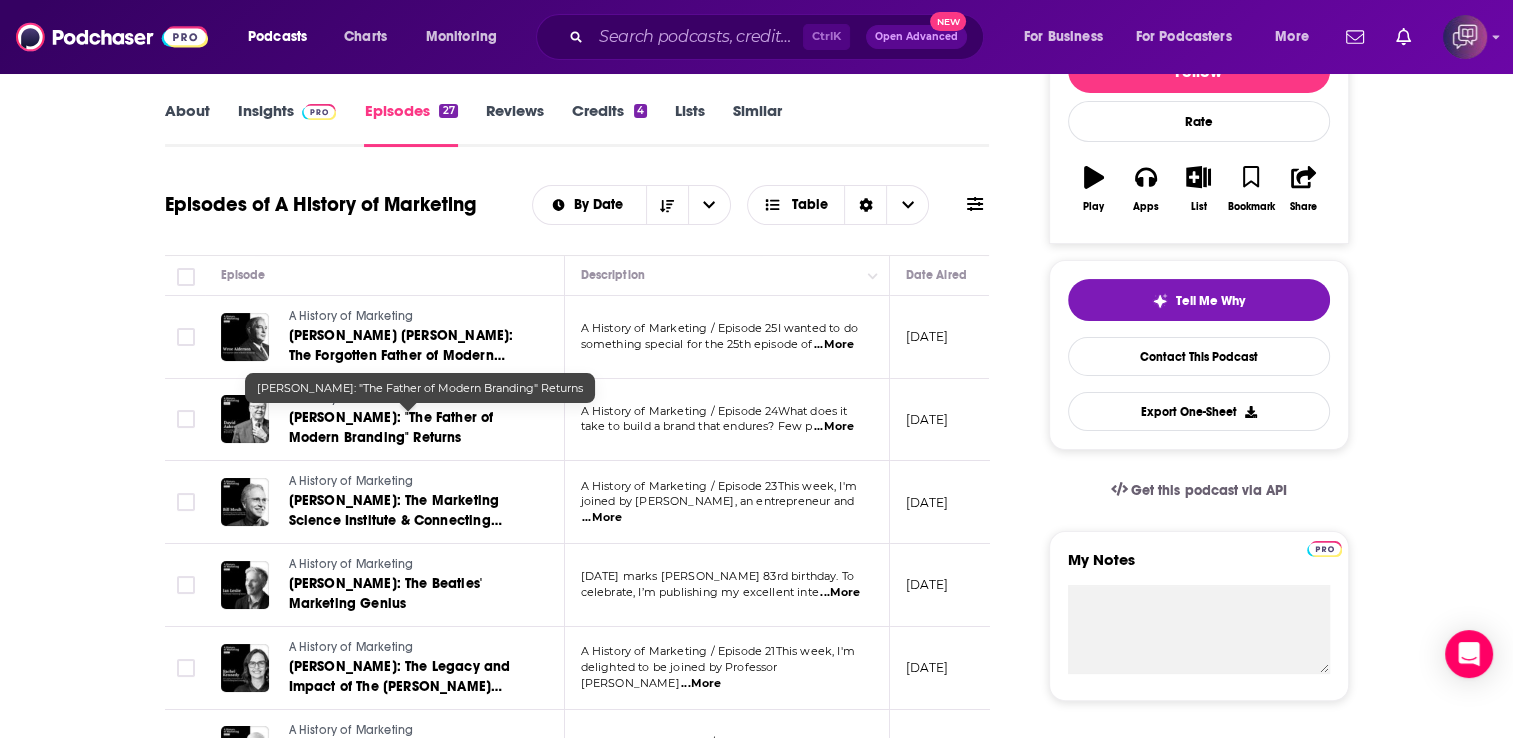 click on "[PERSON_NAME]: "The Father of Modern Branding" Returns" at bounding box center (391, 427) 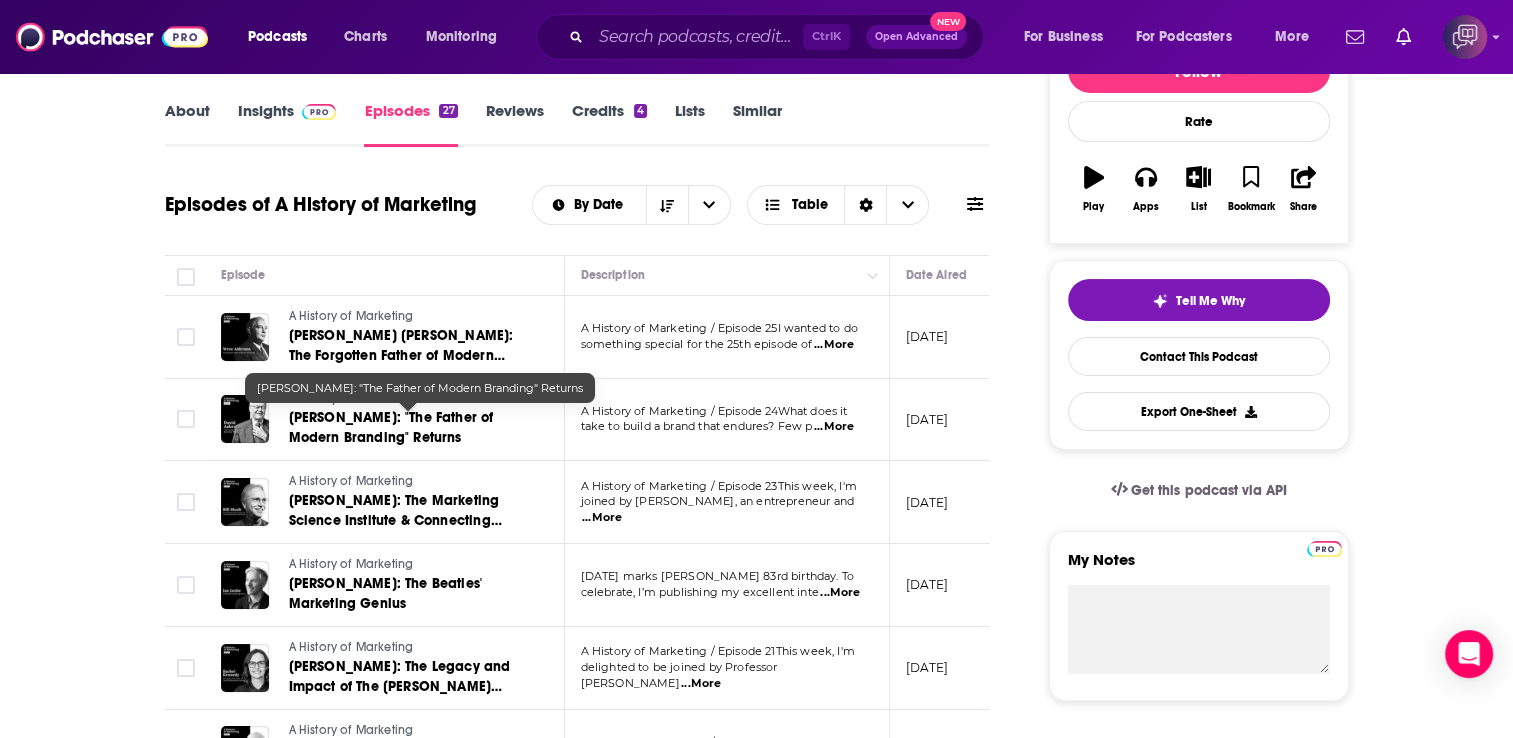 scroll, scrollTop: 0, scrollLeft: 0, axis: both 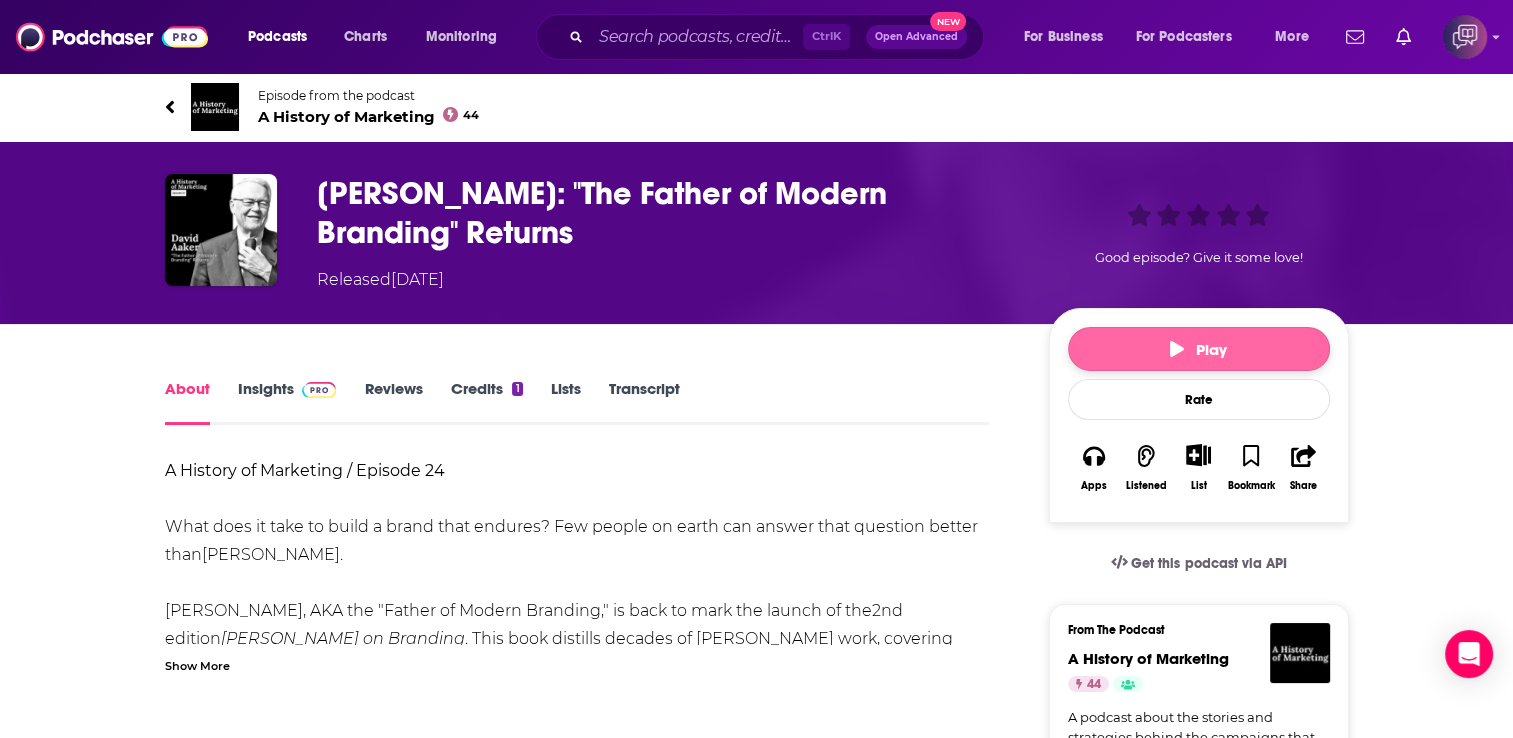 click on "Play" at bounding box center (1199, 349) 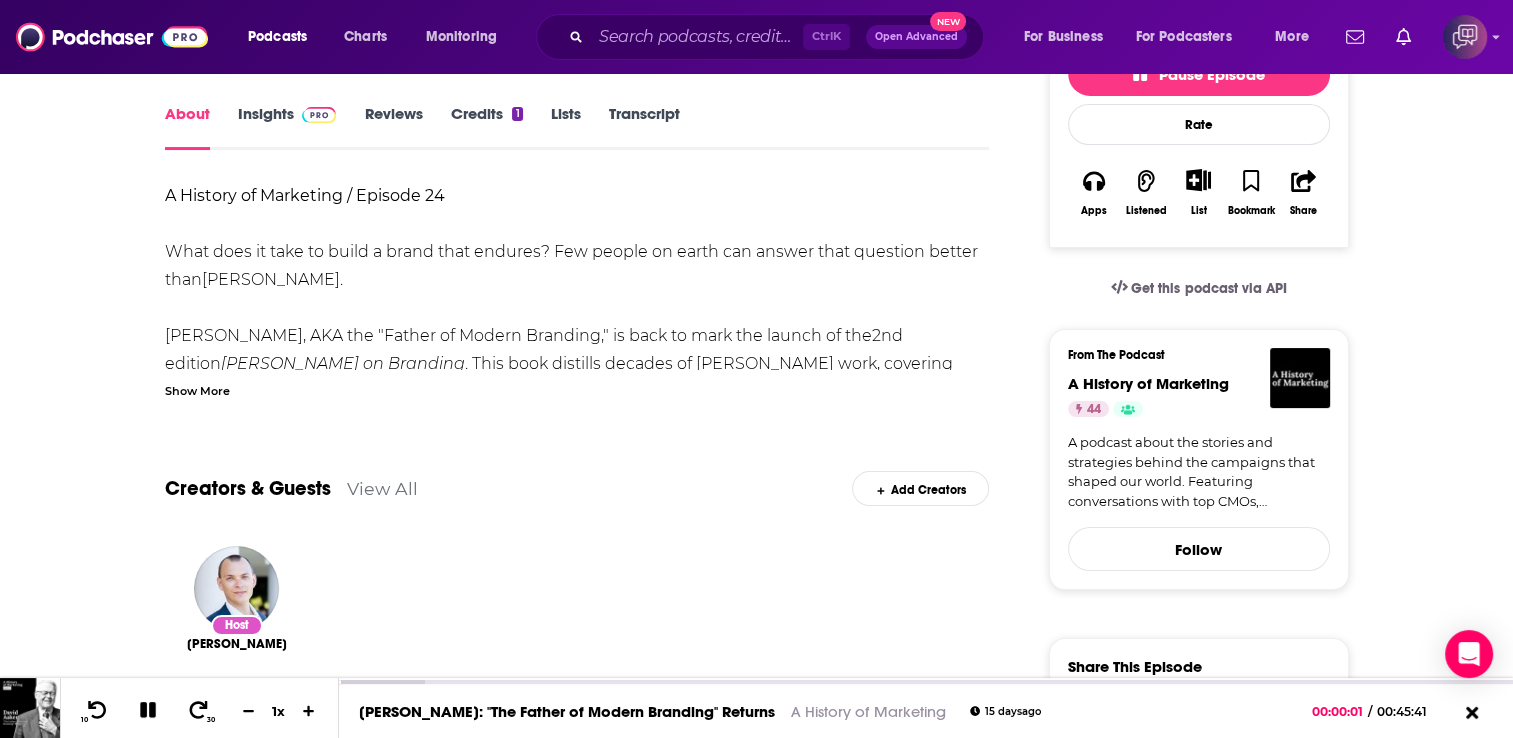 scroll, scrollTop: 400, scrollLeft: 0, axis: vertical 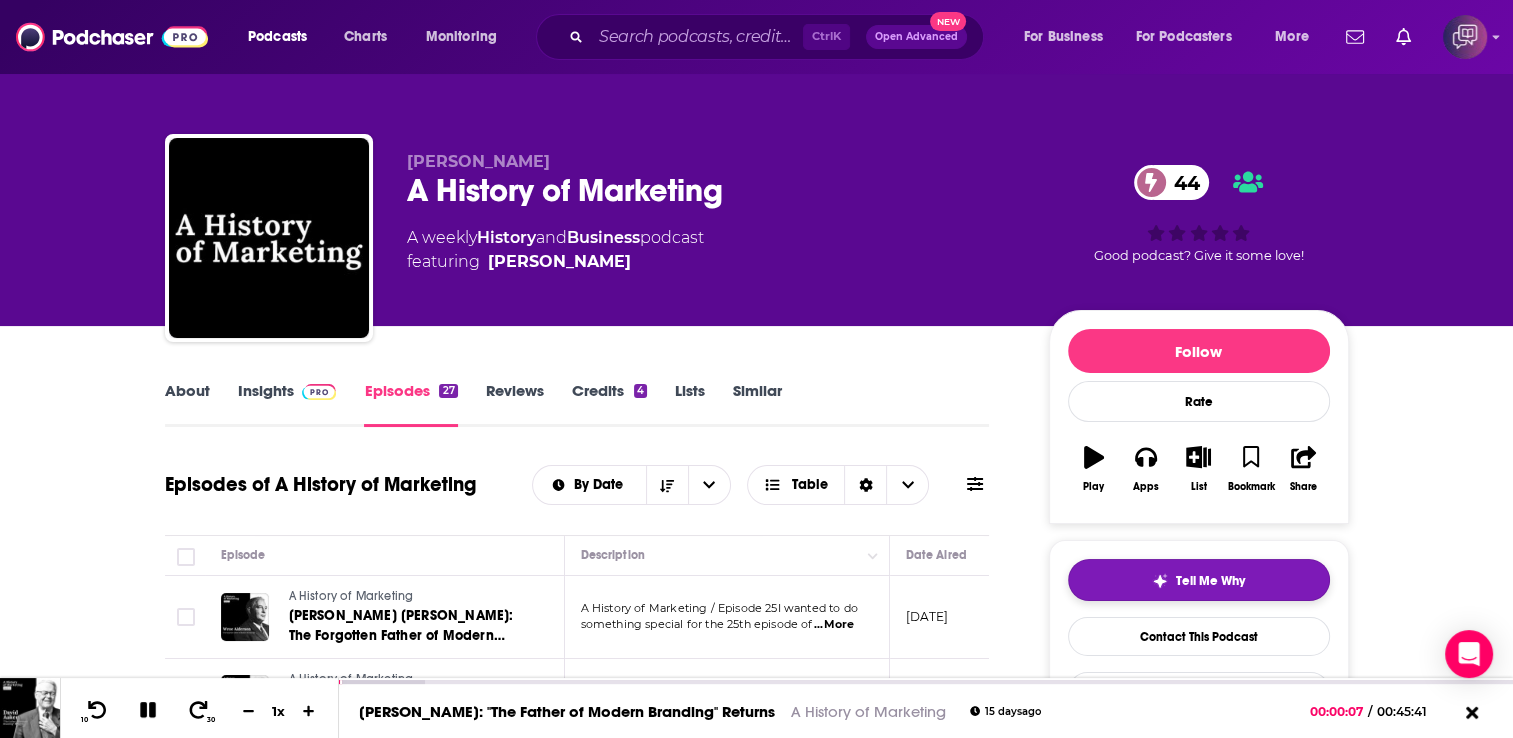 click on "Tell Me Why" at bounding box center [1210, 581] 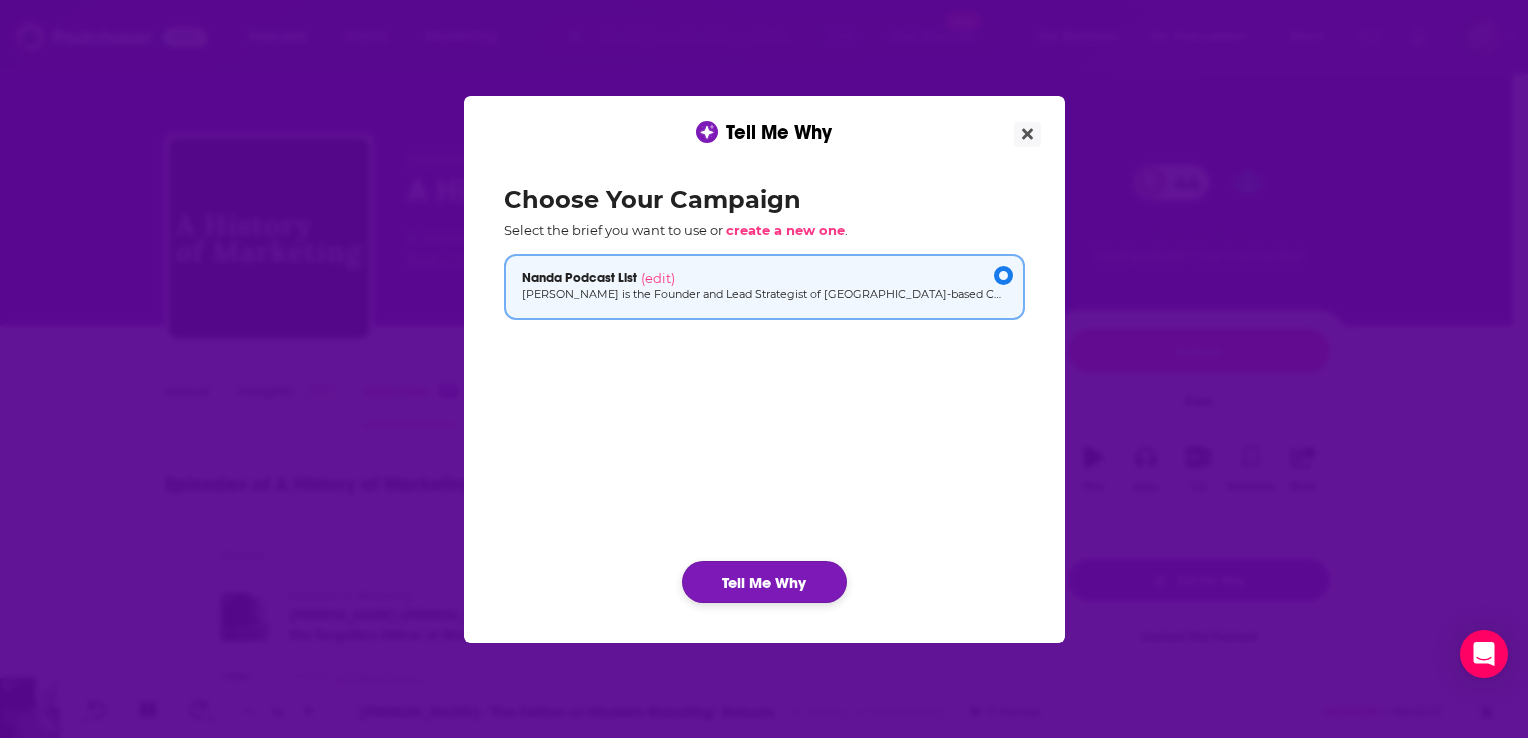 click on "Tell Me Why" 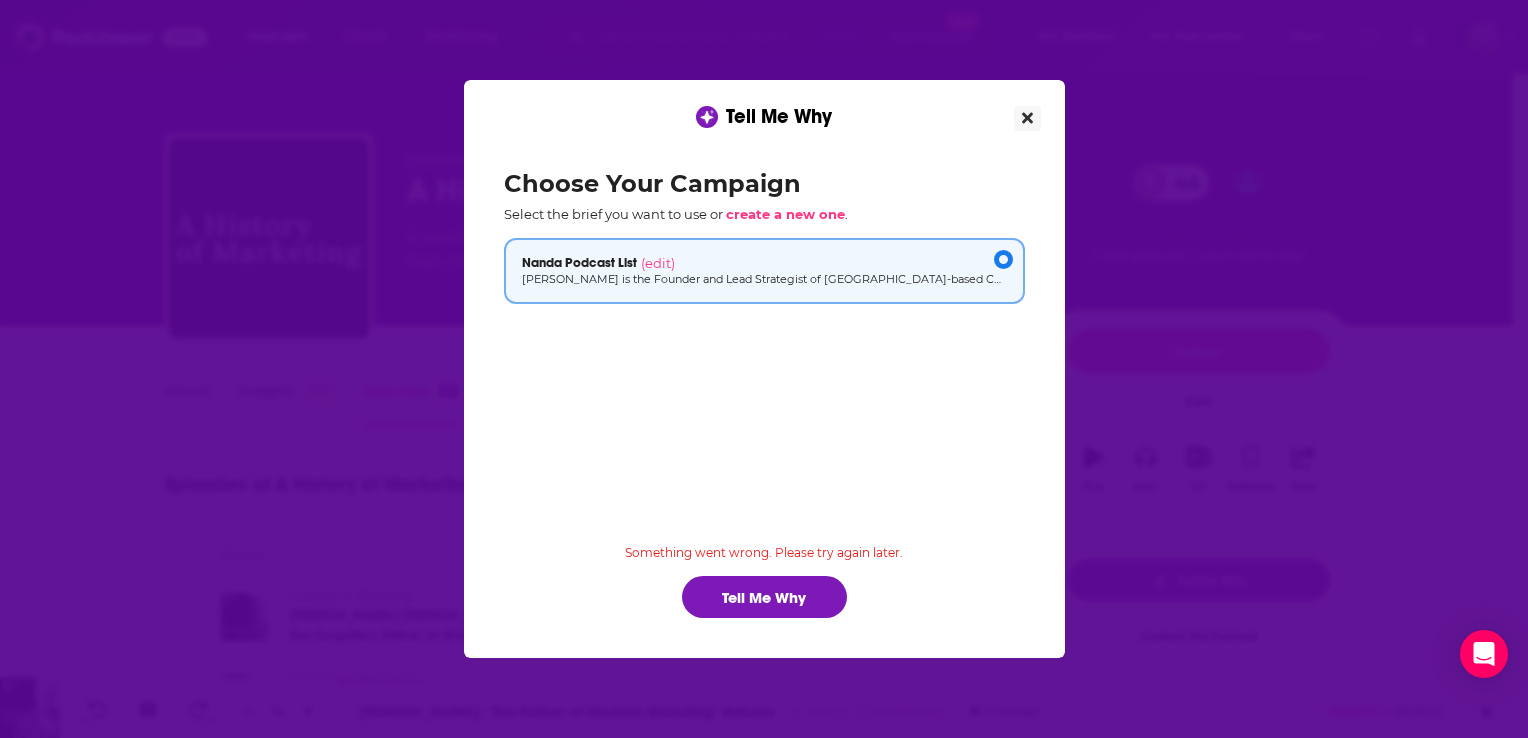 click 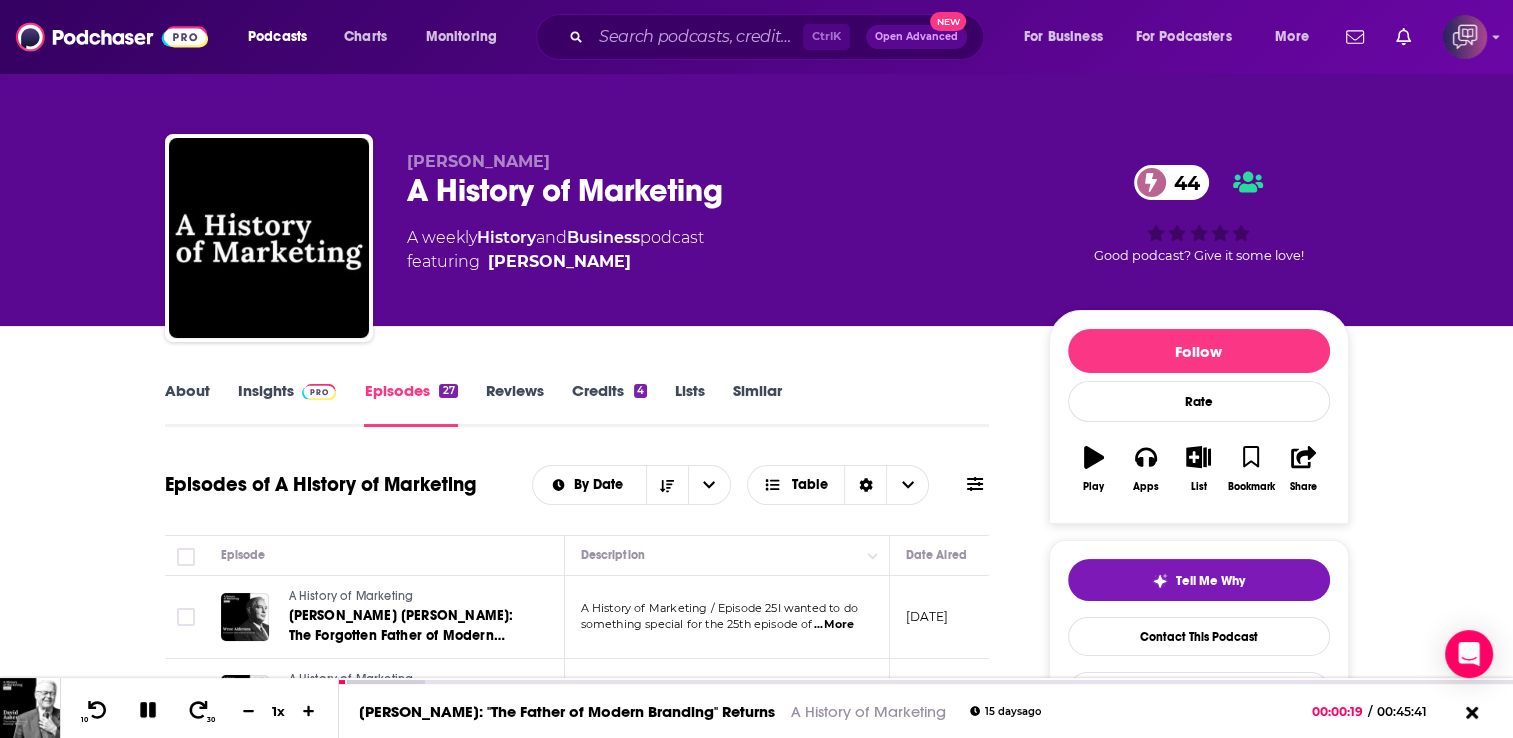 click on "About Insights Episodes 27 Reviews Credits 4 Lists Similar Episodes of A History of Marketing By Date Table Episode Description Date Aired Reach Episode Guests Length A History of Marketing Wroe Alderson: The Forgotten Father of Modern Marketing? A History of Marketing / Episode 25I wanted to do something special for the 25th episode of   ...More July 10, 2025 Under 1.4k -- 46:48 s A History of Marketing David Aaker: "The Father of Modern Branding" Returns A History of Marketing / Episode 24What does it take to build a brand that endures? Few p  ...More July 3, 2025 Under 1.4k -- 45:41 s A History of Marketing Bill Moult: The Marketing Science Institute & Connecting Research to Results A History of Marketing / Episode 23This week, I'm joined by Bill Moult, an entrepreneur and   ...More June 26, 2025 Under 1.4k -- 54:00 s A History of Marketing Ian Leslie: The Beatles' Marketing Genius Today marks Sir Paul McCartney’s 83rd birthday. To celebrate, I’m publishing my excellent inte  ...More June 18, 2025 -- s" at bounding box center (756, 1664) 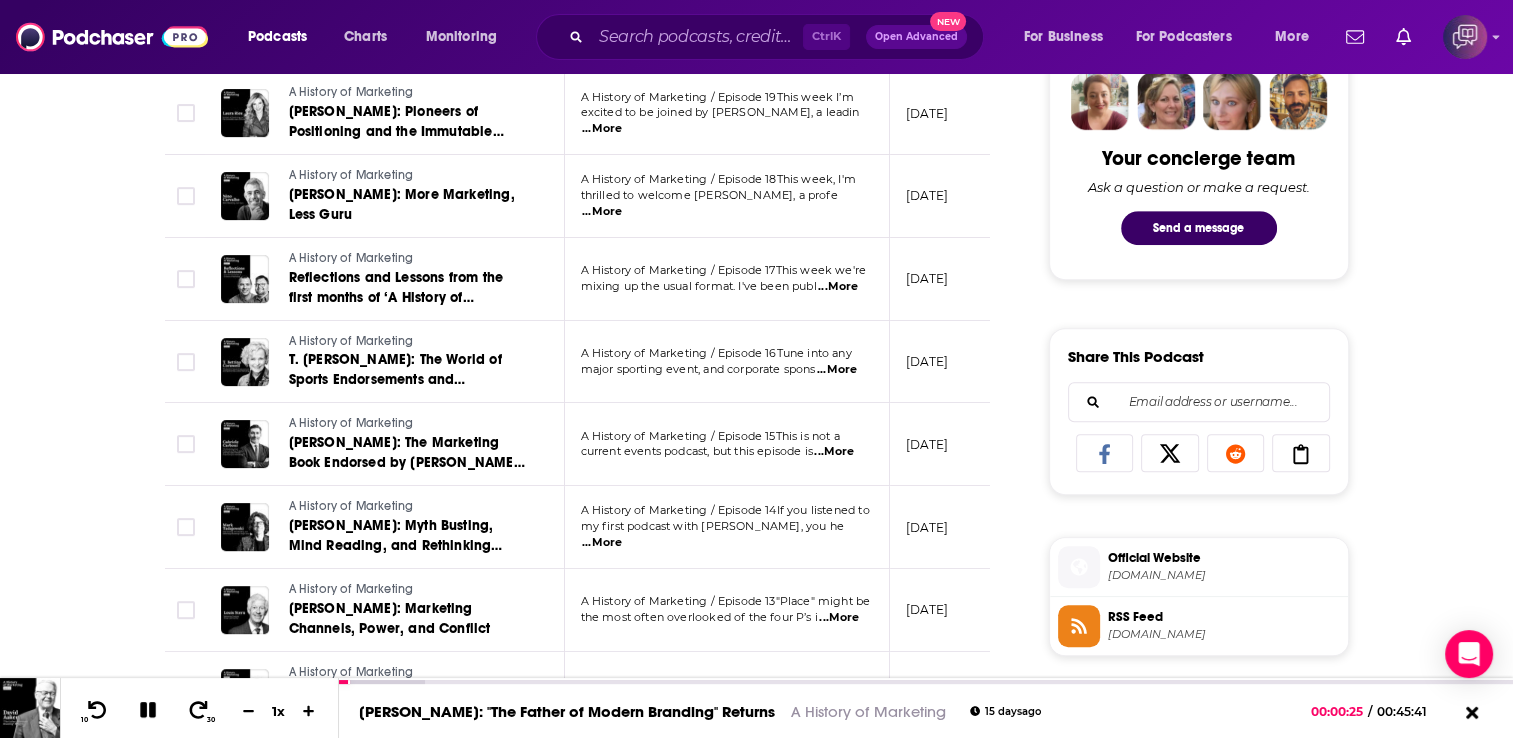 scroll, scrollTop: 1040, scrollLeft: 0, axis: vertical 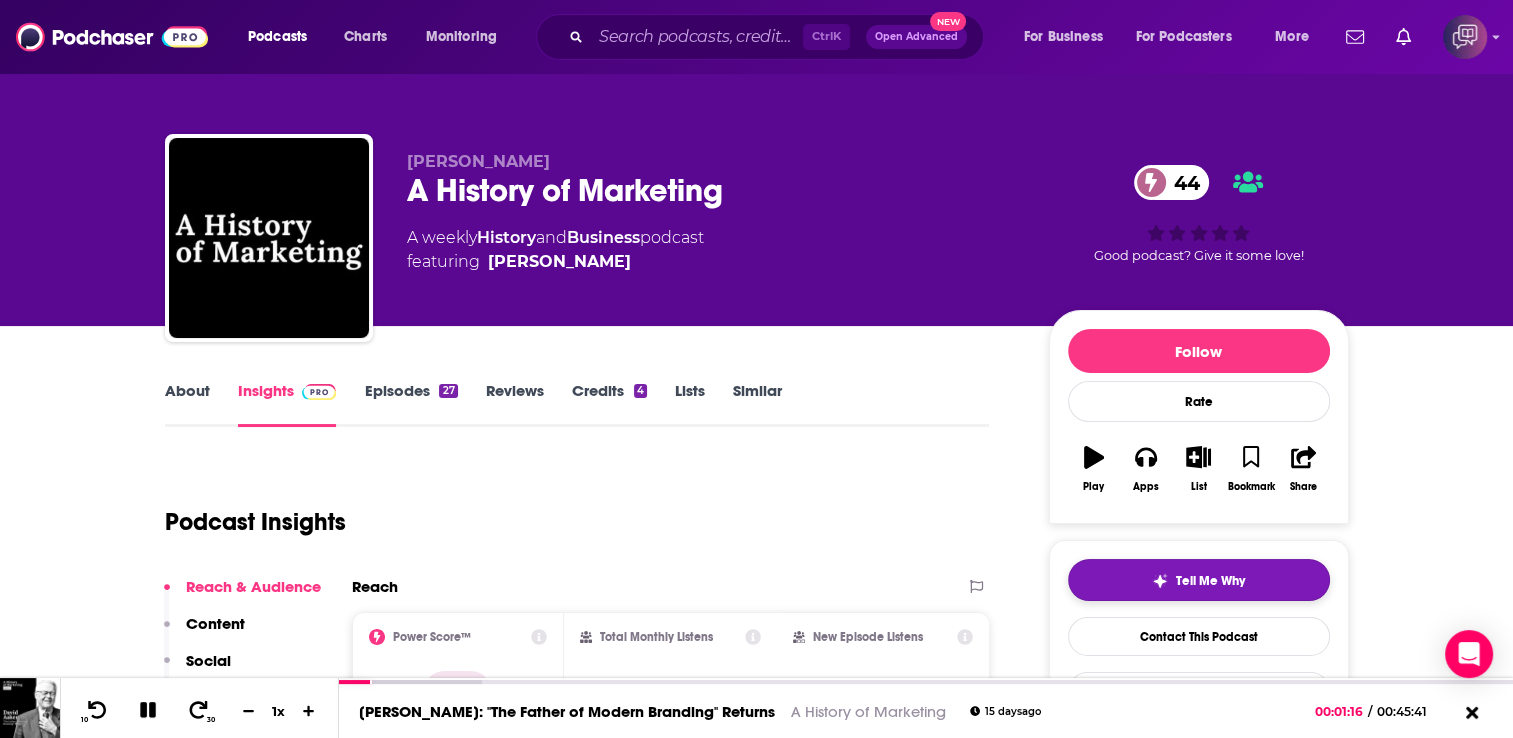 click at bounding box center (1160, 581) 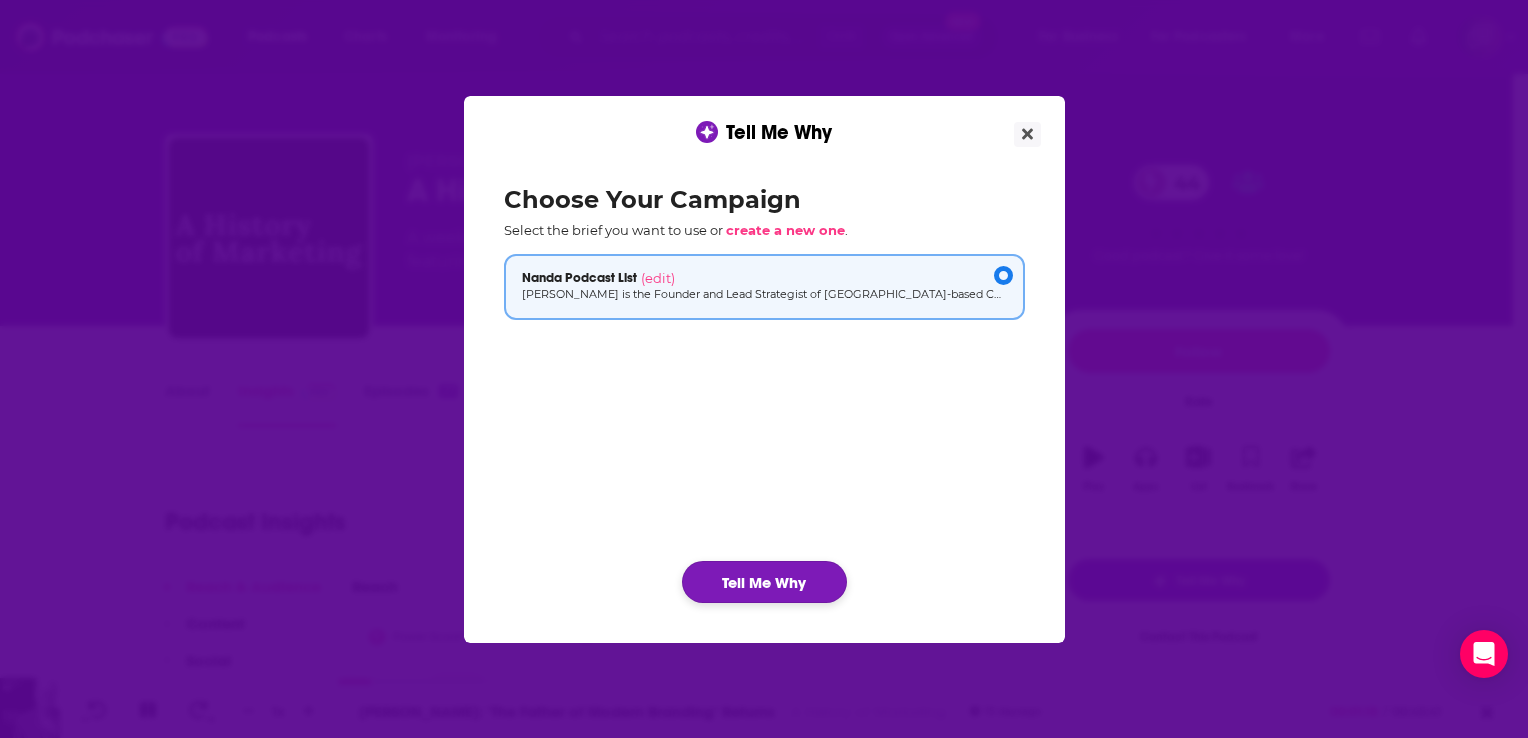 click on "Tell Me Why" 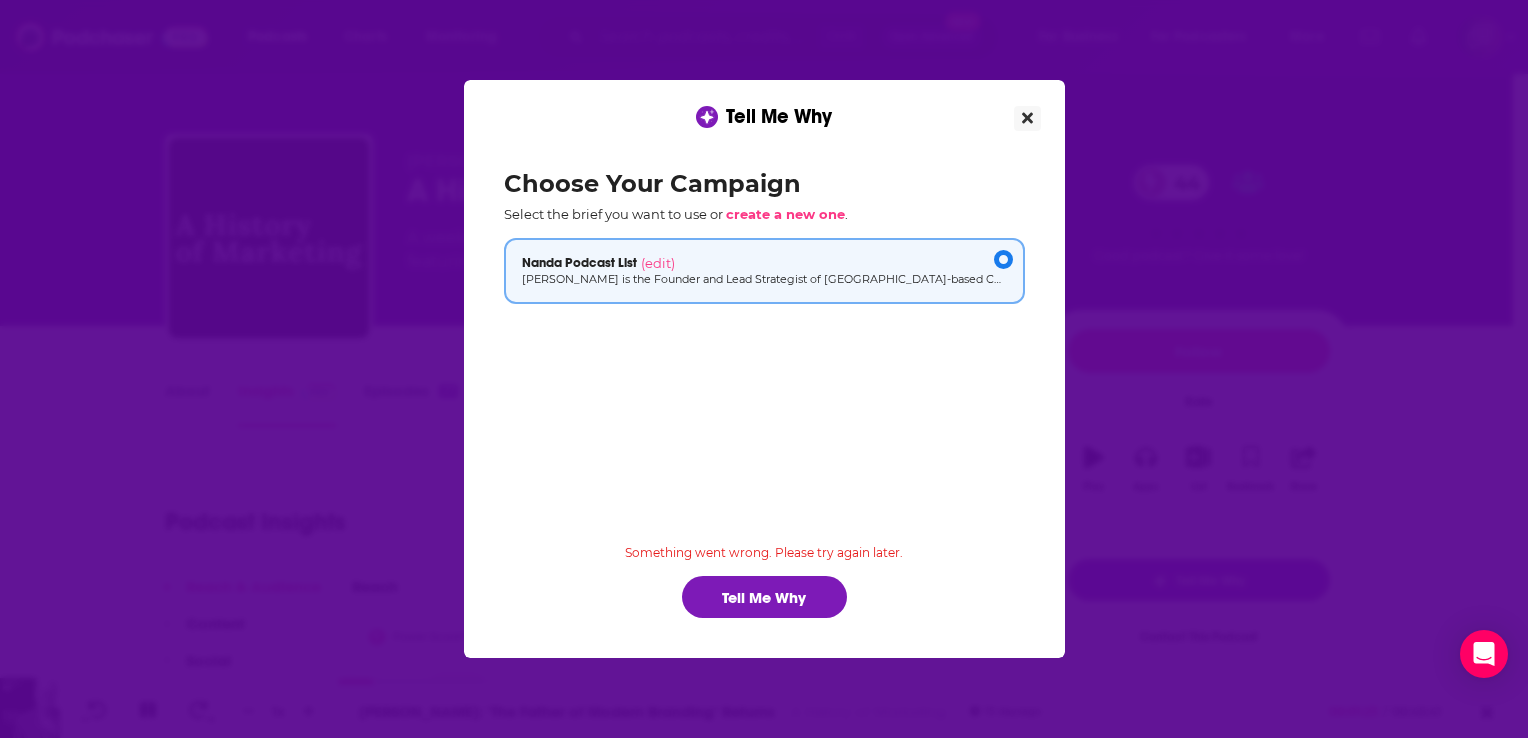 click at bounding box center (1027, 118) 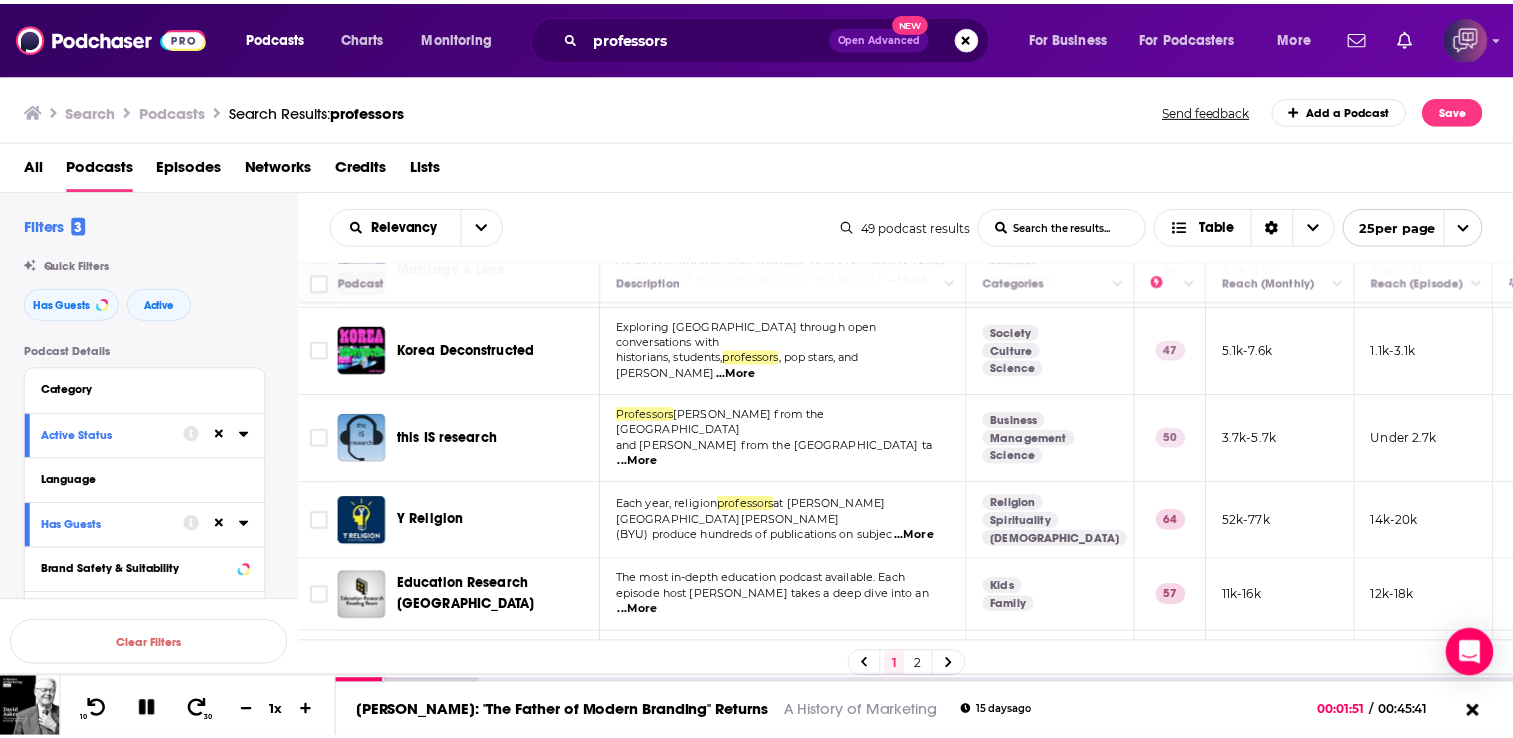 scroll, scrollTop: 1533, scrollLeft: 0, axis: vertical 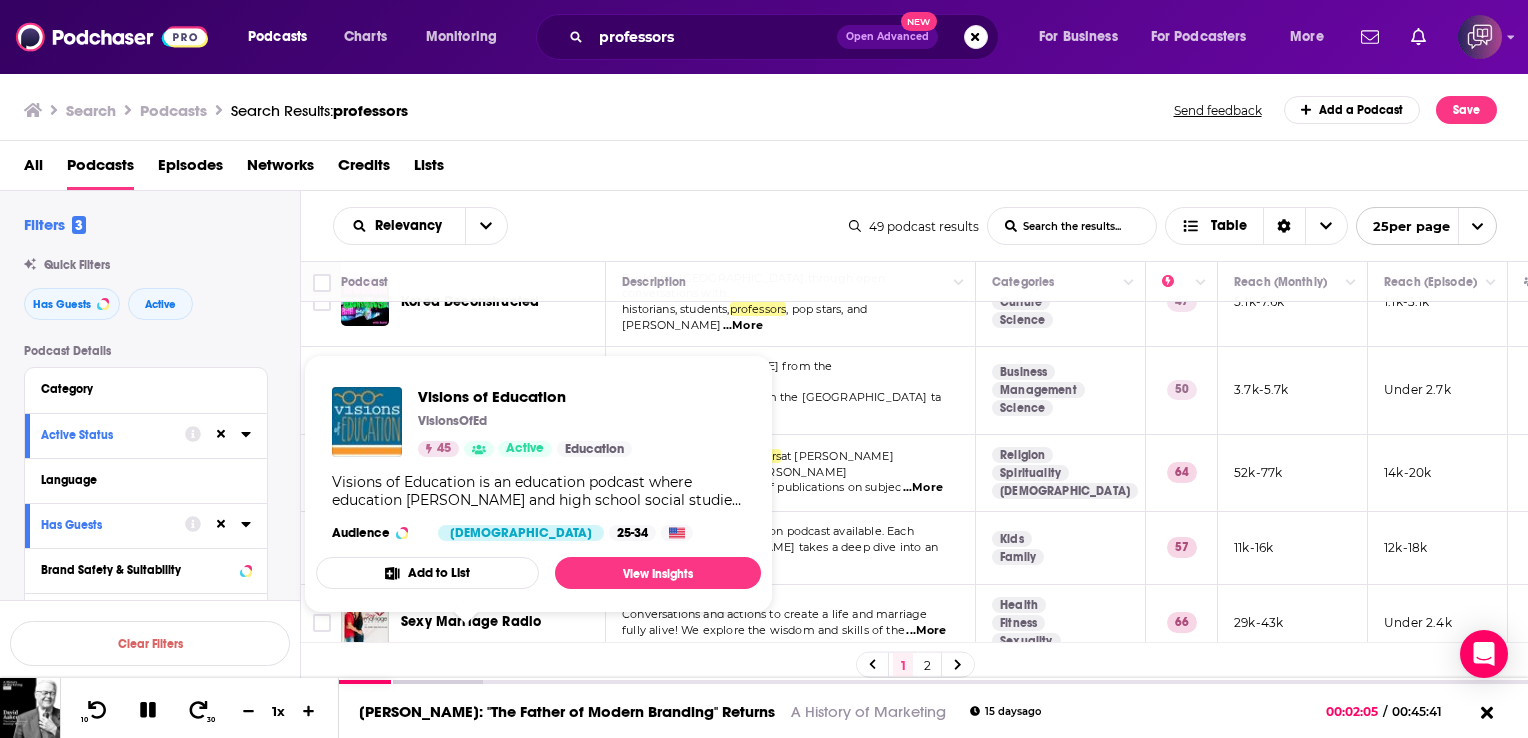 click on "Visions of Education" at bounding box center [467, 696] 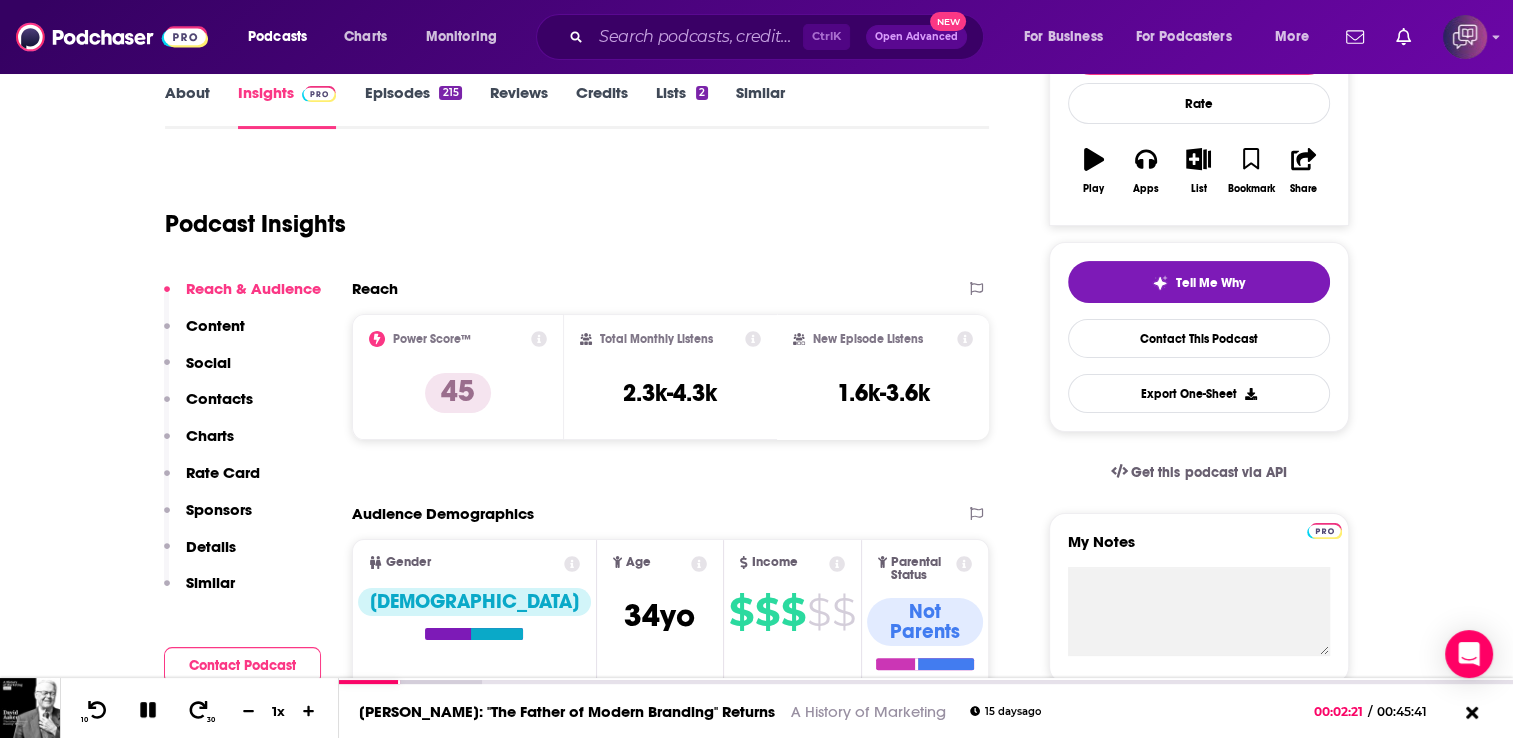 scroll, scrollTop: 292, scrollLeft: 0, axis: vertical 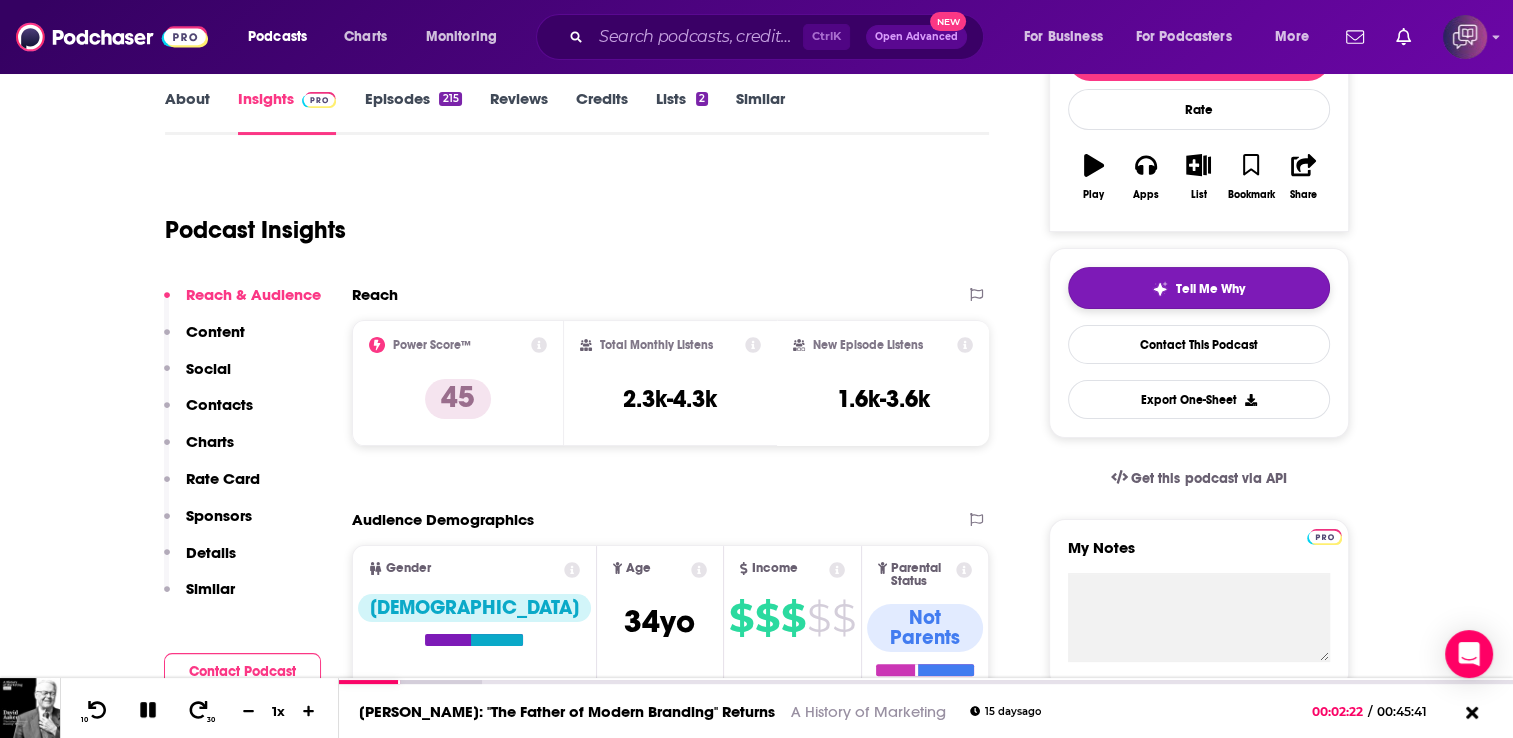 click on "Tell Me Why" at bounding box center (1199, 288) 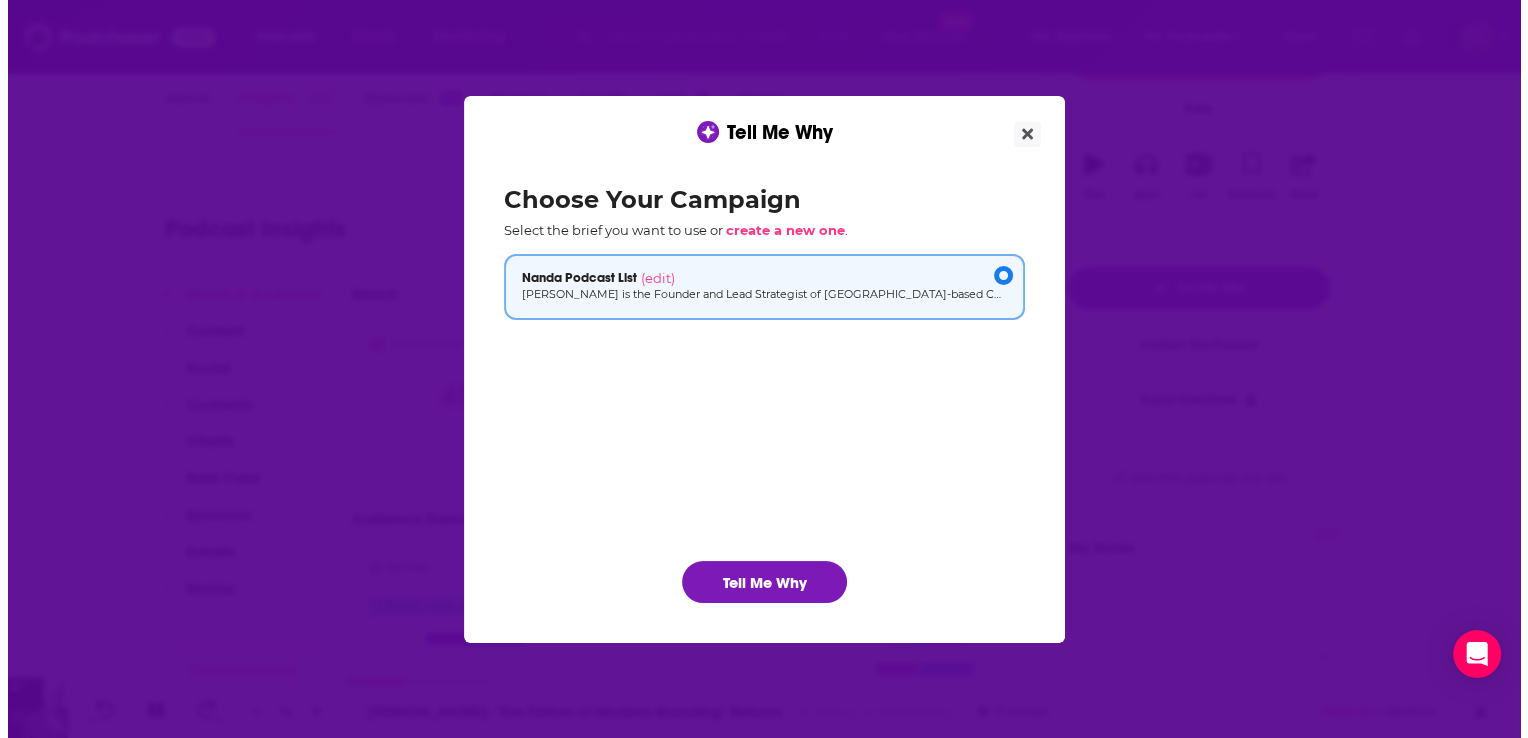 scroll, scrollTop: 0, scrollLeft: 0, axis: both 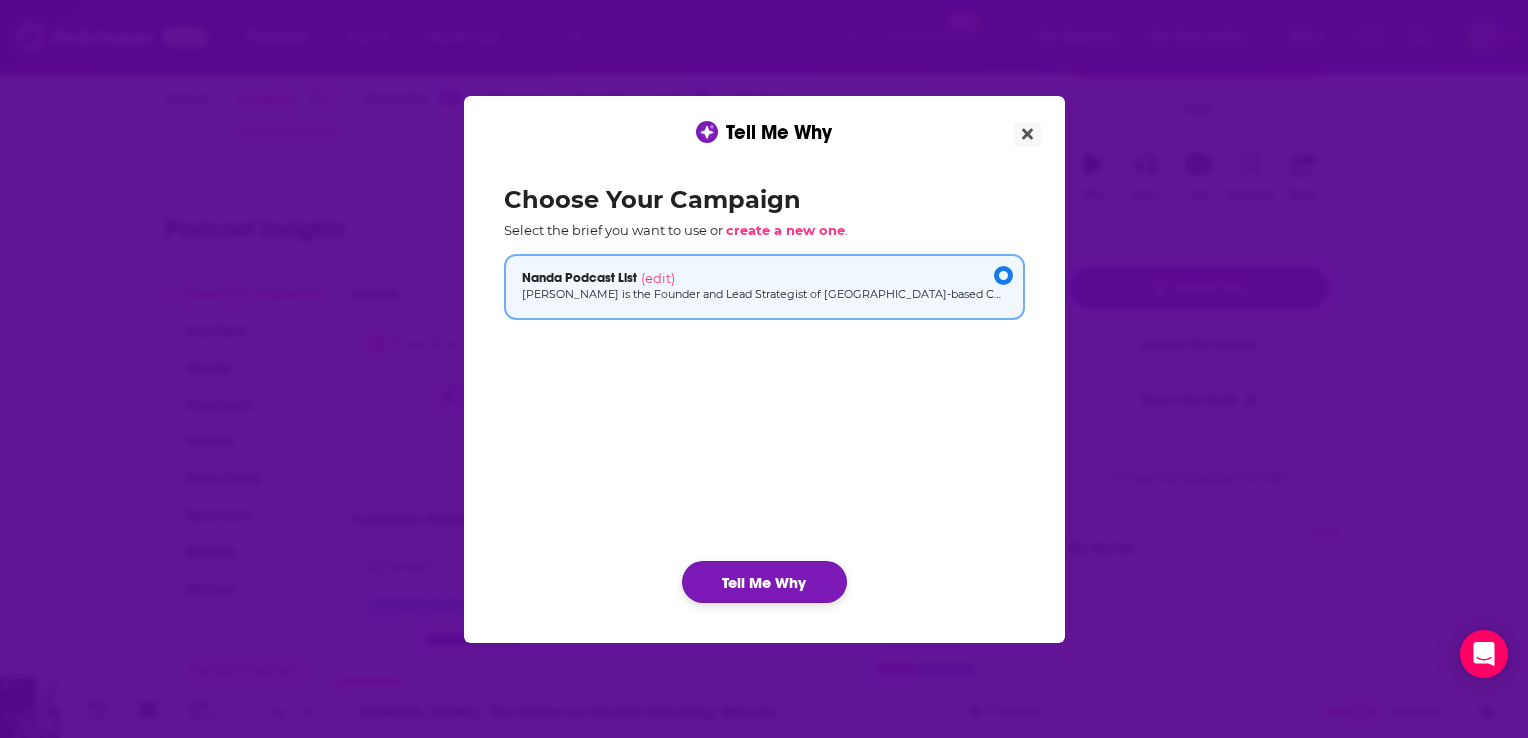 click on "Tell Me Why" 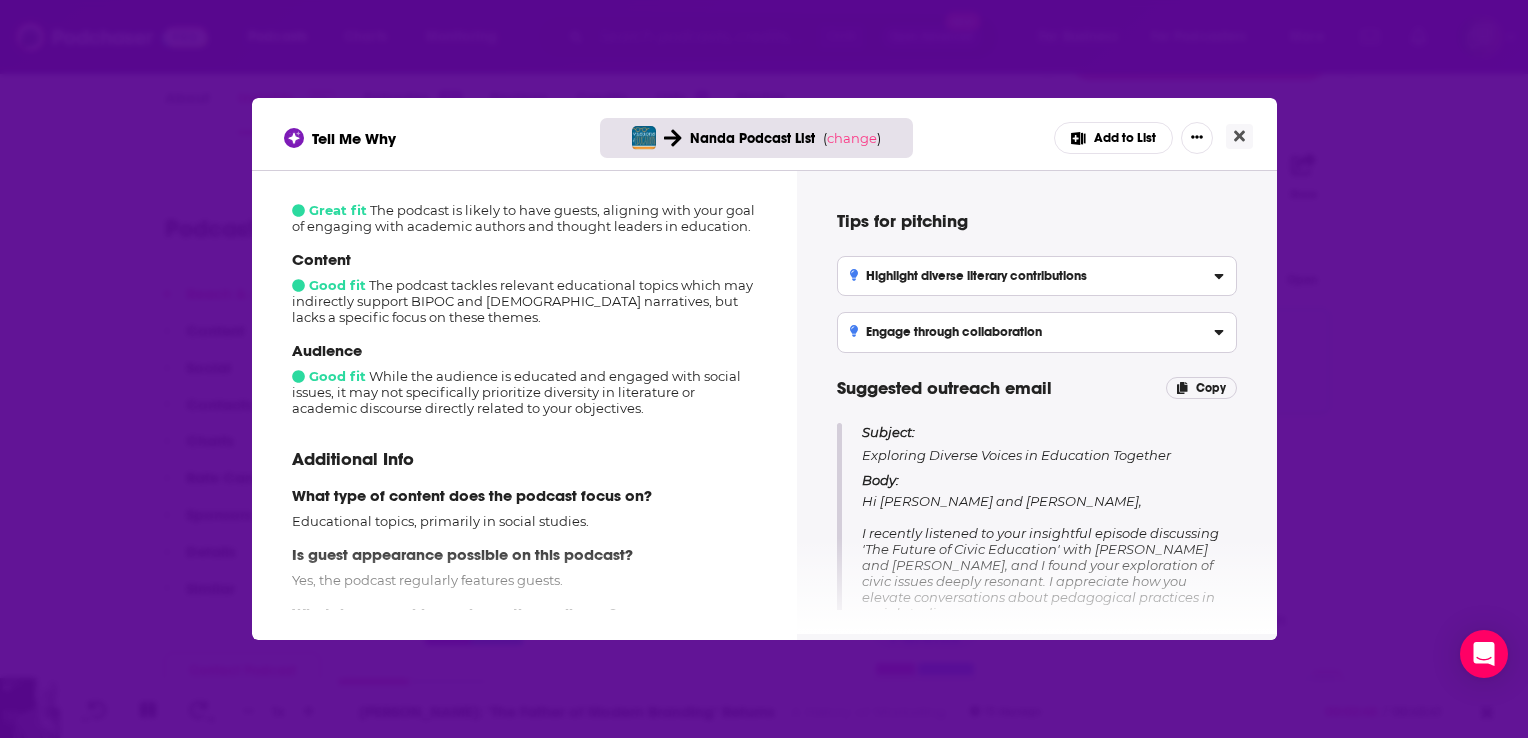 scroll, scrollTop: 274, scrollLeft: 0, axis: vertical 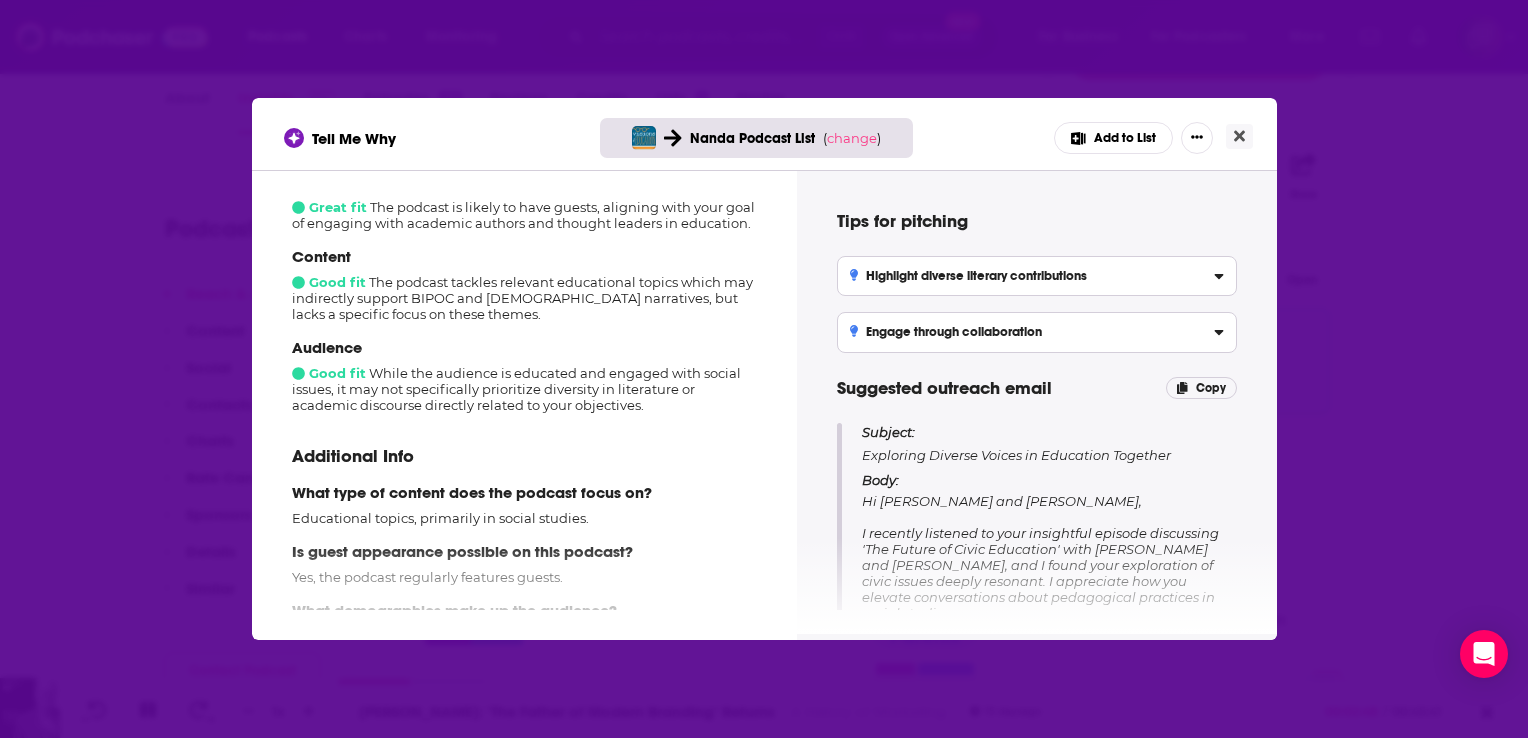 click on "What type of content does the podcast focus on? Educational topics, primarily in social studies." at bounding box center [524, 504] 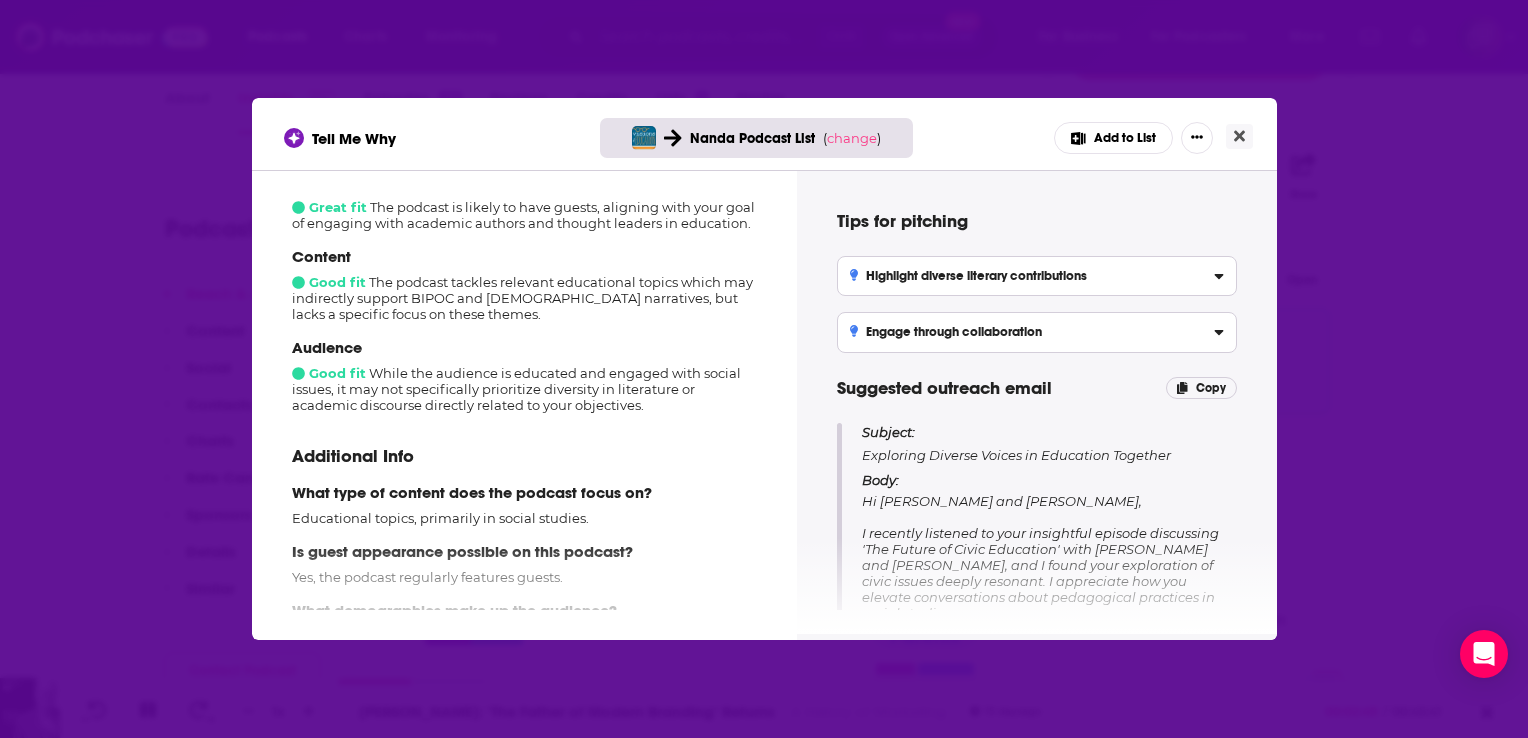 scroll, scrollTop: 311, scrollLeft: 0, axis: vertical 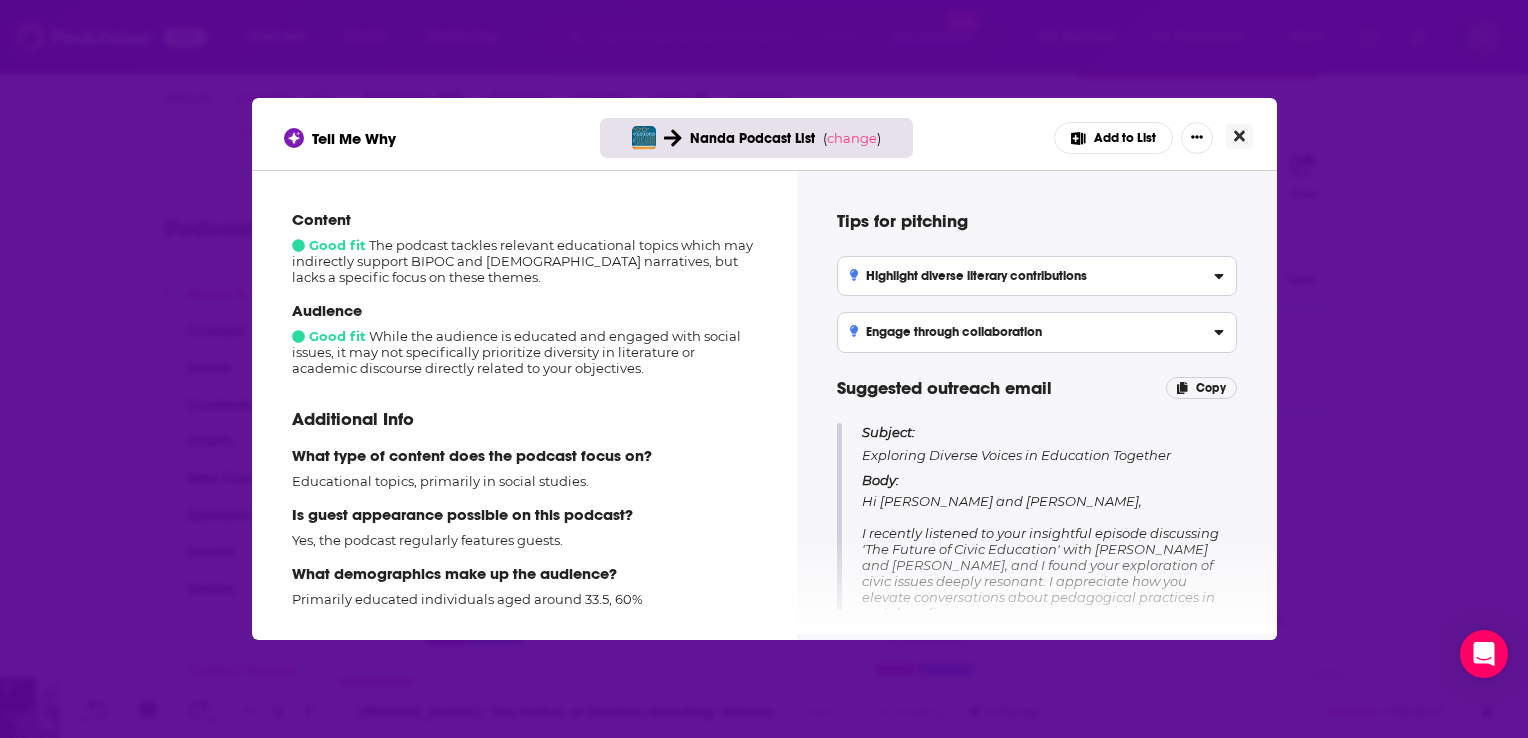 click at bounding box center (1239, 136) 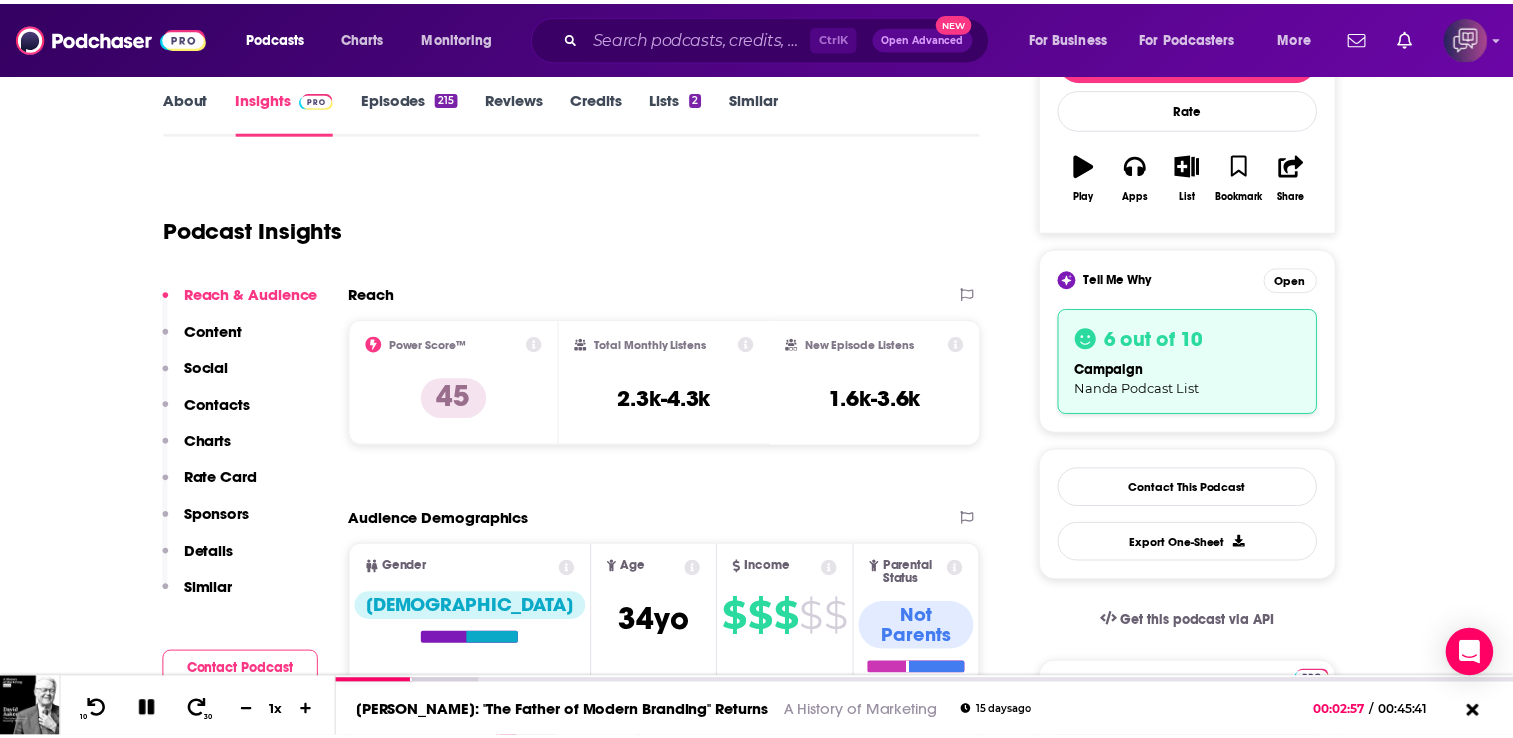 scroll, scrollTop: 292, scrollLeft: 0, axis: vertical 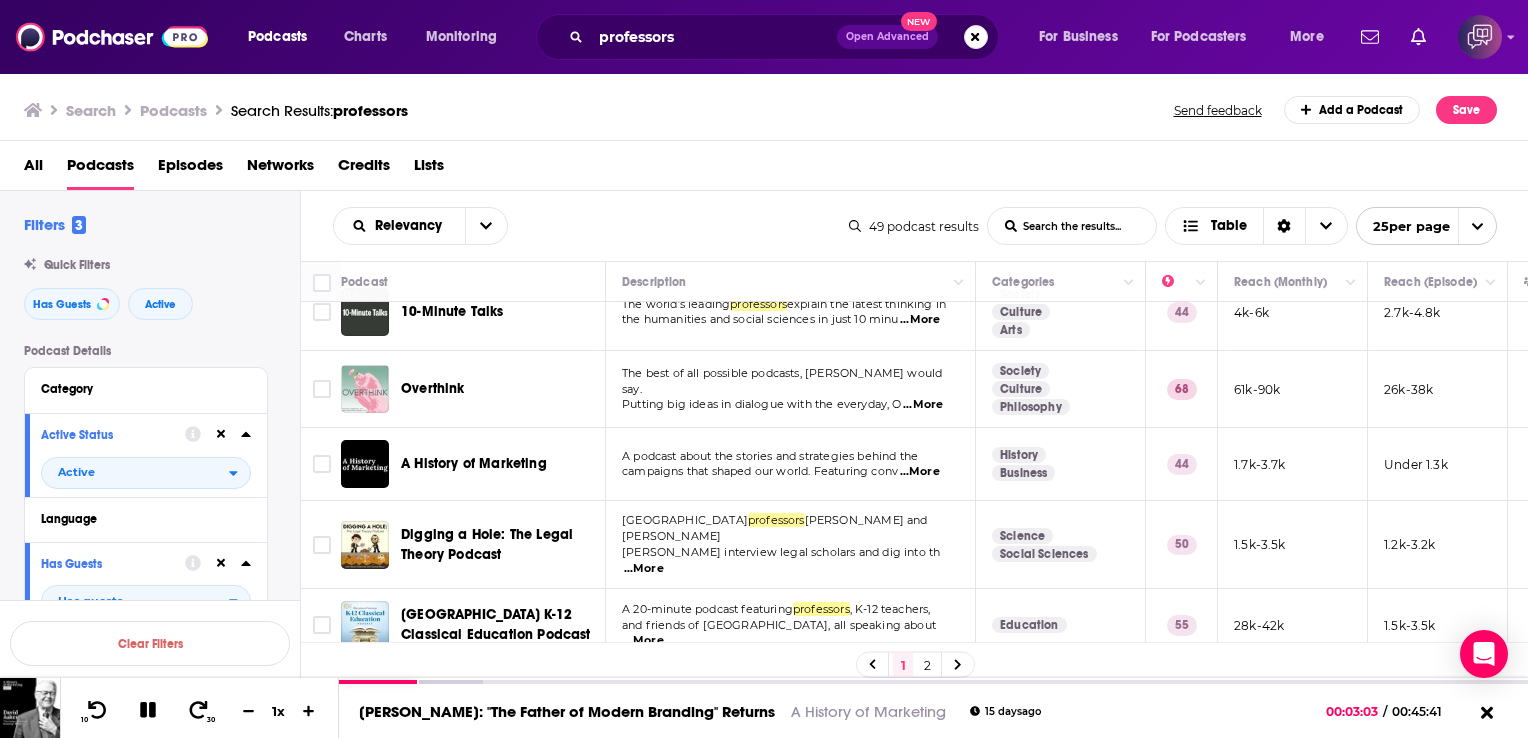 click on "A History of Marketing" at bounding box center [474, 463] 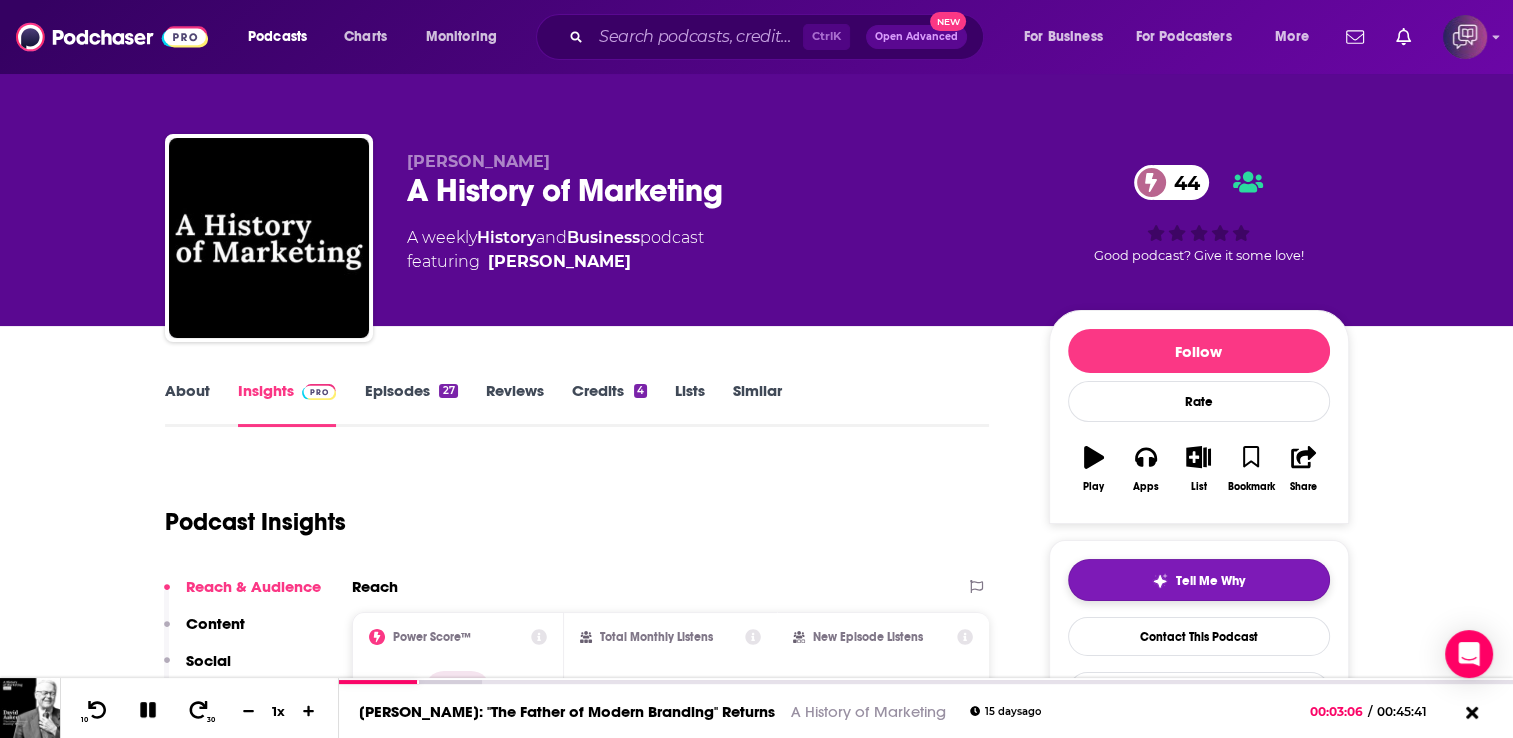 click on "Tell Me Why" at bounding box center (1199, 580) 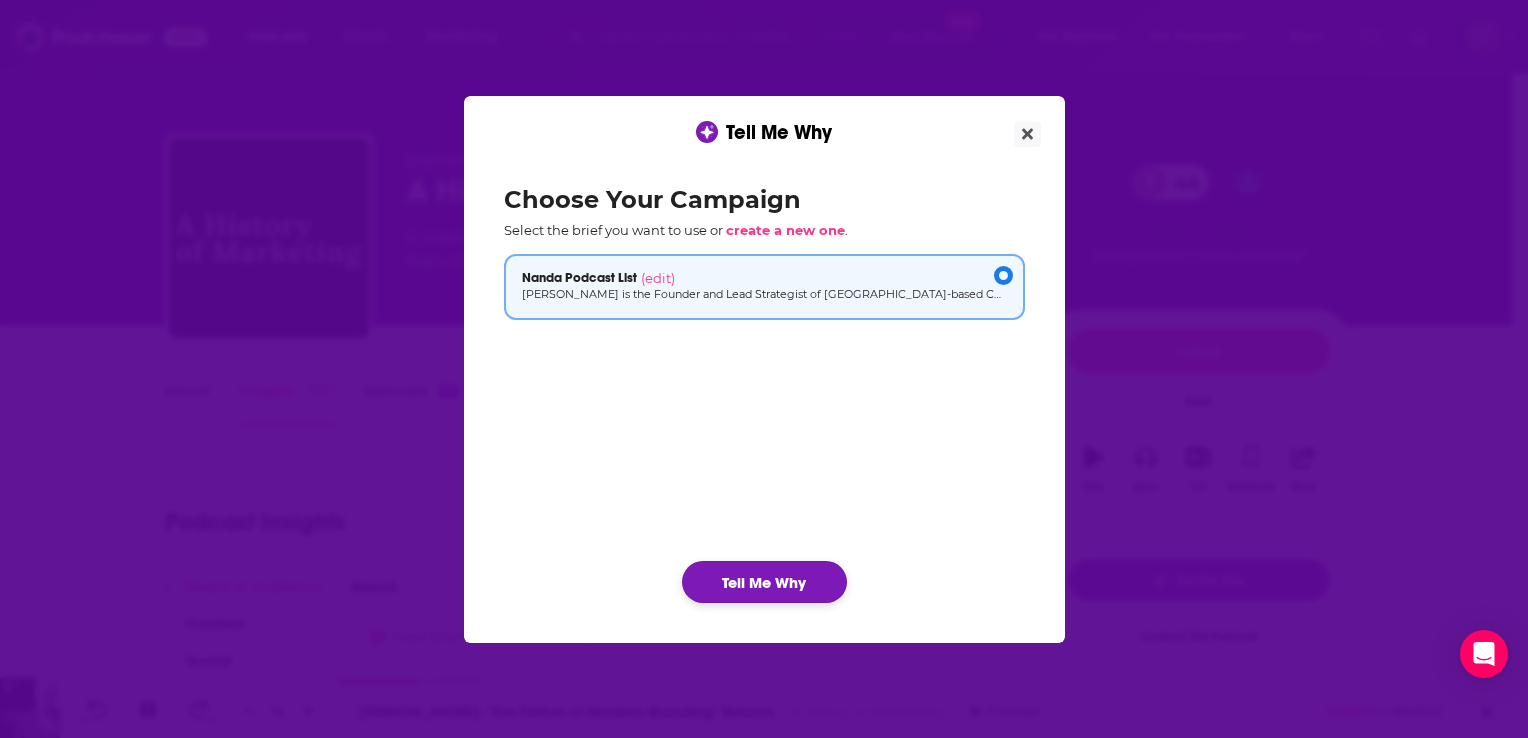 click on "Tell Me Why" 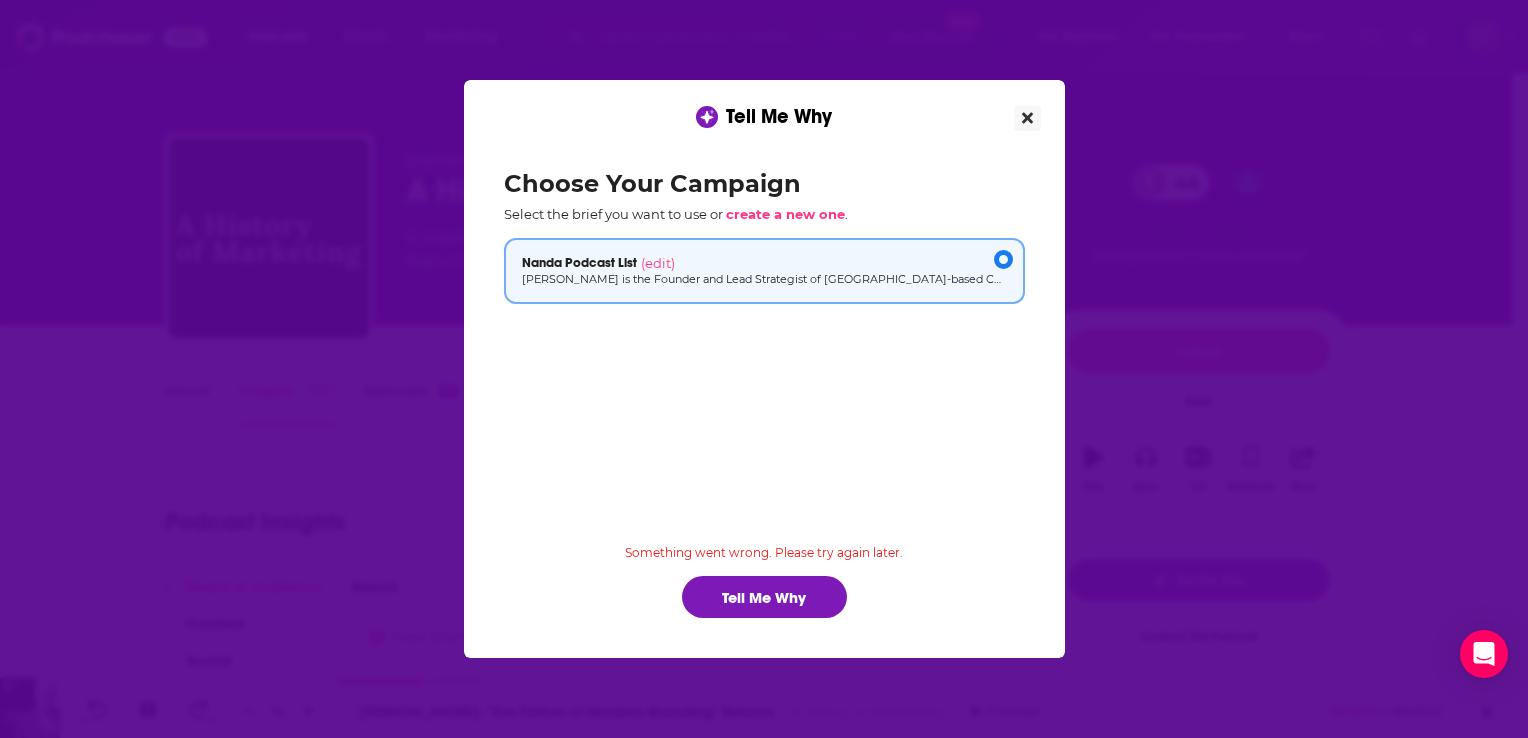 click 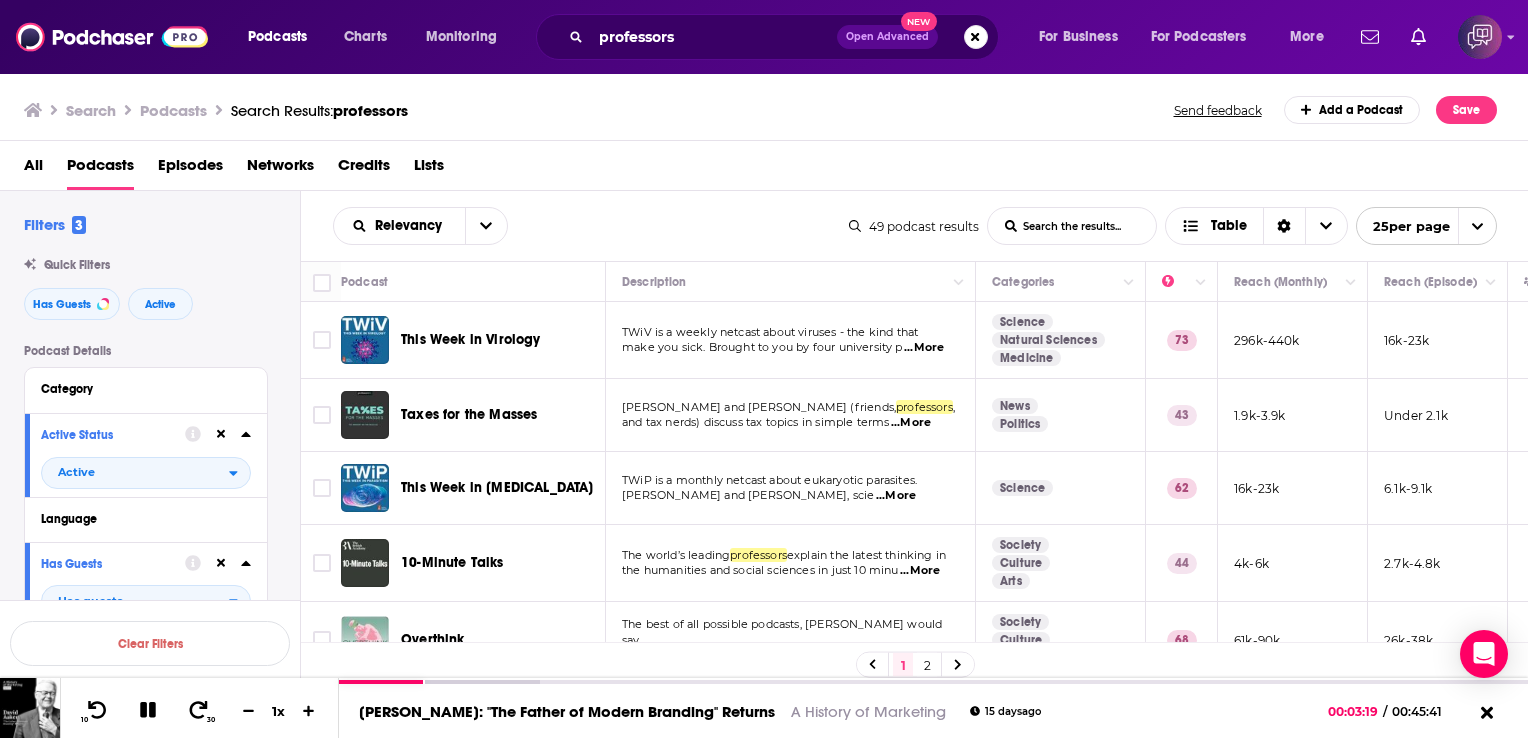 click 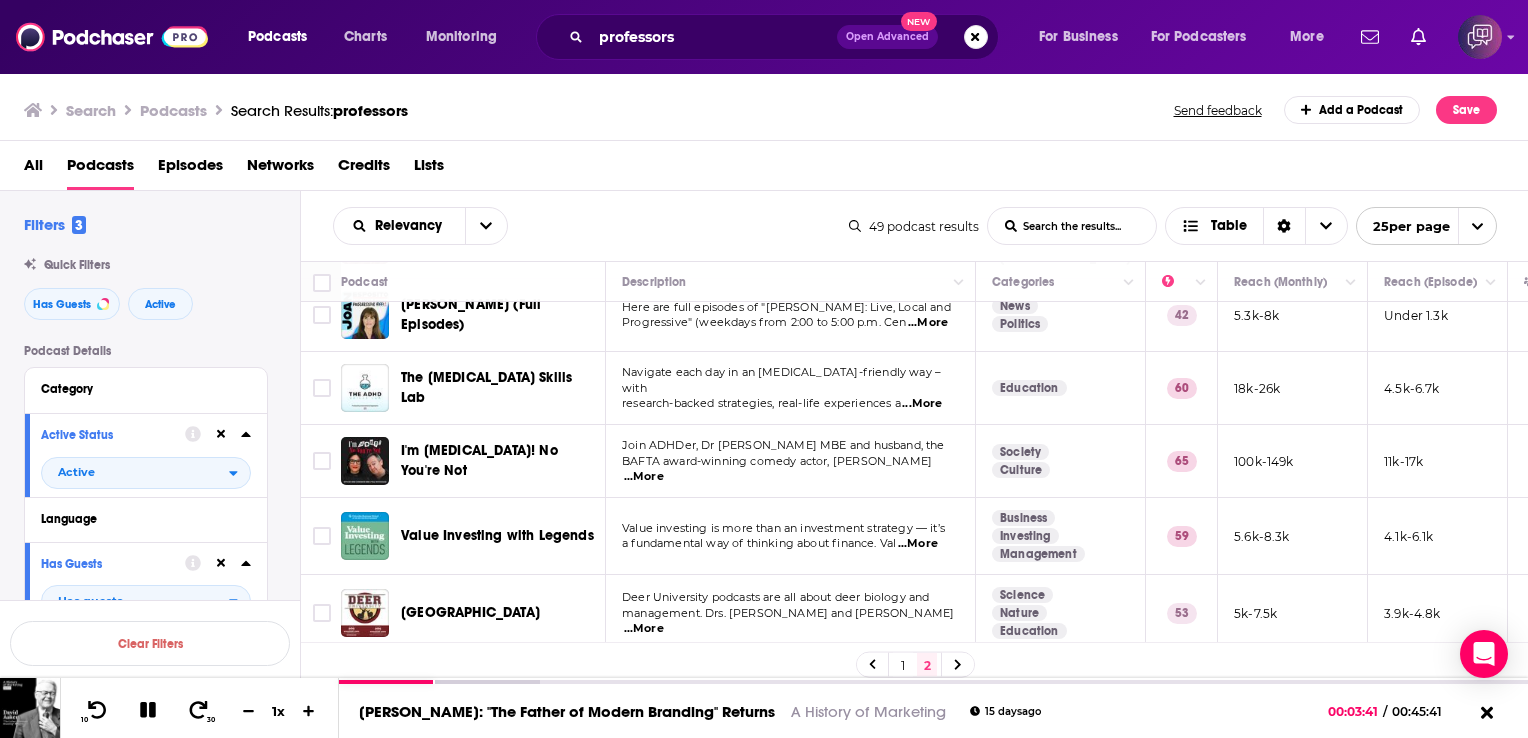 scroll, scrollTop: 1428, scrollLeft: 0, axis: vertical 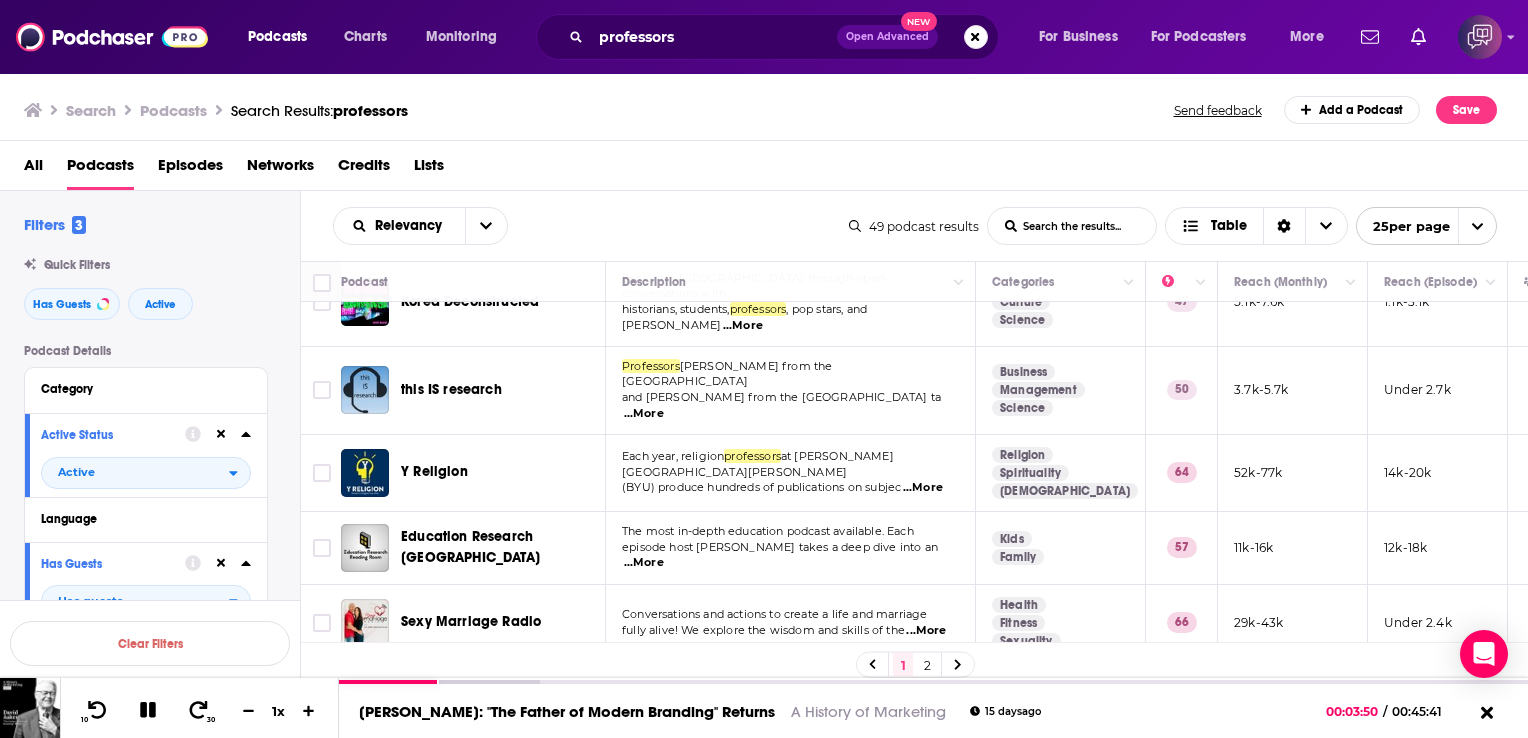 click on "Visions of Education" at bounding box center [467, 696] 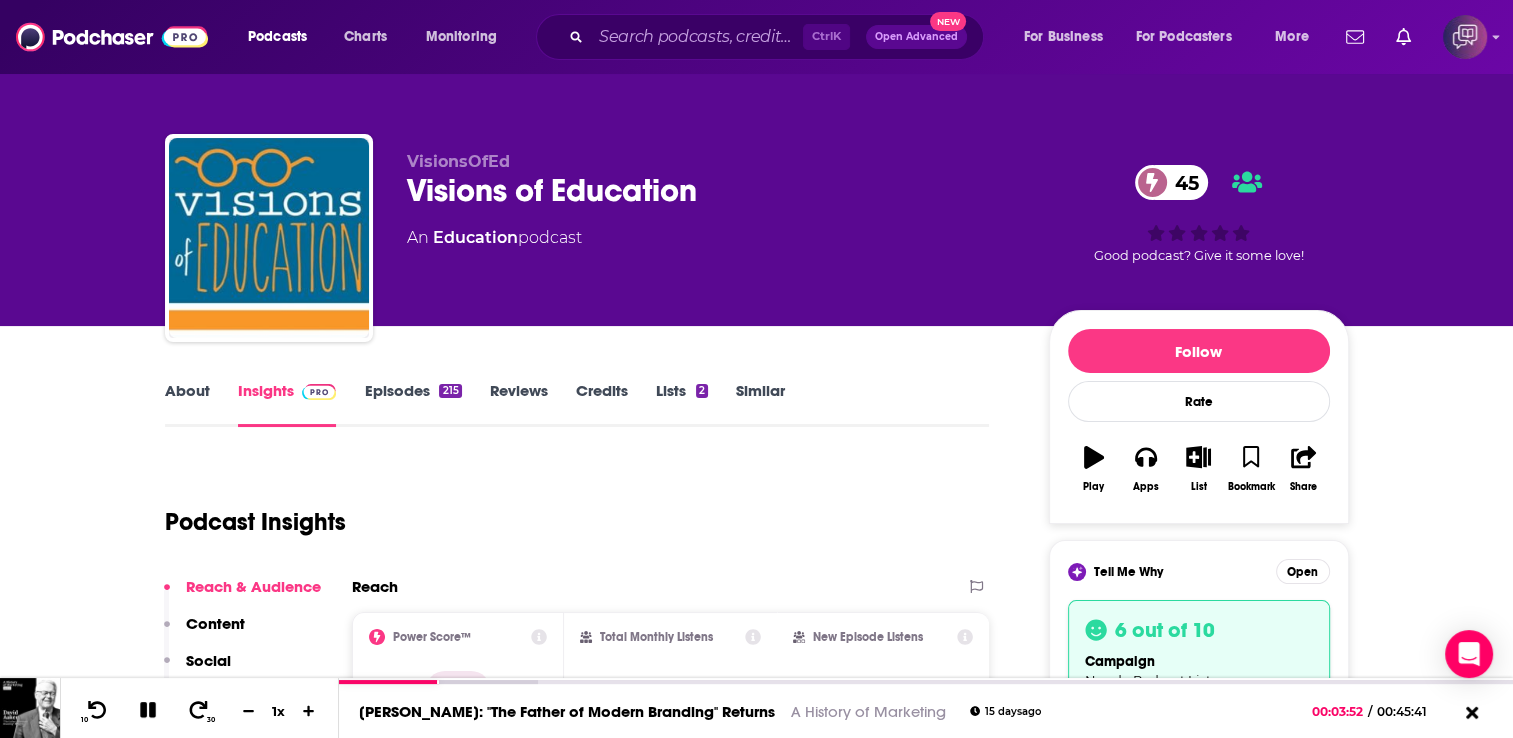click on "Similar" at bounding box center [760, 404] 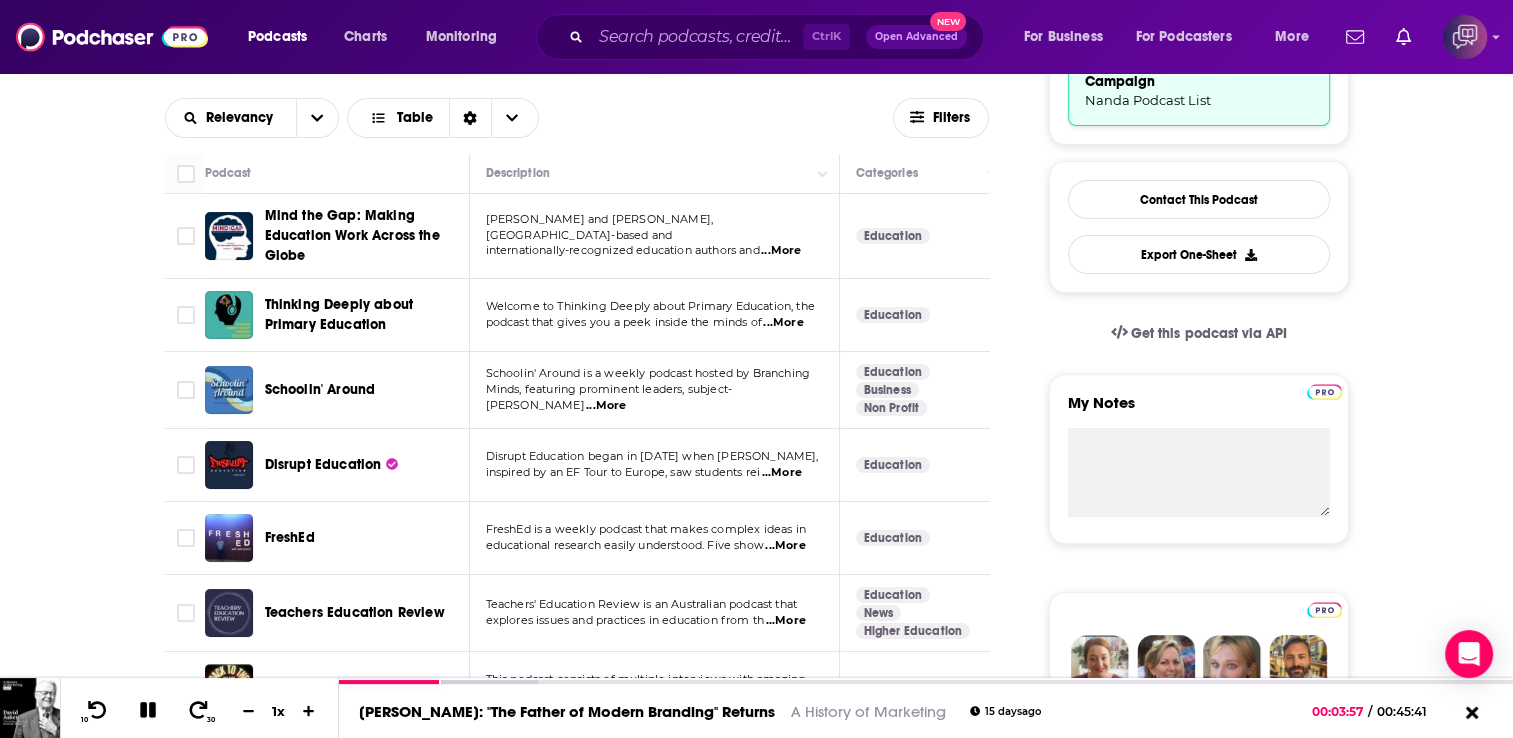 scroll, scrollTop: 636, scrollLeft: 0, axis: vertical 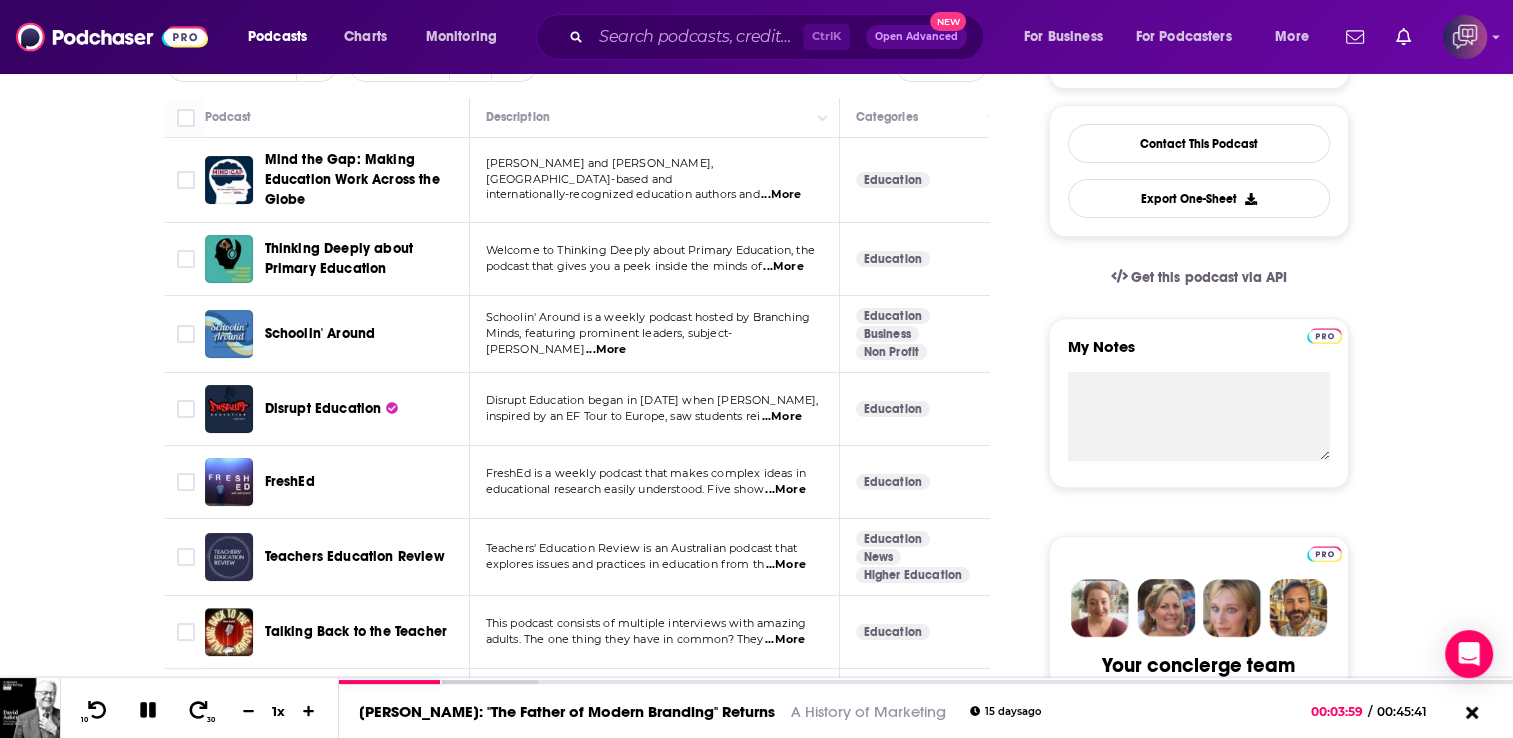 click on "About Insights Episodes 215 Reviews Credits Lists 2 Similar Podcasts like  Visions of Education Explore similar podcast featuring your favorite guest interviews, hosted podcasts, and production roles. If you like  Visions of Education  then you might like these  100 similar podcasts ! Relevancy Table Filters Podcast Description Categories Reach (Monthly) Reach (Episode) Top Country Mind the Gap: Making Education Work Across the Globe Tom Sherrington and Emma Turner, UK-based and internationally-recognized education authors and   ...More Education 54 8.6k-13k 3.2k-5.2k   US Thinking Deeply about Primary Education Welcome to Thinking Deeply about Primary Education, the podcast that gives you a peek inside the minds of   ...More Education 54 10k-15k Under 2.4k   US Schoolin' Around Schoolin' Around is a weekly podcast hosted by Branching Minds, featuring prominent leaders, subject-matte  ...More Education Business Non Profit 34 Under 2.1k Under 1.8k   US Disrupt Education  ...More Education 44 2.6k-4.6k   US 51" at bounding box center (756, 3559) 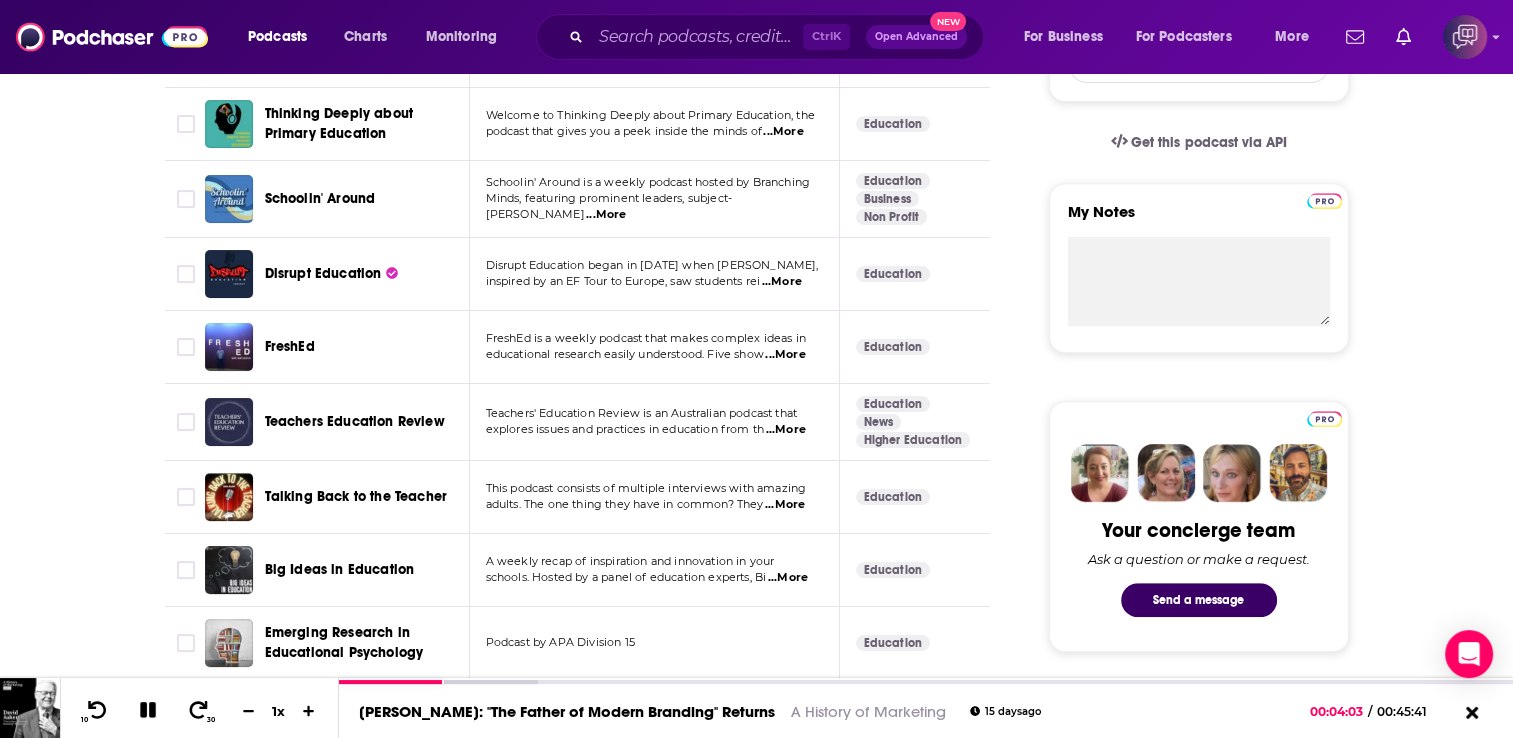 scroll, scrollTop: 773, scrollLeft: 0, axis: vertical 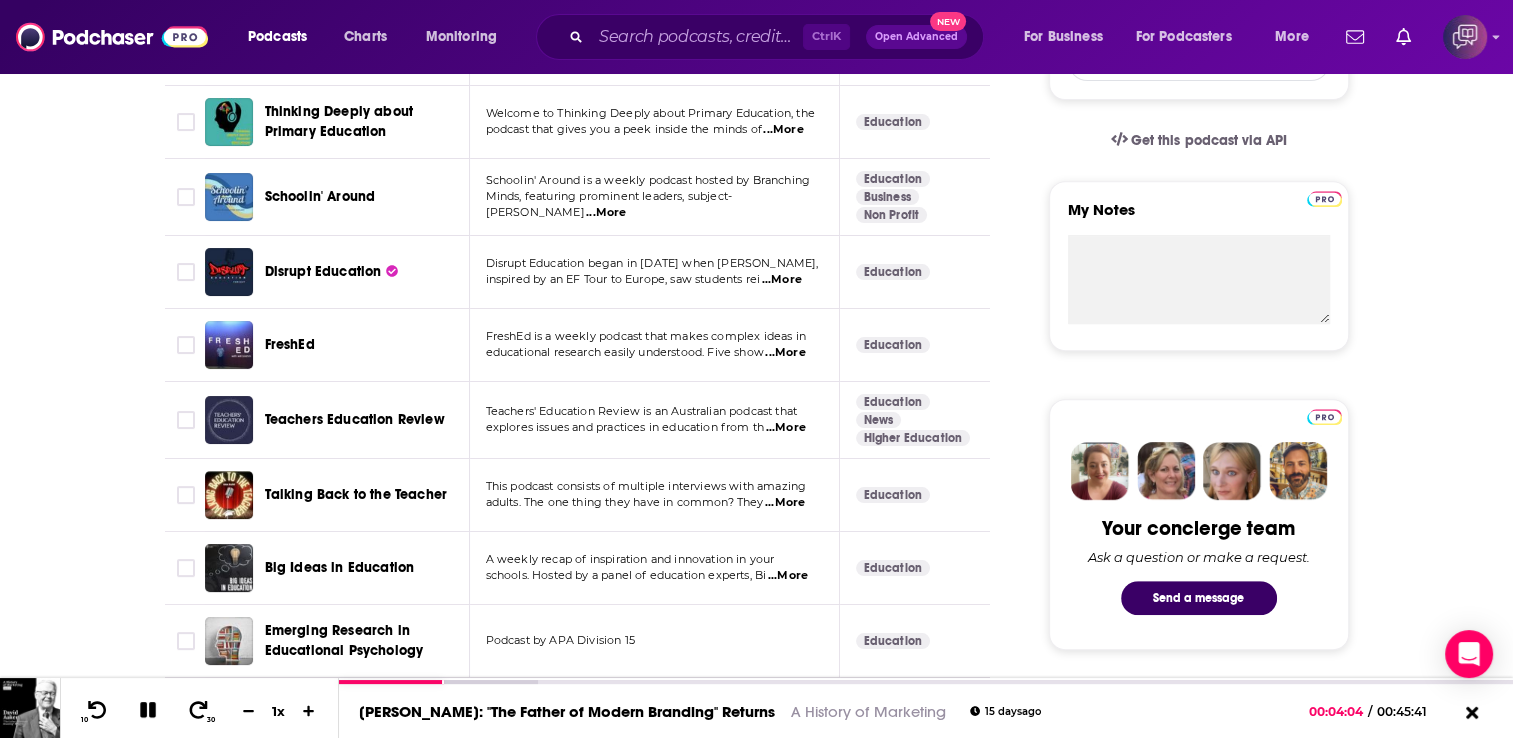click on "...More" at bounding box center (782, 280) 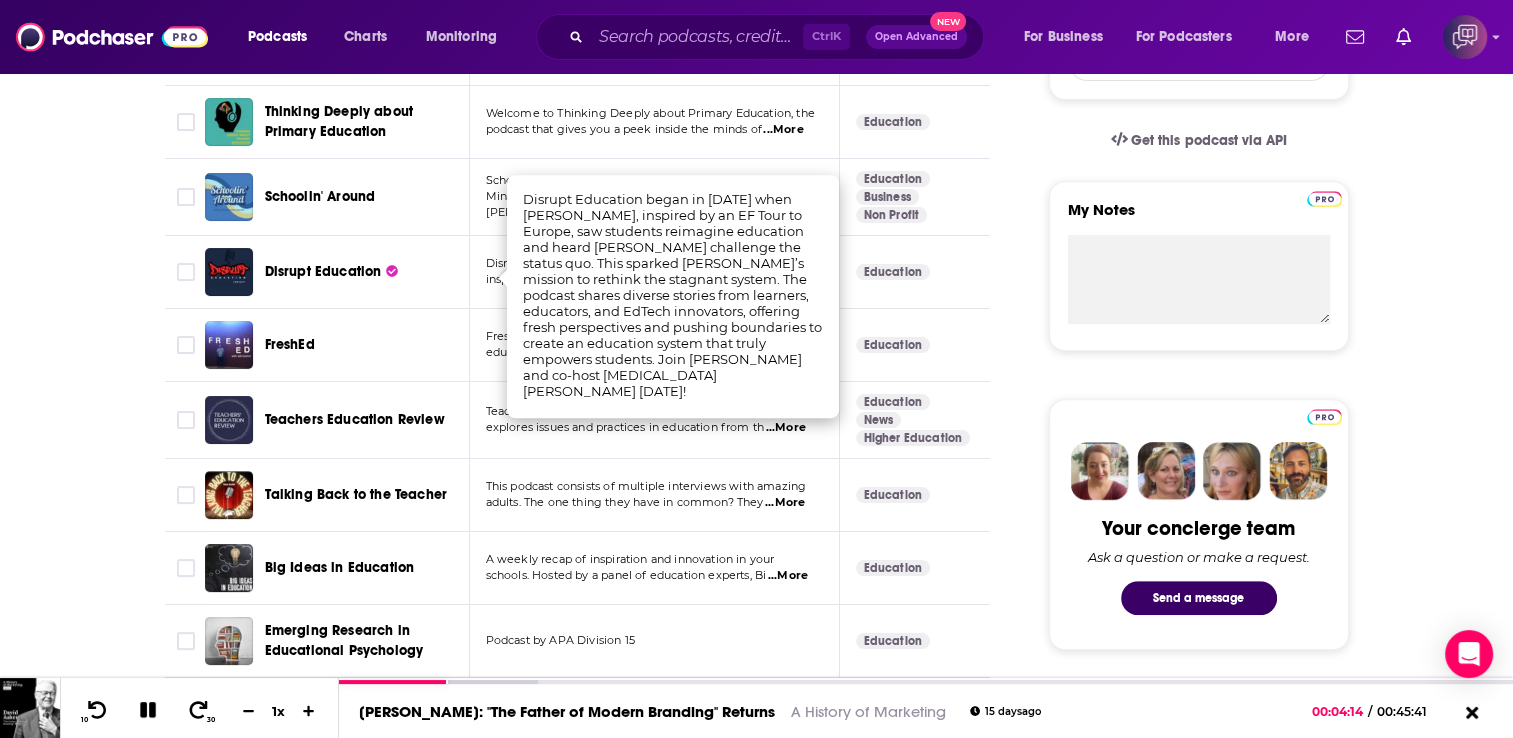 click on "Disrupt Education" at bounding box center (323, 271) 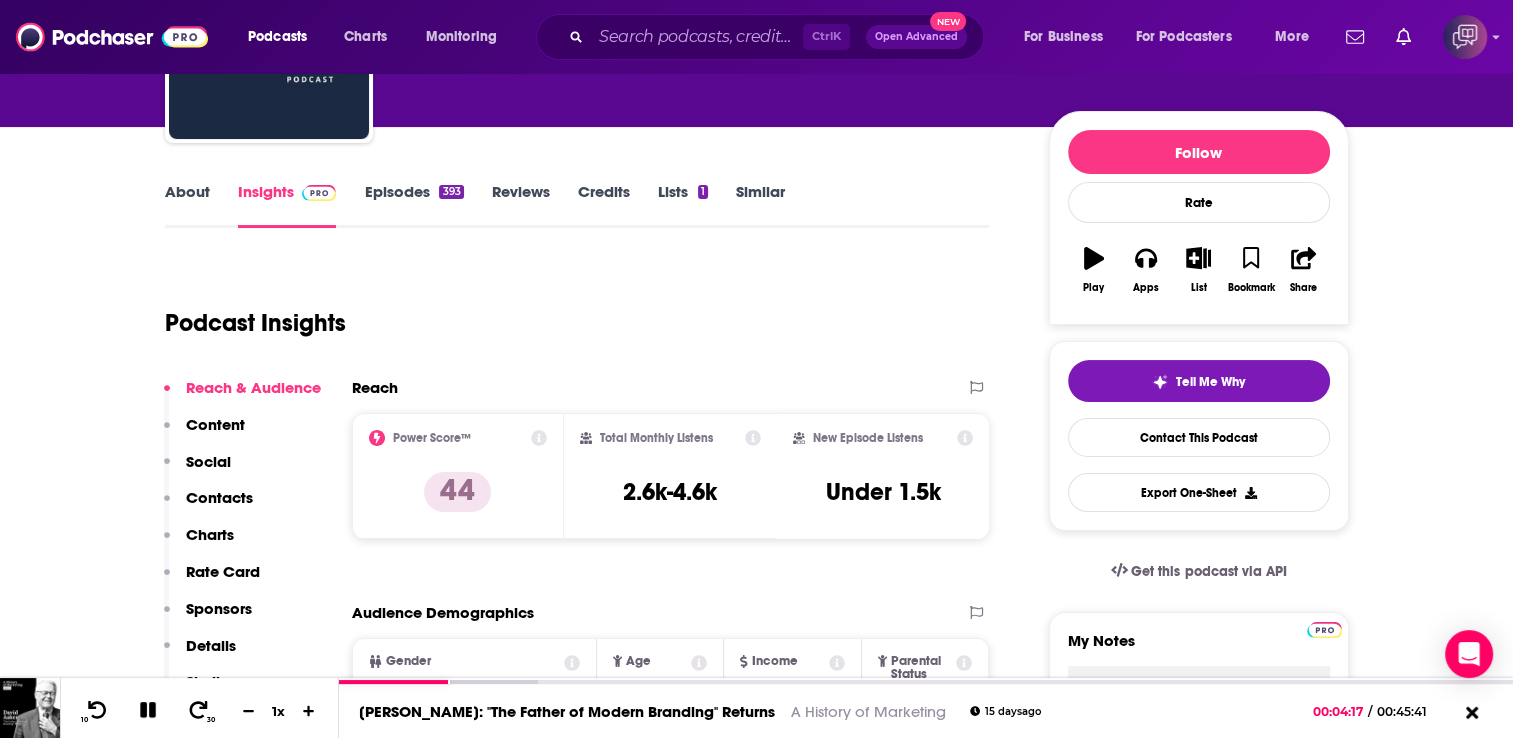 scroll, scrollTop: 200, scrollLeft: 0, axis: vertical 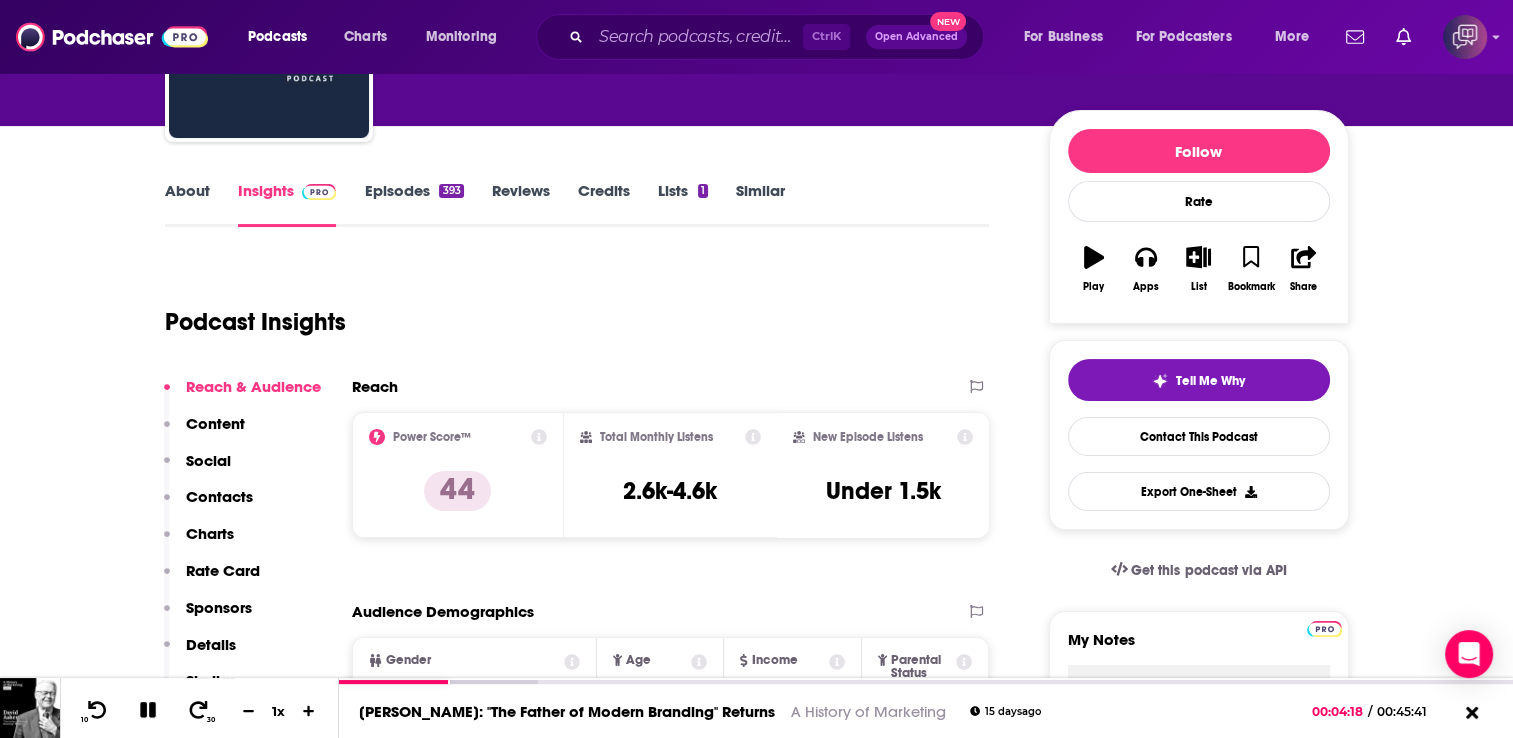 click on "Episodes 393" at bounding box center (413, 204) 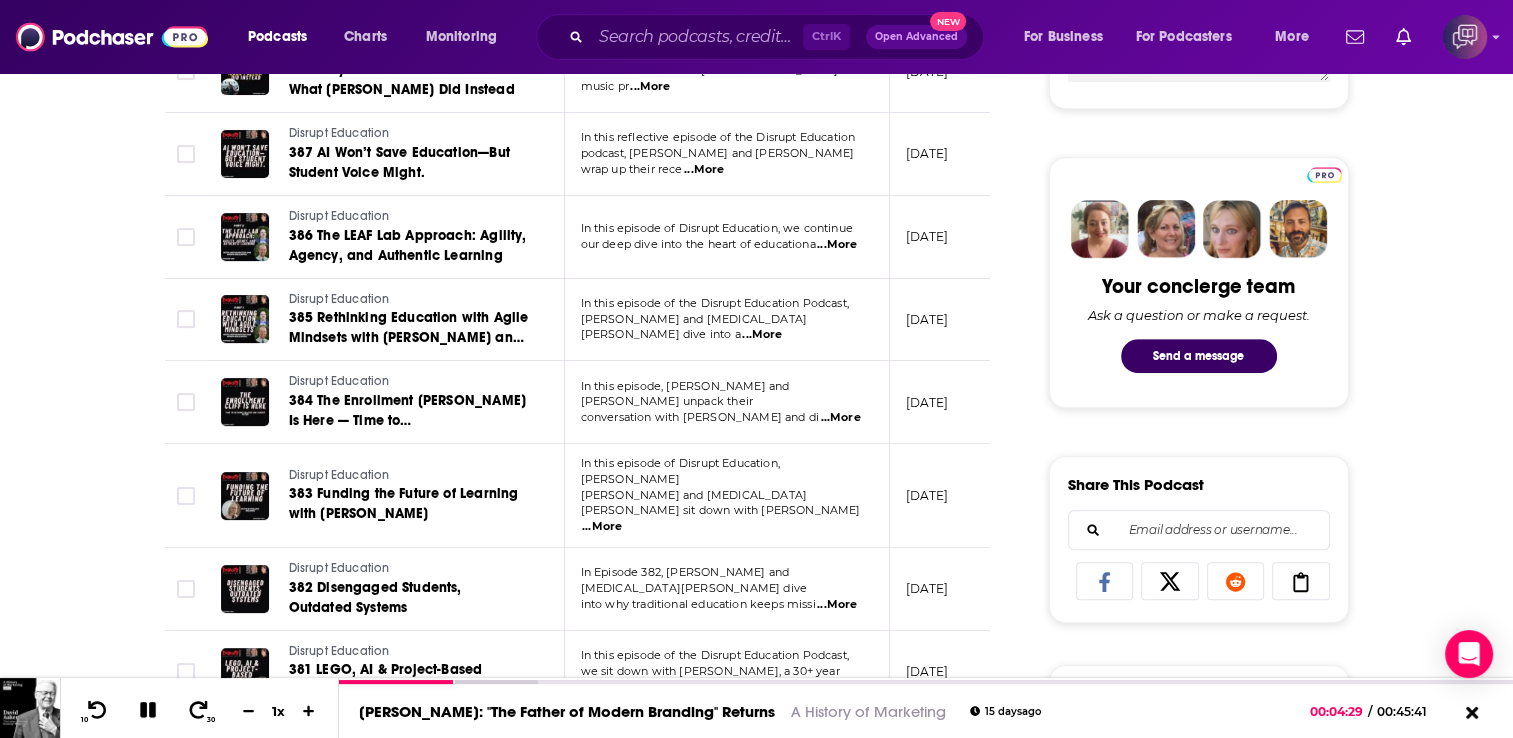 scroll, scrollTop: 872, scrollLeft: 0, axis: vertical 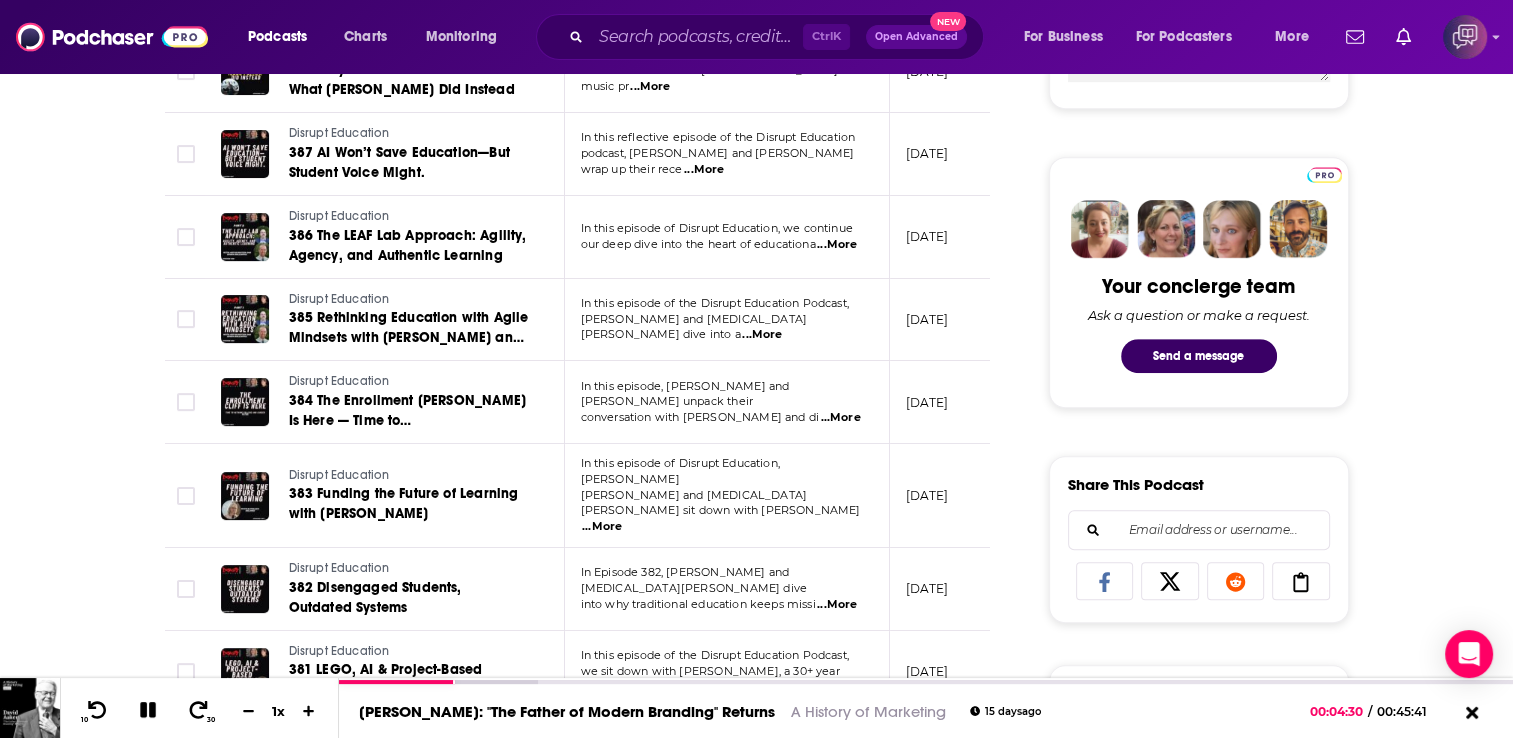 click on "385 Rethinking Education with Agile Mindsets with Simon Holzapfel and Jeff Burstein" at bounding box center [409, 337] 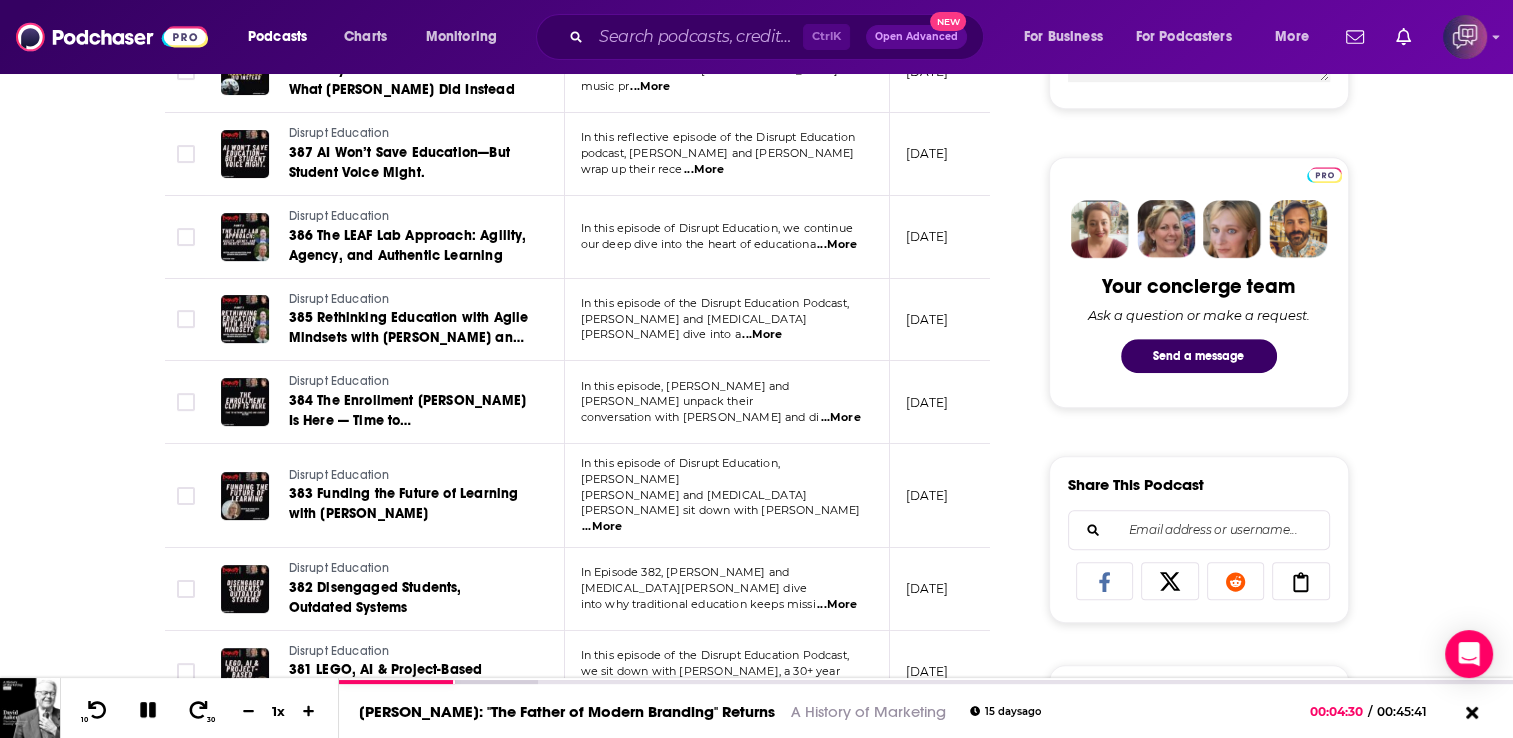 scroll, scrollTop: 0, scrollLeft: 0, axis: both 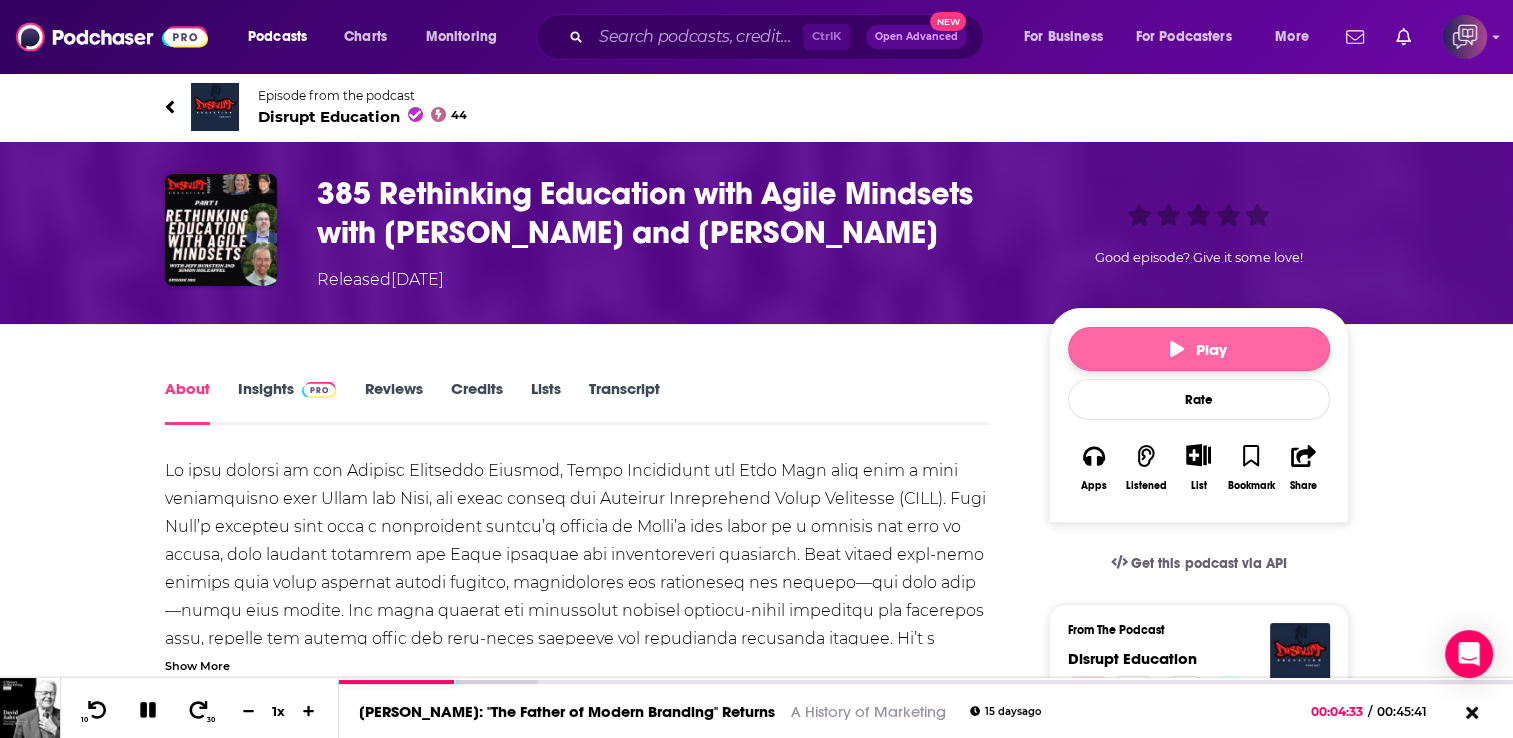 click on "Play" at bounding box center [1199, 349] 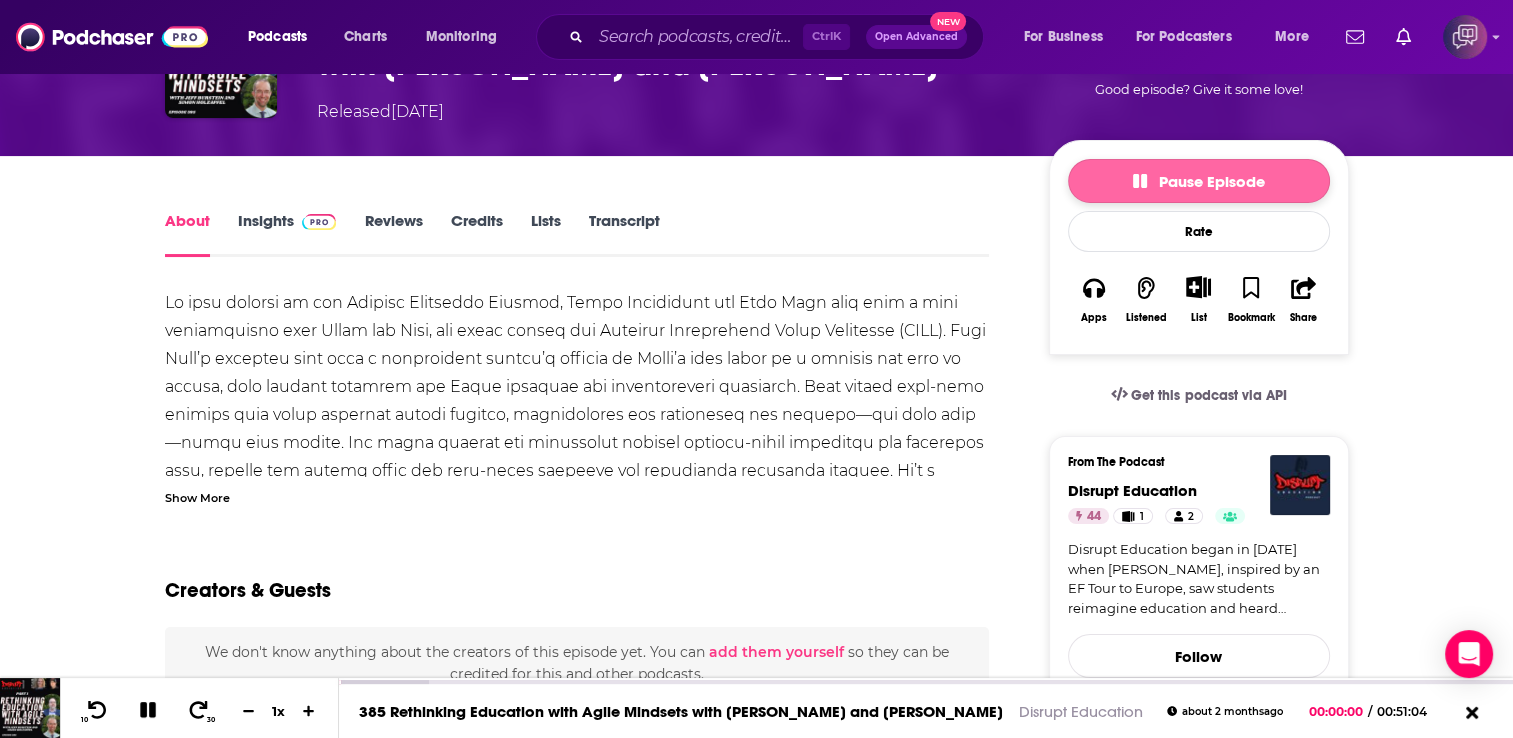 scroll, scrollTop: 185, scrollLeft: 0, axis: vertical 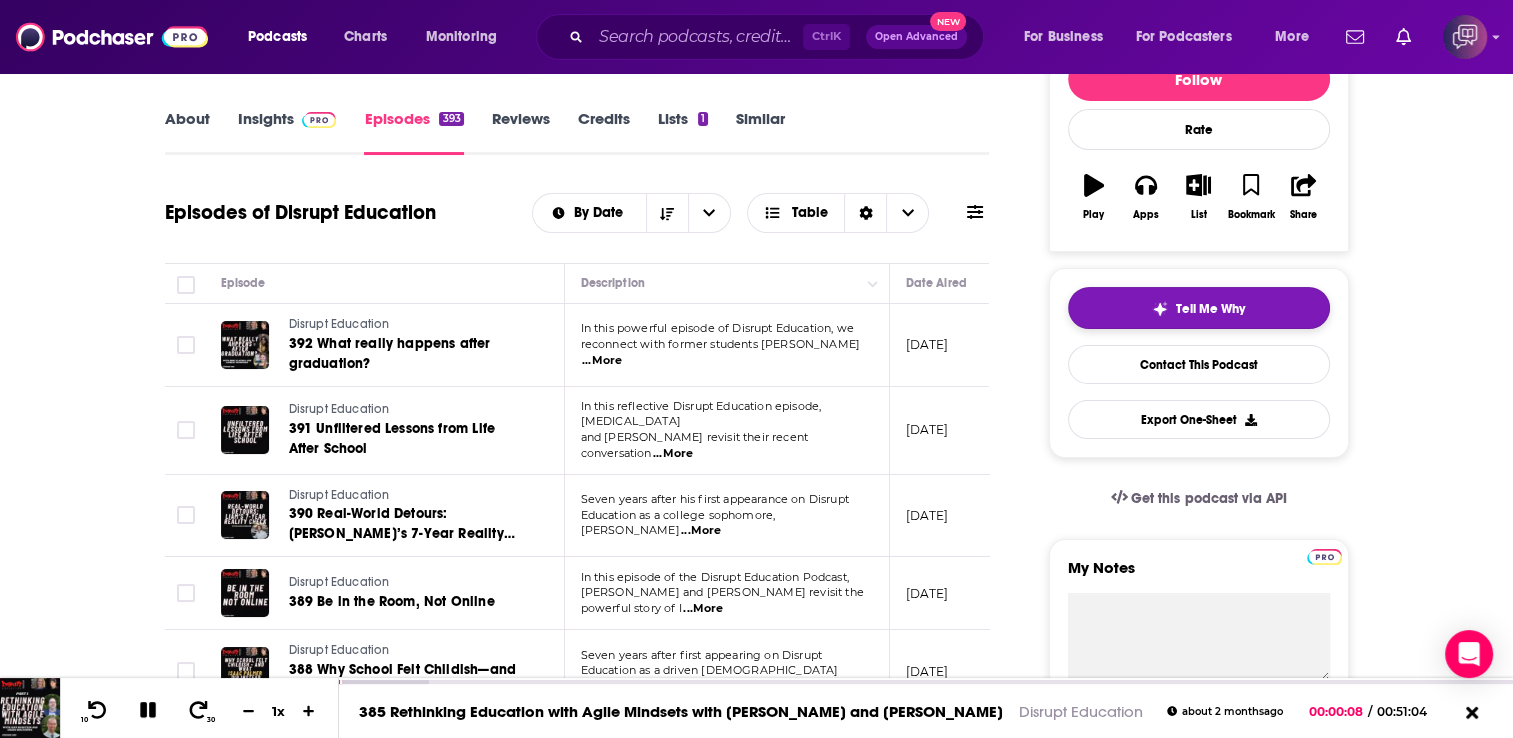 click on "Tell Me Why" at bounding box center (1199, 308) 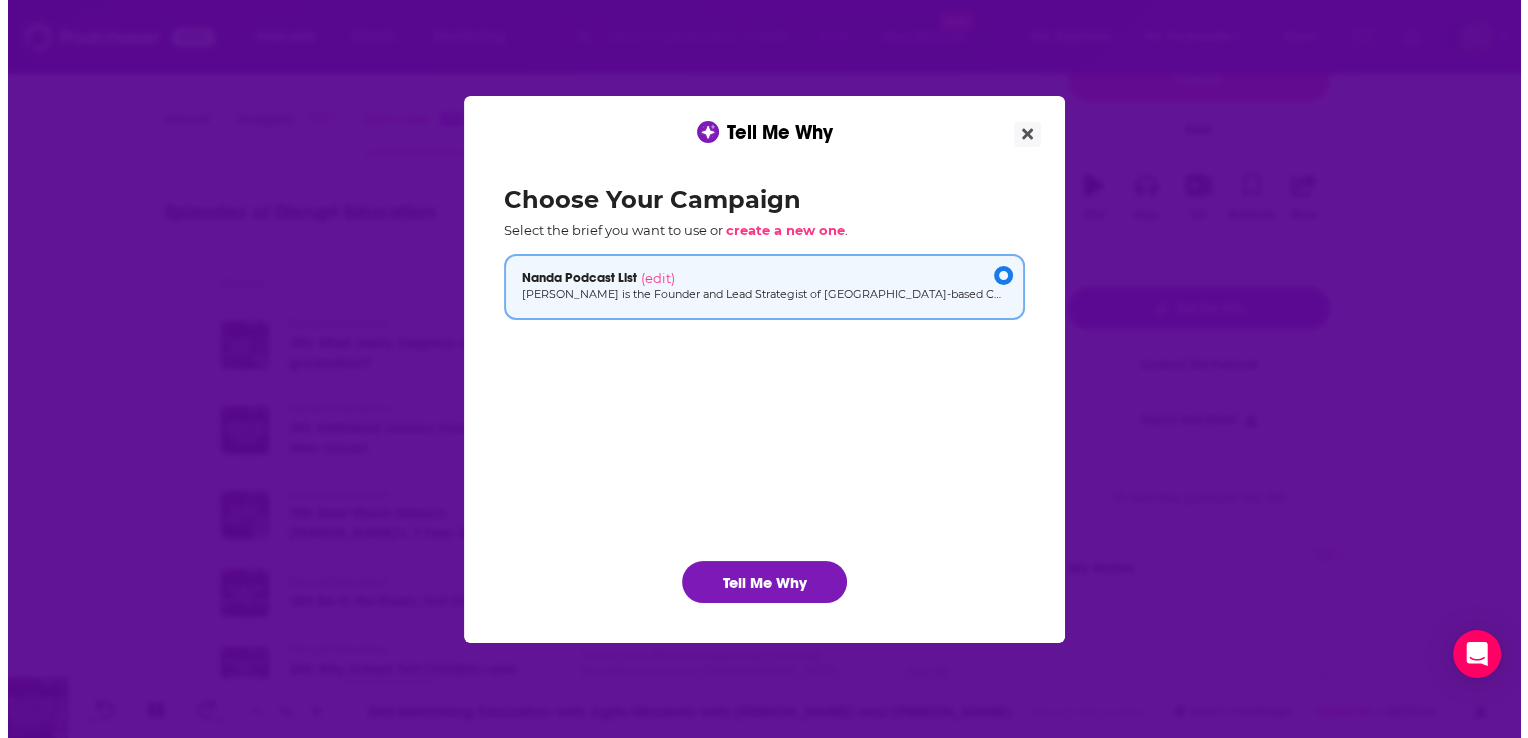 scroll, scrollTop: 0, scrollLeft: 0, axis: both 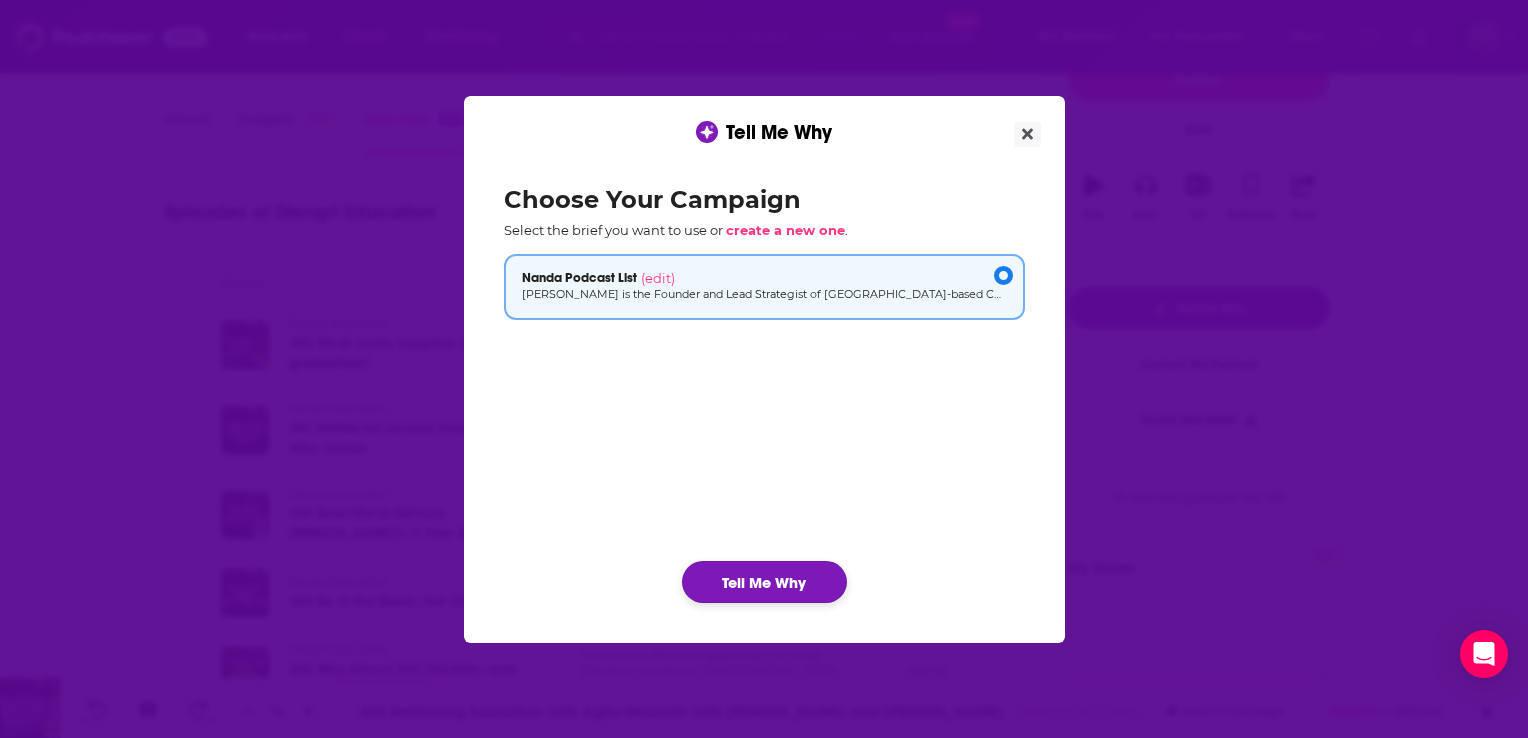 click on "Tell Me Why" 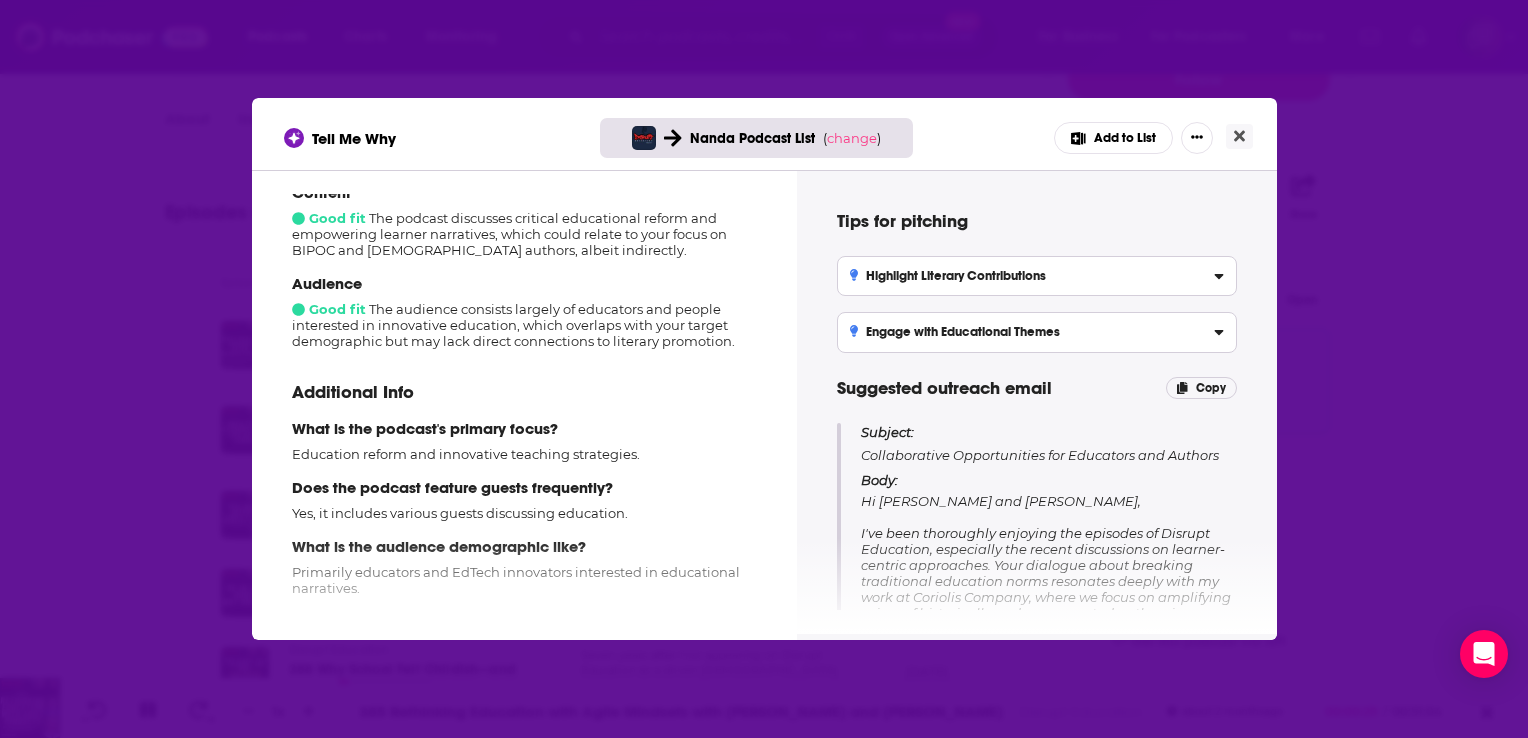scroll, scrollTop: 251, scrollLeft: 0, axis: vertical 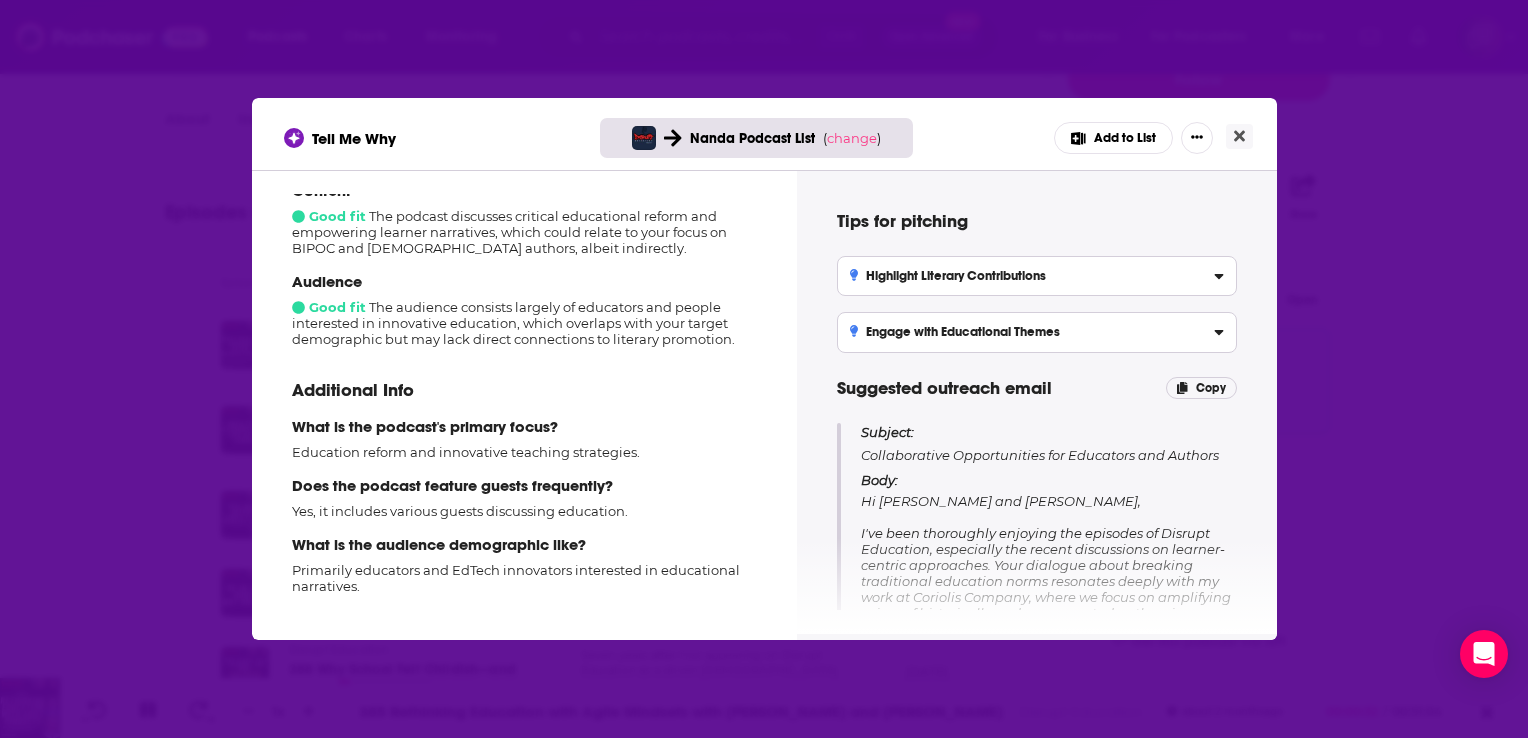 click on "Tell Me Why  Nanda Podcast List   ( change ) Add to List How well does this podcast fit your campaign? 6 out of 10   Good fit   The podcast's focus on education reform and learner-centric models partially aligns with your mission to elevate underrepresented authors, but it lacks a direct emphasis on literary promotion. Content   Good fit   The podcast discusses critical educational reform and empowering learner narratives, which could relate to your focus on BIPOC and LGBTQ+ authors, albeit indirectly. Audience   Good fit   The audience consists largely of educators and people interested in innovative education, which overlaps with your target demographic but may lack direct connections to literary promotion. Additional Info What is the podcast's primary focus? Education reform and innovative teaching strategies. Does the podcast feature guests frequently? Yes, it includes various guests discussing education. What is the audience demographic like? Tips for pitching Highlight Literary Contributions Copy" at bounding box center (764, 369) 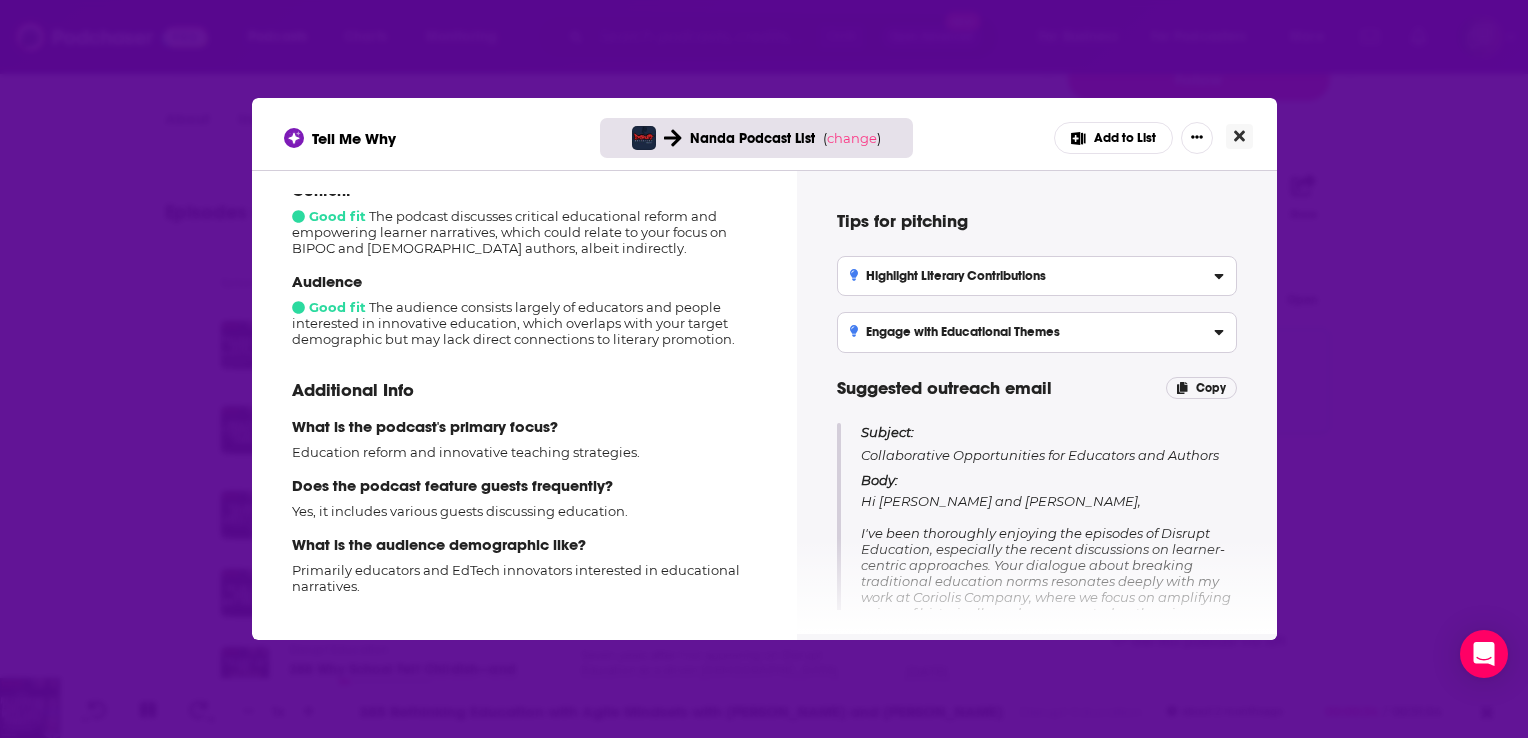 click 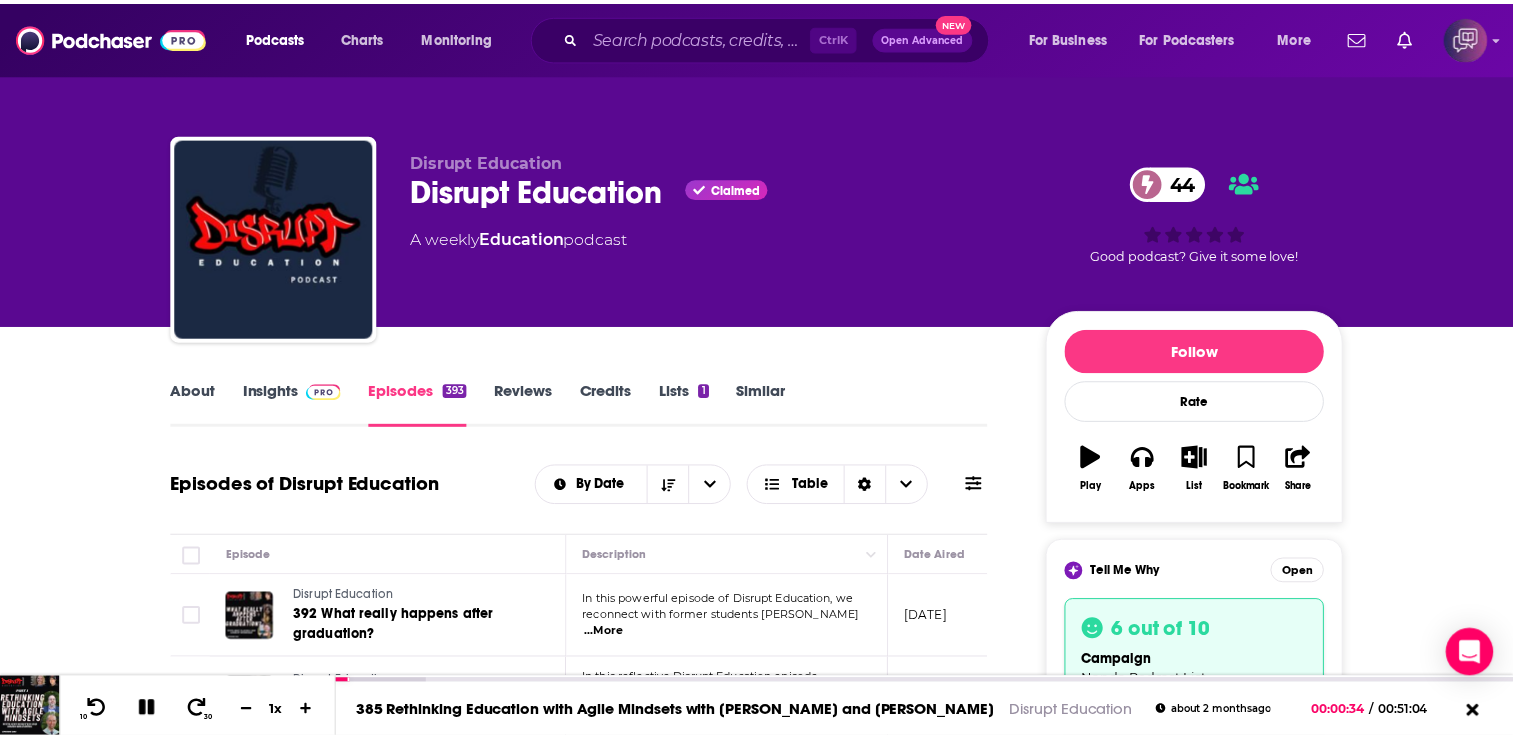 scroll, scrollTop: 272, scrollLeft: 0, axis: vertical 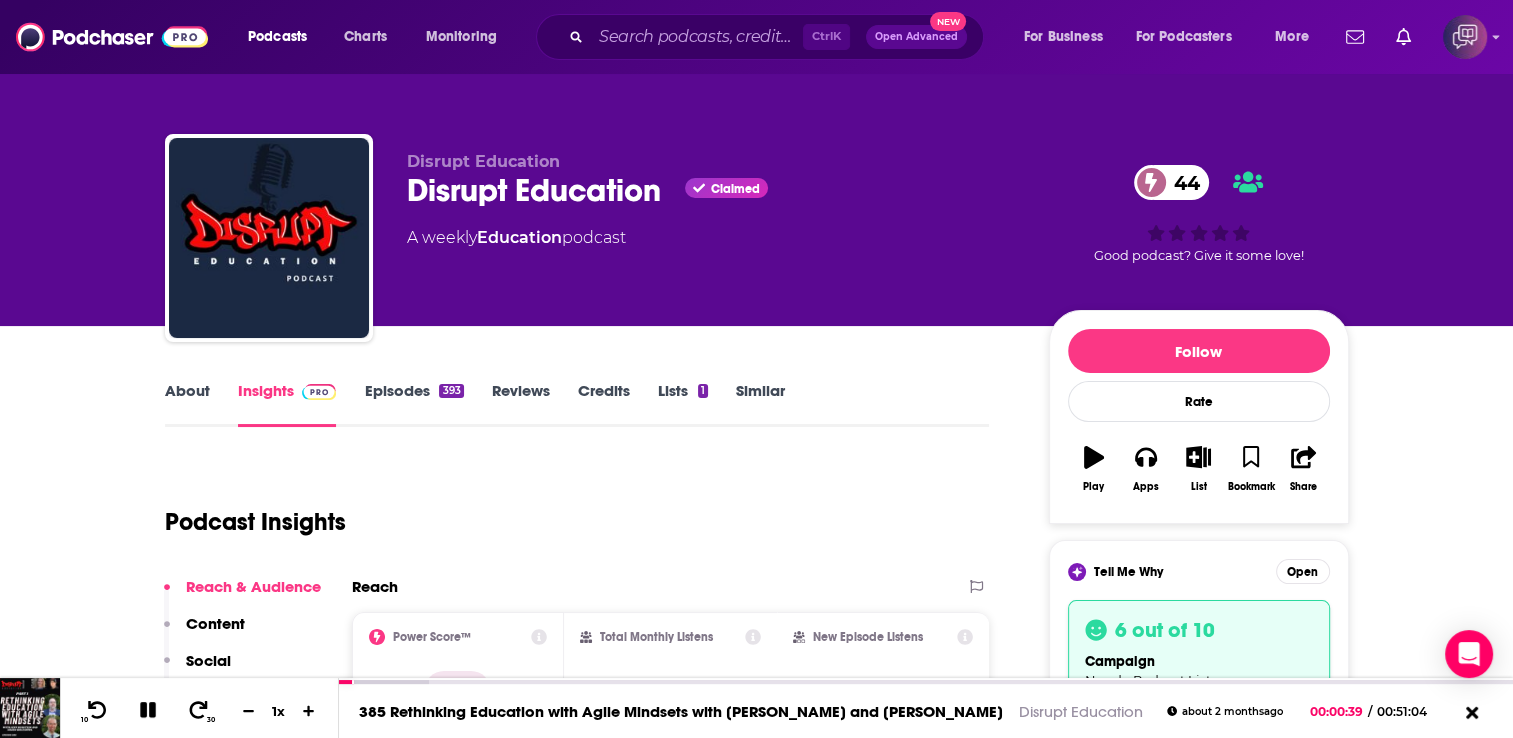 click on "Similar" at bounding box center (760, 404) 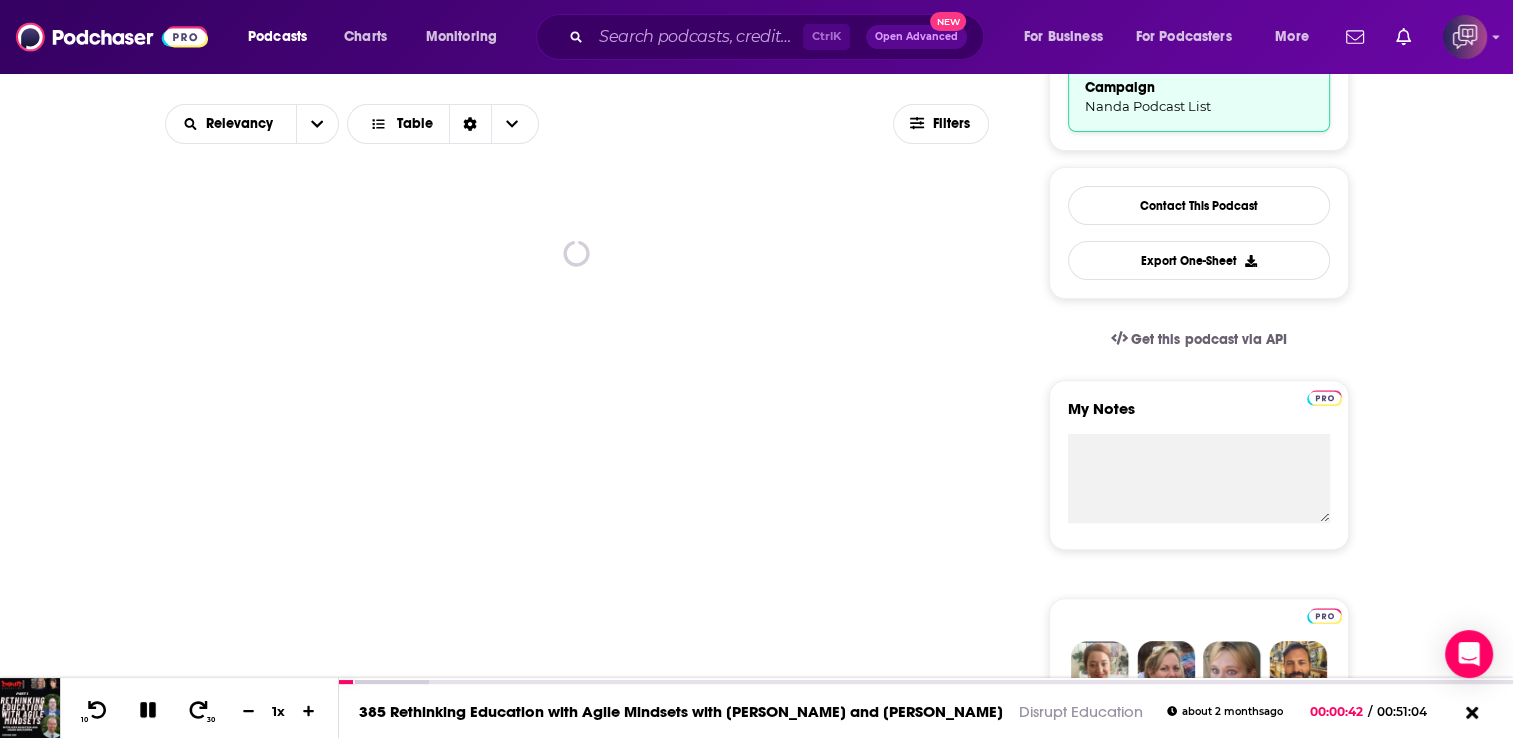 scroll, scrollTop: 568, scrollLeft: 0, axis: vertical 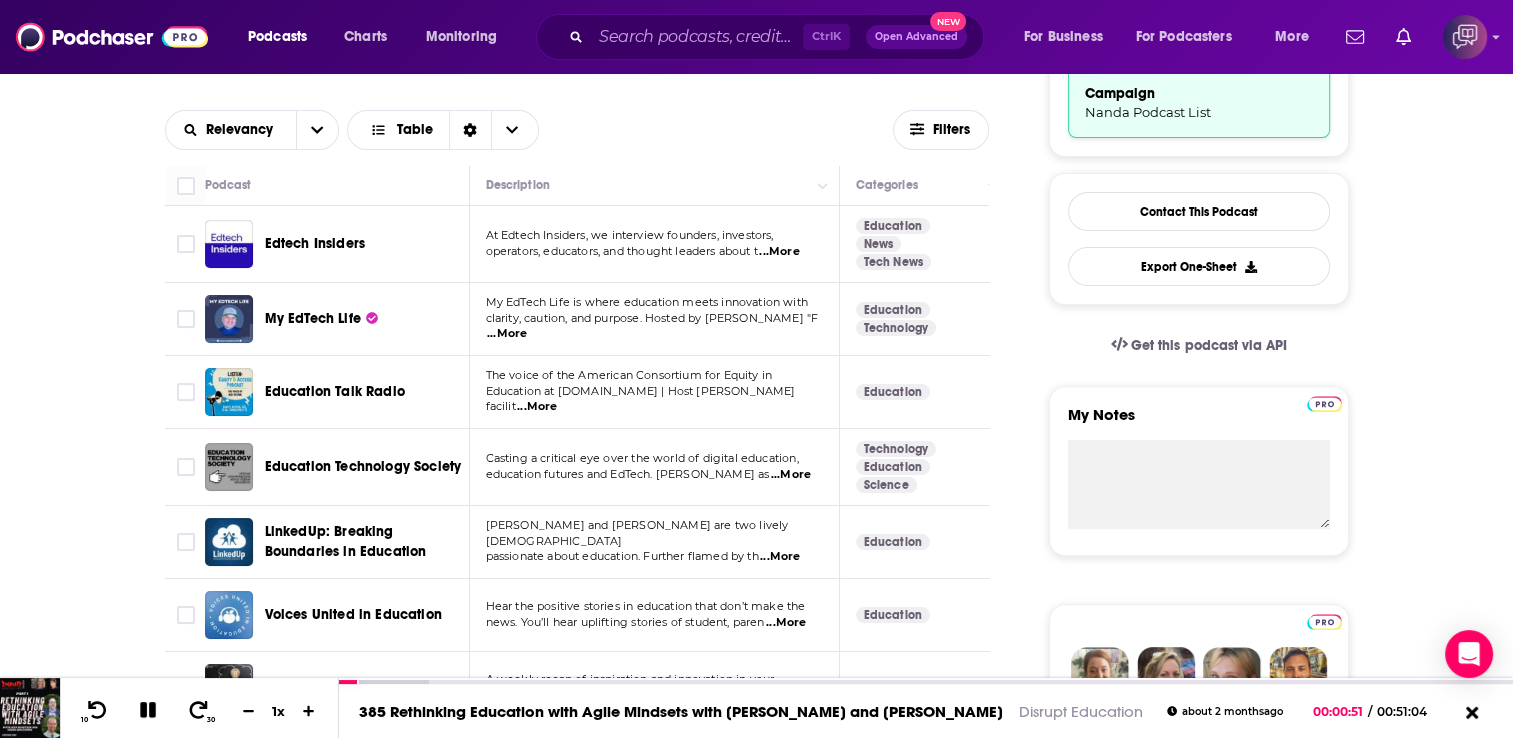 click on "...More" at bounding box center (779, 252) 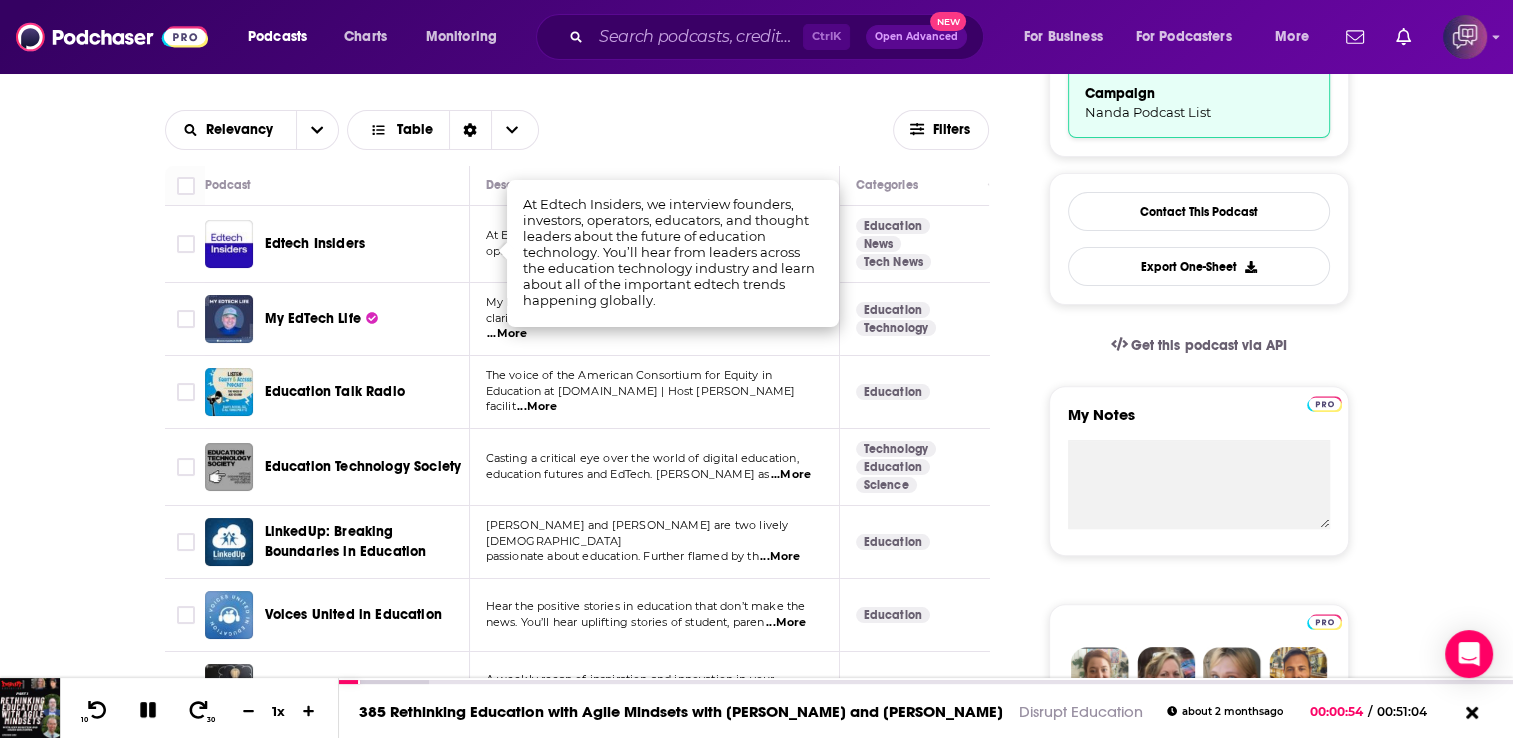 click on "About Insights Episodes 393 Reviews Credits Lists 1 Similar Podcasts like  Disrupt Education Explore similar podcast featuring your favorite guest interviews, hosted podcasts, and production roles. If you like  Disrupt Education  then you might like these  99 similar podcasts ! Relevancy Table Filters Podcast Description Categories Reach (Monthly) Reach (Episode) Top Country Edtech Insiders At Edtech Insiders, we interview founders, investors, operators, educators, and thought leaders about t  ...More Education News Tech News 44 3.5k-5.5k Under 1.3k   US My EdTech Life My EdTech Life is where education meets innovation with clarity, caution, and purpose. Hosted by Alfonso "F  ...More Education Technology 40 1.3k-3.3k Under 1.6k   US Education Talk Radio The voice of the American Consortium for Equity in Education at ace-ed.org  | Host Larry Jacobs facilit  ...More Education 35 Under 1.5k Under 1.1k   US Education Technology Society Casting a critical eye over the world of digital education,  ...More Education" at bounding box center [757, 3611] 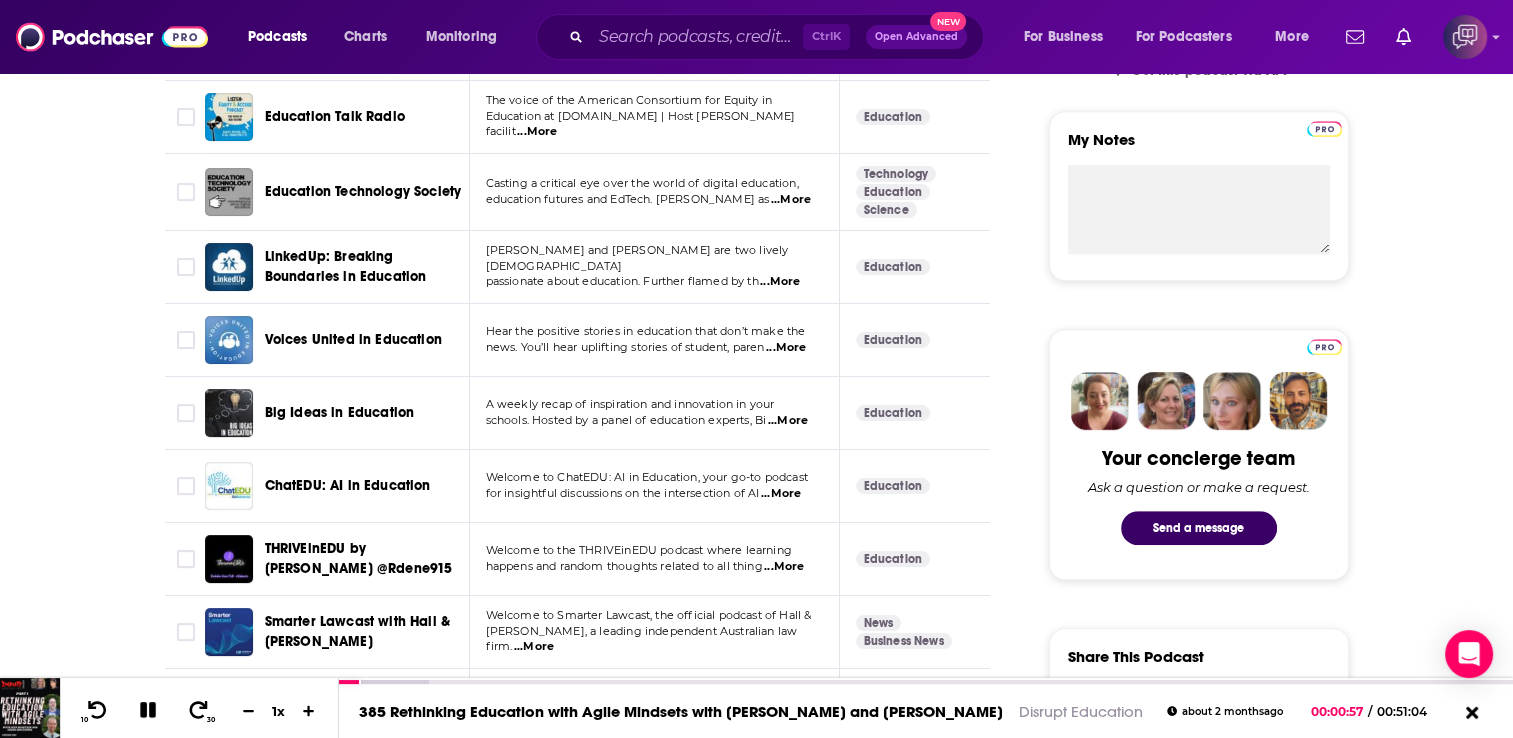 scroll, scrollTop: 854, scrollLeft: 0, axis: vertical 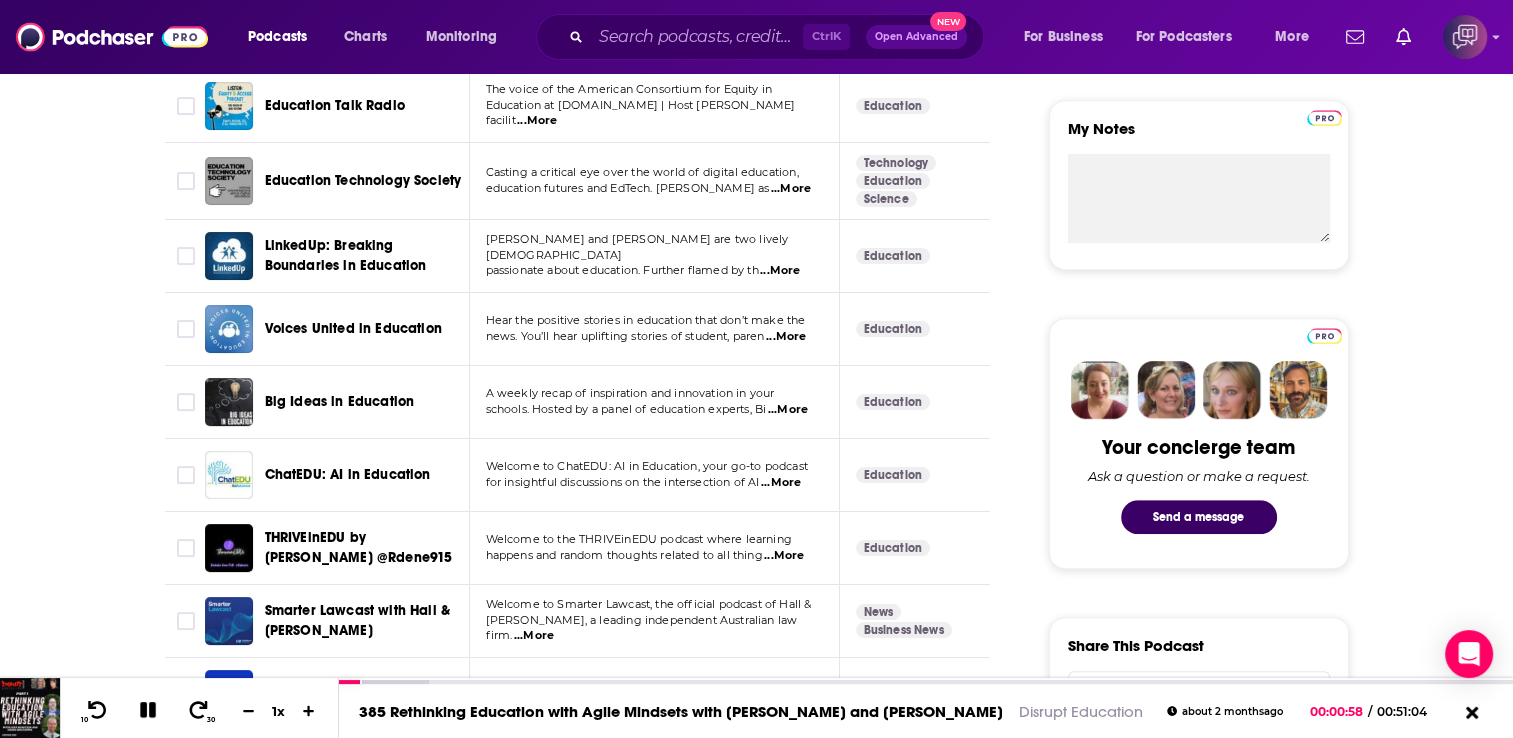 click on "...More" at bounding box center [780, 271] 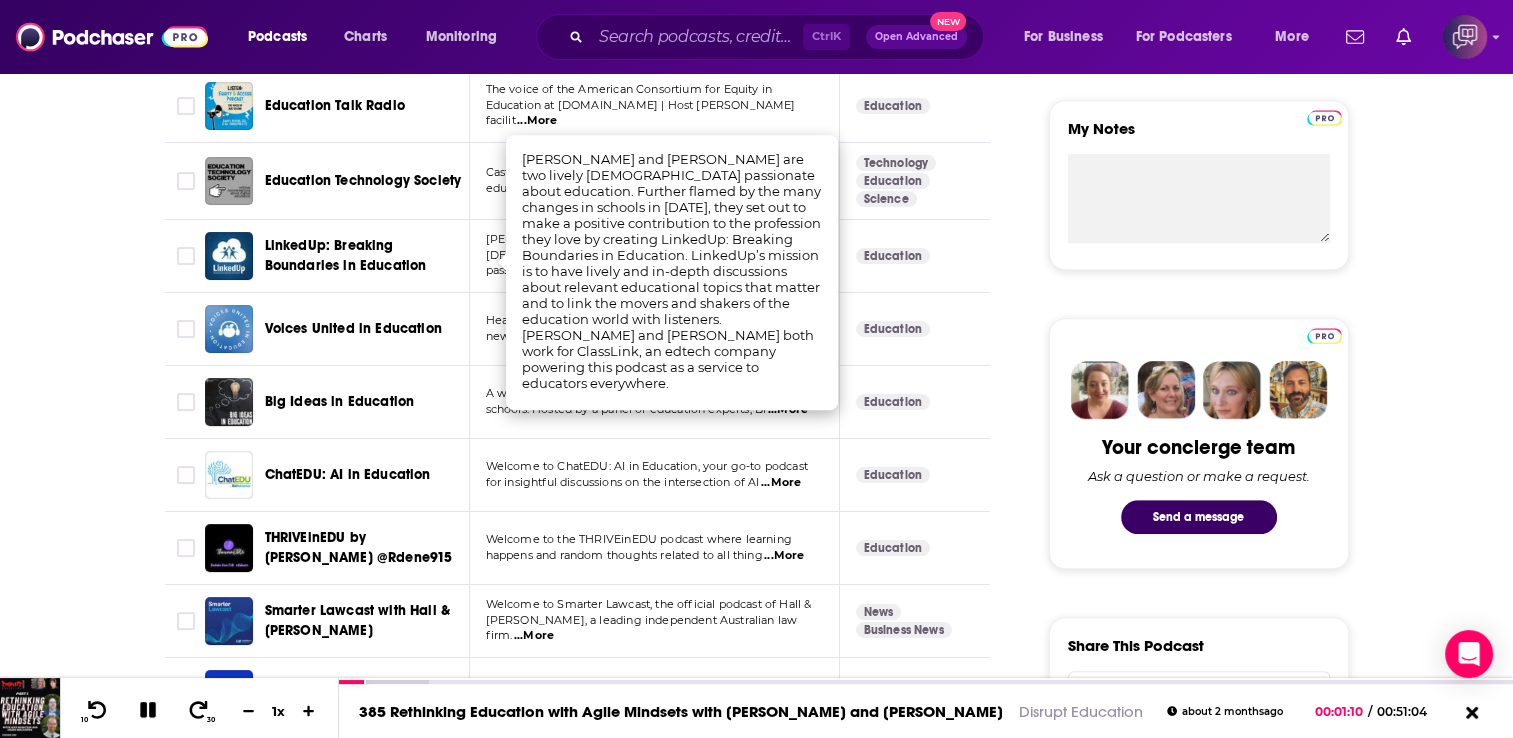 click on "LinkedUp: Breaking Boundaries in Education" at bounding box center (346, 255) 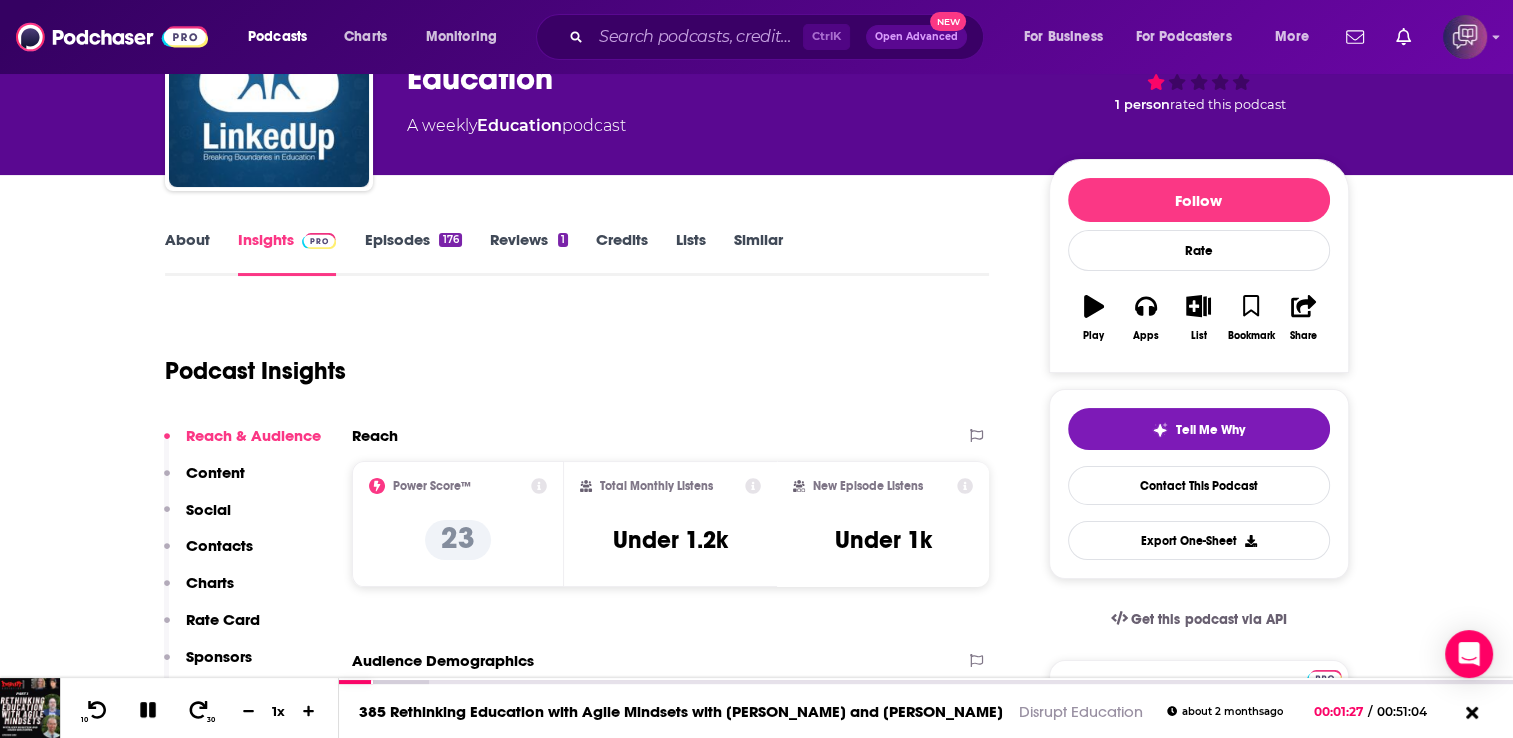 scroll, scrollTop: 141, scrollLeft: 0, axis: vertical 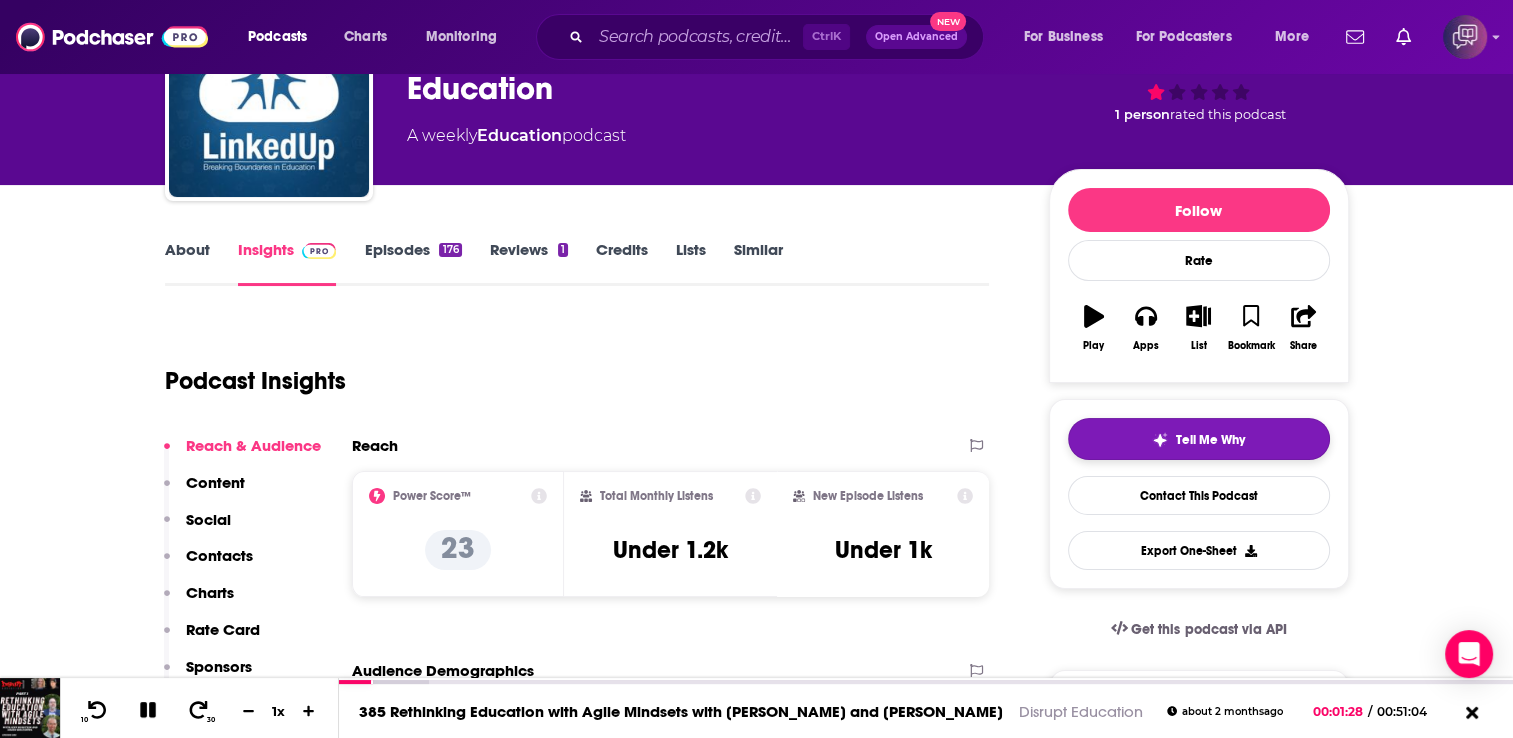 click on "Tell Me Why" at bounding box center [1210, 440] 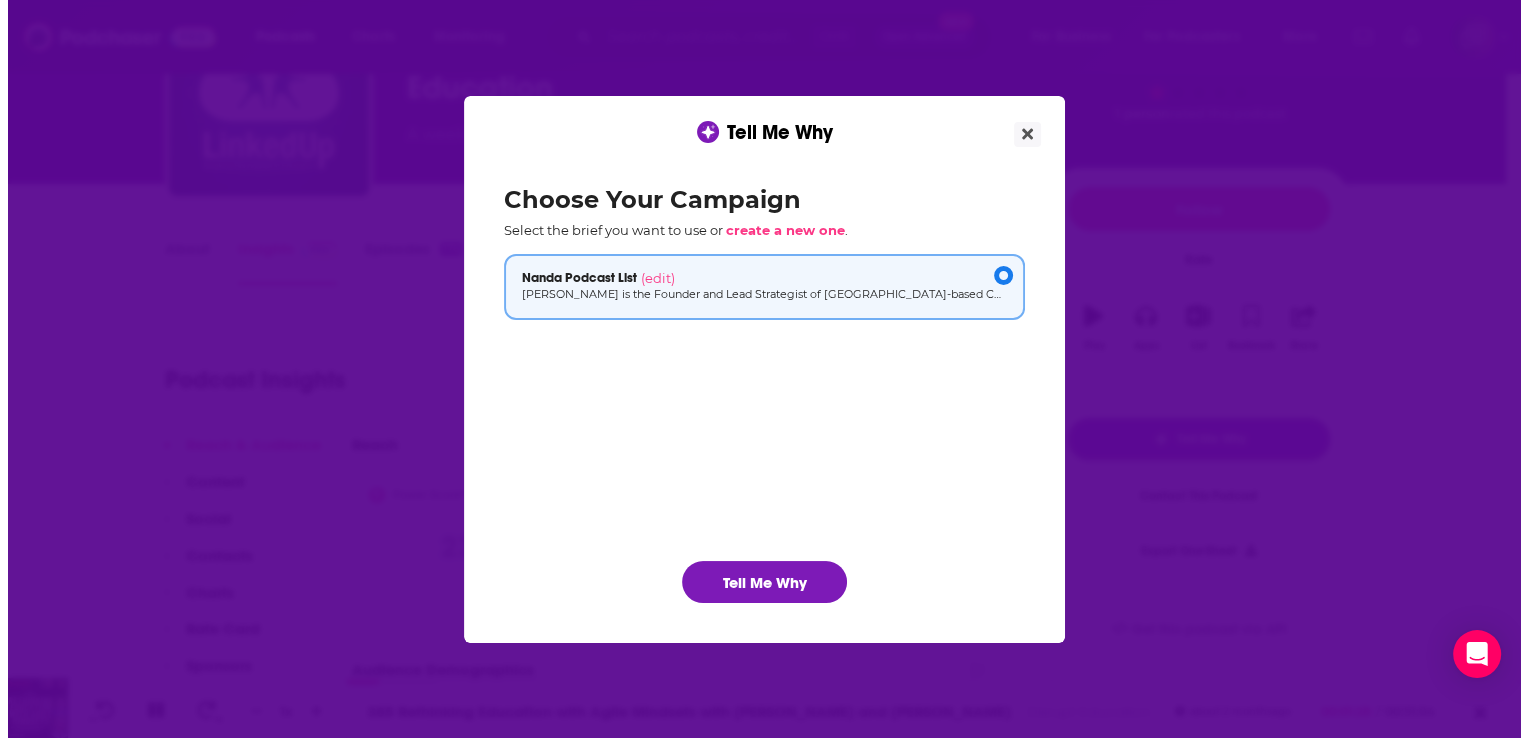 scroll, scrollTop: 0, scrollLeft: 0, axis: both 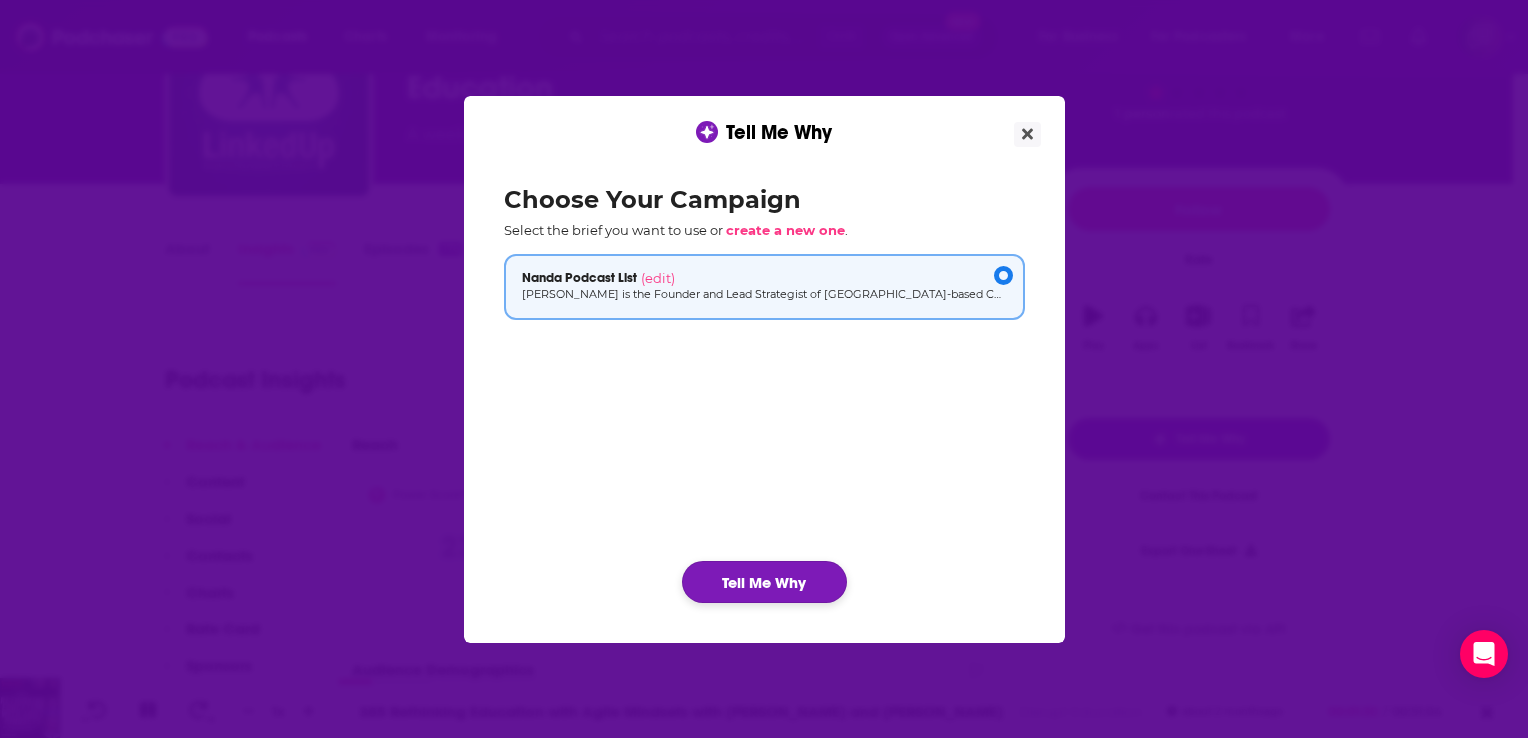 click on "Tell Me Why" 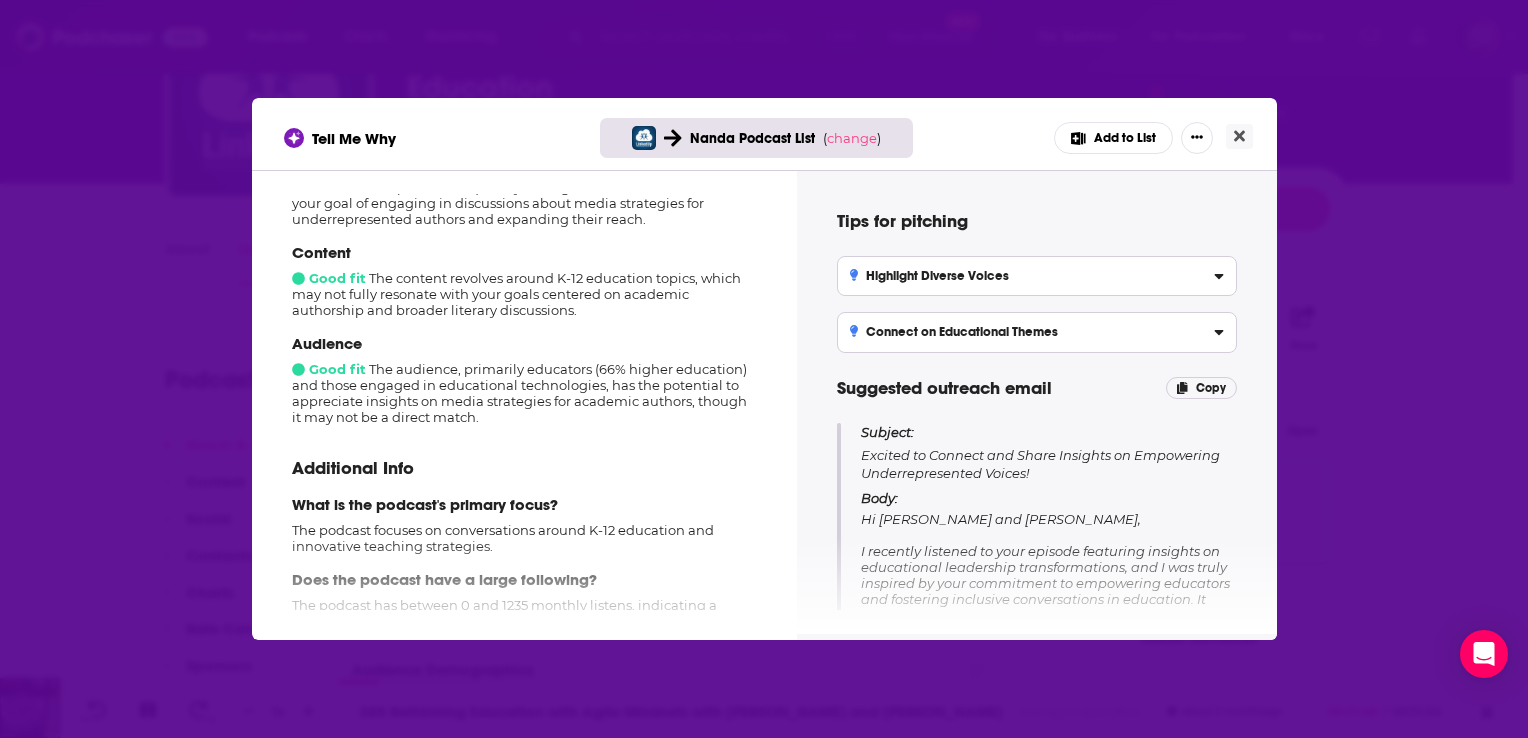 scroll, scrollTop: 281, scrollLeft: 0, axis: vertical 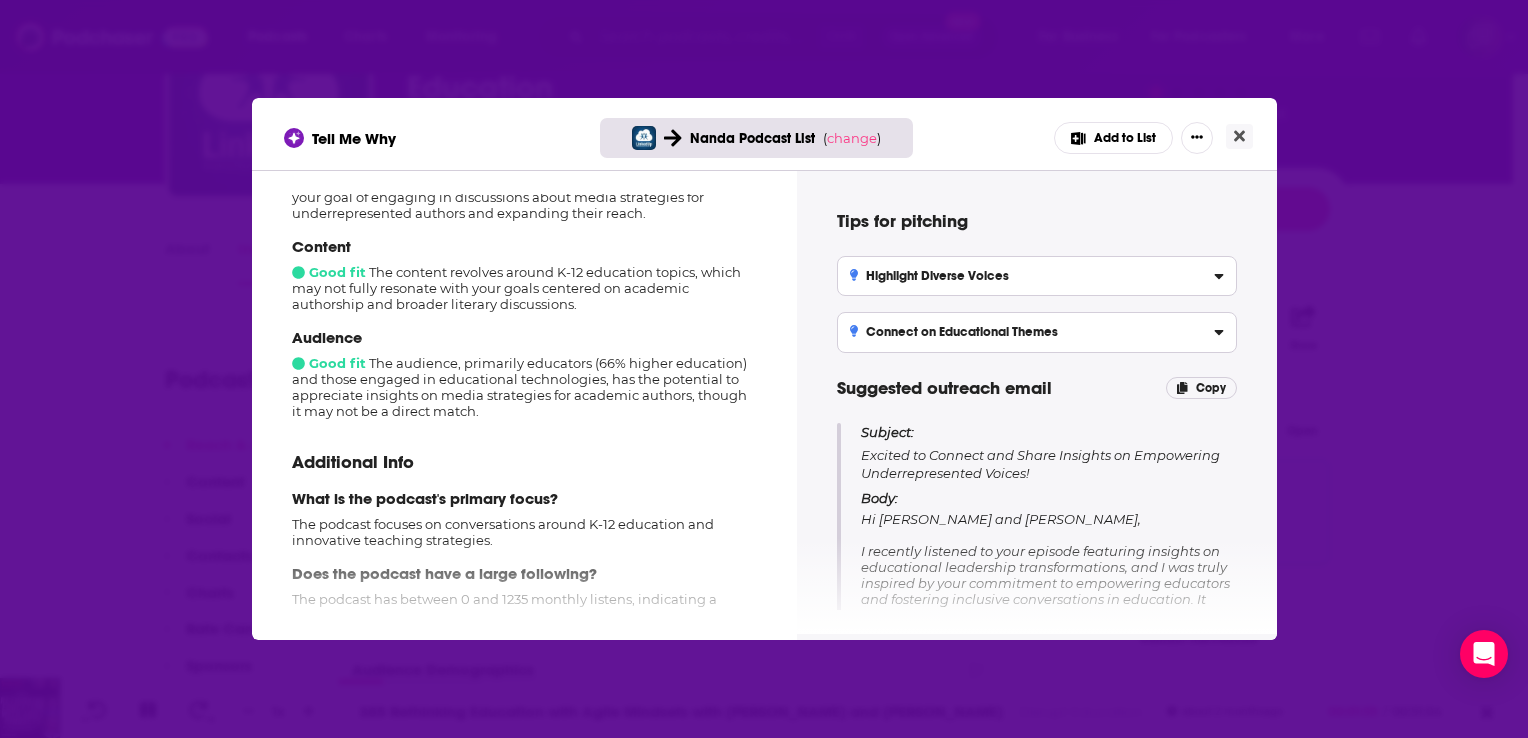 click on "Tell Me Why  Nanda Podcast List   ( change ) Add to List" at bounding box center [764, 138] 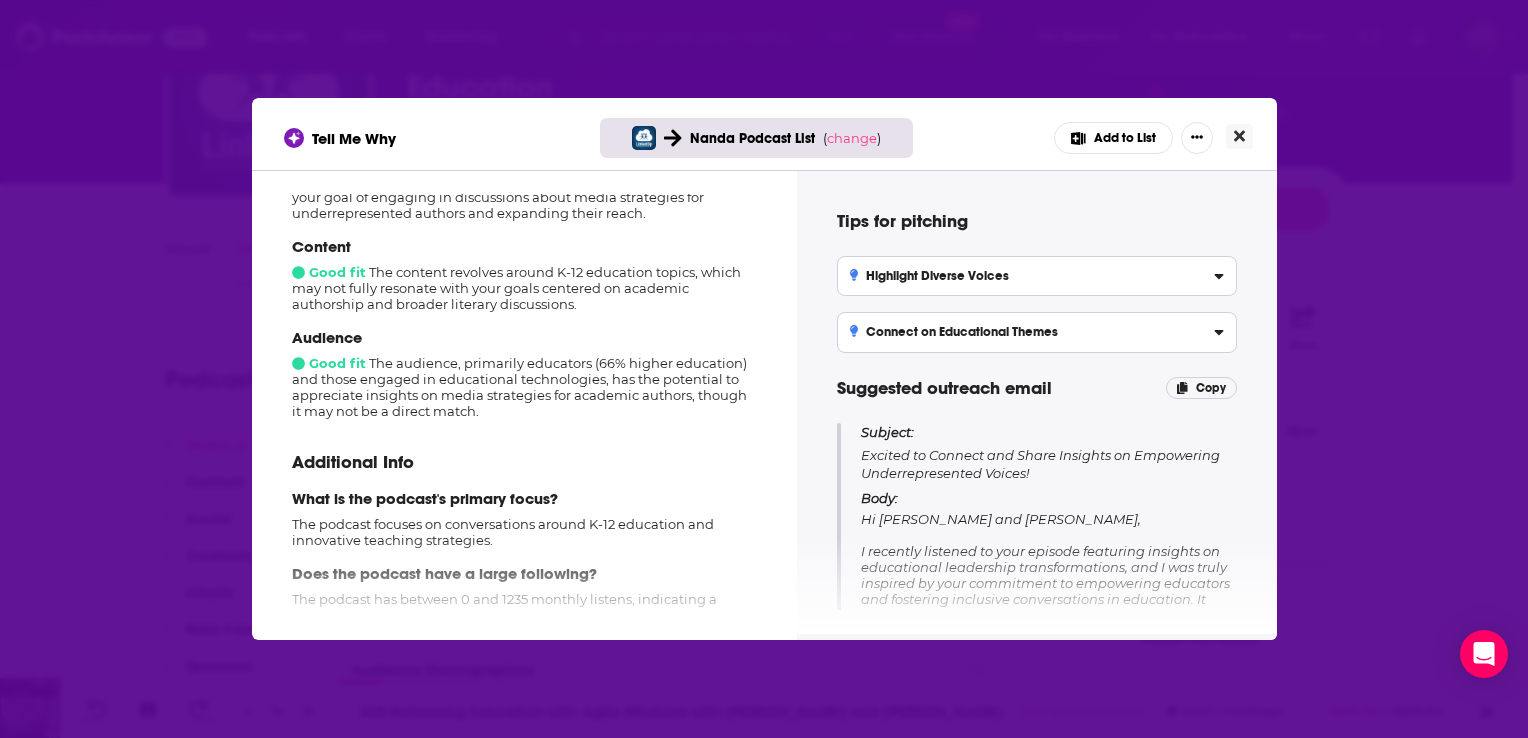 click 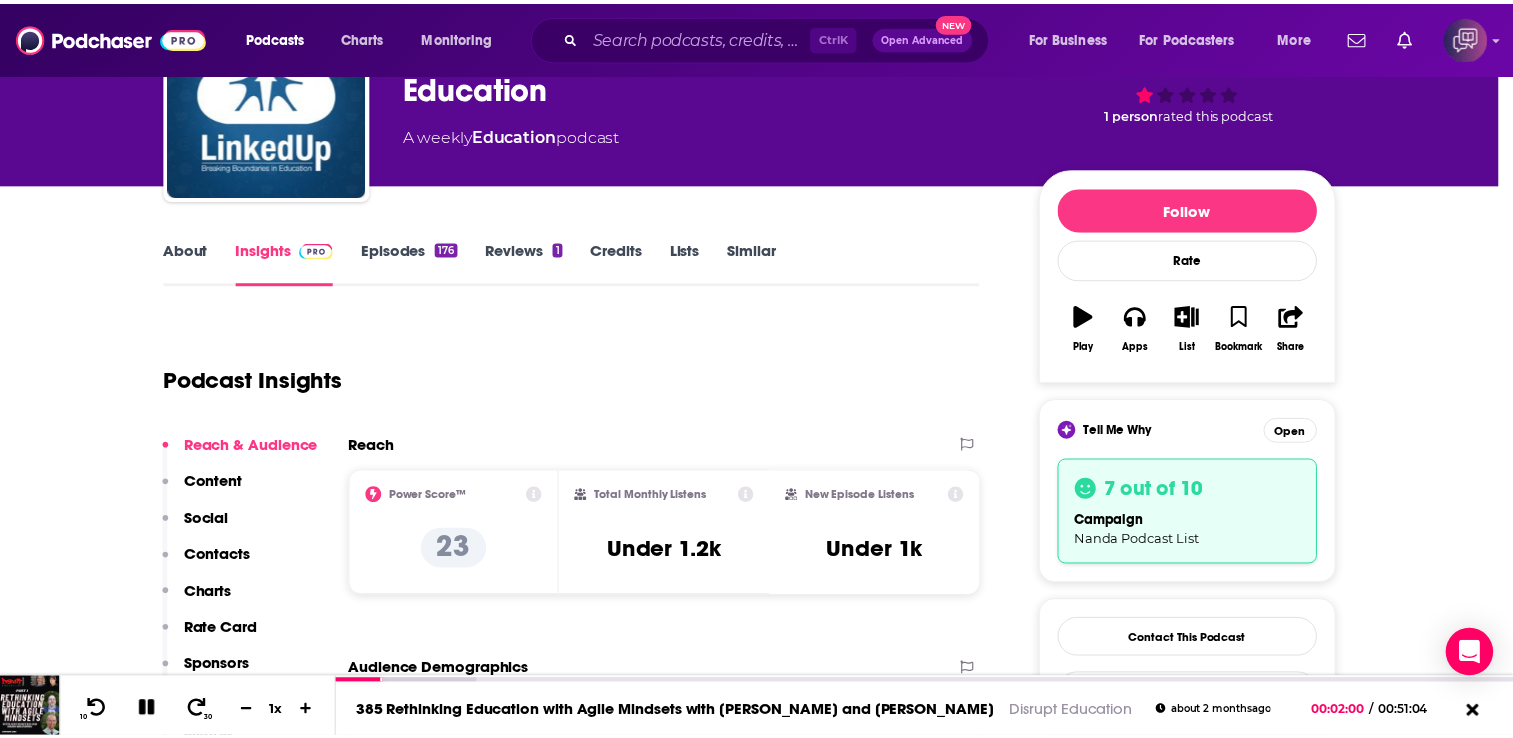scroll, scrollTop: 141, scrollLeft: 0, axis: vertical 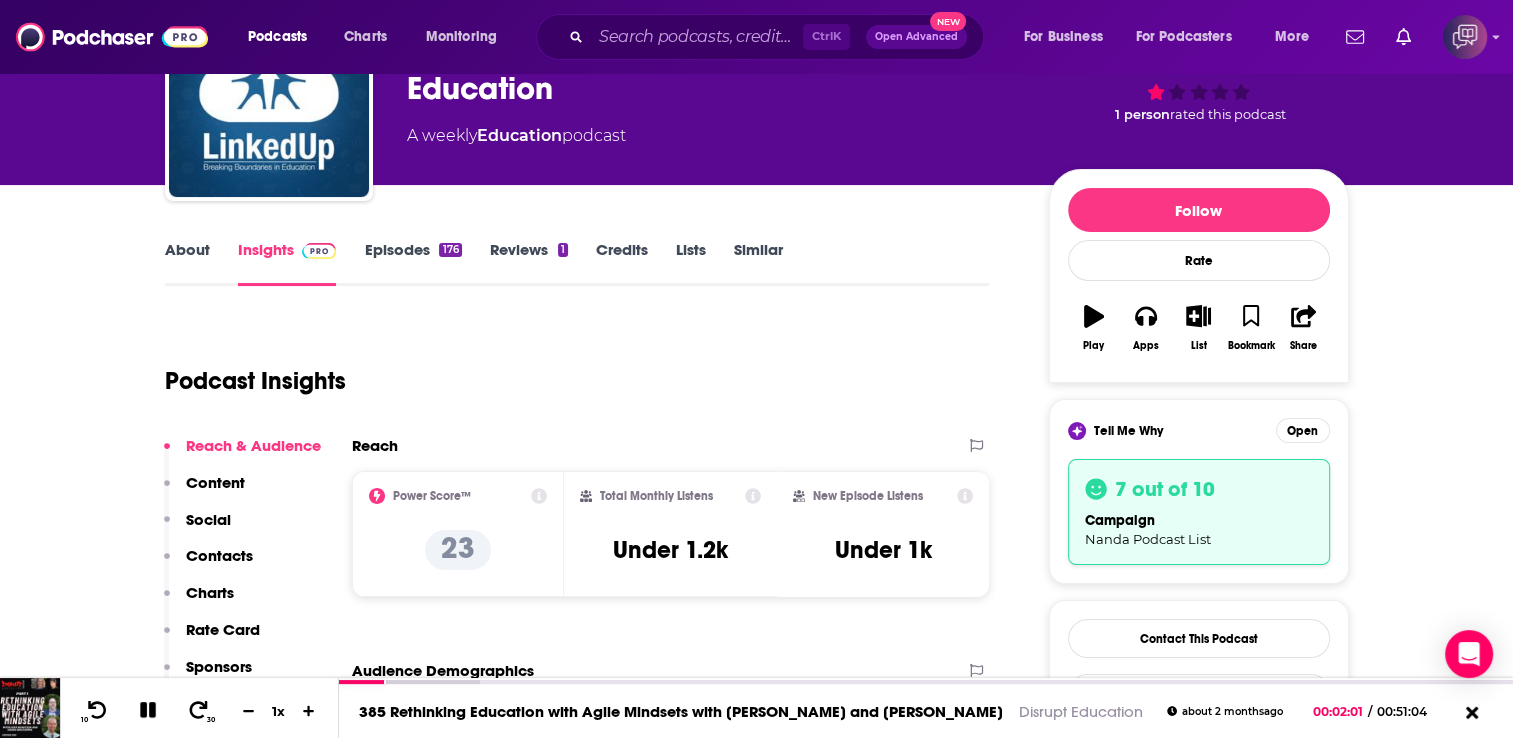 click on "Episodes 176" at bounding box center (412, 263) 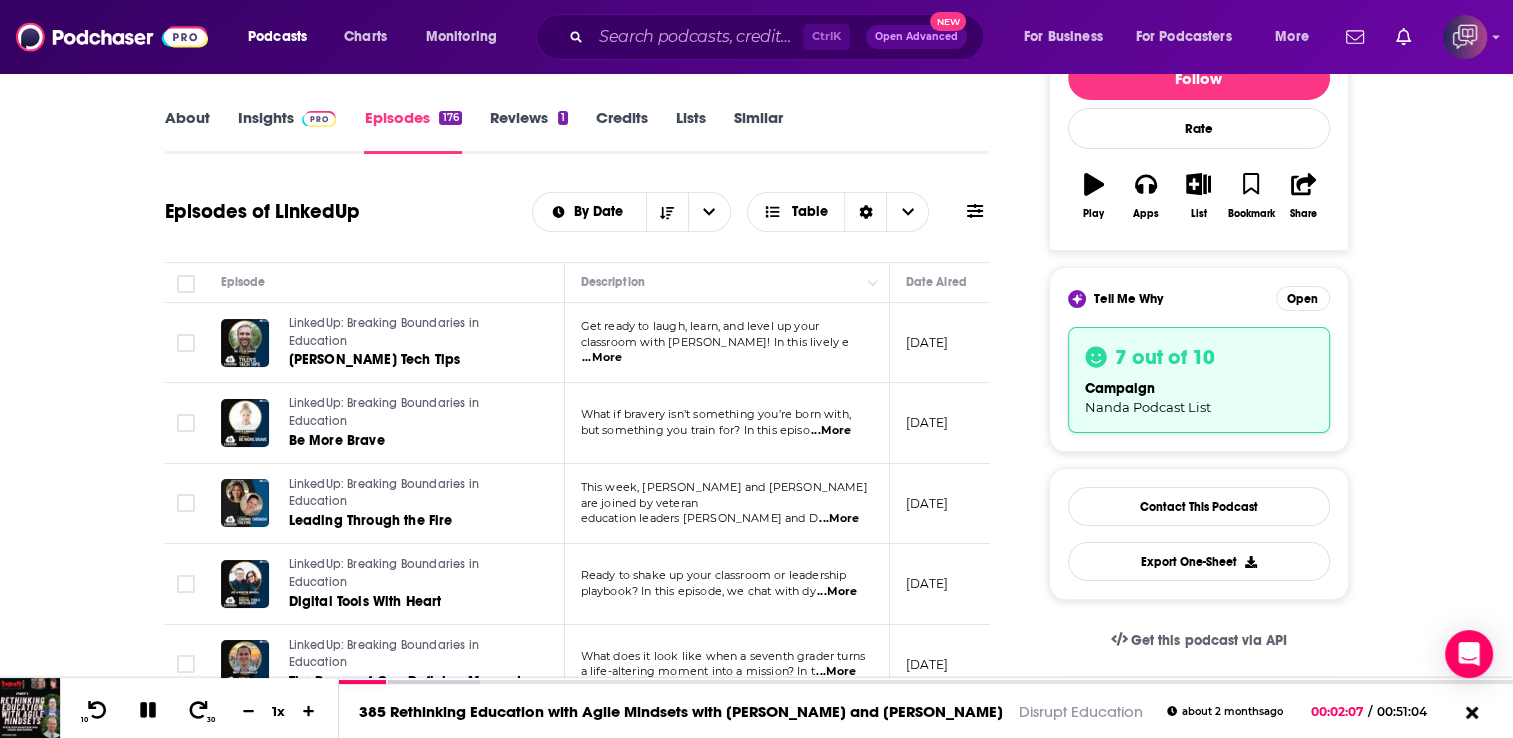 scroll, scrollTop: 360, scrollLeft: 0, axis: vertical 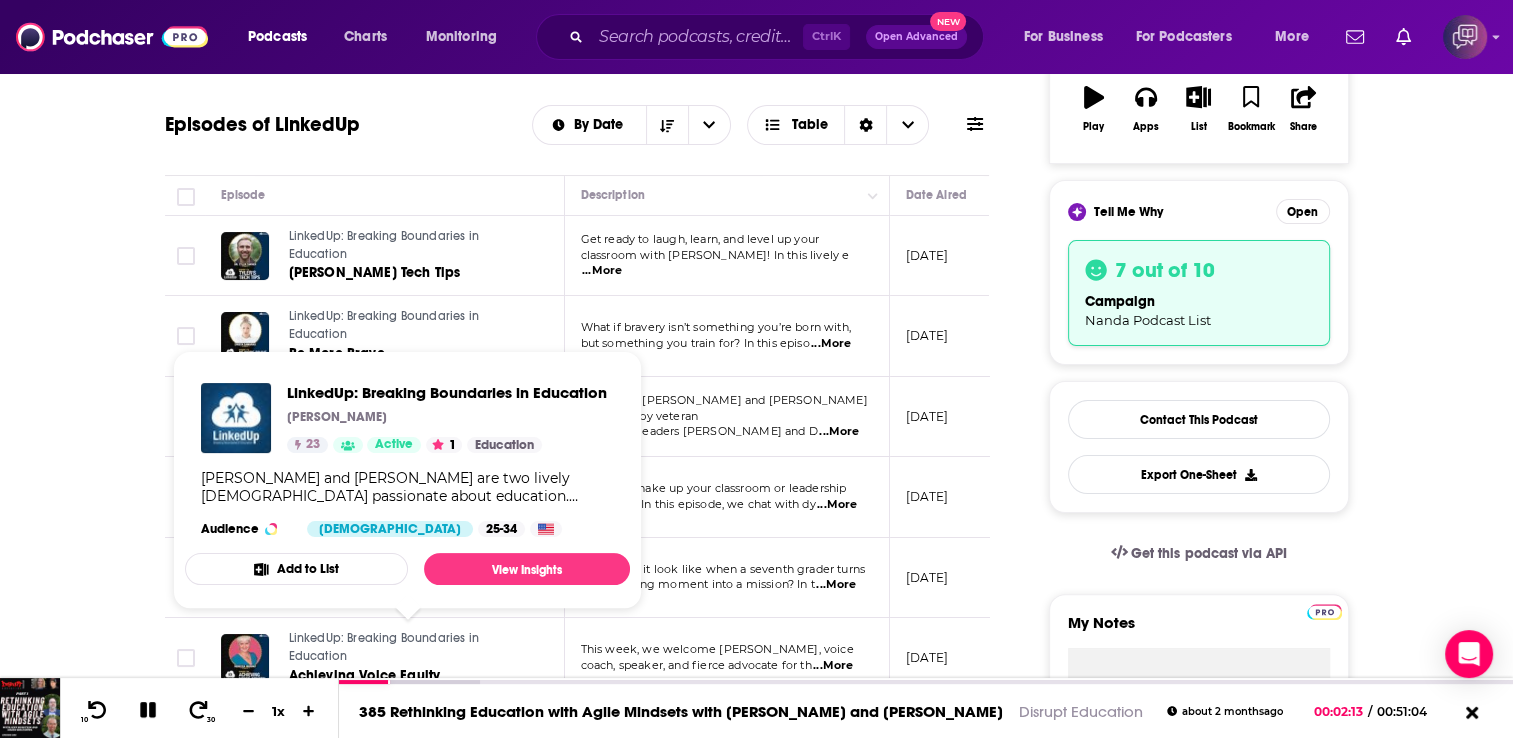 click on "LinkedUp: Breaking Boundaries in Education" at bounding box center [409, 647] 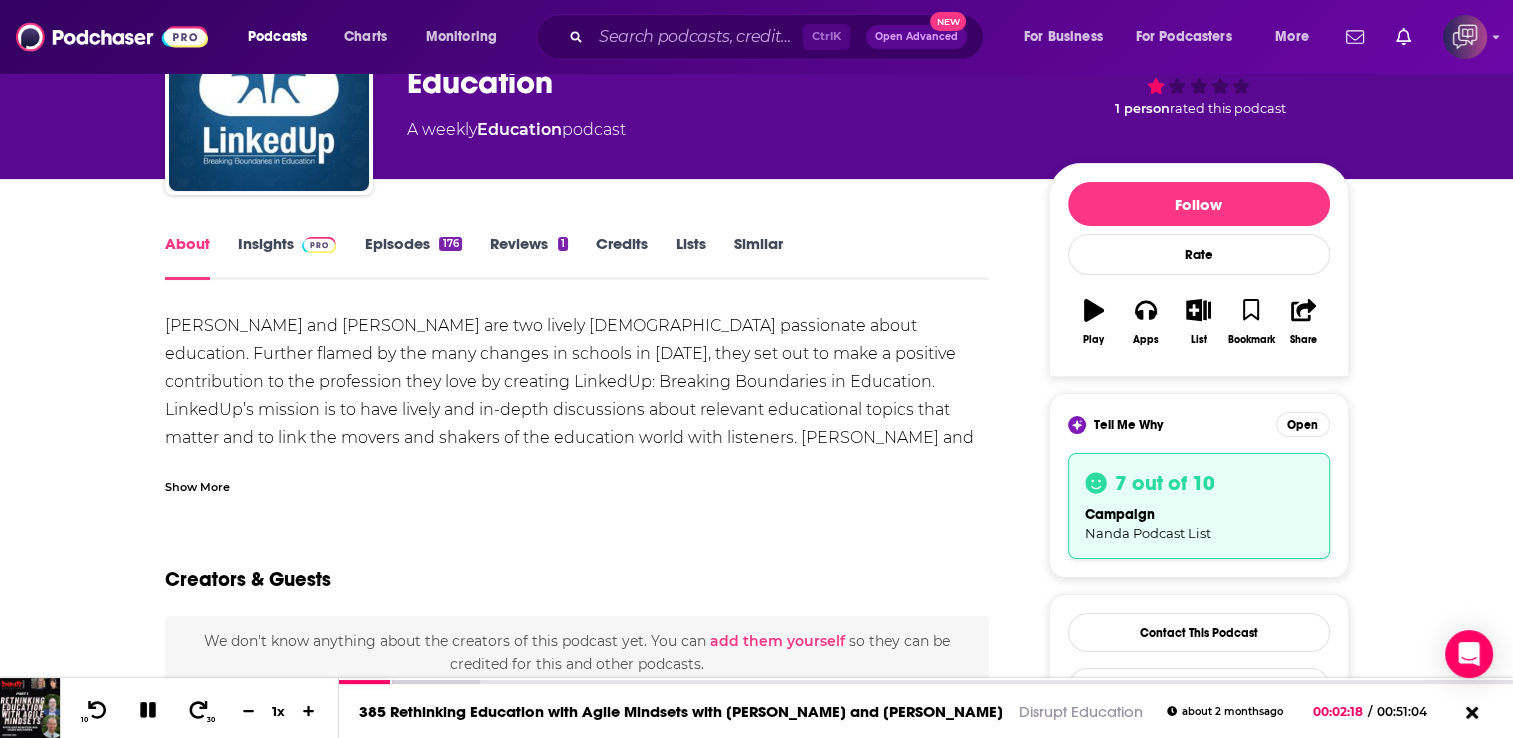 scroll, scrollTop: 80, scrollLeft: 0, axis: vertical 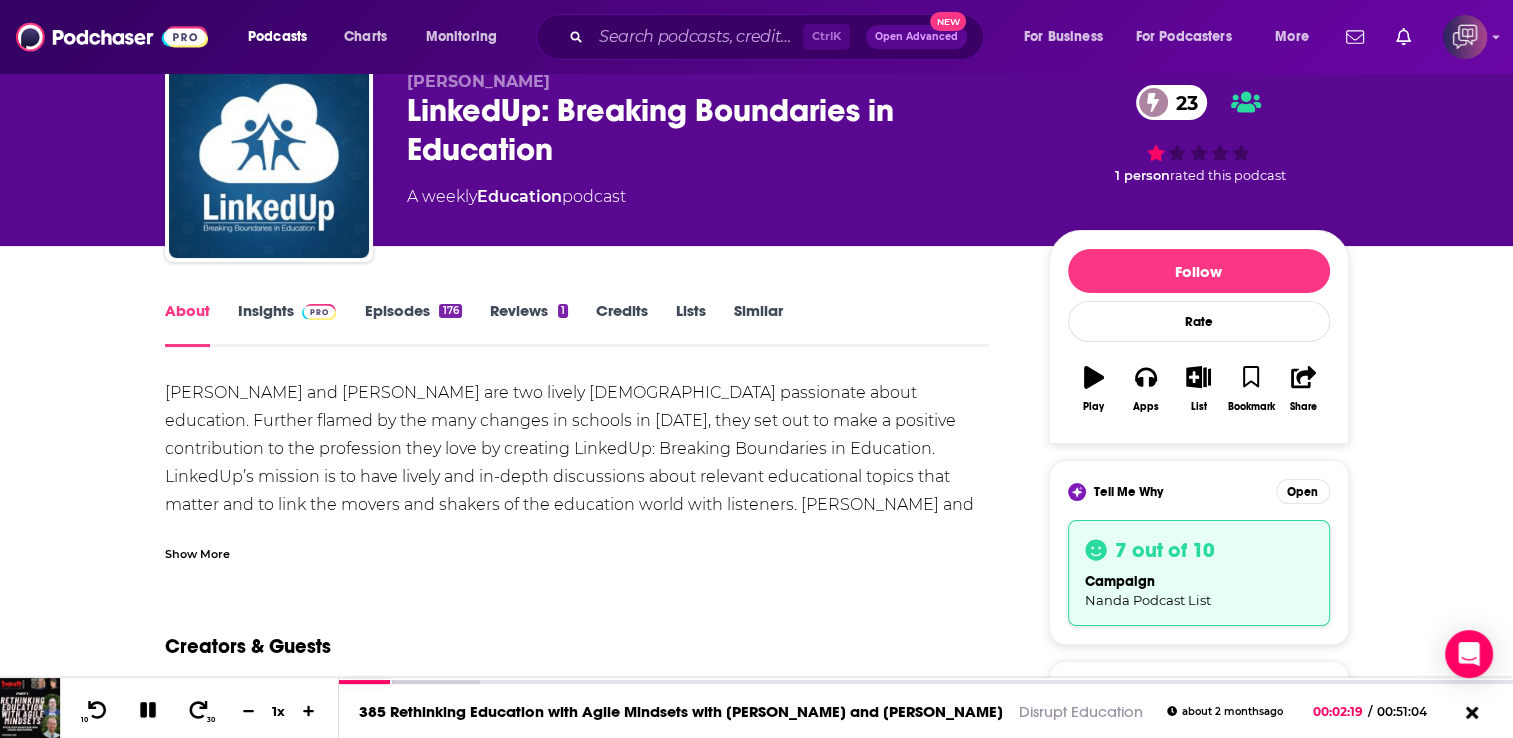 click 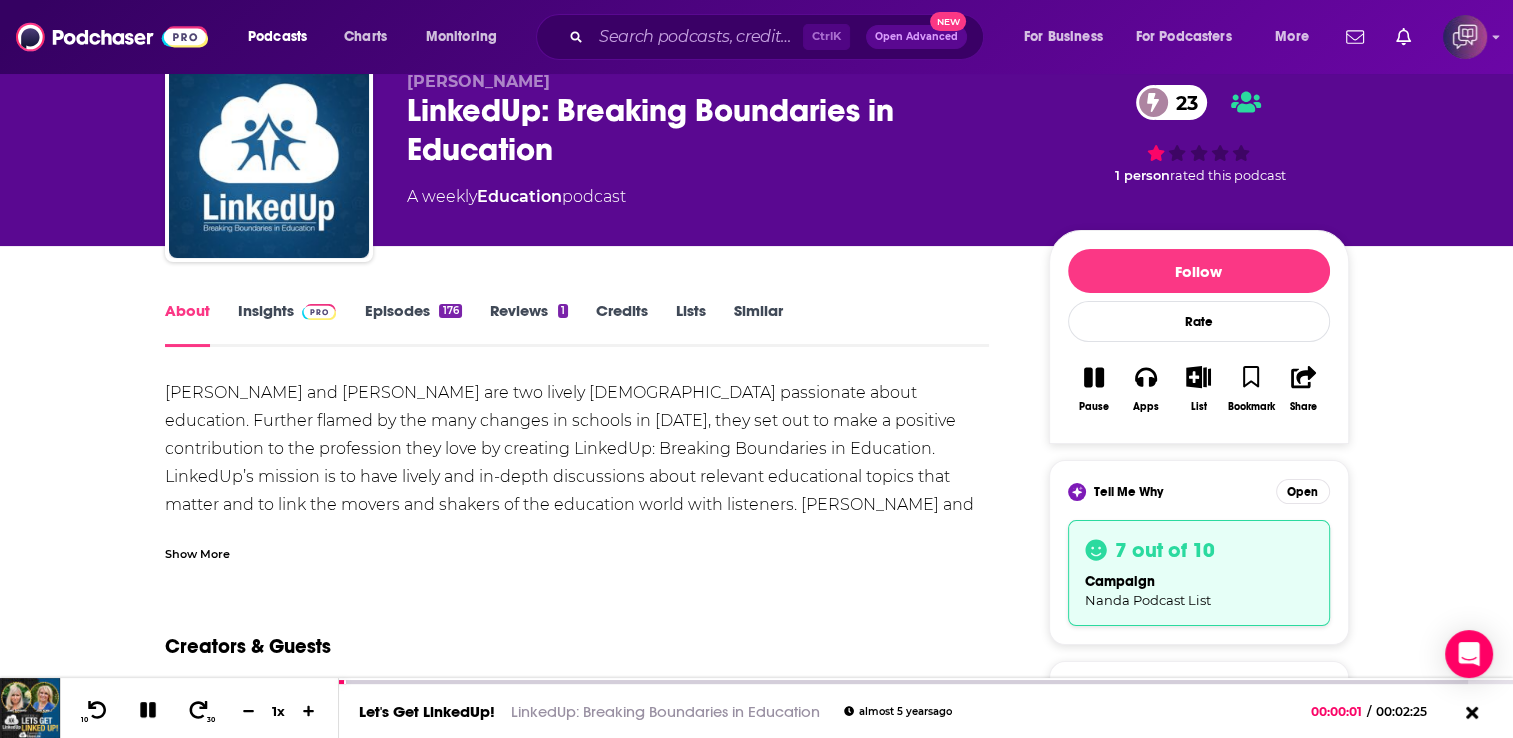 click on "Reviews 1" at bounding box center [529, 324] 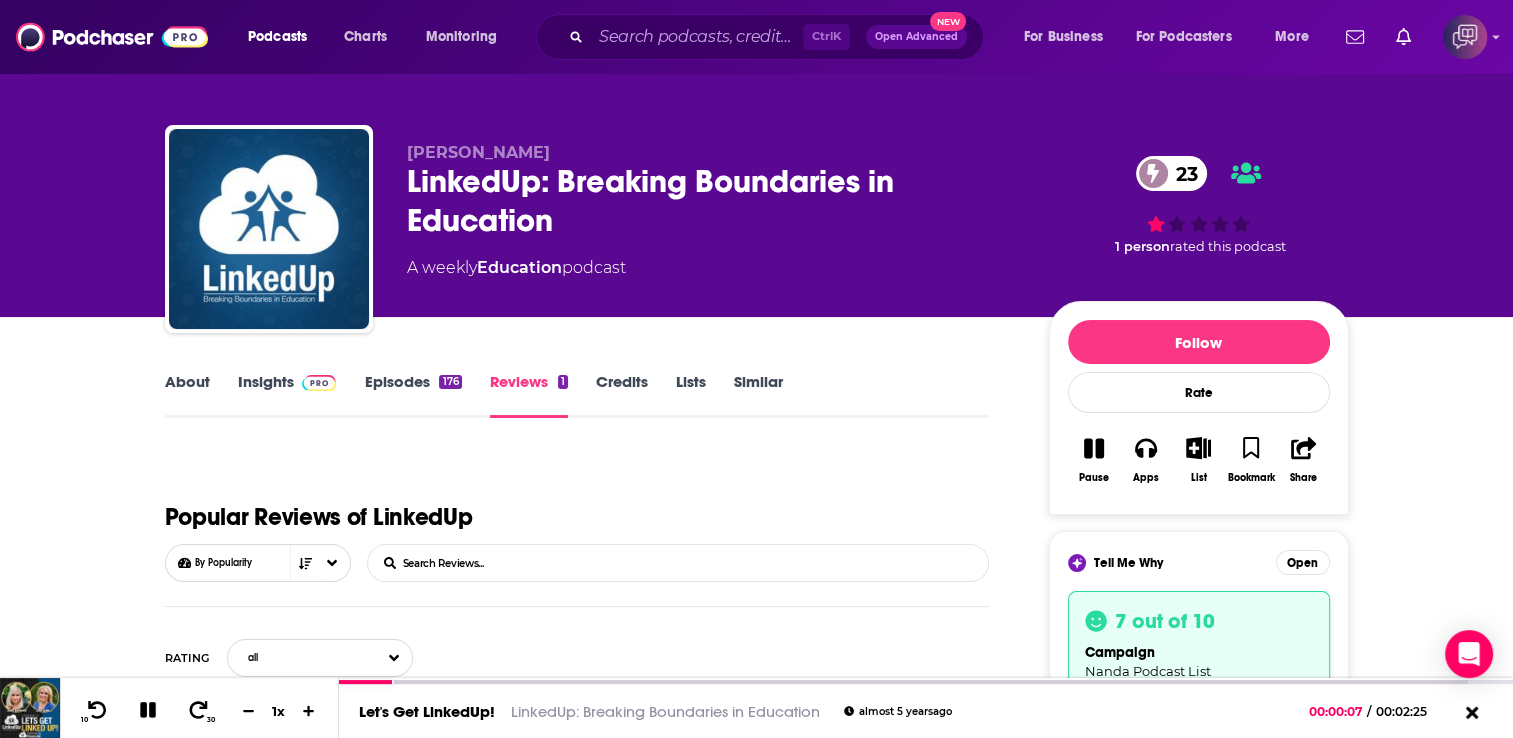 scroll, scrollTop: 0, scrollLeft: 0, axis: both 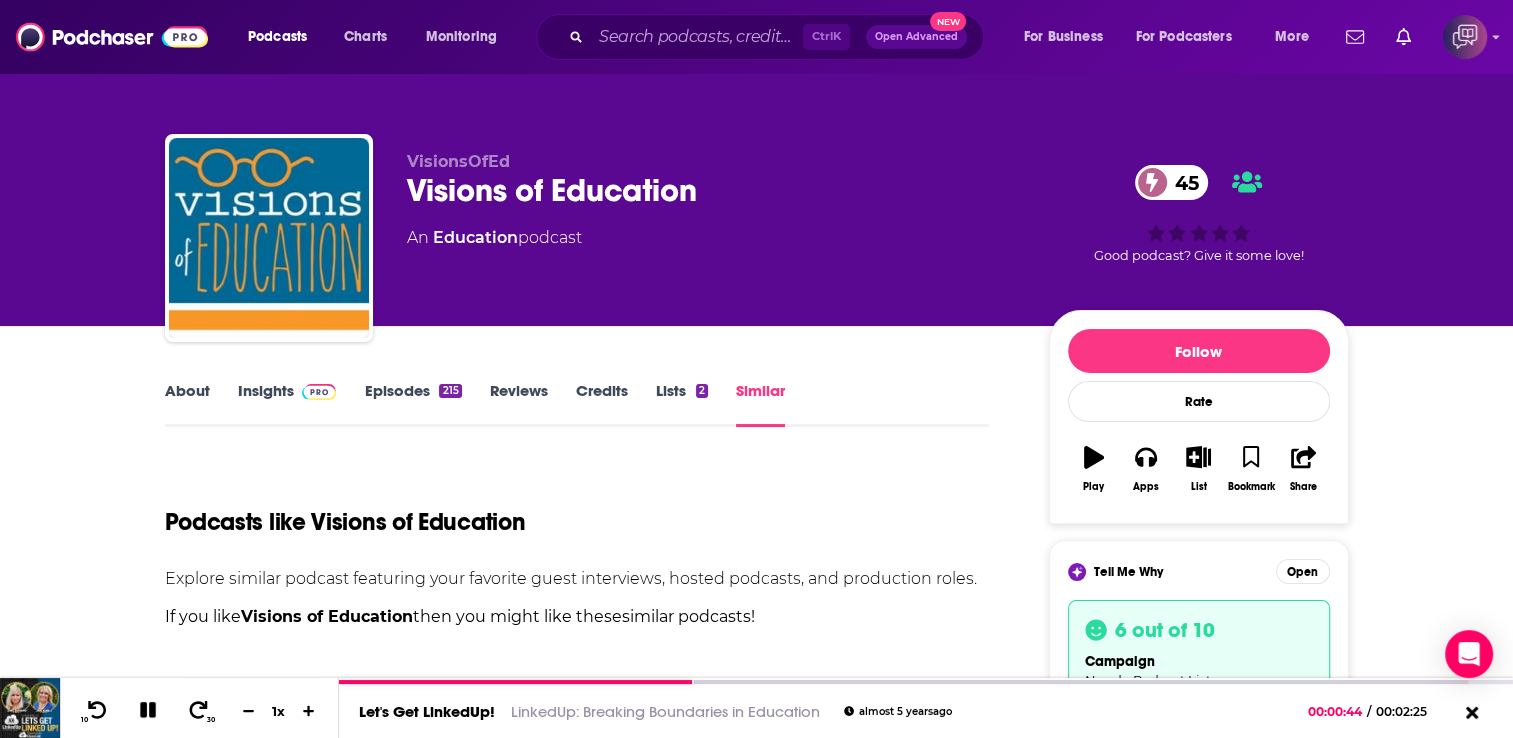 click on "Similar" at bounding box center [760, 404] 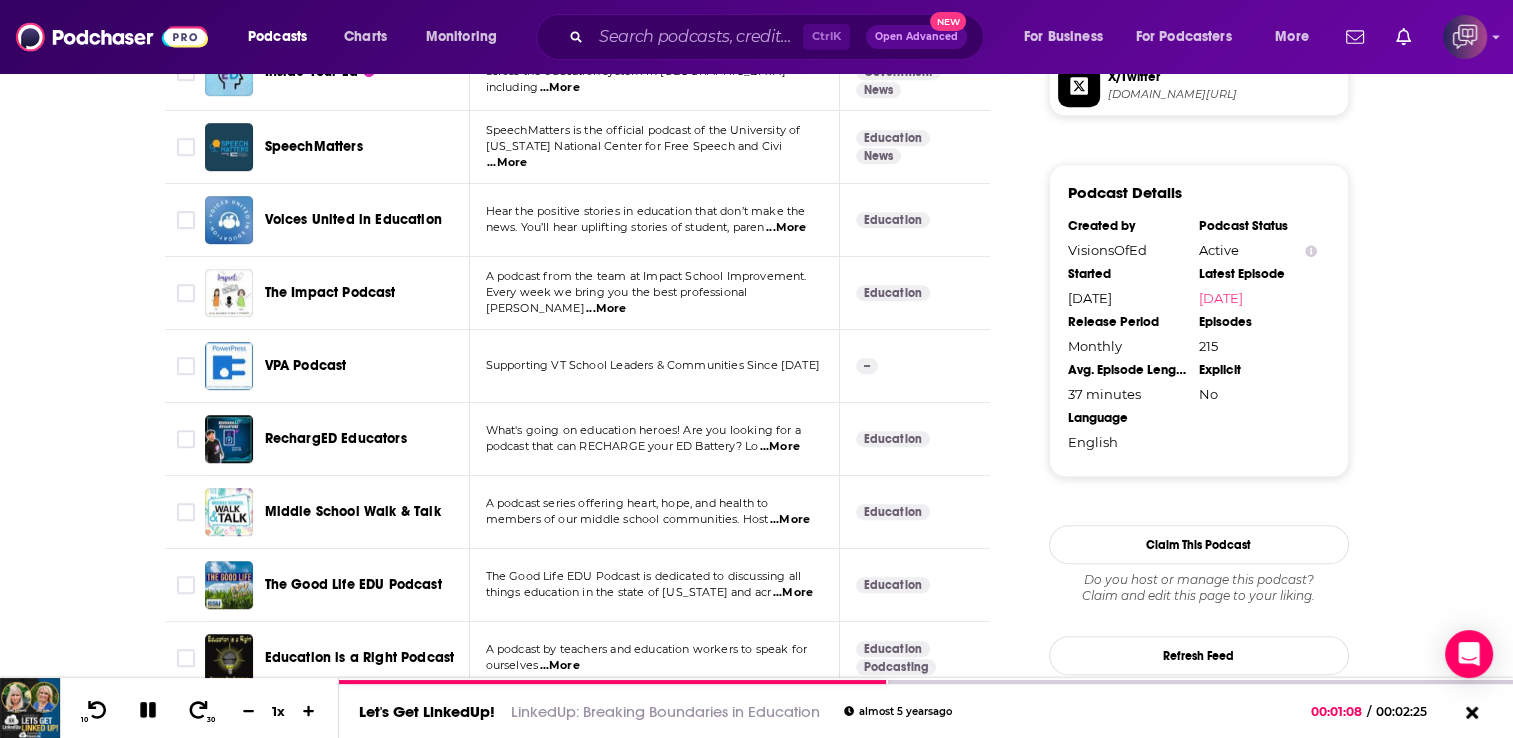 scroll, scrollTop: 1881, scrollLeft: 0, axis: vertical 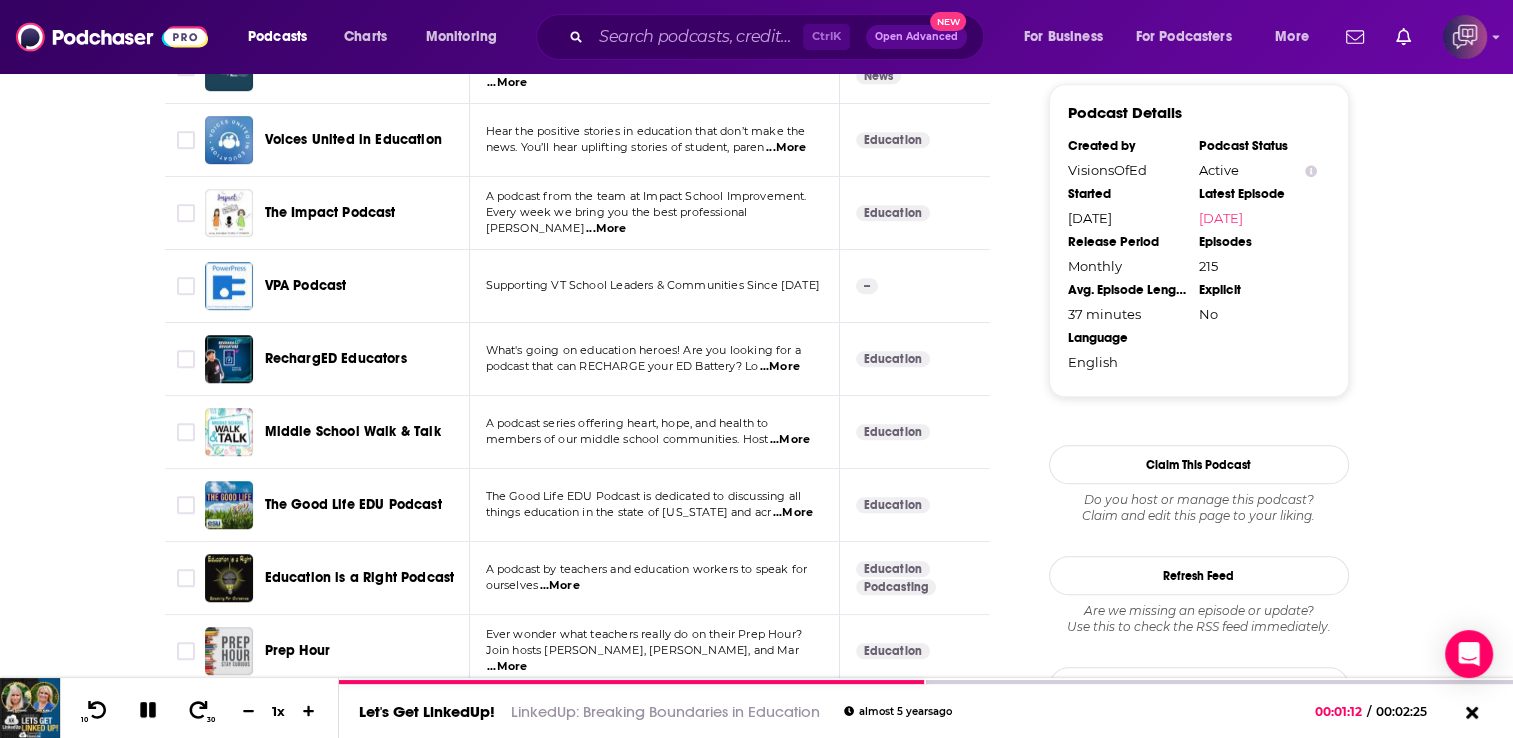 click on "...More" at bounding box center (780, 367) 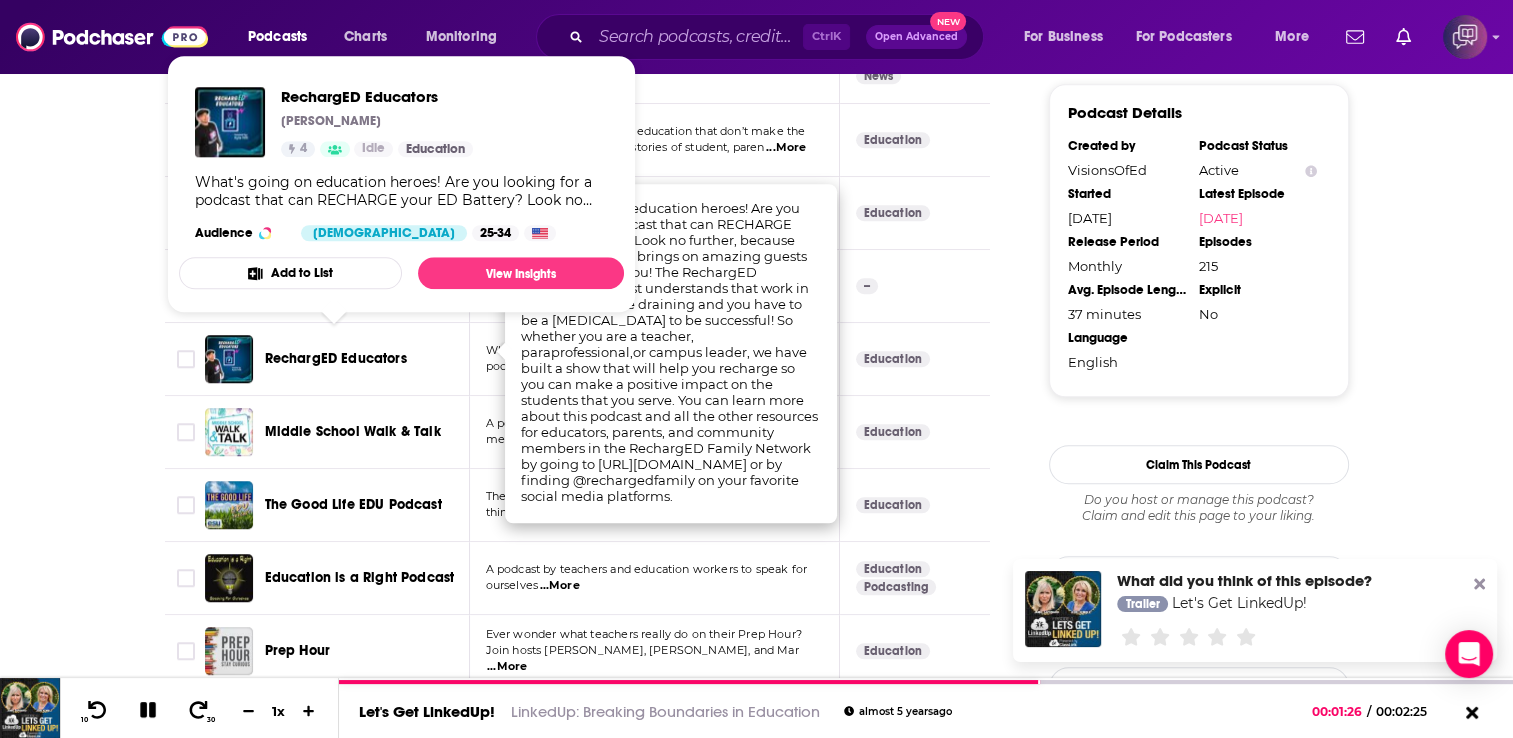 click on "RechargED Educators" at bounding box center (336, 358) 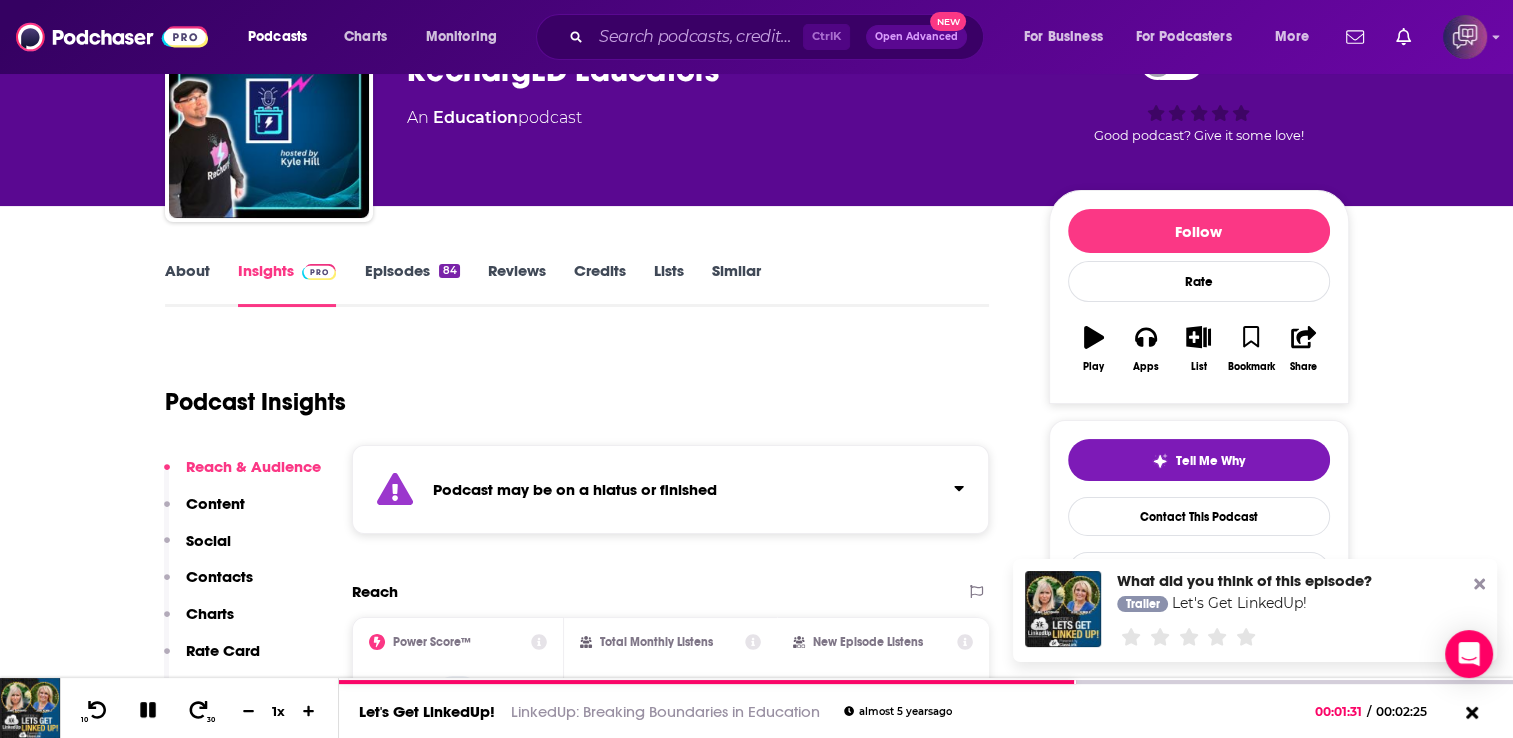 scroll, scrollTop: 240, scrollLeft: 0, axis: vertical 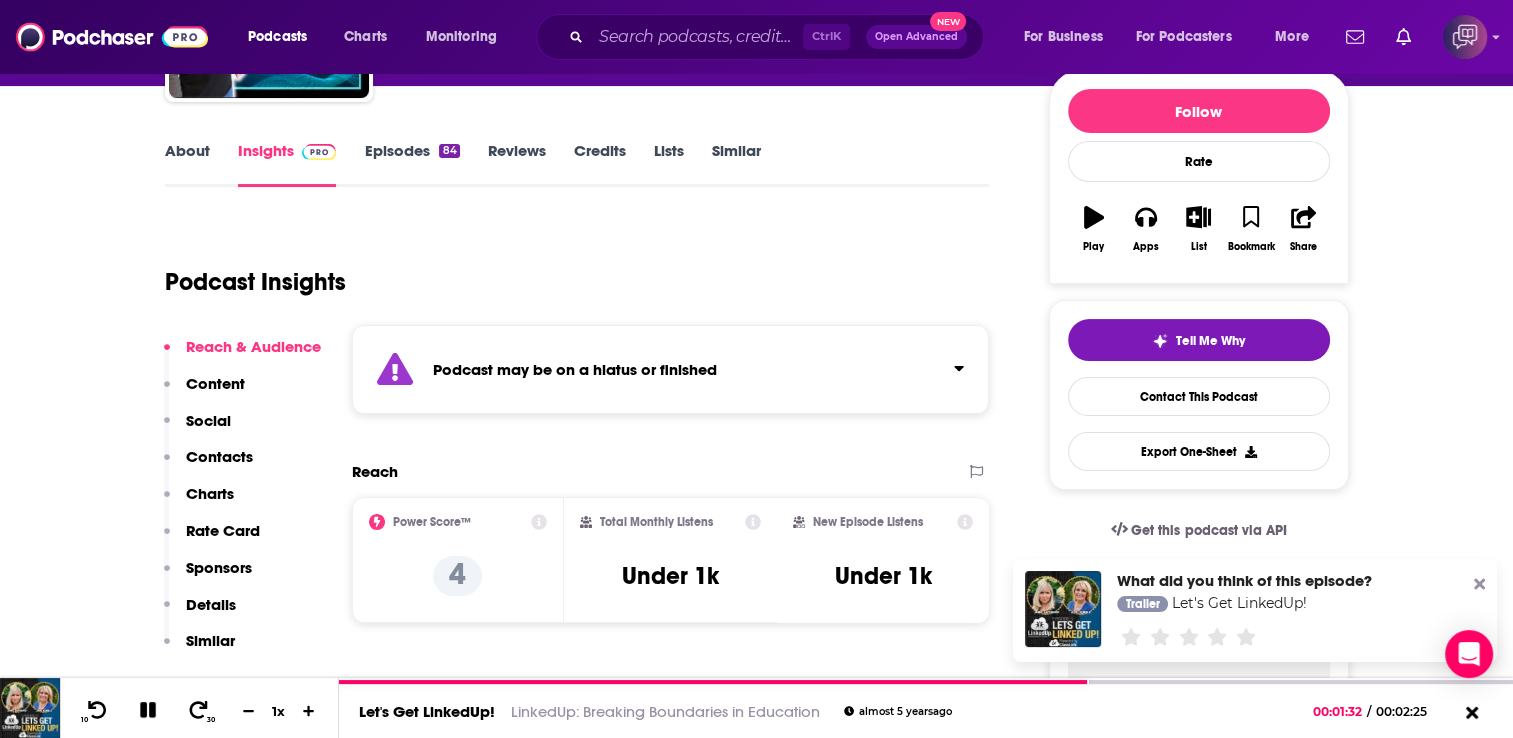 click on "Similar" at bounding box center (736, 164) 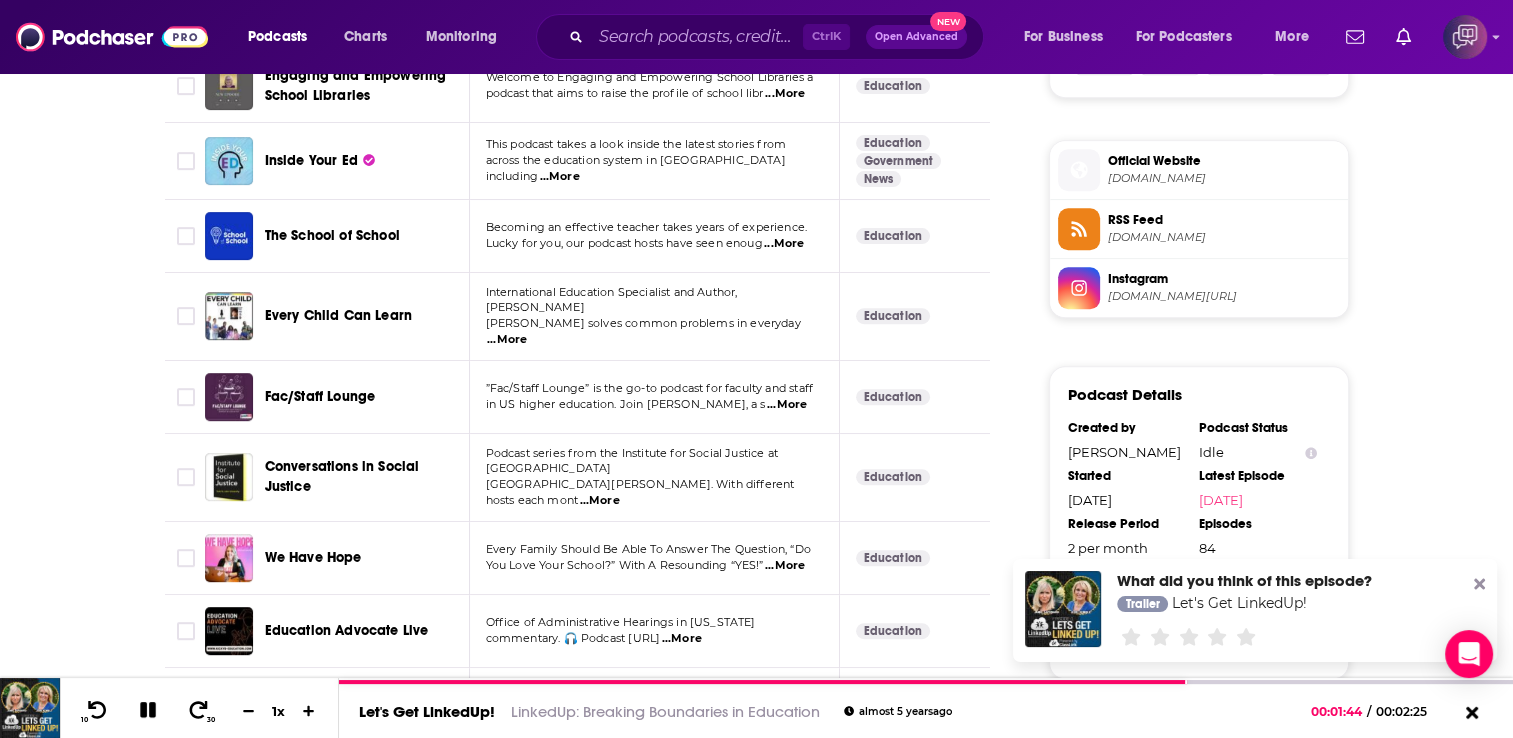 scroll, scrollTop: 1400, scrollLeft: 0, axis: vertical 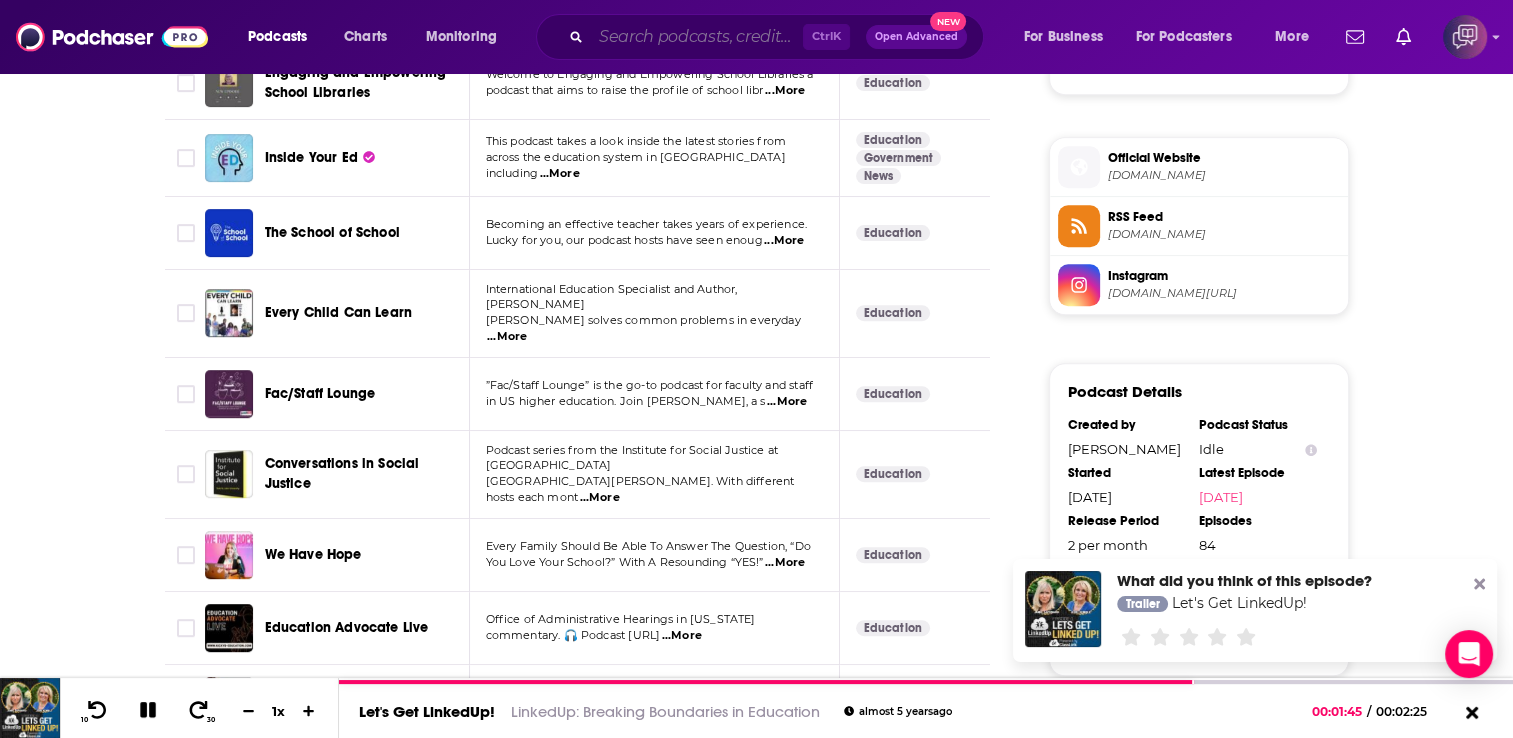click at bounding box center [697, 37] 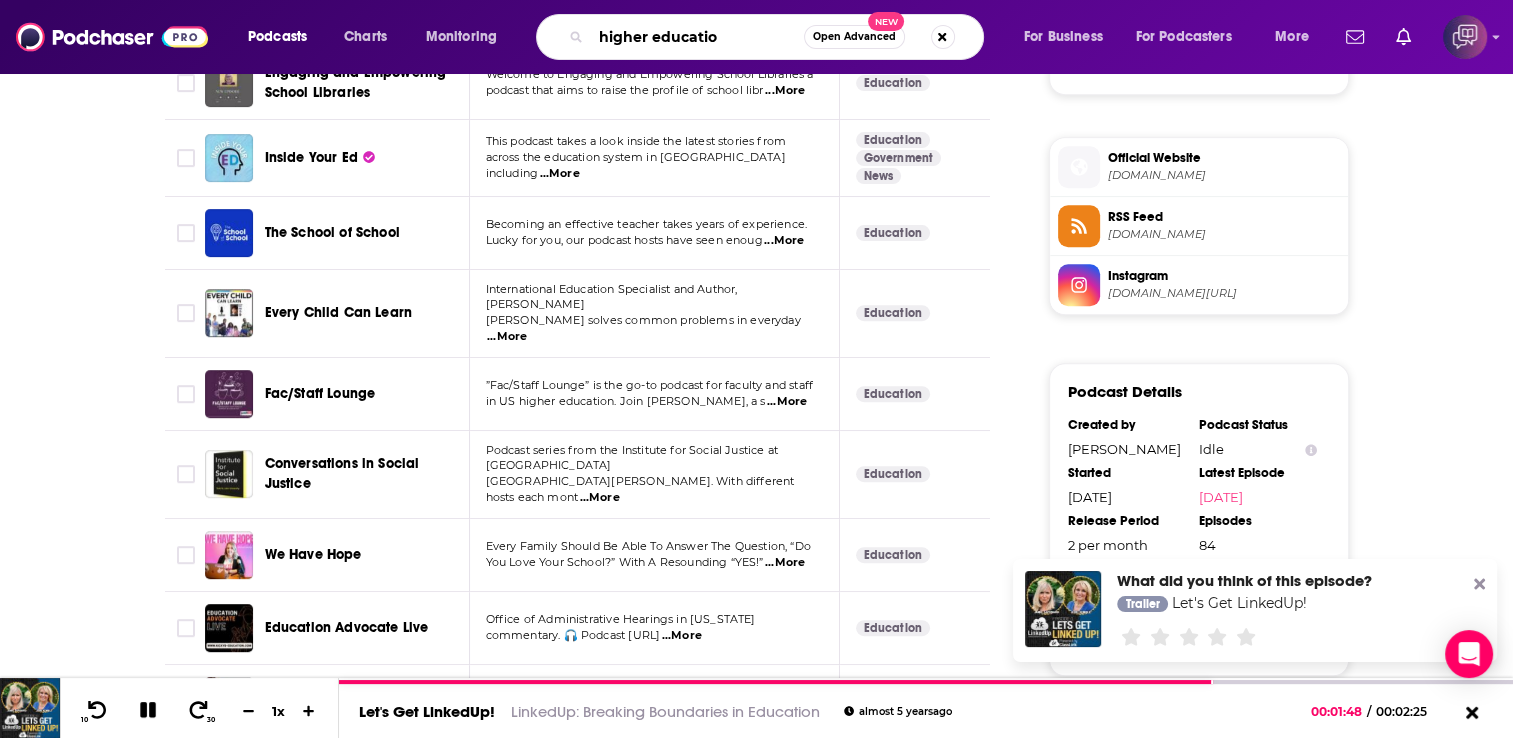 type on "higher education" 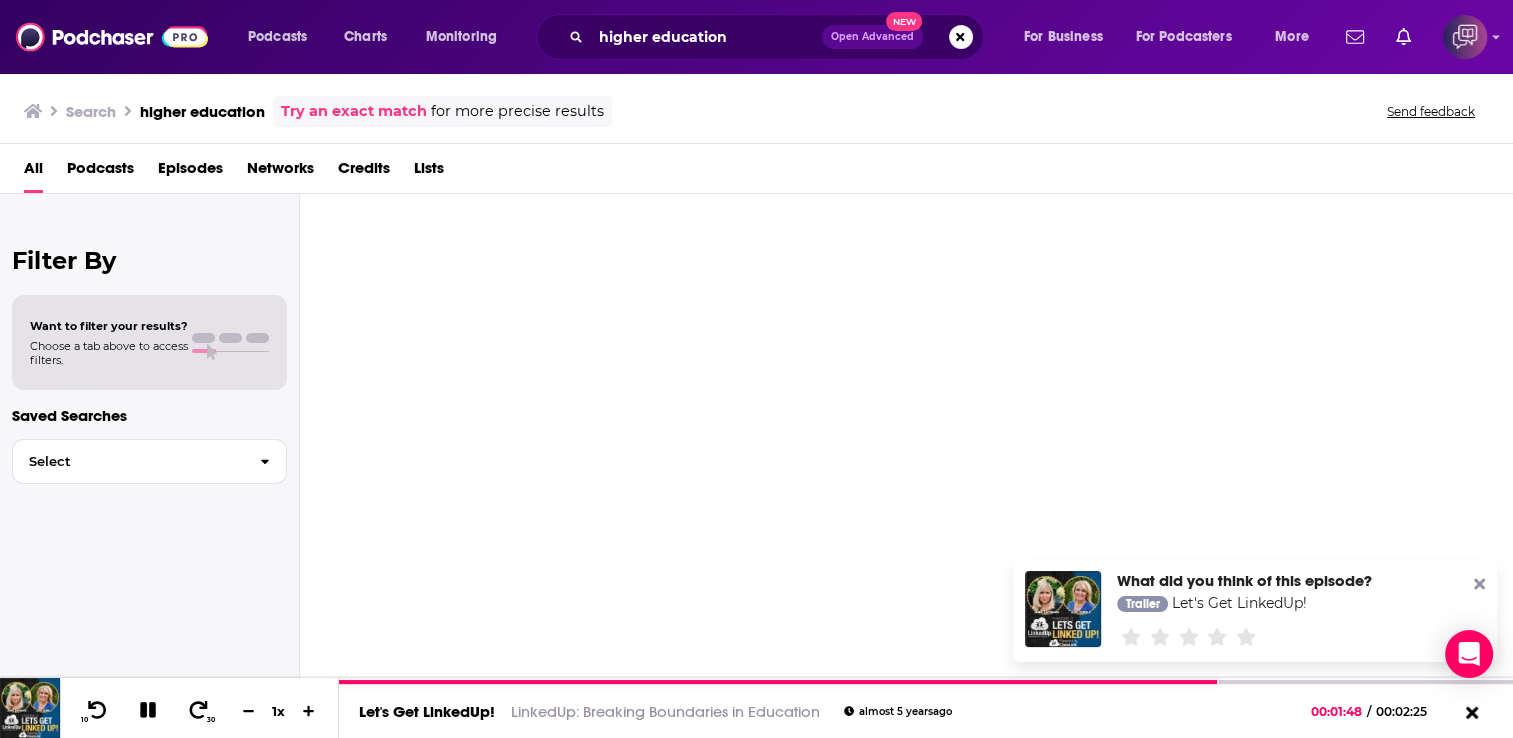 scroll, scrollTop: 0, scrollLeft: 0, axis: both 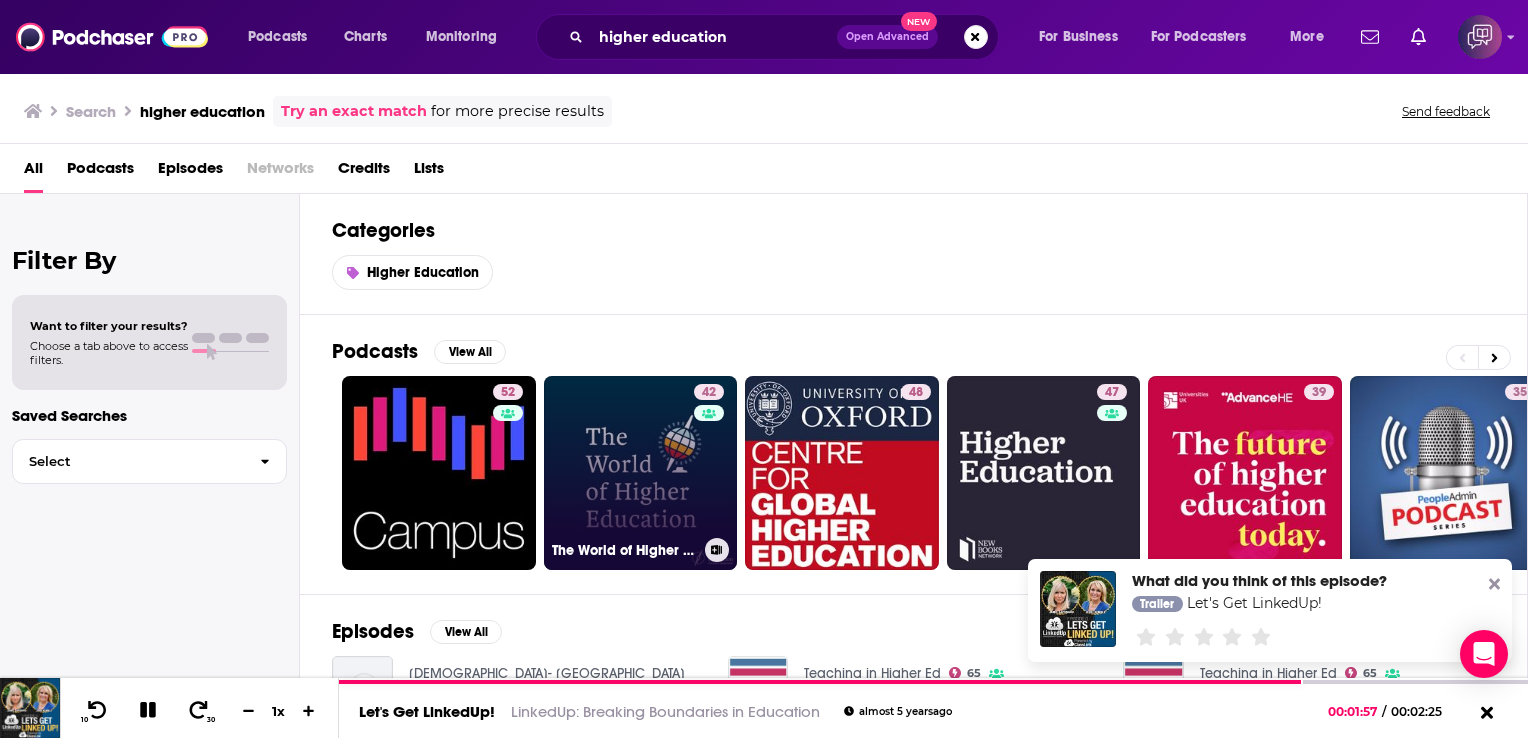 click on "42 The World of Higher Education" at bounding box center [641, 473] 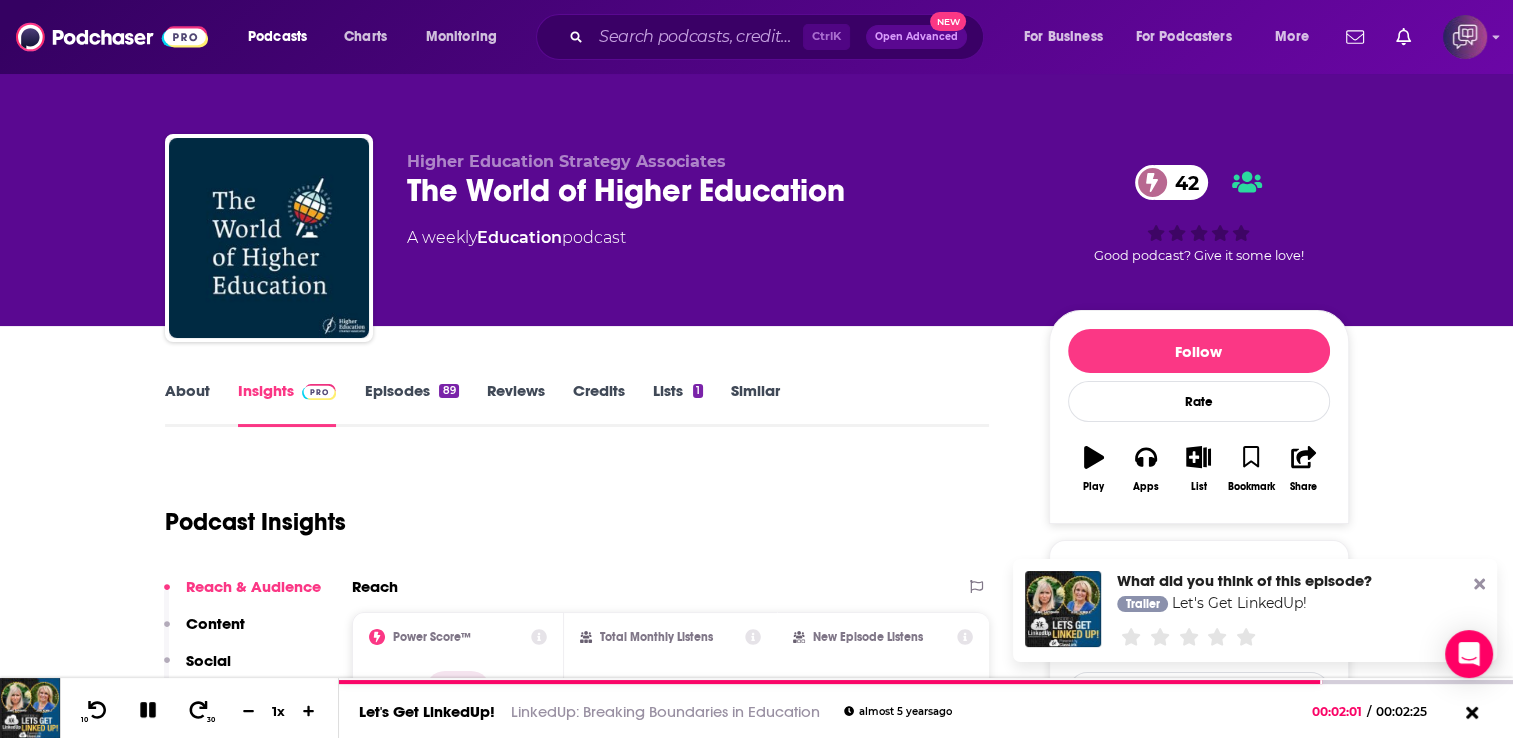 click on "Episodes 89" at bounding box center (411, 404) 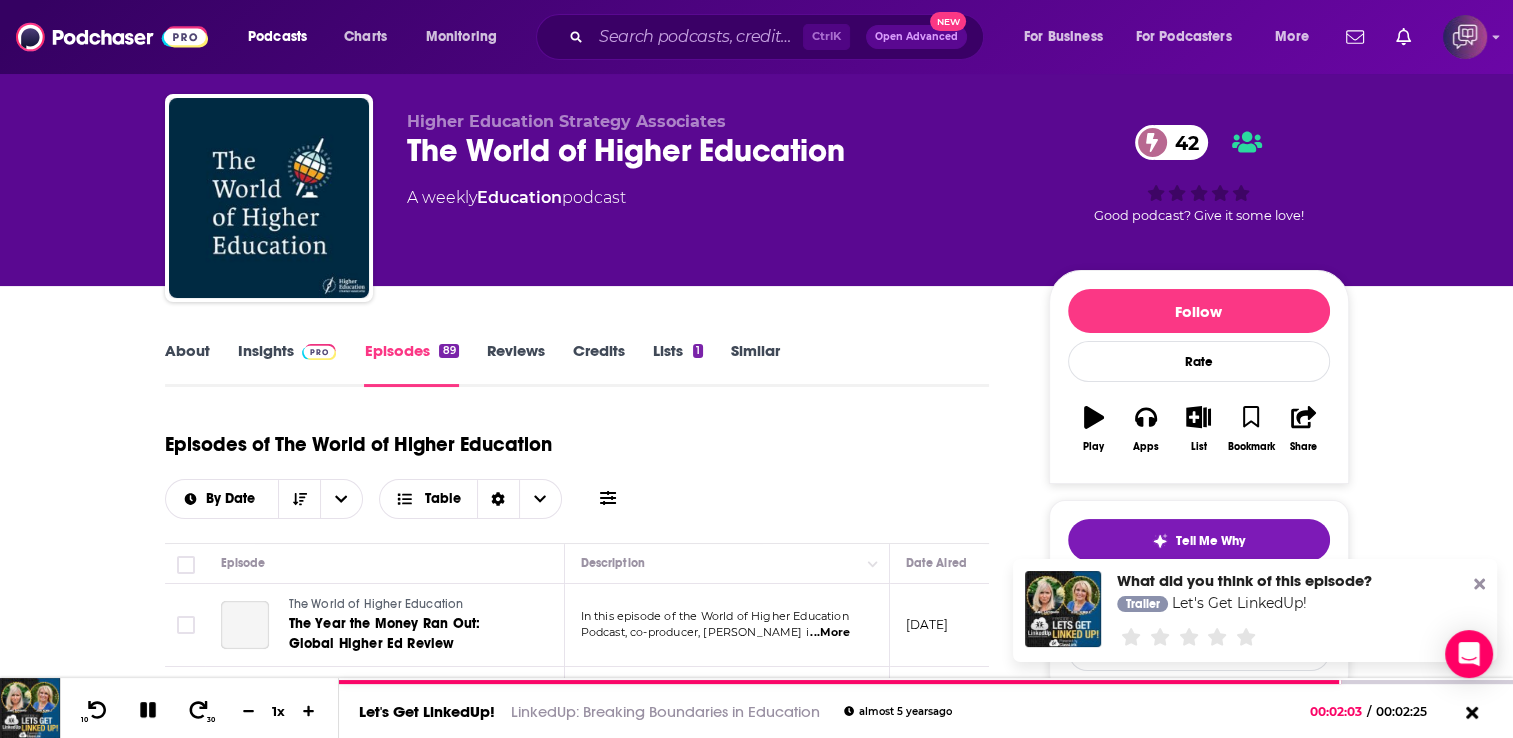 scroll, scrollTop: 240, scrollLeft: 0, axis: vertical 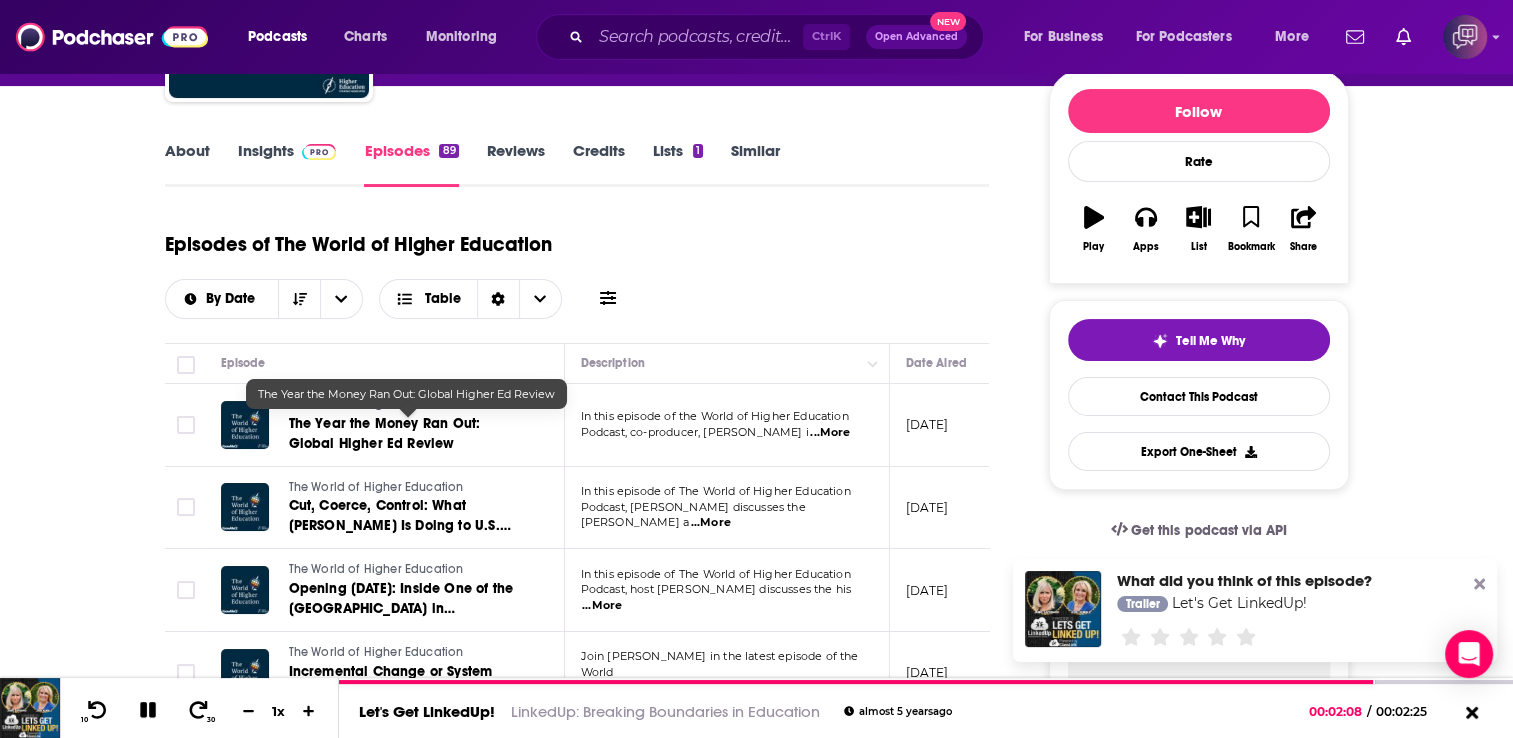 click on "The Year the Money Ran Out: Global Higher Ed Review" at bounding box center [385, 433] 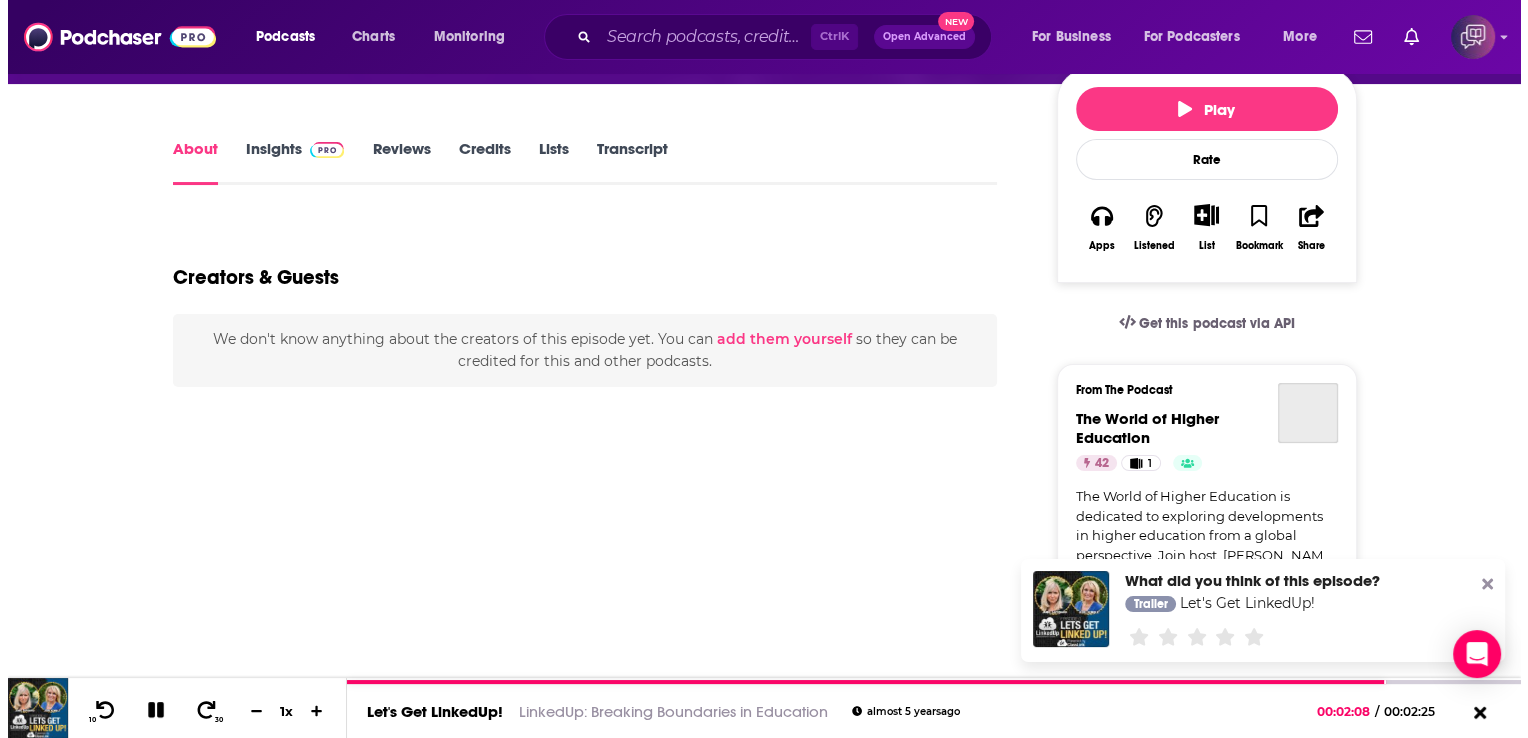 scroll, scrollTop: 0, scrollLeft: 0, axis: both 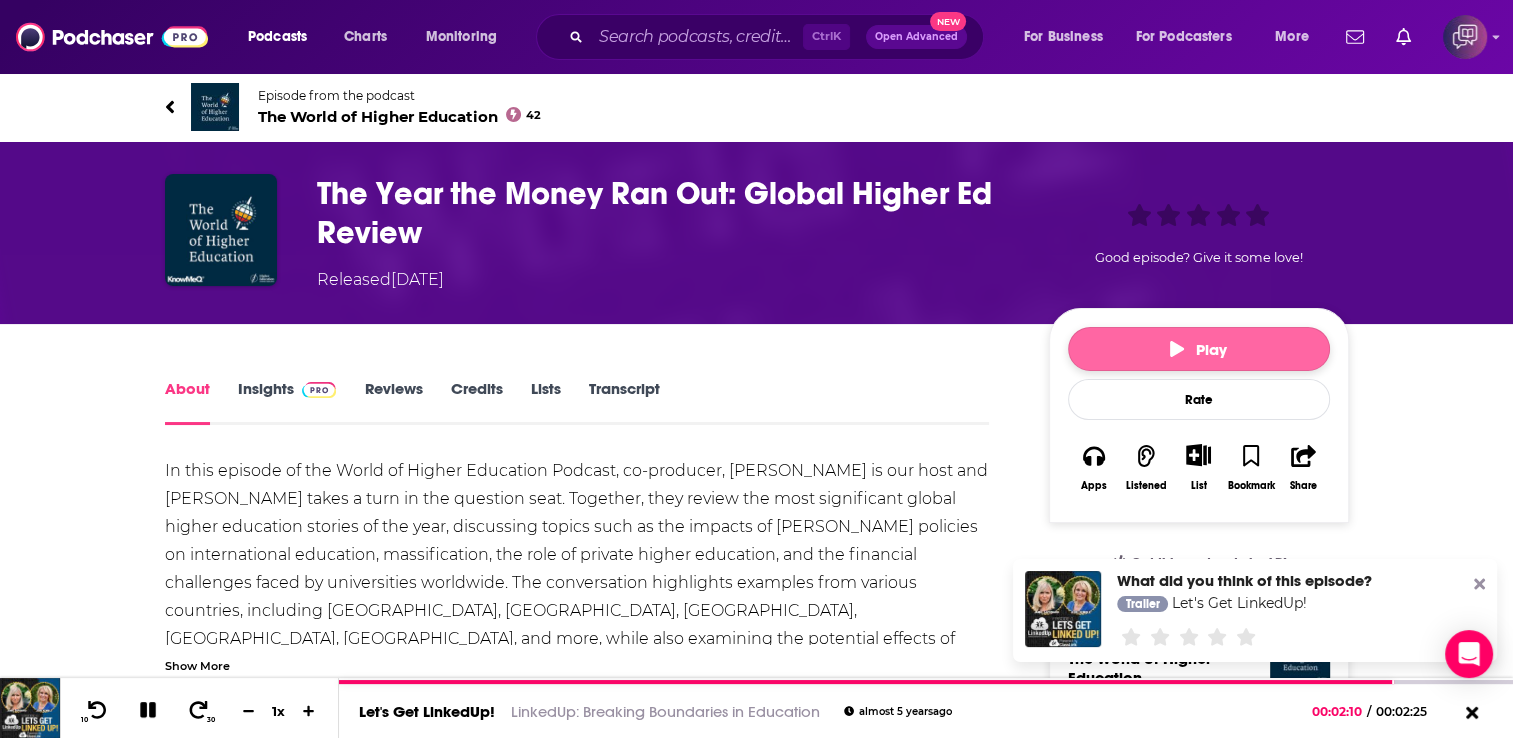 click on "Play" at bounding box center (1199, 349) 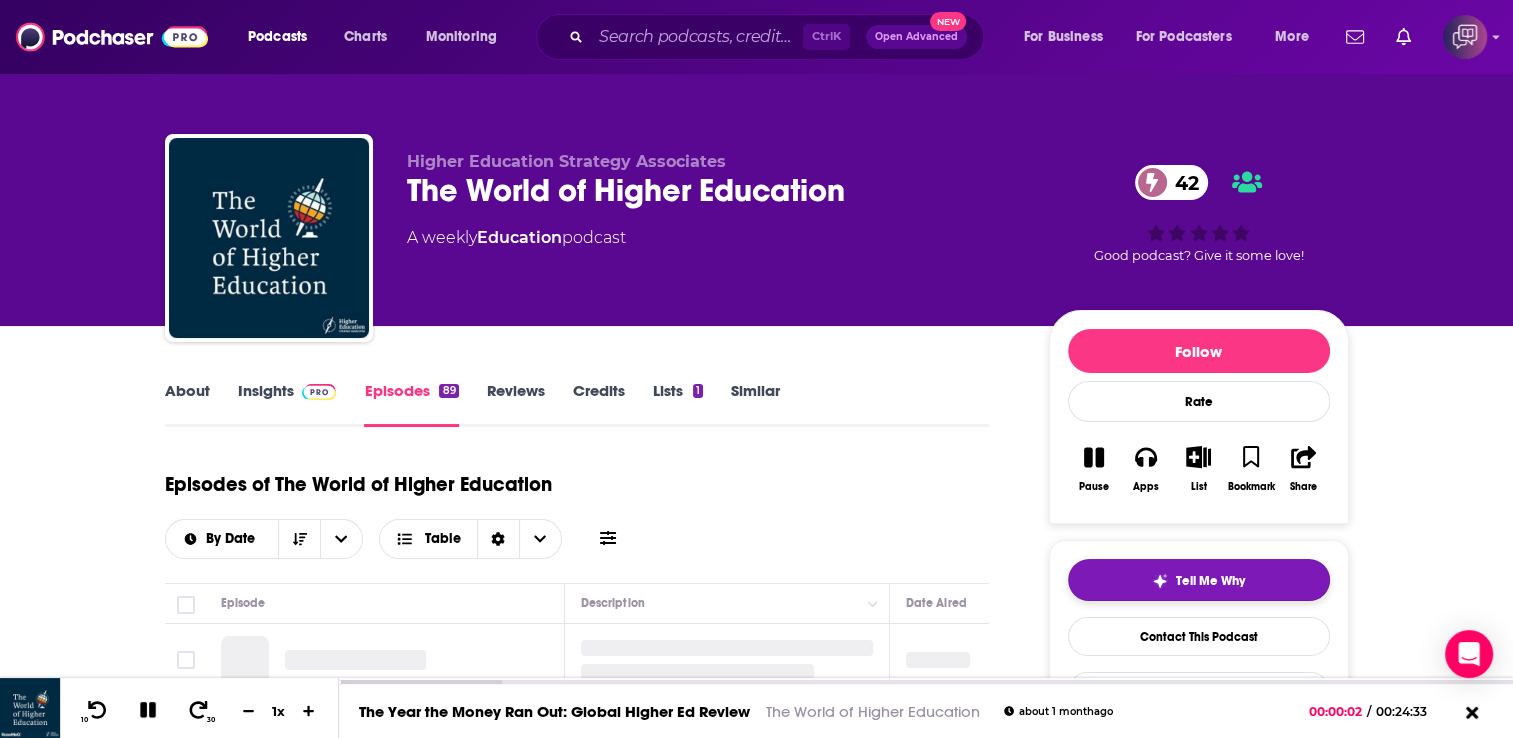 click on "Tell Me Why" at bounding box center [1210, 581] 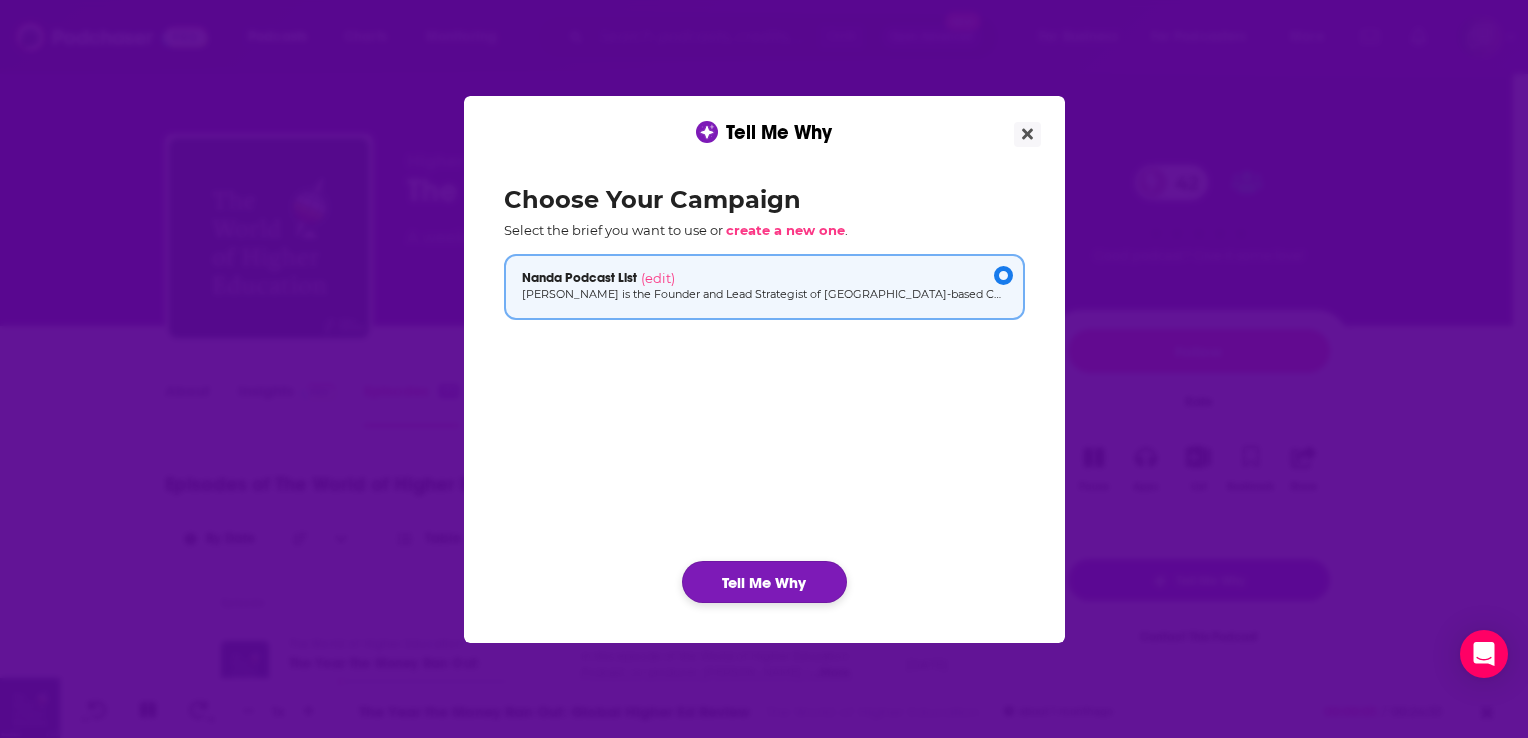 click on "Tell Me Why" 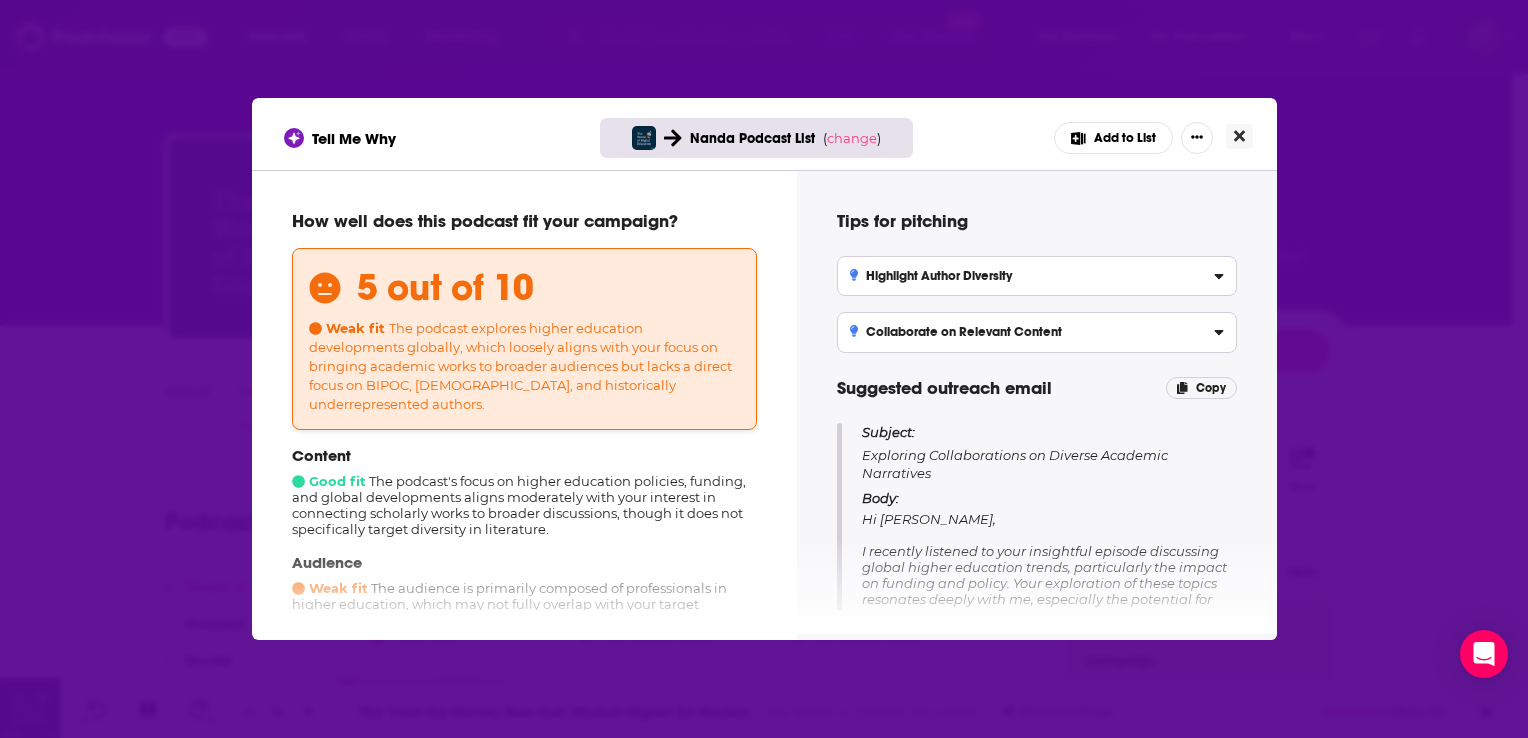 click at bounding box center [1239, 136] 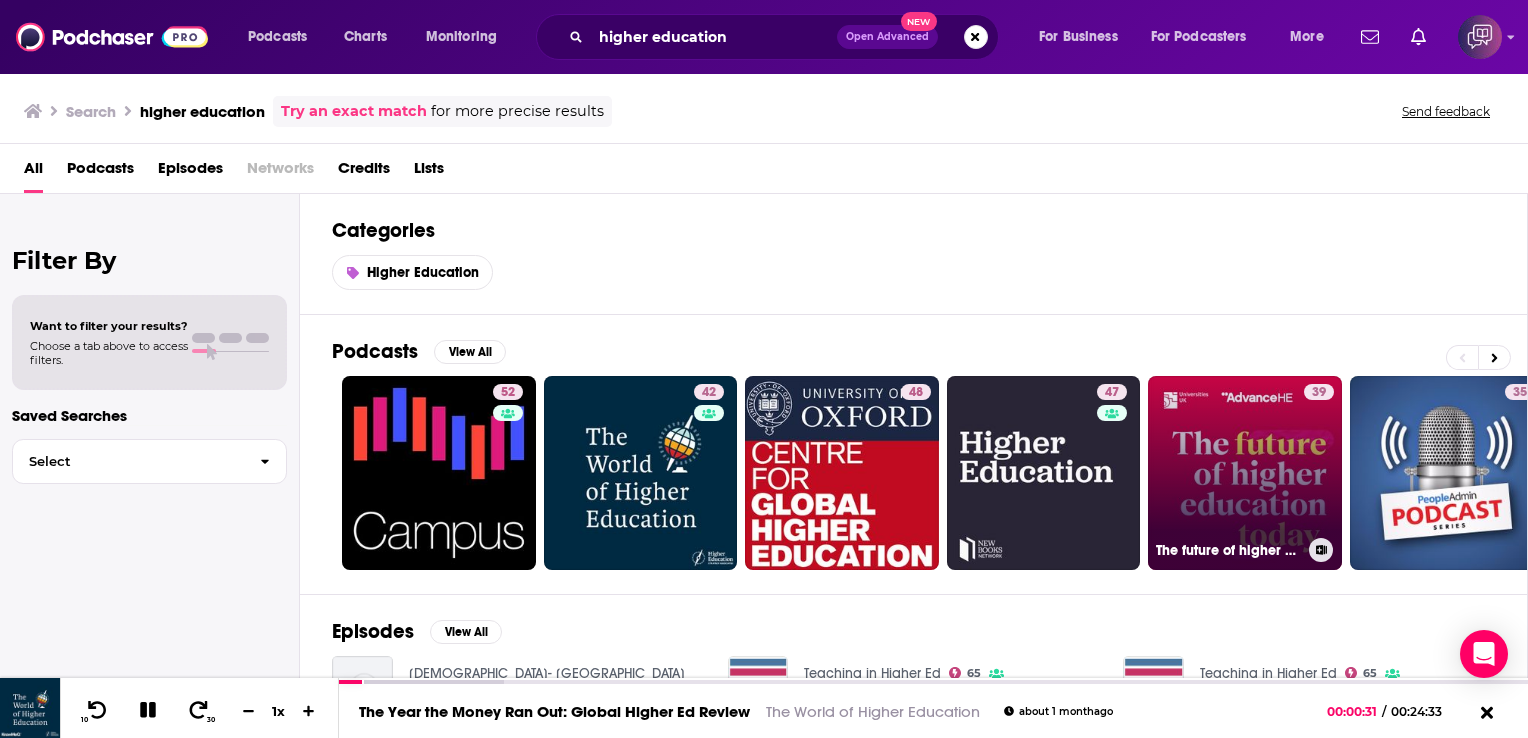 click on "39 The future of higher education today" at bounding box center [1245, 473] 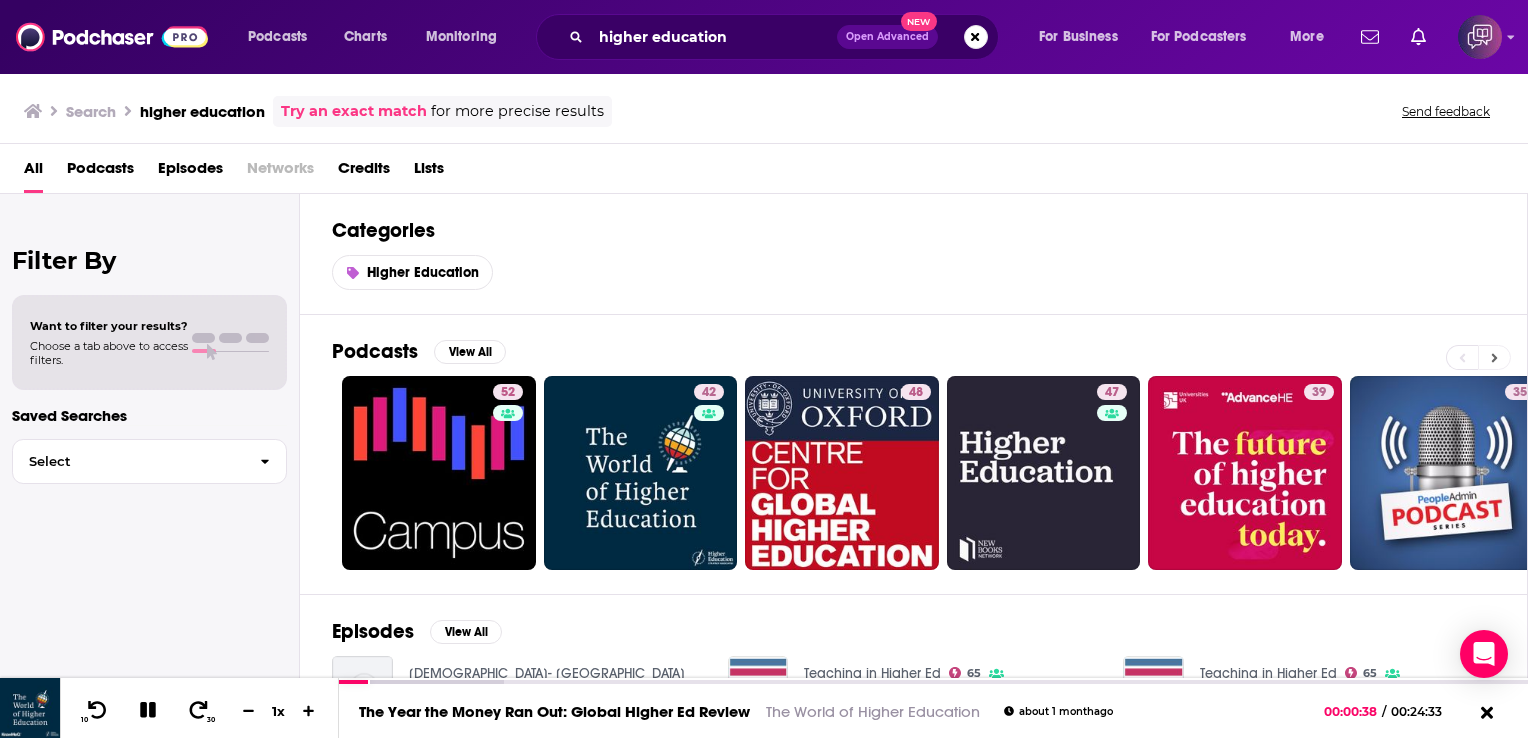 click at bounding box center (1494, 357) 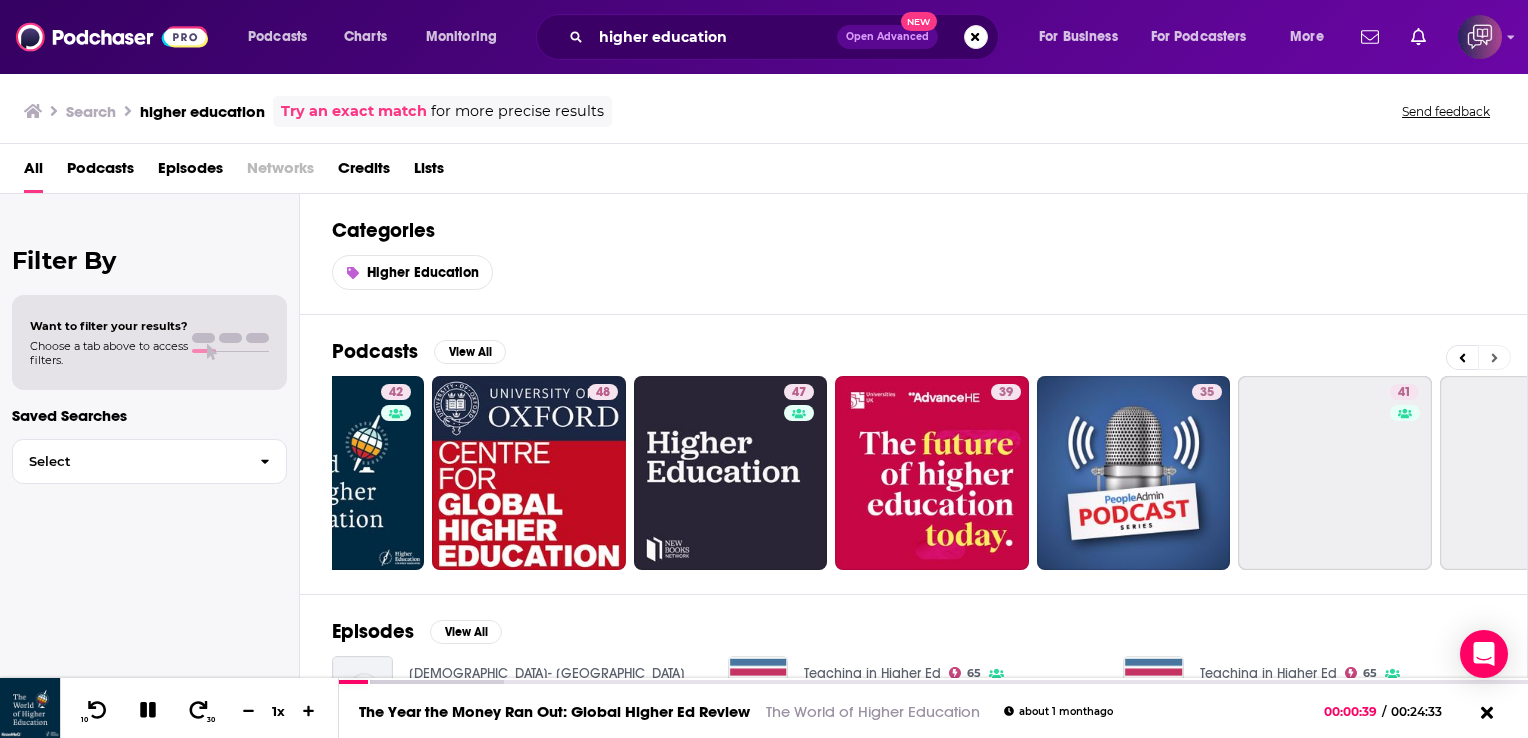 scroll, scrollTop: 0, scrollLeft: 640, axis: horizontal 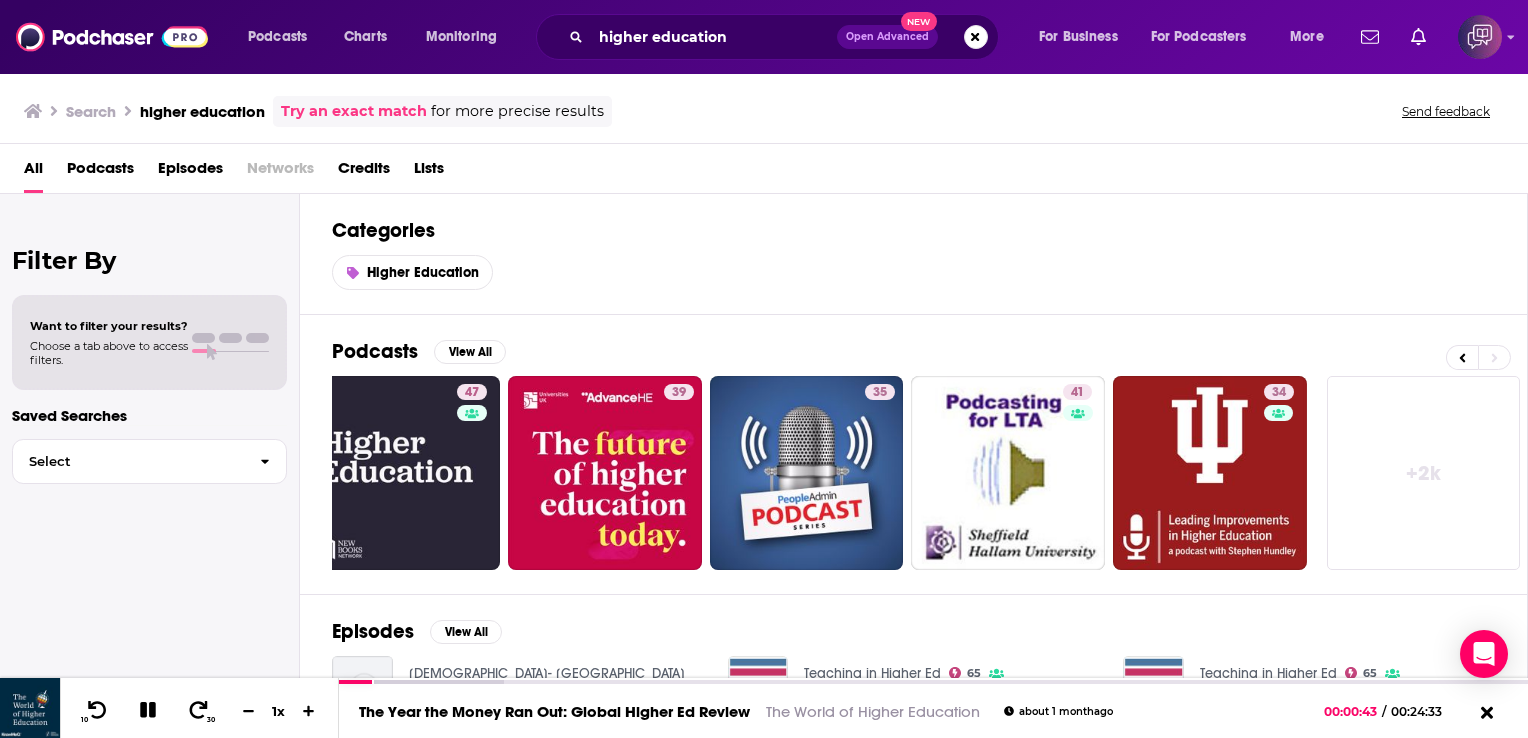 click on "Podcasts" at bounding box center [100, 172] 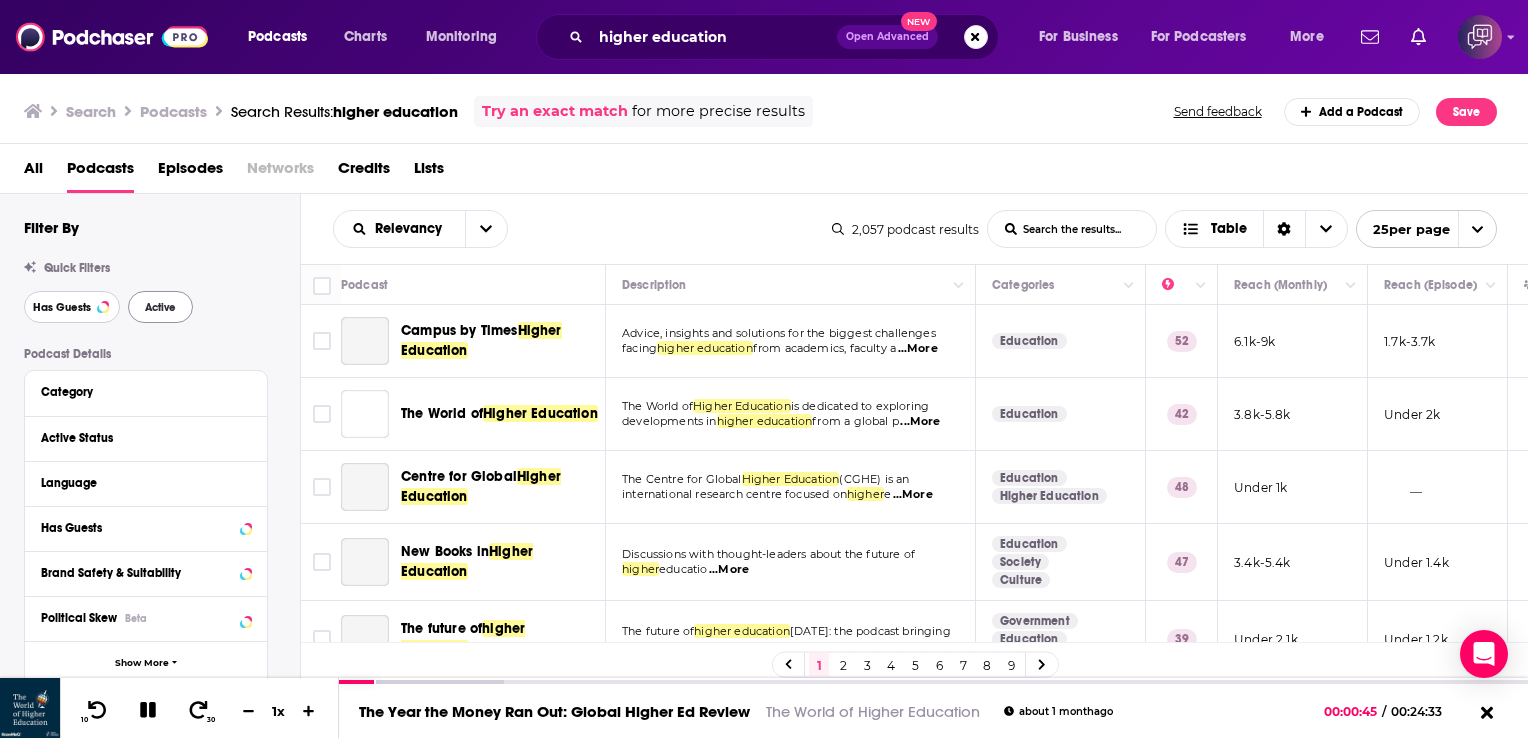 click on "Has Guests" at bounding box center (62, 307) 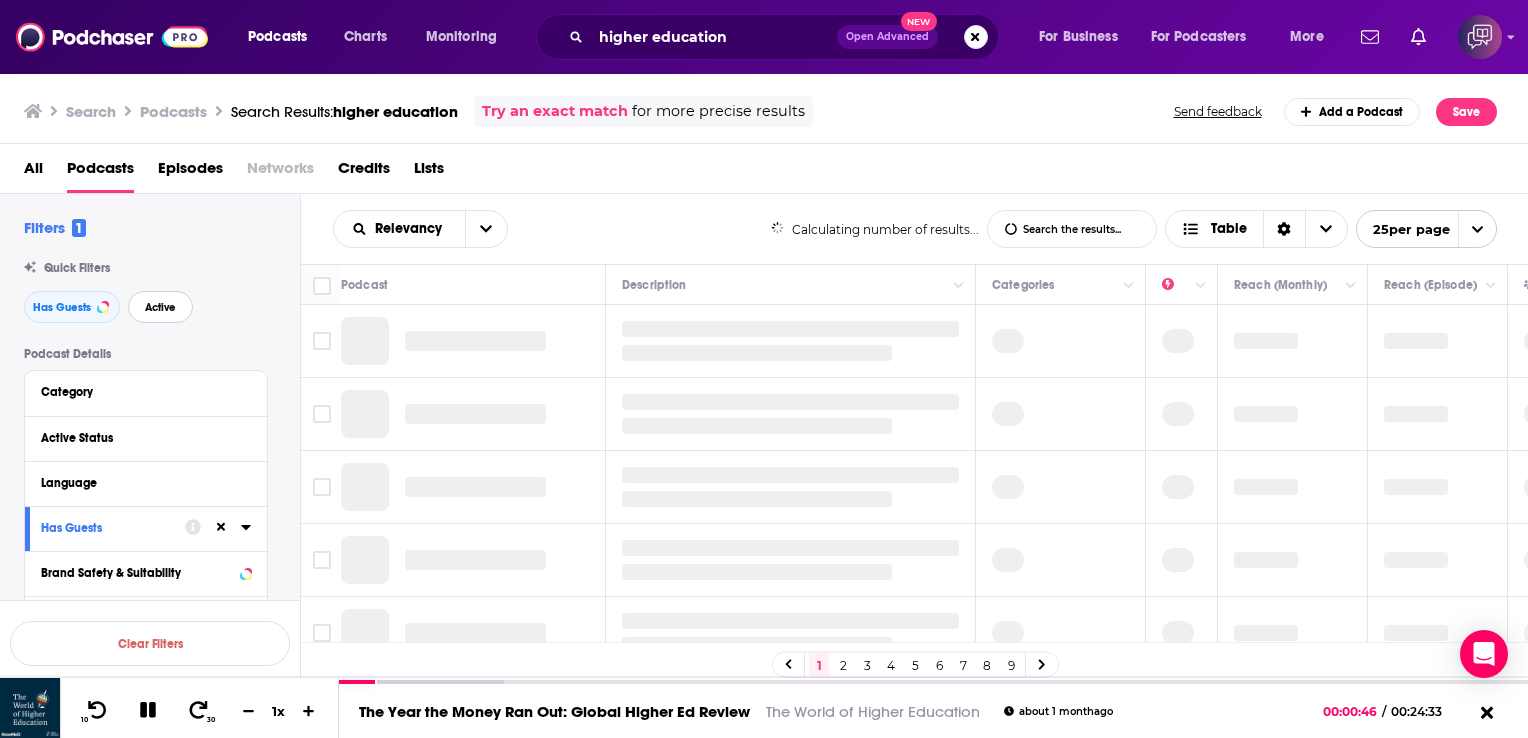 click on "Active" at bounding box center (160, 307) 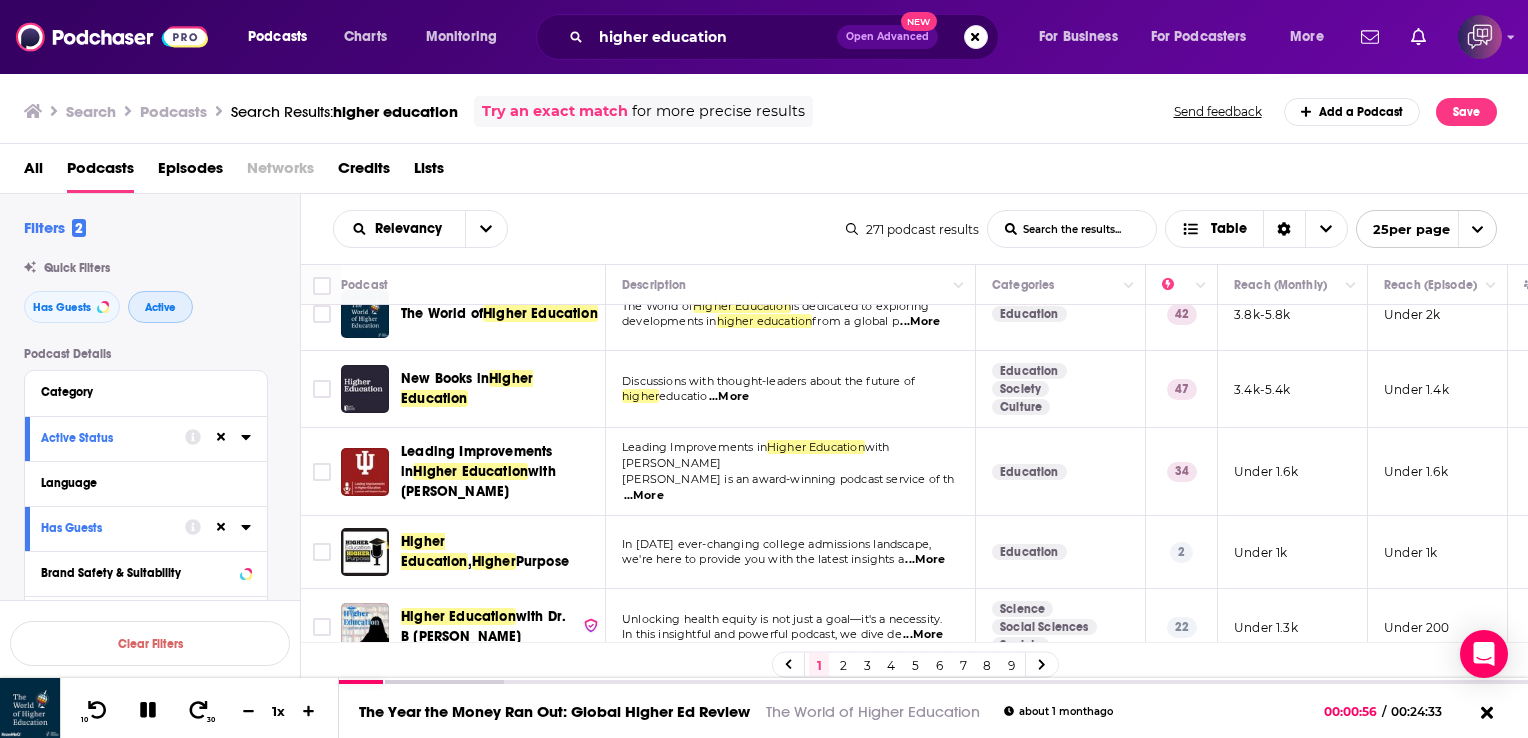 scroll, scrollTop: 109, scrollLeft: 0, axis: vertical 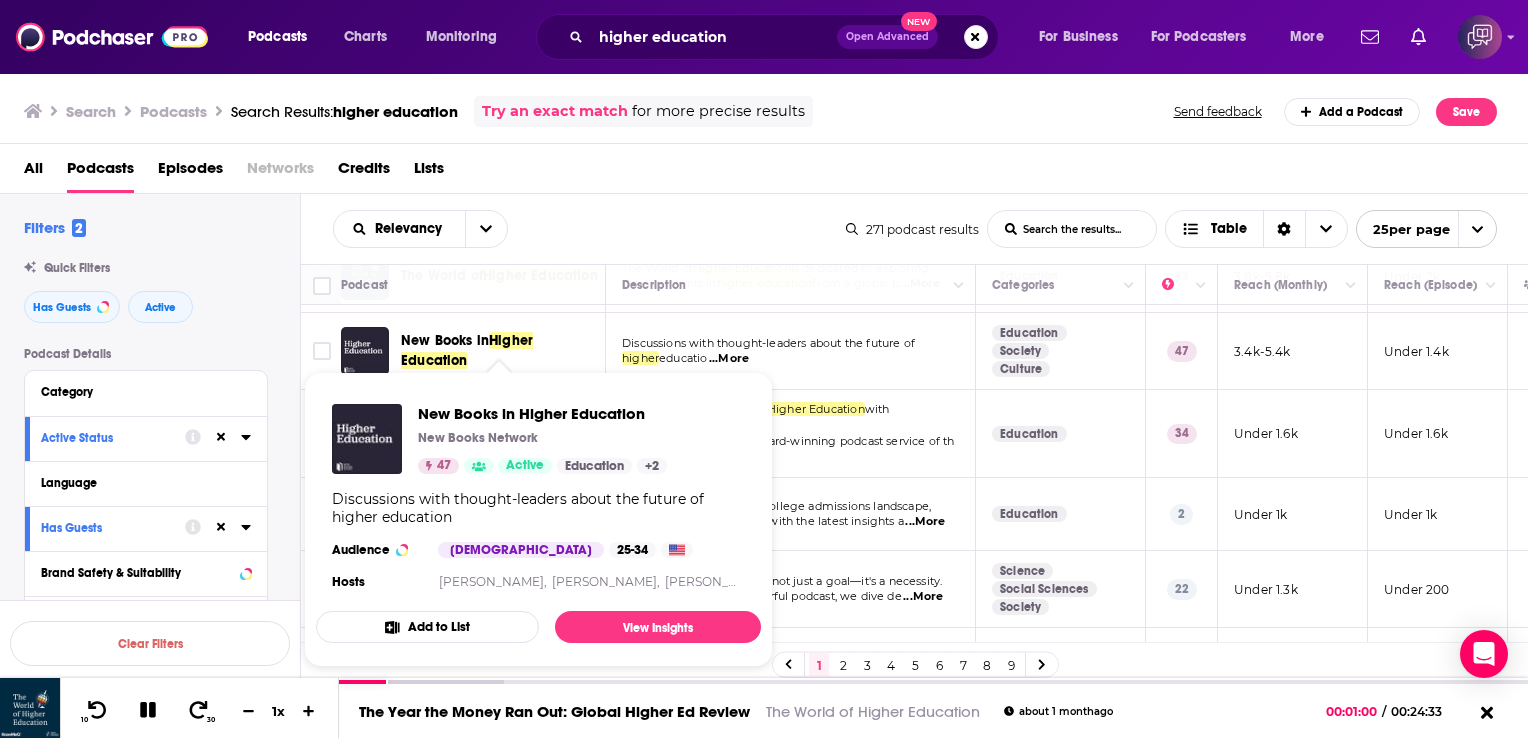 click on "New Books in" at bounding box center [445, 340] 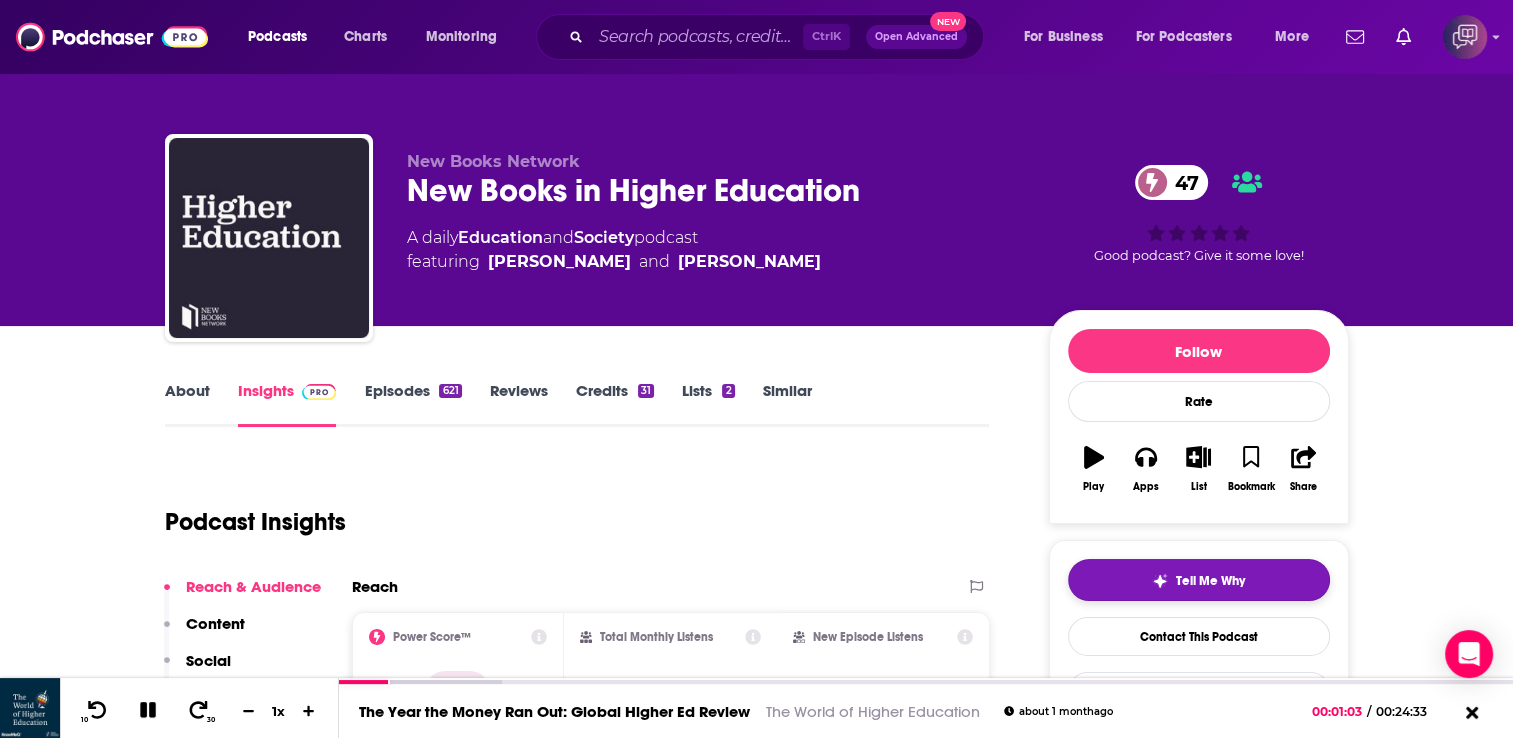 click at bounding box center [1160, 581] 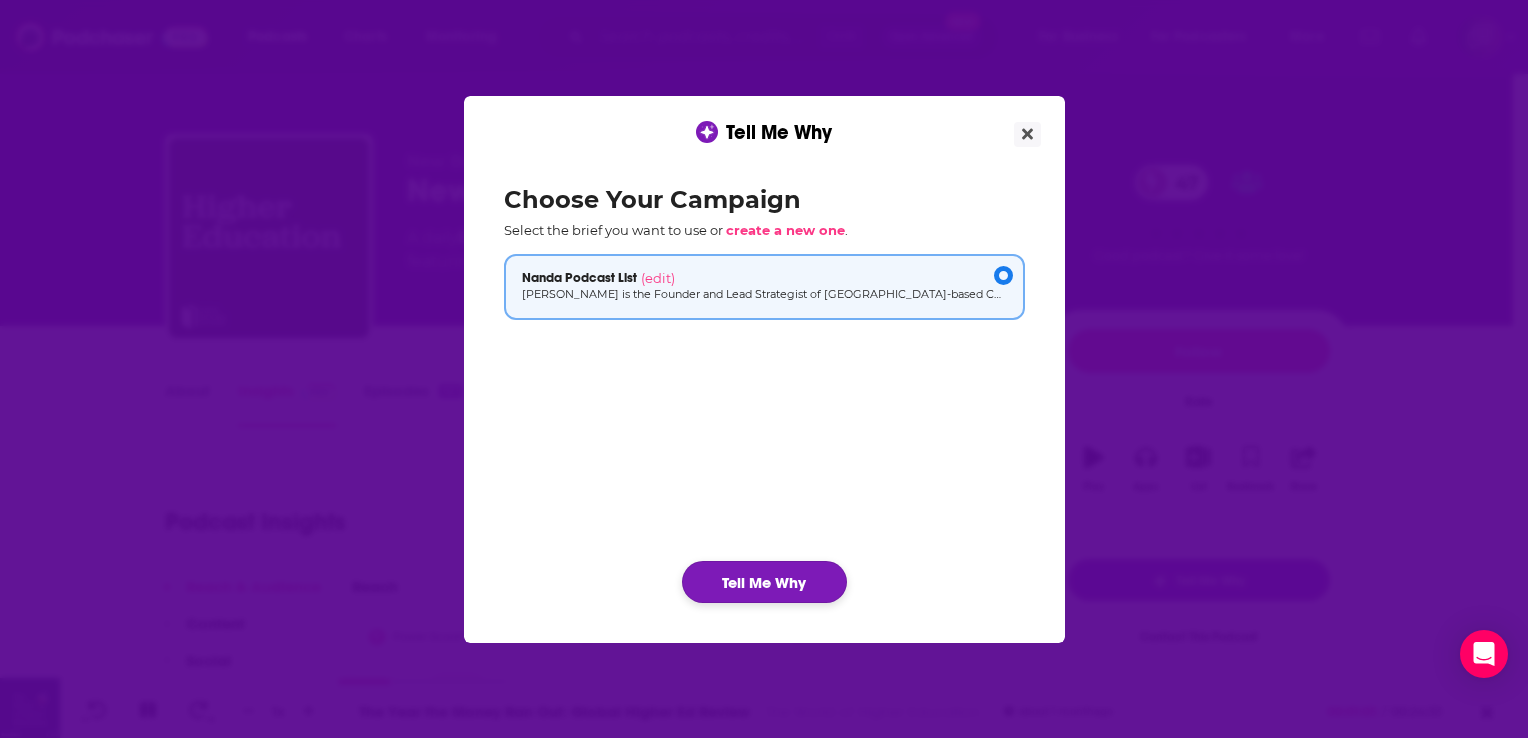 click on "Tell Me Why" 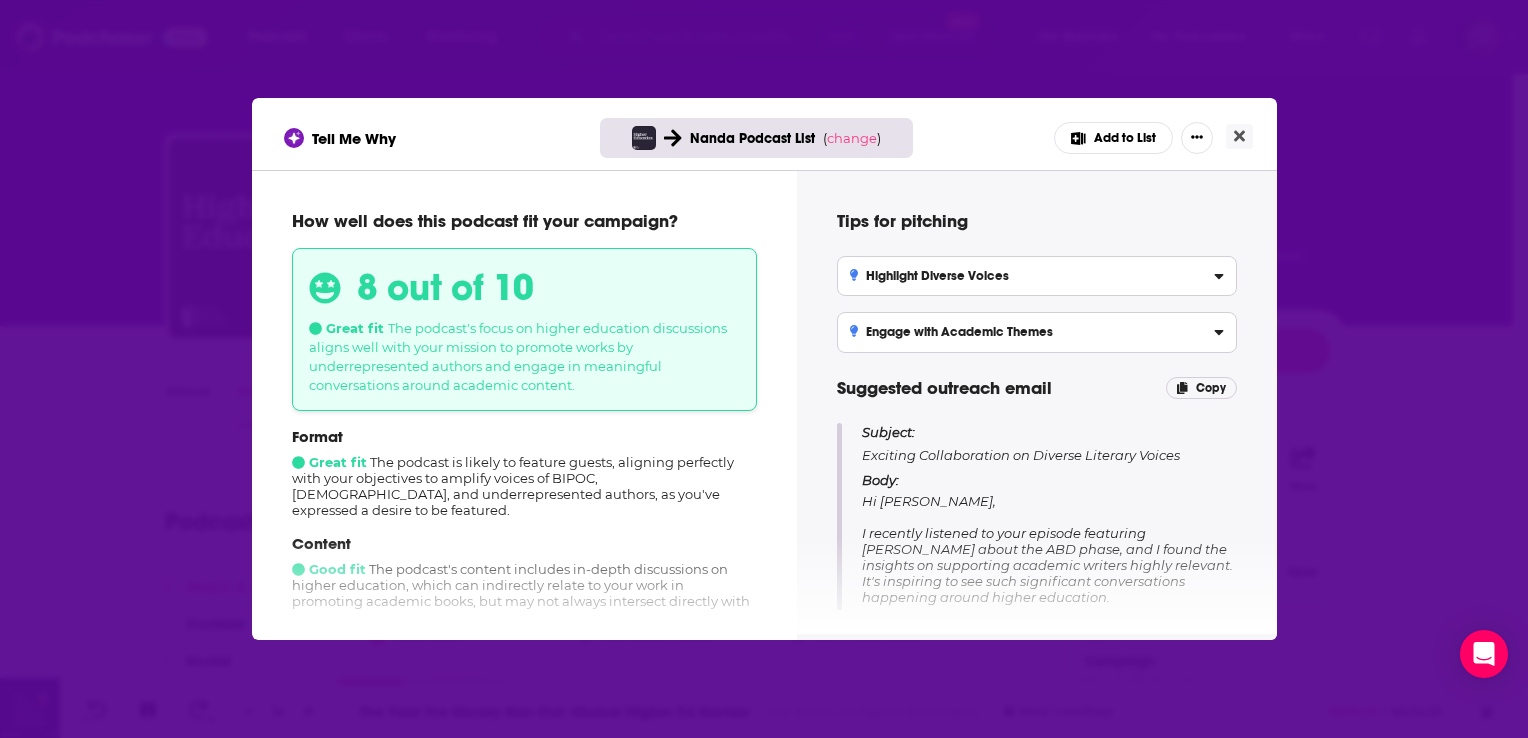click on "Format   Great fit   The podcast is likely to feature guests, aligning perfectly with your objectives to amplify voices of BIPOC, LGBTQ+, and underrepresented authors, as you've expressed a desire to be featured." at bounding box center (524, 472) 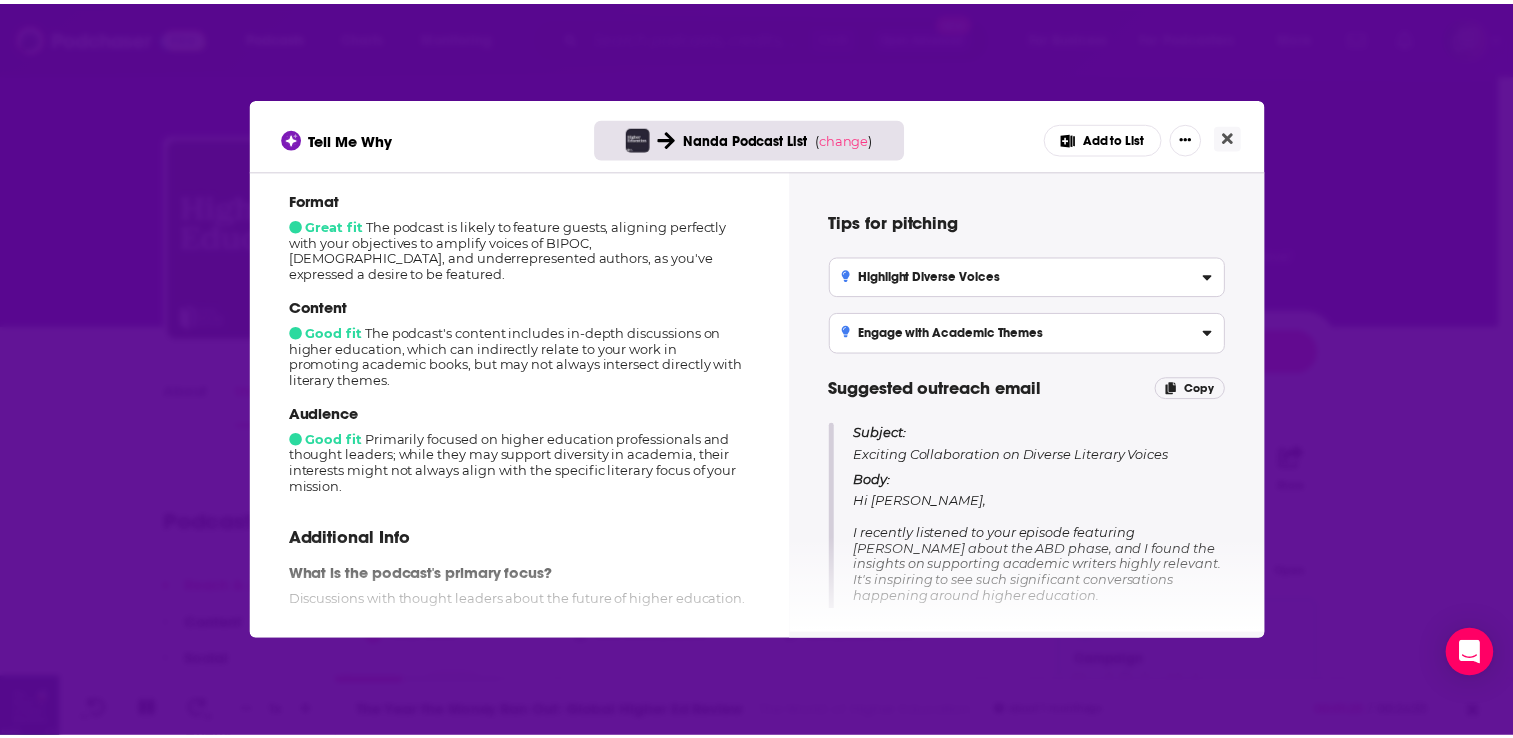 scroll, scrollTop: 240, scrollLeft: 0, axis: vertical 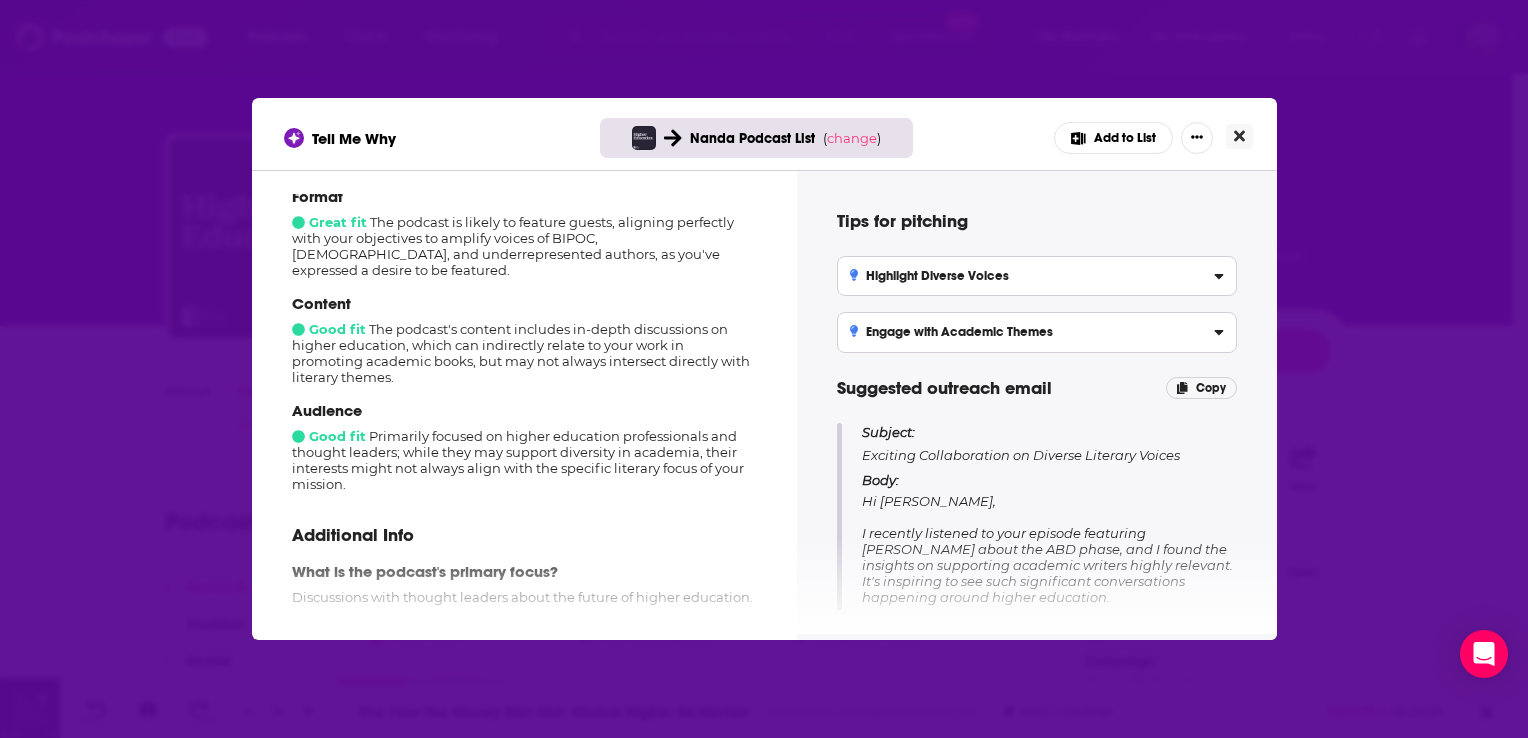 click 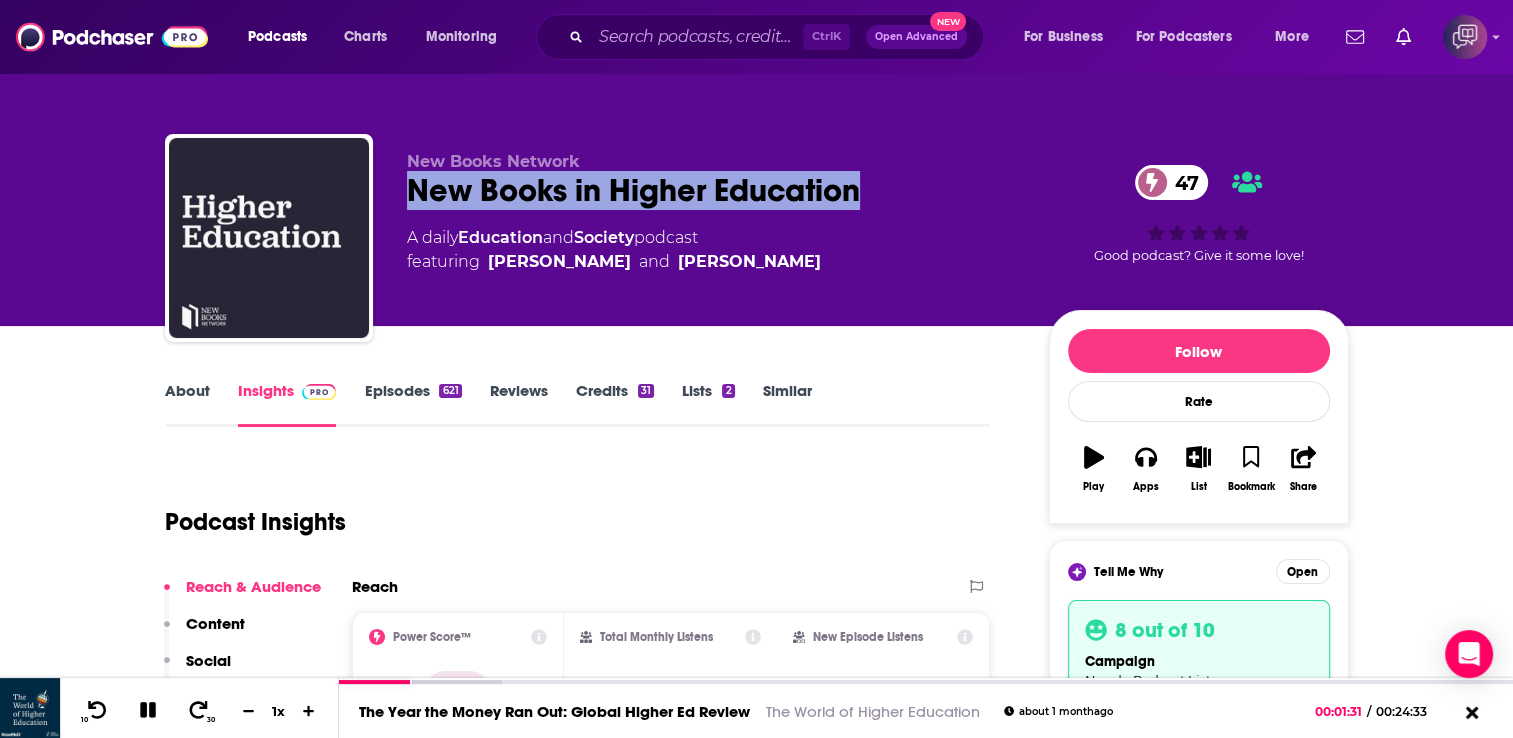 drag, startPoint x: 888, startPoint y: 195, endPoint x: 399, endPoint y: 179, distance: 489.2617 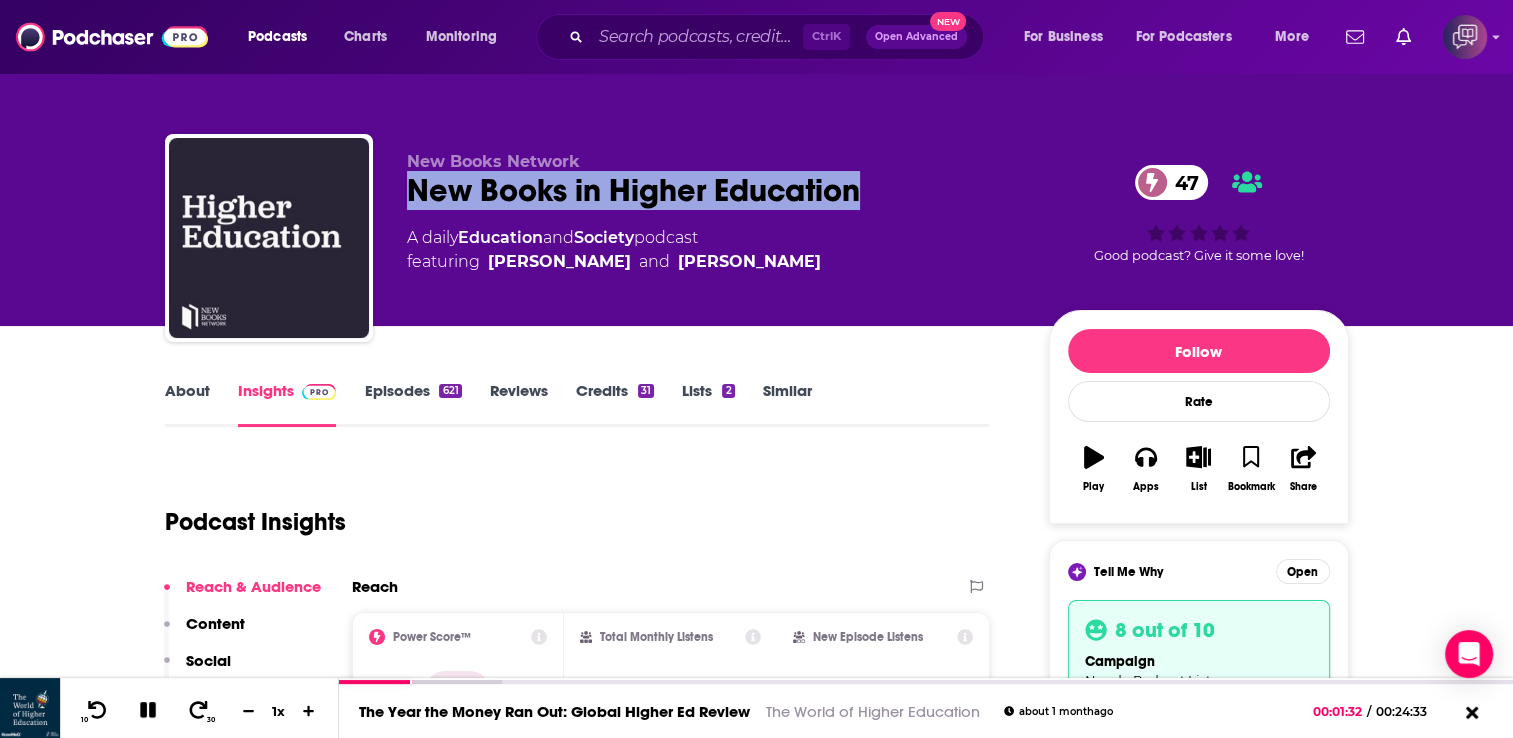 copy on "New Books in Higher Education" 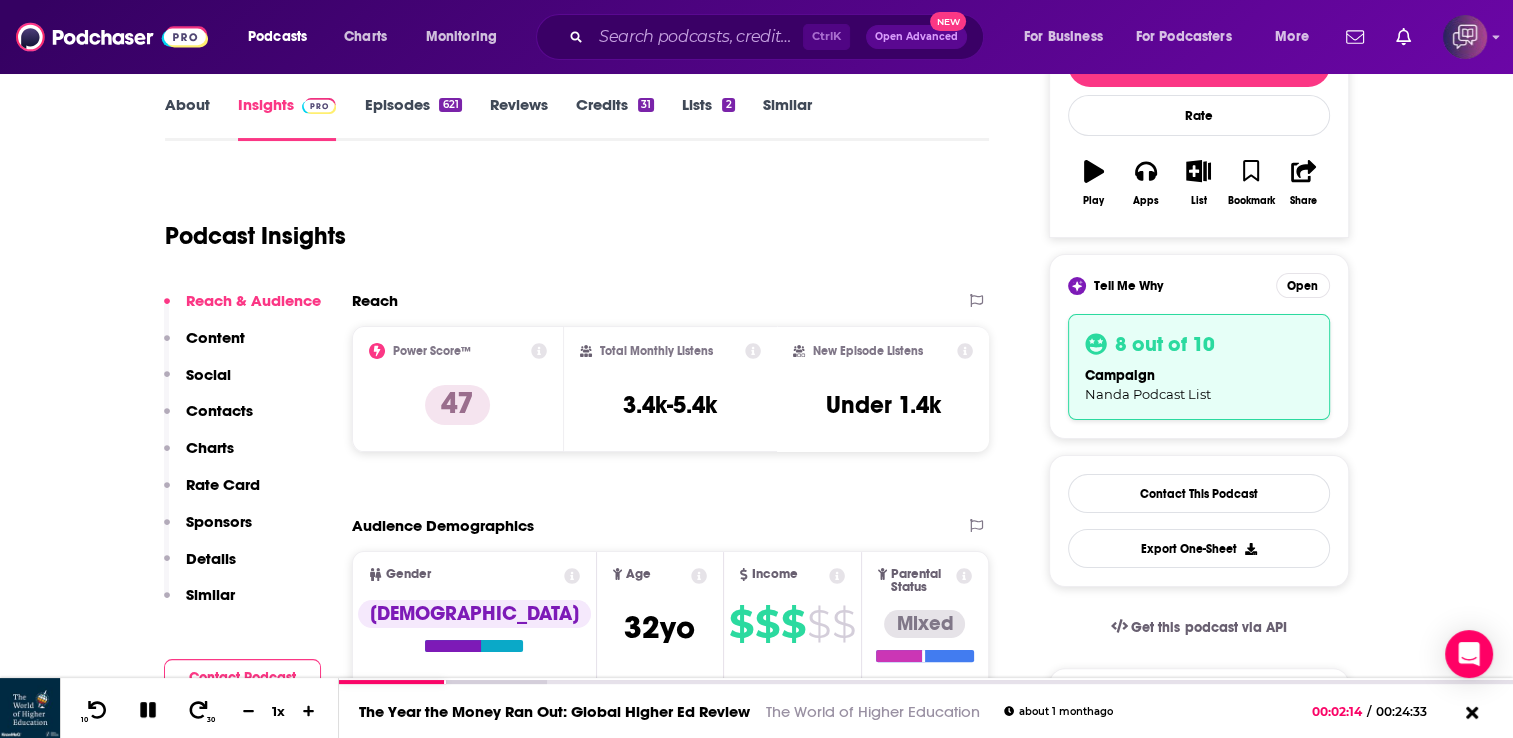 scroll, scrollTop: 293, scrollLeft: 0, axis: vertical 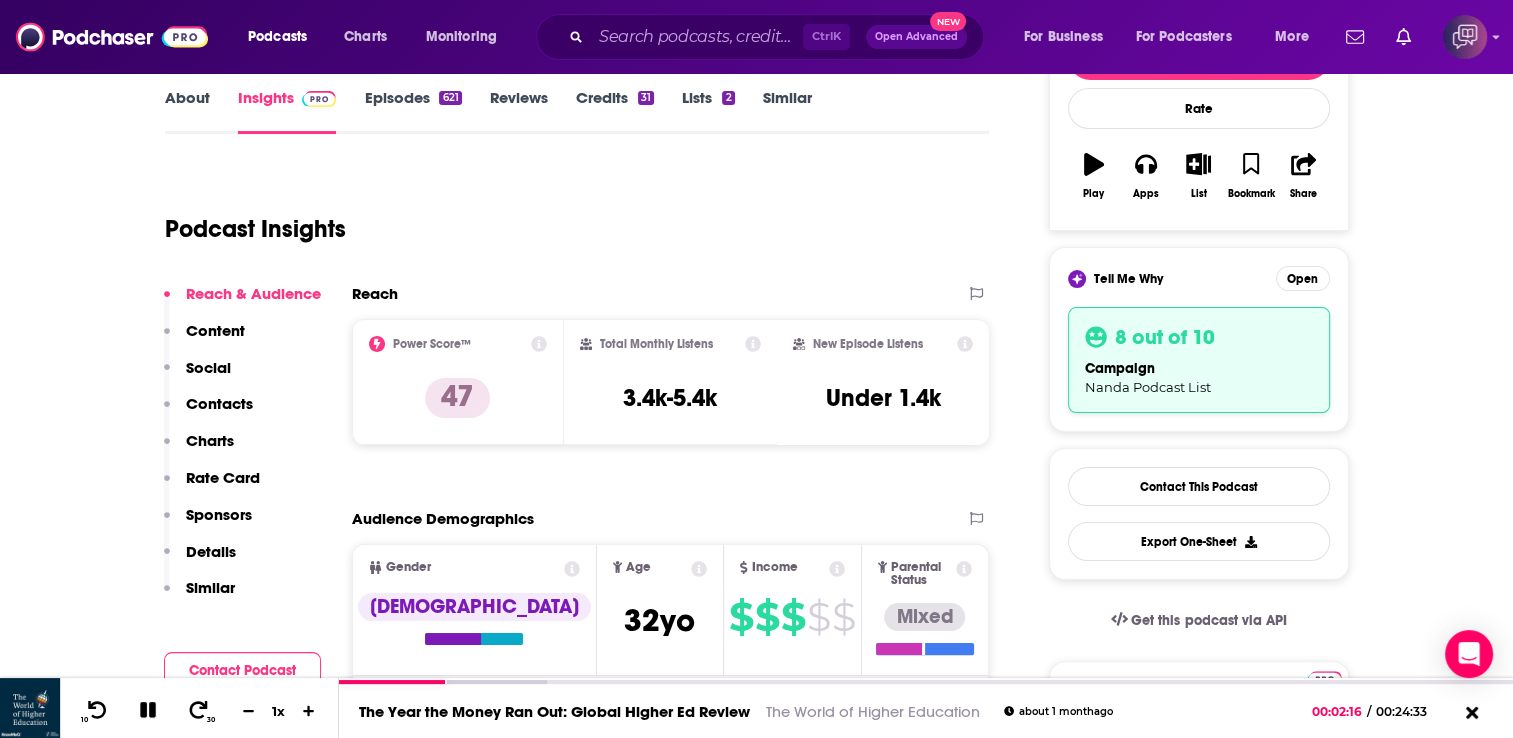 click on "Contacts" at bounding box center (219, 403) 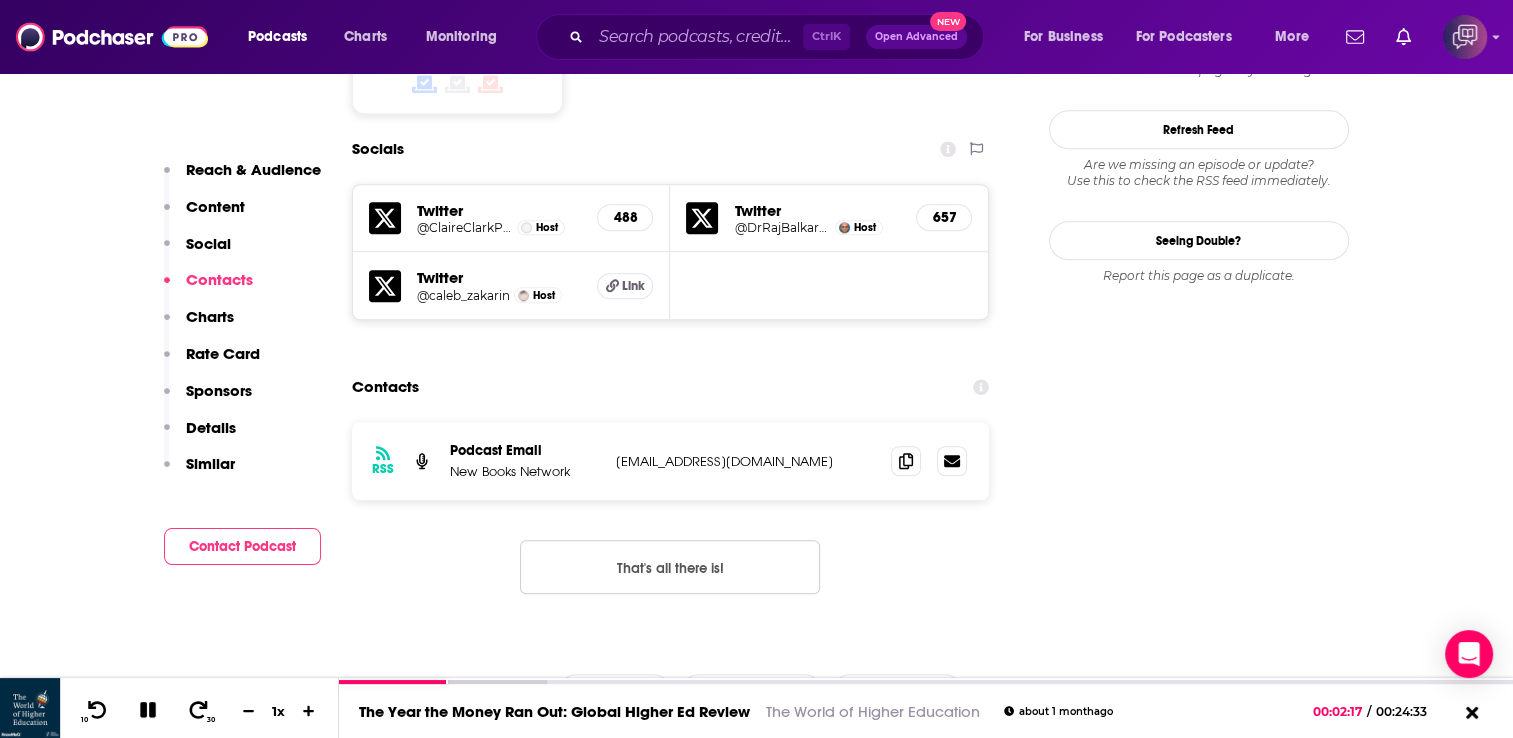 scroll, scrollTop: 1694, scrollLeft: 0, axis: vertical 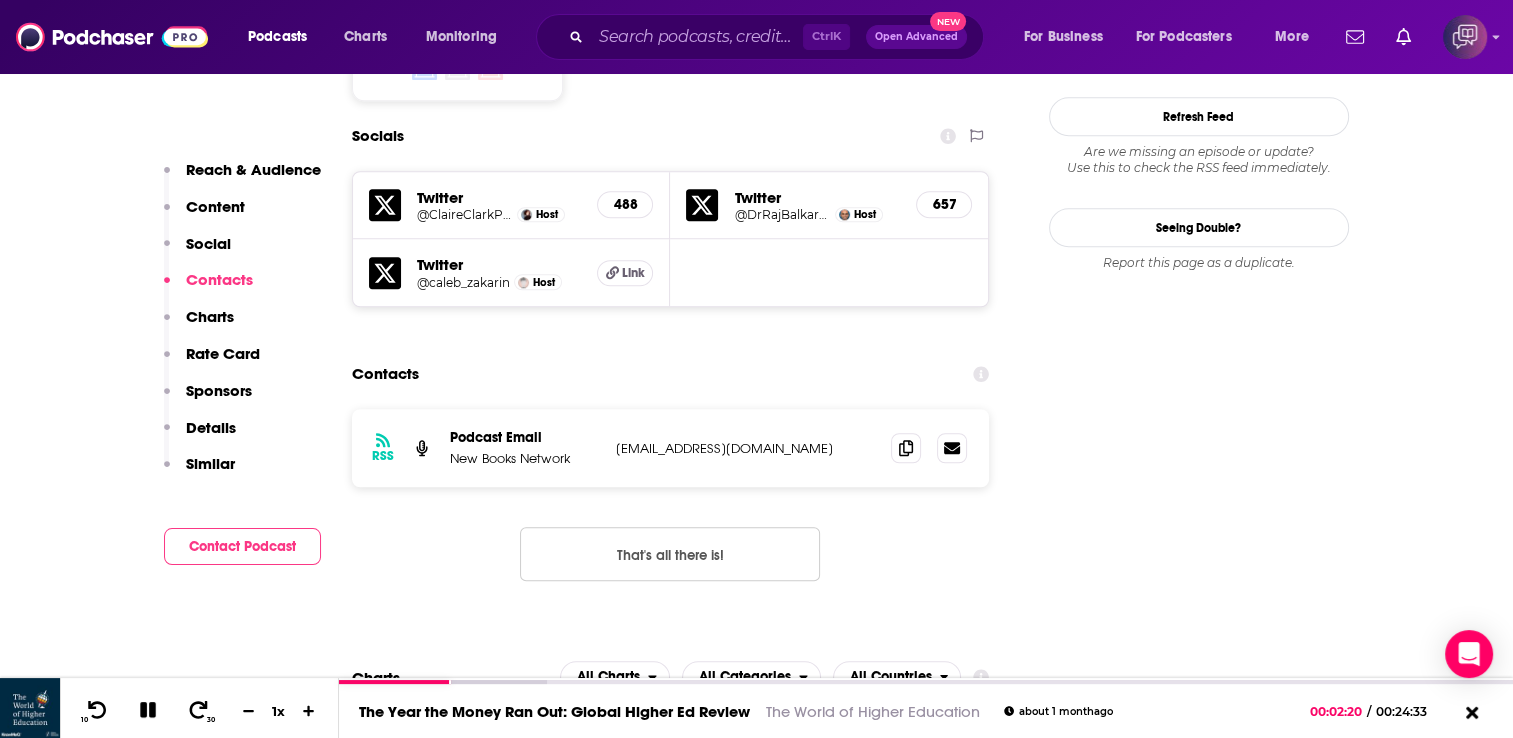 drag, startPoint x: 849, startPoint y: 374, endPoint x: 611, endPoint y: 374, distance: 238 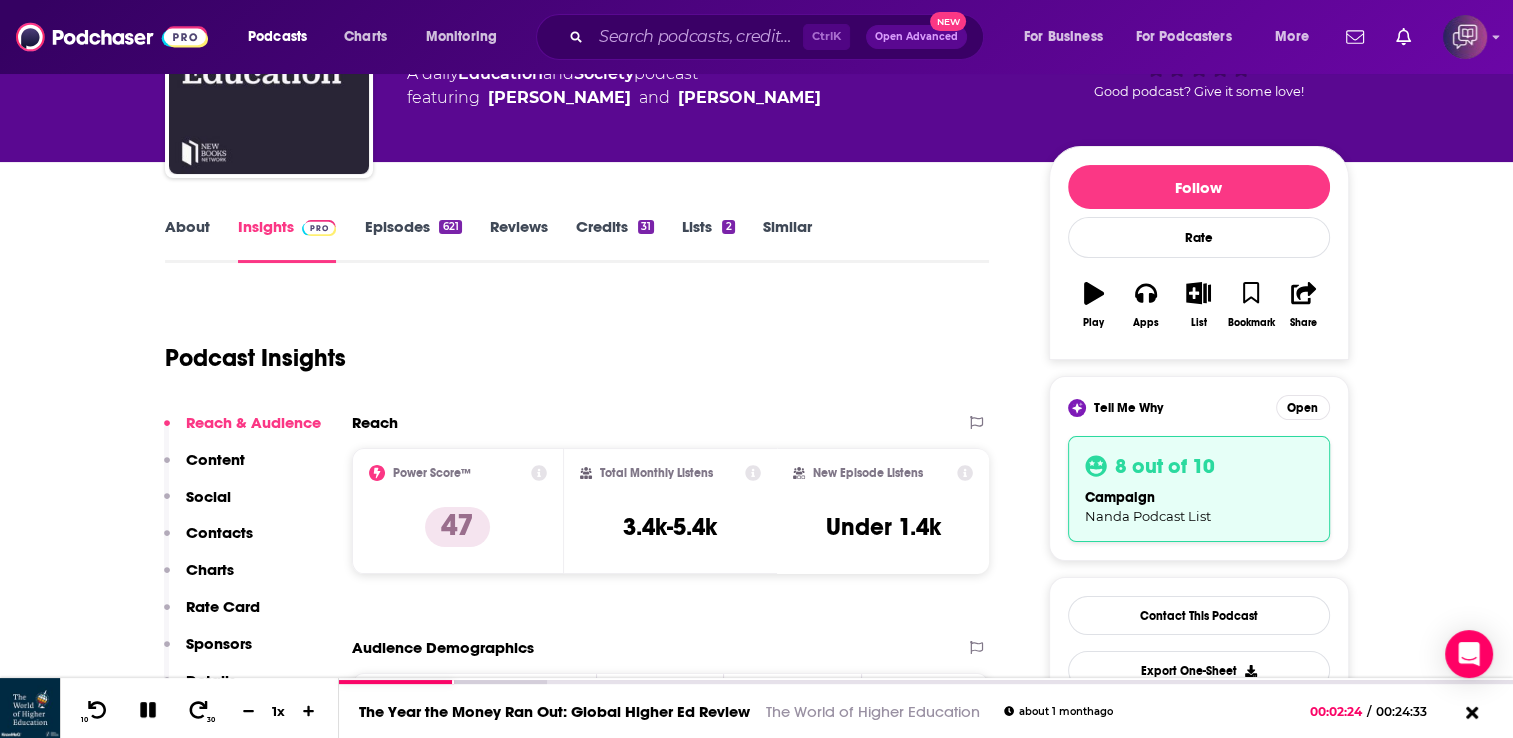 scroll, scrollTop: 177, scrollLeft: 0, axis: vertical 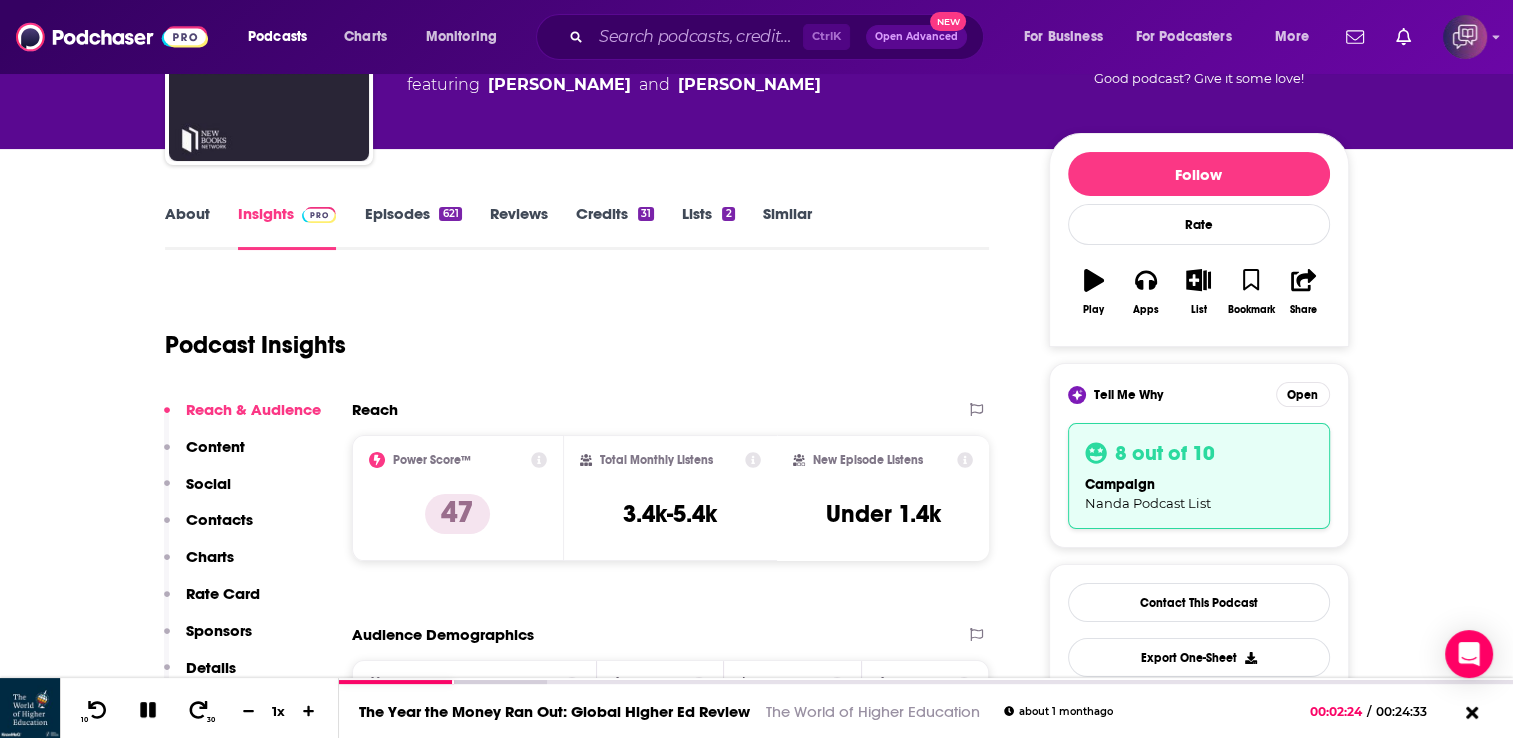 click on "Episodes 621" at bounding box center (412, 227) 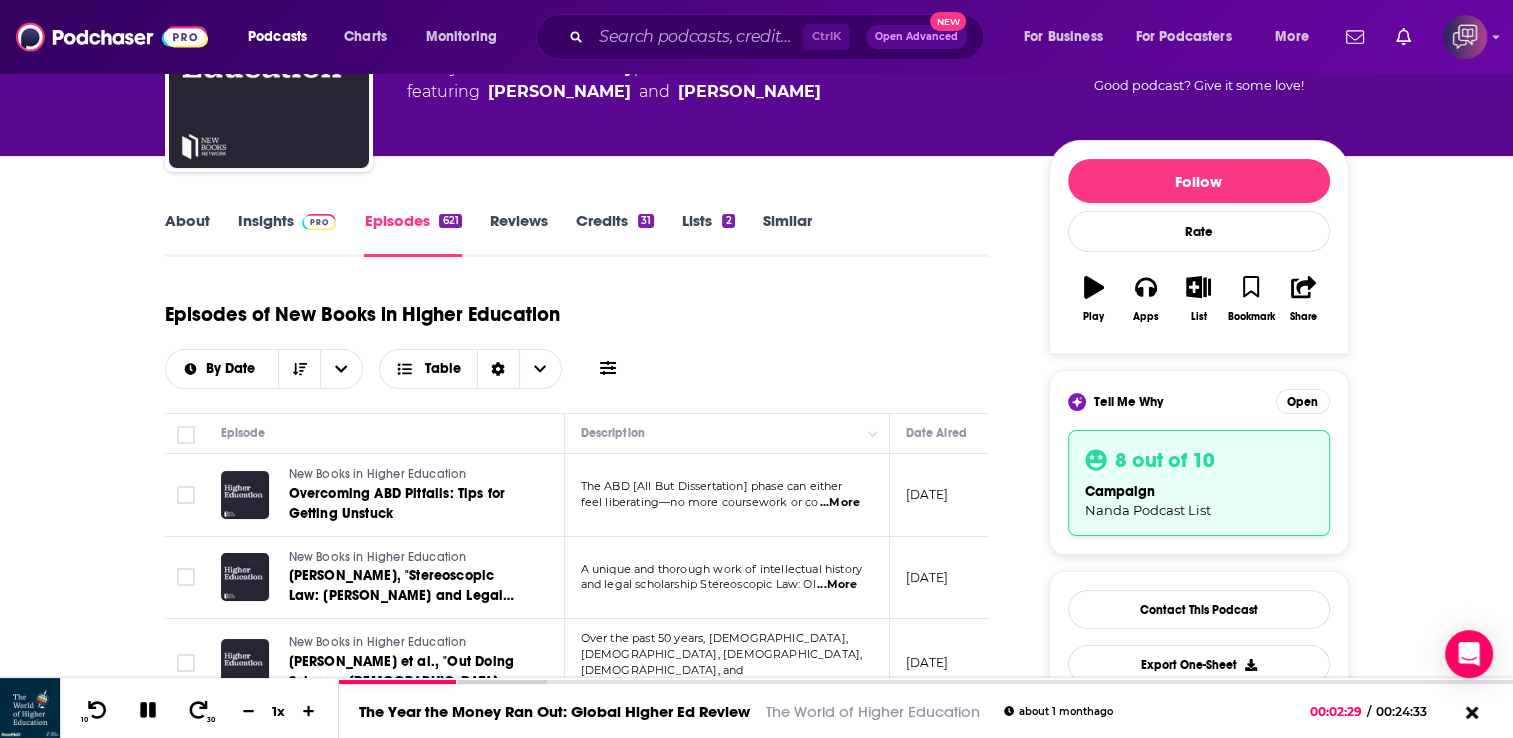scroll, scrollTop: 269, scrollLeft: 0, axis: vertical 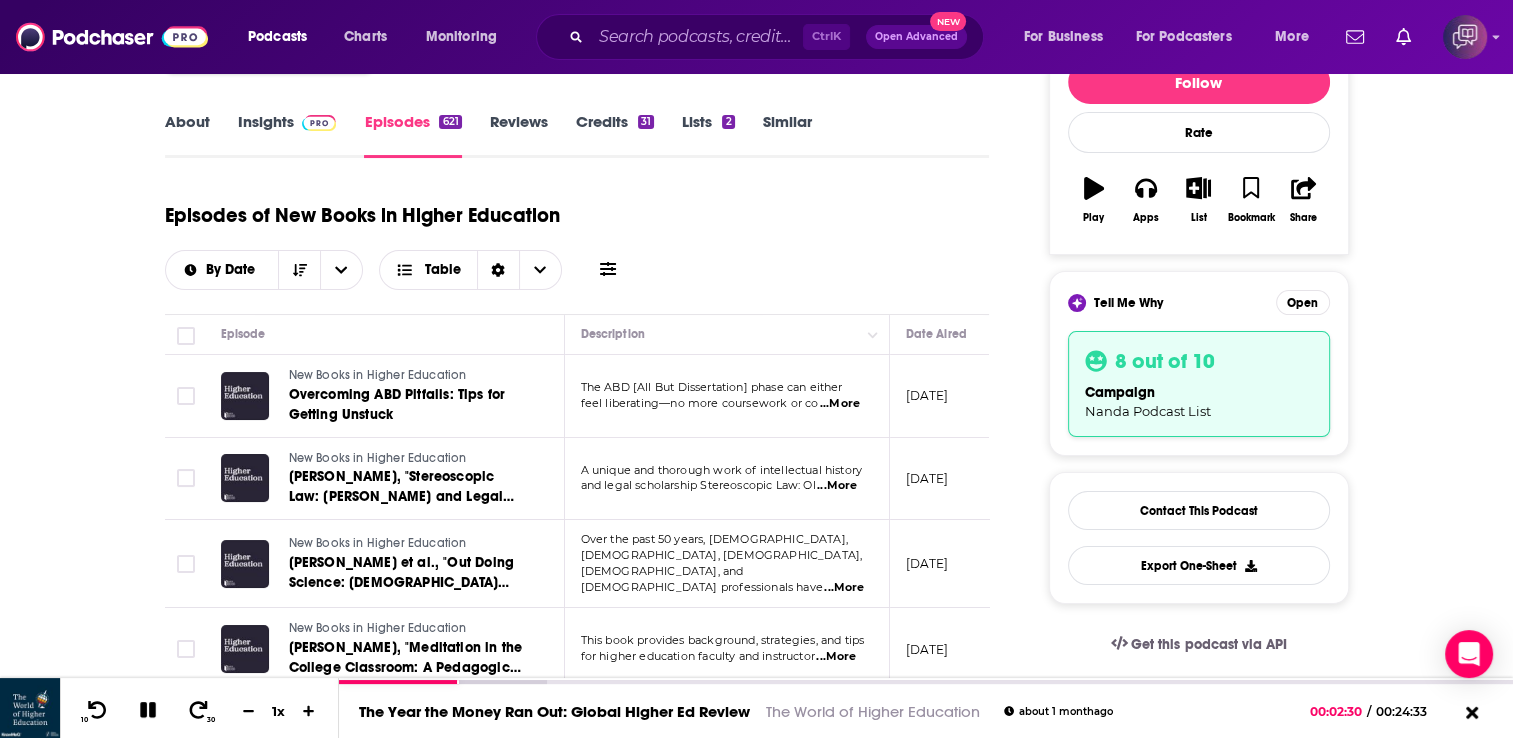 click 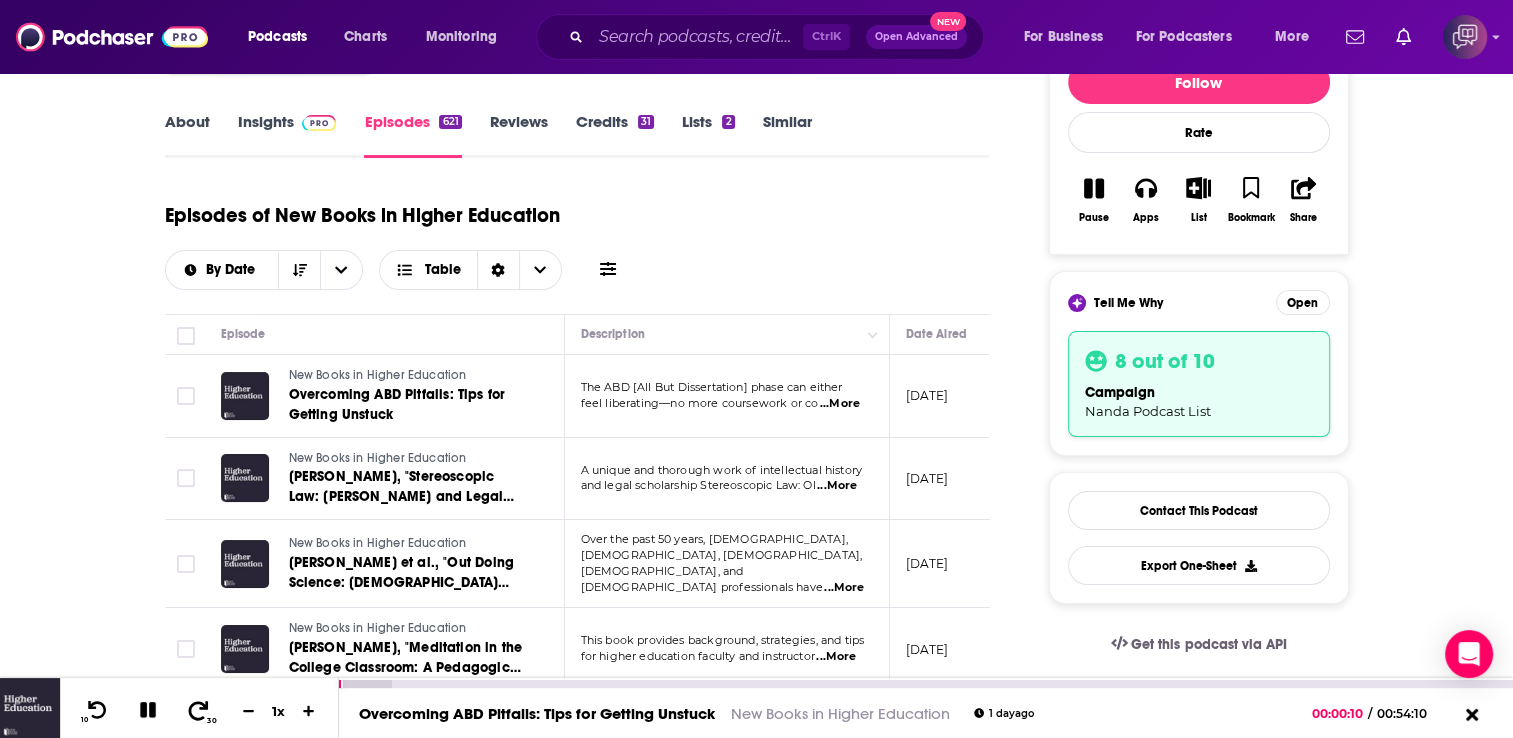 click 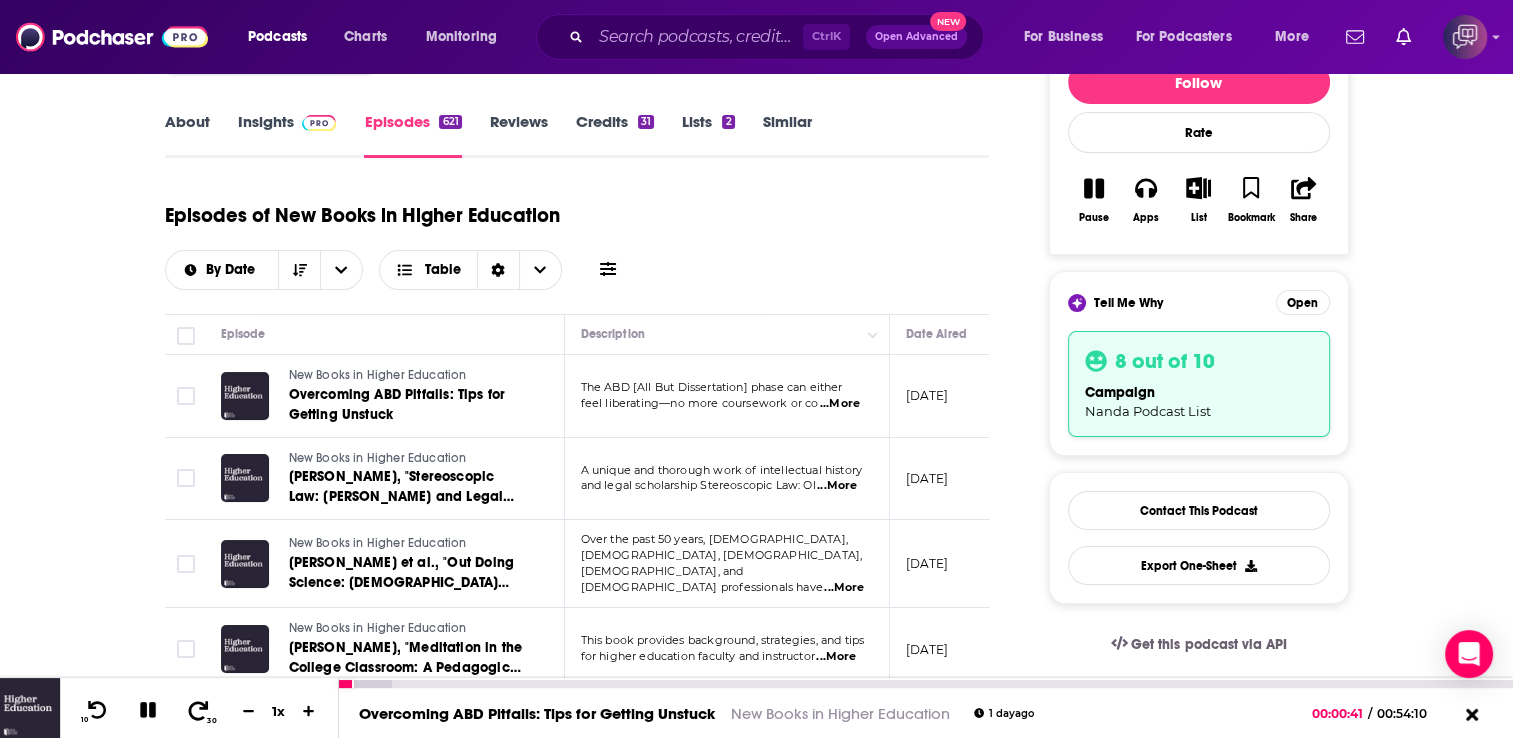 type 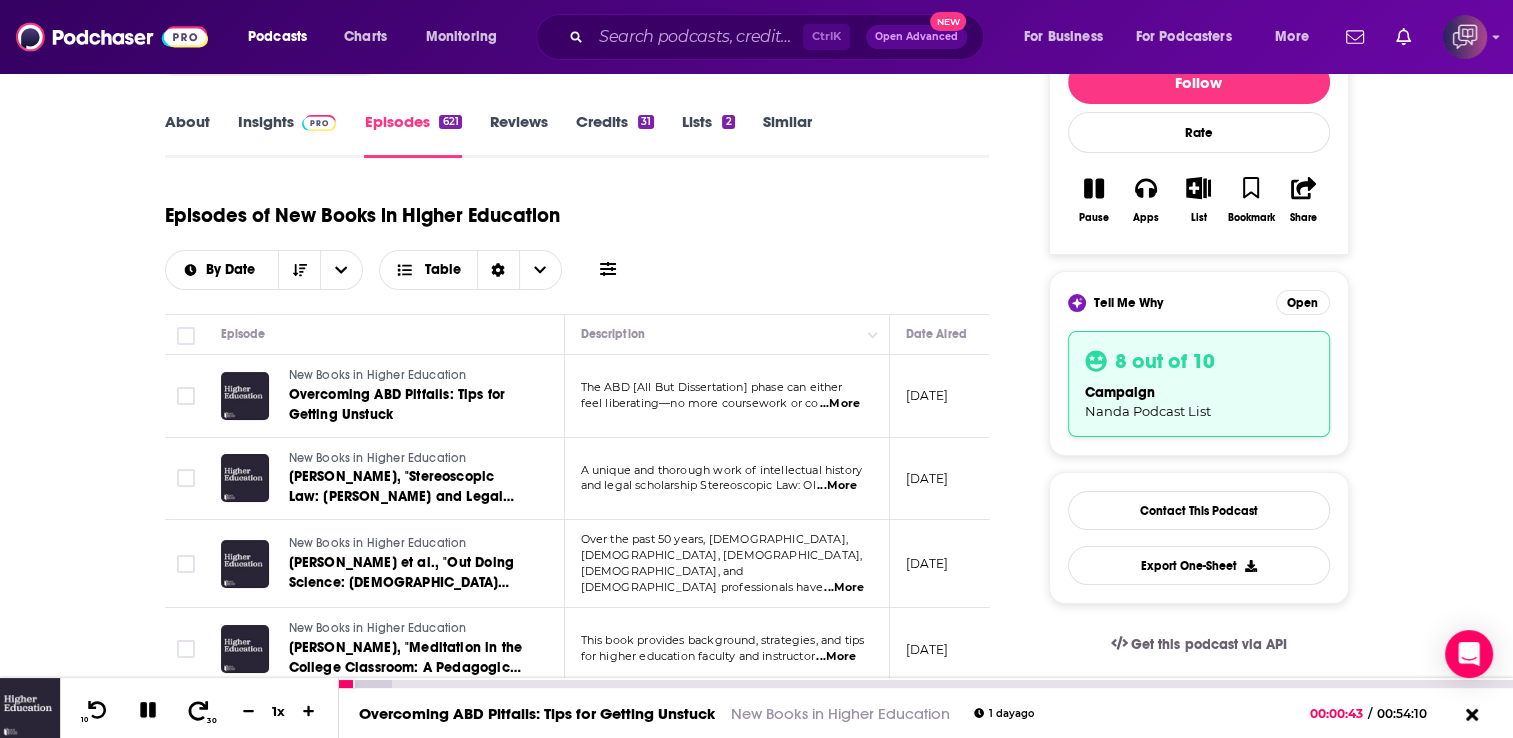 click 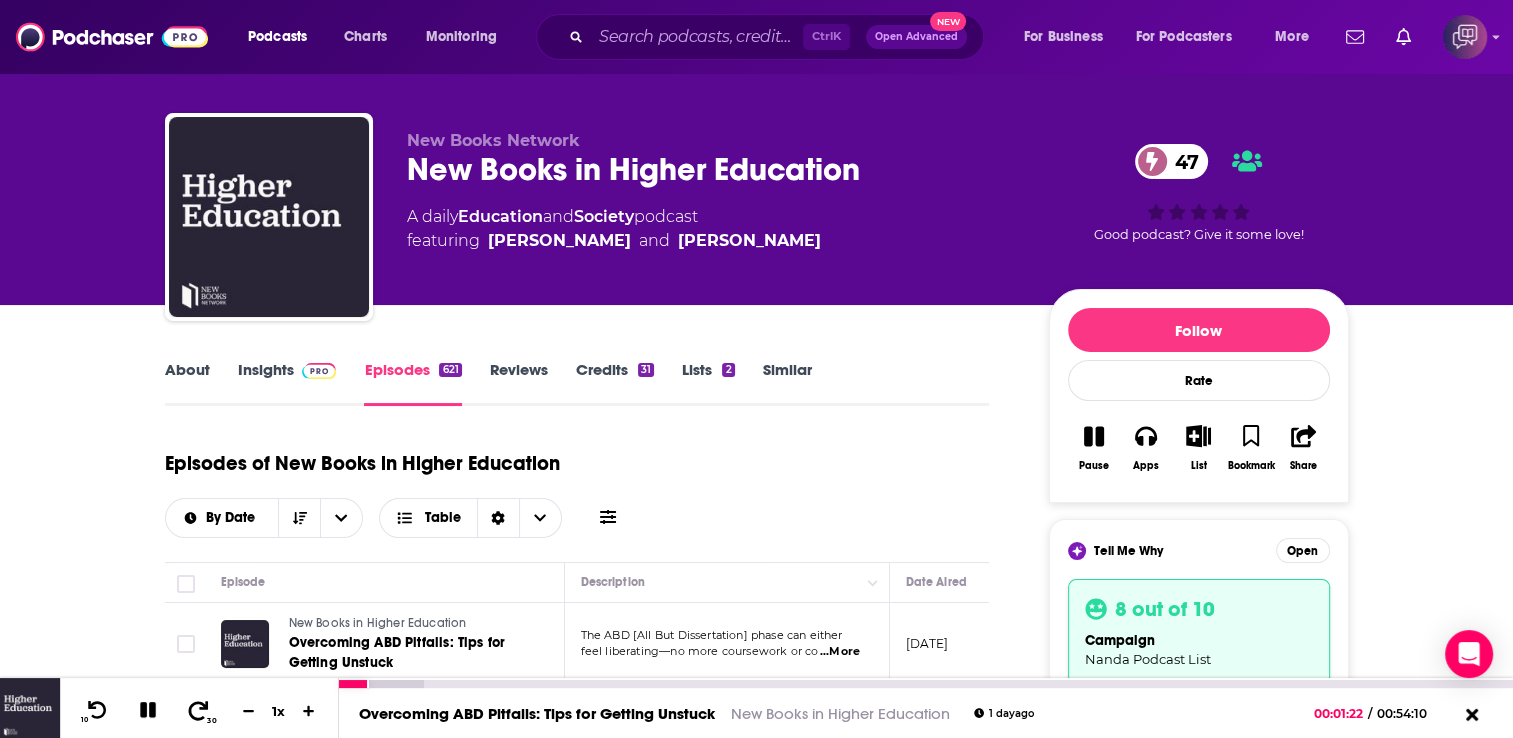 scroll, scrollTop: 19, scrollLeft: 0, axis: vertical 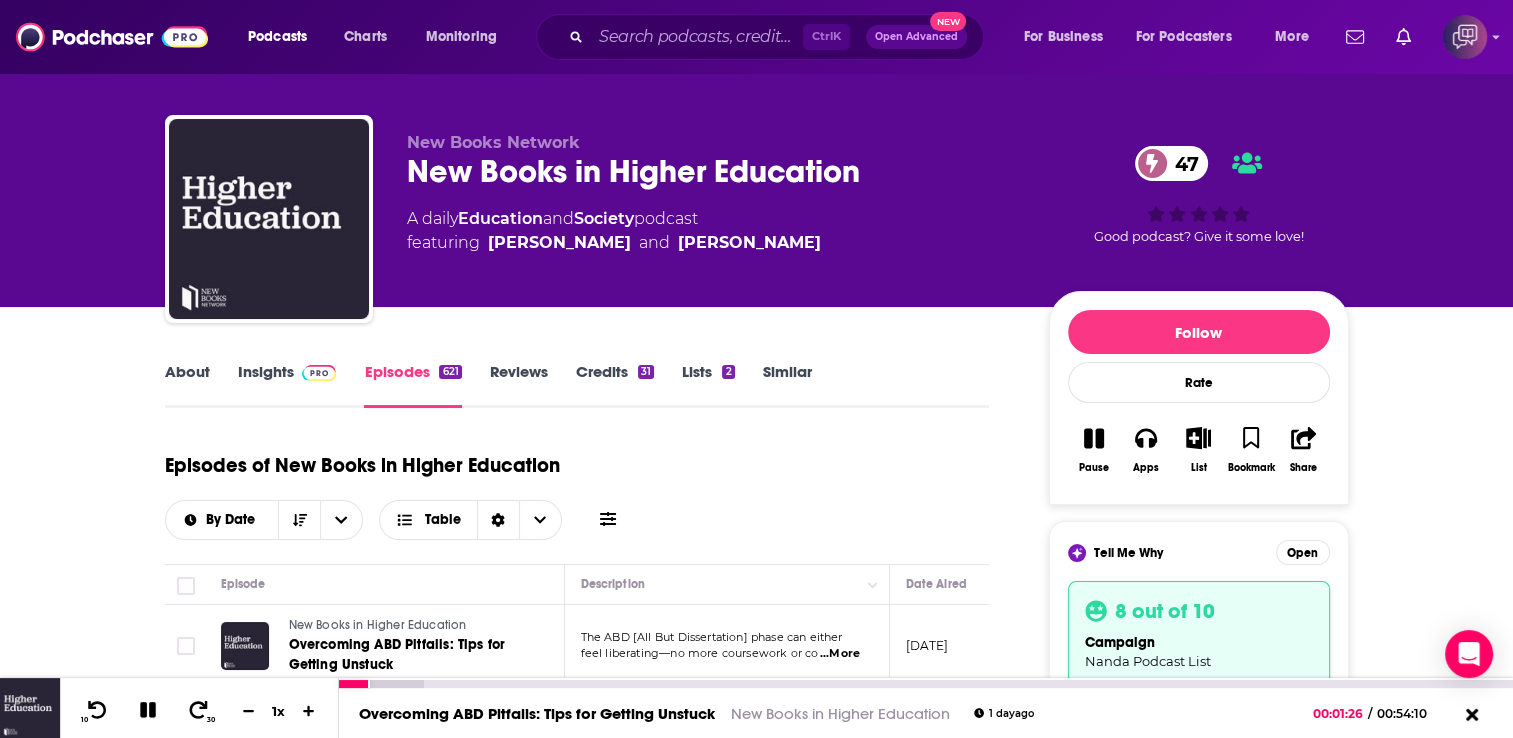 click on "About" at bounding box center (187, 385) 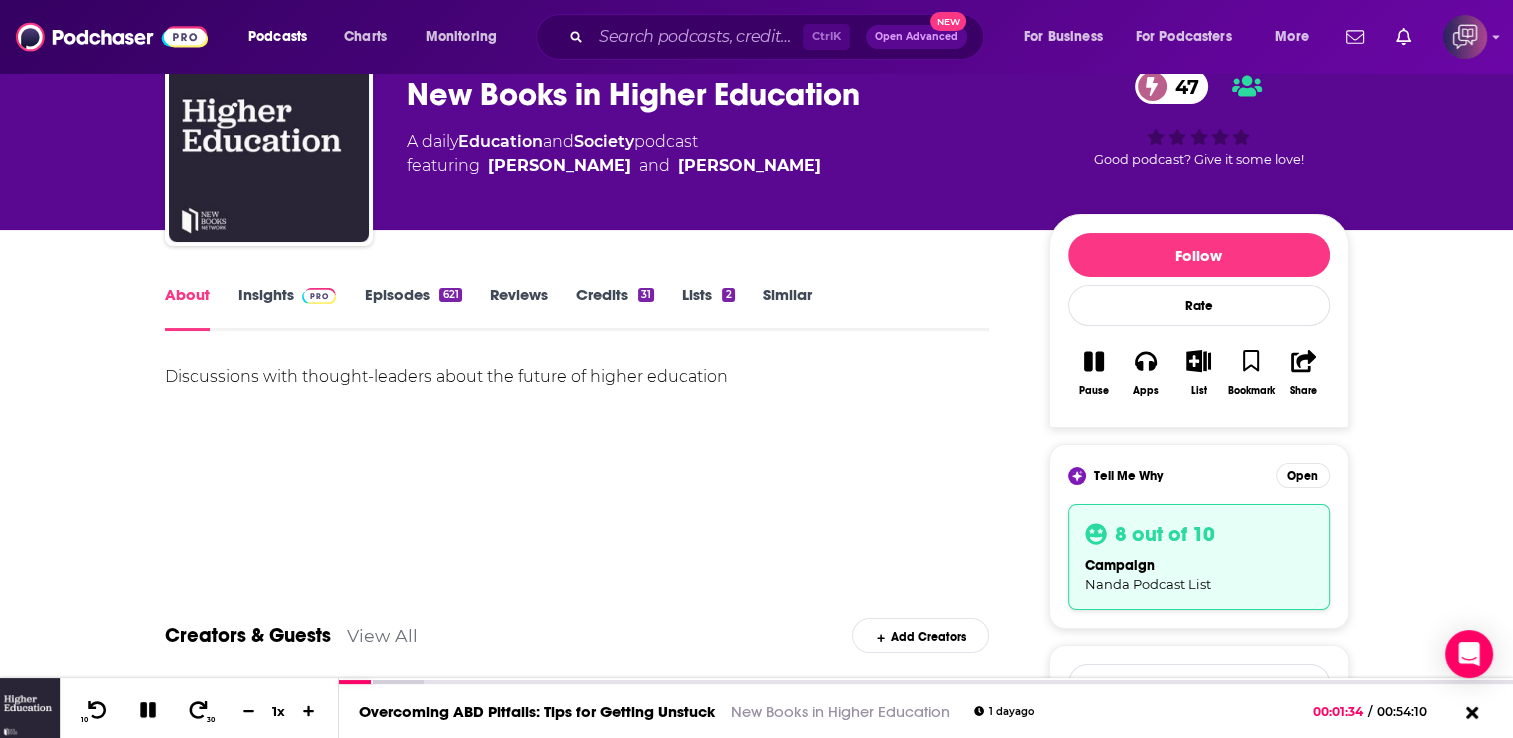 scroll, scrollTop: 92, scrollLeft: 0, axis: vertical 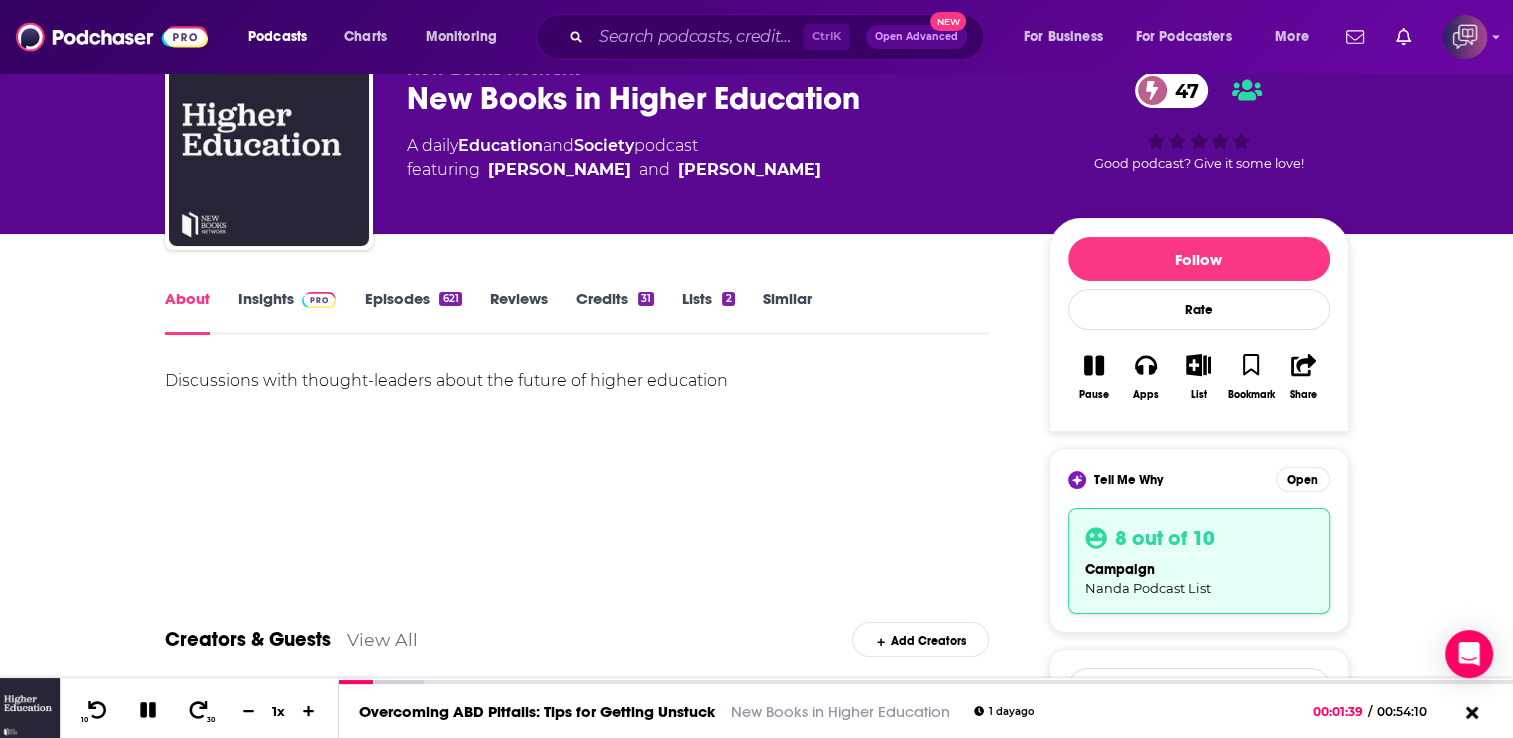 drag, startPoint x: 656, startPoint y: 174, endPoint x: 493, endPoint y: 178, distance: 163.04907 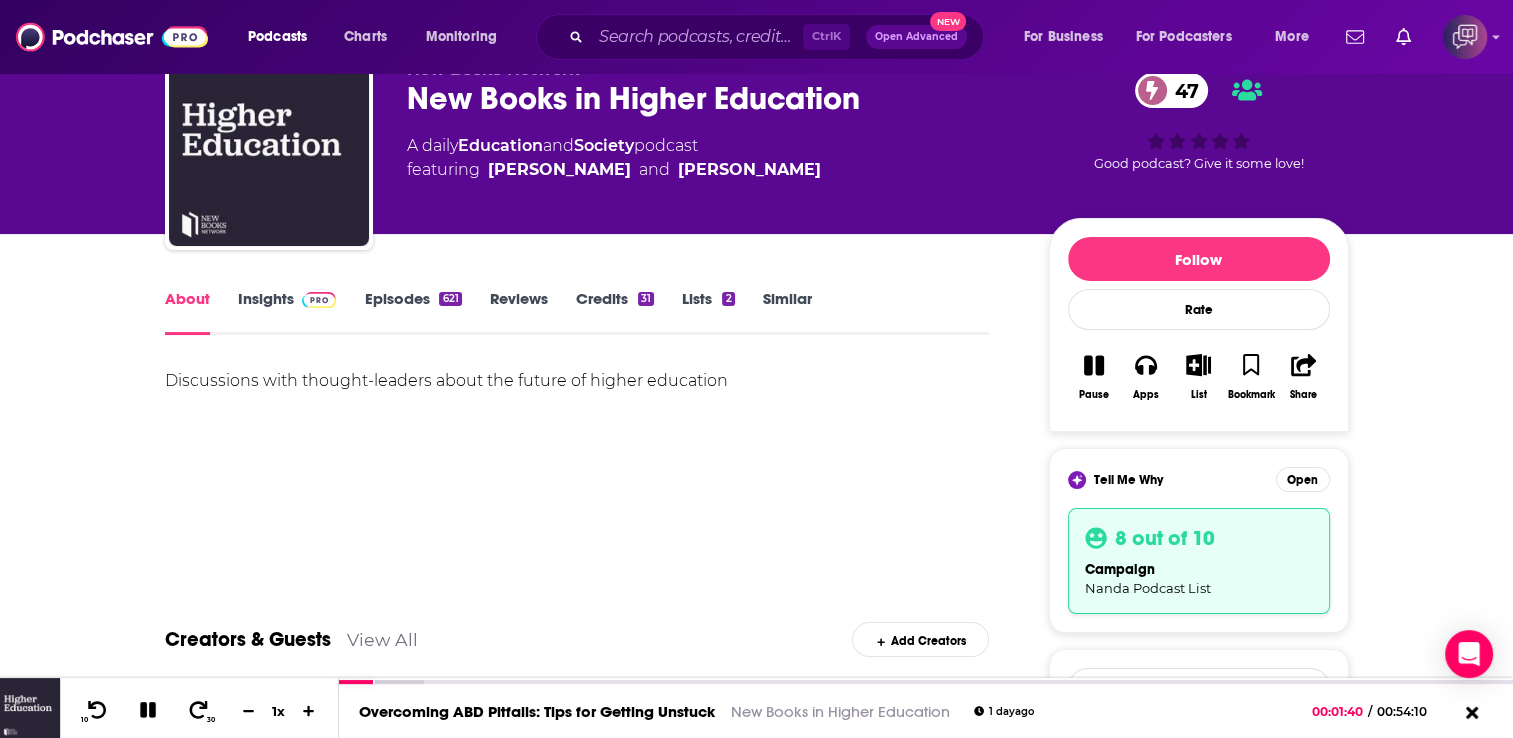 copy on "Dr. Christina Gessler" 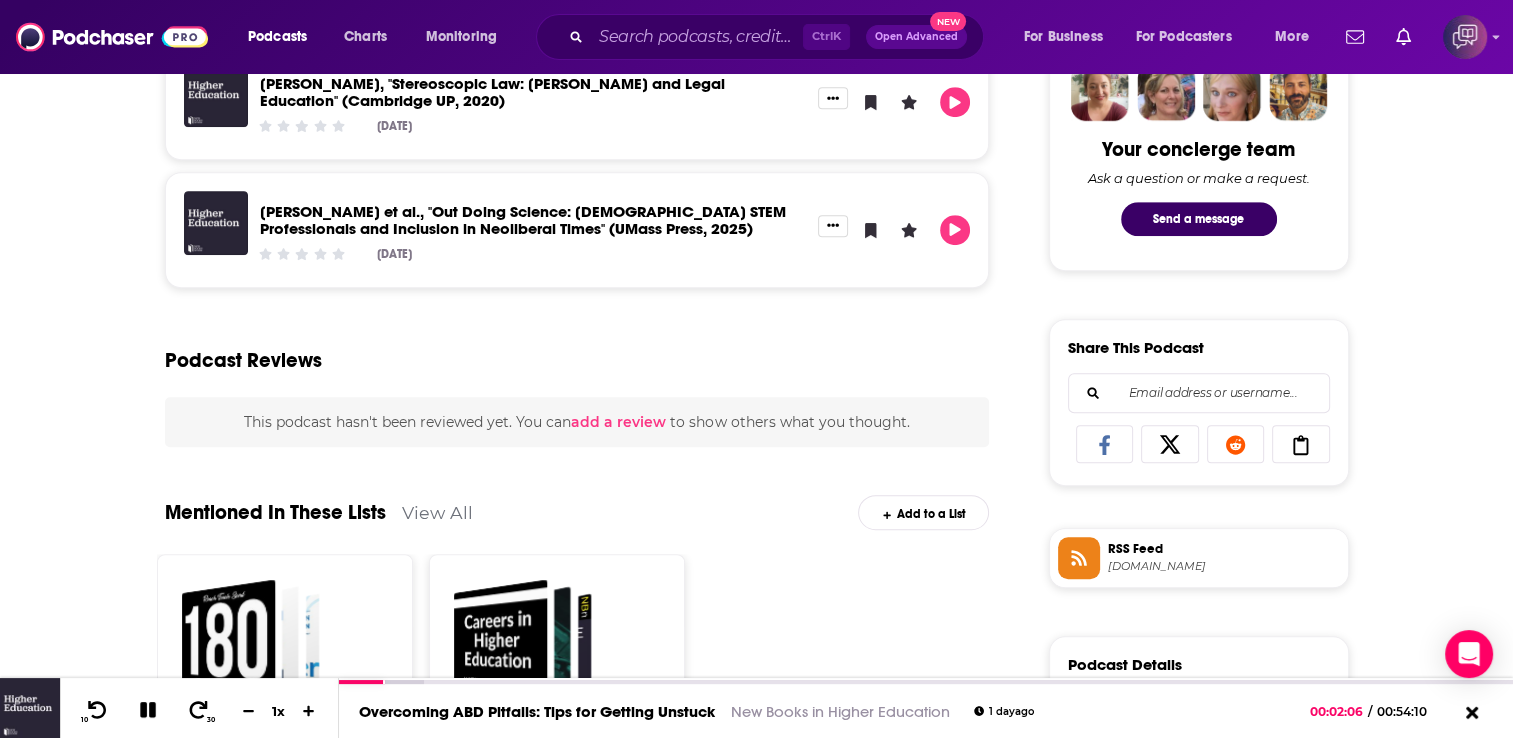 scroll, scrollTop: 0, scrollLeft: 0, axis: both 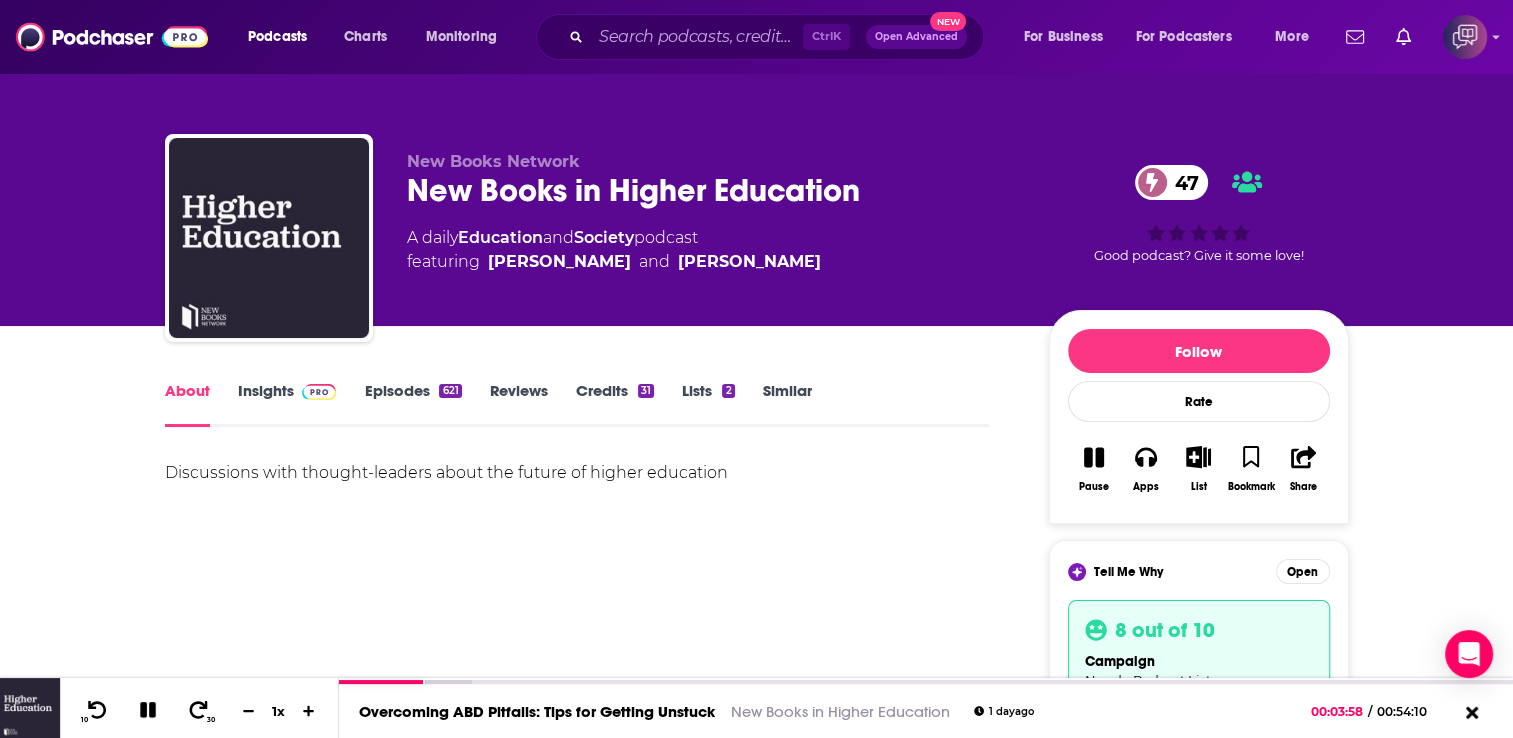 click on "Similar" at bounding box center [787, 404] 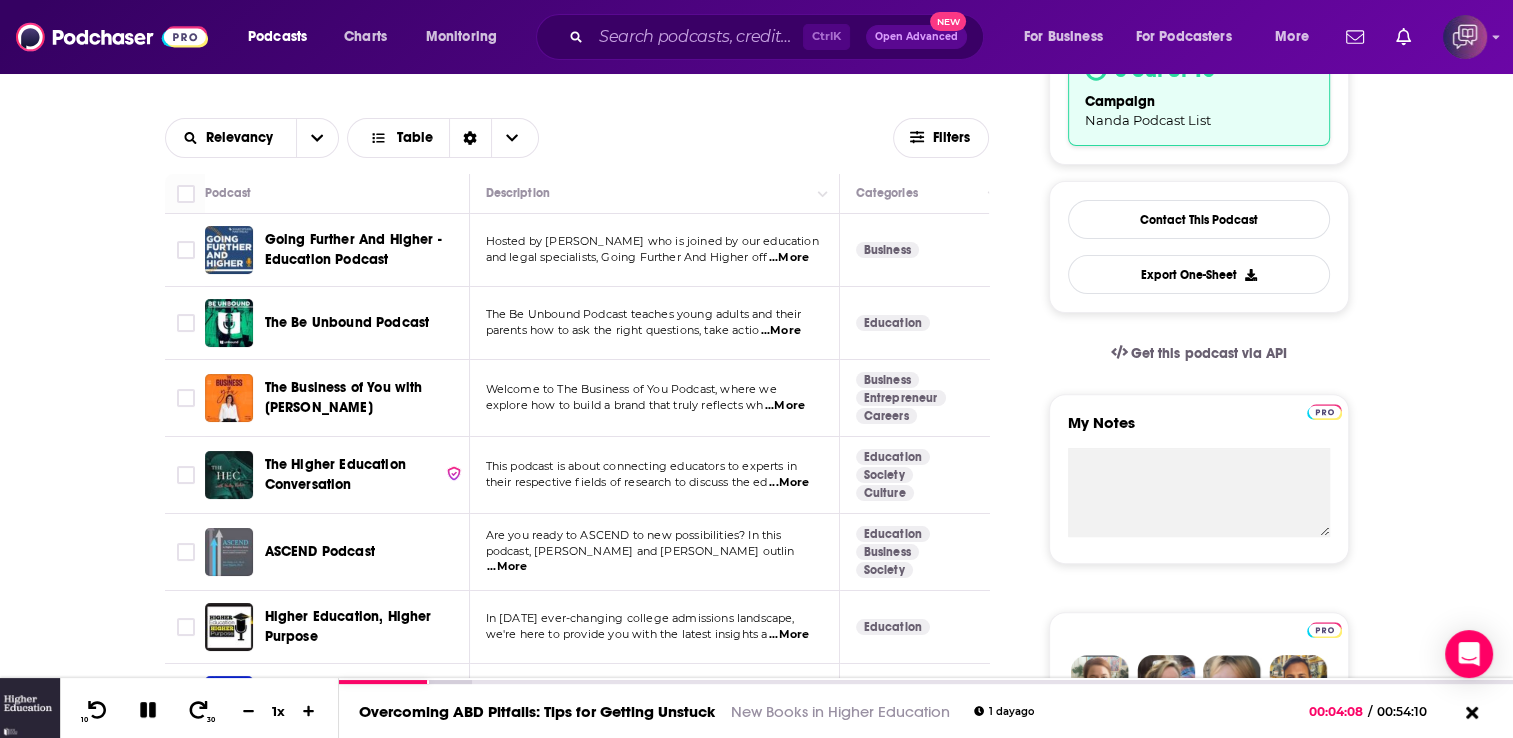 scroll, scrollTop: 600, scrollLeft: 0, axis: vertical 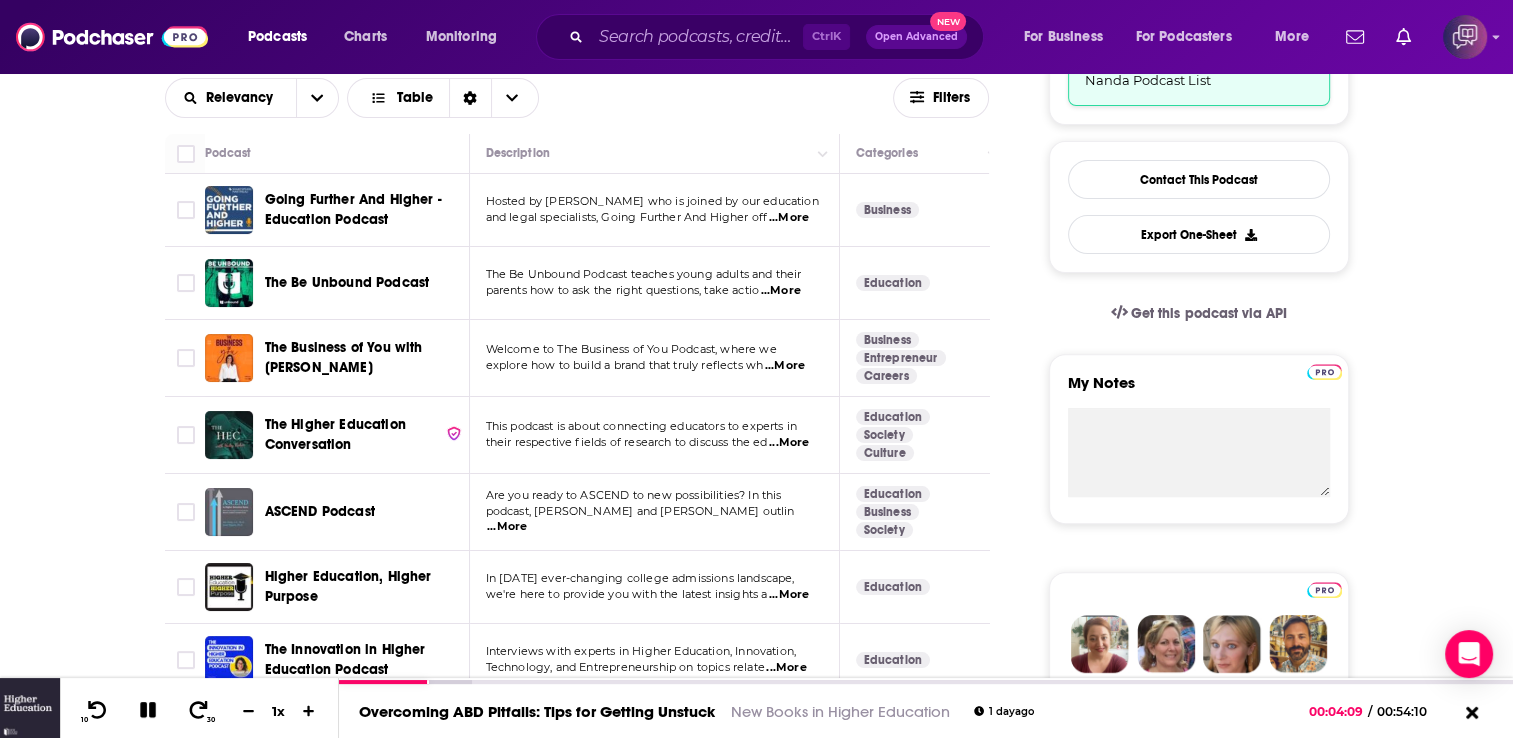 click on "...More" at bounding box center [789, 218] 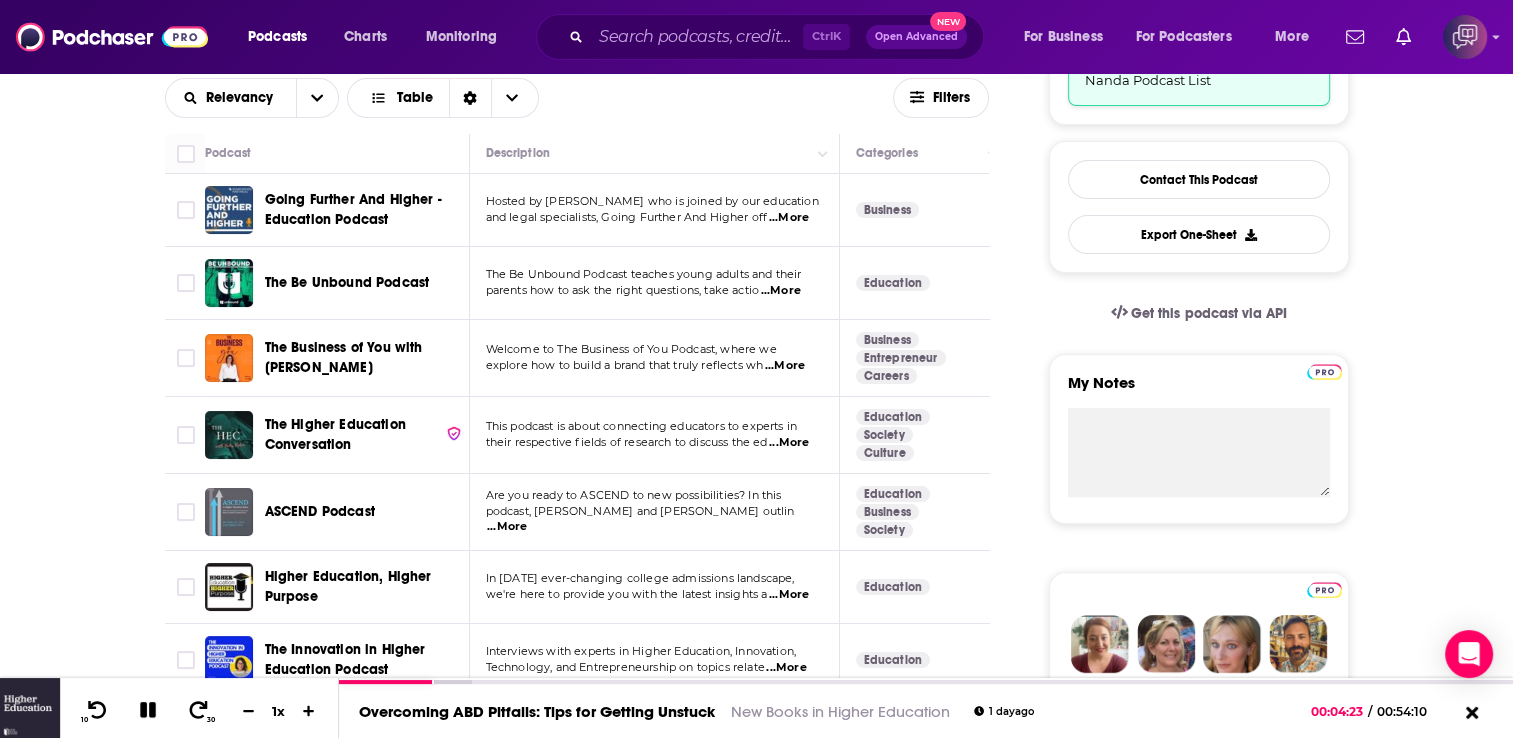 click on "About Insights Episodes 621 Reviews Credits 31 Lists 2 Similar Podcasts like  New Books in Higher Education Explore similar podcast featuring your favorite guest interviews, hosted podcasts, and production roles. If you like  New Books in Higher Education  then you might like these  100 similar podcasts ! Relevancy Table Filters Podcast Description Categories Reach (Monthly) Reach (Episode) Top Country Going Further And Higher - Education Podcast Hosted by Smita Jamdar who is joined by our education and legal specialists, Going Further And Higher off  ...More Business 30 Under 2.2k __   US The Be Unbound Podcast The Be Unbound Podcast teaches young adults and their parents how to ask the right questions, take actio  ...More Education 38 Under 2.8k Under 1.2k   US The Business of You with Rachel Gogos Welcome to The Business of You Podcast, where we explore how to build a brand that truly reflects wh  ...More Business Entrepreneur Careers 20 Under 1.1k Under 200   US The Higher Education Conversation  ...More" at bounding box center (756, 3640) 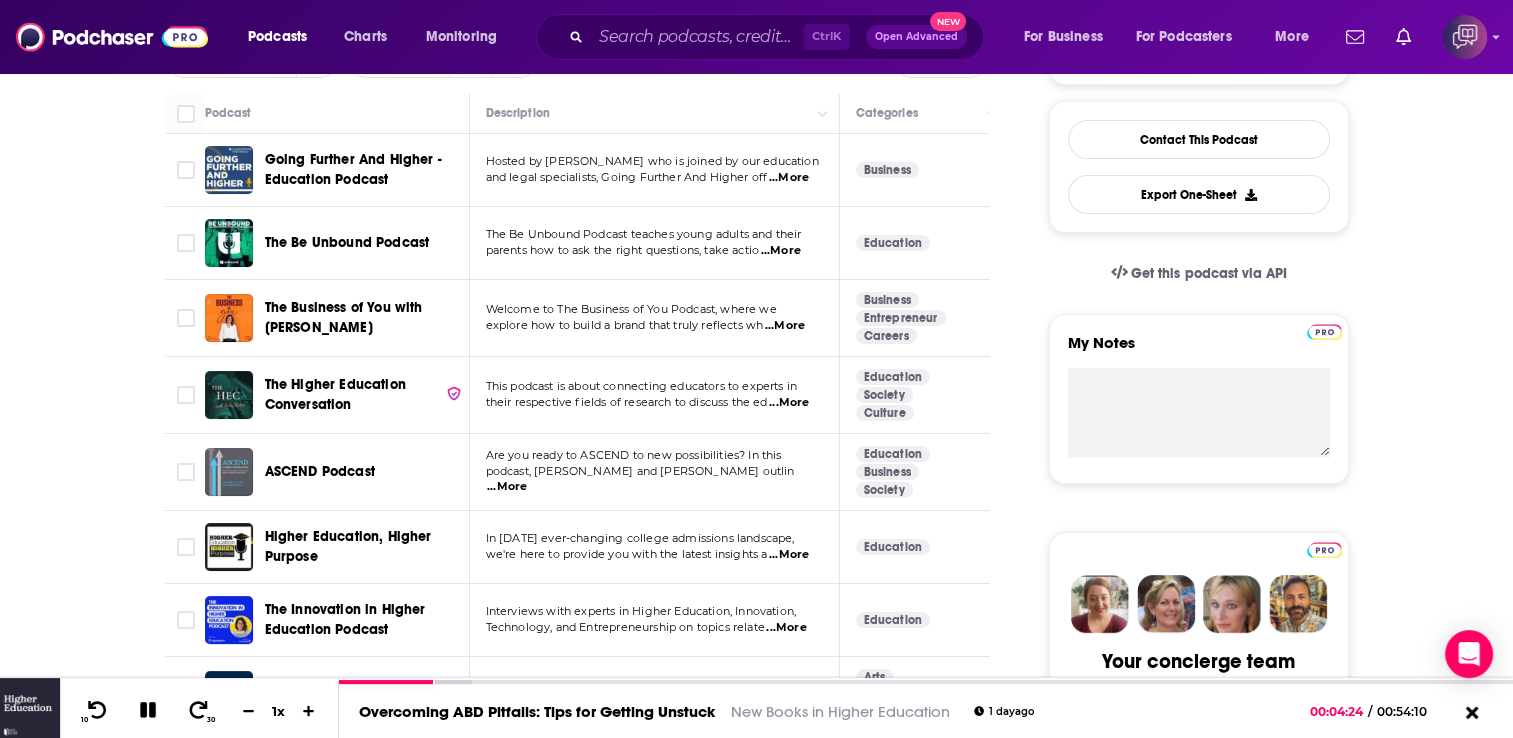 scroll, scrollTop: 680, scrollLeft: 0, axis: vertical 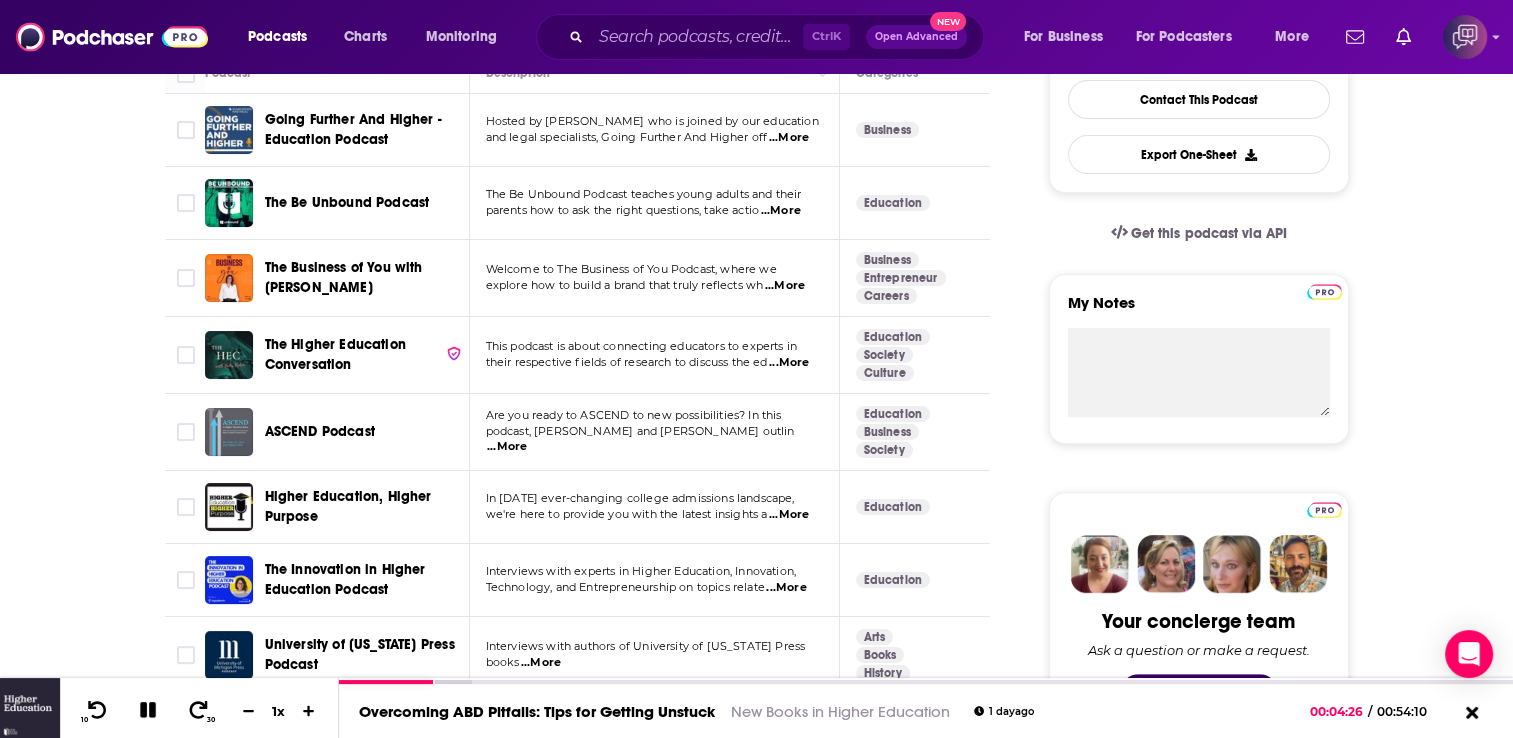 click on "...More" at bounding box center [789, 363] 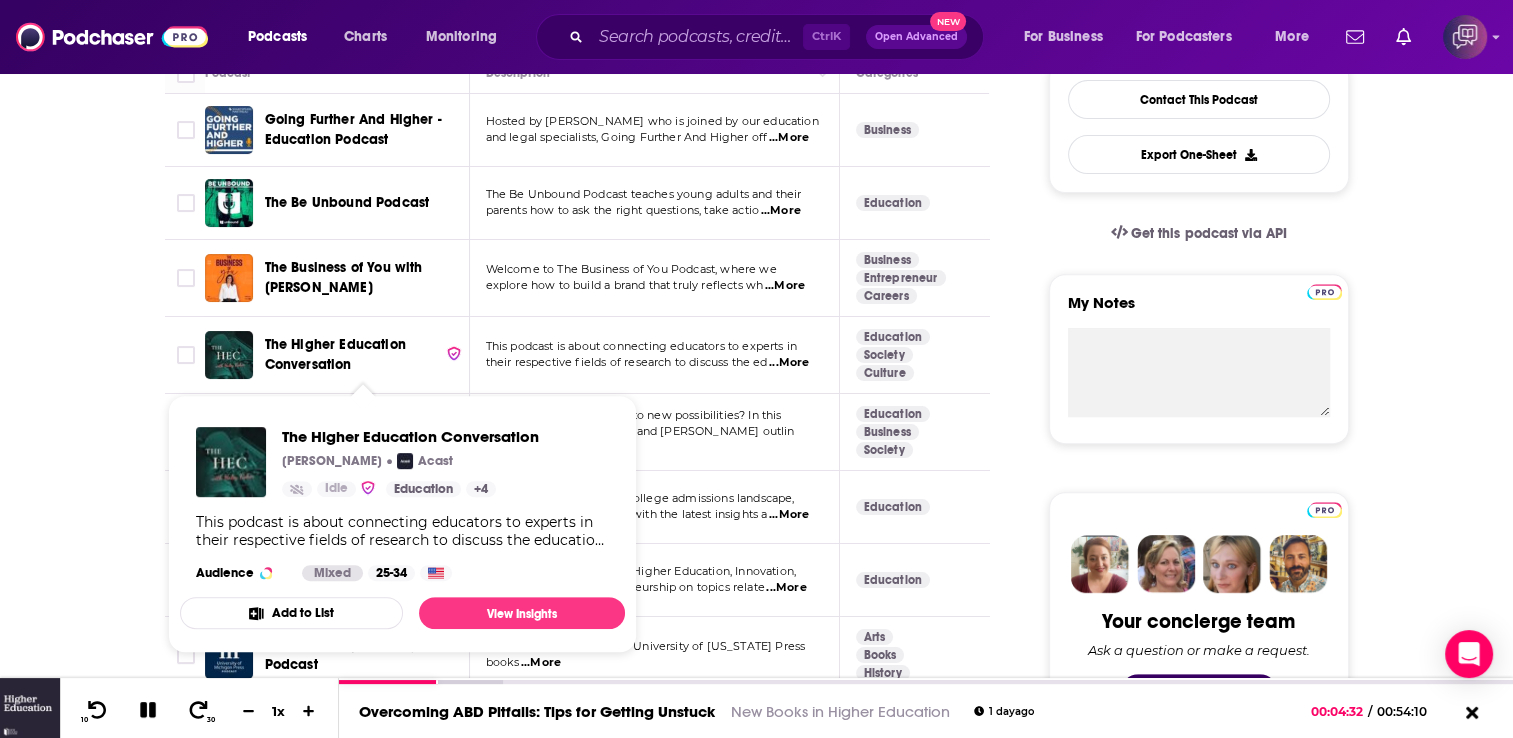 click on "The Higher Education Conversation" at bounding box center [335, 354] 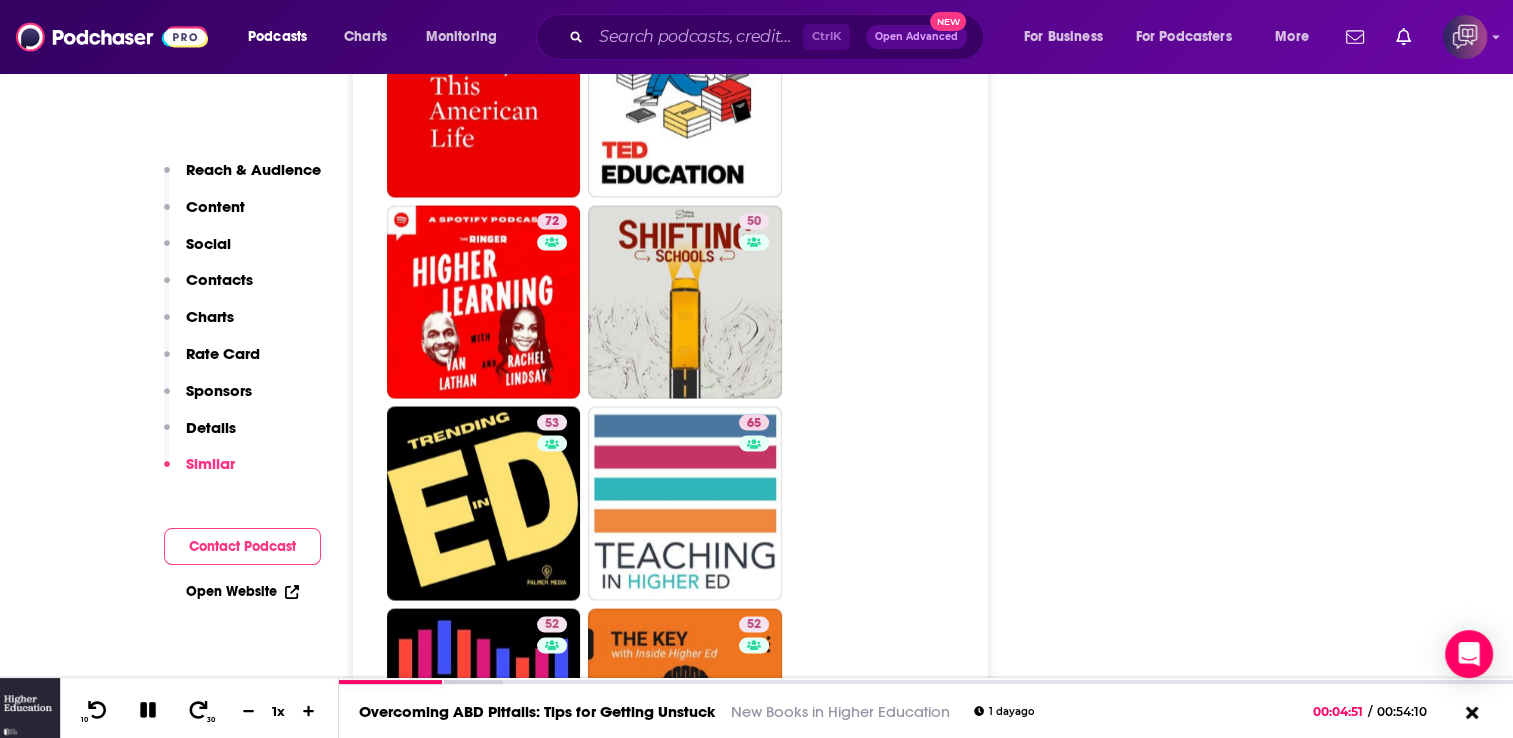 scroll, scrollTop: 3760, scrollLeft: 0, axis: vertical 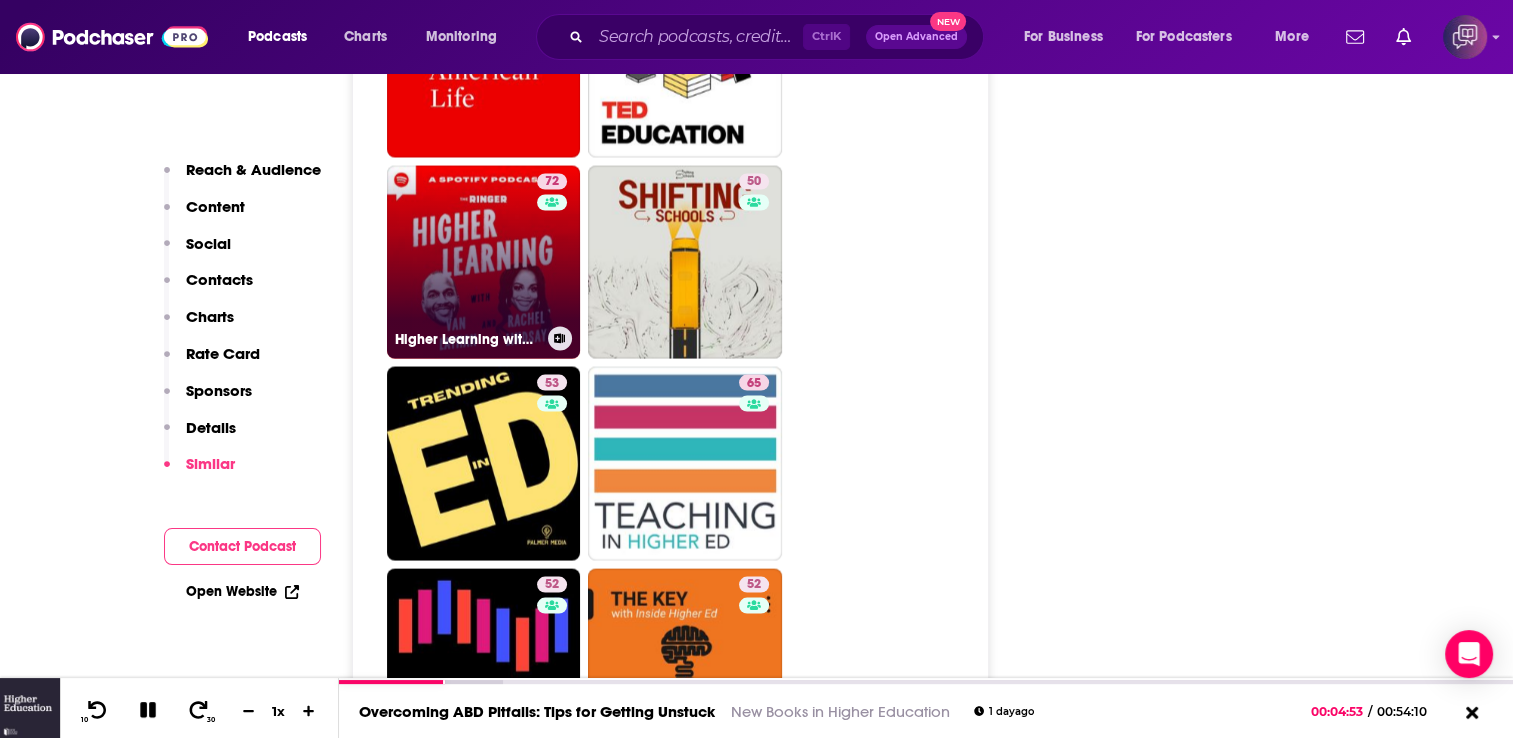 click on "72 Higher Learning with Van Lathan and Rachel Lindsay" at bounding box center [484, 262] 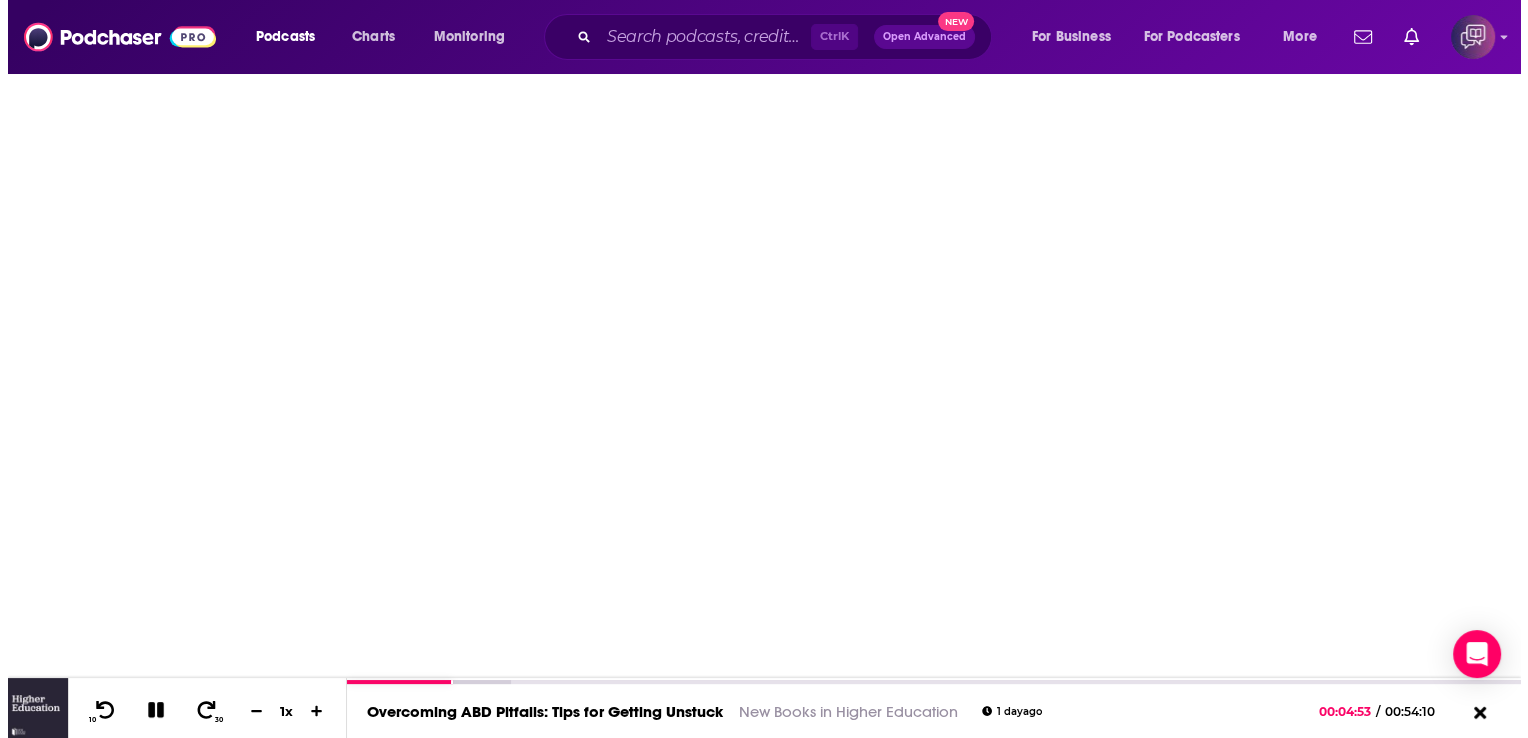 scroll, scrollTop: 0, scrollLeft: 0, axis: both 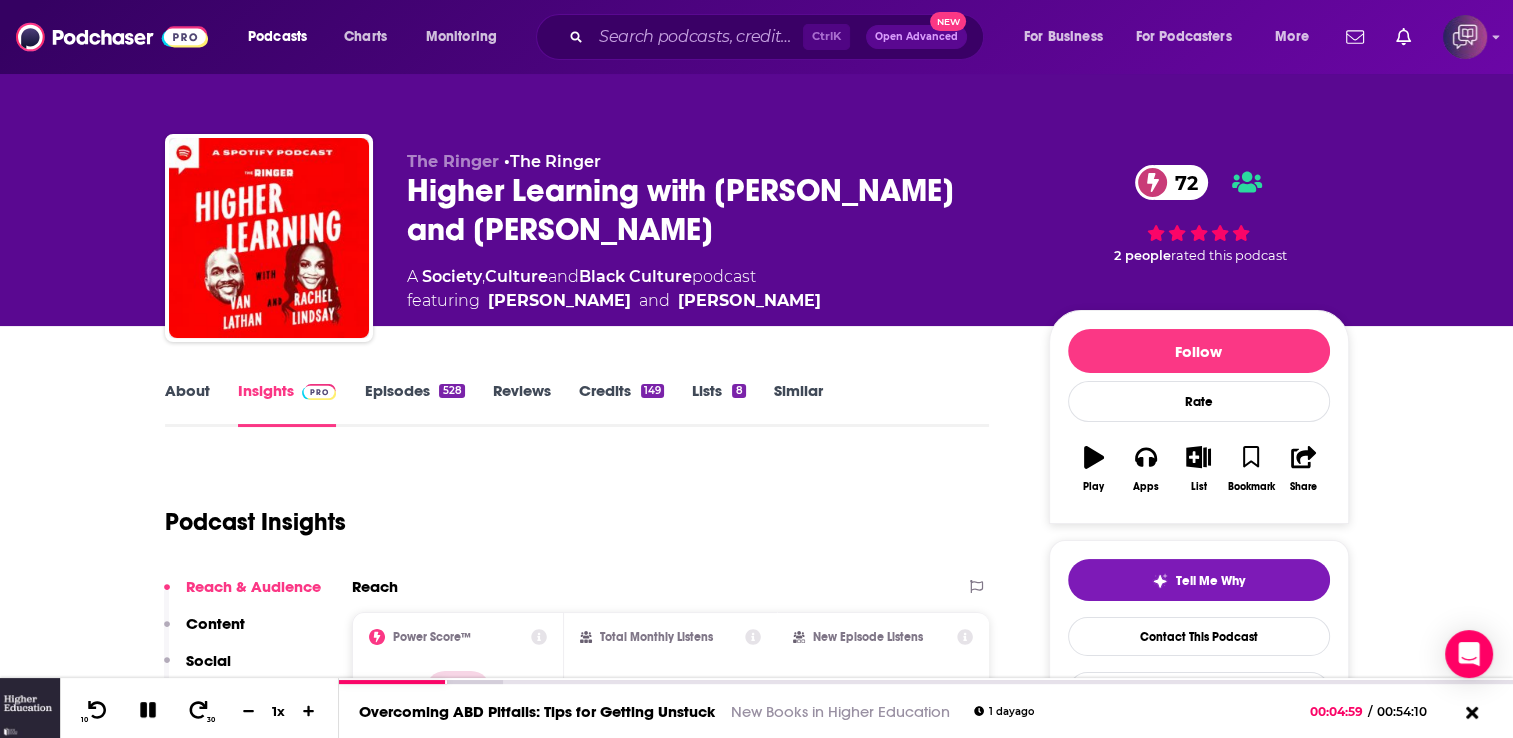 click on "Episodes 528" at bounding box center [414, 404] 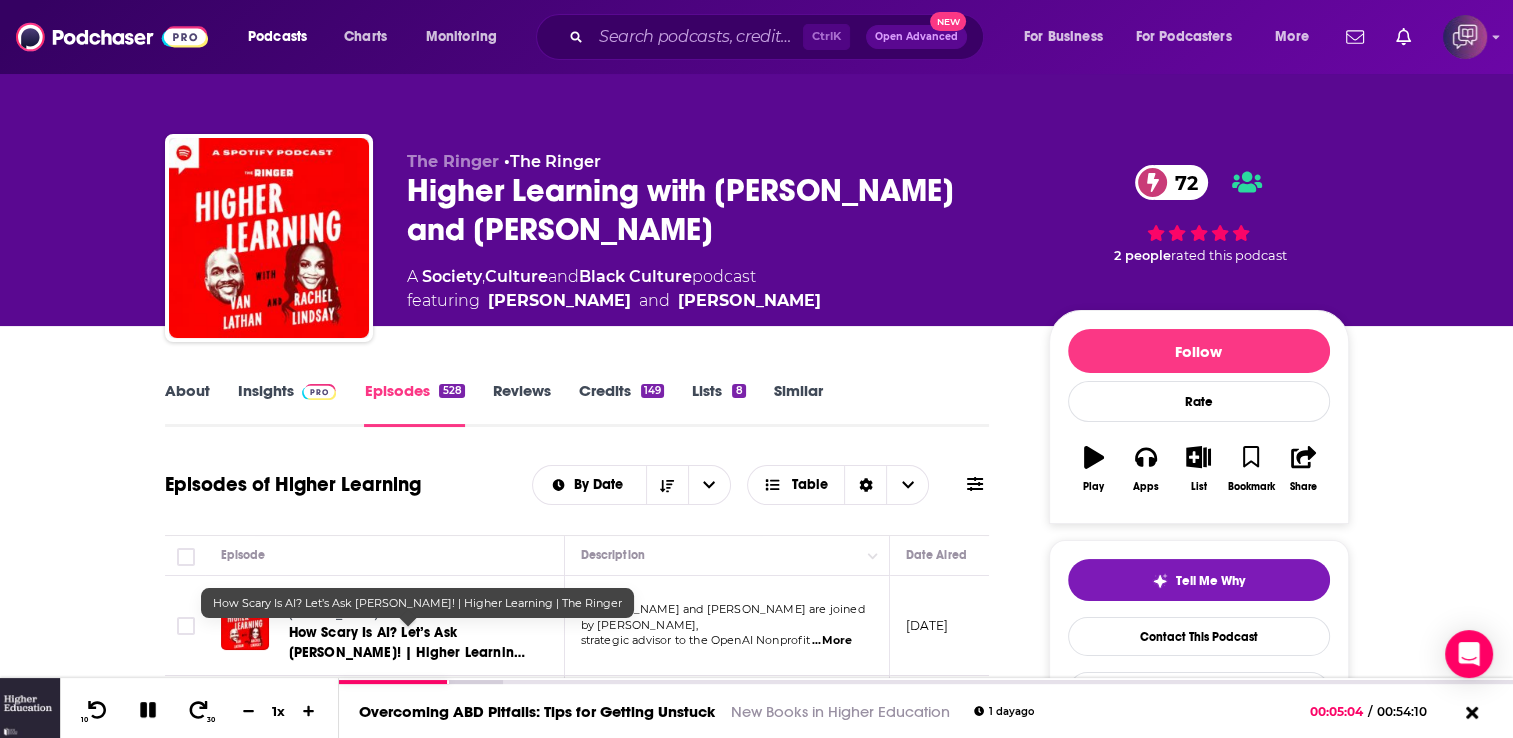 click on "How Scary Is AI? Let’s Ask Calvin Abbasi! | Higher Learning | The Ringer" at bounding box center (409, 643) 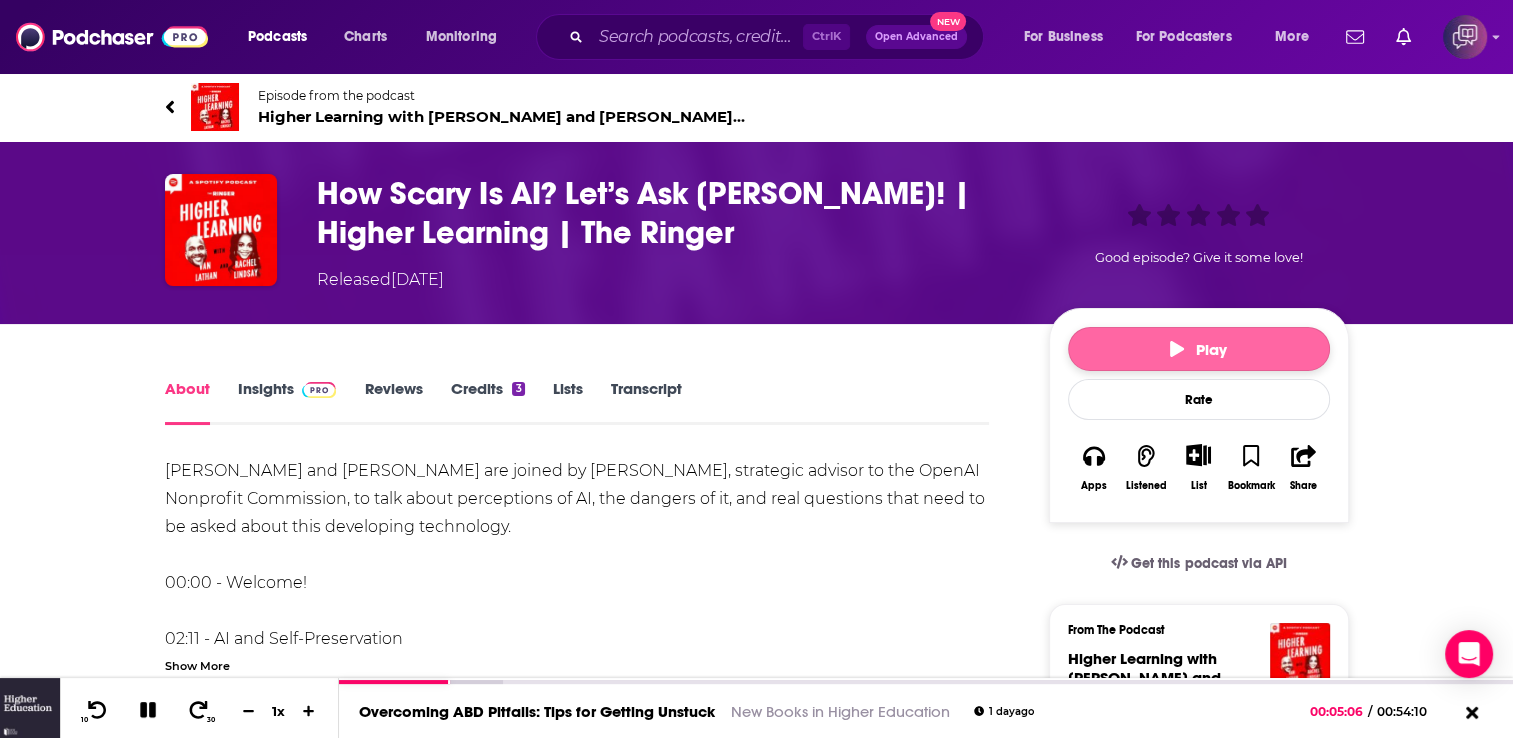 click on "Play" at bounding box center (1199, 349) 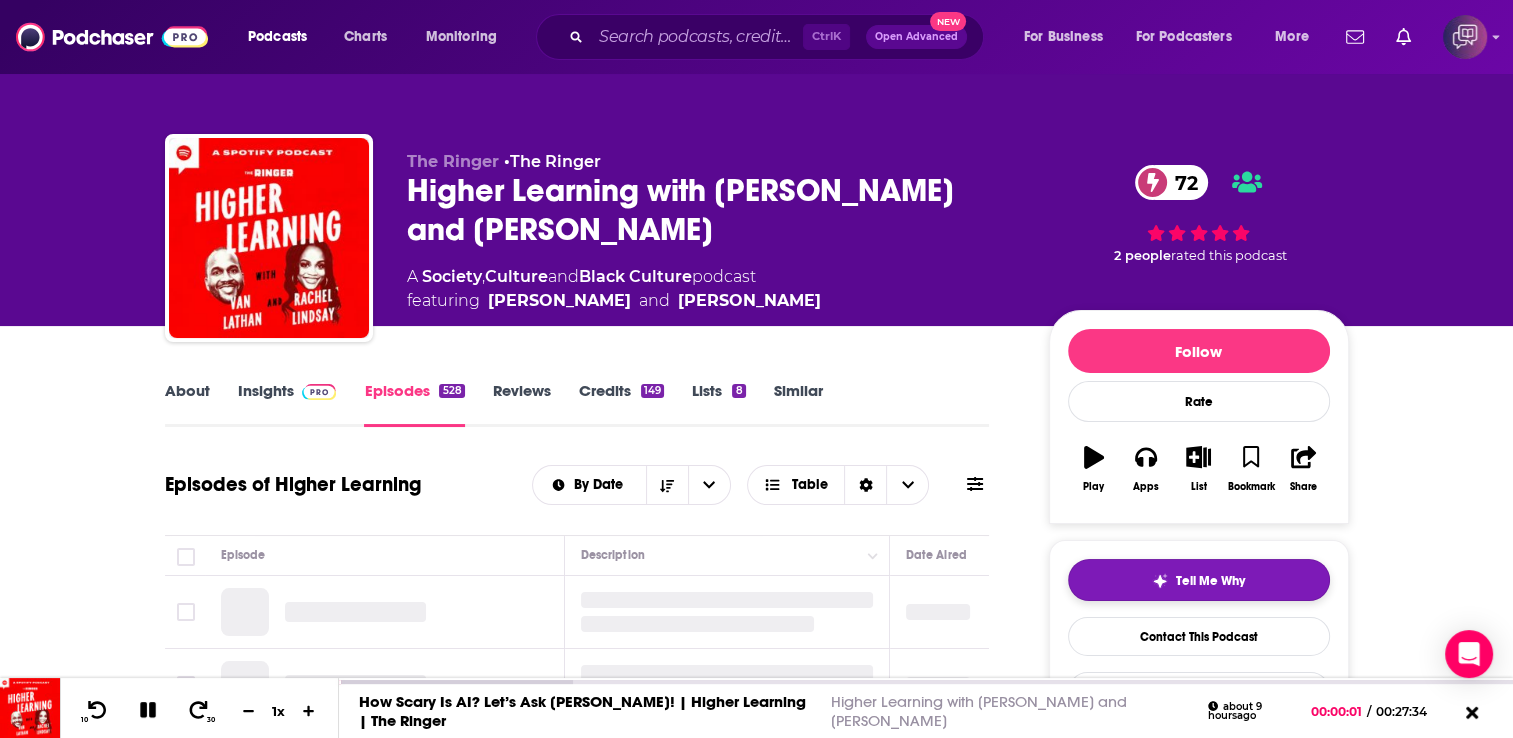 click on "Tell Me Why" at bounding box center [1199, 580] 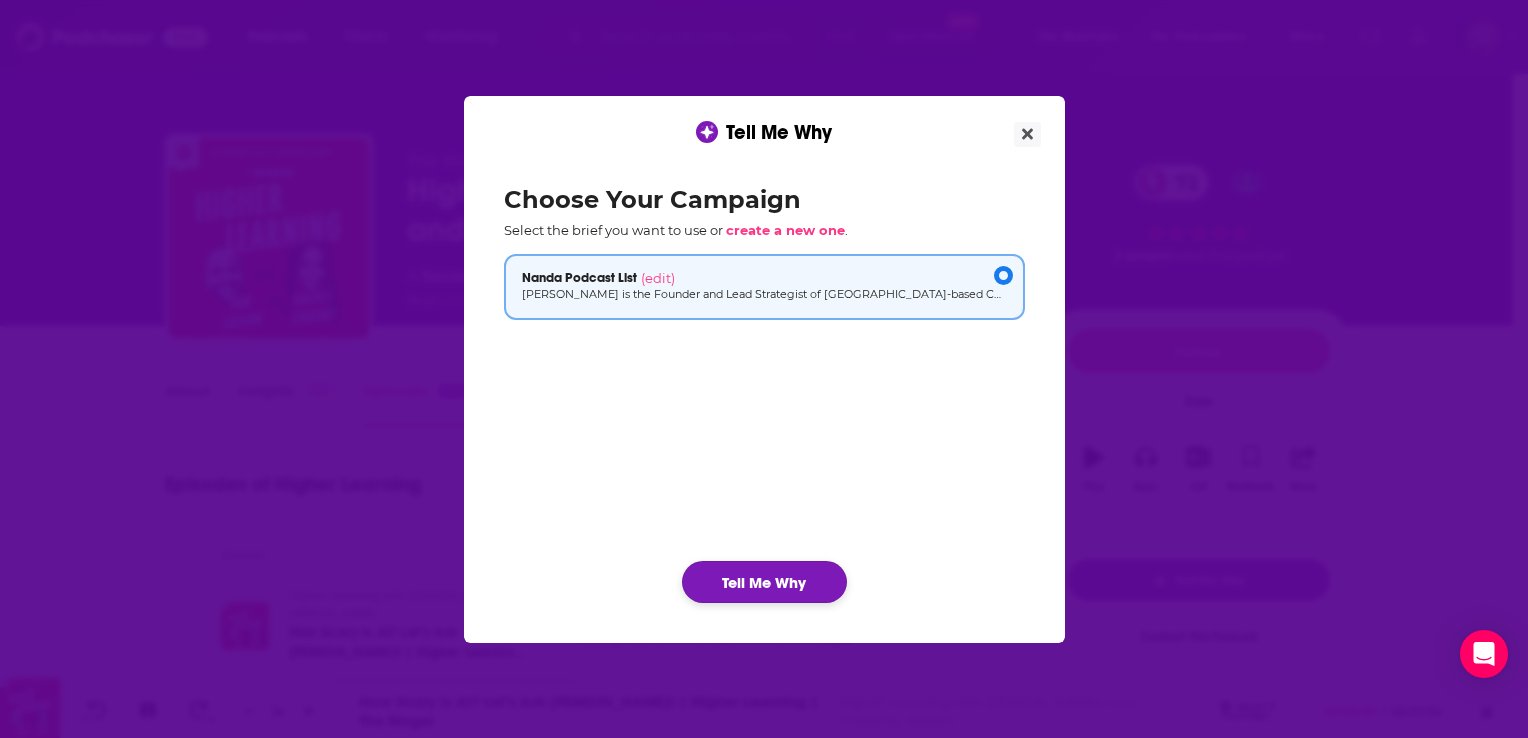 click on "Tell Me Why" 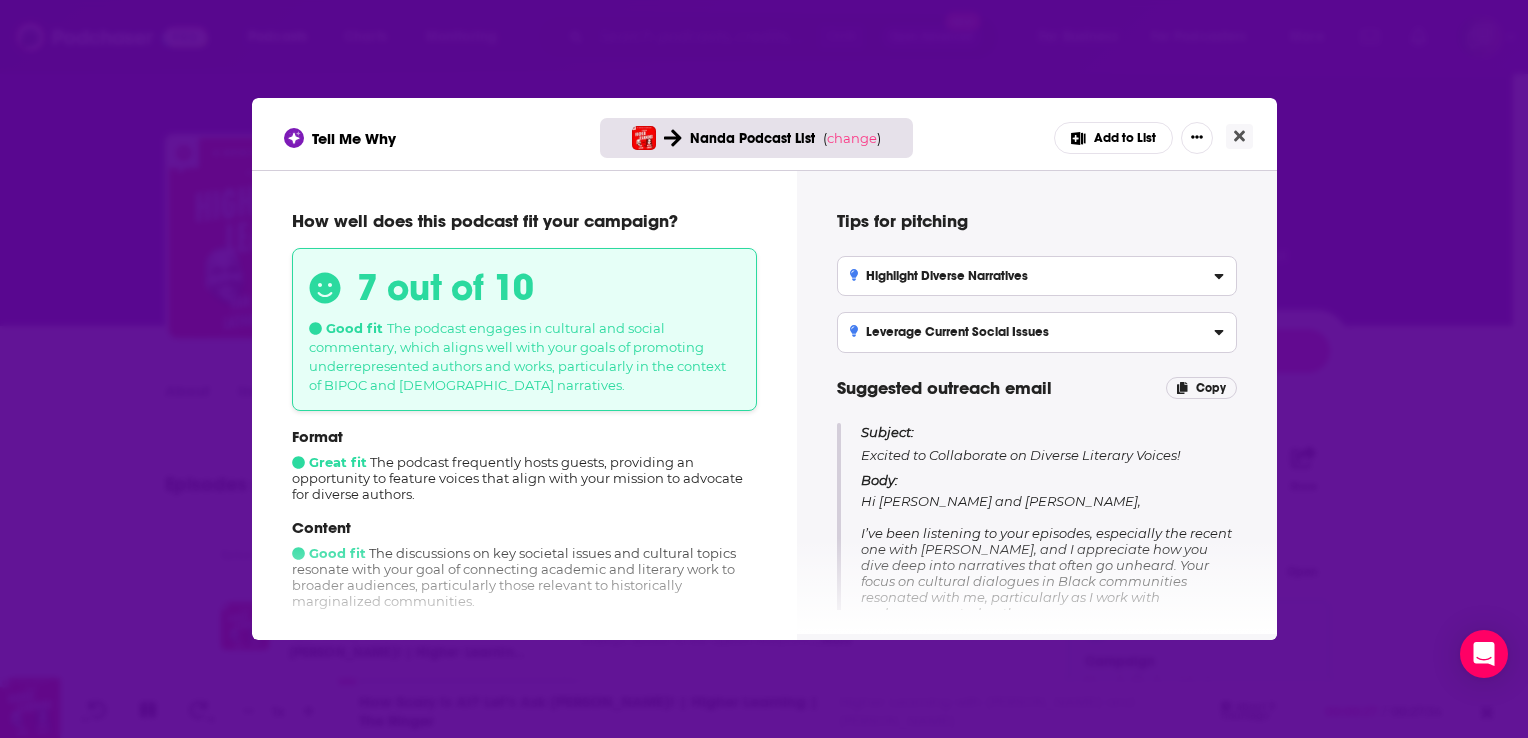click on "Format   Great fit   The podcast frequently hosts guests, providing an opportunity to feature voices that align with your mission to advocate for diverse authors." at bounding box center (524, 464) 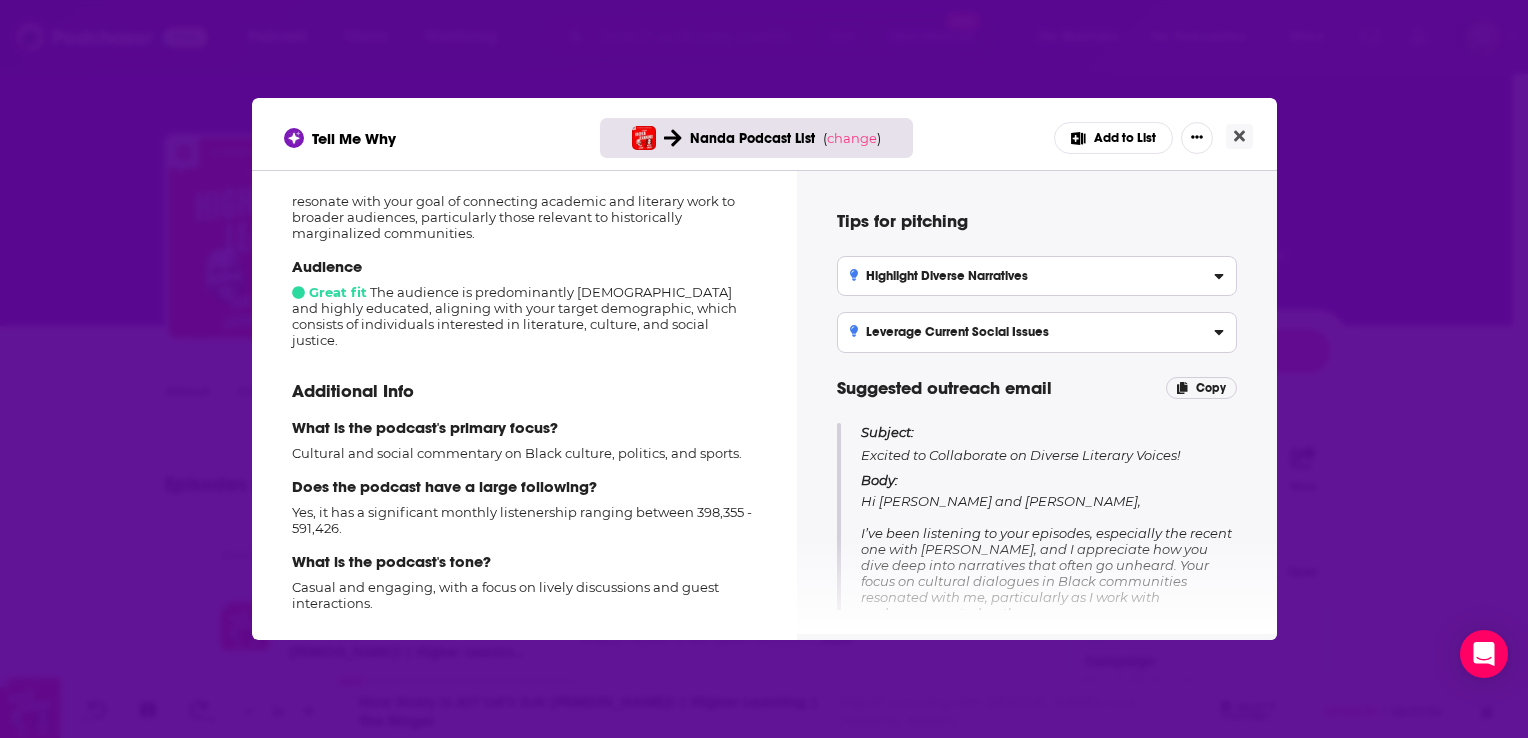 scroll, scrollTop: 375, scrollLeft: 0, axis: vertical 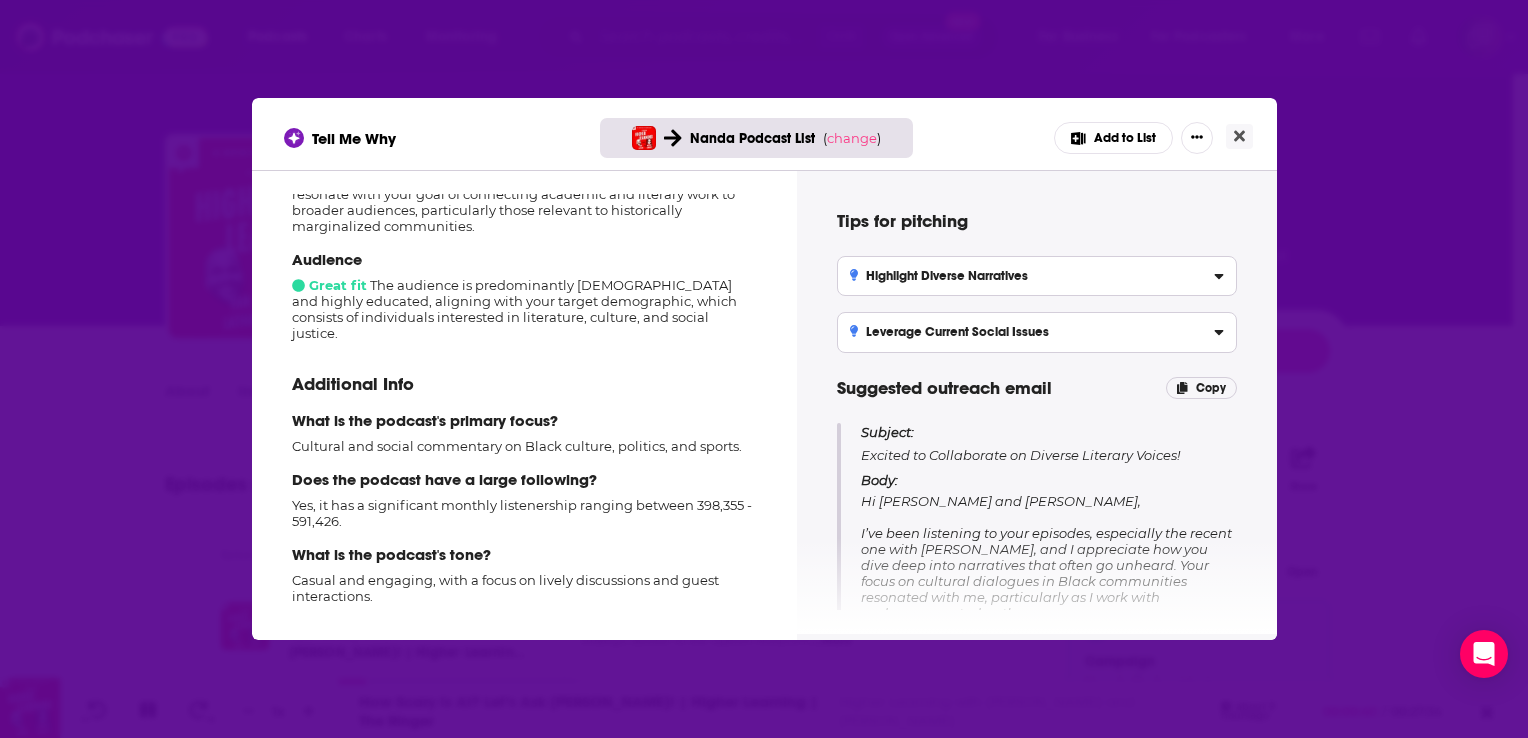 click on "Body:   Hi Van and Rachel,     I’ve been listening to your episodes, especially the recent one with Malcolm D. Lee, and I appreciate how you dive deep into narratives that often go unheard. Your focus on cultural dialogues in Black communities resonated with me, particularly as I work with underrepresented authors.     I believe there’s a fantastic synergy between your audience and the literary voices I represent, especially in promoting BIPOC and LGBTQ+ narratives. I’d love to explore ways we could collaborate, whether it’s featuring diverse guests or discussing themes in literature that align with your show.     Would you be open to a brief chat to discuss this further? Looking forward to your thoughts!     Best,   Nanda Dyssou   Coriolis Company" at bounding box center (1048, 658) 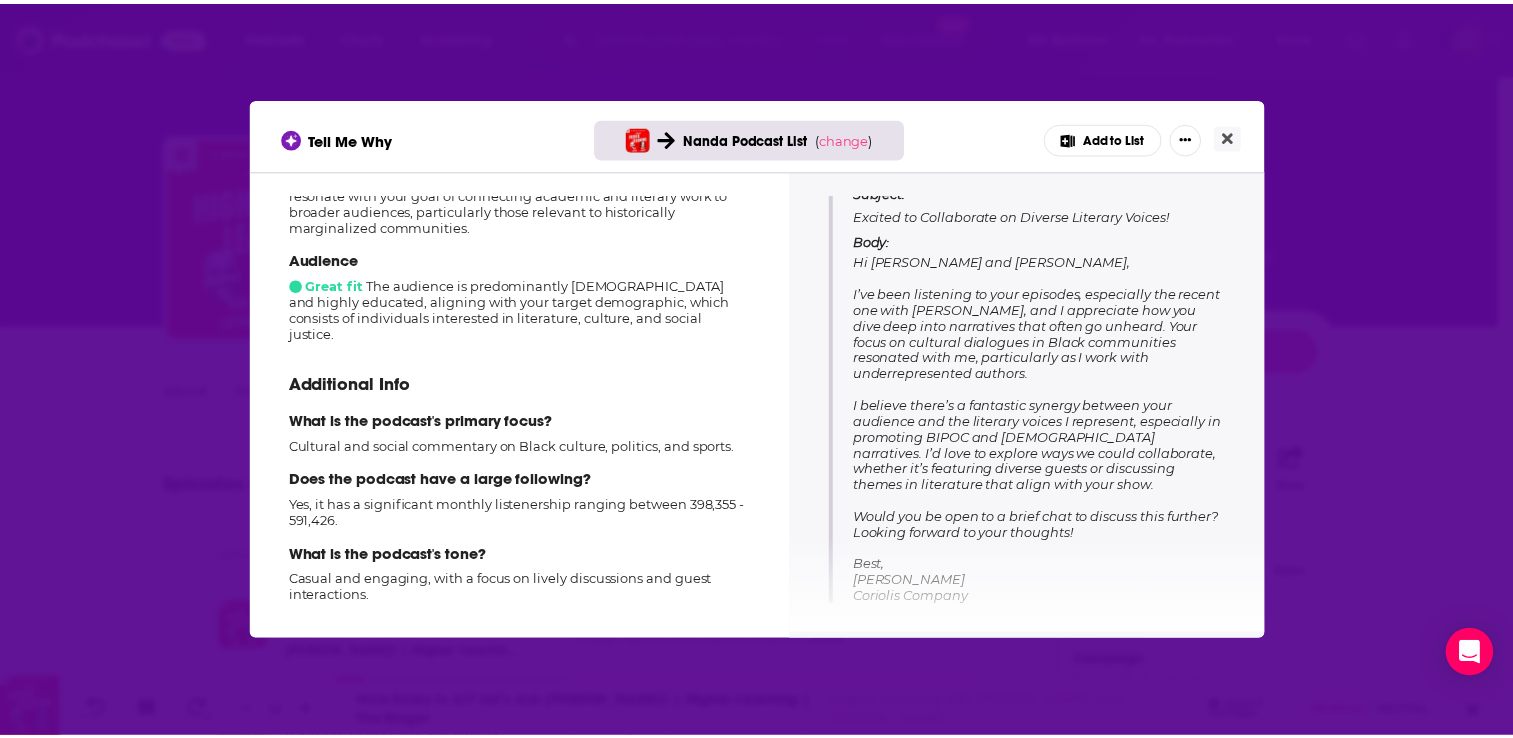 scroll, scrollTop: 248, scrollLeft: 0, axis: vertical 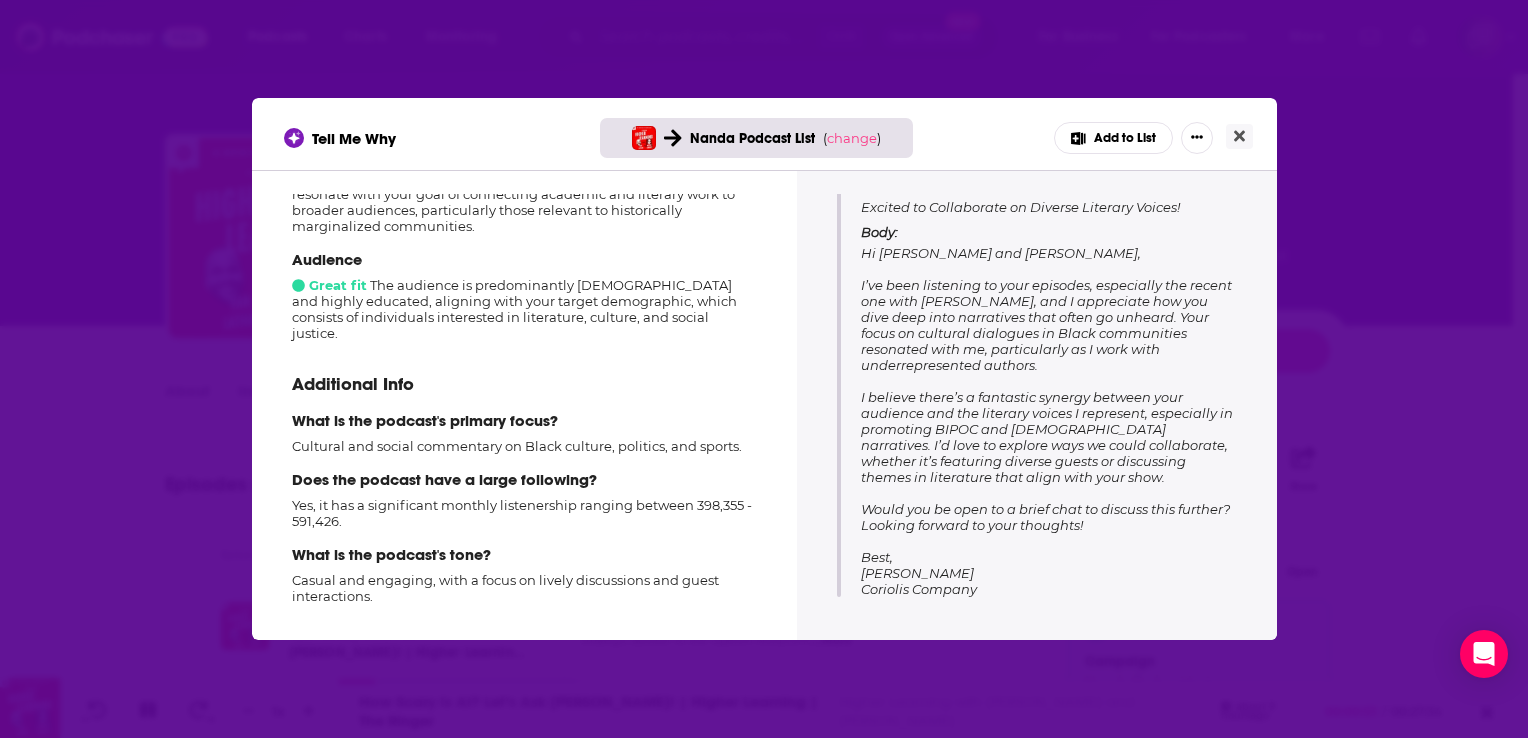 click on "Tell Me Why  Nanda Podcast List   ( change ) Add to List" at bounding box center (764, 138) 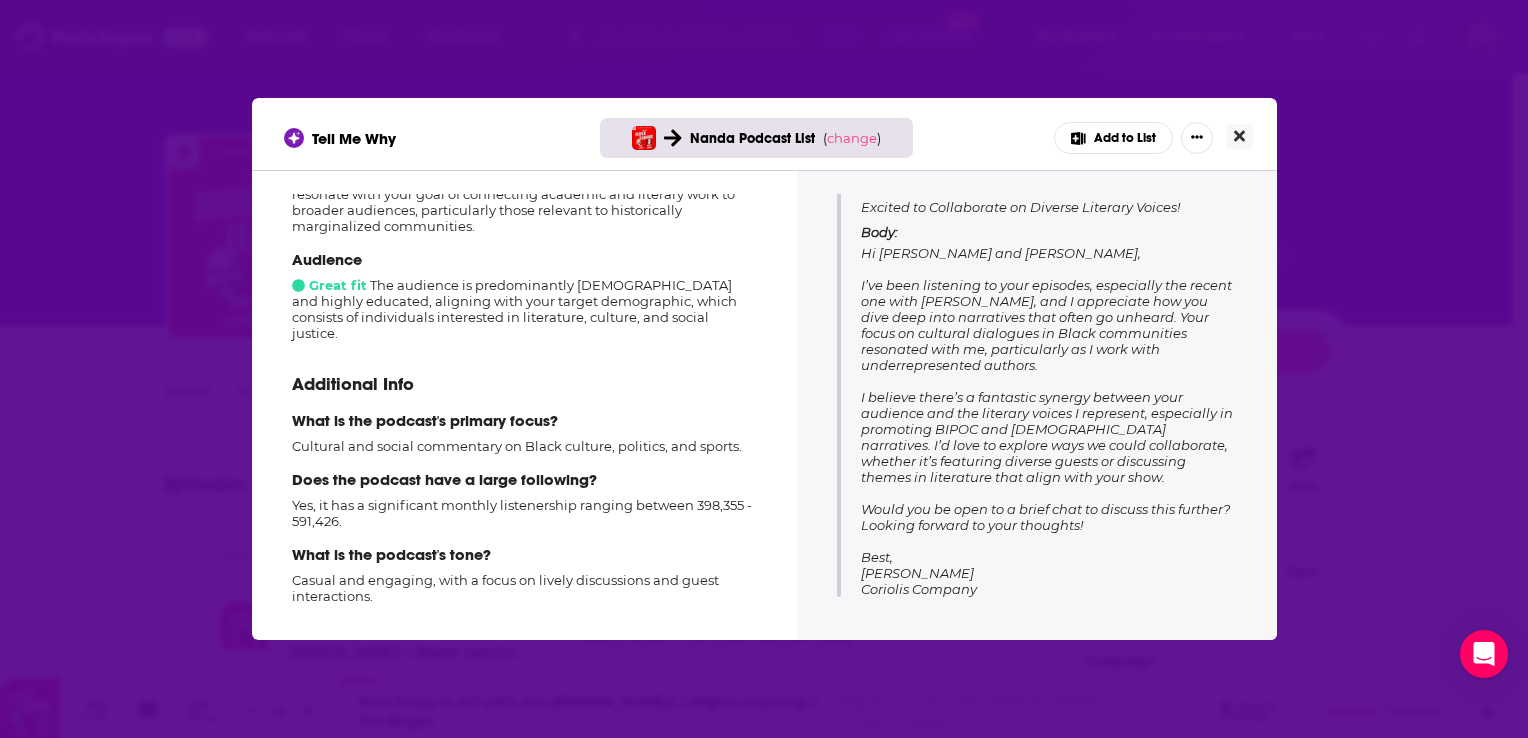 click 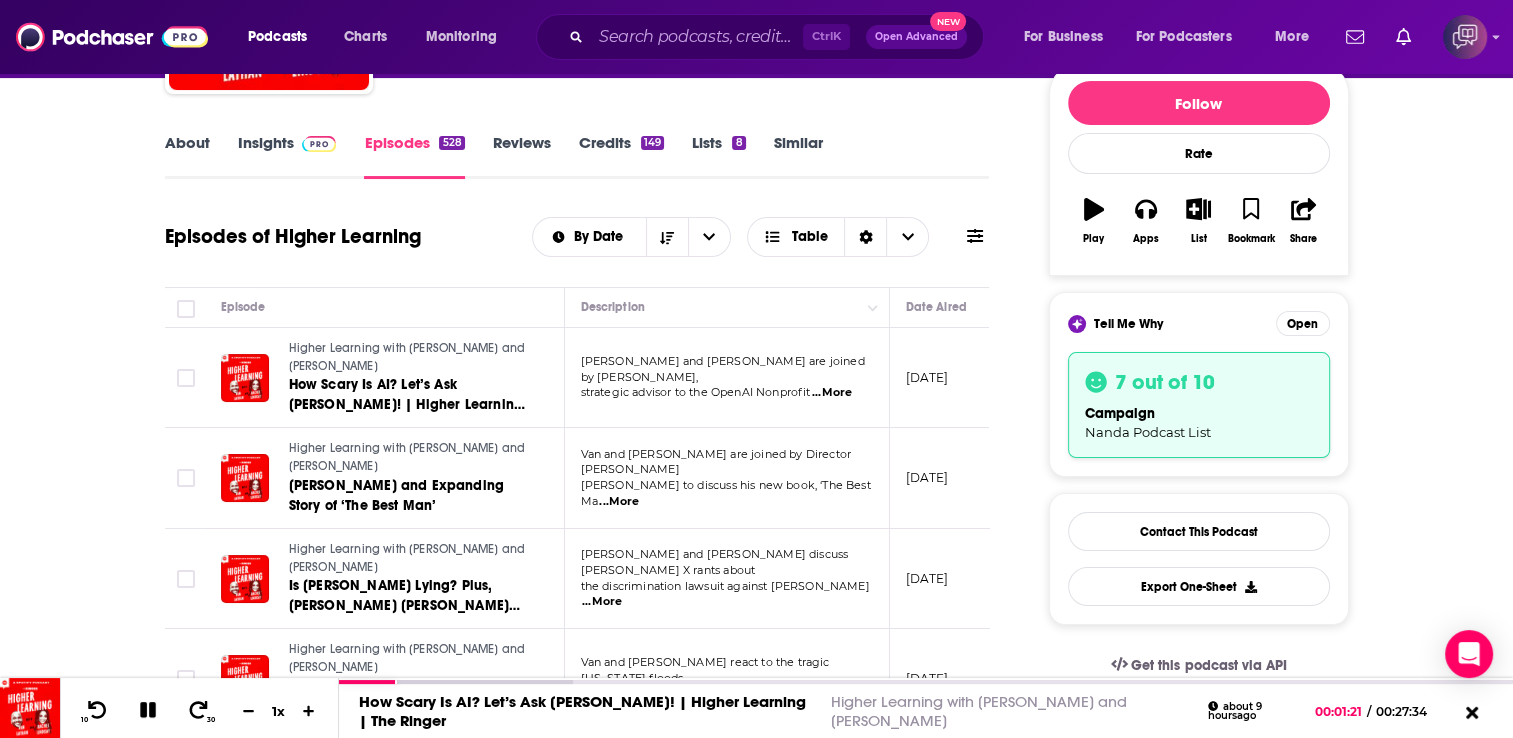 scroll, scrollTop: 0, scrollLeft: 0, axis: both 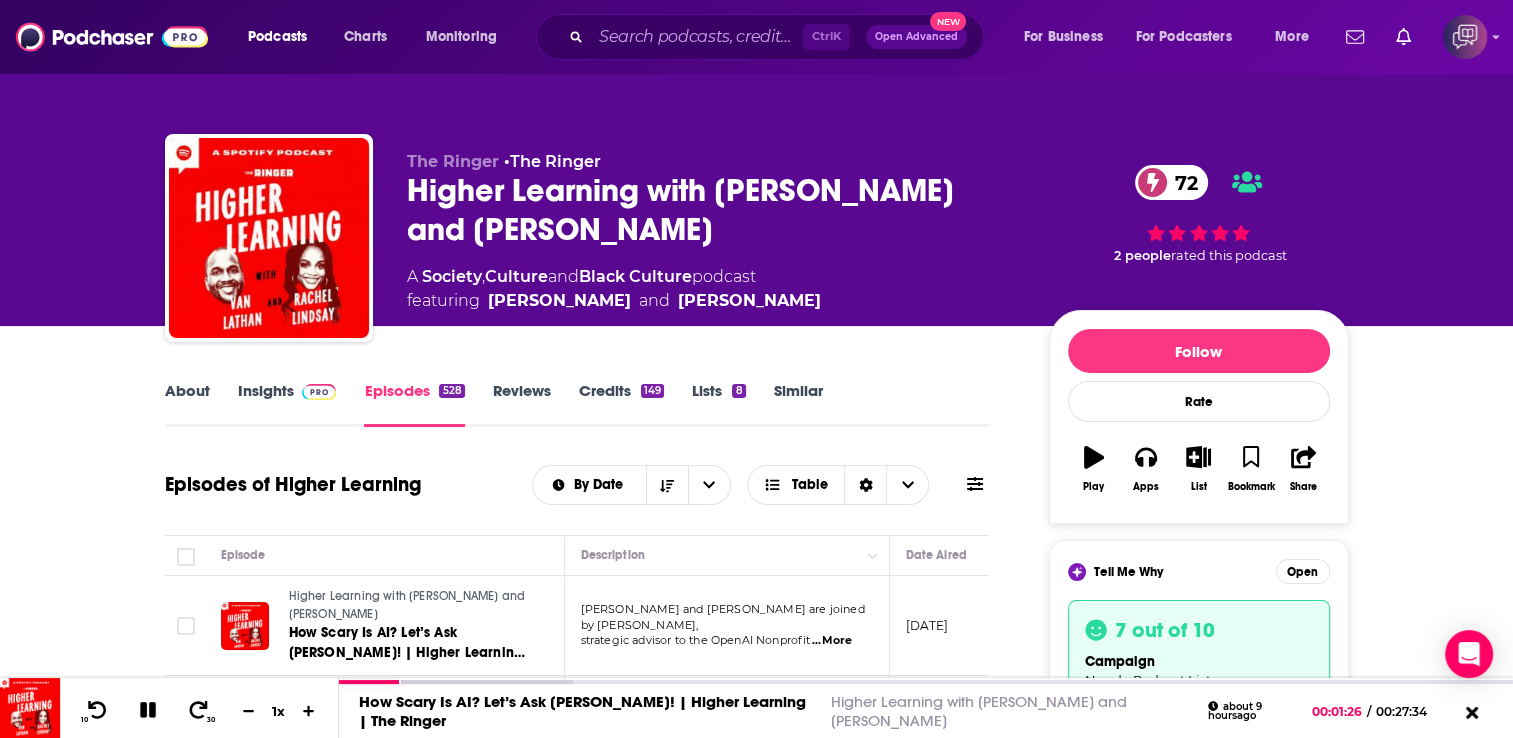 click on "Similar" at bounding box center [798, 404] 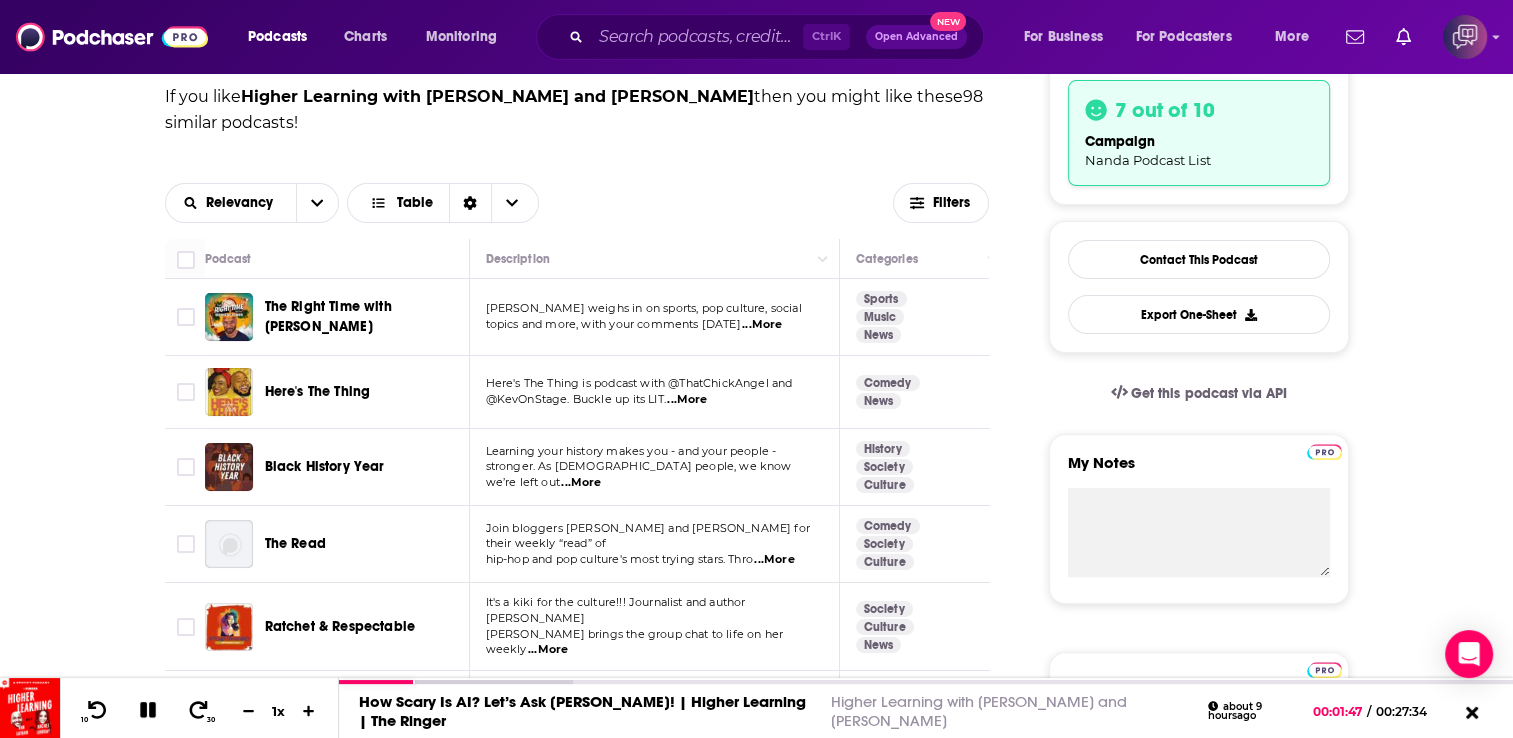 scroll, scrollTop: 680, scrollLeft: 0, axis: vertical 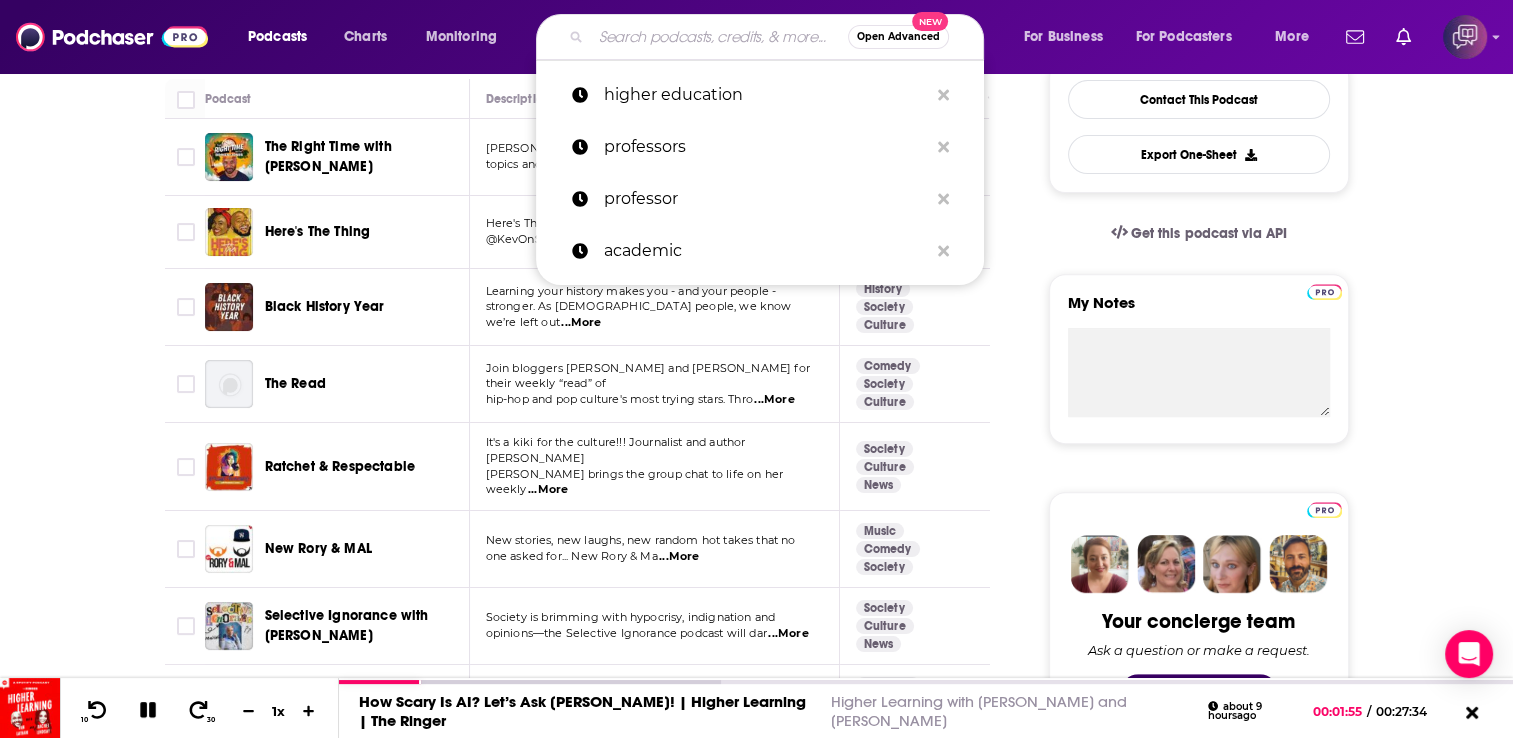 click at bounding box center [719, 37] 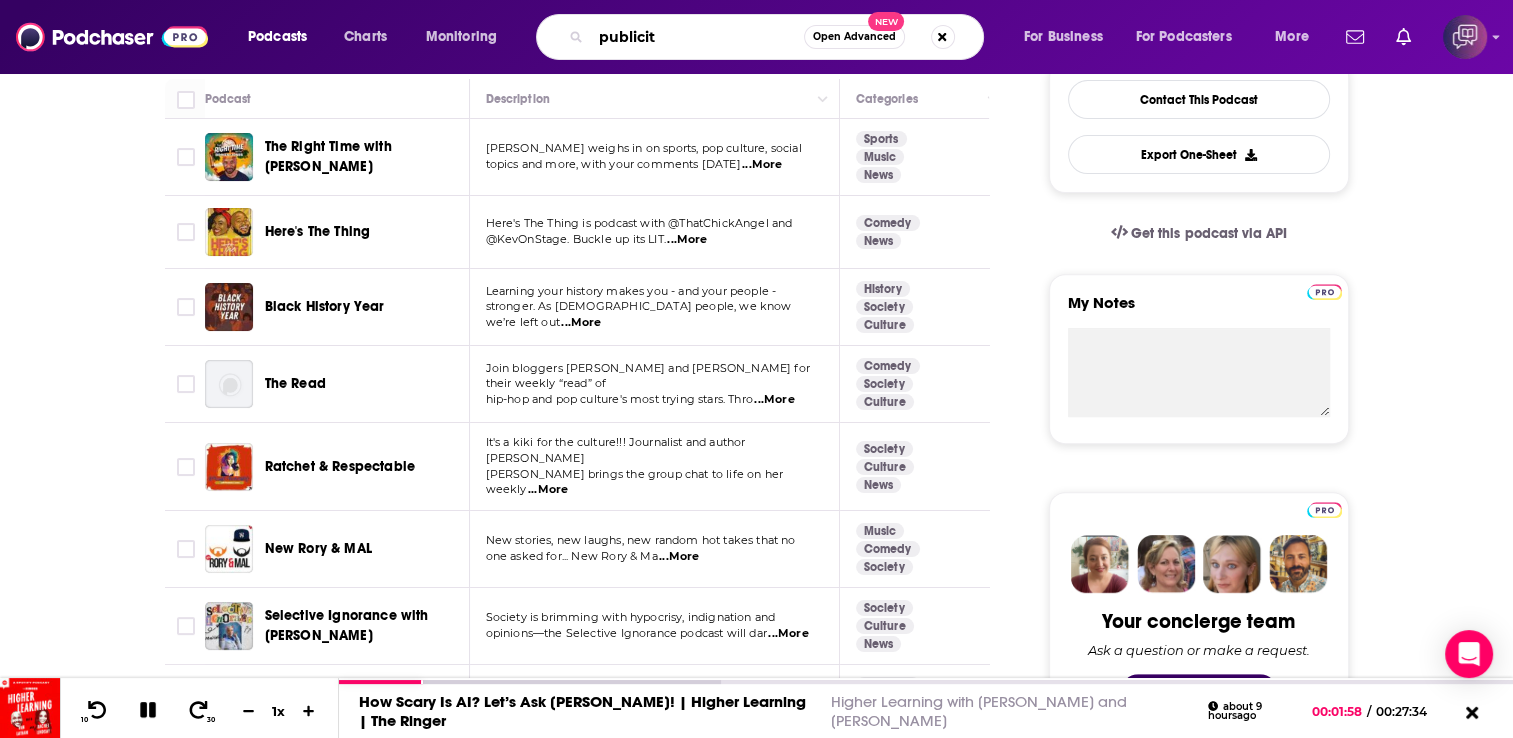 type on "publicity" 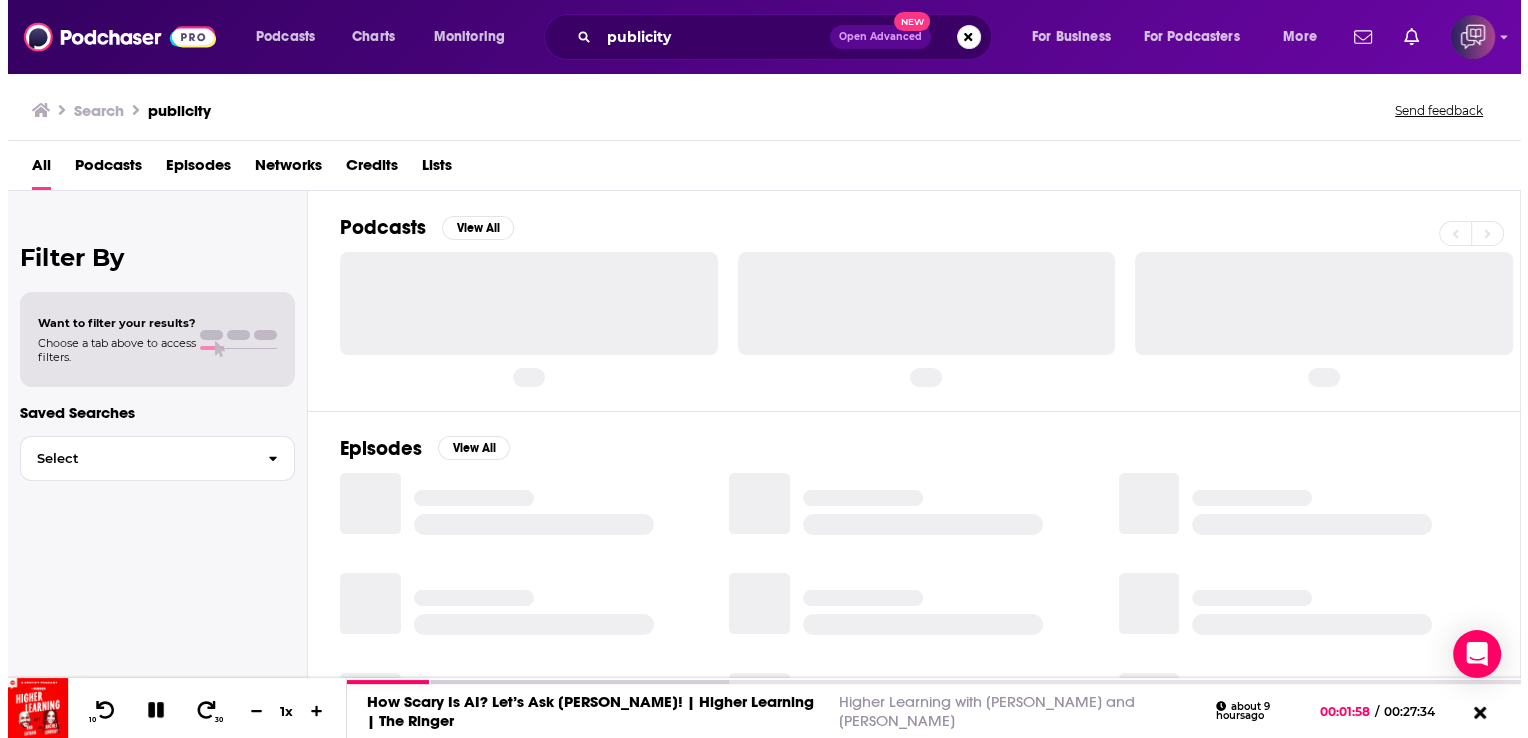 scroll, scrollTop: 0, scrollLeft: 0, axis: both 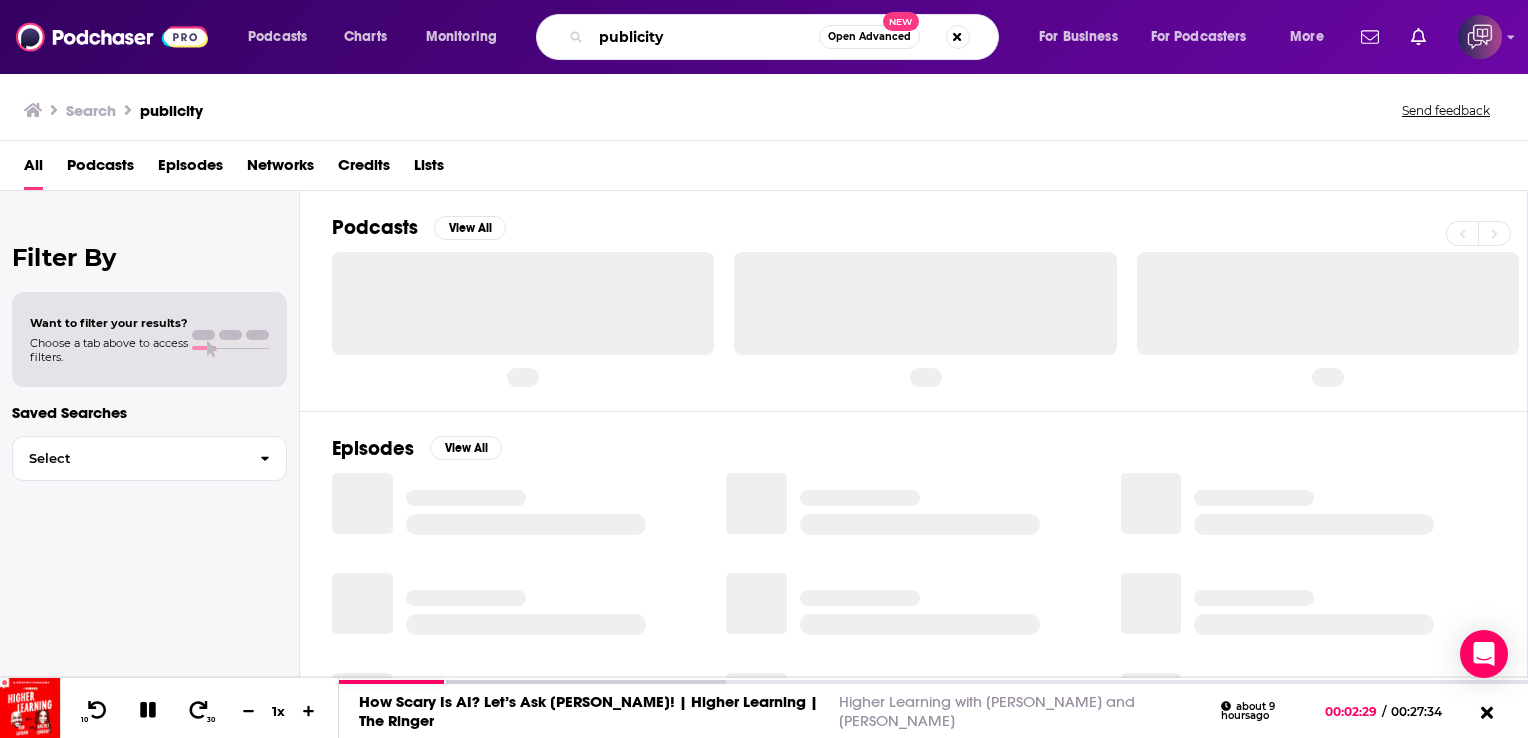 click on "publicity" at bounding box center (705, 37) 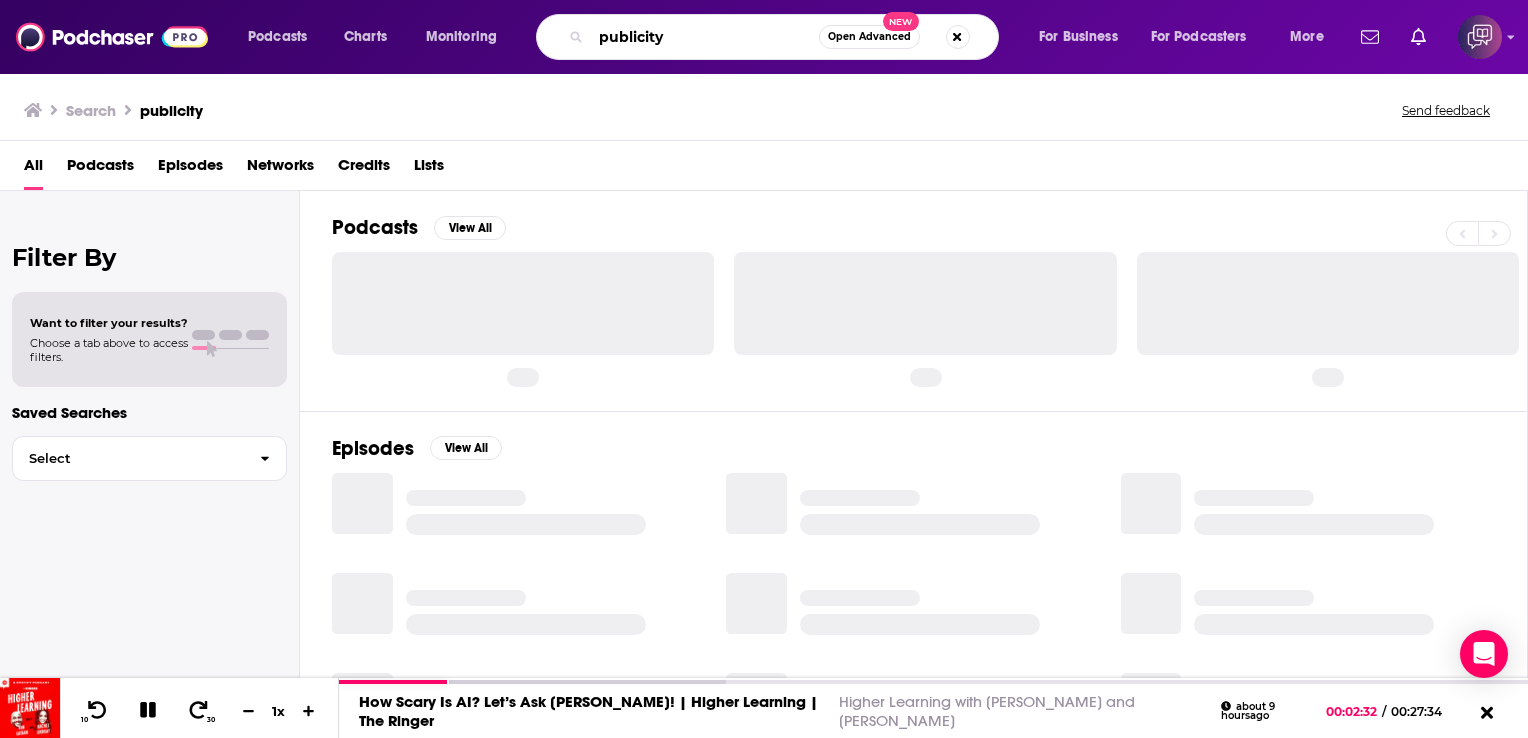 click on "publicity" at bounding box center [705, 37] 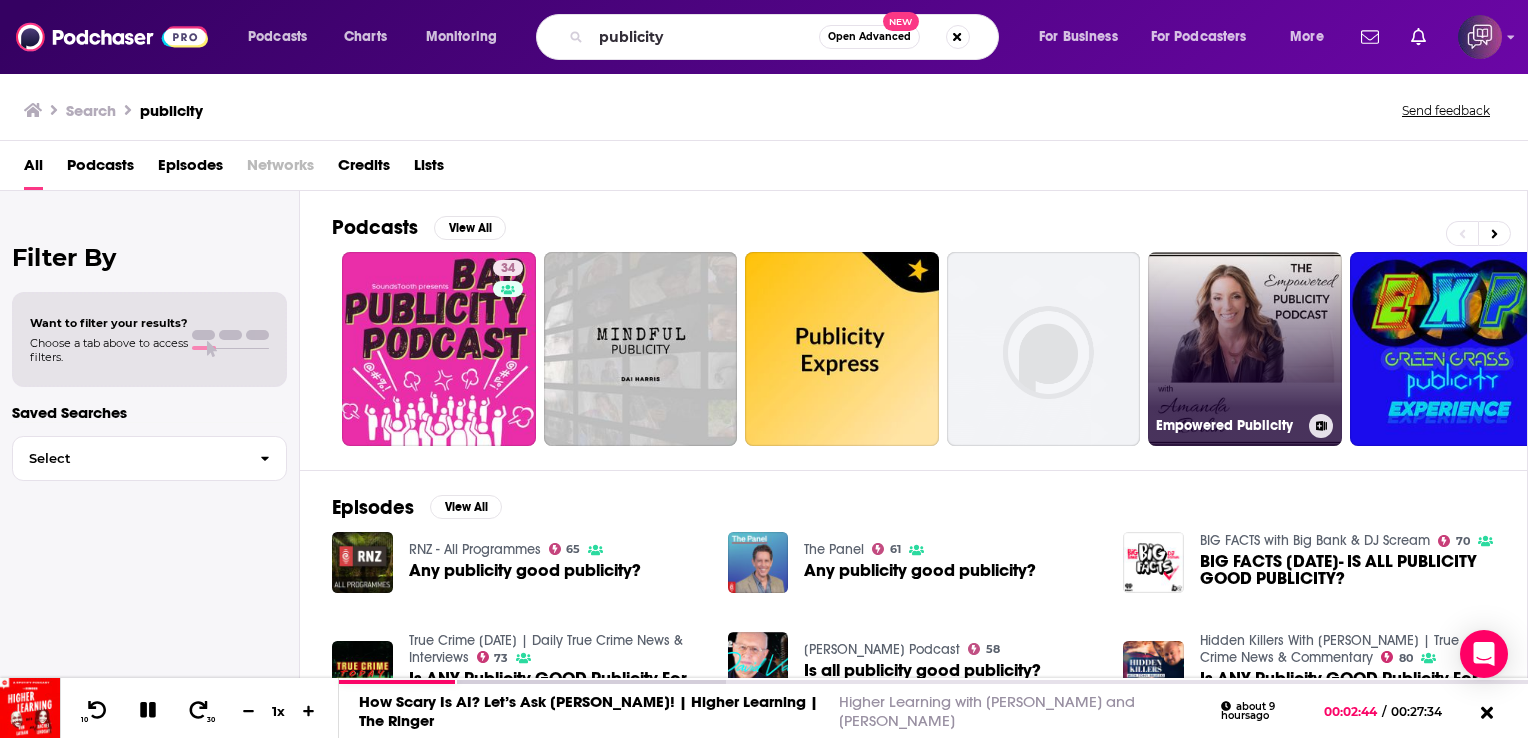 click on "Empowered Publicity" at bounding box center (1245, 349) 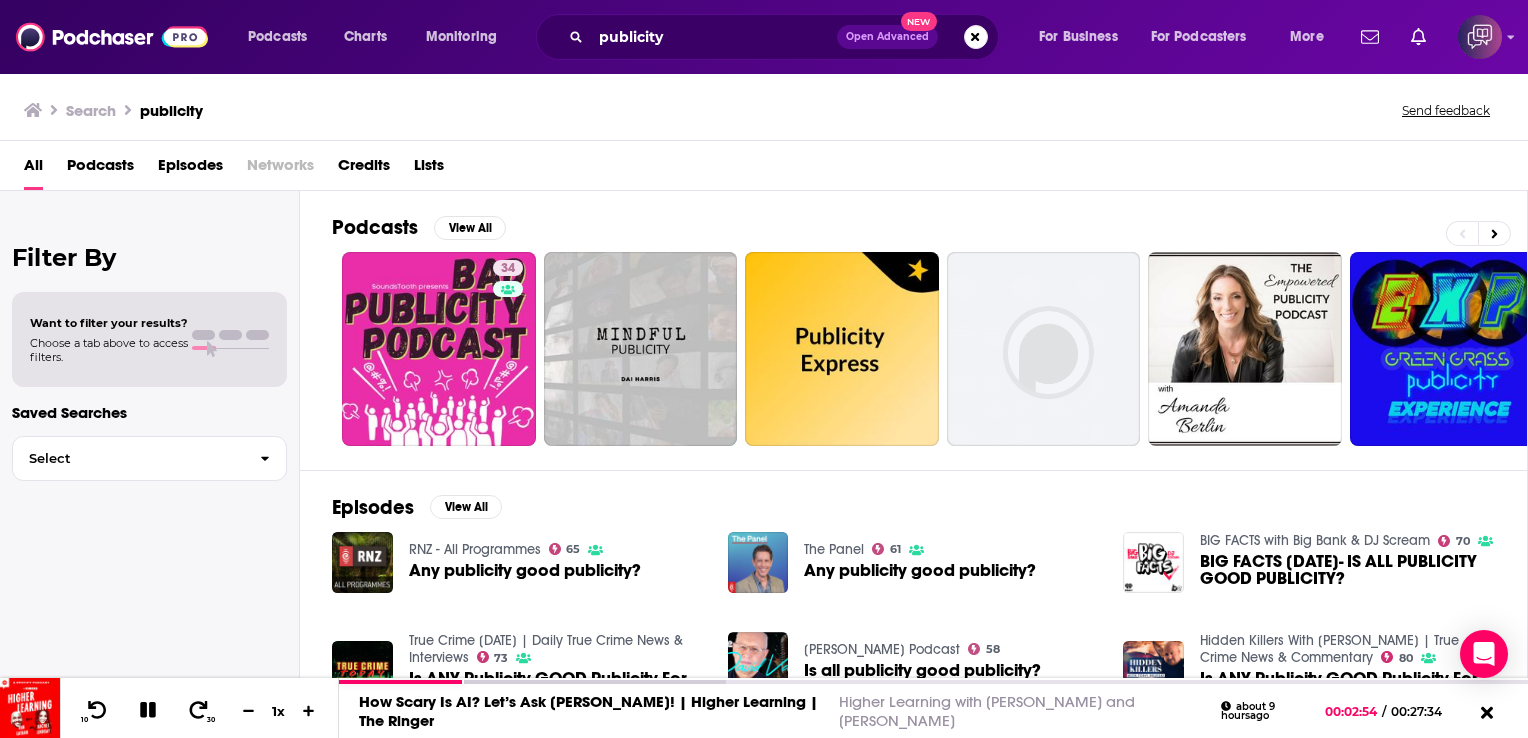 click on "Podcasts" at bounding box center (100, 169) 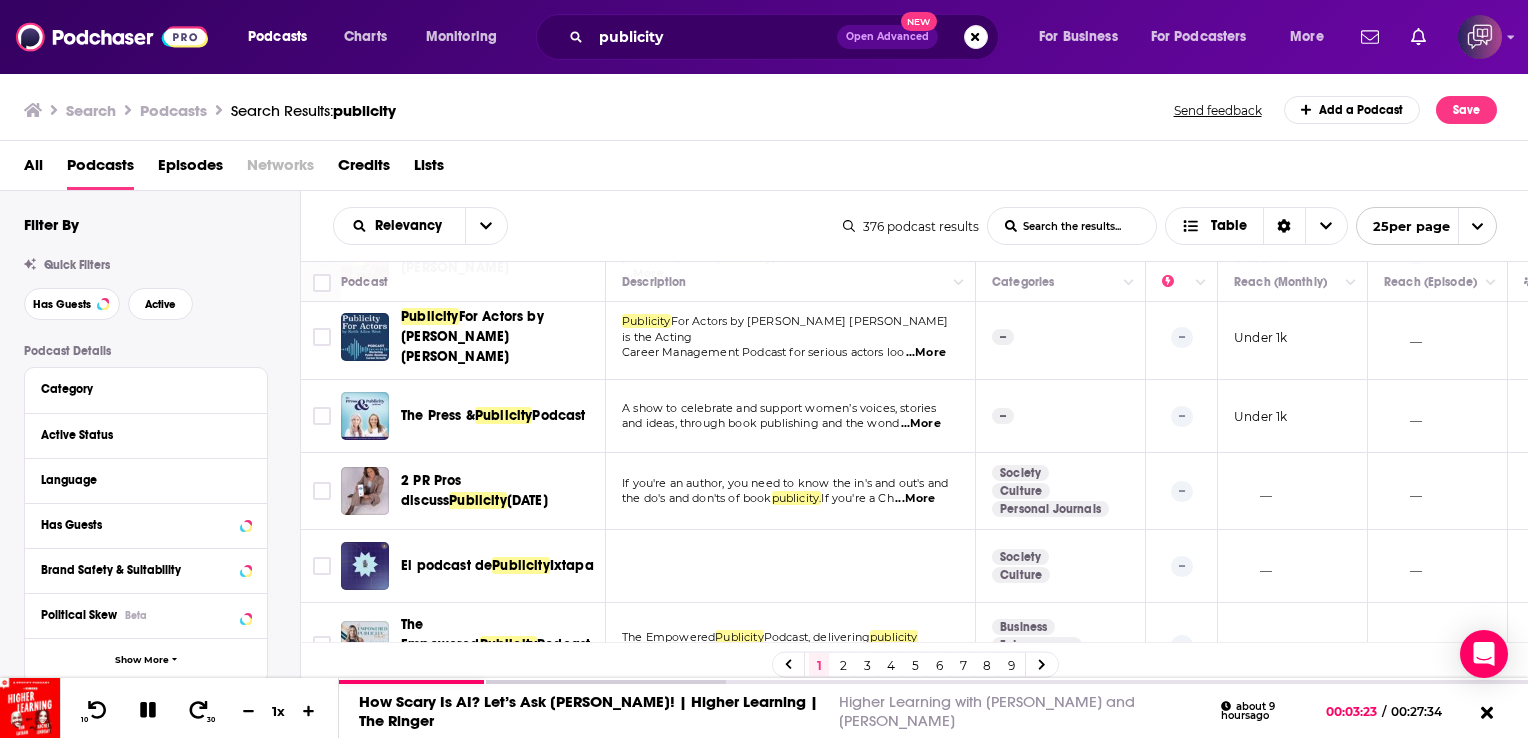 scroll, scrollTop: 1341, scrollLeft: 0, axis: vertical 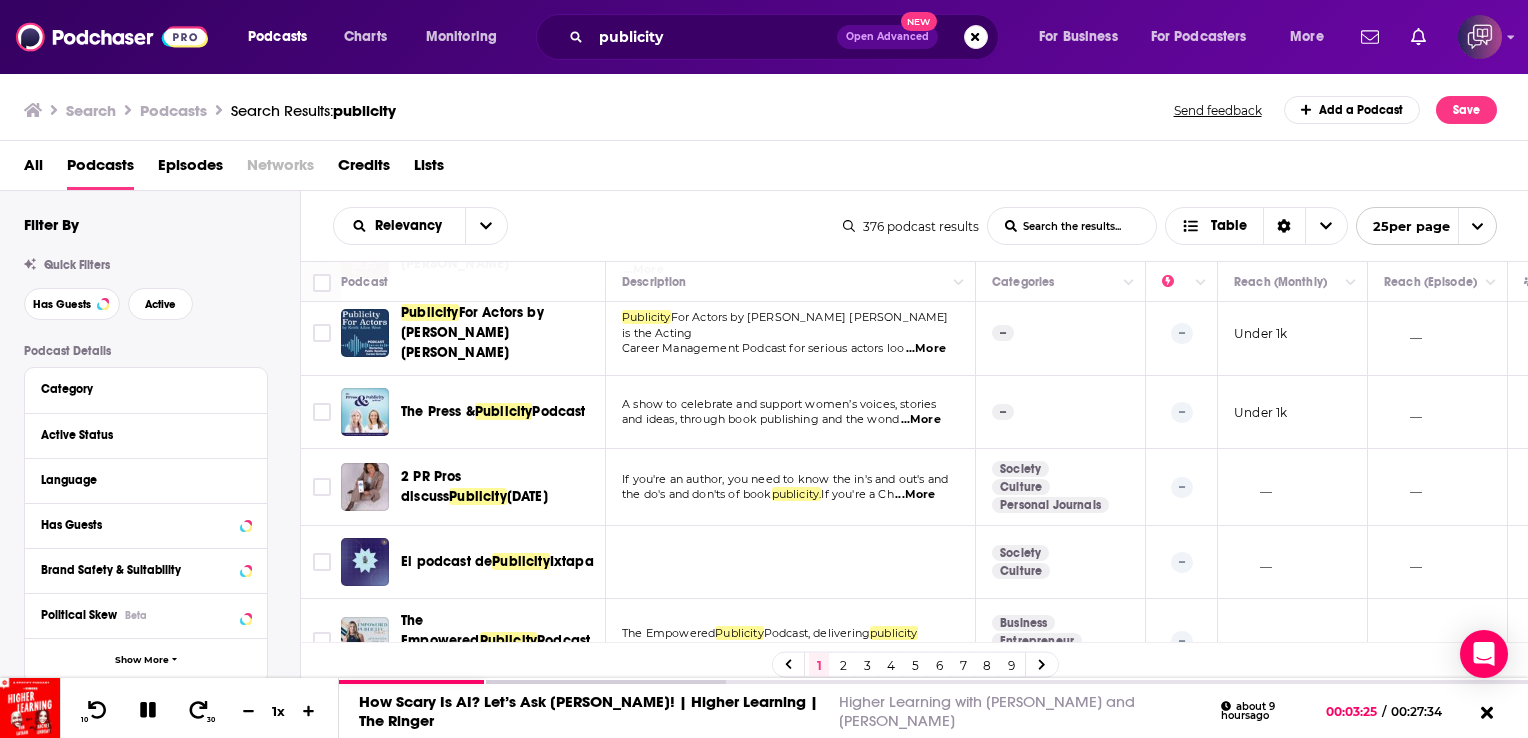 click on "...More" at bounding box center [921, 420] 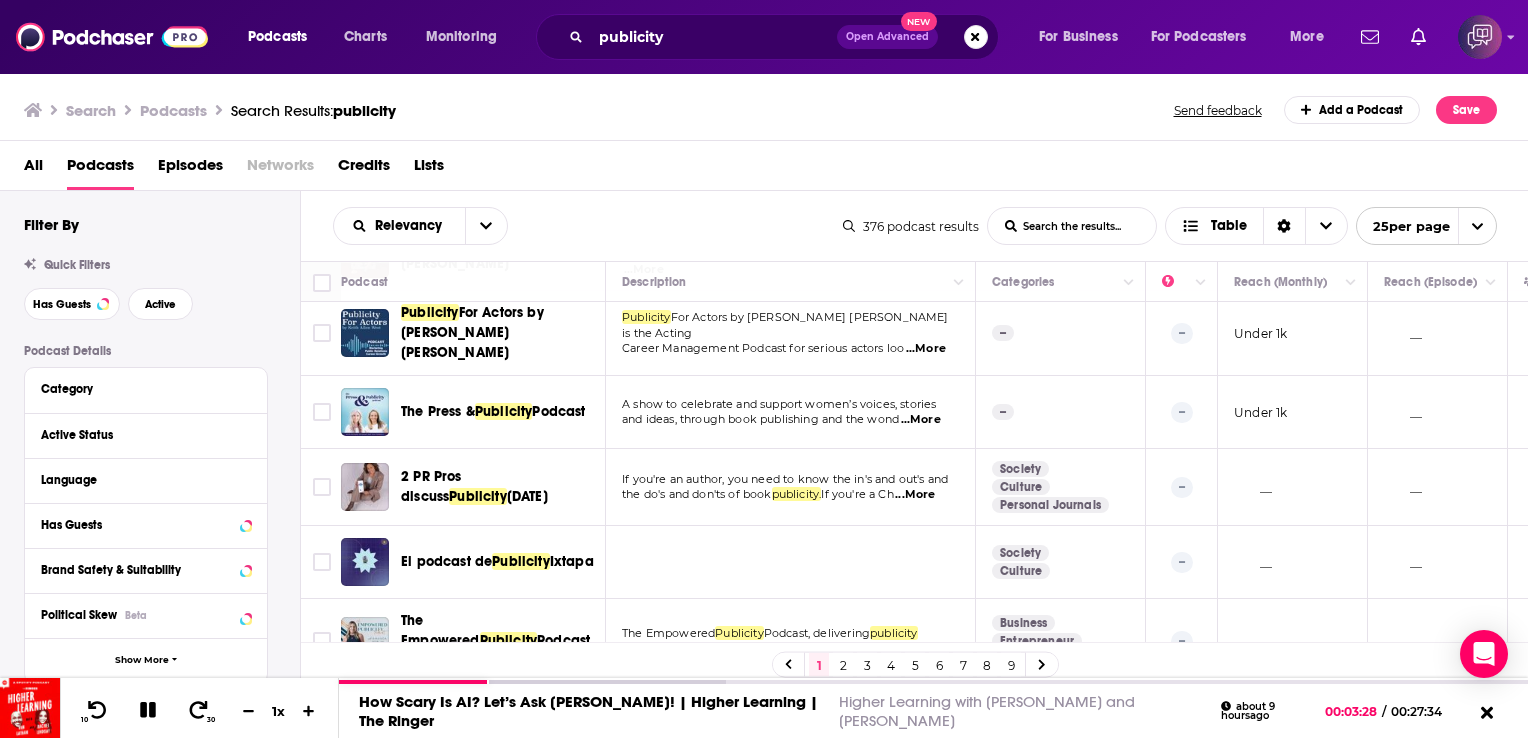 click on "A show to celebrate and support women’s voices, stories" at bounding box center [779, 404] 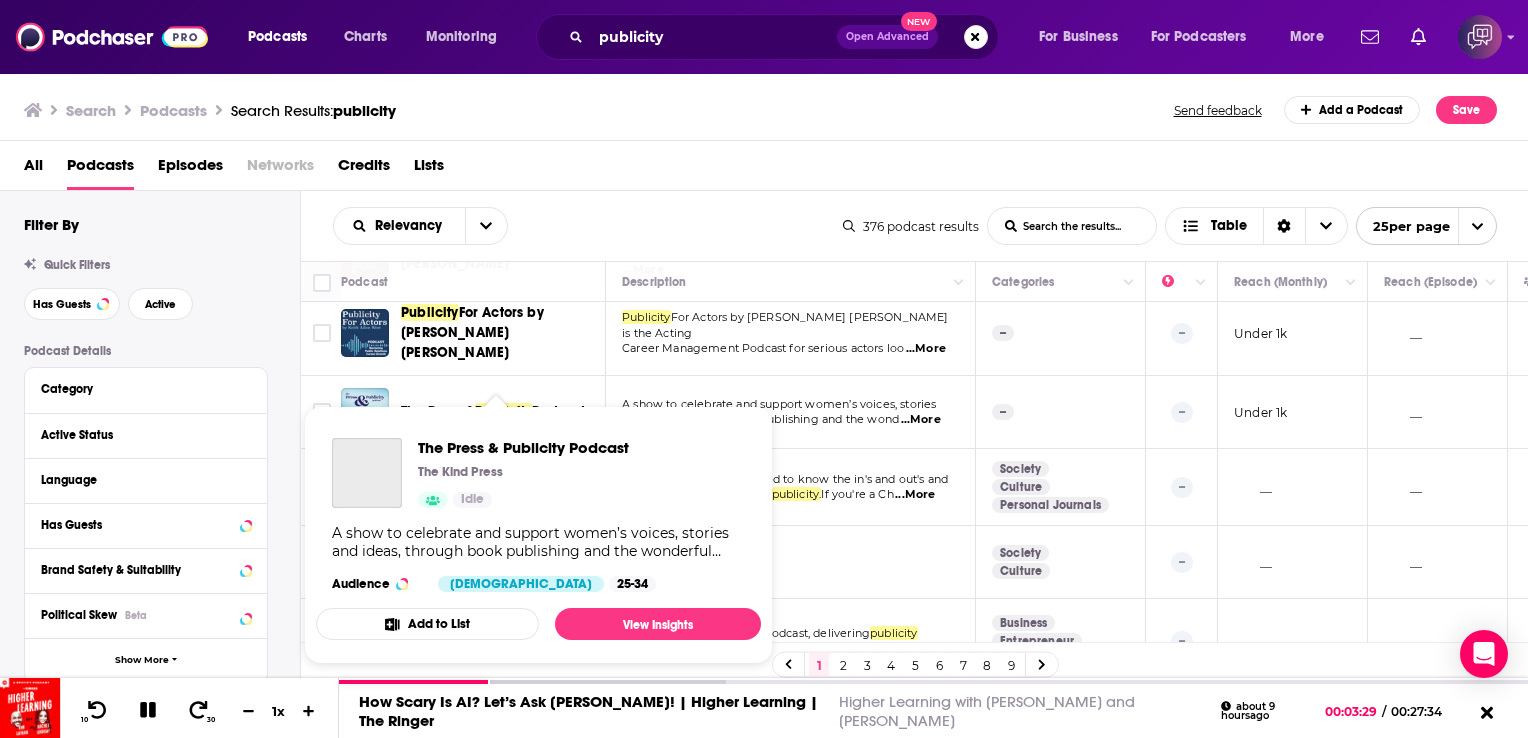 click on "The Press & Publicity Podcast The Kind Press Idle A show to celebrate and support women’s voices, stories and ideas, through book publishing and the wonderful world of media.
Co-Hosted by Natasha Gilmour, publisher at the kind press and Sian Yewdall, publicist at sianyewdall.com Audience Female 25-34 Add to List View Insights" at bounding box center [538, 535] 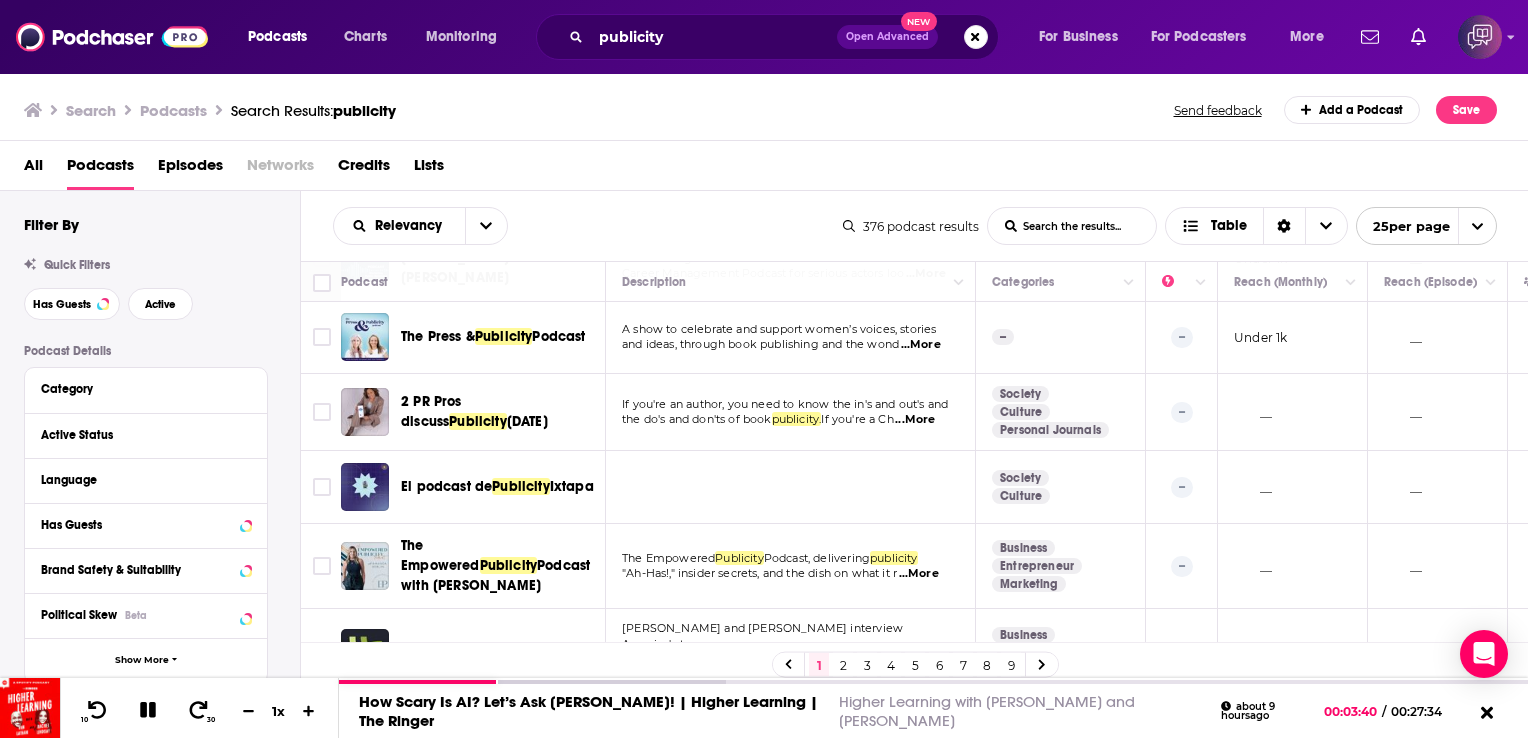 scroll, scrollTop: 1469, scrollLeft: 0, axis: vertical 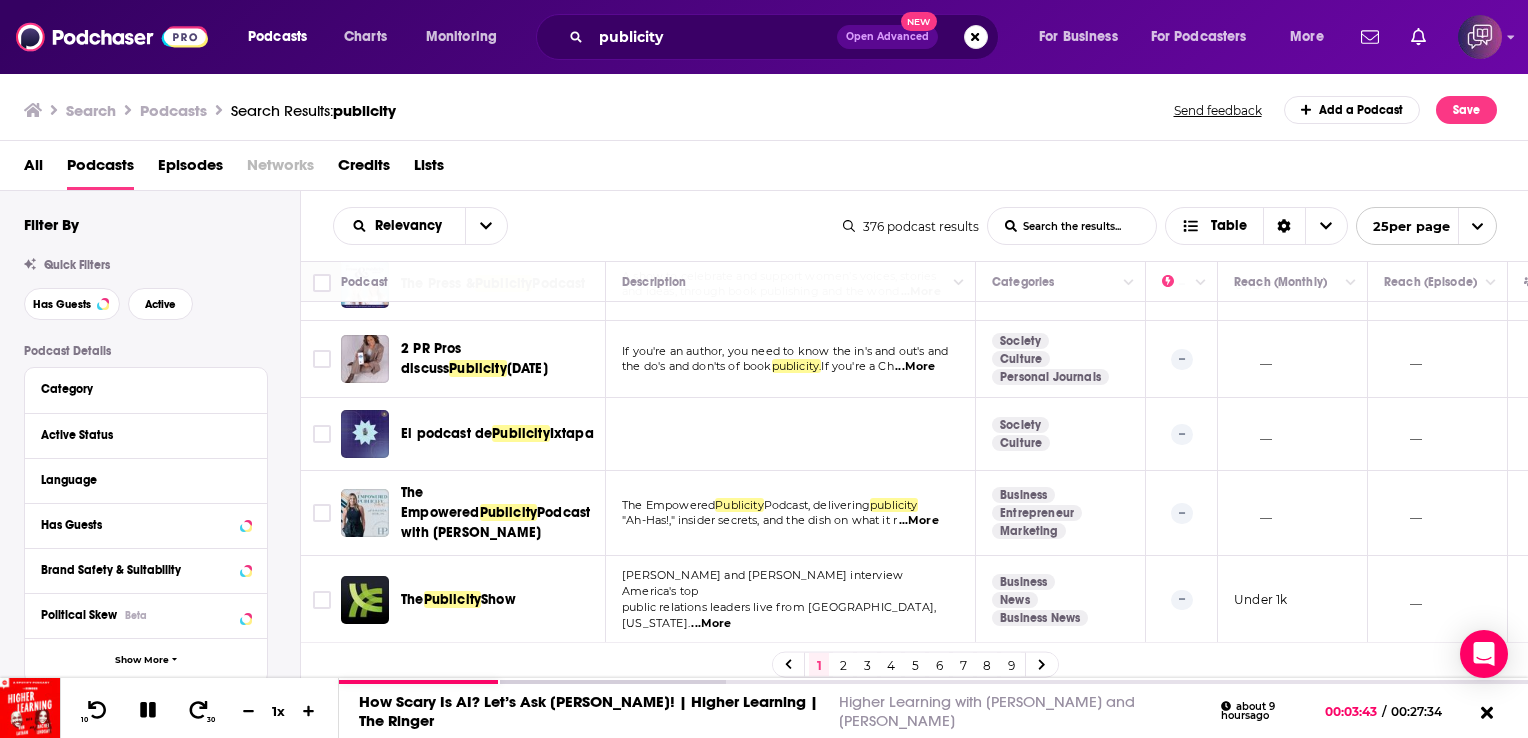 click on "2" at bounding box center (843, 665) 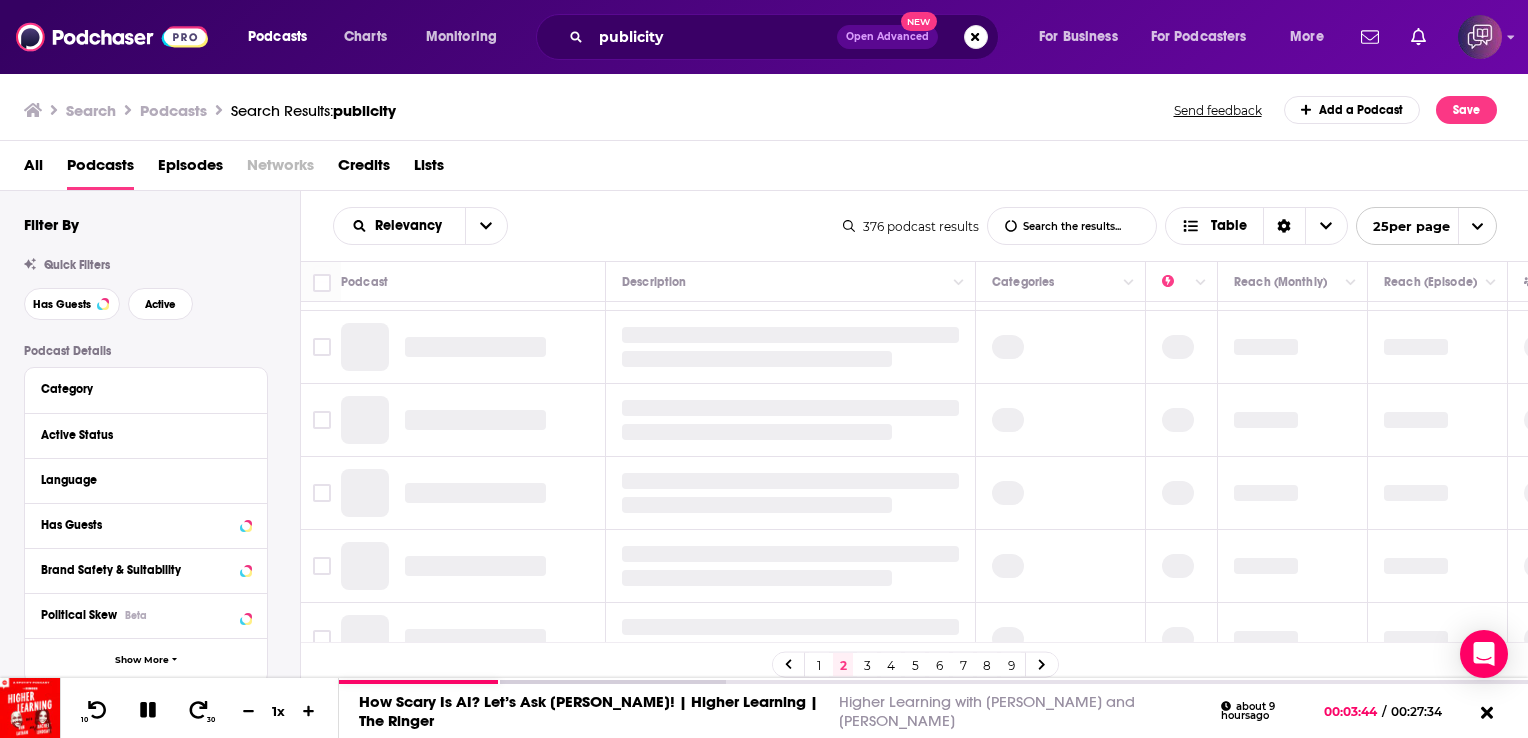 scroll, scrollTop: 0, scrollLeft: 0, axis: both 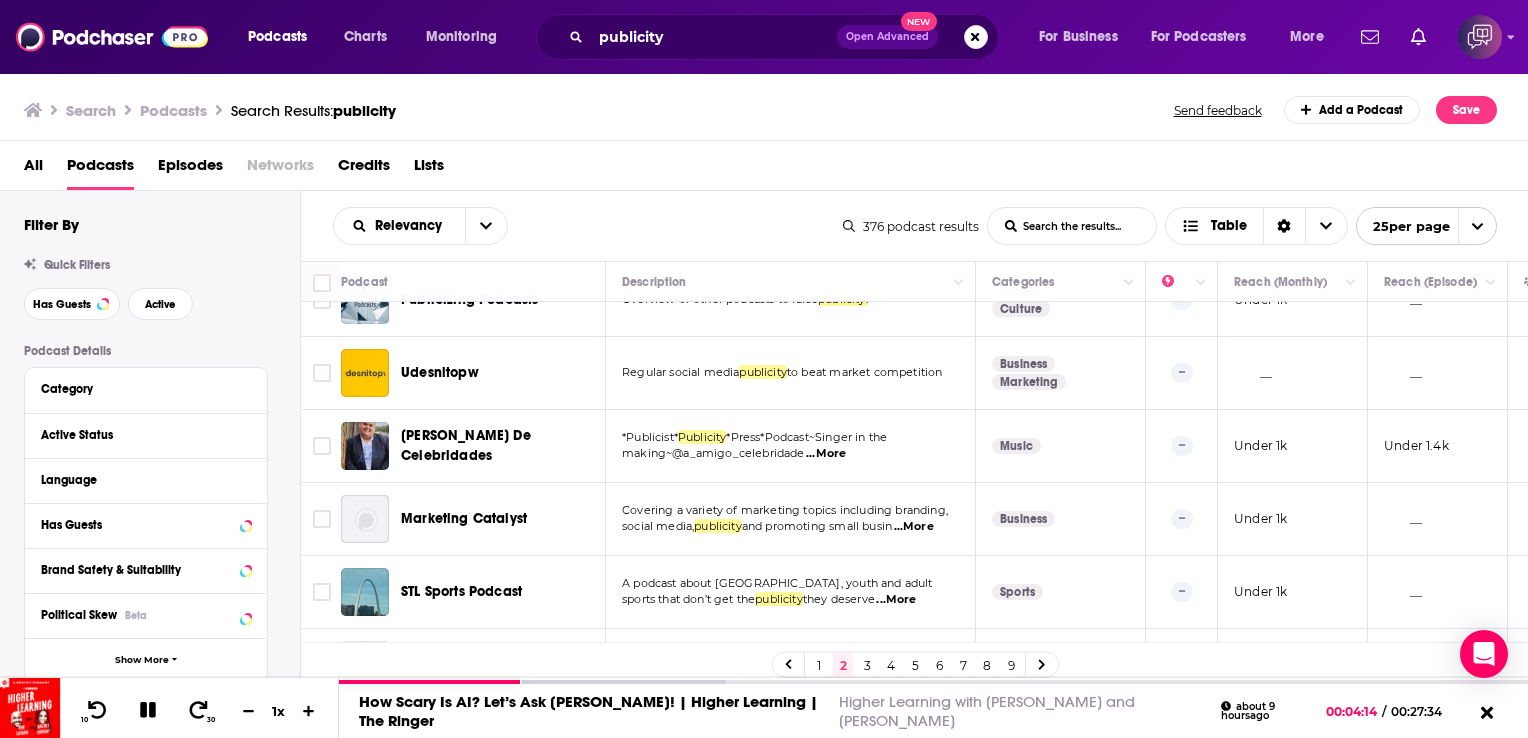 click on "3" at bounding box center (867, 665) 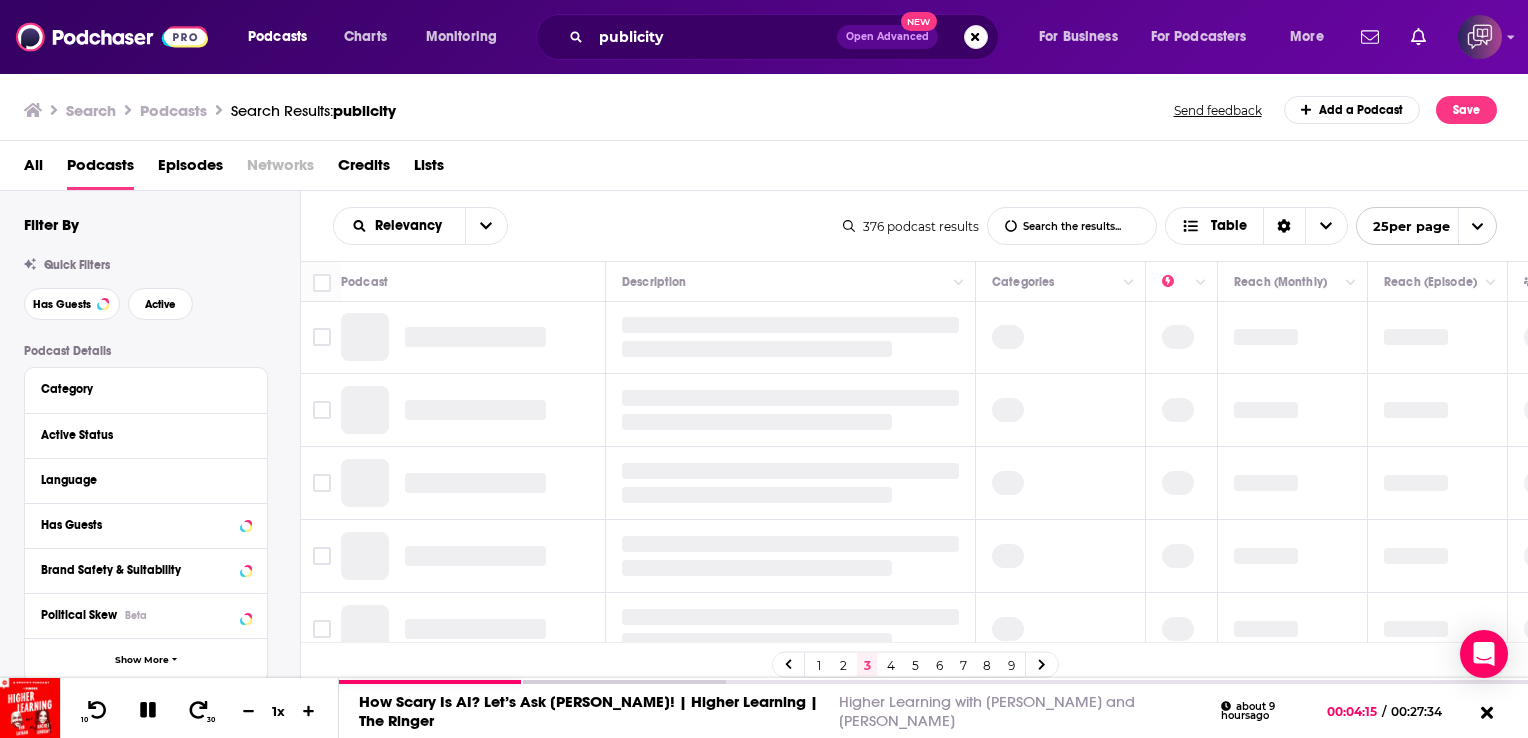 scroll, scrollTop: 0, scrollLeft: 0, axis: both 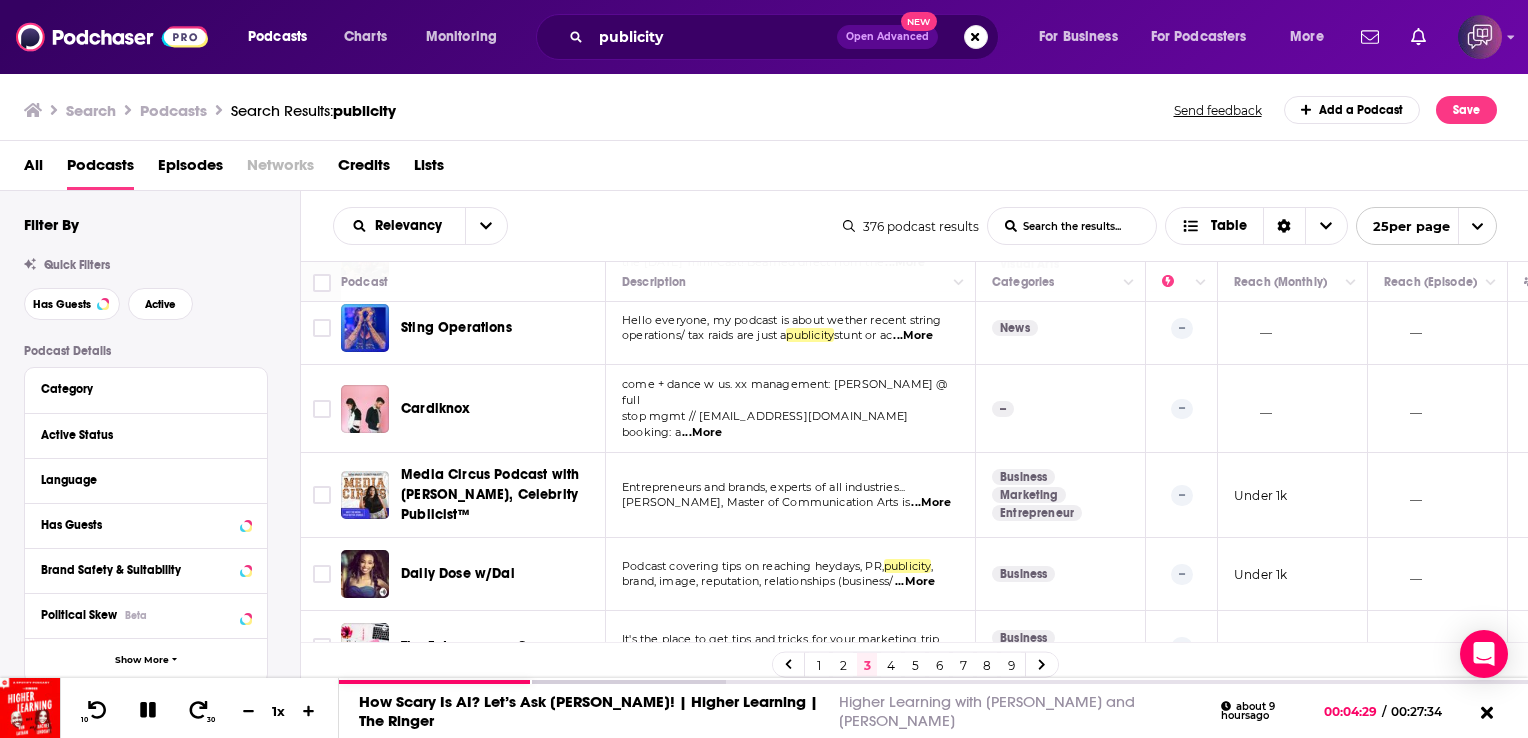 click on "4" at bounding box center [891, 665] 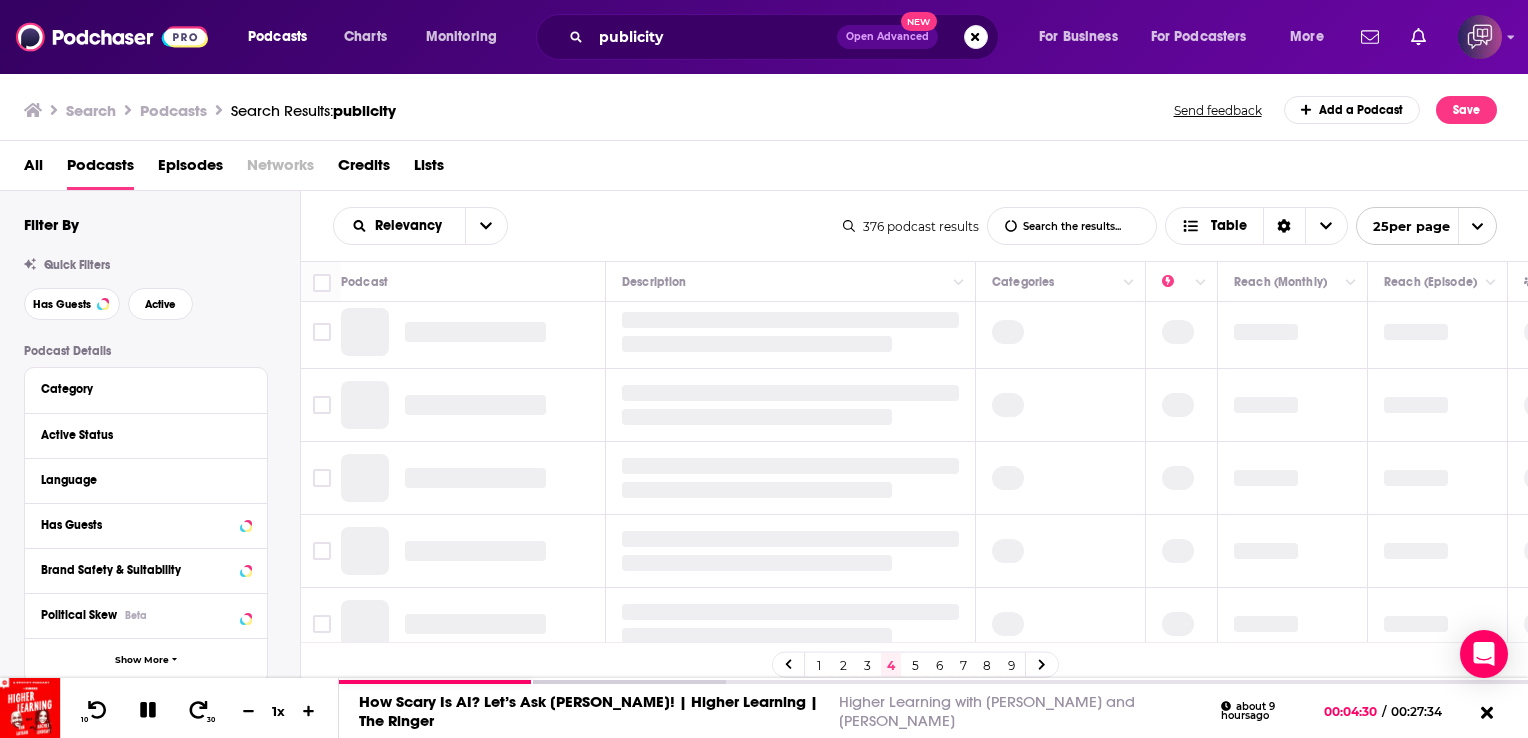 scroll, scrollTop: 0, scrollLeft: 0, axis: both 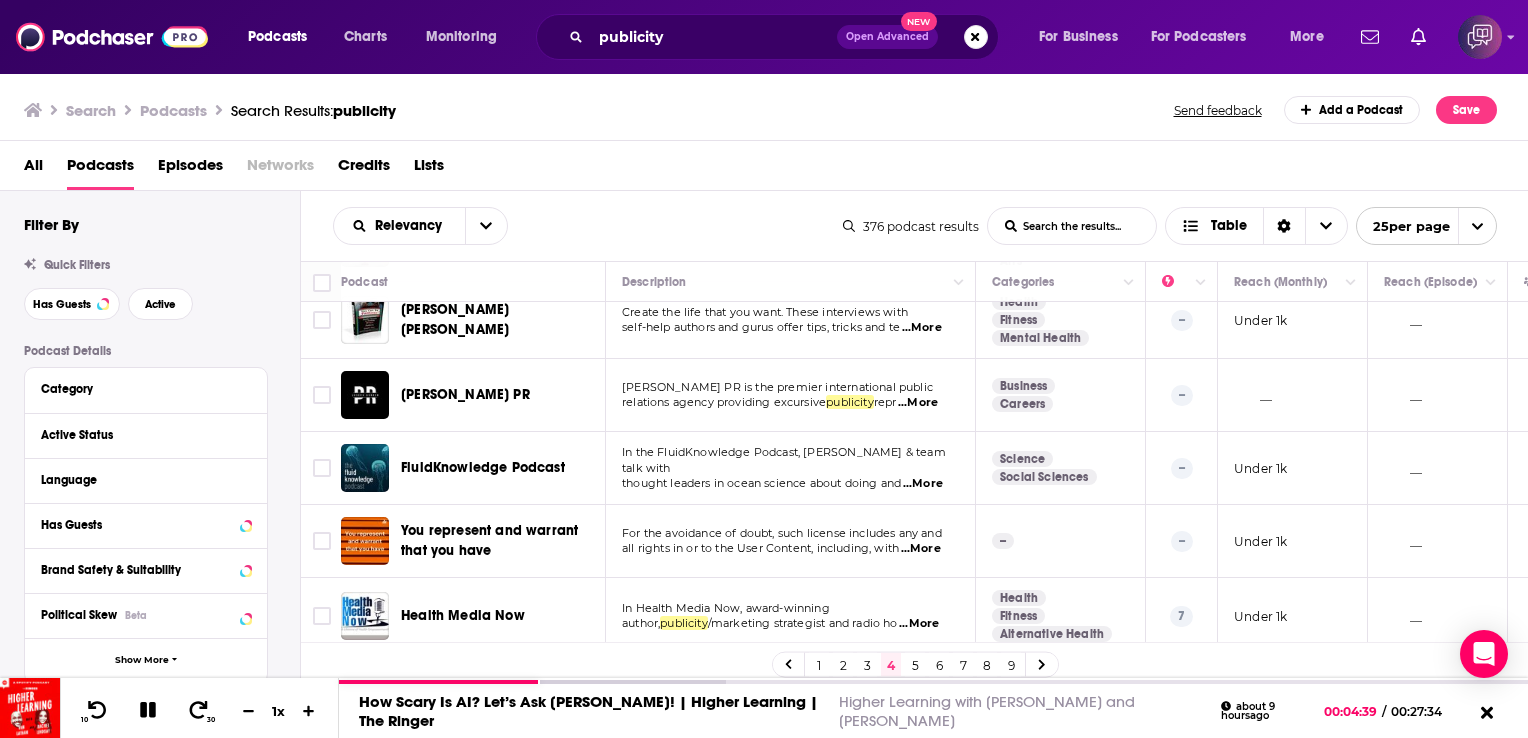 click on "5" at bounding box center [915, 665] 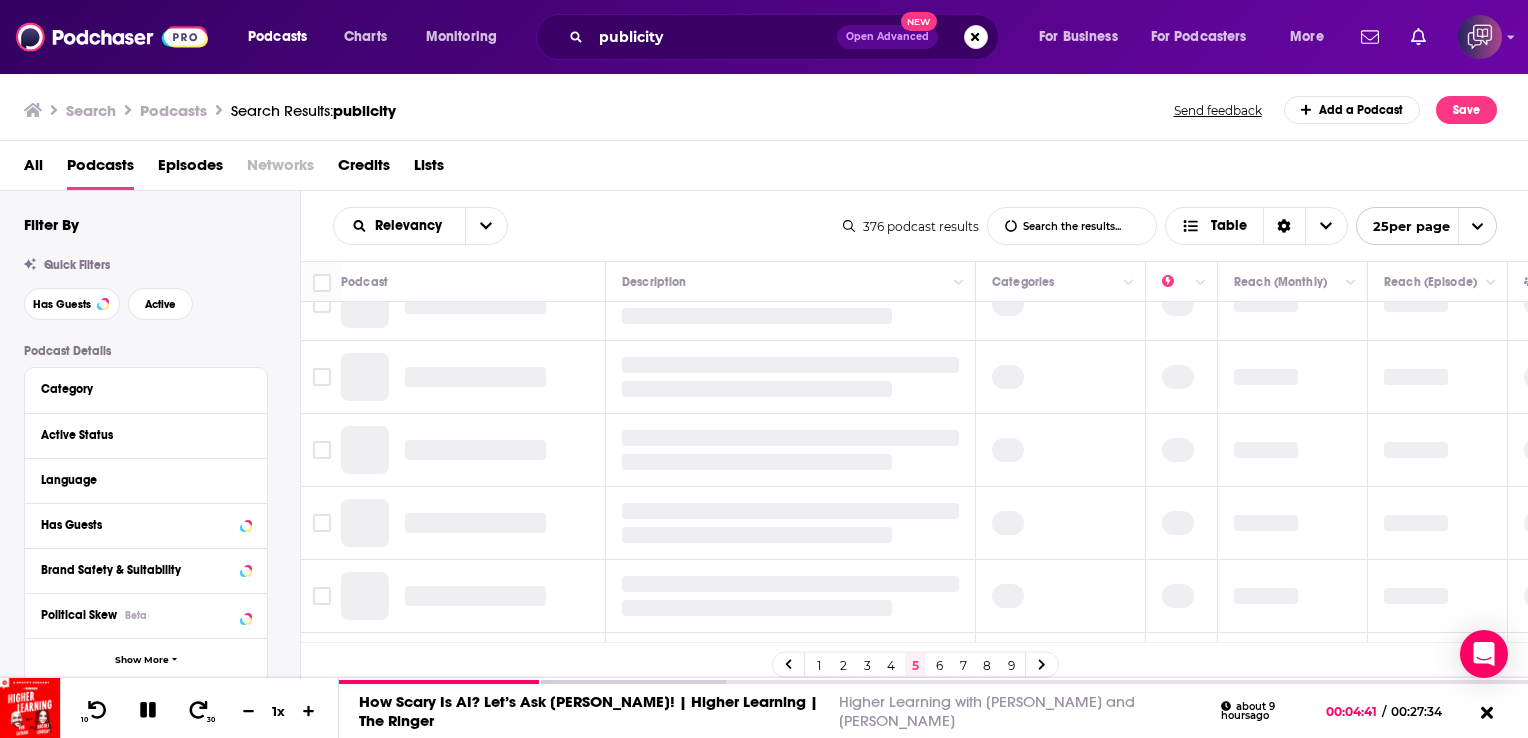 scroll, scrollTop: 0, scrollLeft: 0, axis: both 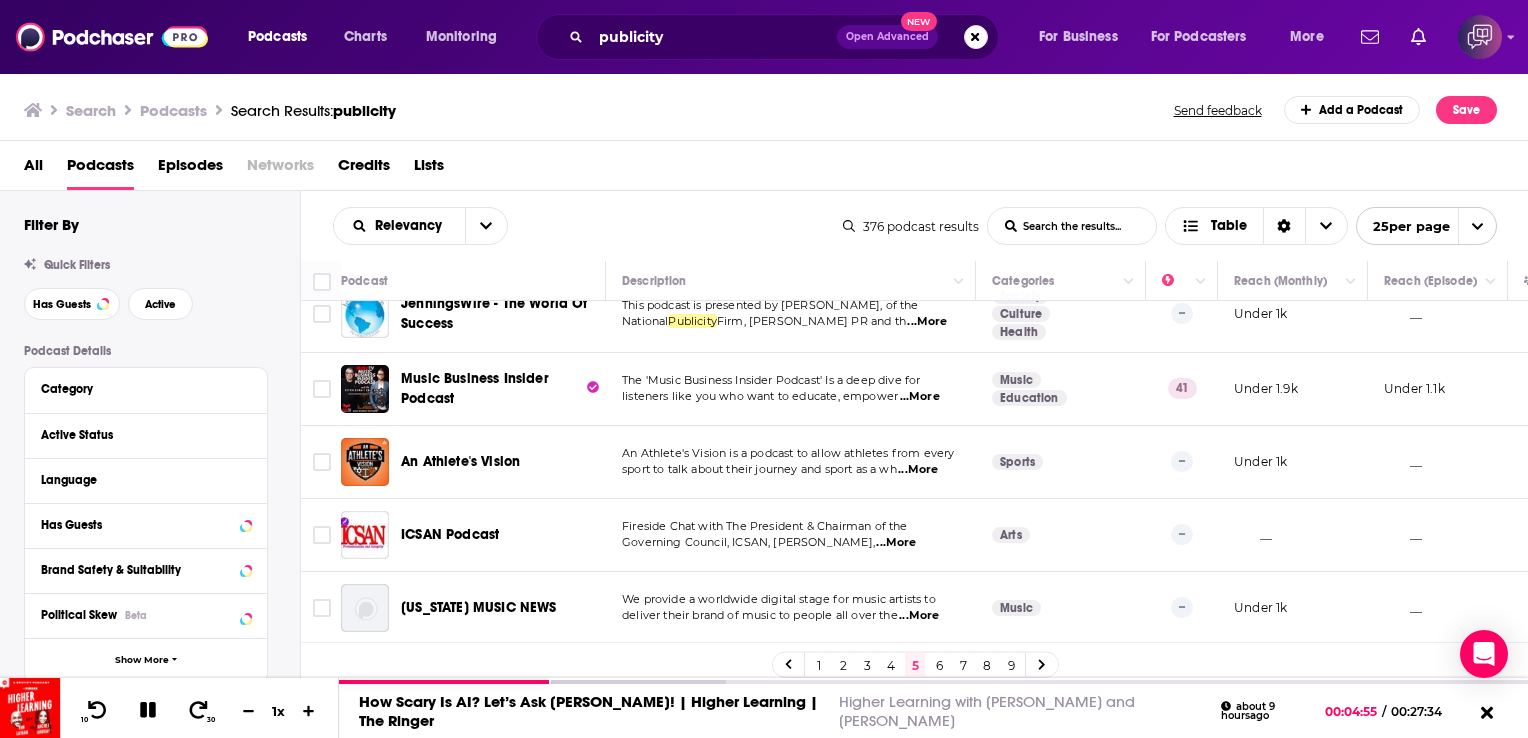 click on "6" at bounding box center (939, 665) 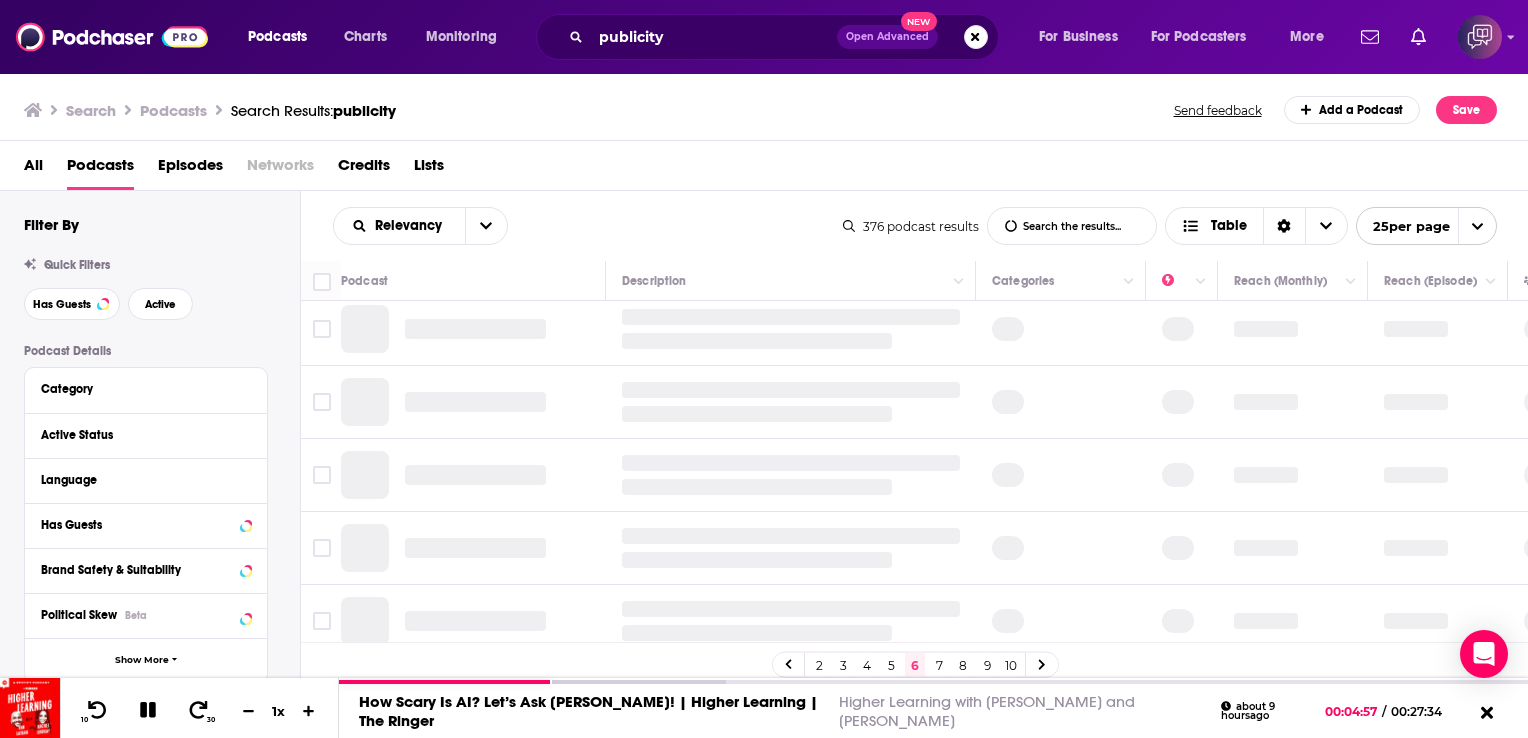 scroll, scrollTop: 0, scrollLeft: 0, axis: both 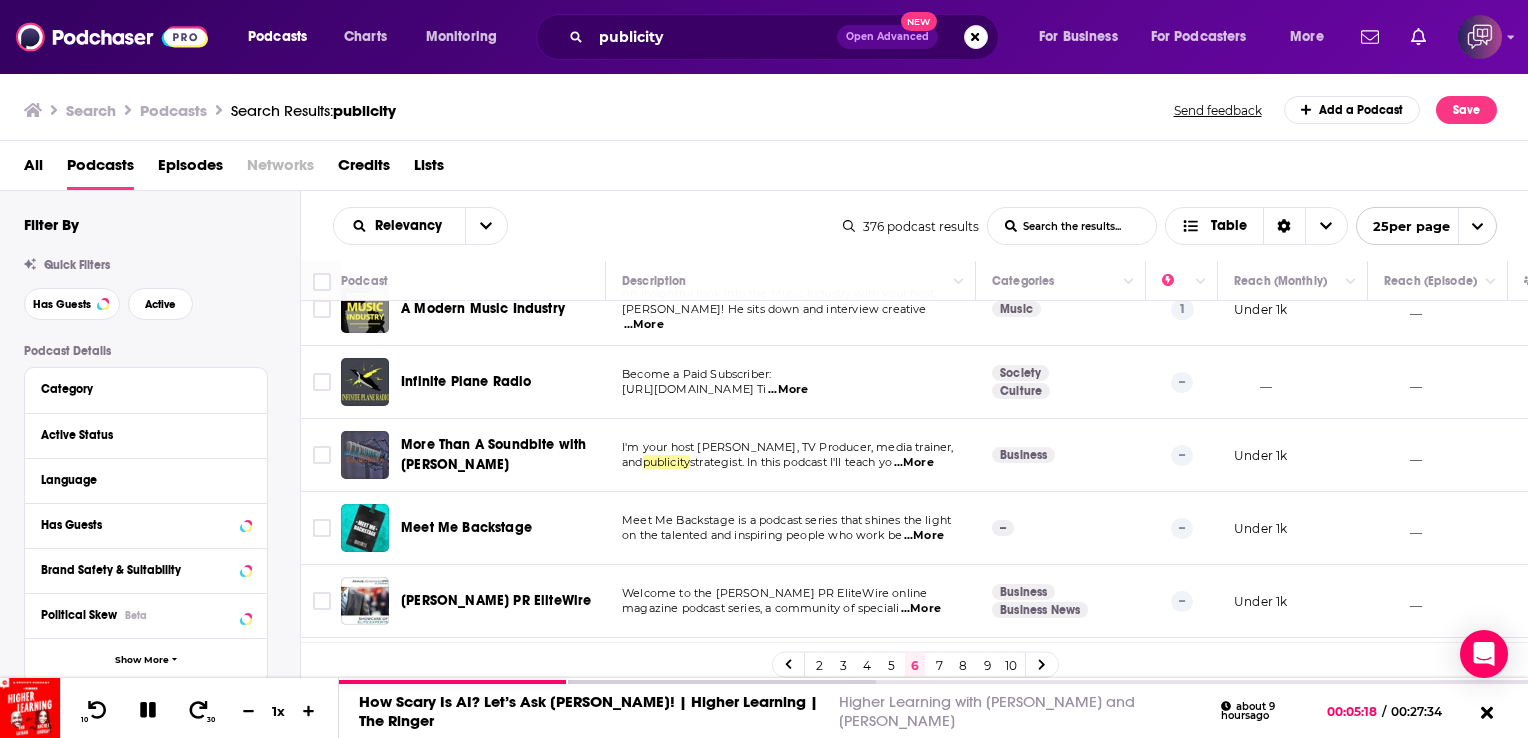 click on "7" at bounding box center (939, 665) 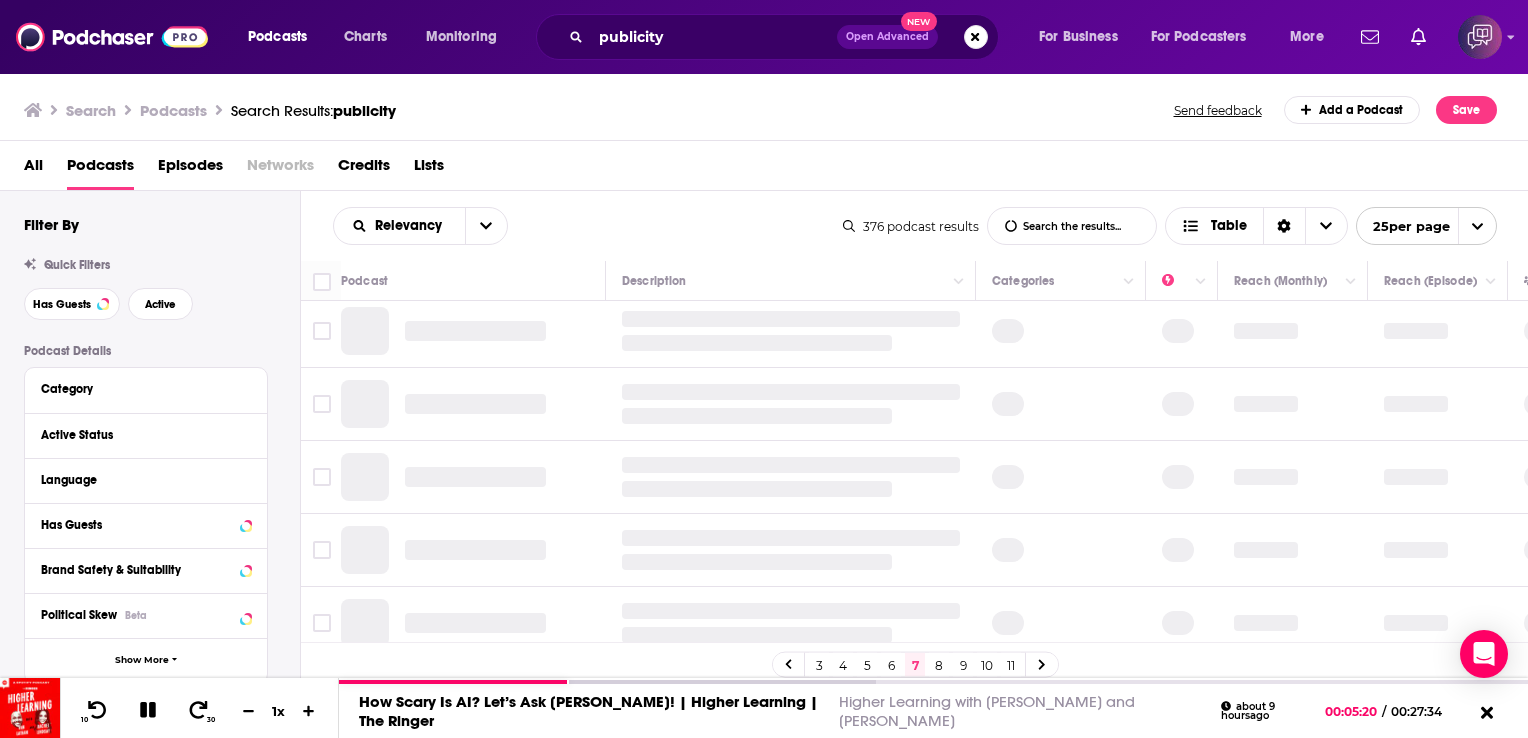 scroll, scrollTop: 0, scrollLeft: 0, axis: both 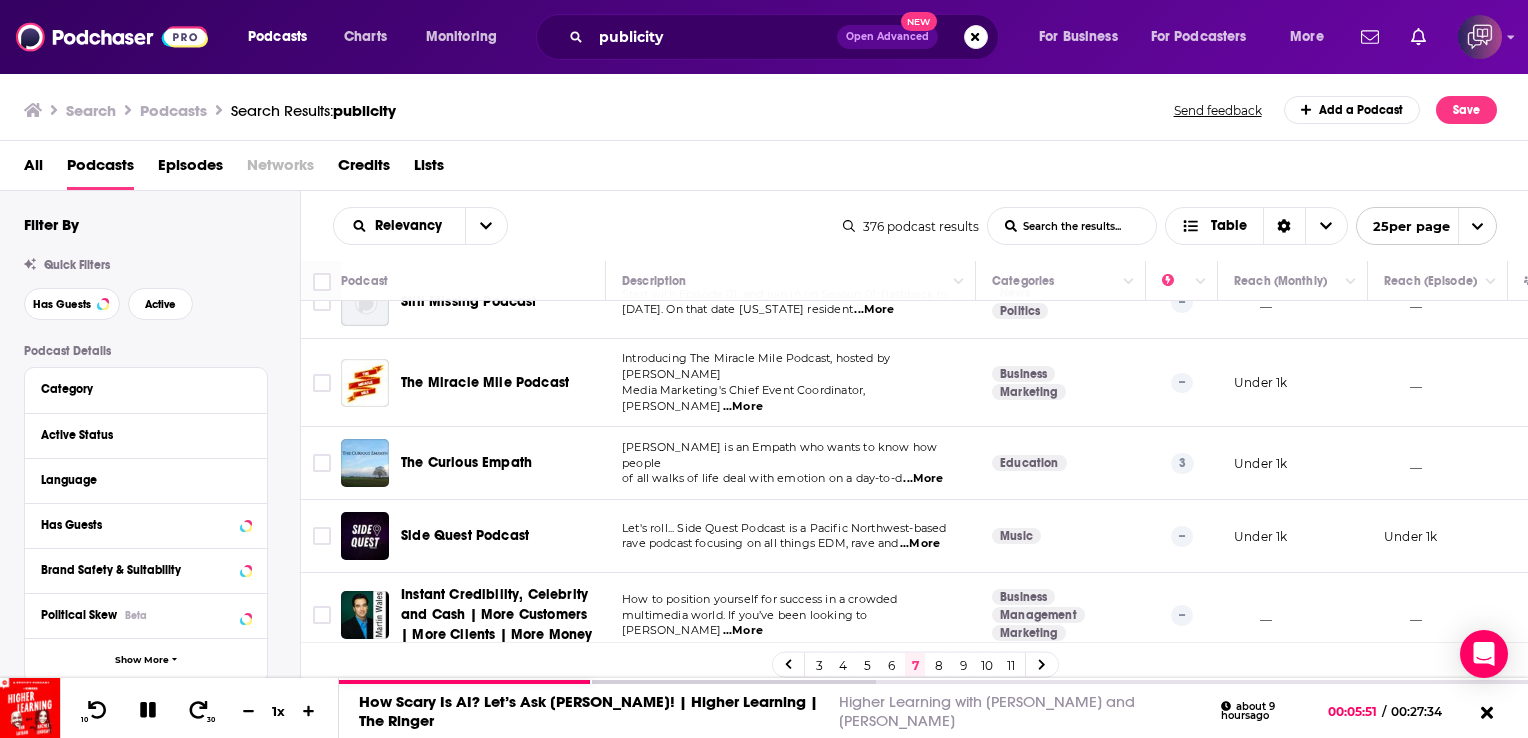 click on "8" at bounding box center (939, 665) 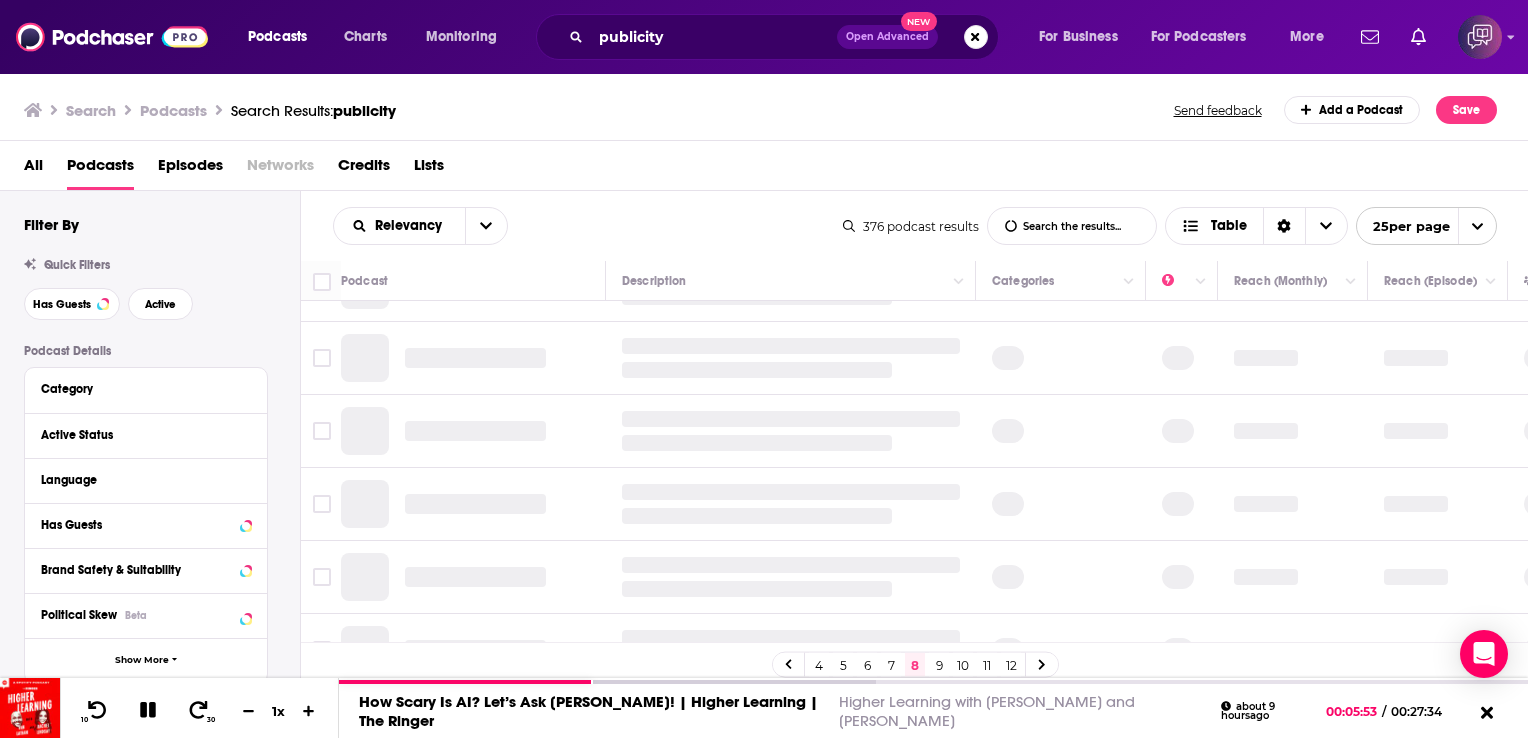 scroll, scrollTop: 0, scrollLeft: 0, axis: both 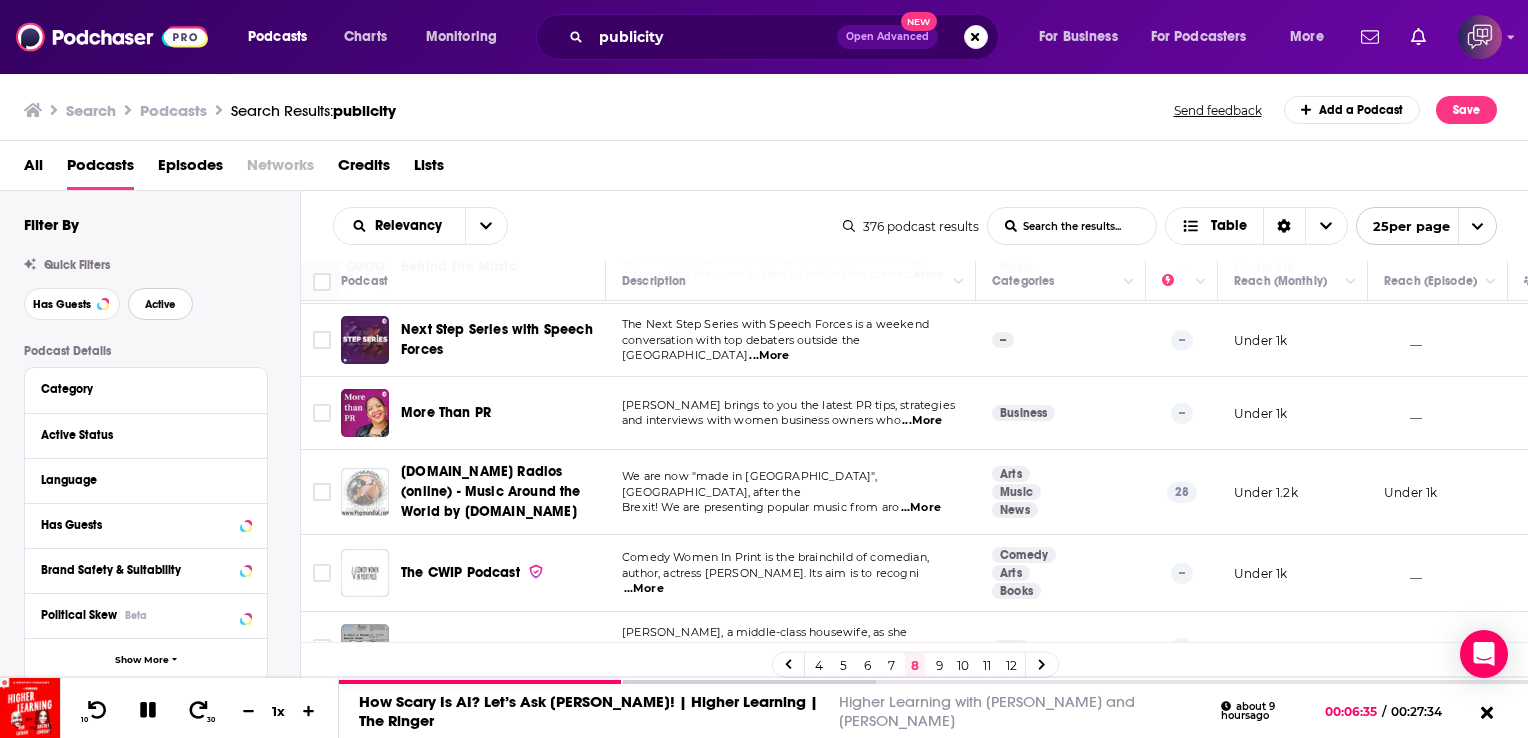 click on "Active" at bounding box center [160, 304] 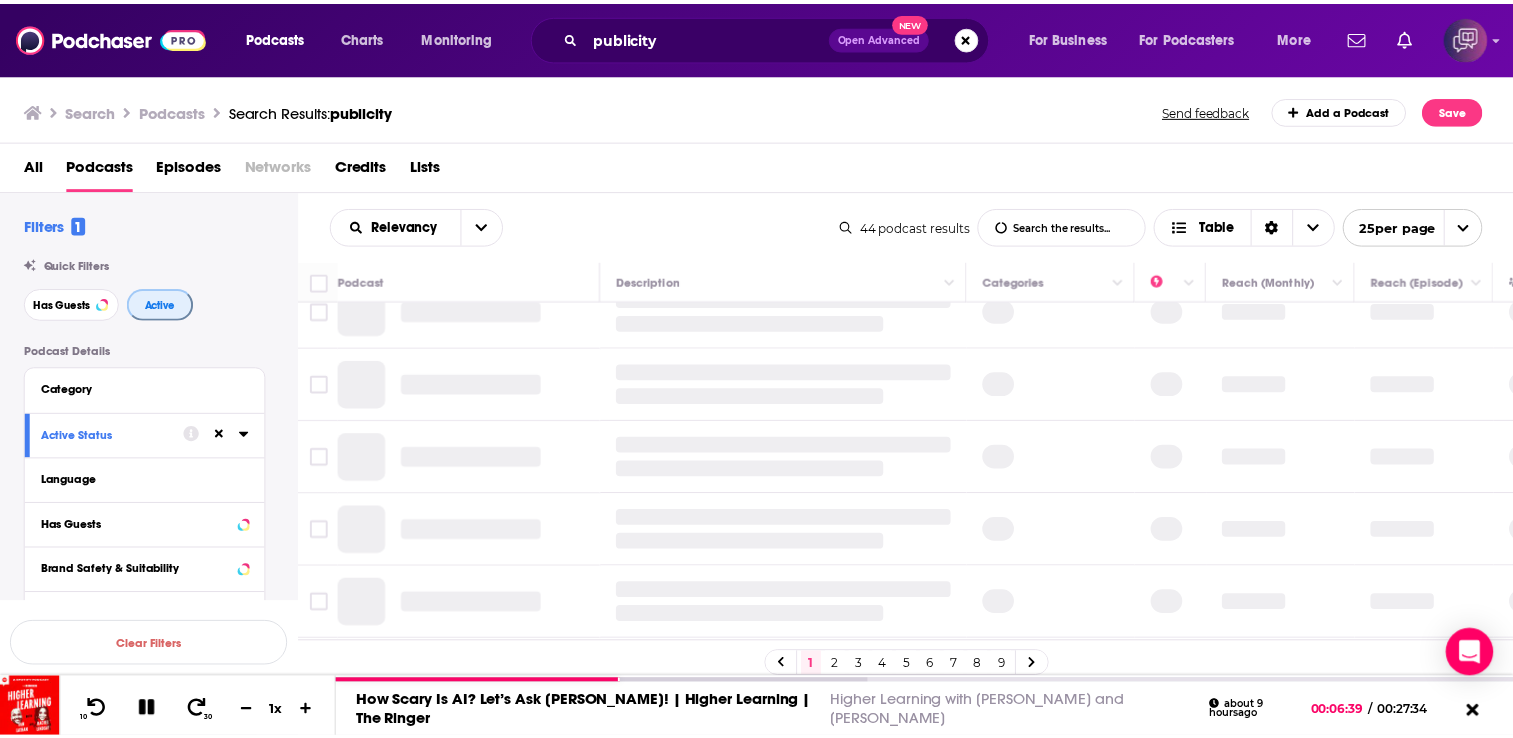 scroll, scrollTop: 0, scrollLeft: 0, axis: both 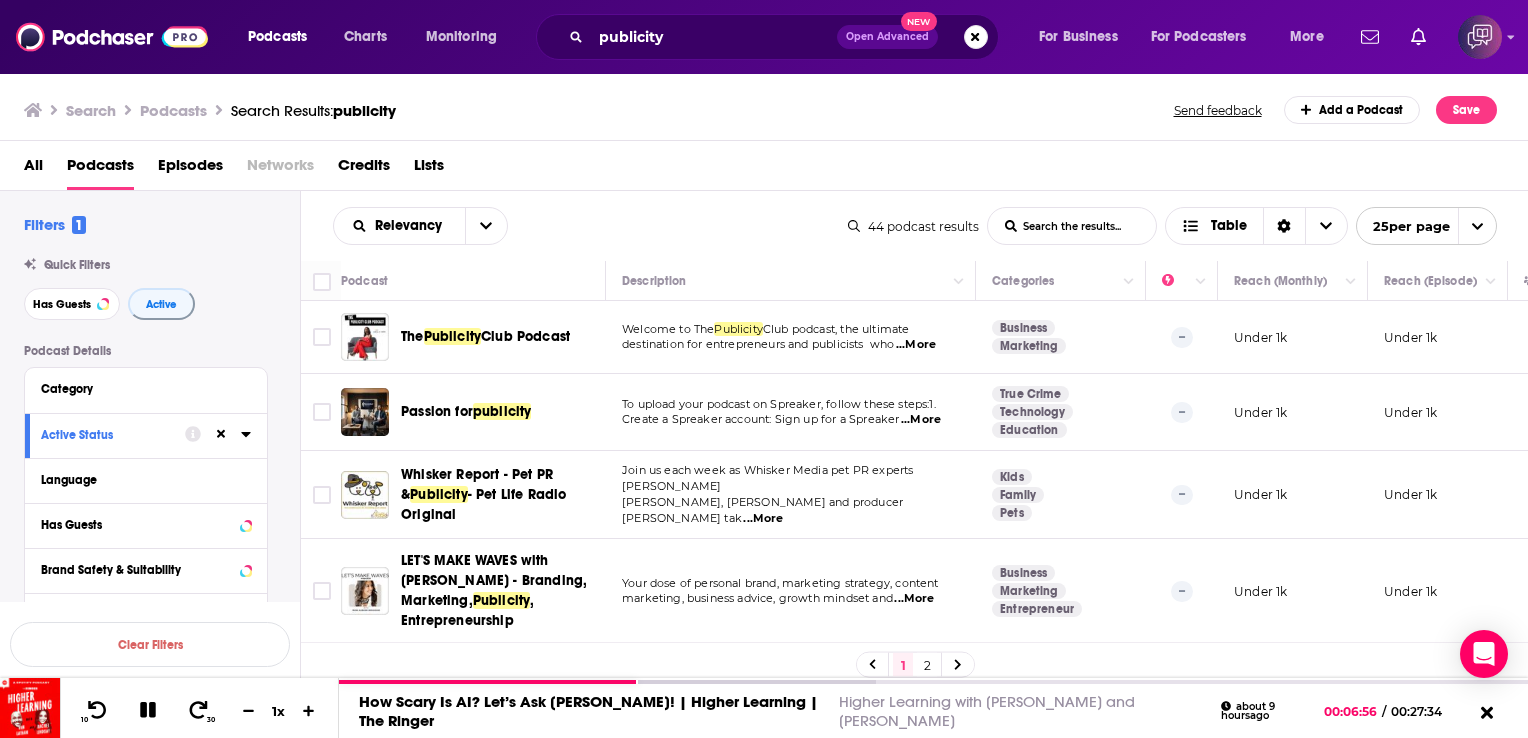 click on "...More" at bounding box center (916, 345) 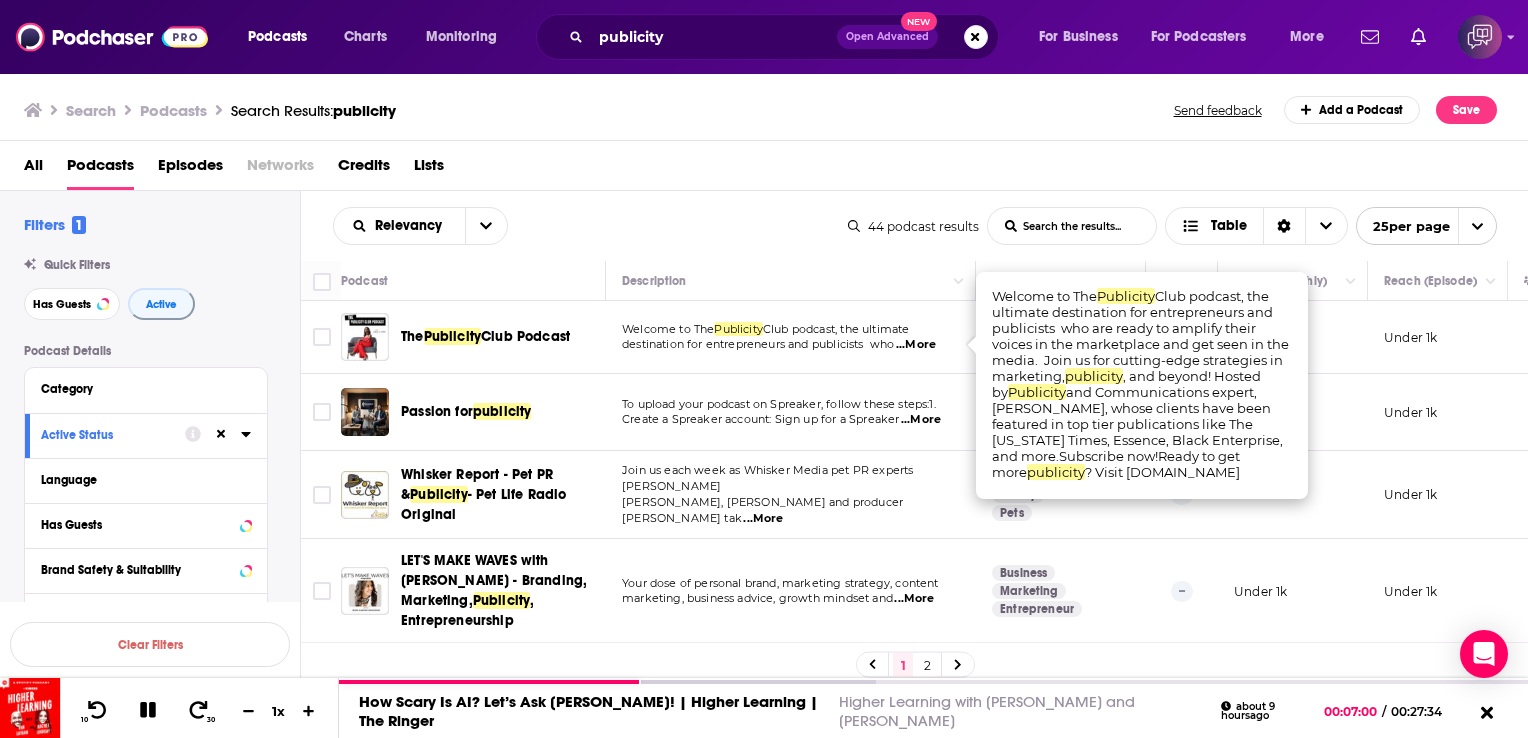 click on "Club Podcast" at bounding box center (525, 336) 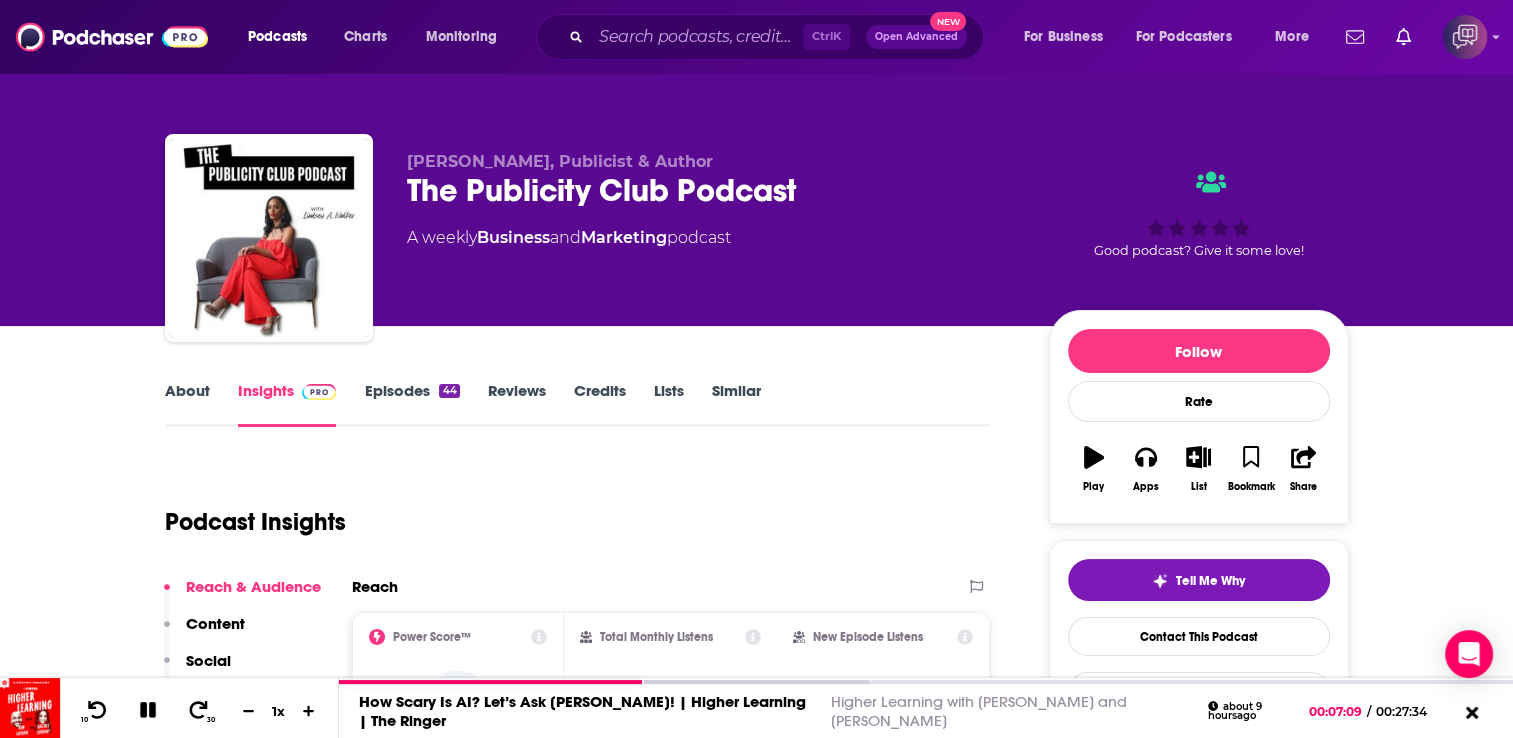 click on "44" at bounding box center (449, 391) 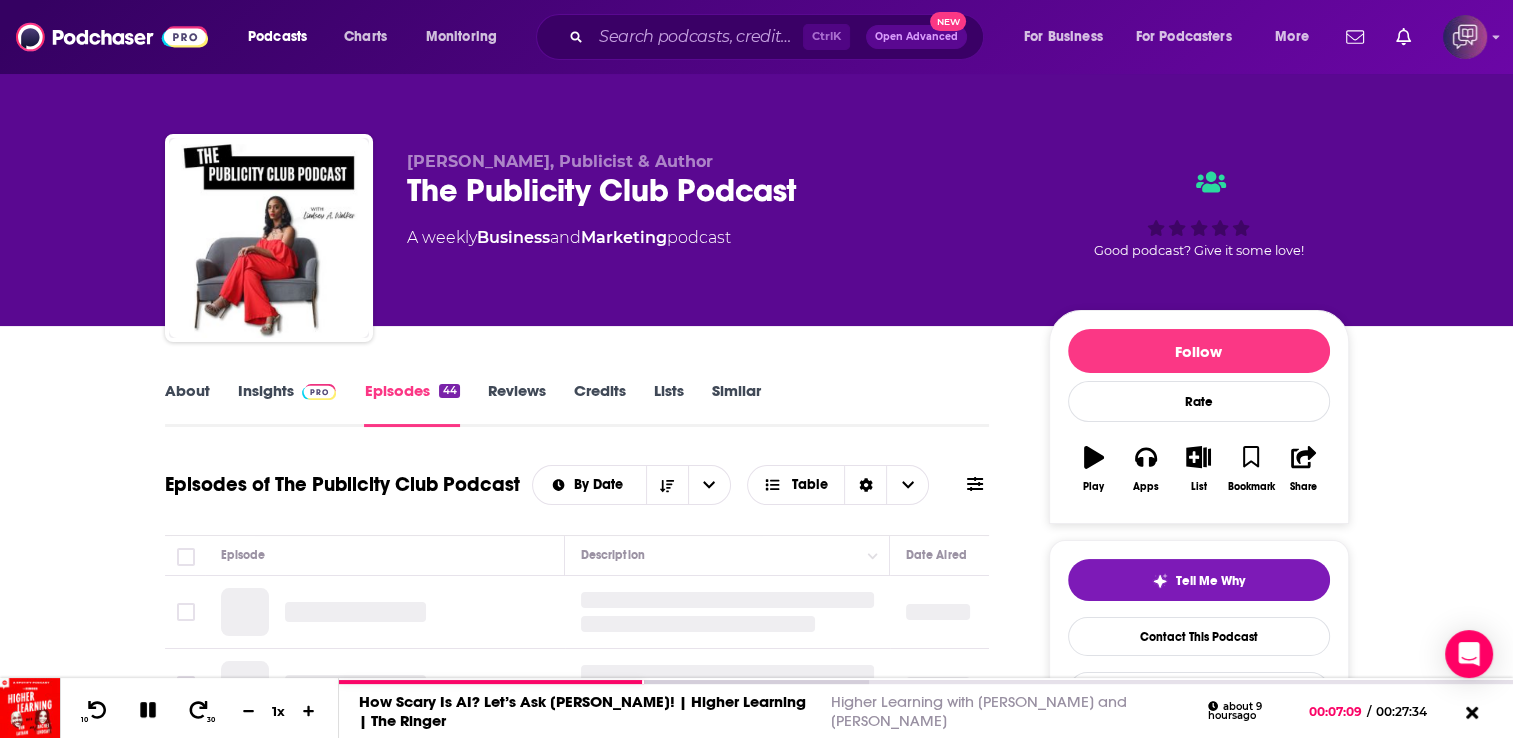 click on "Episodes 44" at bounding box center [411, 404] 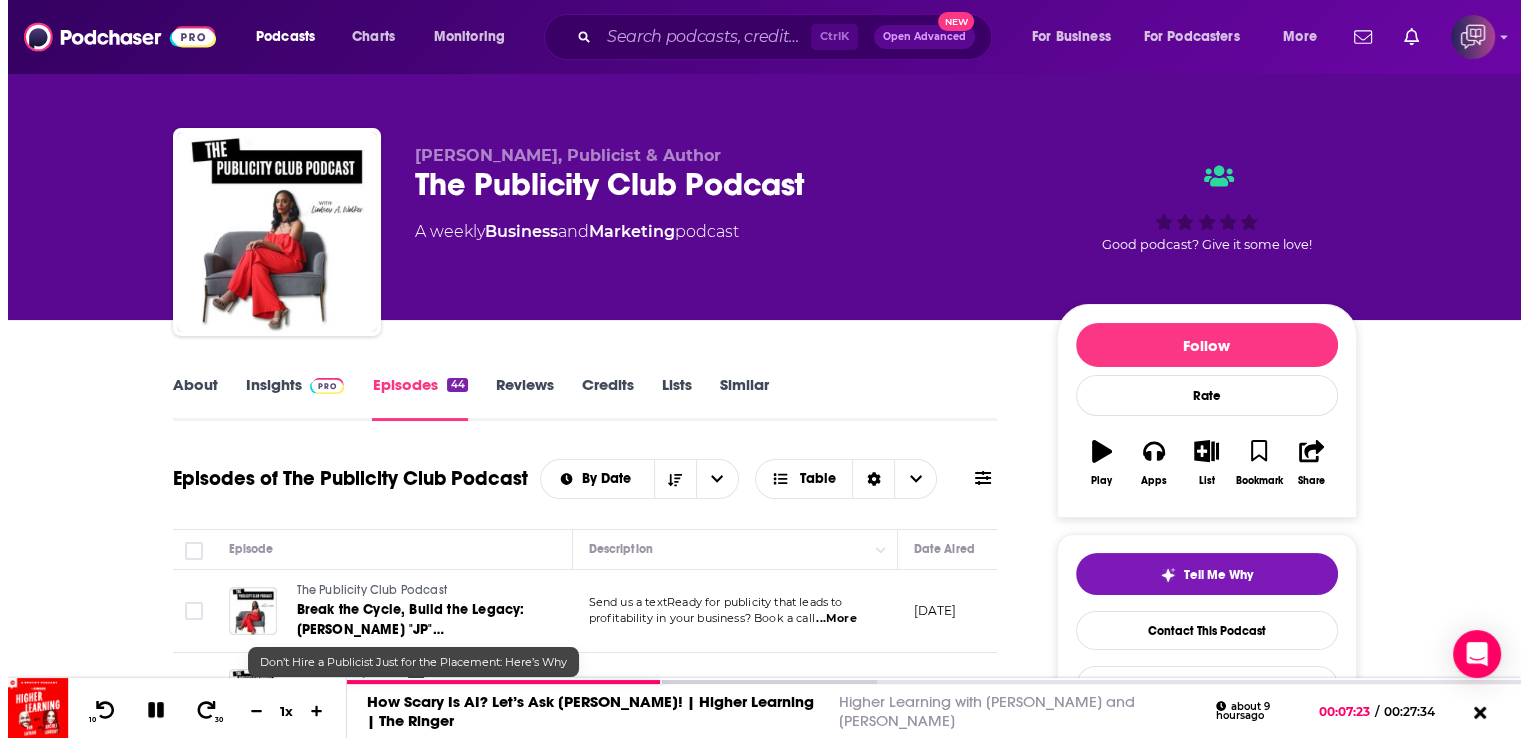 scroll, scrollTop: 0, scrollLeft: 0, axis: both 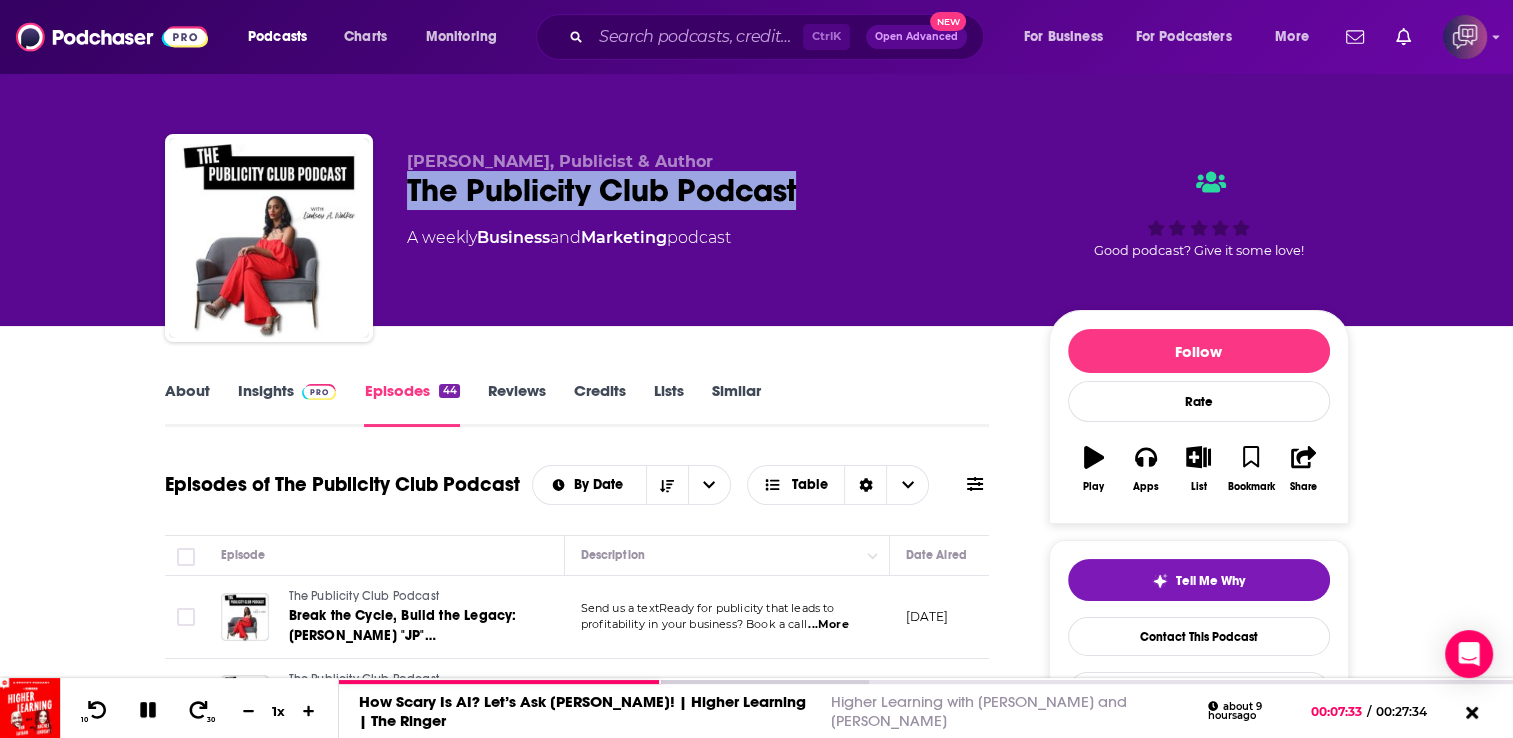 drag, startPoint x: 827, startPoint y: 194, endPoint x: 400, endPoint y: 214, distance: 427.46814 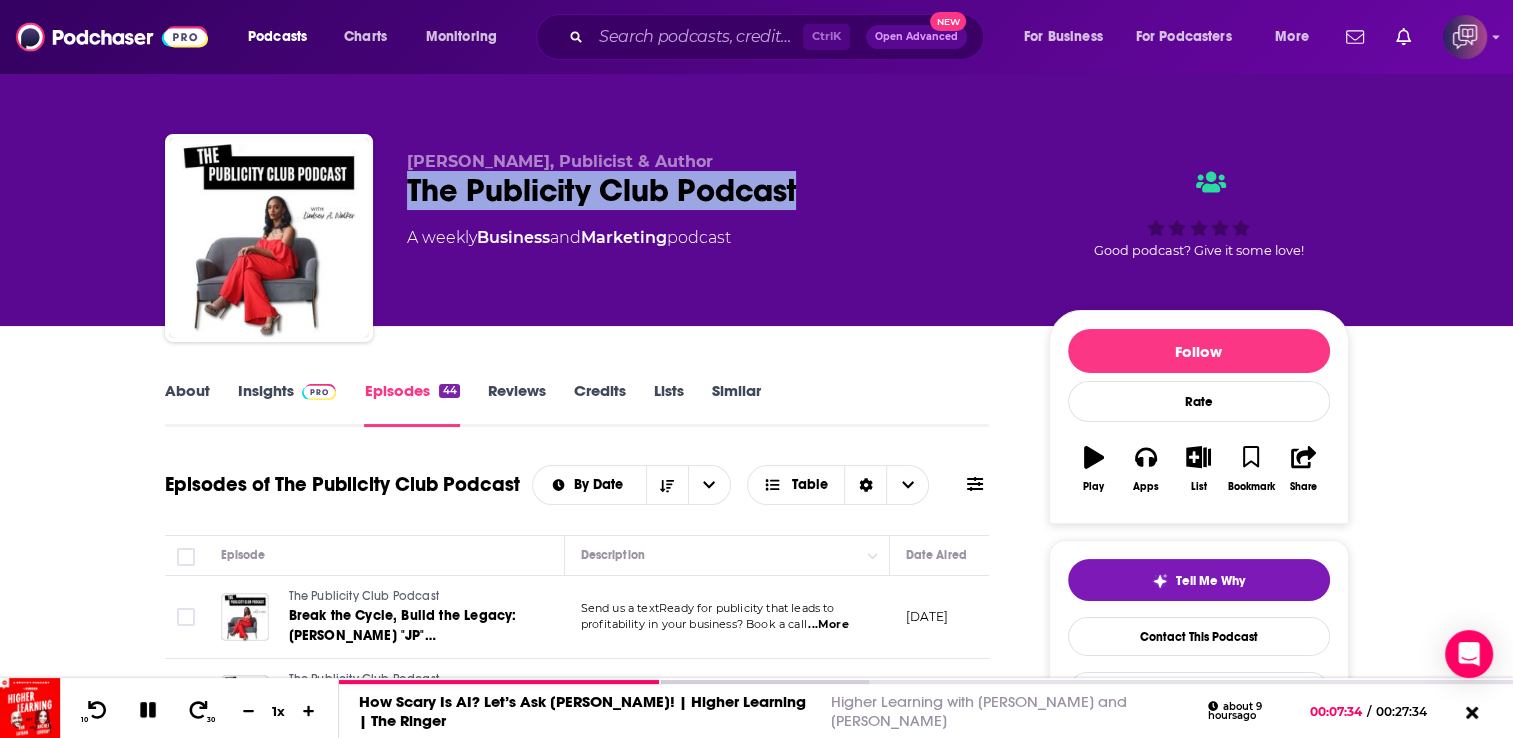 copy on "The Publicity Club Podcast" 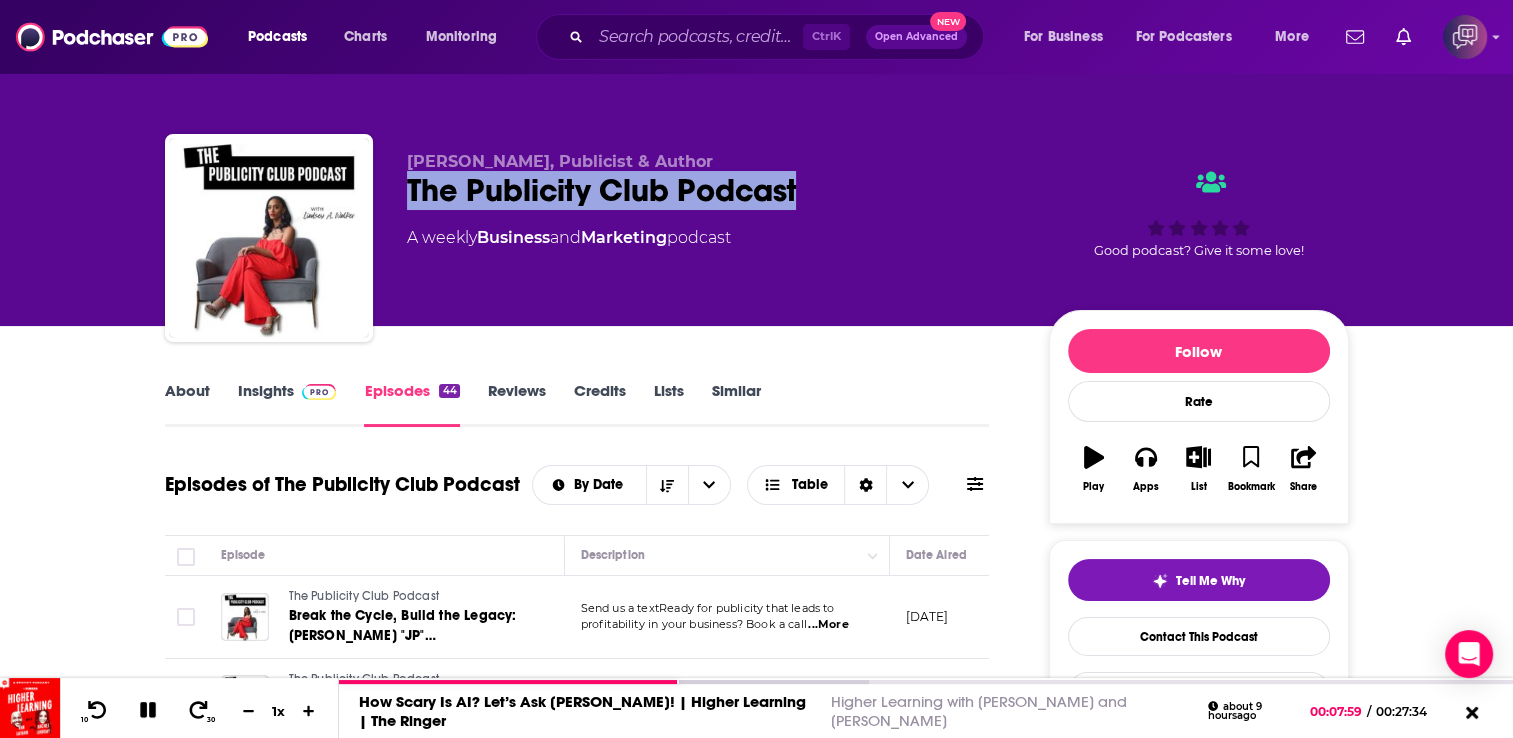 click 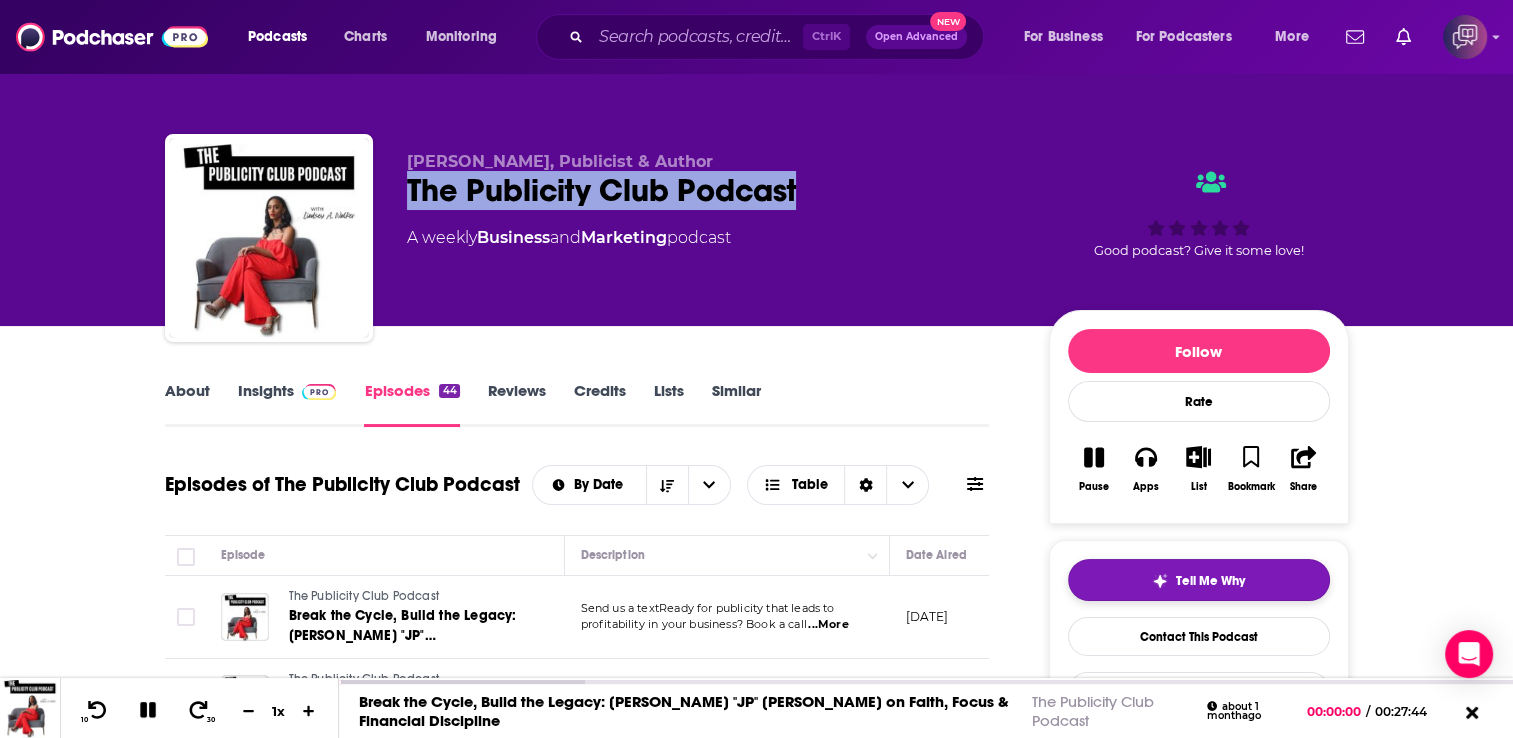 click on "Tell Me Why" at bounding box center [1199, 580] 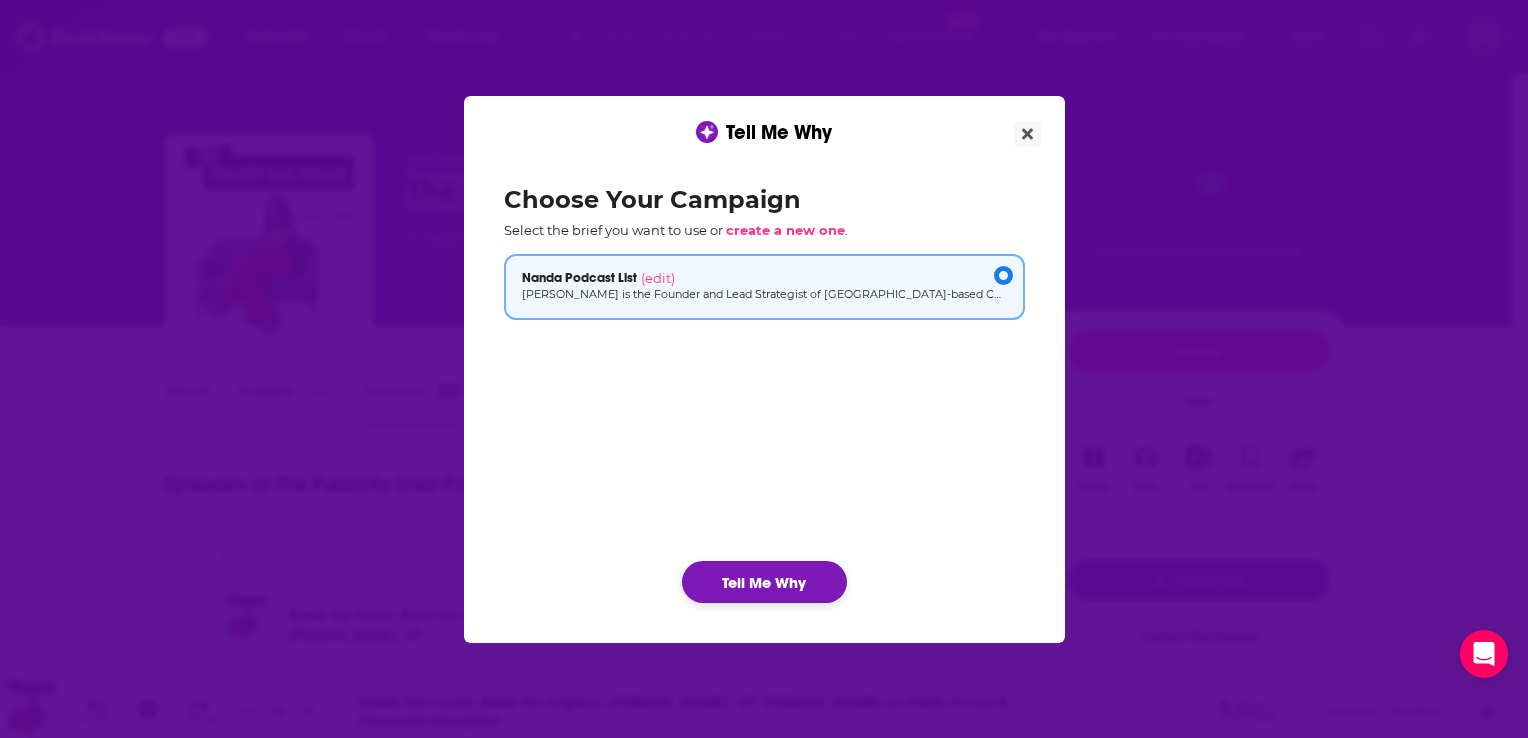 click on "Tell Me Why" 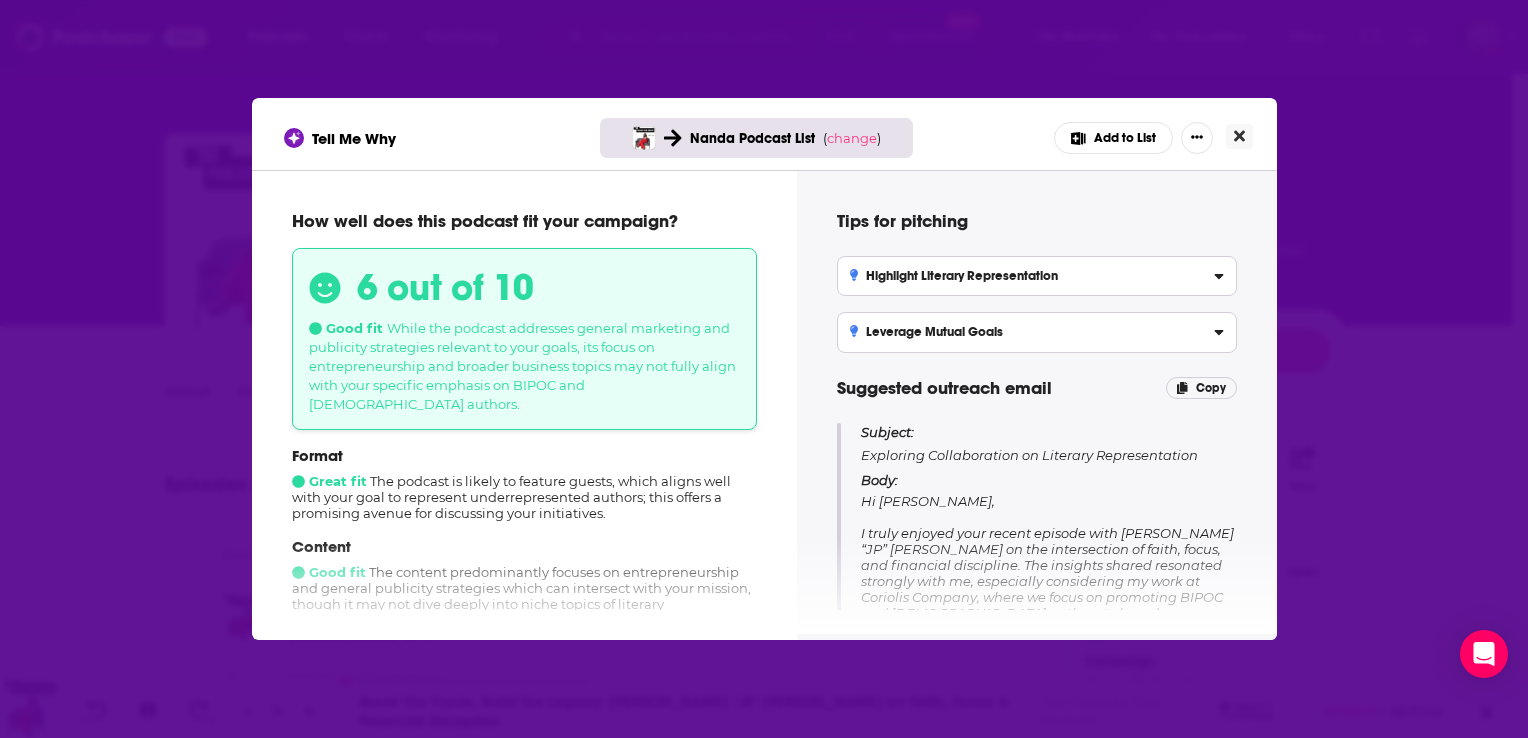 click 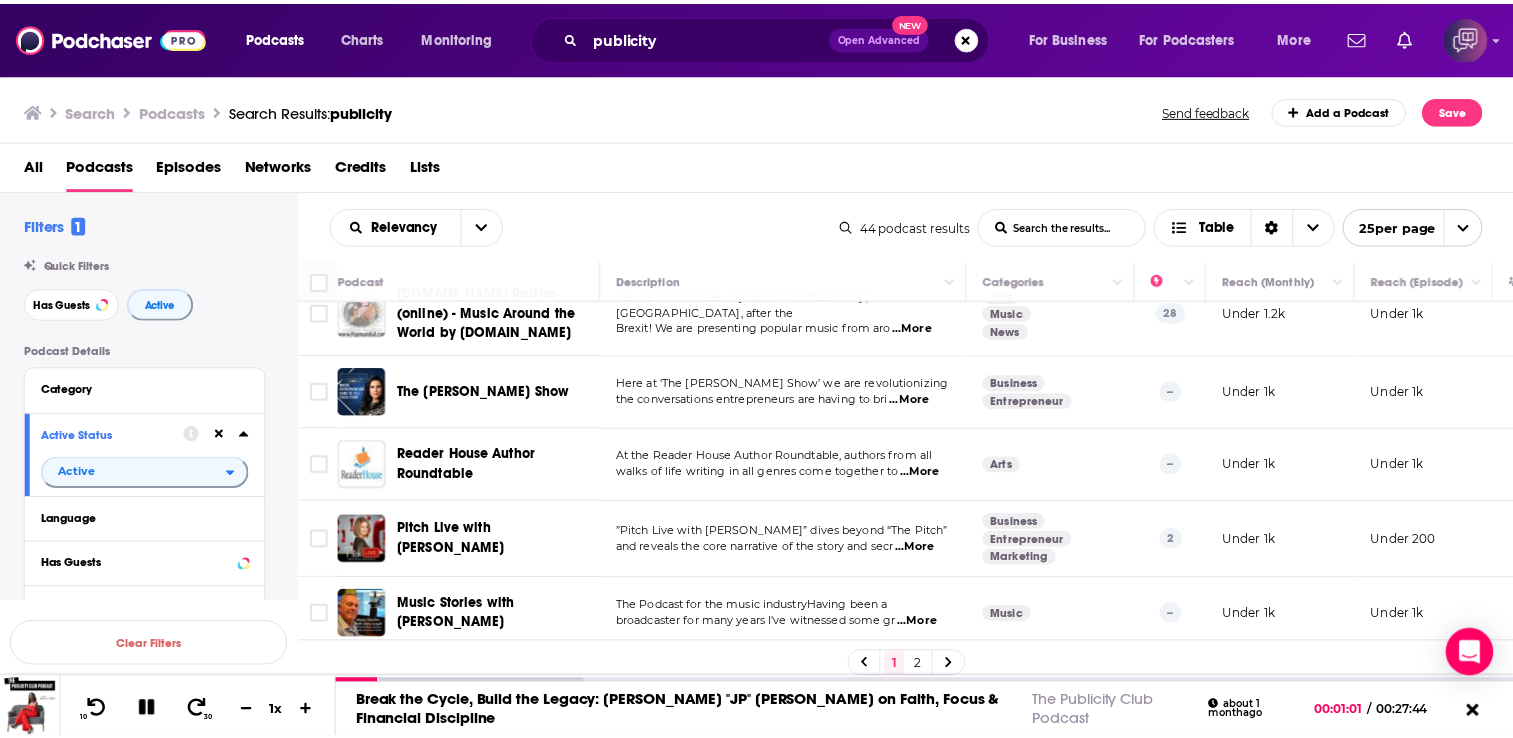 scroll, scrollTop: 1537, scrollLeft: 0, axis: vertical 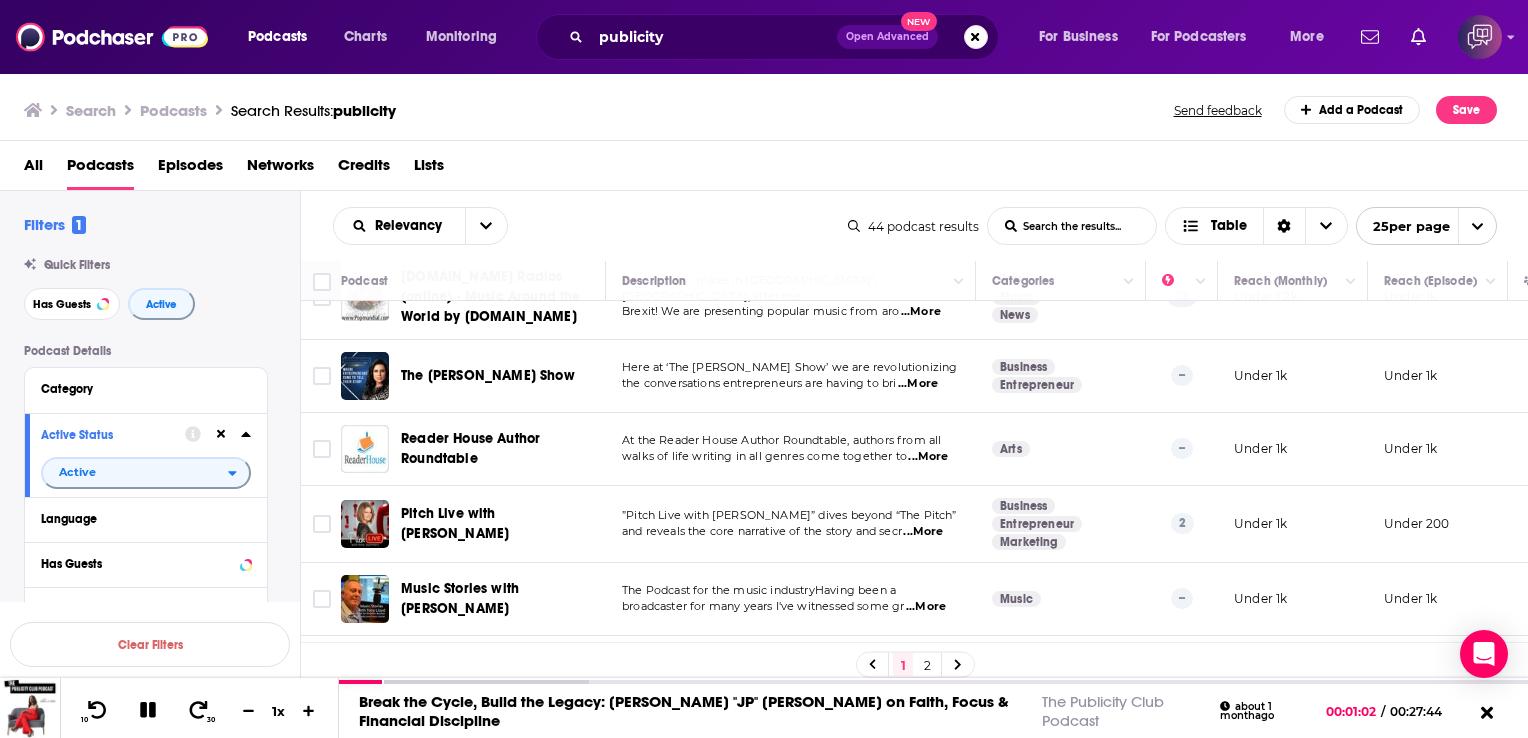 click on "...More" at bounding box center (928, 457) 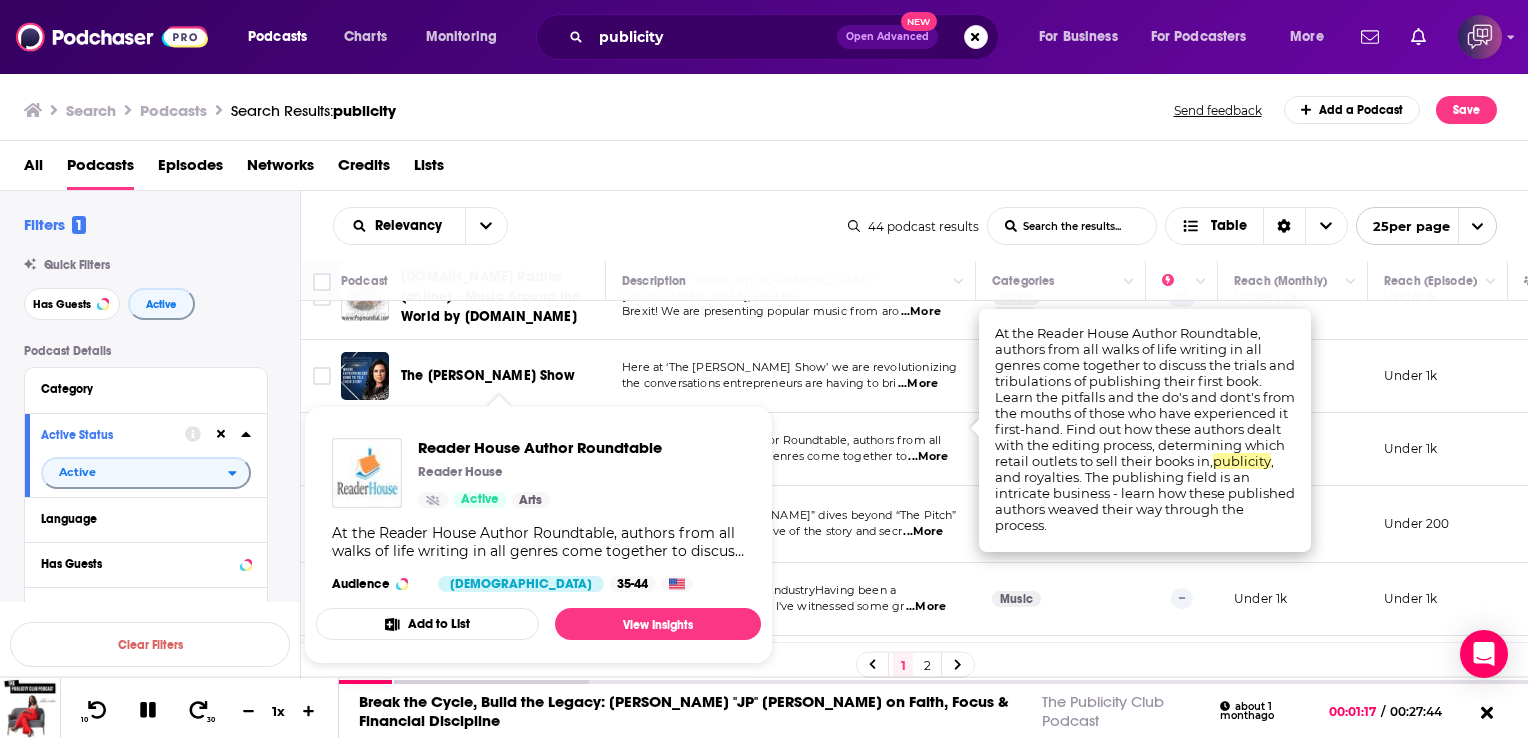 click on "Reader House Author Roundtable Reader House Active Arts At the Reader House Author Roundtable, authors from all walks of life writing in all genres come together to discuss the trials and tribulations of publishing their first book. Learn the pitfalls and the do's and dont's from the mouths of those who have experienced it first-hand. Find out how these authors dealt with the editing process, determining which retail outlets to sell their books in, publicity, and royalties. The publishing field is an intricate business - learn how these published authors weaved their way through the process. Audience Female 35-44 Add to List View Insights" at bounding box center (538, 535) 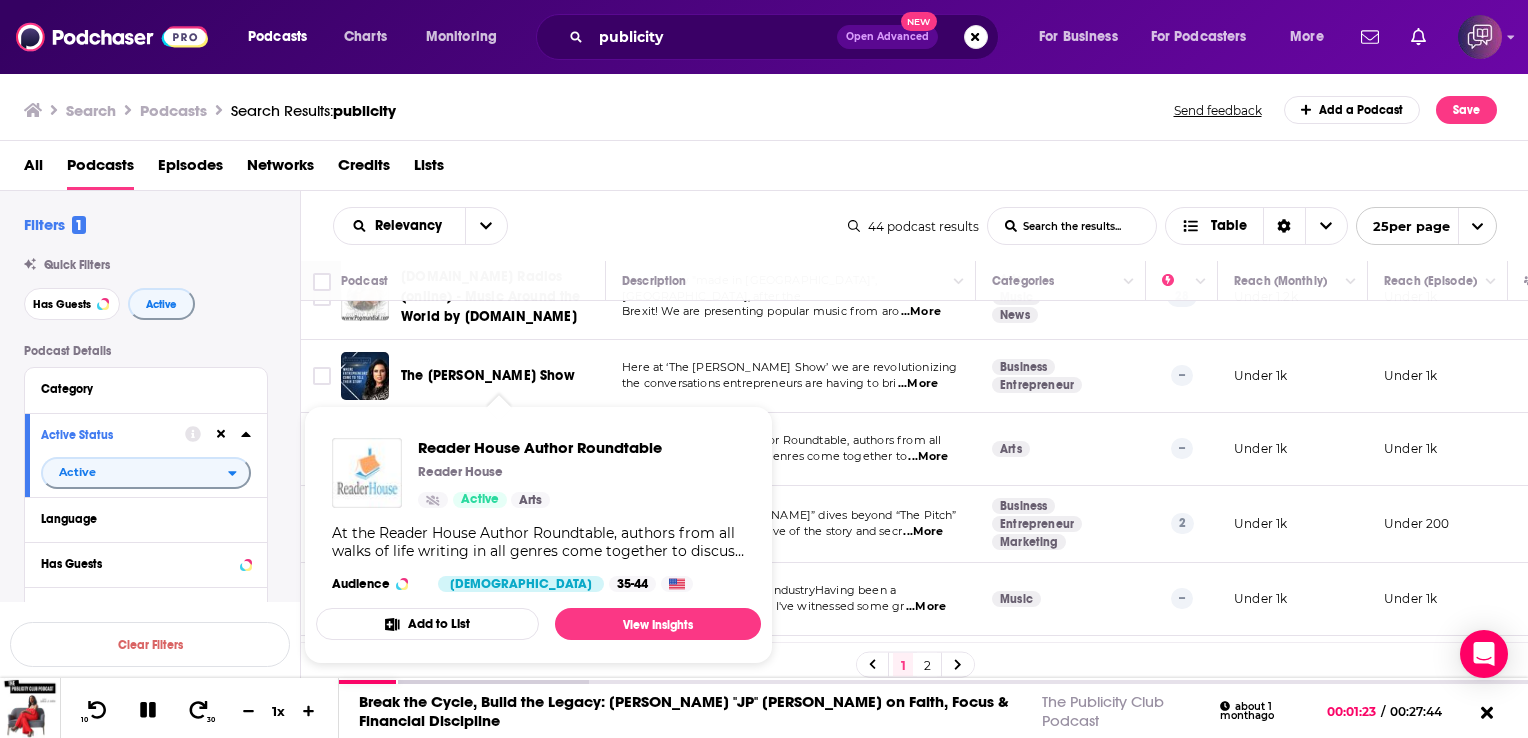 click at bounding box center (367, 473) 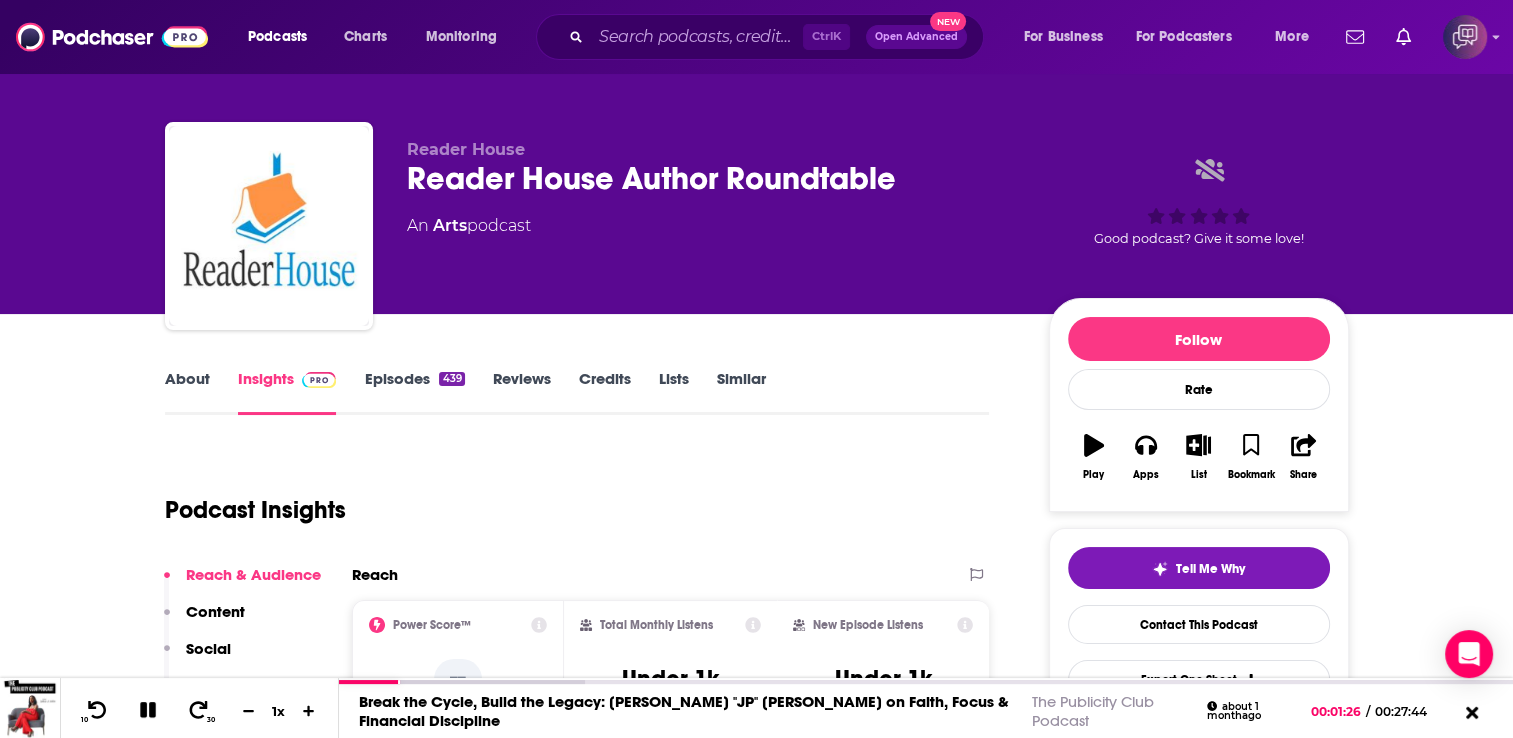 scroll, scrollTop: 165, scrollLeft: 0, axis: vertical 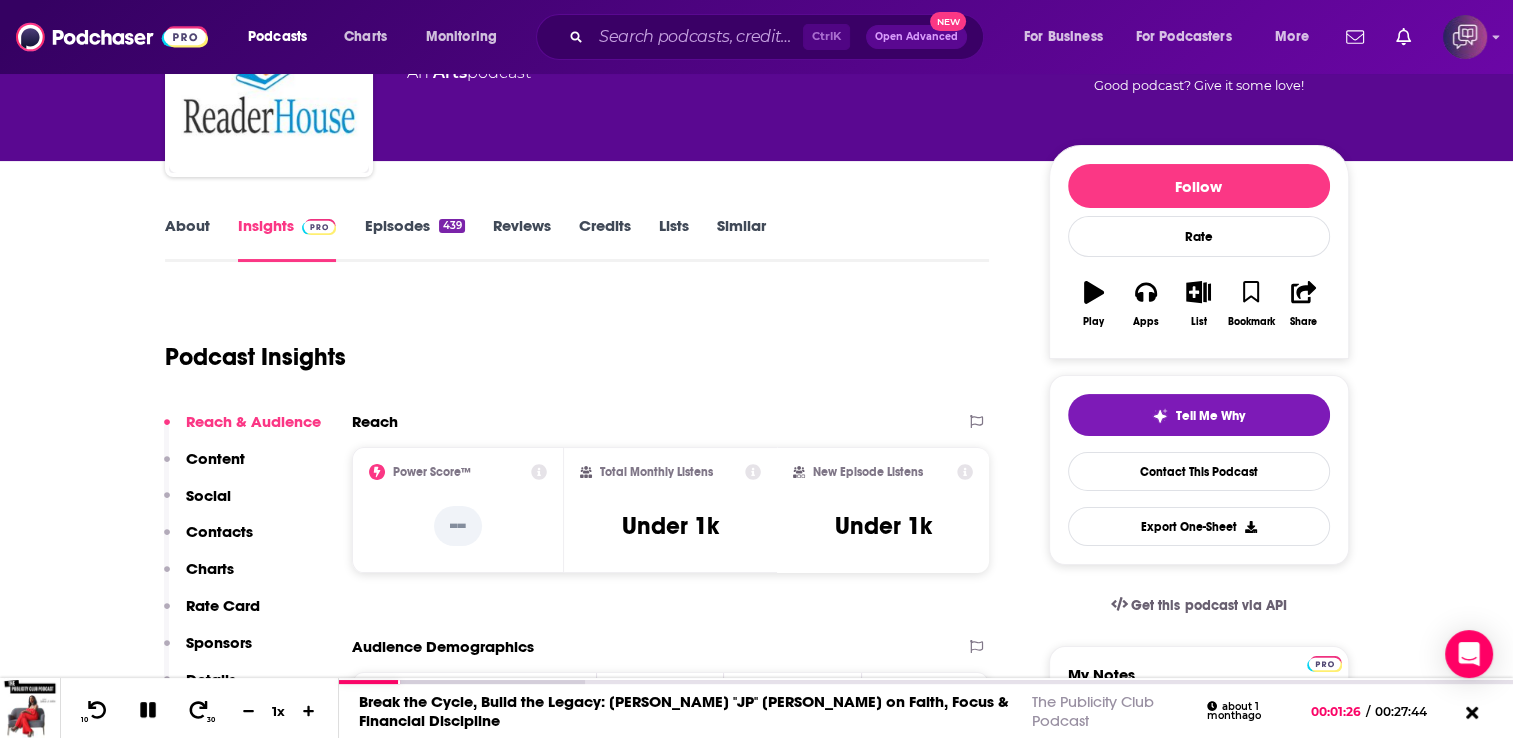 click on "Episodes 439" at bounding box center (414, 239) 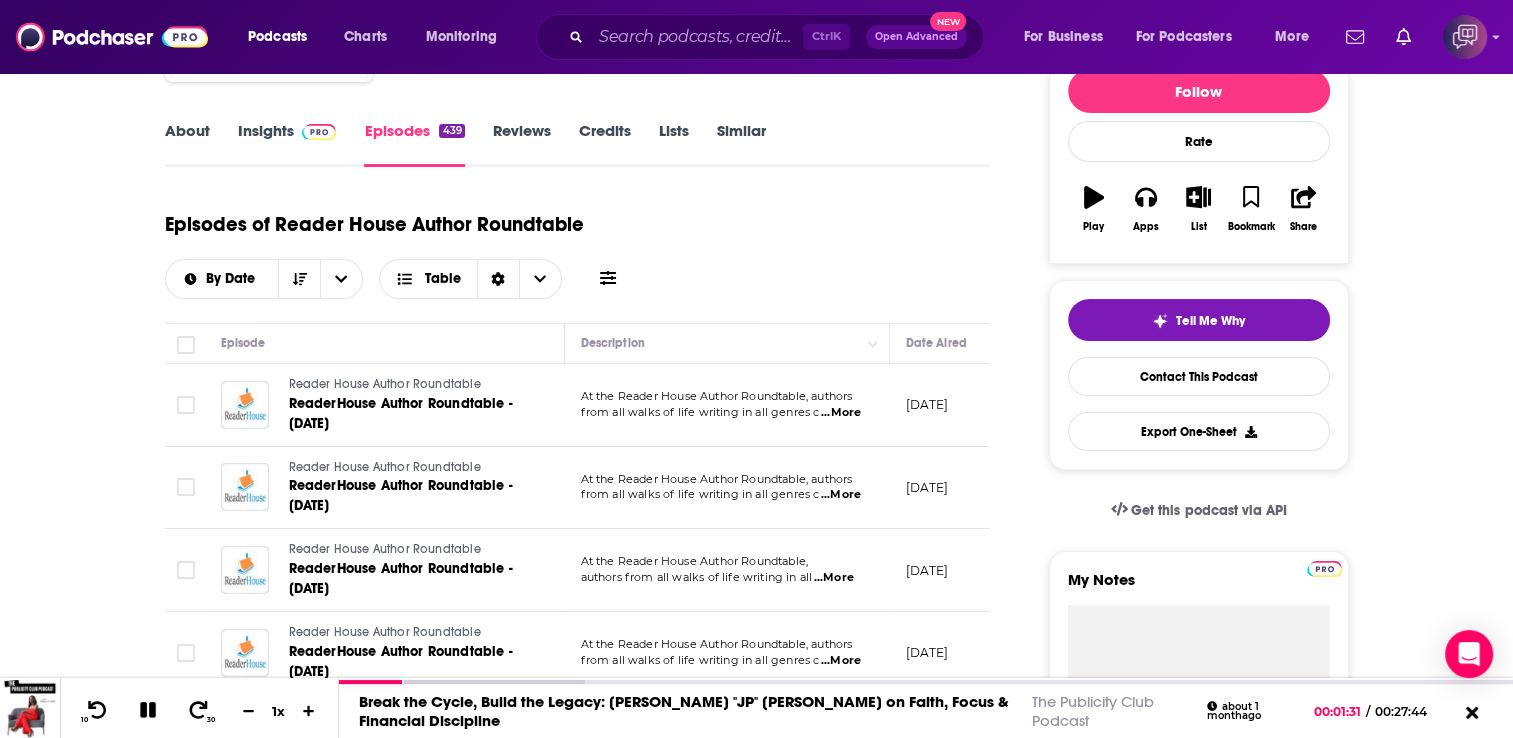 scroll, scrollTop: 260, scrollLeft: 0, axis: vertical 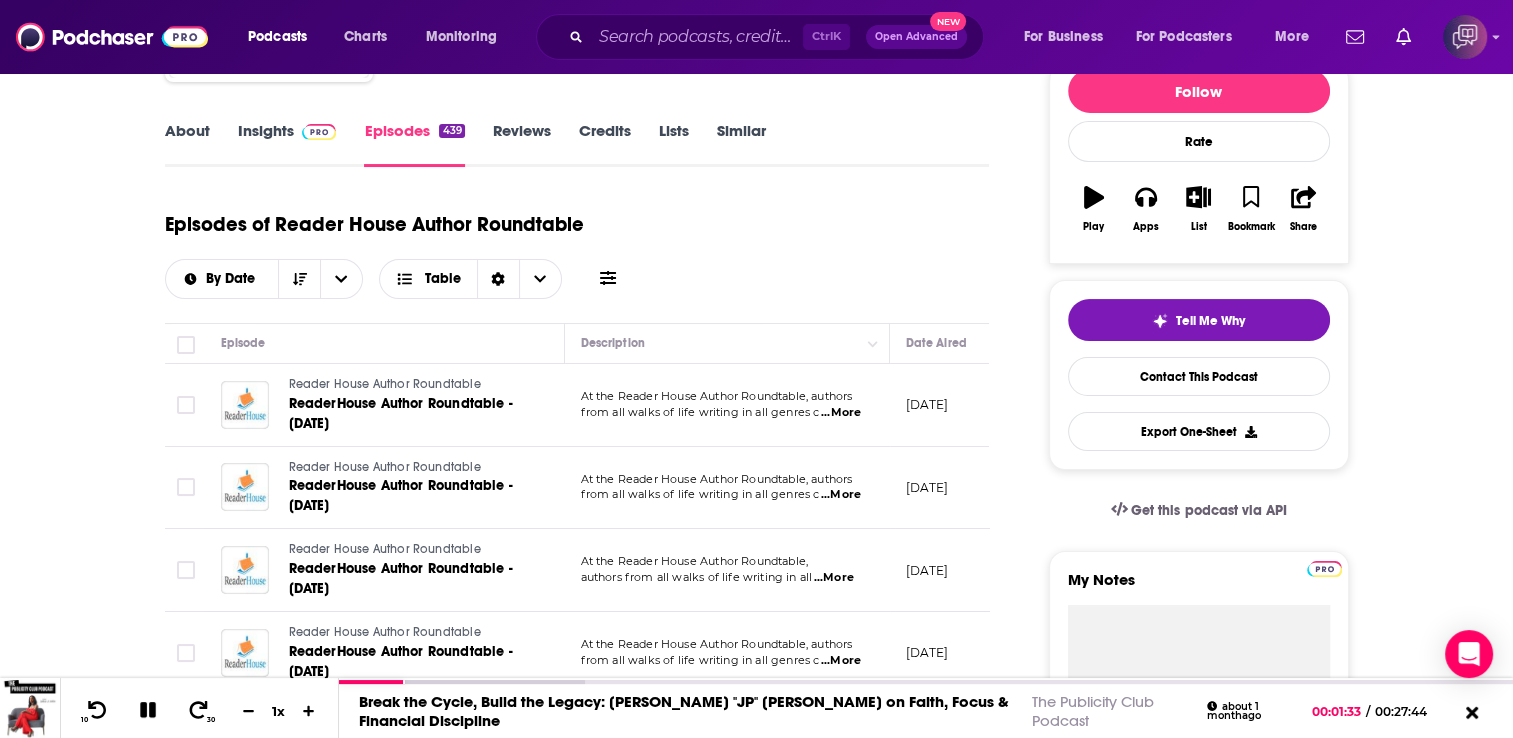 click on "Play" at bounding box center [1094, 209] 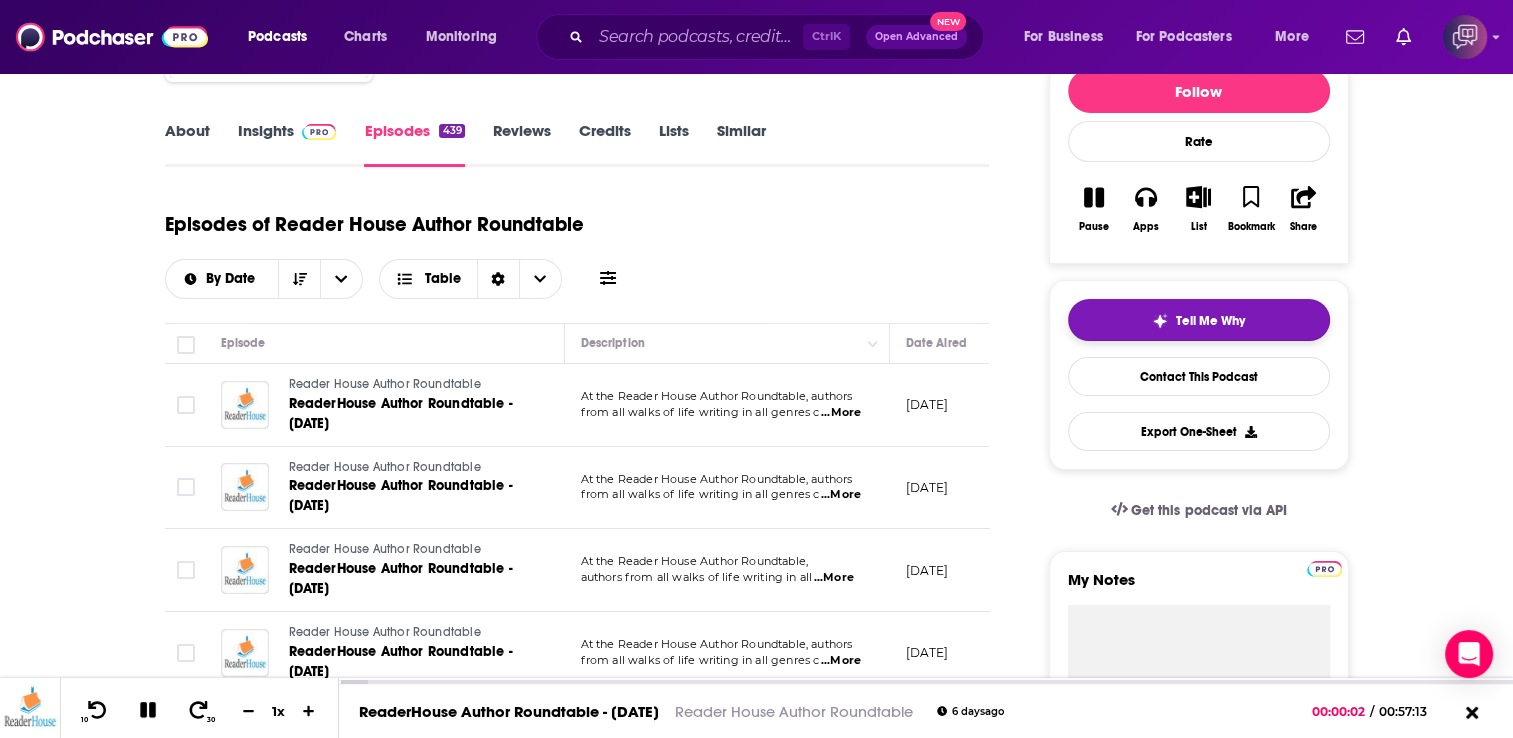 click on "Tell Me Why" at bounding box center [1199, 320] 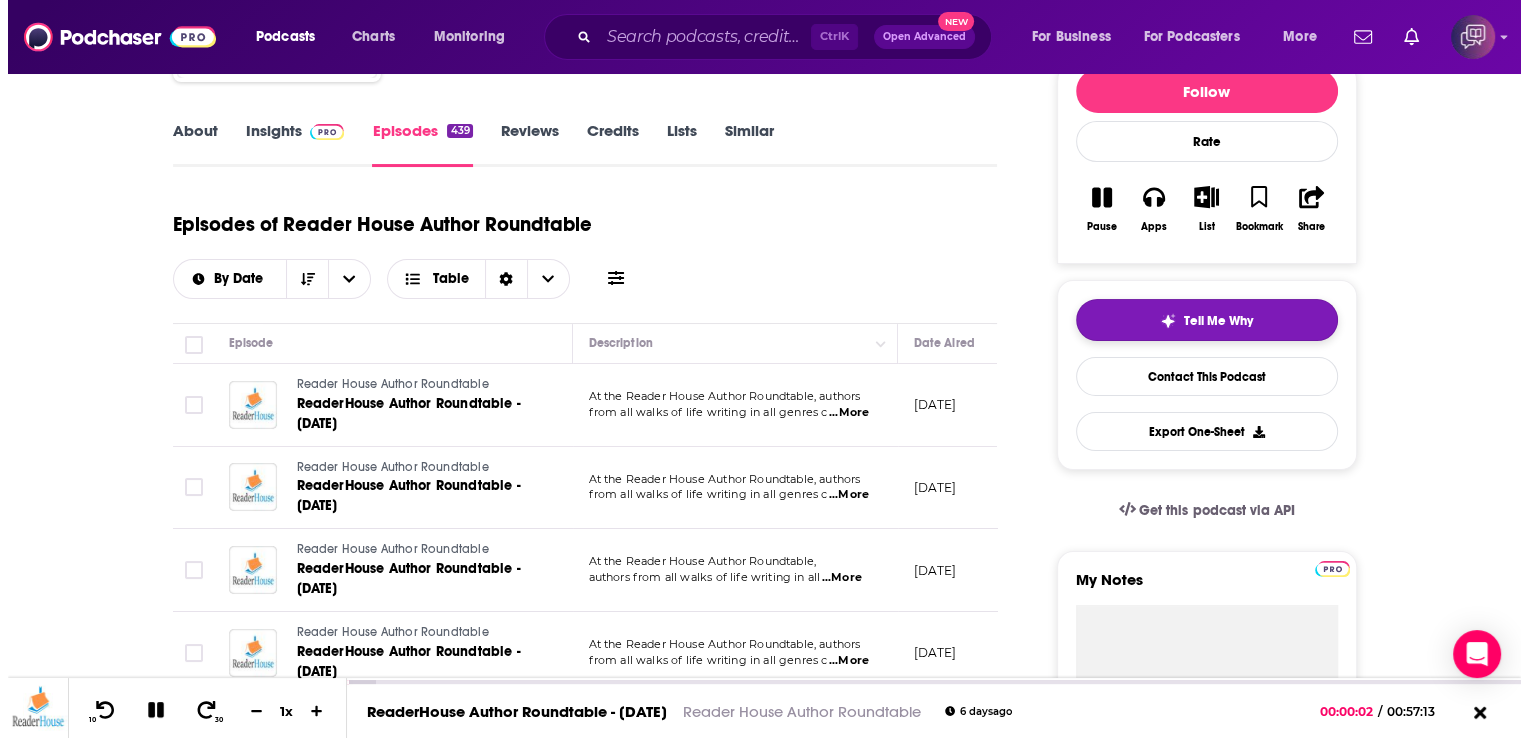 scroll, scrollTop: 0, scrollLeft: 0, axis: both 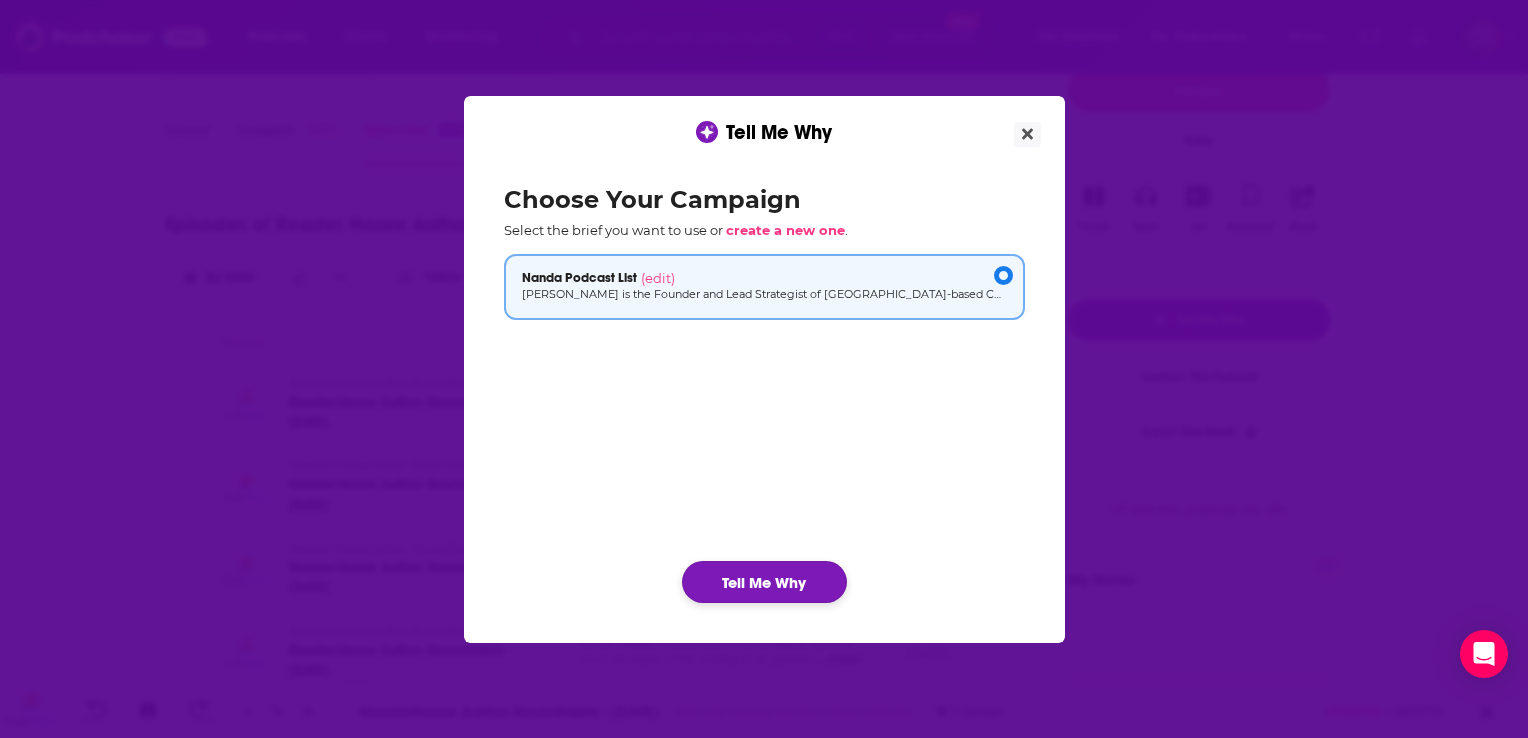 click on "Tell Me Why" 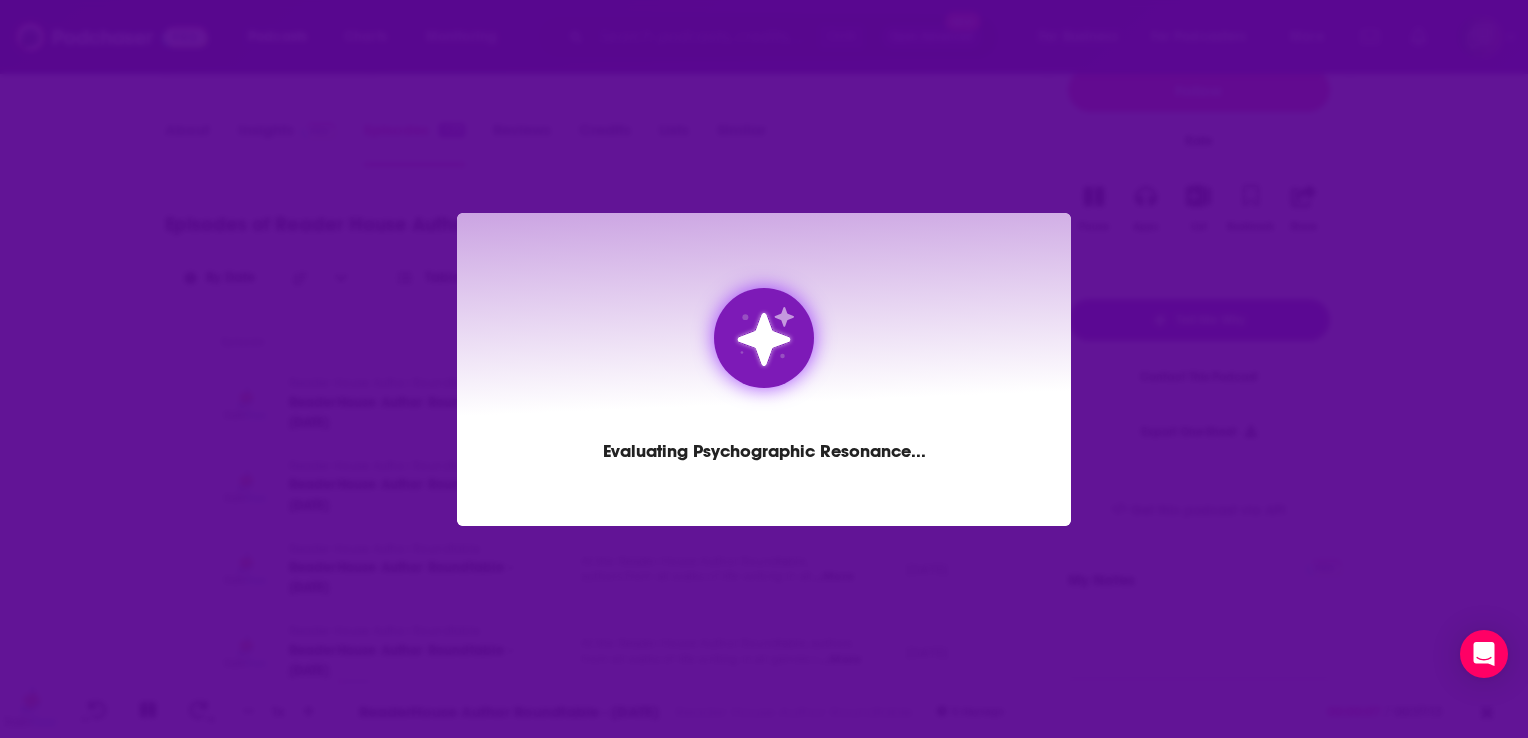 click on "Evaluating Psychographic Resonance ..." at bounding box center [764, 369] 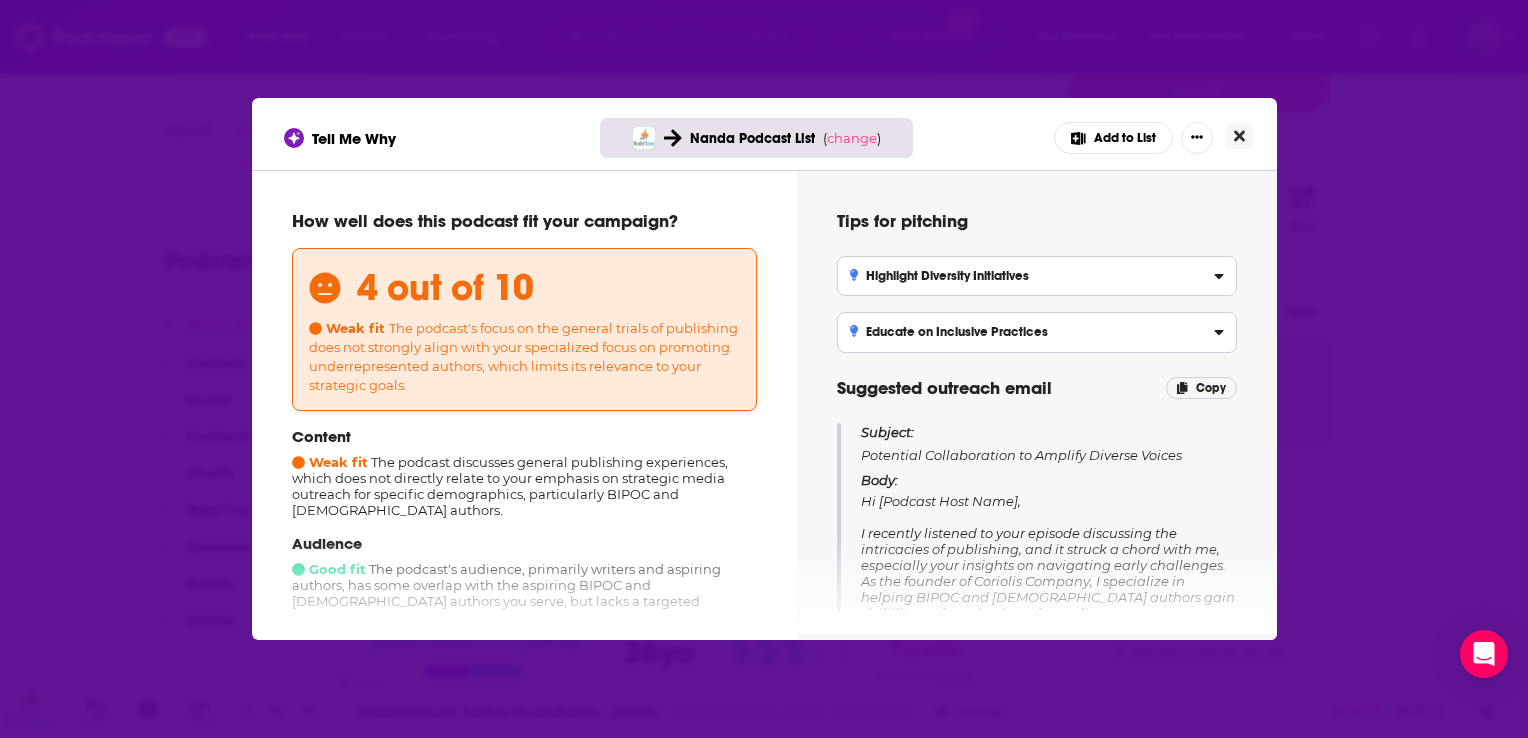 click 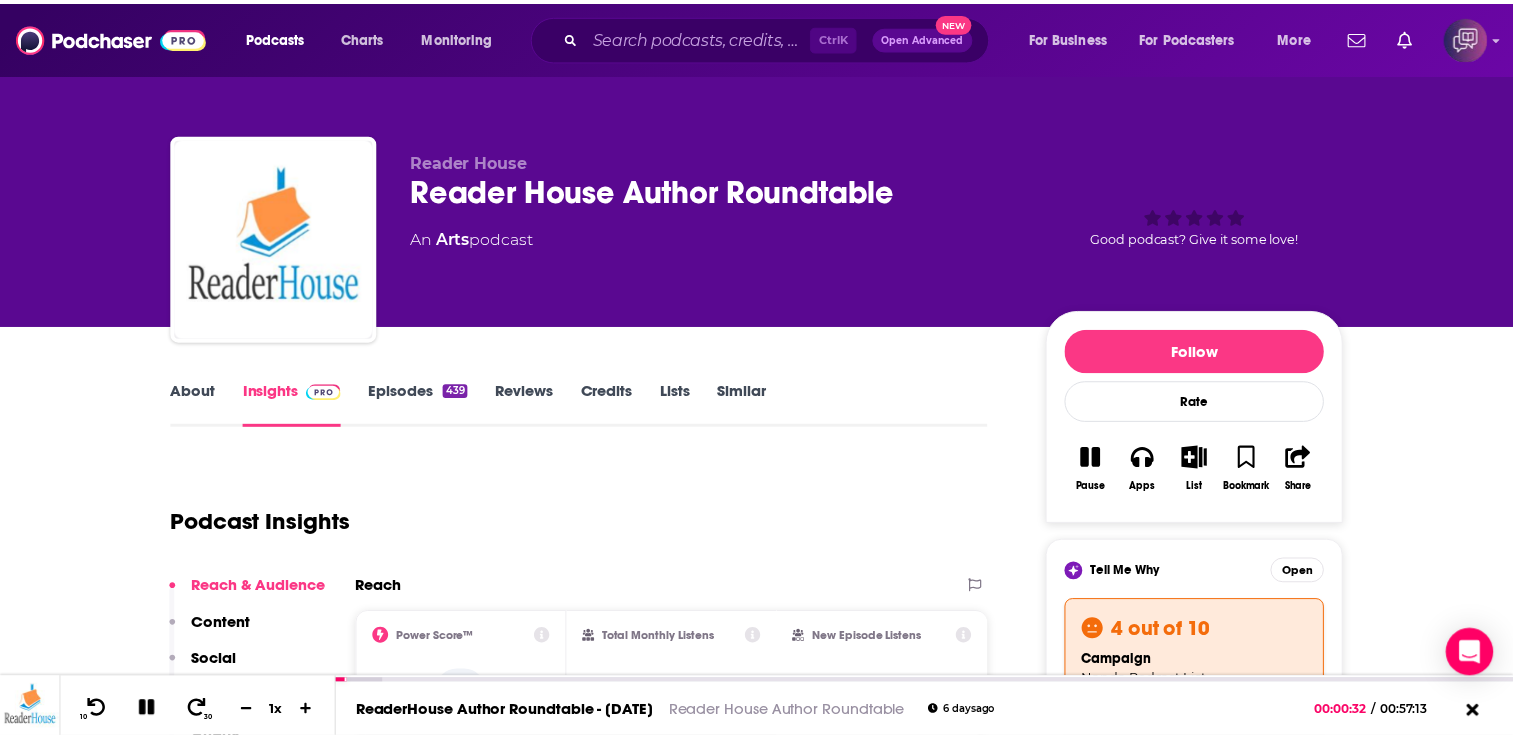 scroll, scrollTop: 260, scrollLeft: 0, axis: vertical 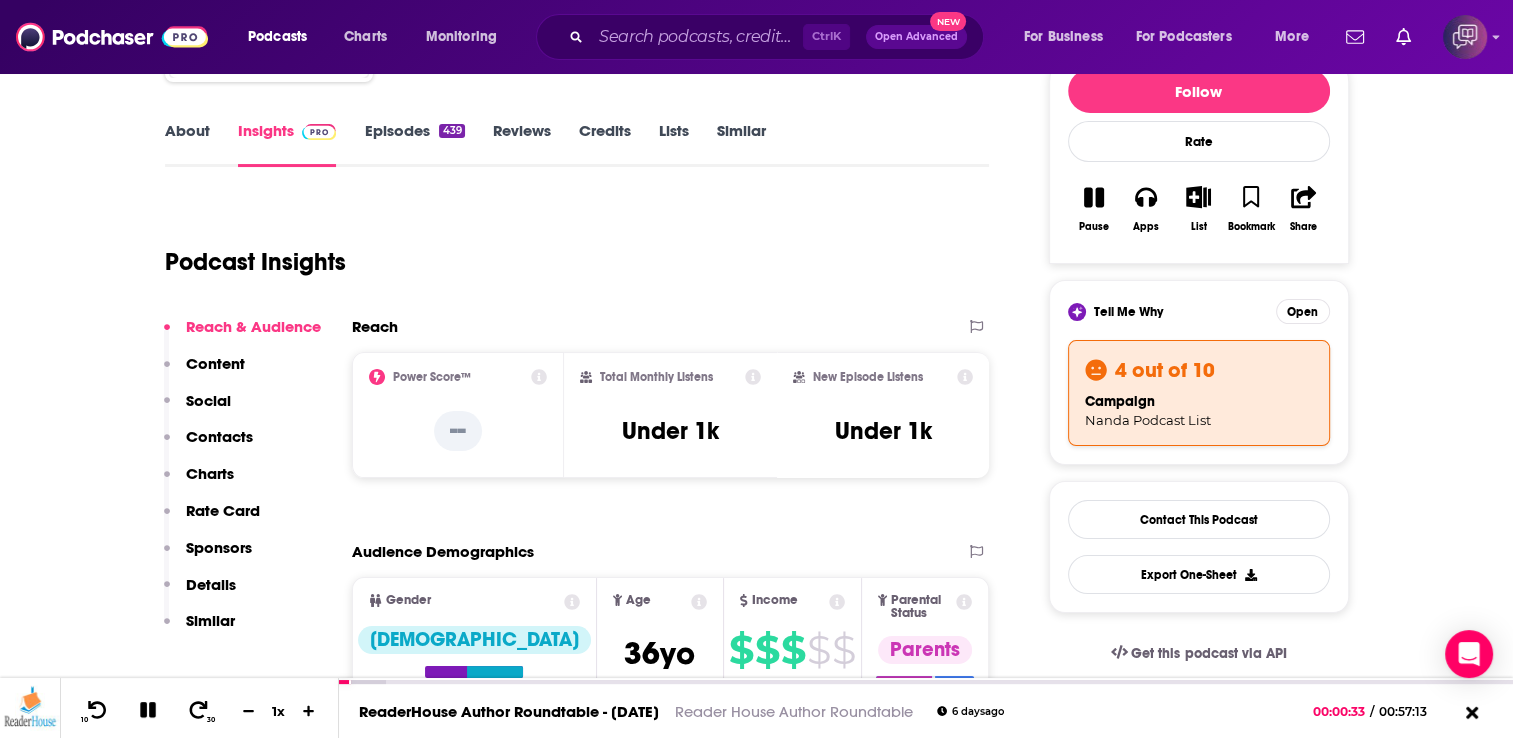 click on "Similar" at bounding box center [741, 144] 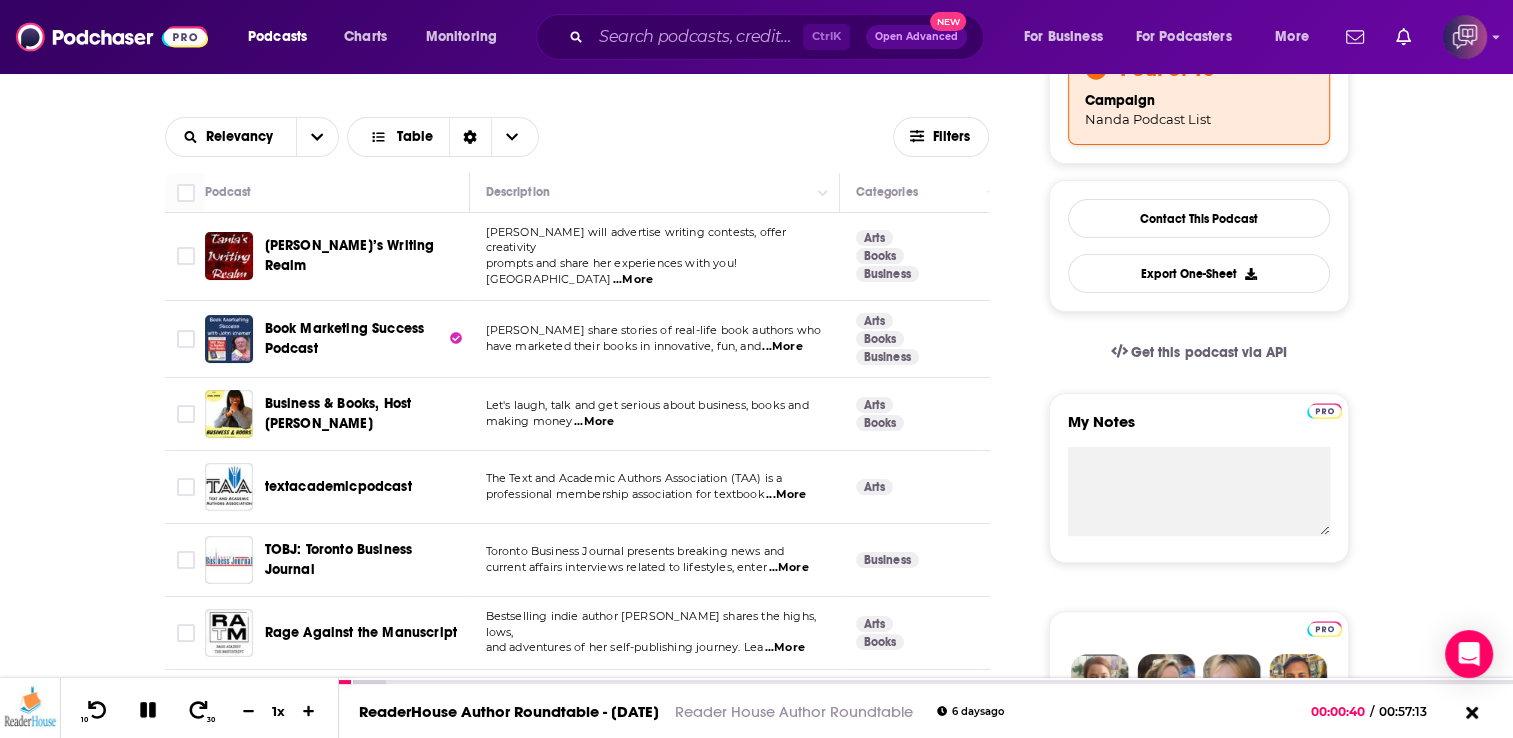 scroll, scrollTop: 560, scrollLeft: 0, axis: vertical 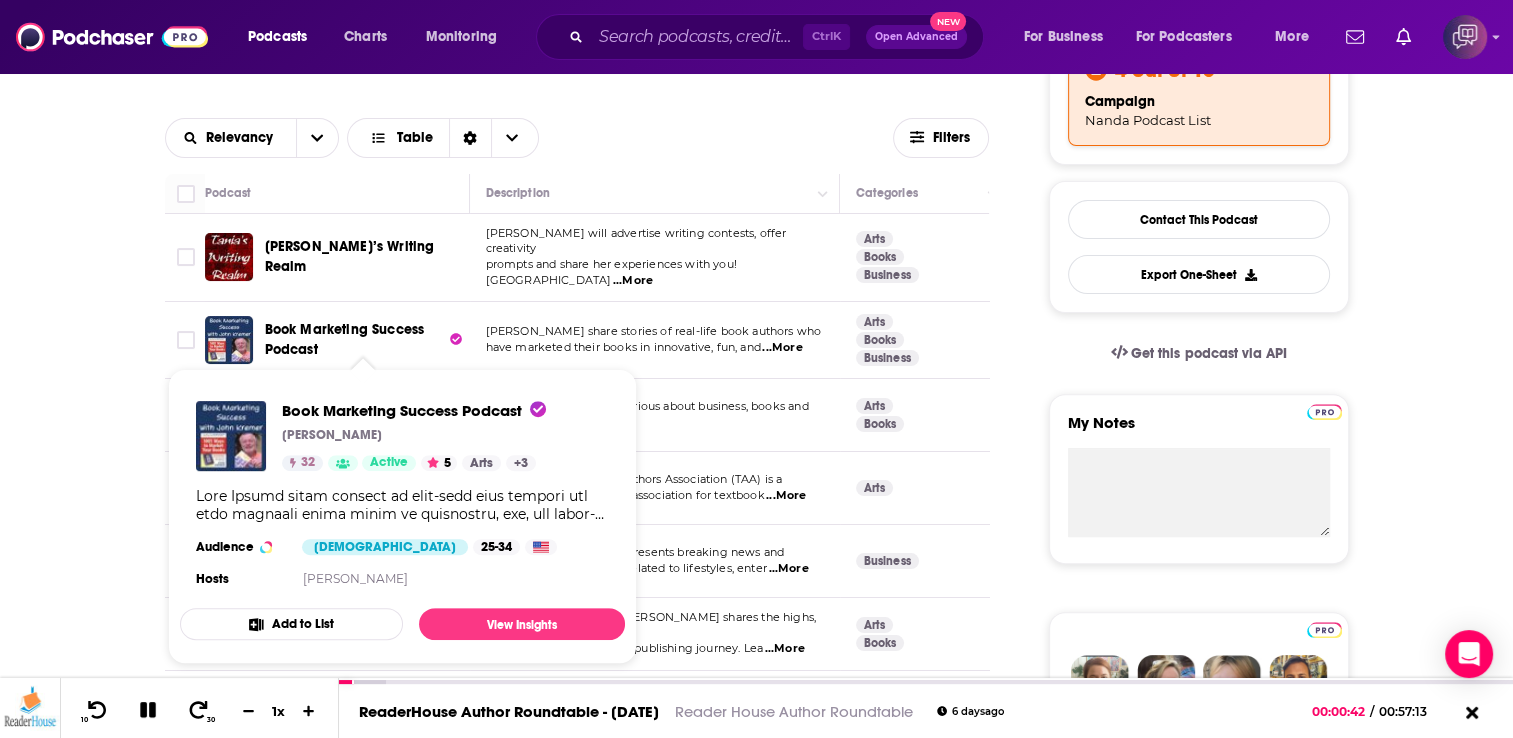 click on "Book Marketing Success Podcast" at bounding box center (345, 339) 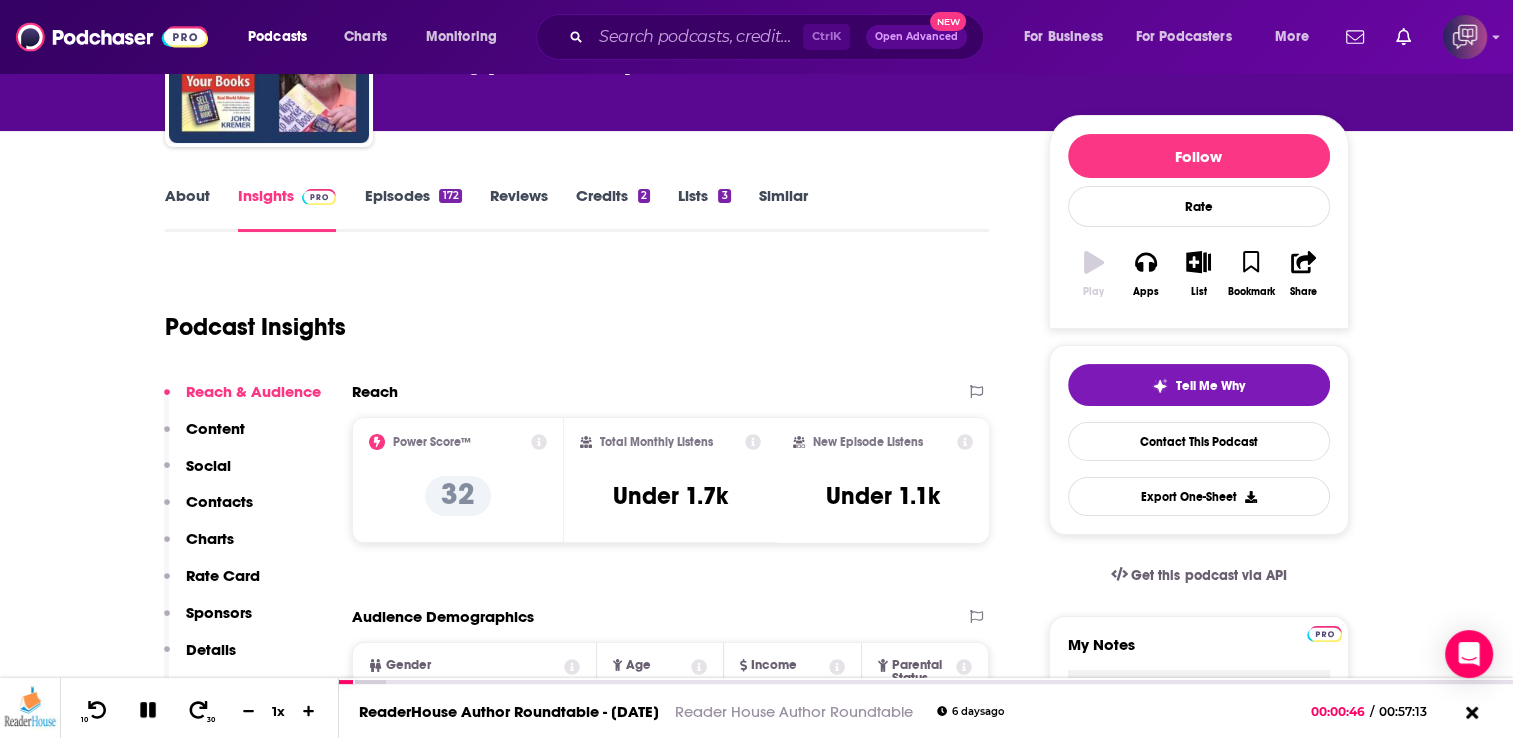 scroll, scrollTop: 200, scrollLeft: 0, axis: vertical 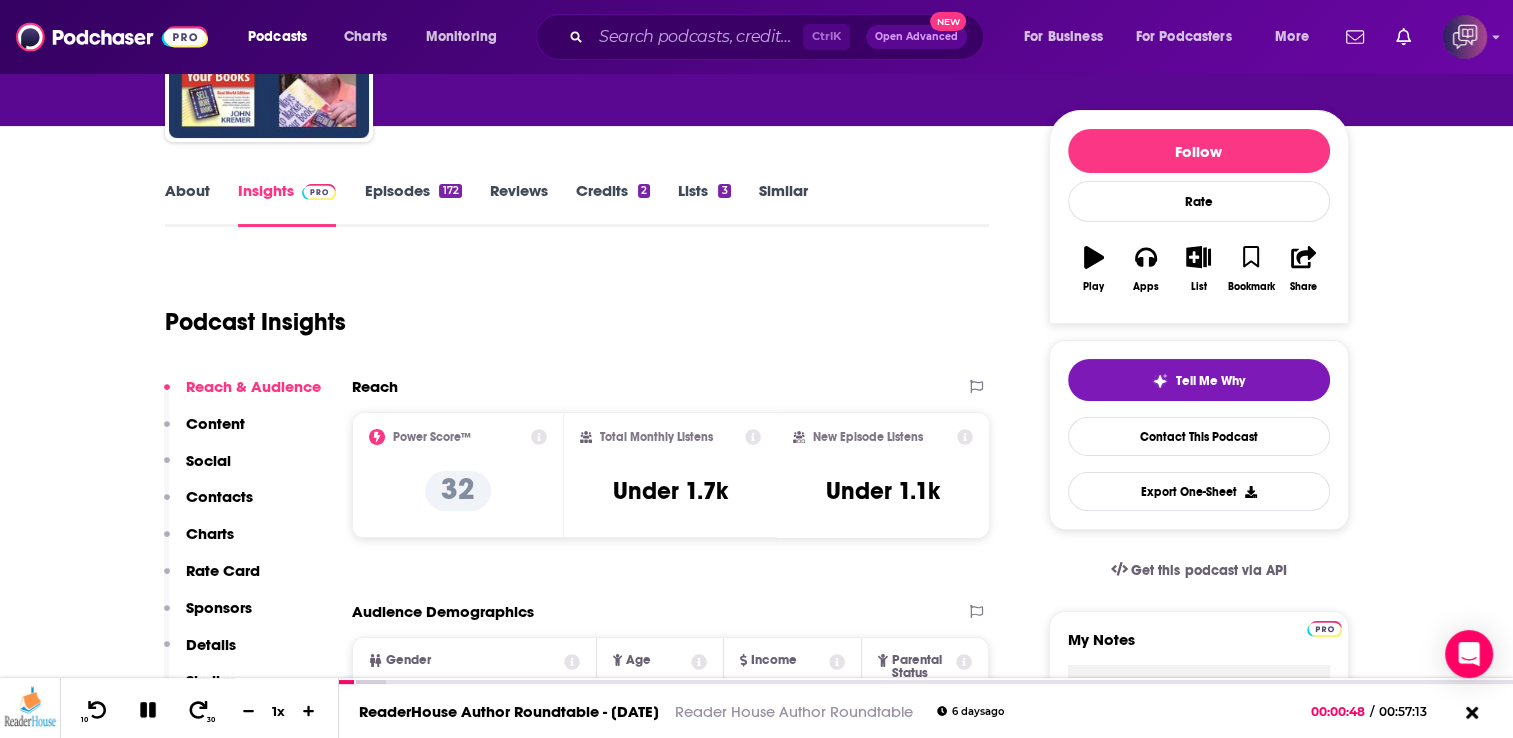 click on "Episodes 172" at bounding box center (412, 204) 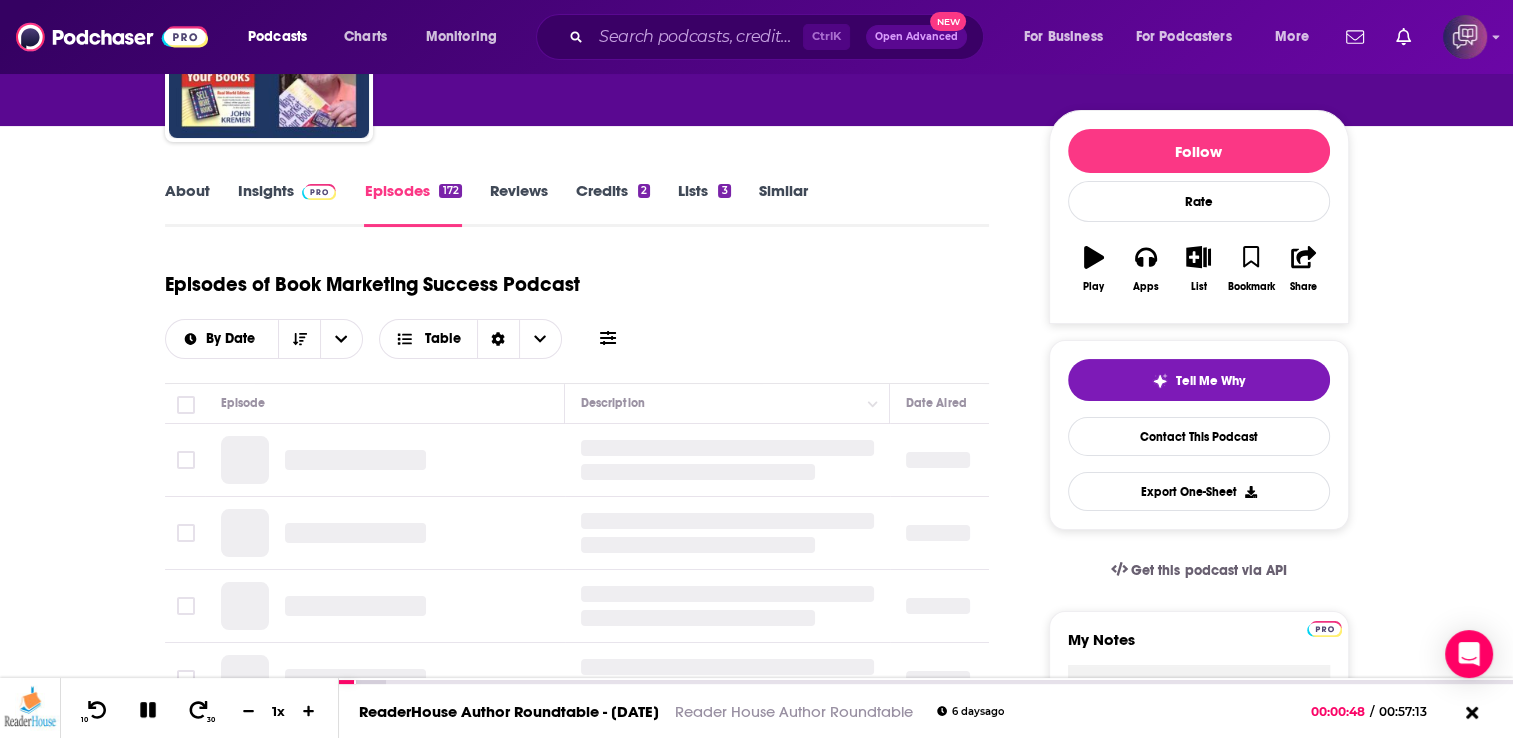 scroll, scrollTop: 0, scrollLeft: 0, axis: both 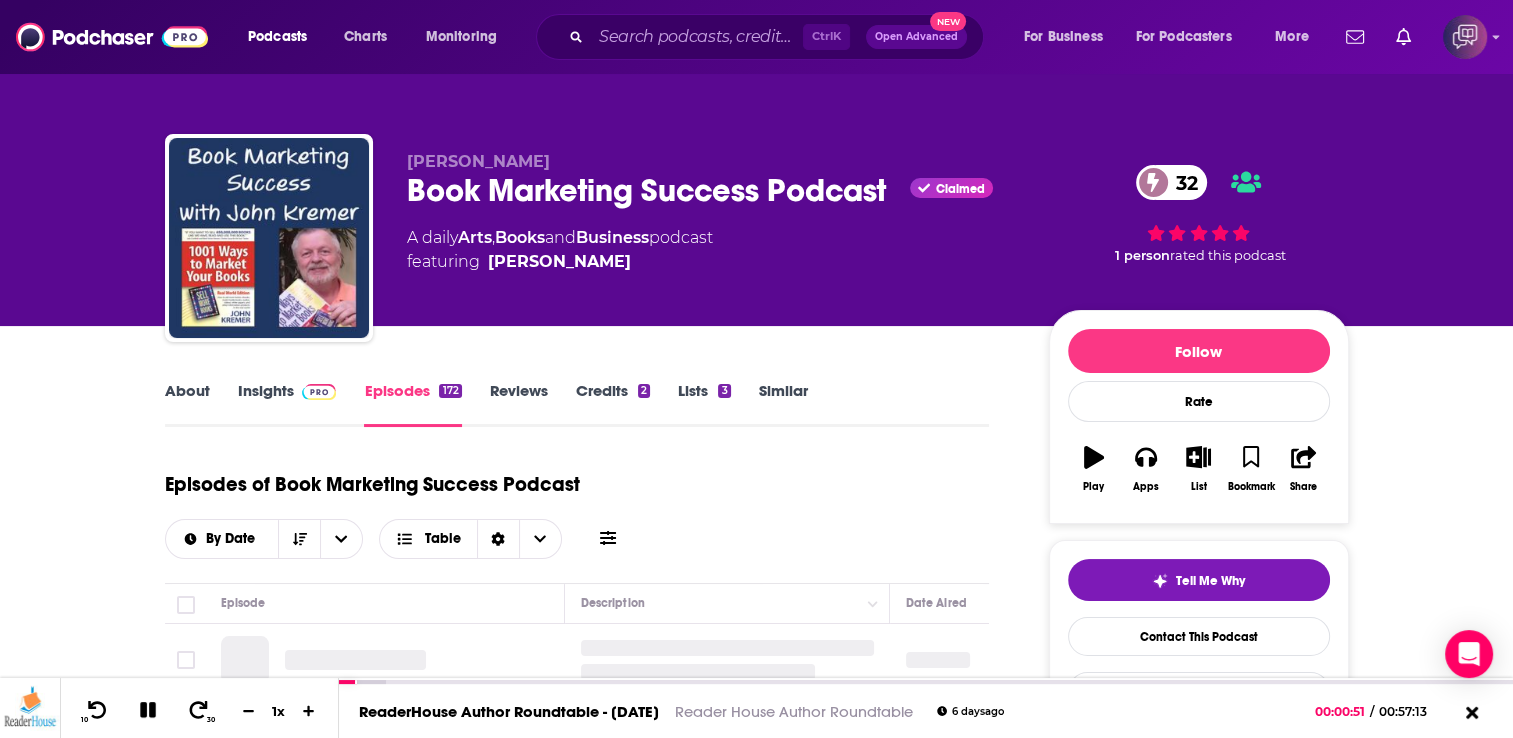 click 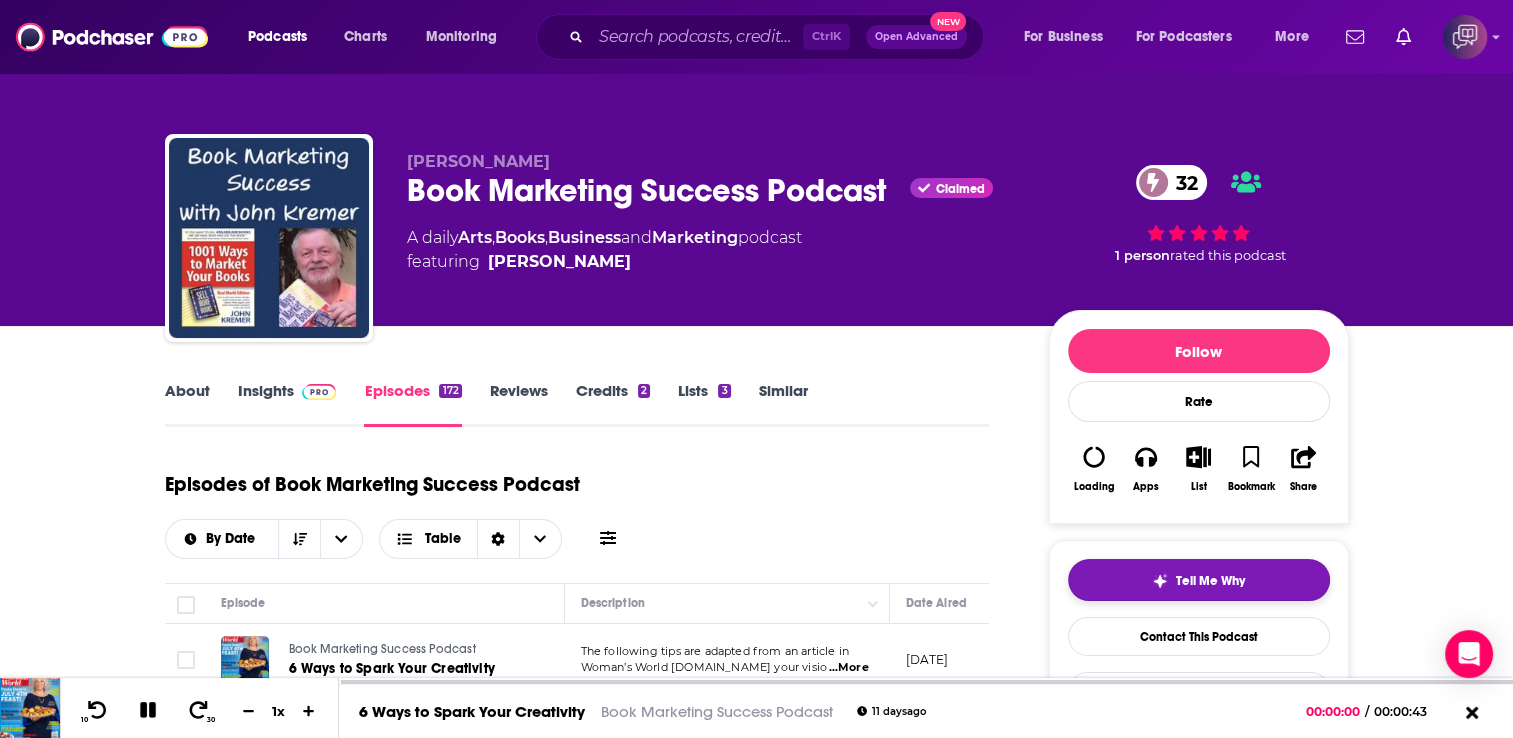 click on "Tell Me Why" at bounding box center (1199, 580) 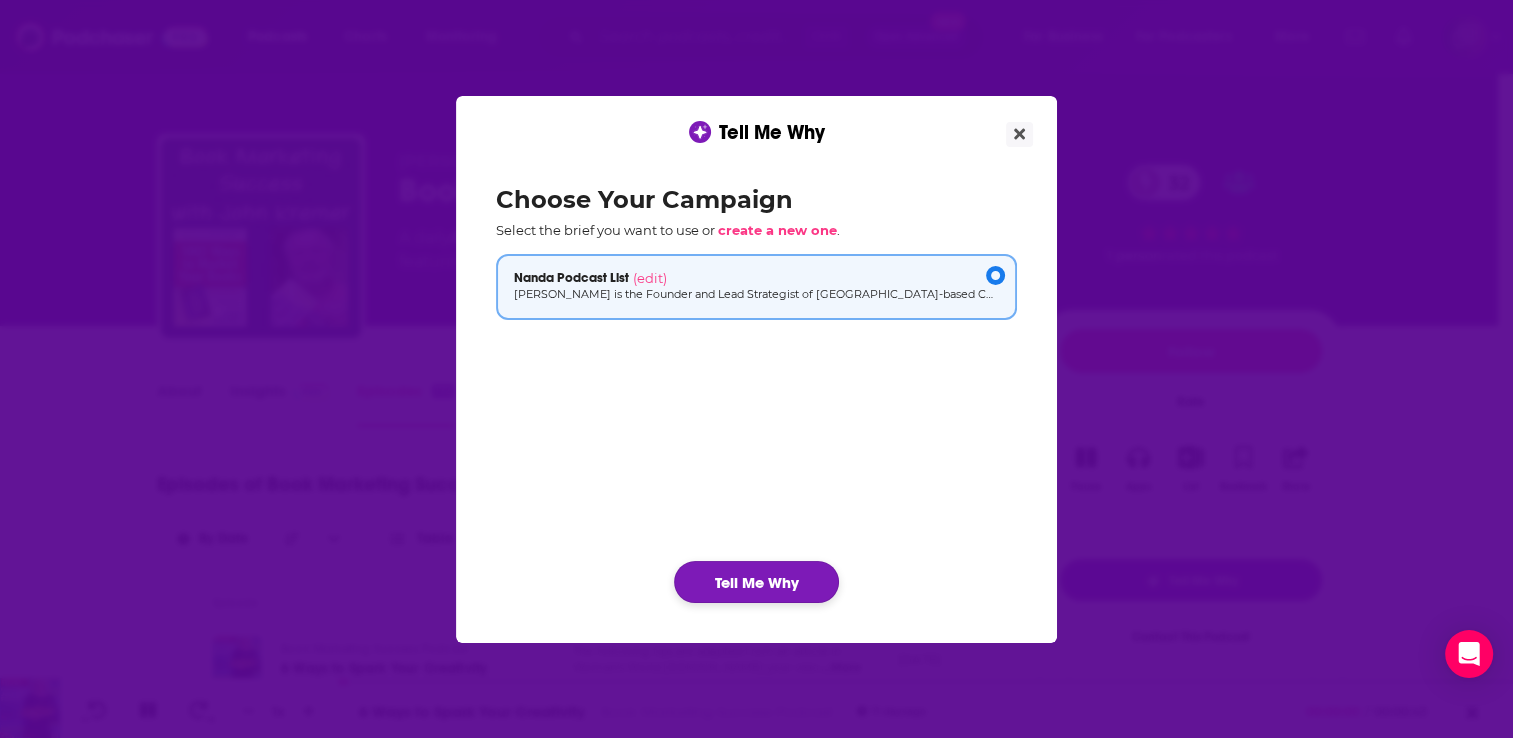 click on "Tell Me Why" 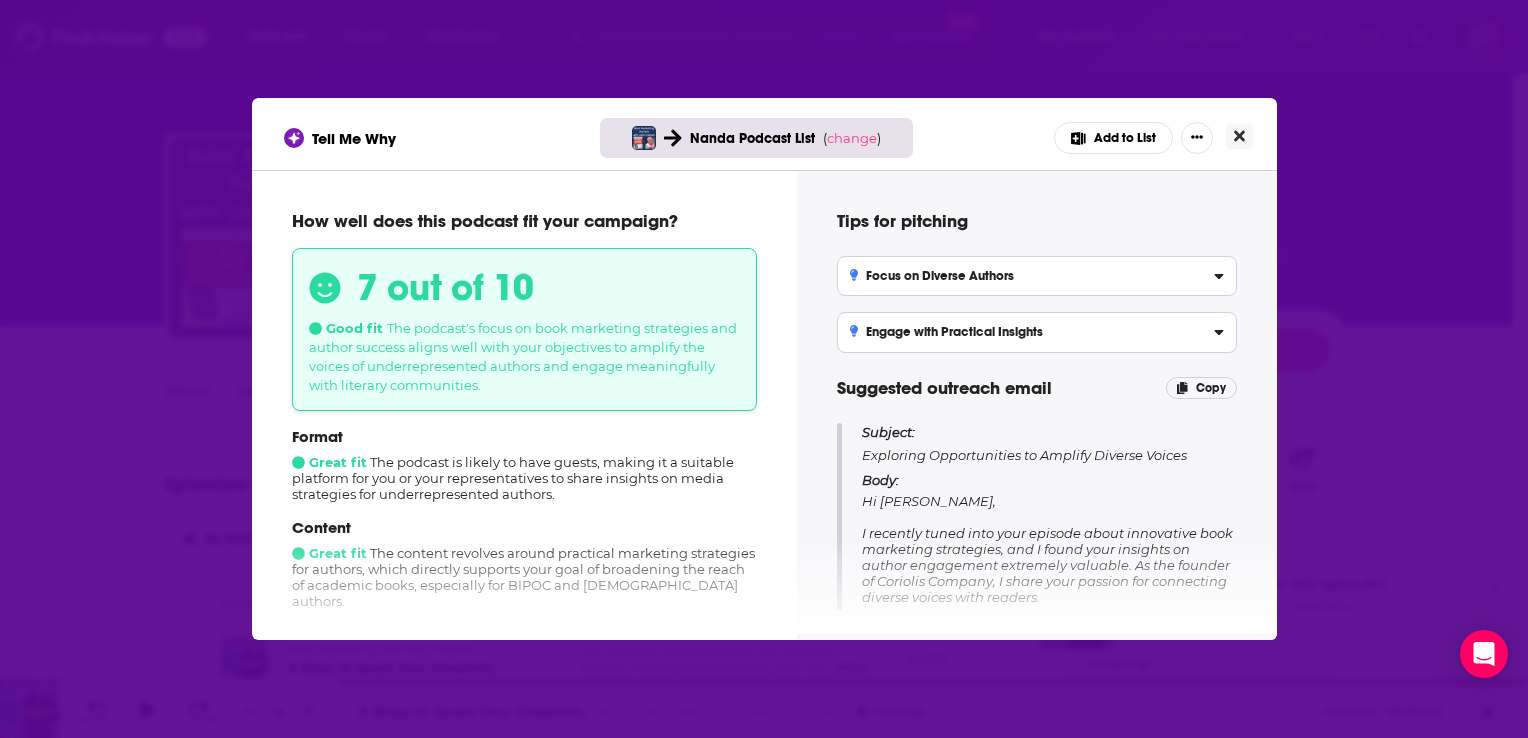 click at bounding box center [1239, 136] 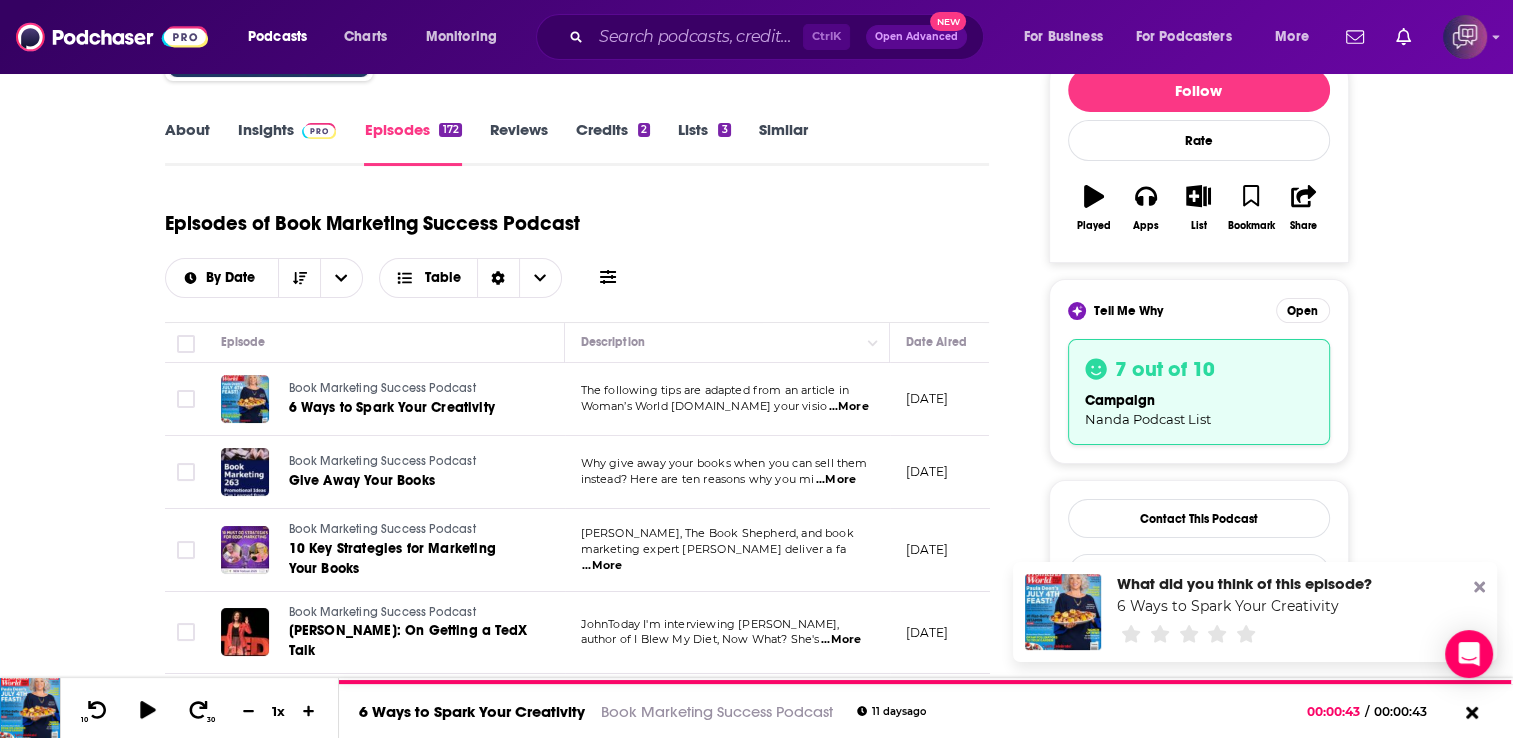 scroll, scrollTop: 280, scrollLeft: 0, axis: vertical 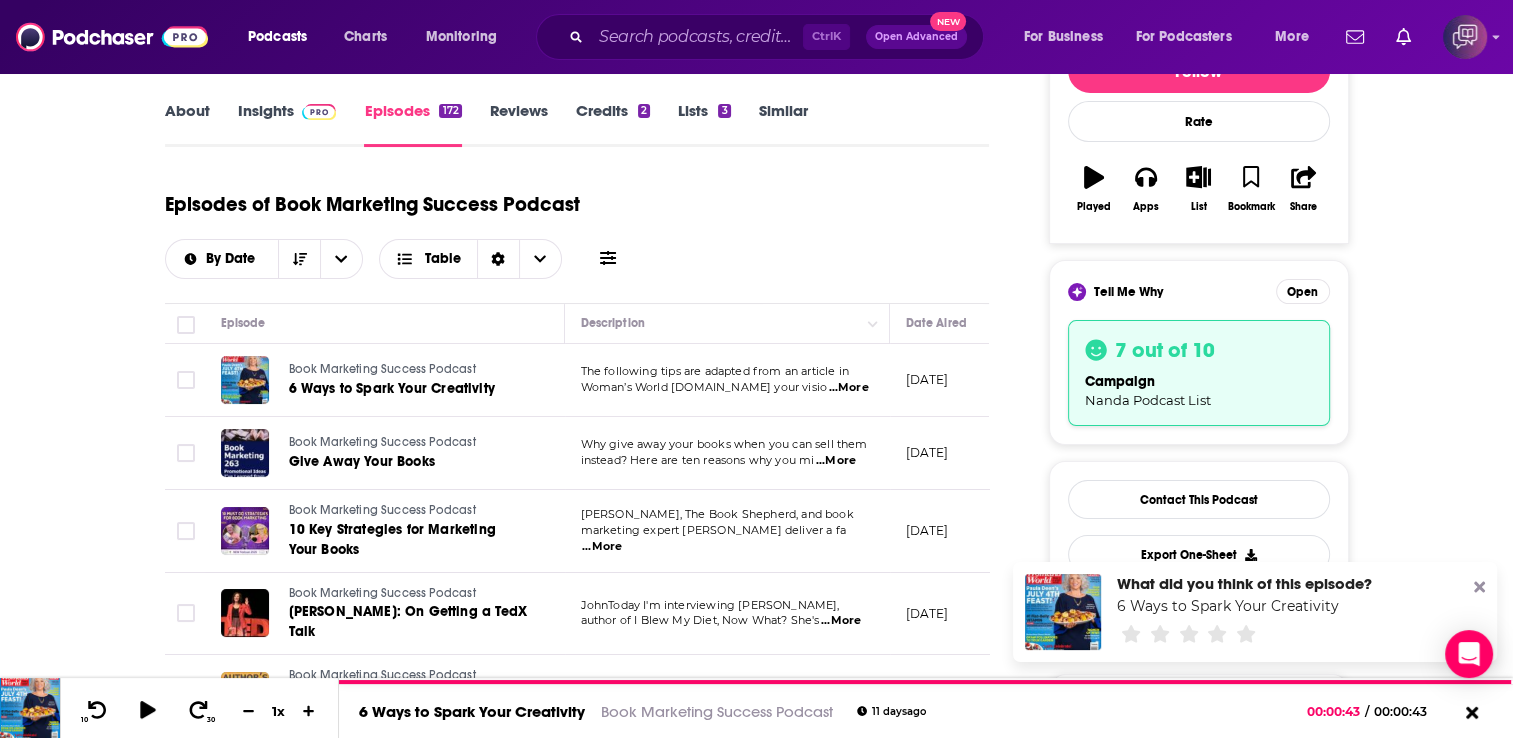 click on "Similar" at bounding box center [783, 124] 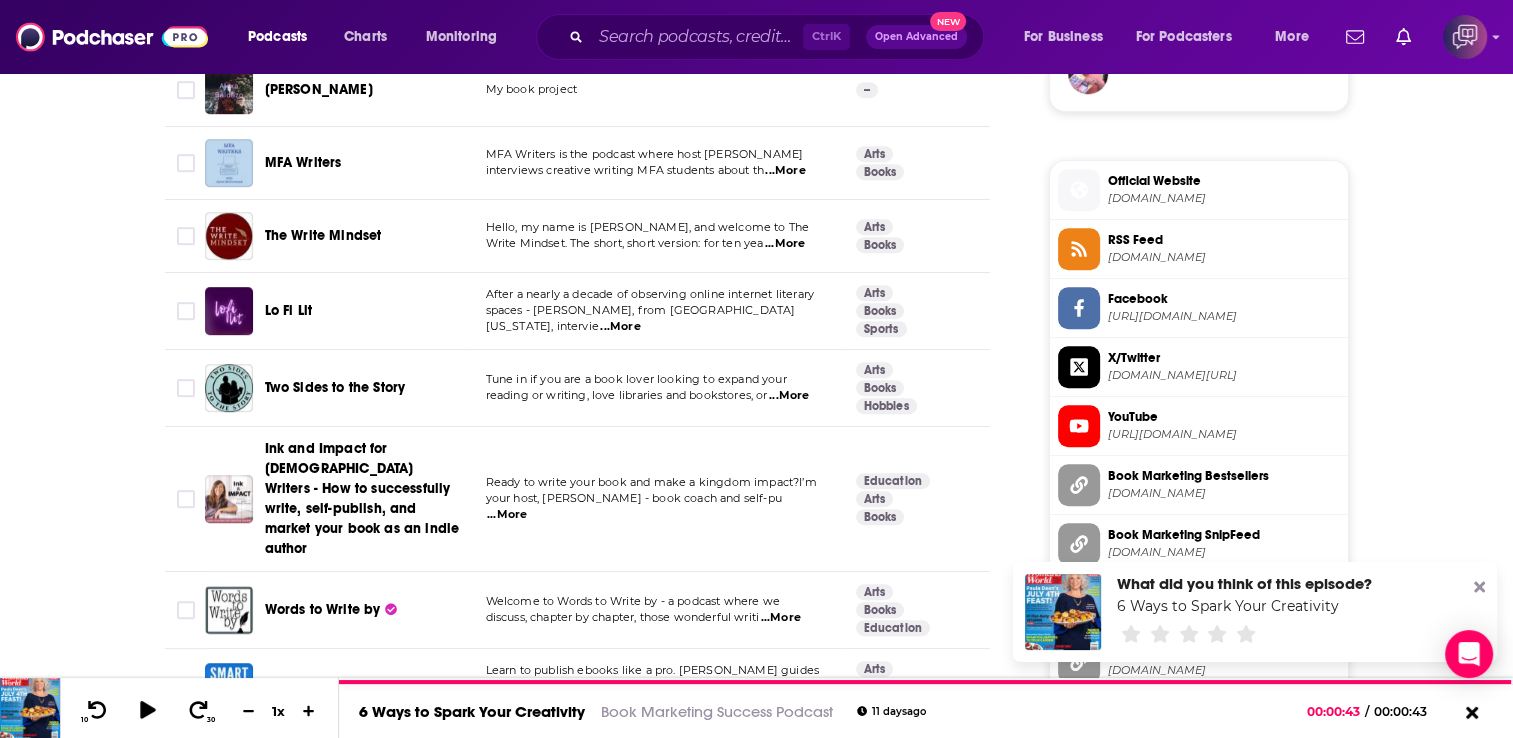 scroll, scrollTop: 1720, scrollLeft: 0, axis: vertical 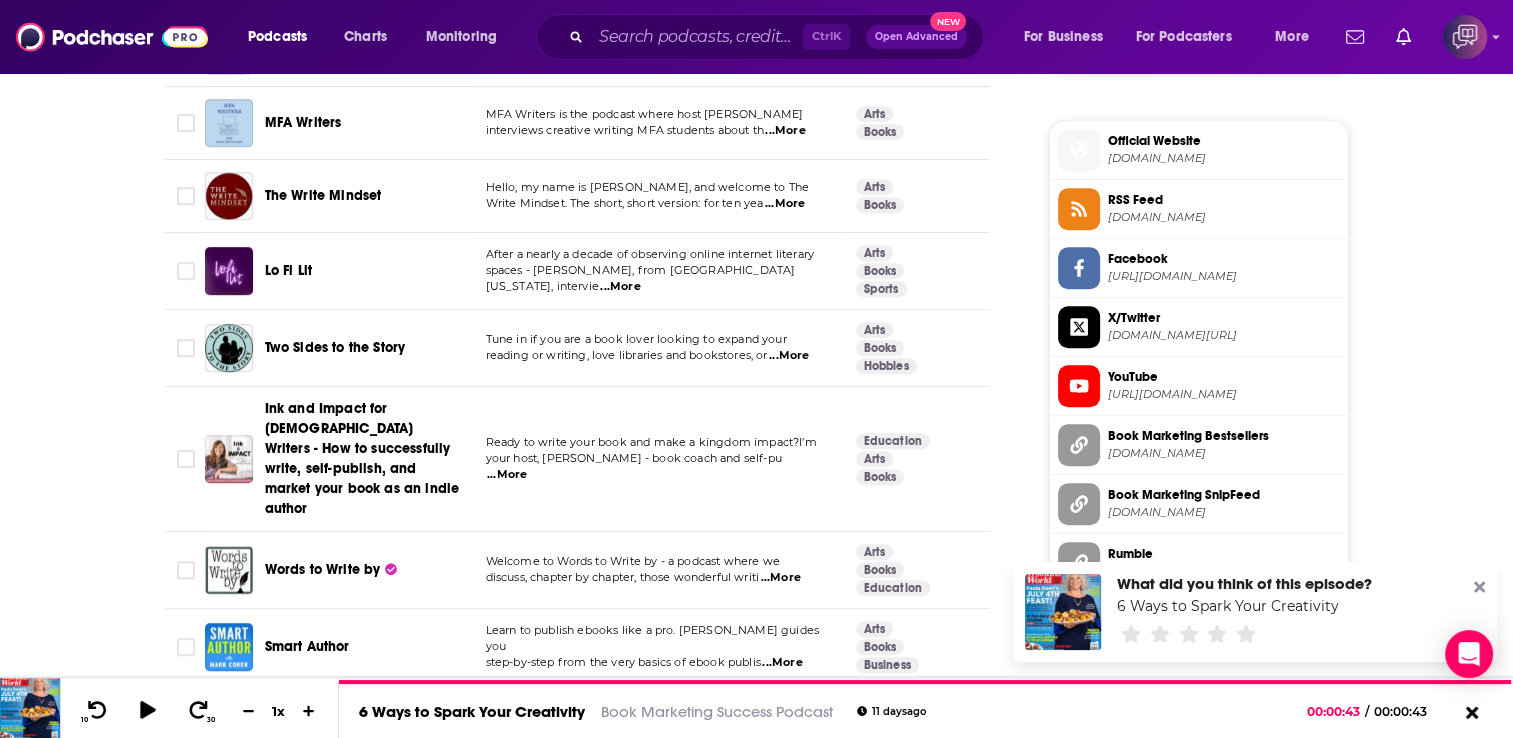 click on "...More" at bounding box center [785, 204] 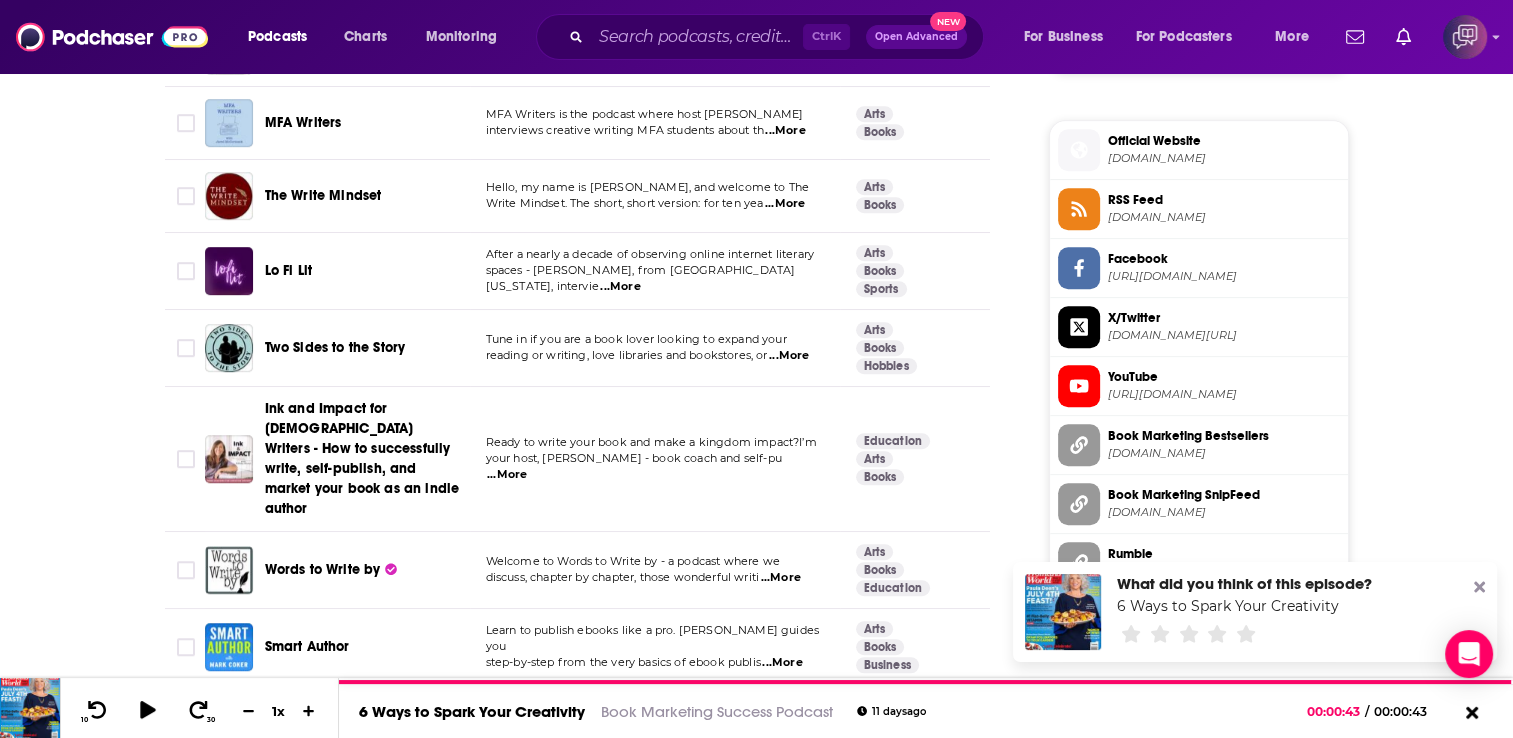 click on "About Insights Episodes 172 Reviews Credits 2 Lists 3 Similar Podcasts like  Book Marketing Success Podcast Explore similar podcast featuring your favorite guest interviews, hosted podcasts, and production roles. If you like  Book Marketing Success Podcast  then you might like these  98 similar podcasts ! Relevancy Table Filters Podcast Description Categories Reach (Monthly) Reach (Episode) Top Country The Bleeders: about book writing & publishing The Bleeders is a podcast (and support group!) about book writing and publishing. Transparent conversations  ...More Arts Books 46 2.8k-4.8k Under 1.5k   US Published by Greenleaf Book Group A podcast about book publishing and author branding. Arts Books Business 31 Under 1.5k Under 1.4k   US Literary Aviatrix: The Power of Story - Women in Aviation Join Liz Booker as she interviews authors whose books feature women in aviation from across genres, his  ...More Aviation Arts Books 41 Under 1.8k Under 1.2k   US All Things Book Marketing  ...More Business 28 Under 1.2k" at bounding box center (591, 2532) 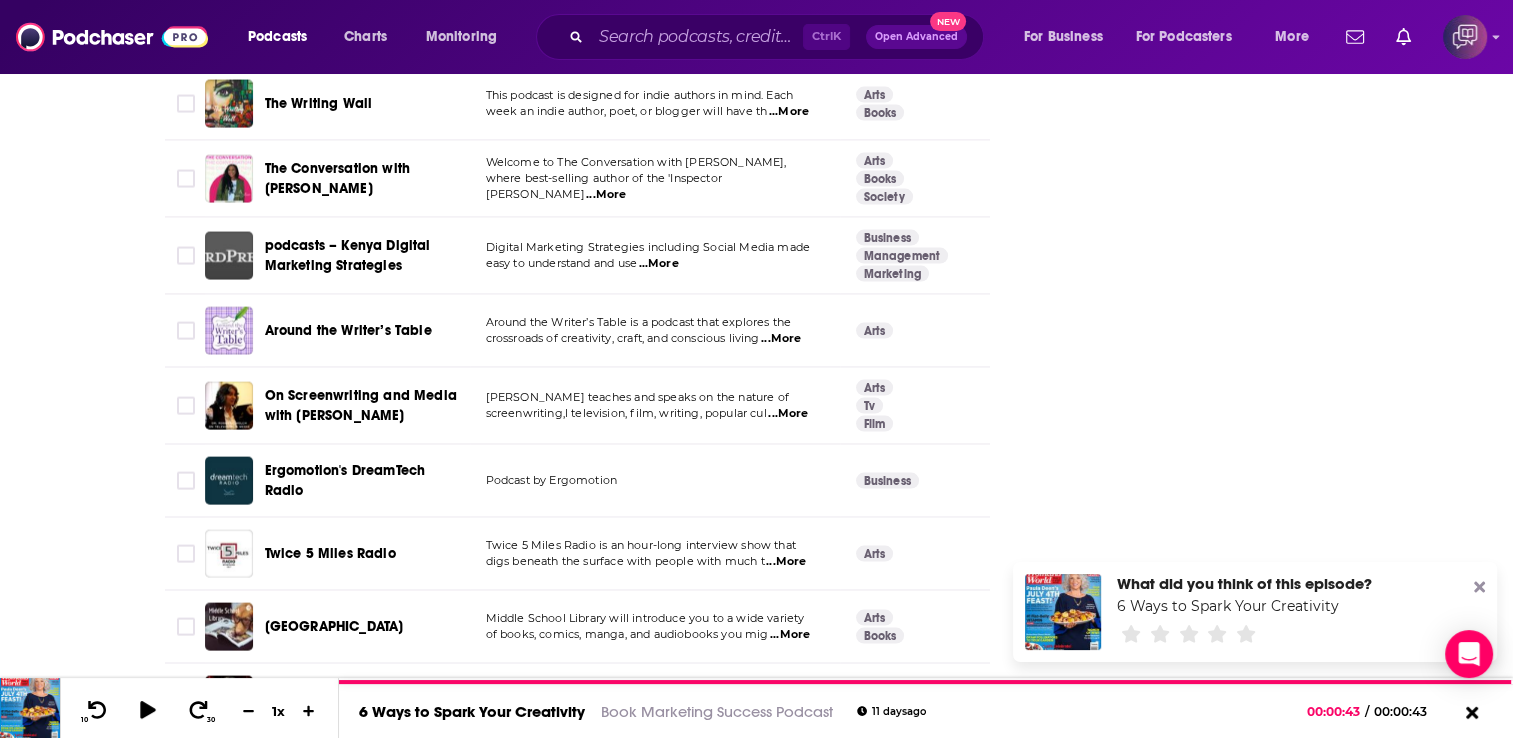 scroll, scrollTop: 4760, scrollLeft: 0, axis: vertical 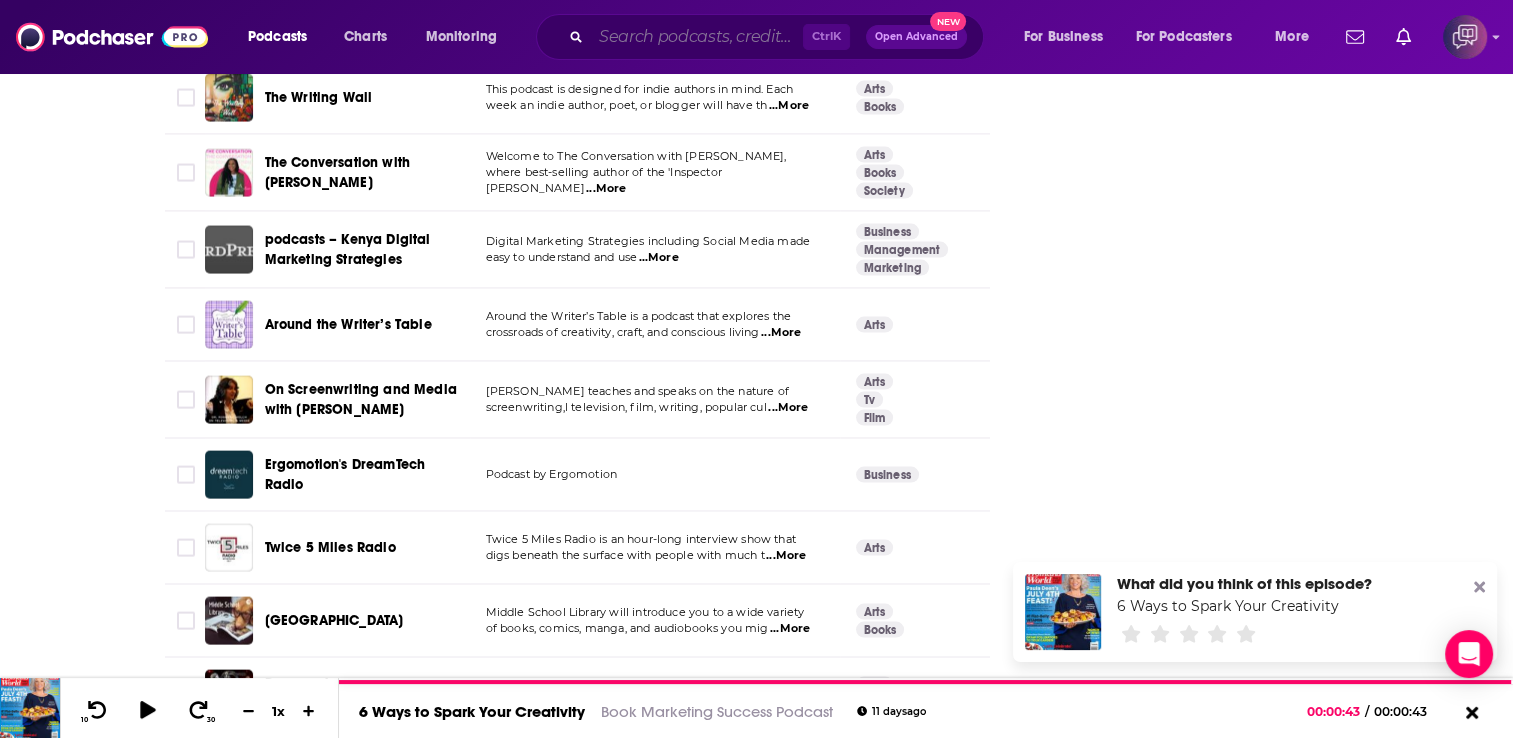 click at bounding box center (697, 37) 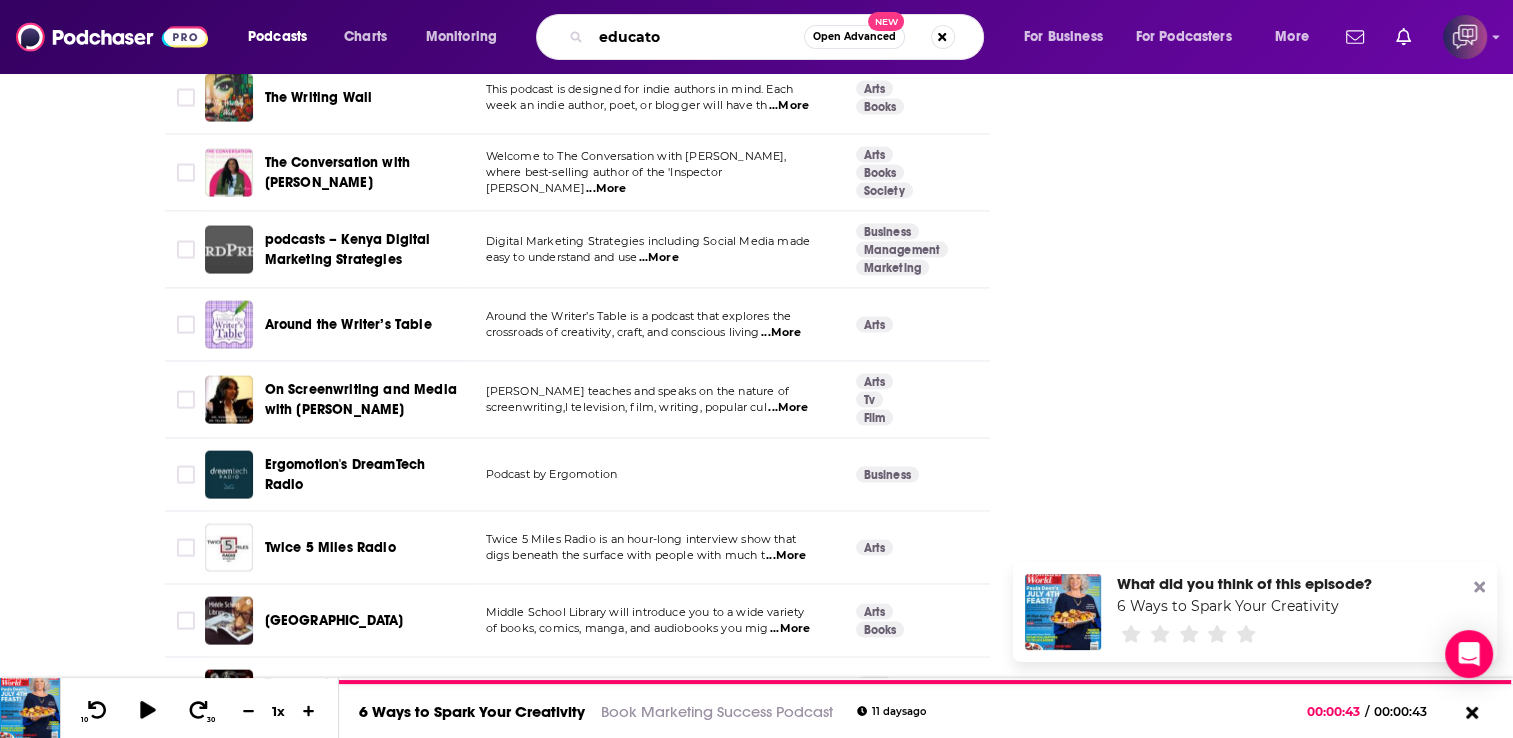 type on "educator" 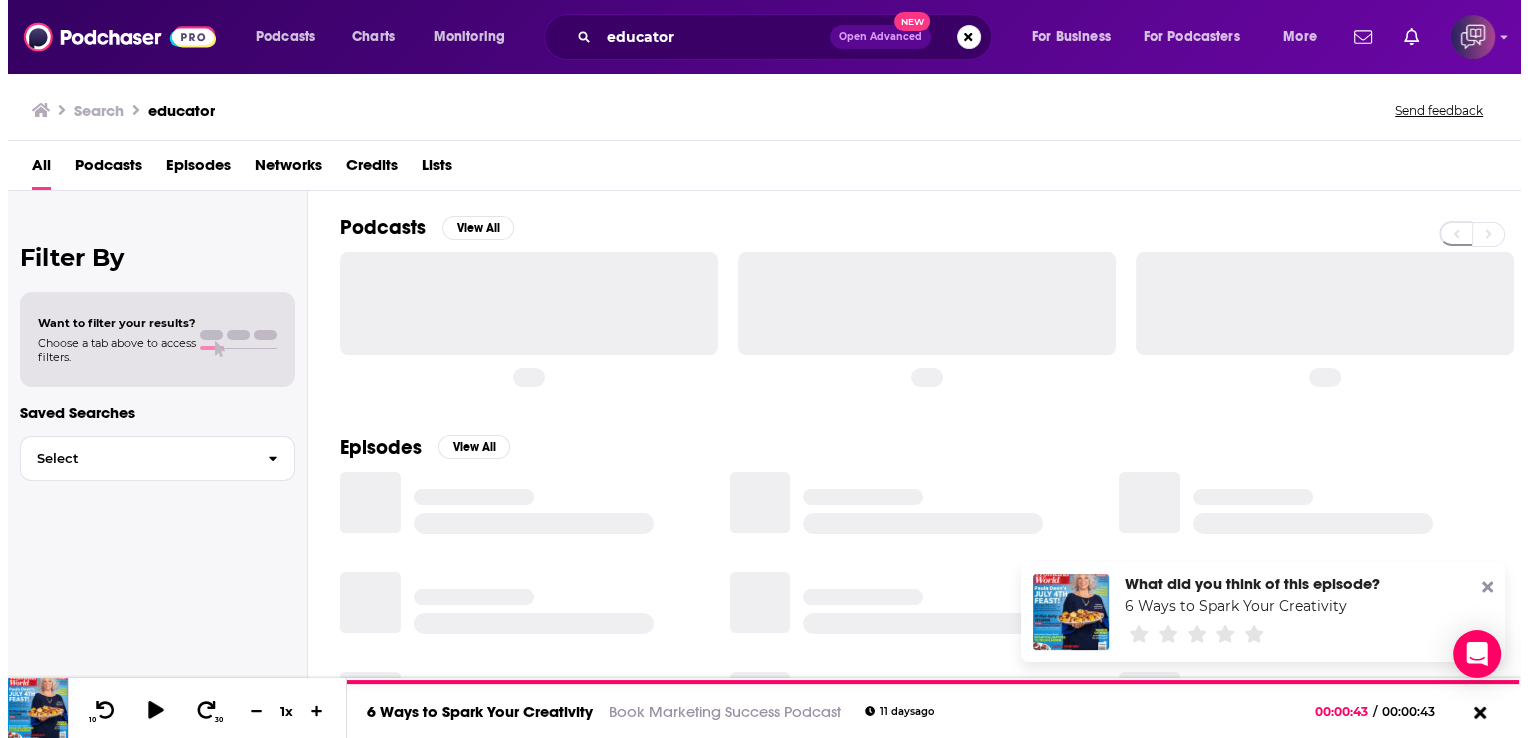 scroll, scrollTop: 0, scrollLeft: 0, axis: both 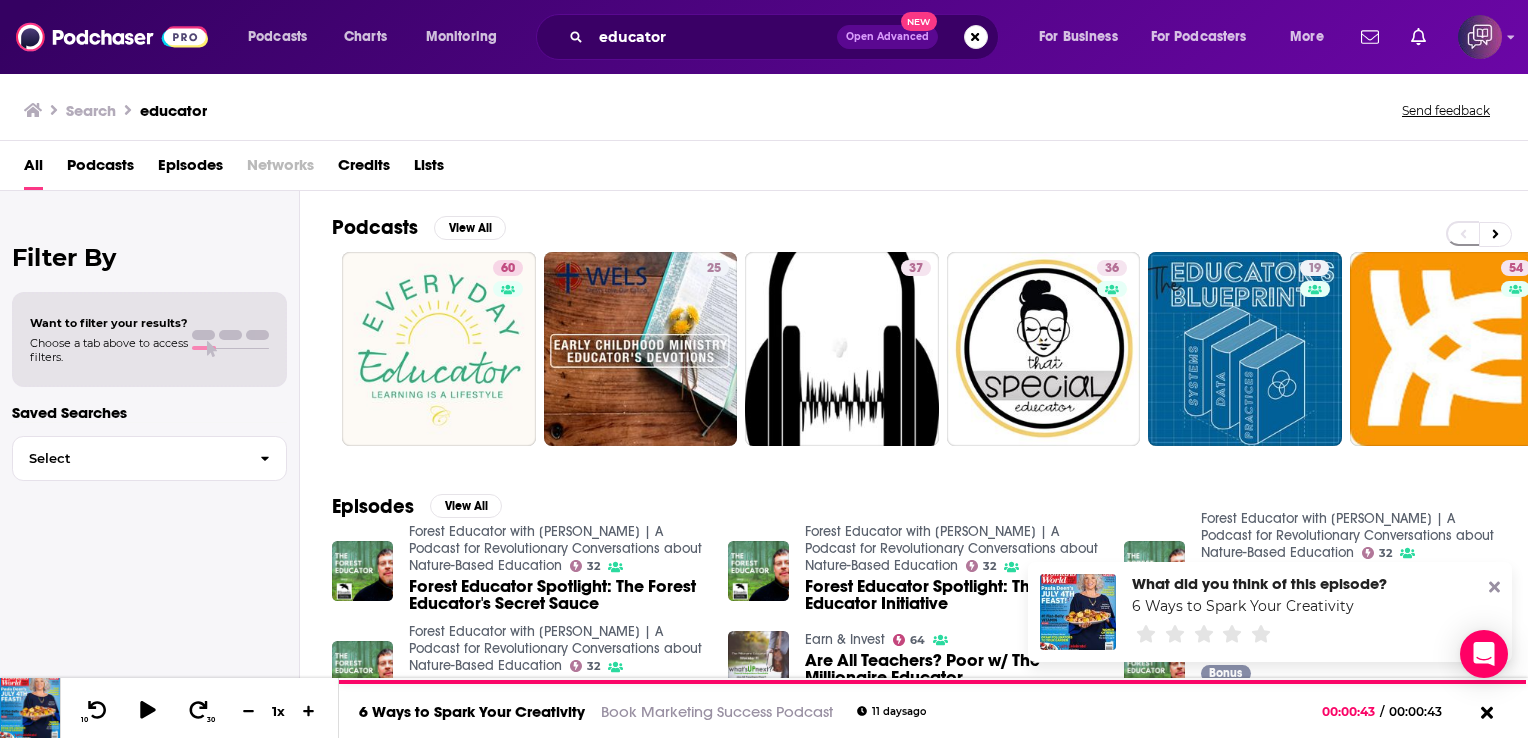 click on "Podcasts" at bounding box center [100, 169] 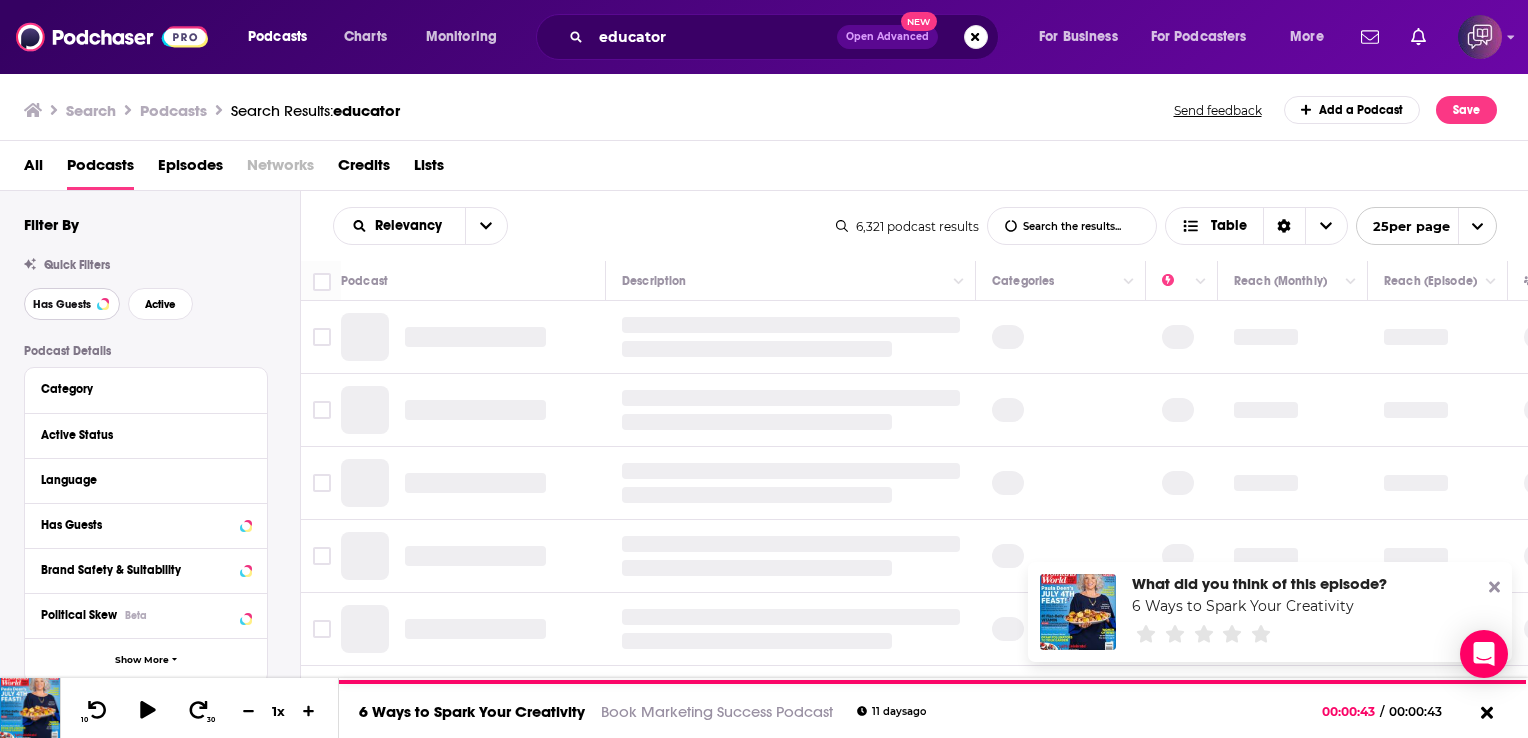 click on "Has Guests" at bounding box center (62, 304) 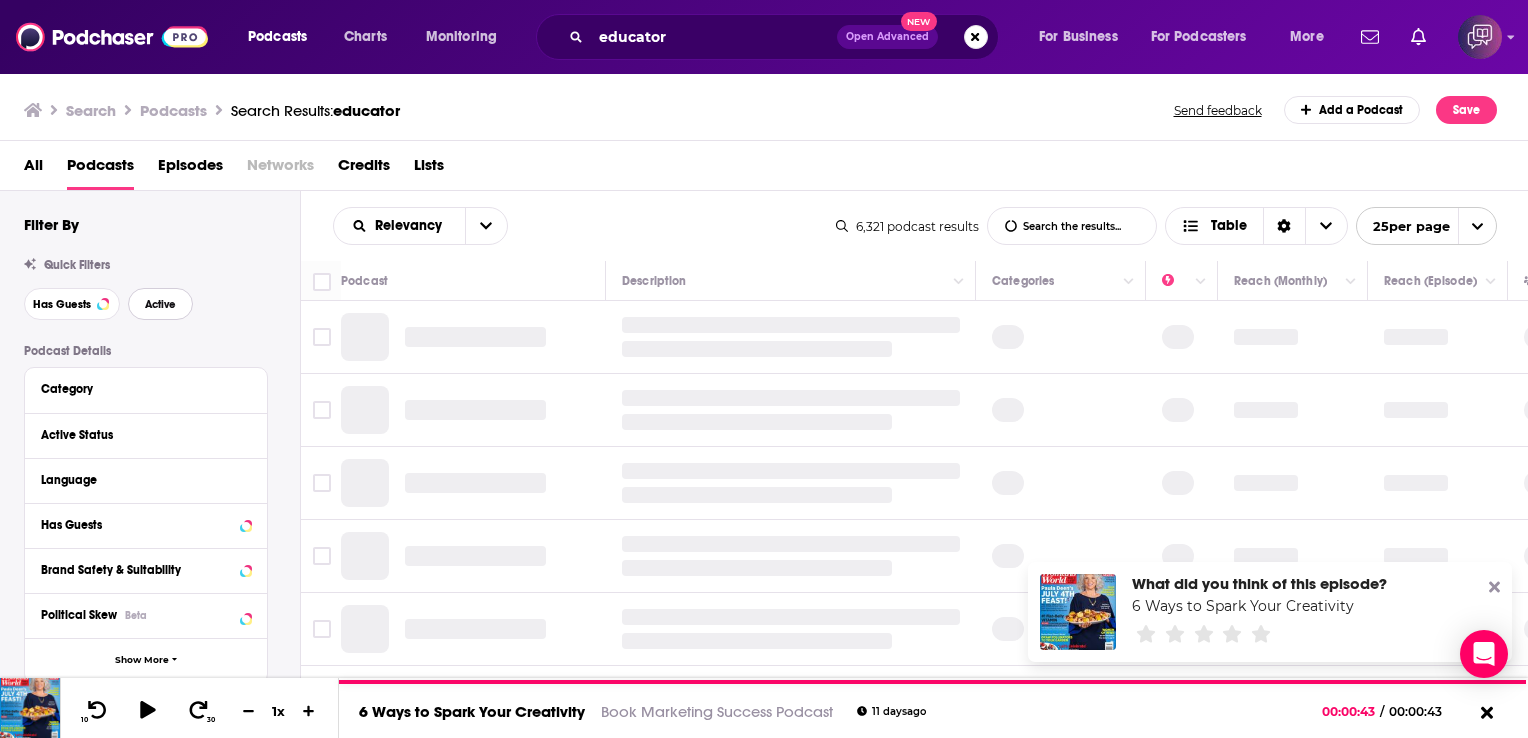 click on "Active" at bounding box center [160, 304] 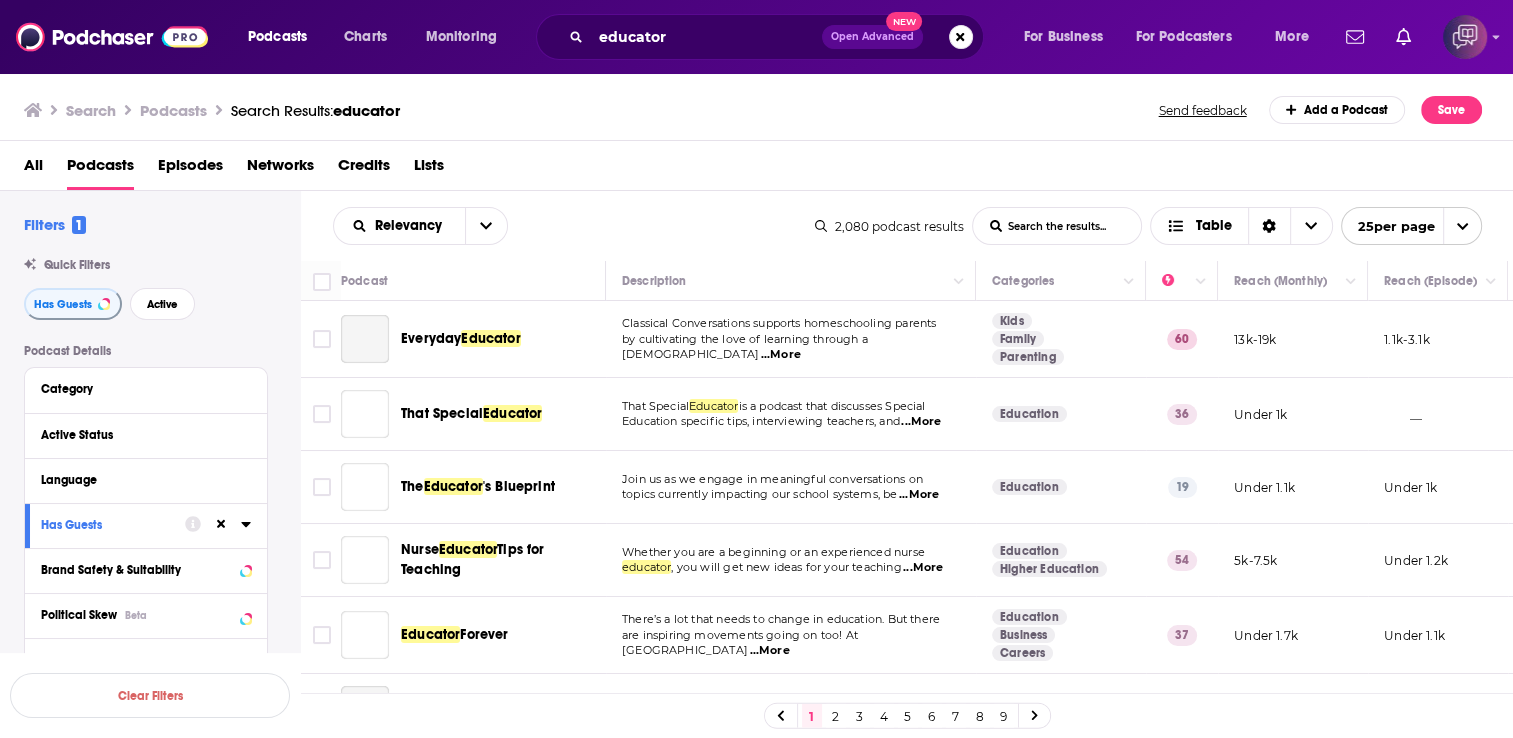 scroll, scrollTop: 18, scrollLeft: 0, axis: vertical 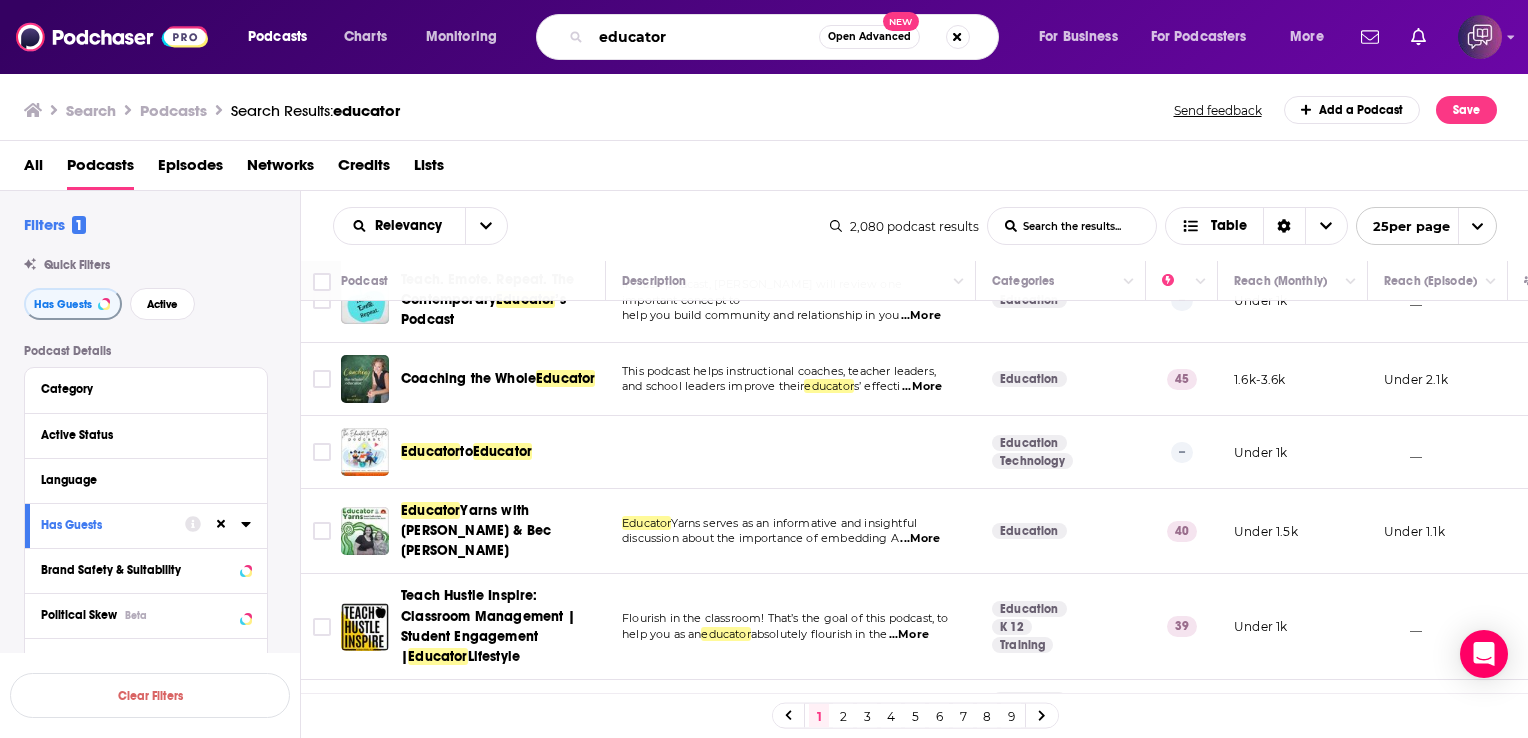 click on "educator" at bounding box center [705, 37] 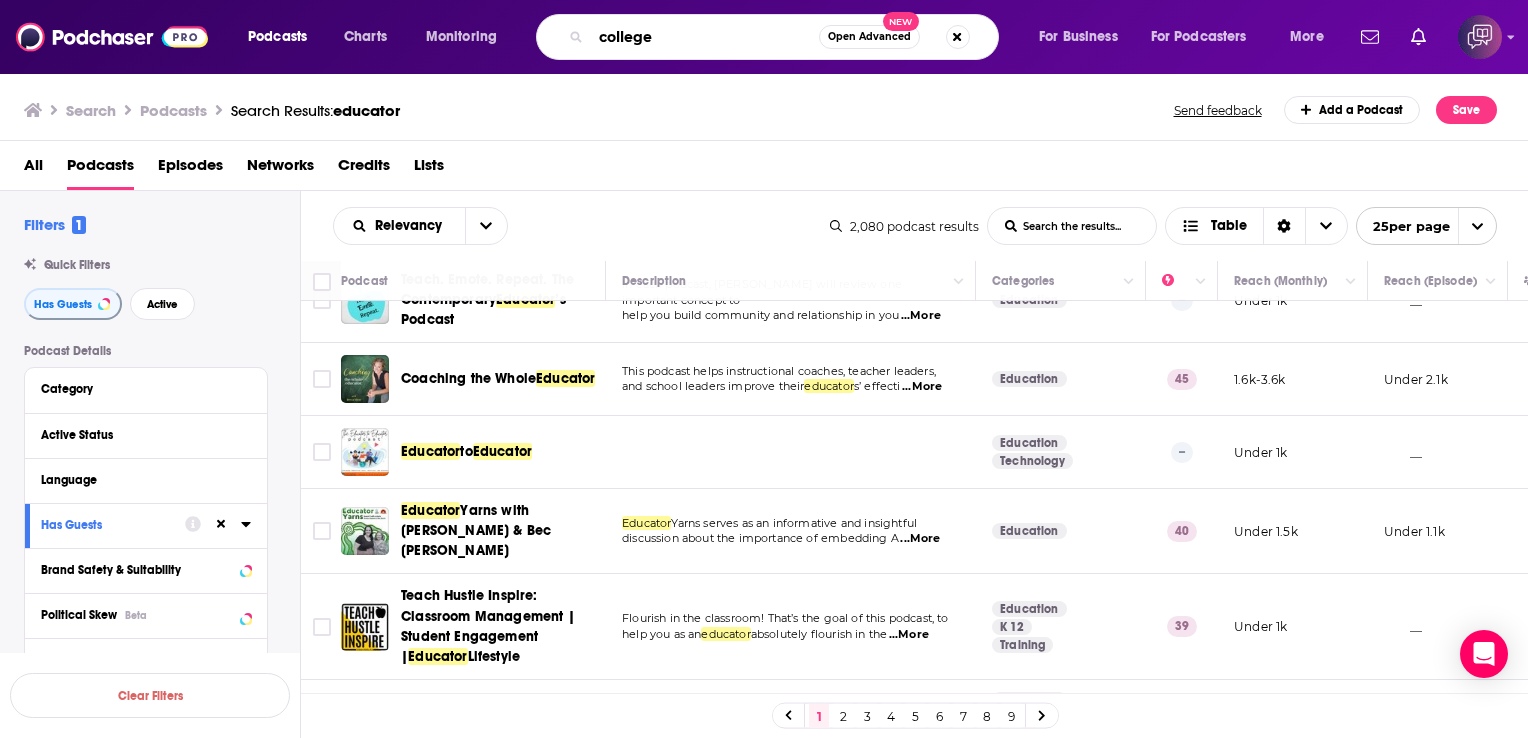 type on "college" 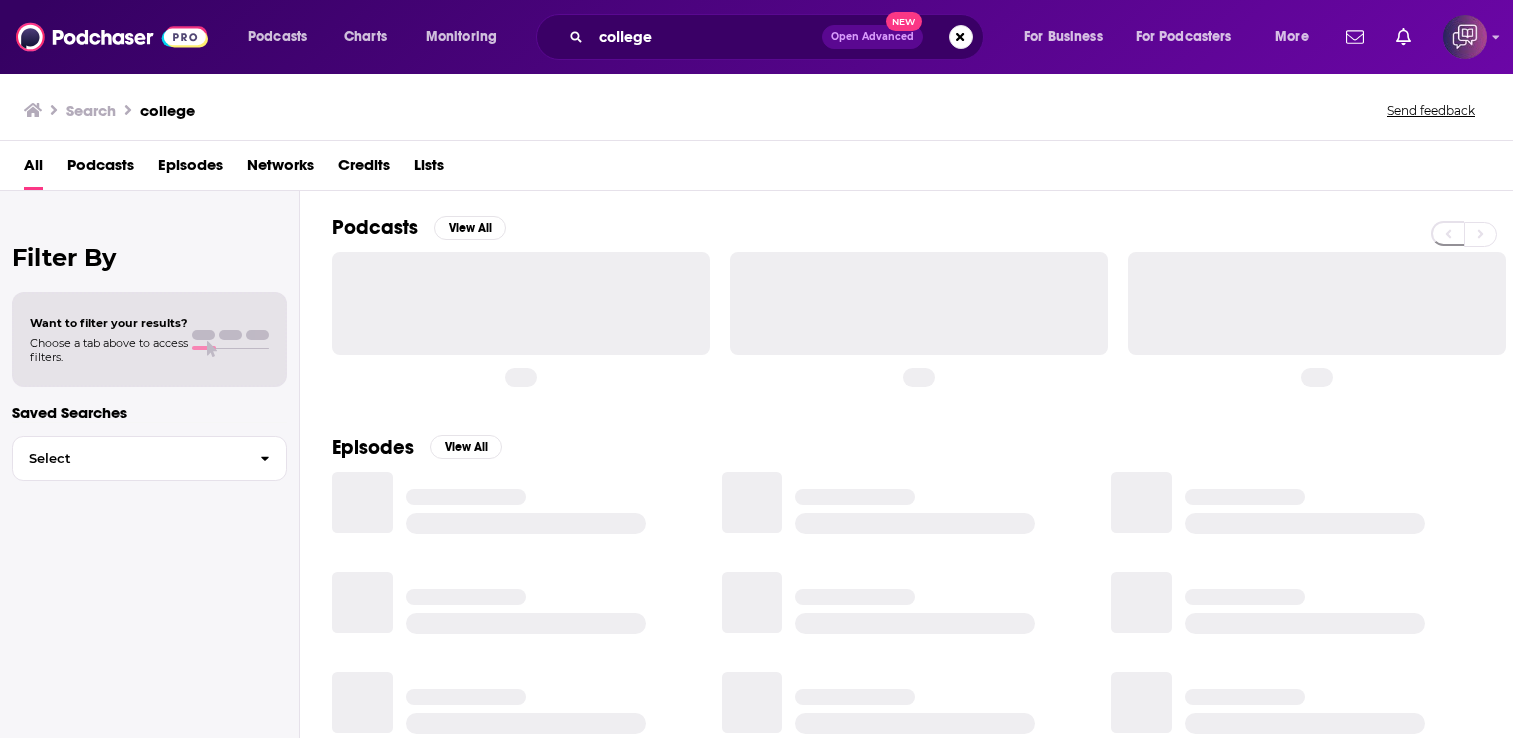 scroll, scrollTop: 0, scrollLeft: 0, axis: both 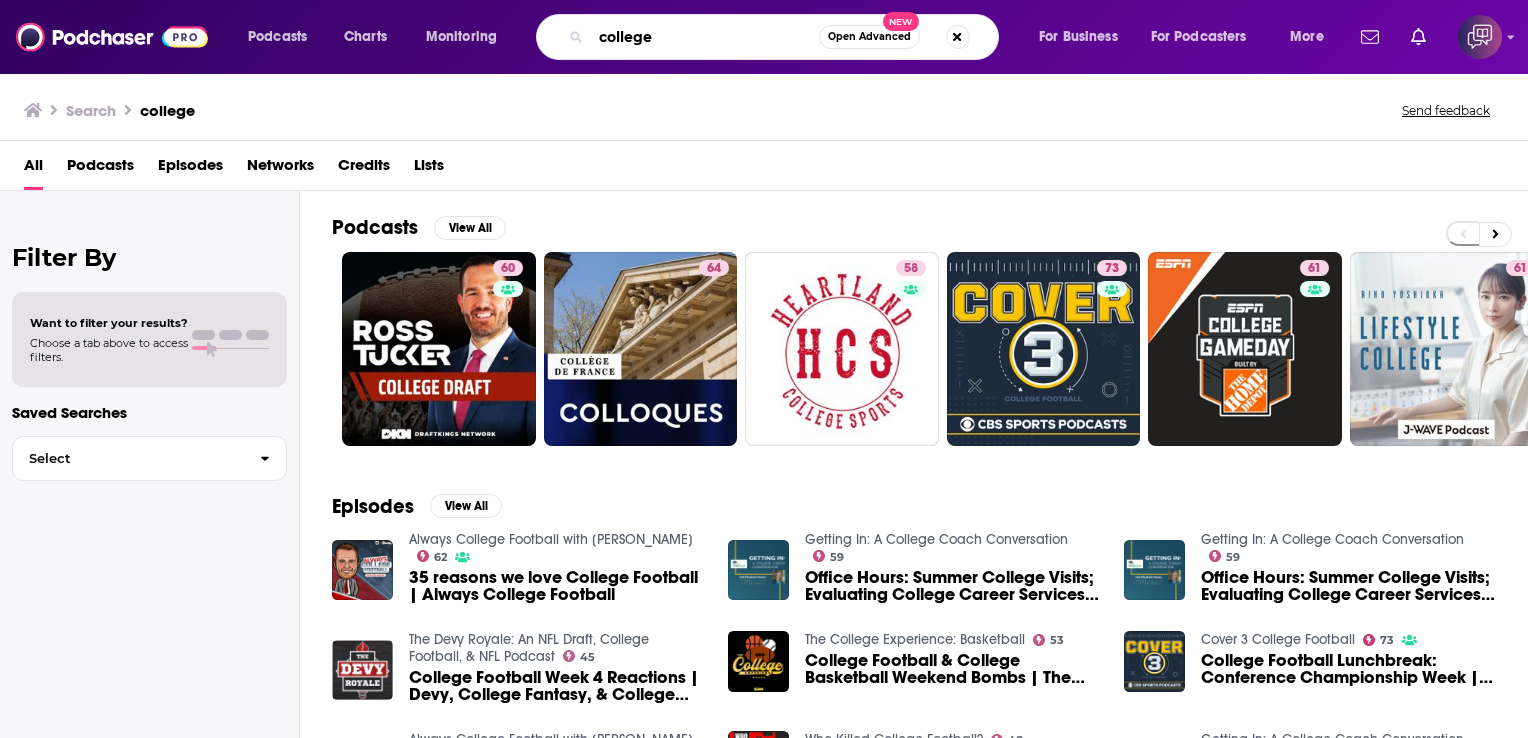 drag, startPoint x: 686, startPoint y: 40, endPoint x: 584, endPoint y: 26, distance: 102.9563 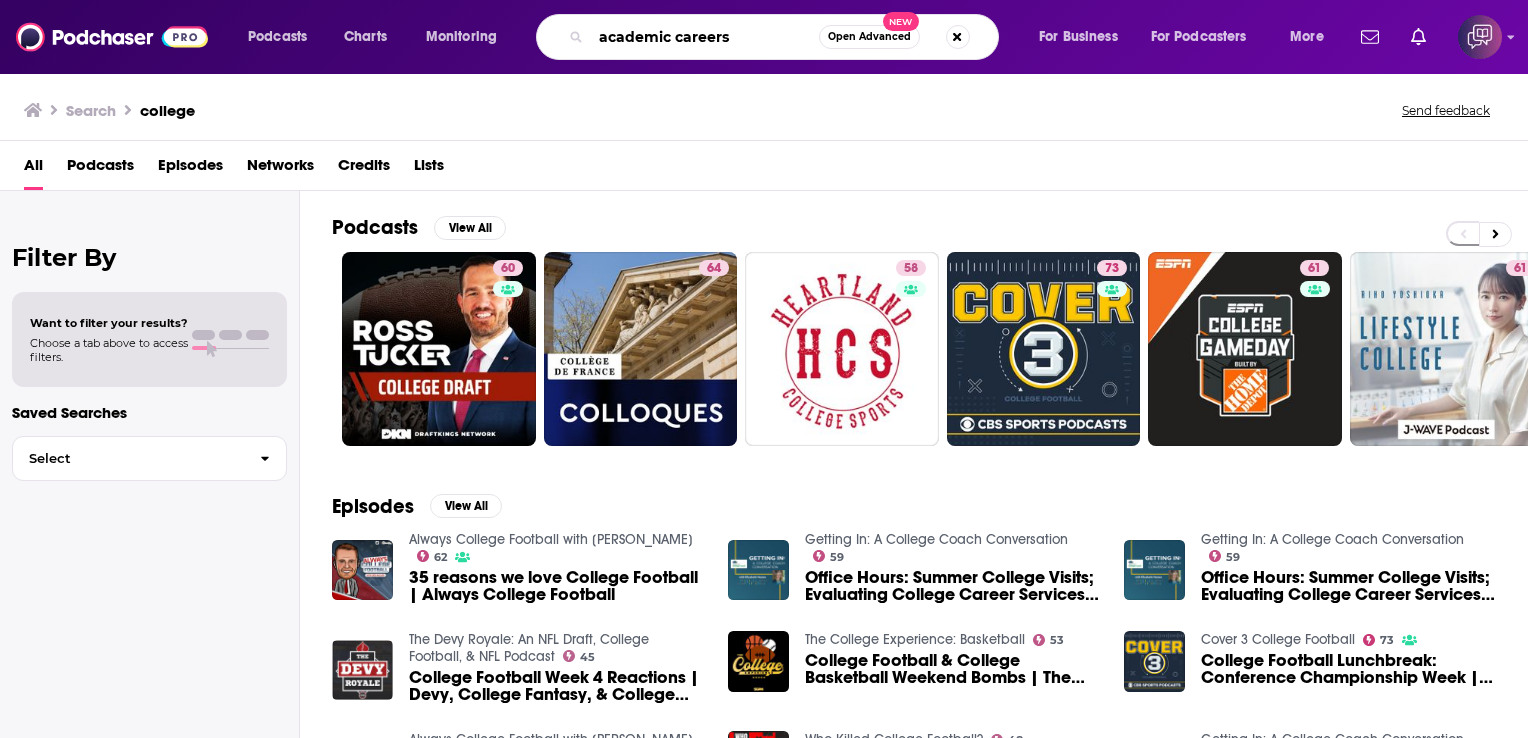 type on "academic careers" 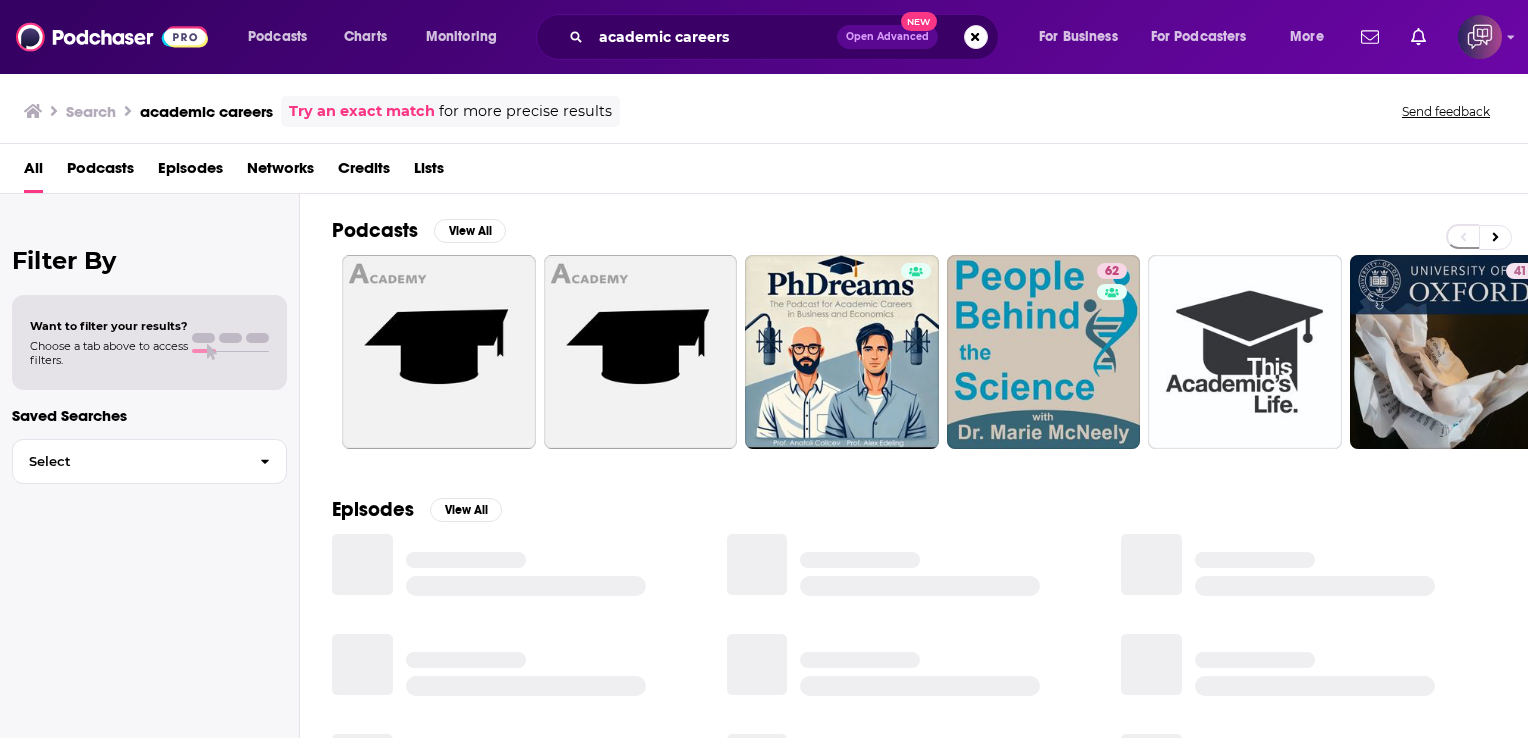 click on "Podcasts" at bounding box center [100, 172] 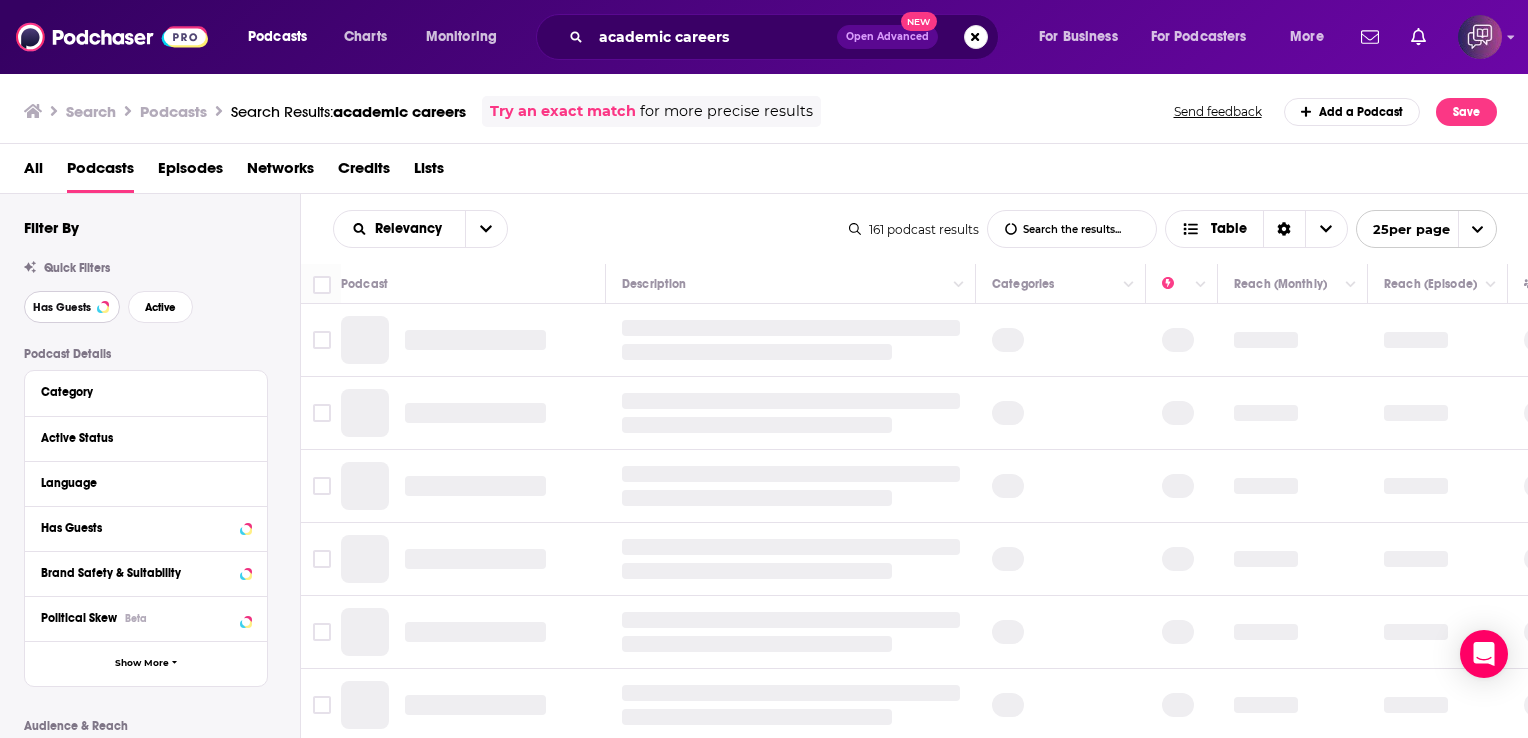 click on "Has Guests" at bounding box center [62, 307] 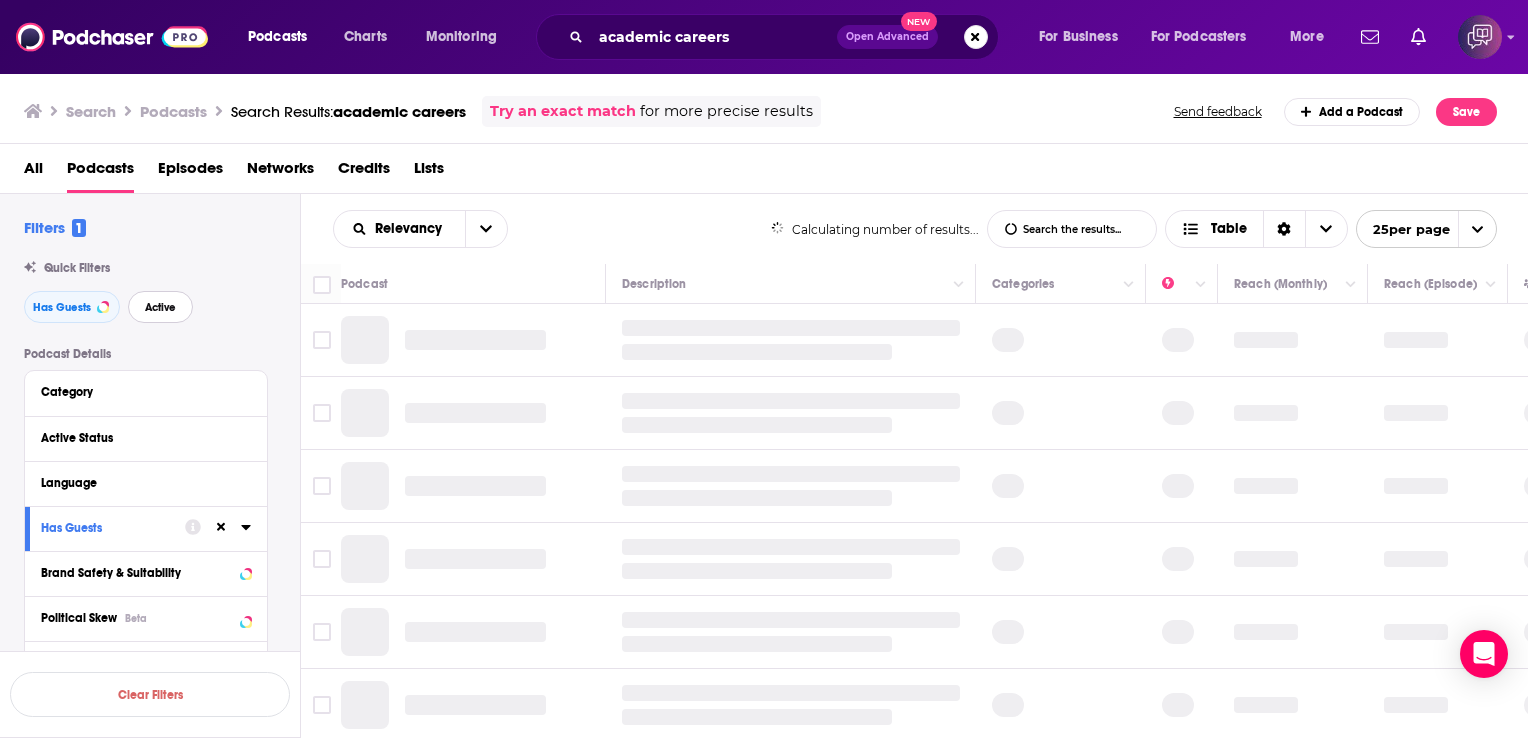 click on "Active" at bounding box center [160, 307] 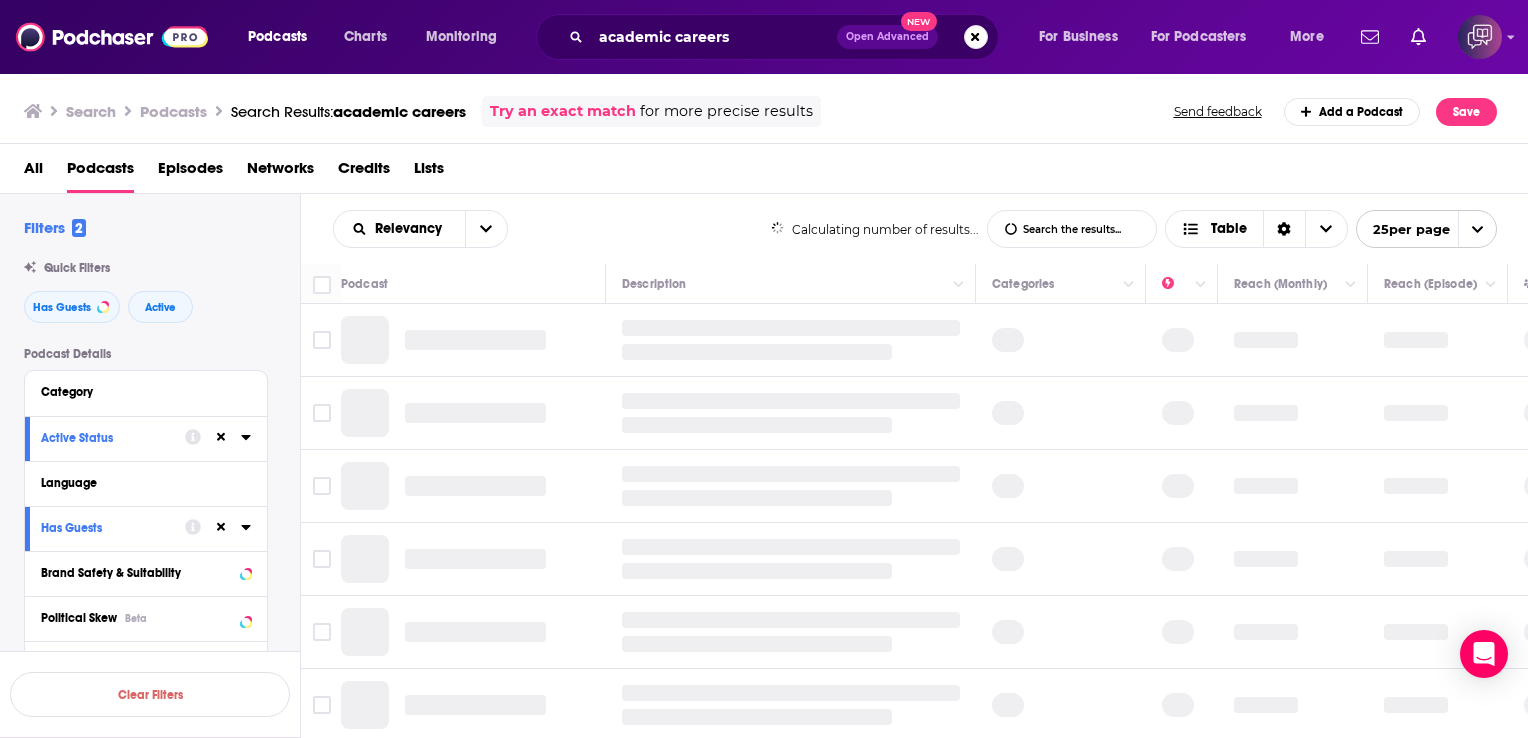 click on "Quick Filters Has Guests Active" at bounding box center [162, 292] 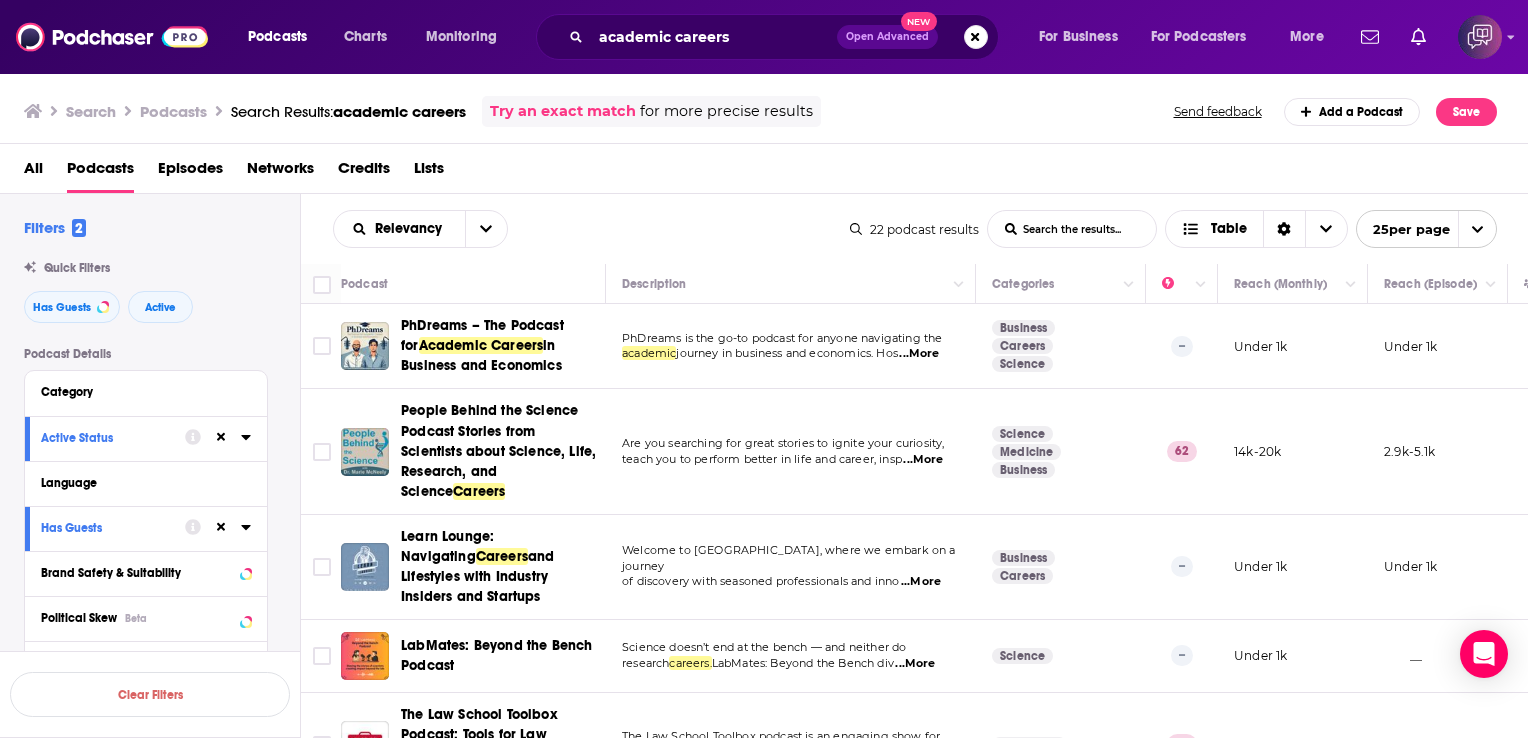 click on "...More" at bounding box center [919, 354] 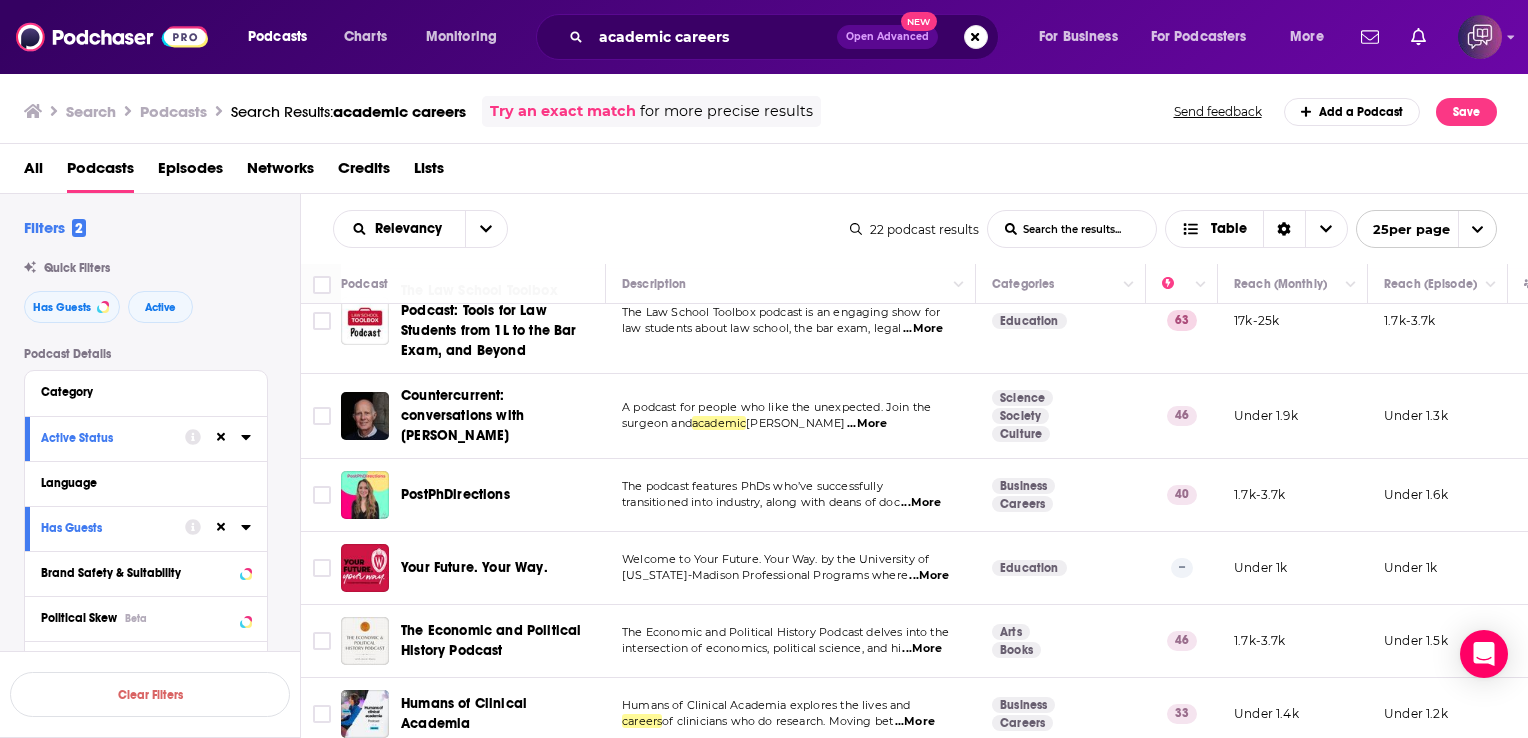 scroll, scrollTop: 431, scrollLeft: 0, axis: vertical 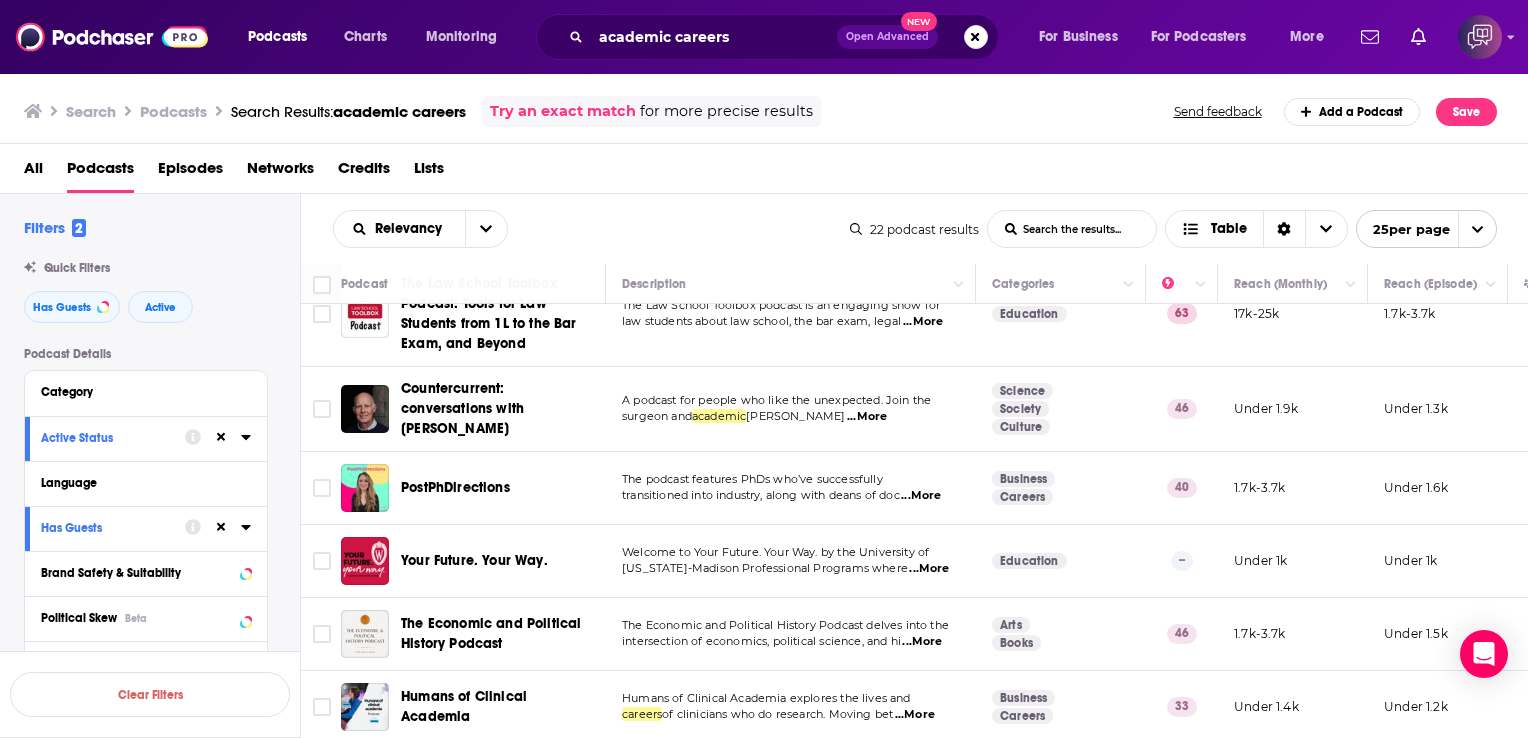 click on "...More" at bounding box center [921, 496] 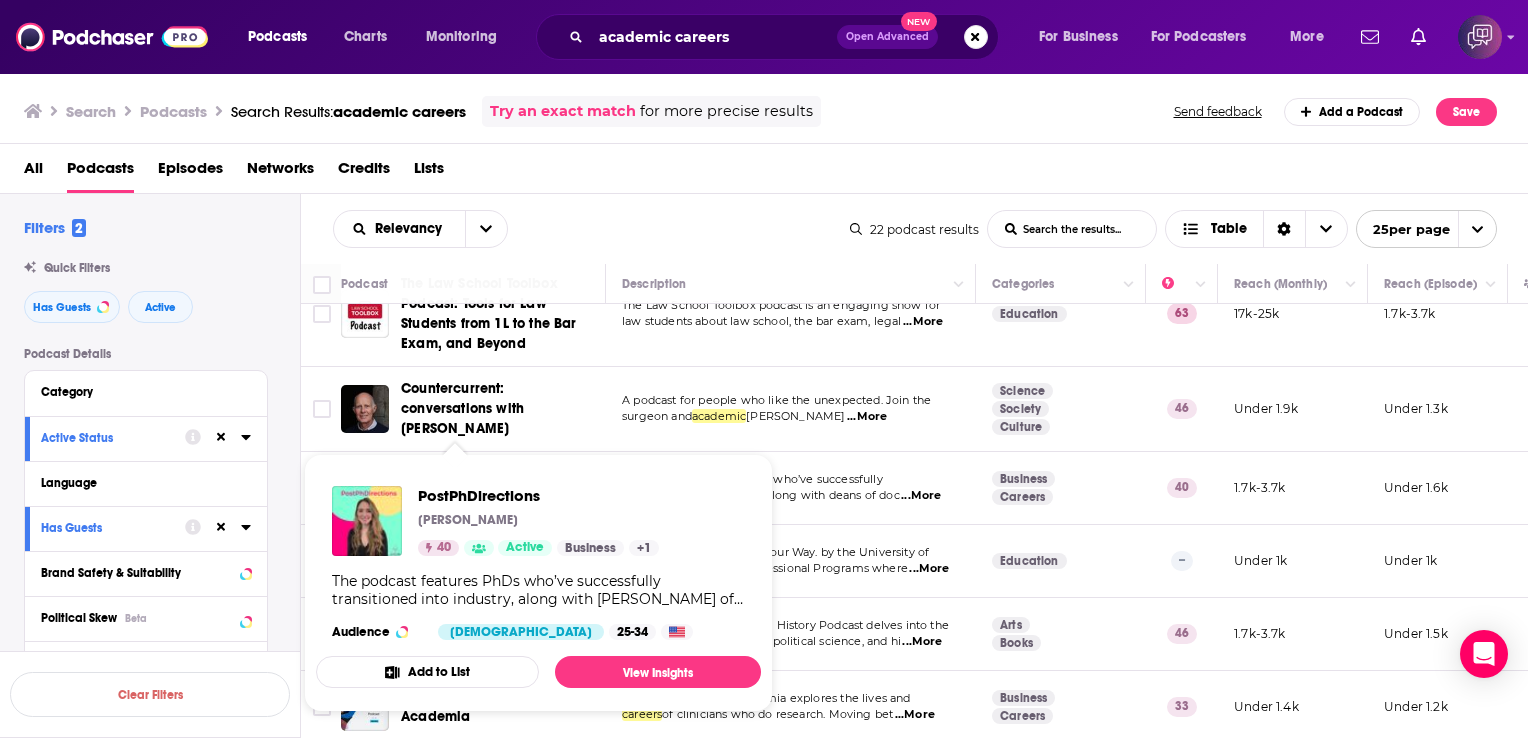 click on "PostPhDirections [PERSON_NAME] 40 Active Business + 1 The podcast features PhDs who’ve successfully transitioned into industry, along with deans of doctoral education, hiring managers, and recruiters. We explore how PhD holders can find fulfilling careers outside of academia and make the shift smoothly. Each episode dives into personal journeys, practical tips, and the resources available to support your transition, offering invaluable insights for anyone looking to take their skills beyond academic research and into the professional world.
Tune in and discover your next step! Audience [DEMOGRAPHIC_DATA] 25-34 Add to List View Insights" at bounding box center (538, 583) 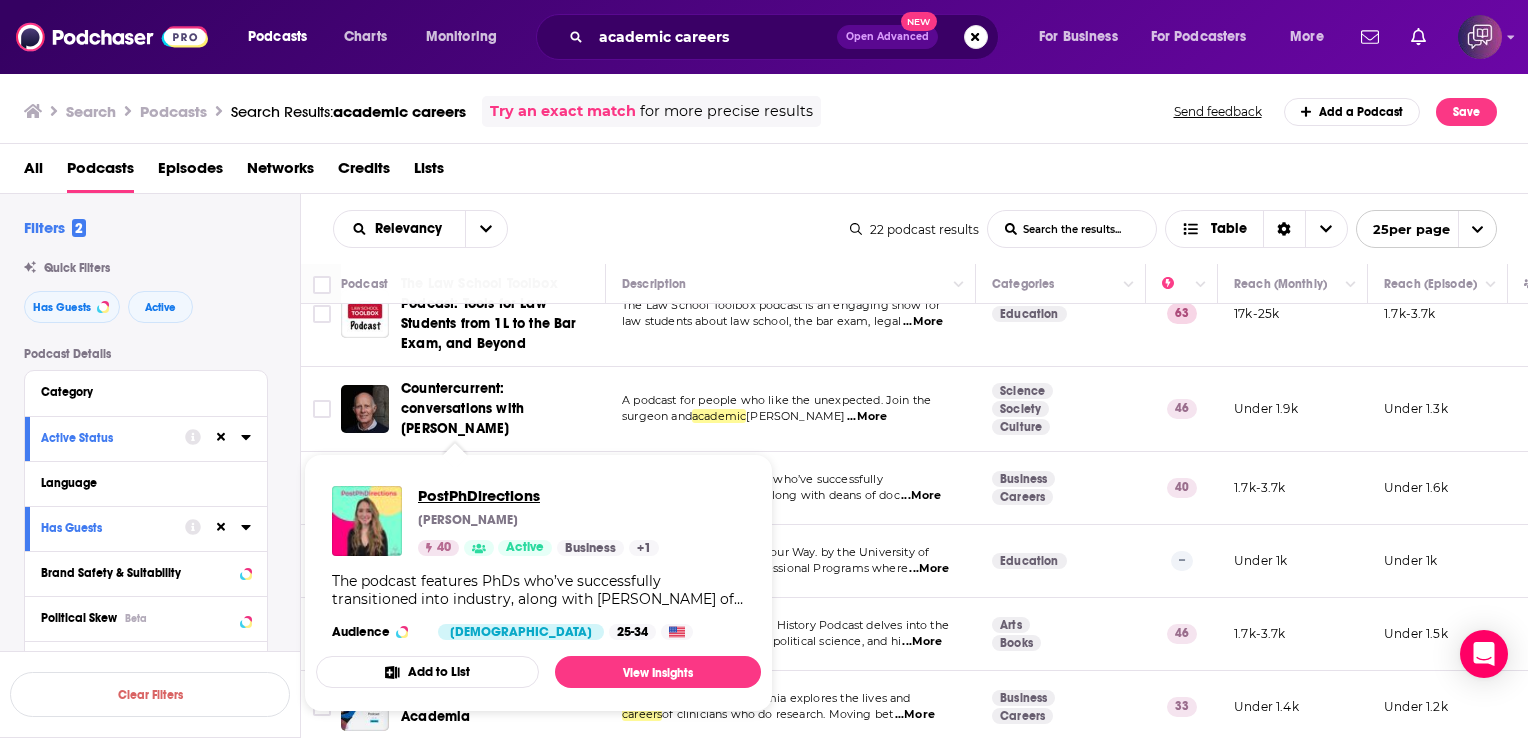 click on "PostPhDirections" at bounding box center (538, 495) 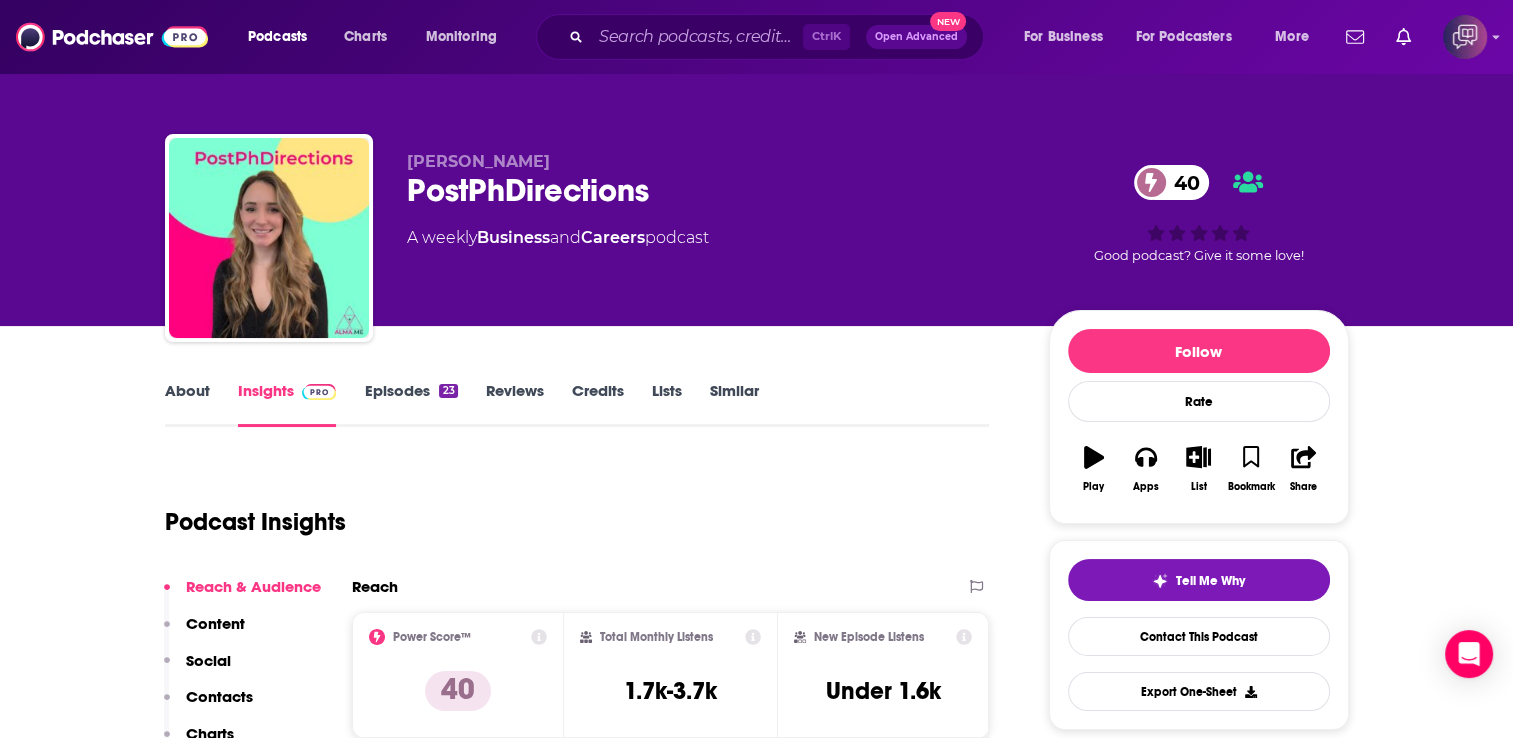 click on "About Insights Episodes 23 Reviews Credits Lists Similar Podcast Insights Reach & Audience Content Social Contacts Charts Rate Card Sponsors Details Similar Contact Podcast Open Website  Reach Power Score™ 40 Total Monthly Listens 1.7k-3.7k New Episode Listens Under 1.6k Export One-Sheet Audience Demographics Gender [DEMOGRAPHIC_DATA] Age [DEMOGRAPHIC_DATA] yo Parental Status Mixed Countries 1 [GEOGRAPHIC_DATA] 2 [GEOGRAPHIC_DATA] 3 [GEOGRAPHIC_DATA] 4 [GEOGRAPHIC_DATA] 5 [GEOGRAPHIC_DATA] Education Level Mostly  Higher Education Content Political Skew Not Available Socials This podcast does not have social handles yet. Contacts Submit a request  for contacts for this podcast. Charts All Charts All Categories All Countries 50 Careers   [GEOGRAPHIC_DATA] Apple Show History Estimated Rate Card Placement Cost Pre -roll Ads played  before an episode . $ 1  -  $ 100 Mid -roll Ads played  during an episode . $ 1  -  $ 100 Post -roll Ads played  after an episode . $ 1  -  $ 100 Recent Sponsors of  PostPhDirections Beta Add to Podcast Details Podcast Status Active Release Period Weekly" at bounding box center (757, 5220) 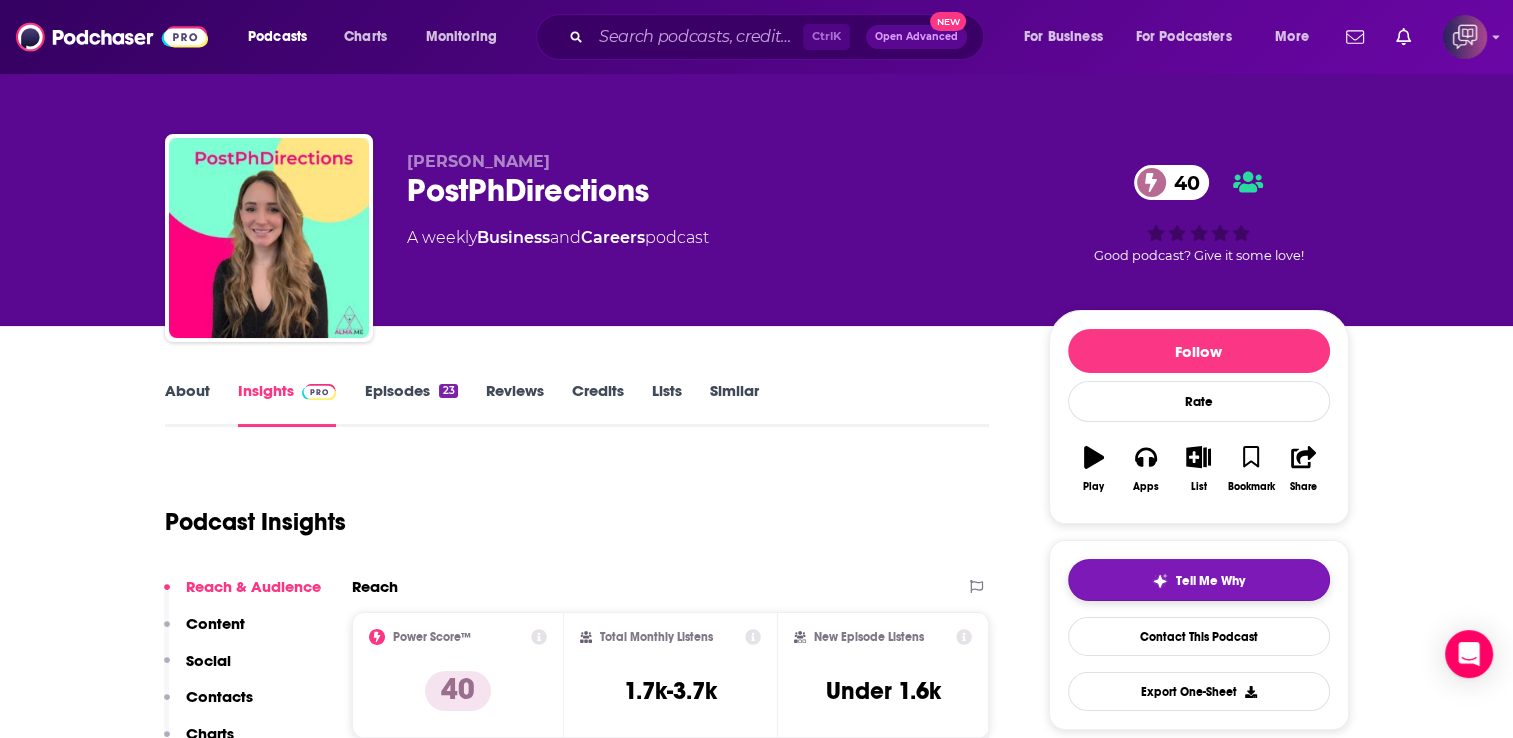 click on "Tell Me Why" at bounding box center (1199, 580) 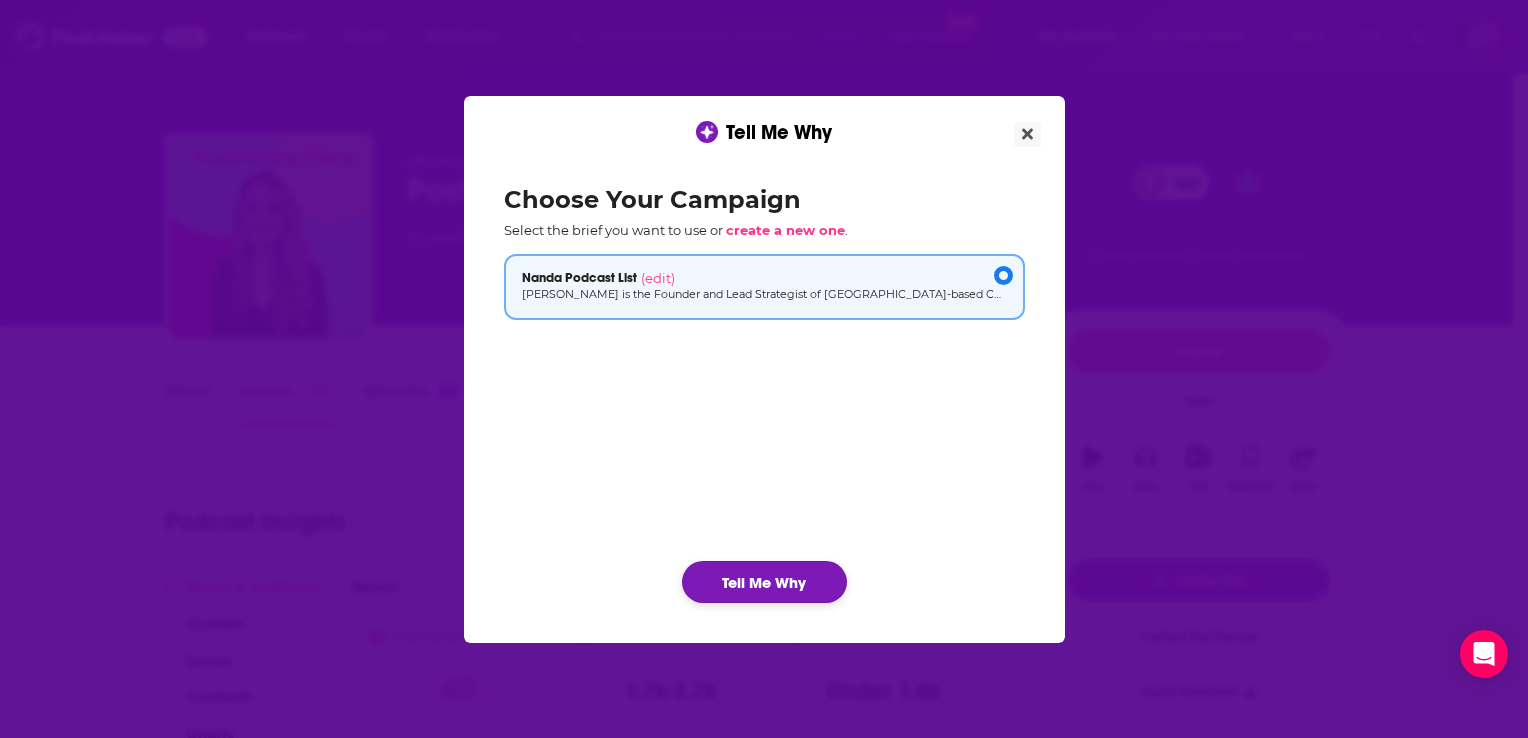 click on "Tell Me Why" 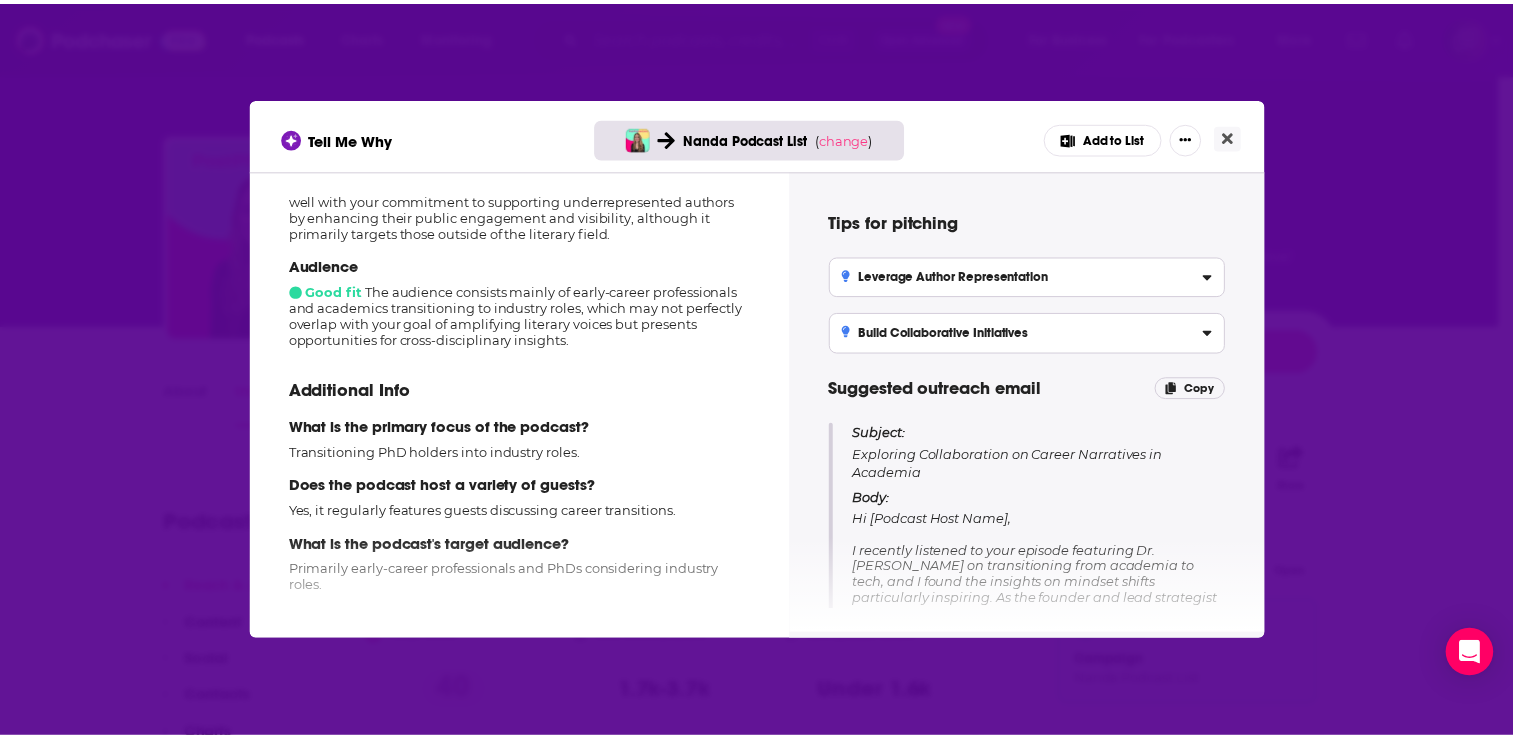 scroll, scrollTop: 394, scrollLeft: 0, axis: vertical 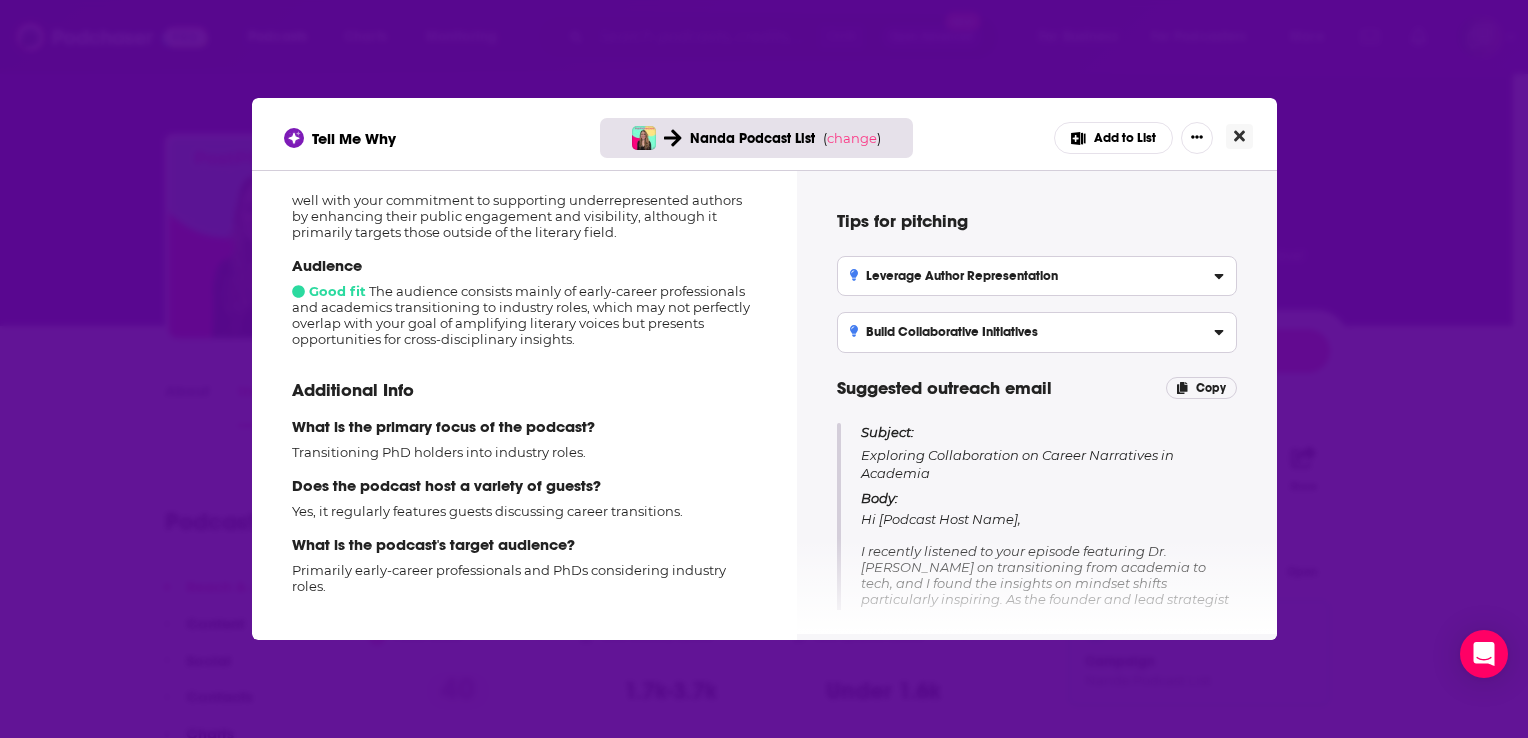 click at bounding box center (1239, 136) 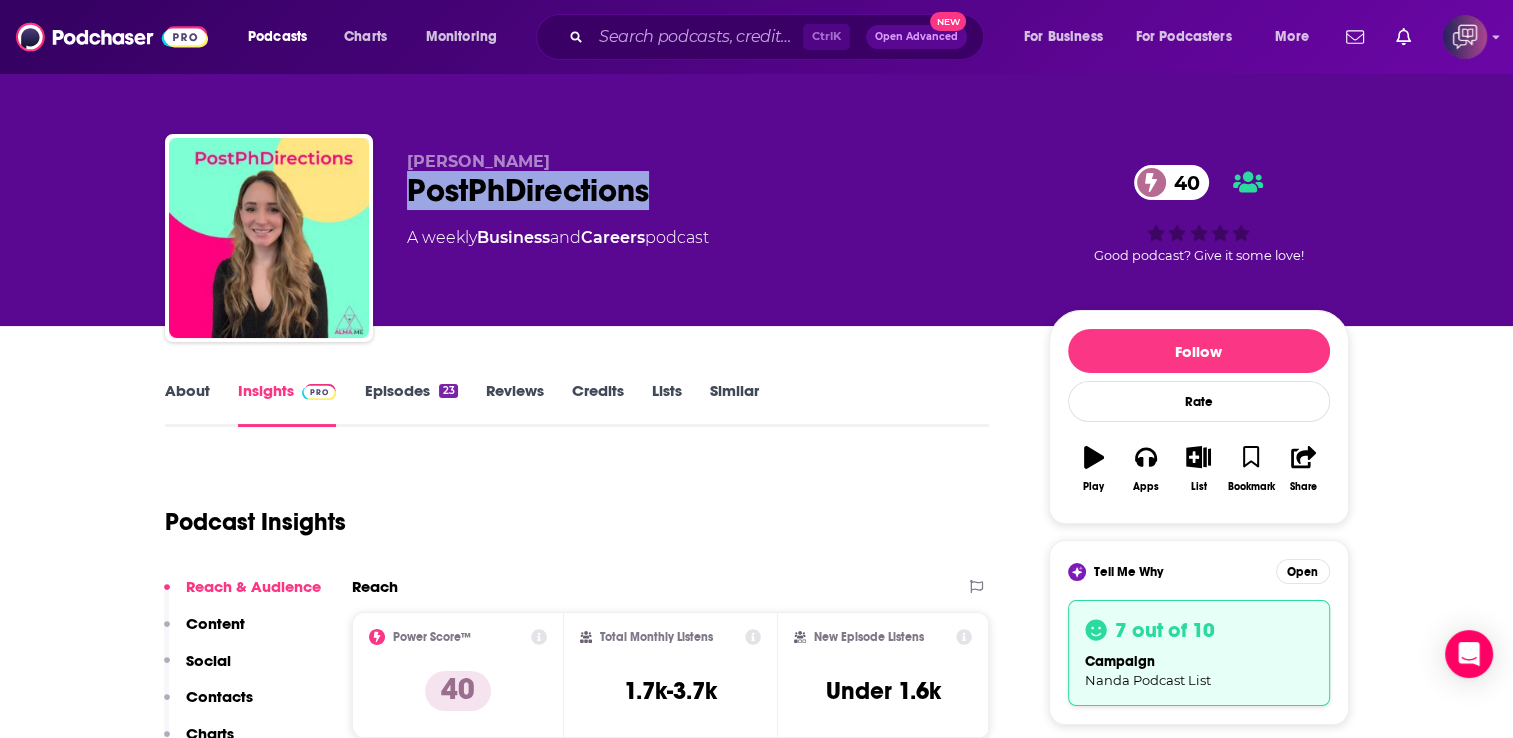 drag, startPoint x: 688, startPoint y: 193, endPoint x: 409, endPoint y: 193, distance: 279 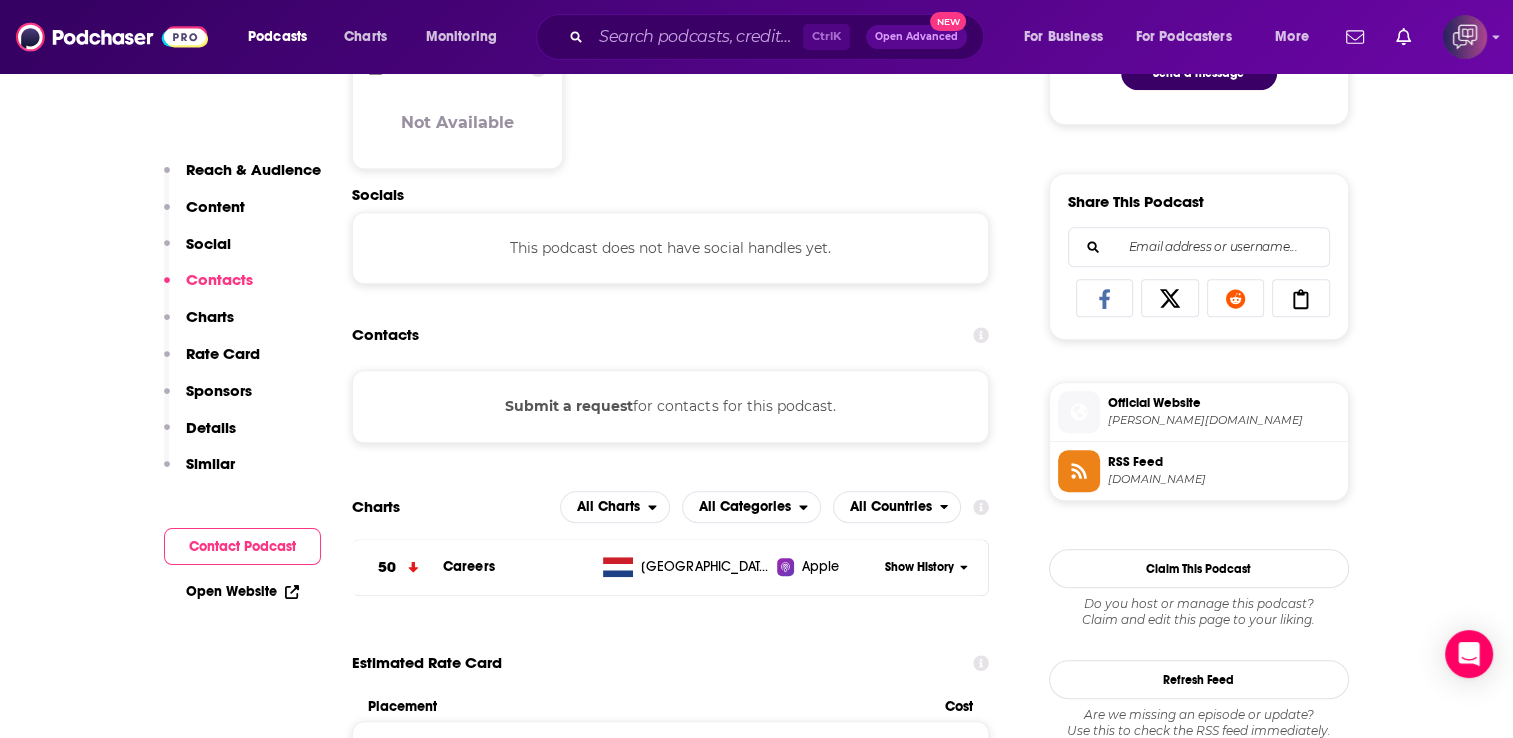 scroll, scrollTop: 1336, scrollLeft: 0, axis: vertical 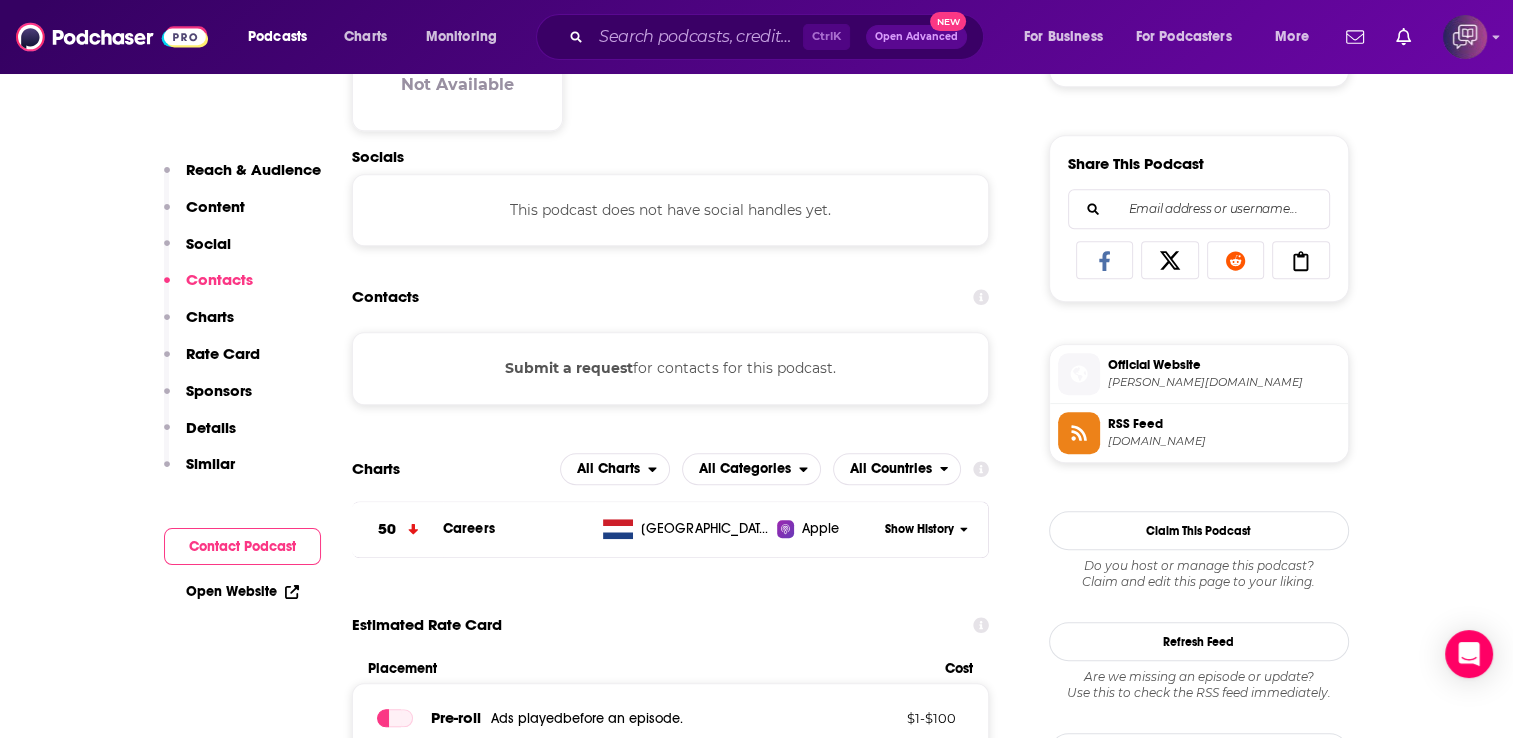 click on "Reach Power Score™ 40 Total Monthly Listens 1.7k-3.7k New Episode Listens Under 1.6k Export One-Sheet Audience Demographics Gender [DEMOGRAPHIC_DATA] Age [DEMOGRAPHIC_DATA] yo Parental Status Mixed Countries 1 [GEOGRAPHIC_DATA] 2 [GEOGRAPHIC_DATA] 3 [GEOGRAPHIC_DATA] 4 [GEOGRAPHIC_DATA] 5 [GEOGRAPHIC_DATA] Education Level Mostly  Higher Education Content Political Skew Not Available Socials This podcast does not have social handles yet. Contacts Submit a request  for contacts for this podcast. Charts All Charts All Categories All Countries 50 Careers   [GEOGRAPHIC_DATA] Apple Show History Estimated Rate Card Placement Cost Pre -roll Ads played  before an episode . $ 1  -  $ 100 Mid -roll Ads played  during an episode . $ 1  -  $ 100 Post -roll Ads played  after an episode . $ 1  -  $ 100 Recent Sponsors of  PostPhDirections Beta Add to We do not have sponsor history for this podcast yet or there are no sponsors. Podcast Details Podcast Status Active Release Period Weekly Explicit No First Episode [DATE] Latest Episode [DATE] Episode Length 35 minutes Language 23" at bounding box center (671, 4009) 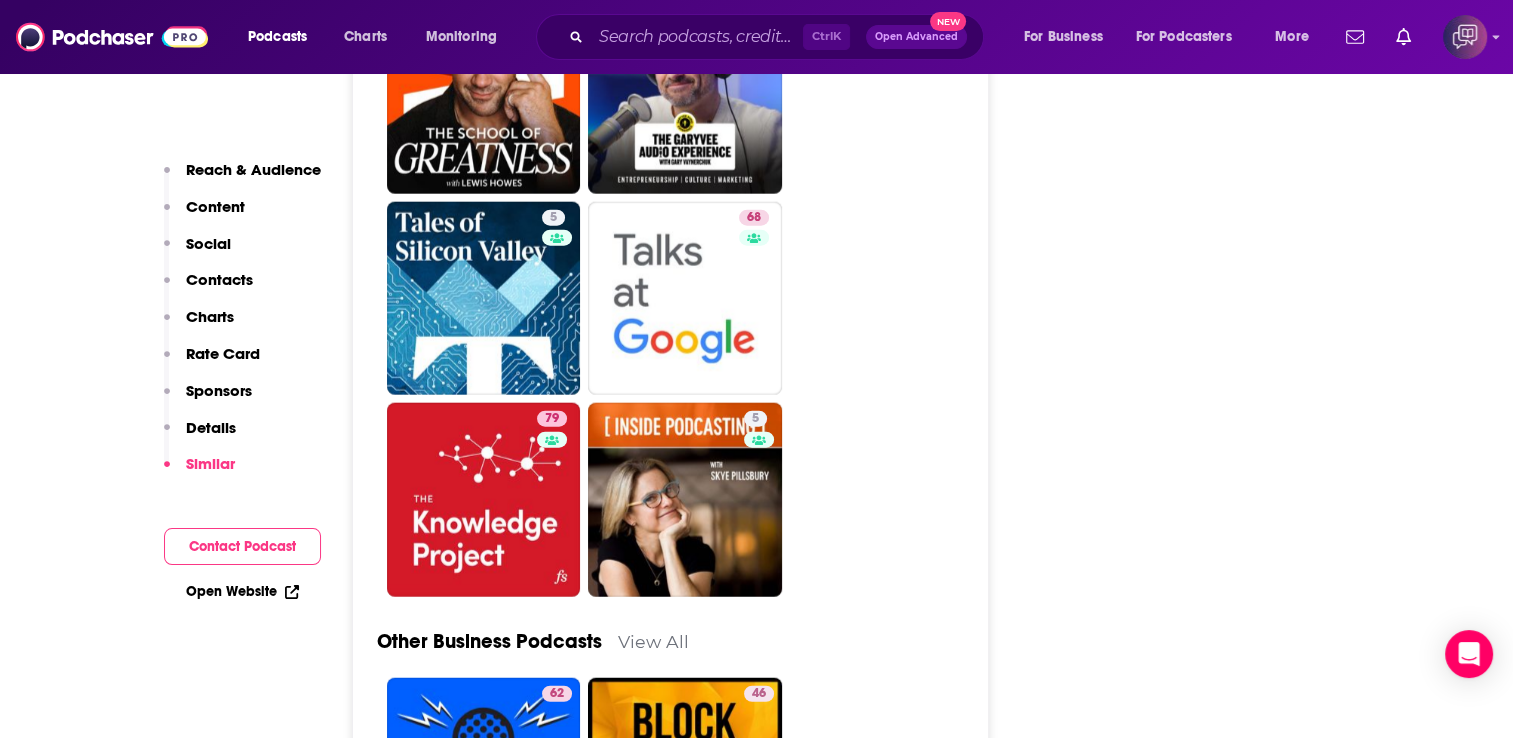 scroll, scrollTop: 5016, scrollLeft: 0, axis: vertical 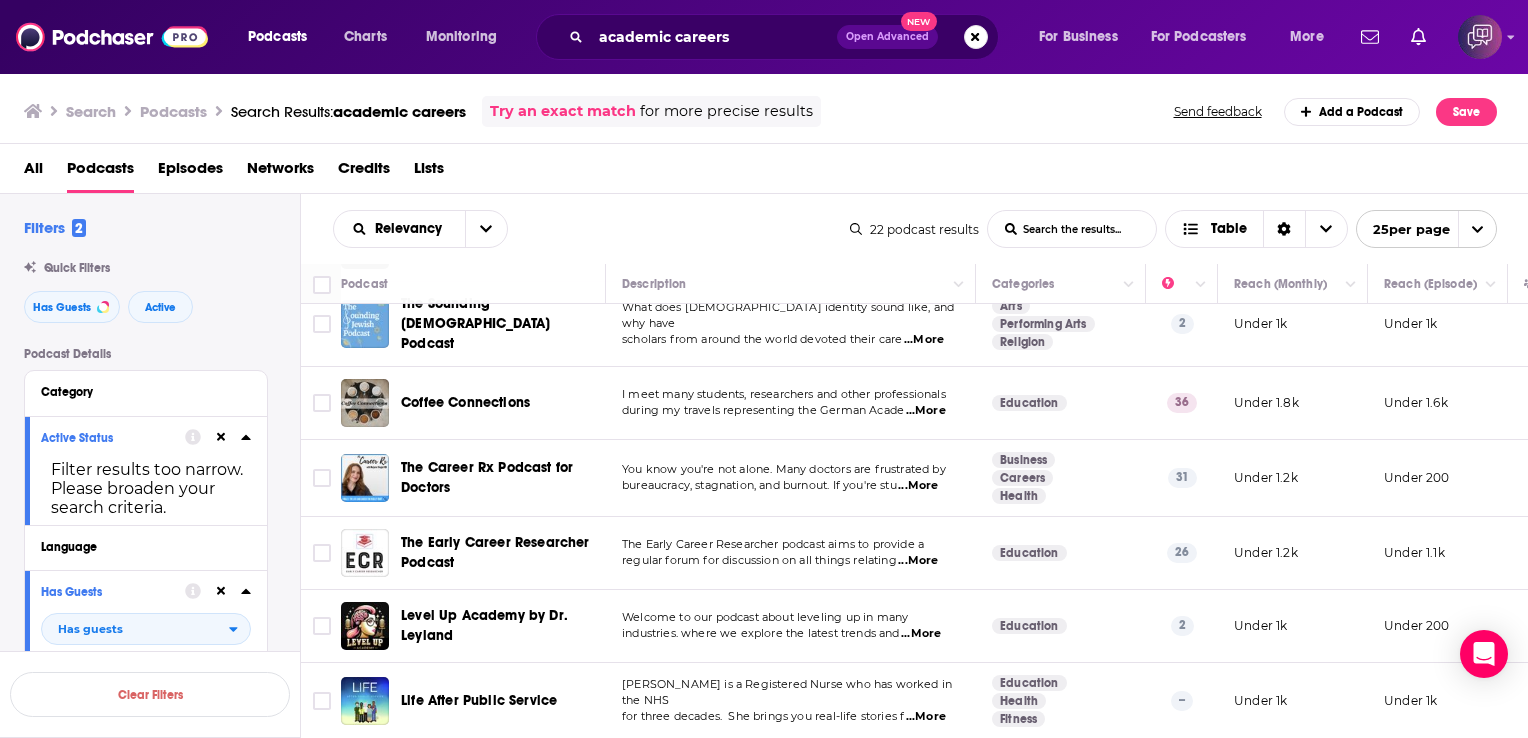 click on "...More" at bounding box center (926, 411) 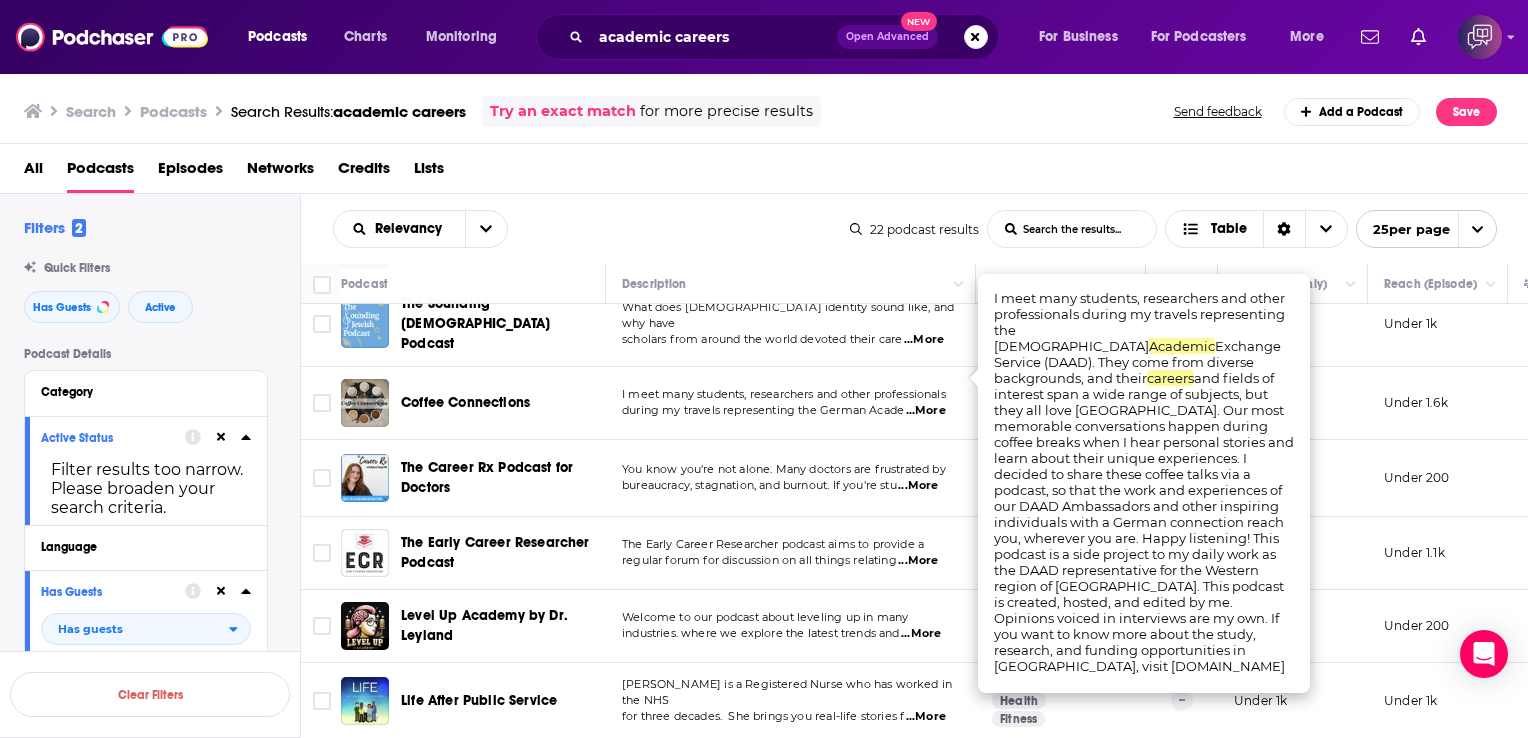 click on "I meet many students, researchers and other professionals" at bounding box center (784, 394) 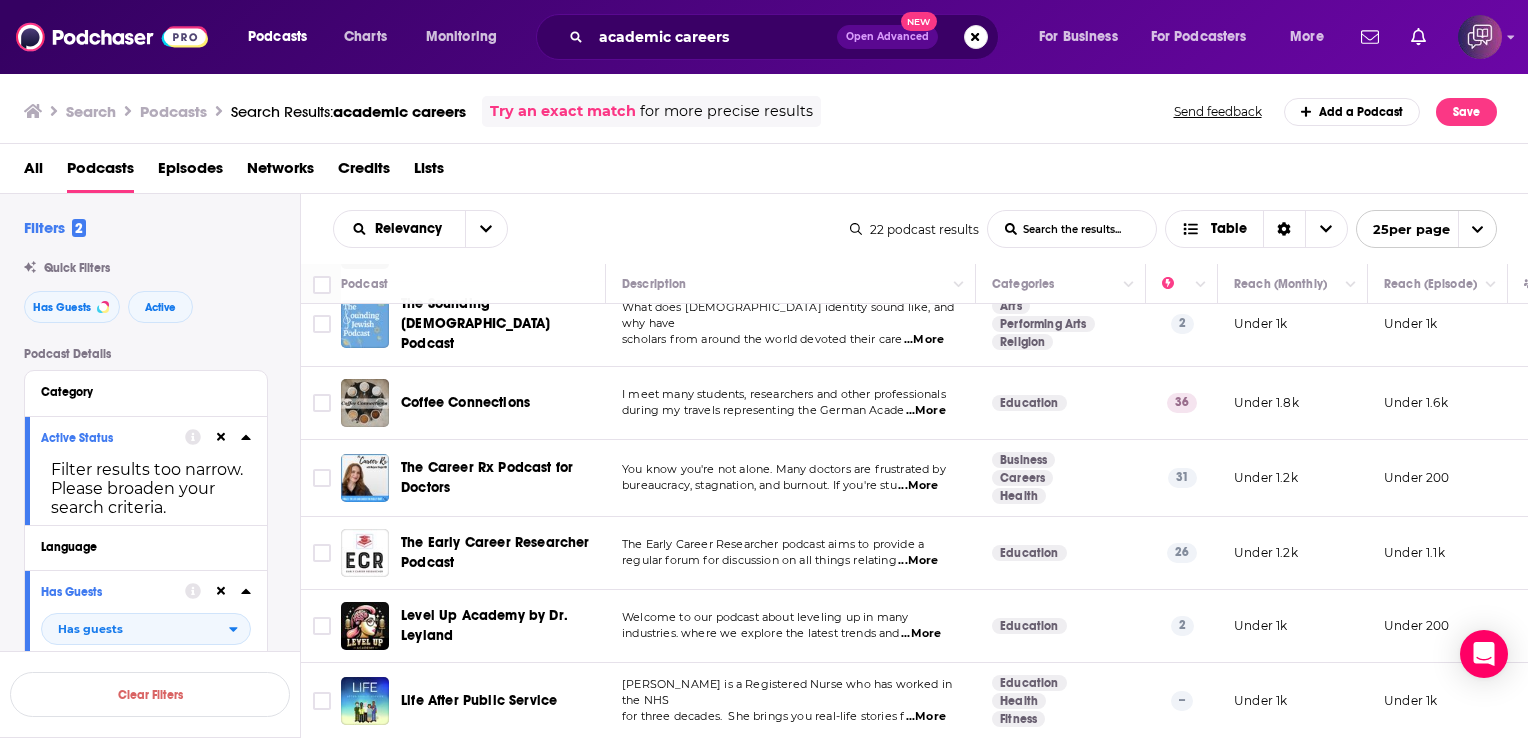 click on "...More" at bounding box center [926, 411] 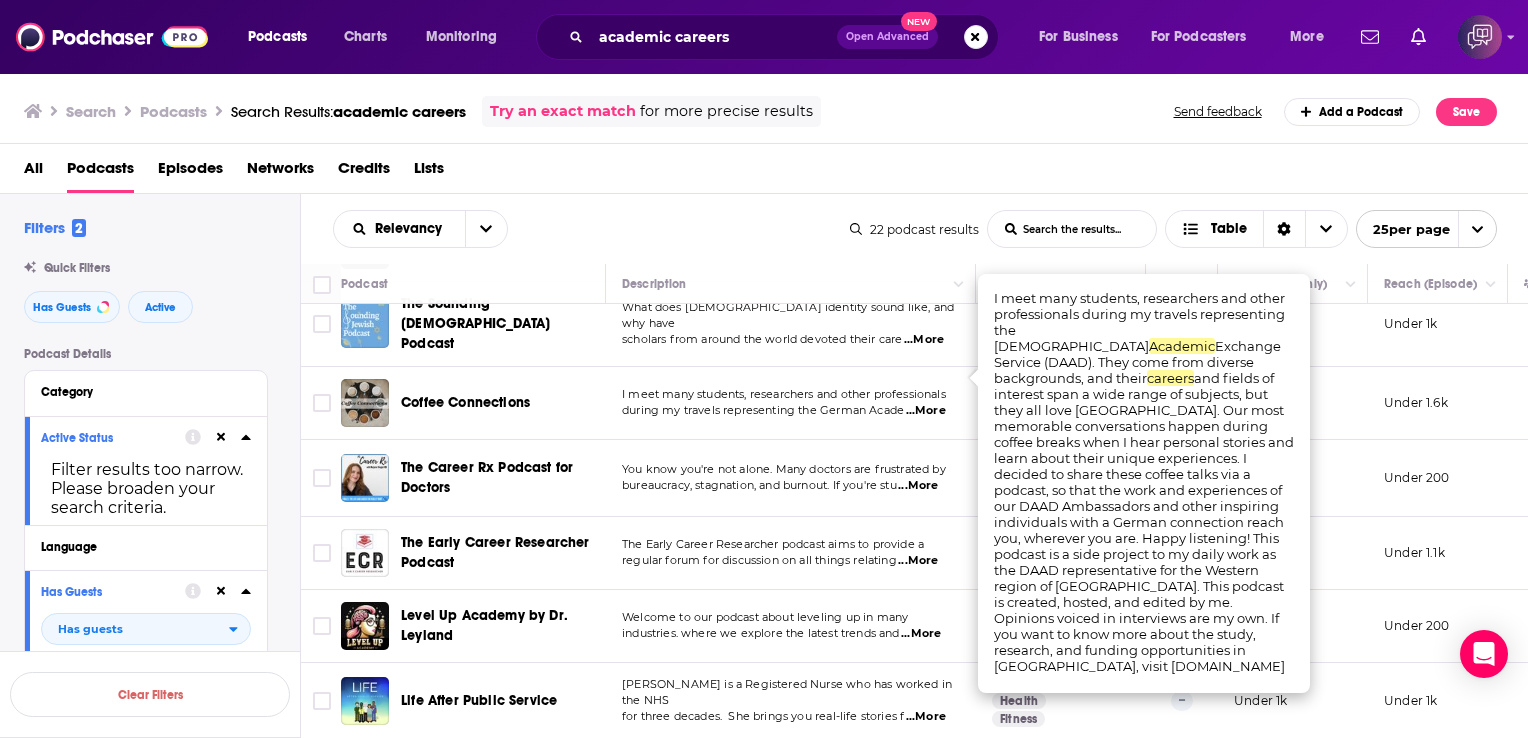 click on "I meet many students, researchers and other professionals during my travels representing the German Acade  ...More" at bounding box center (791, 403) 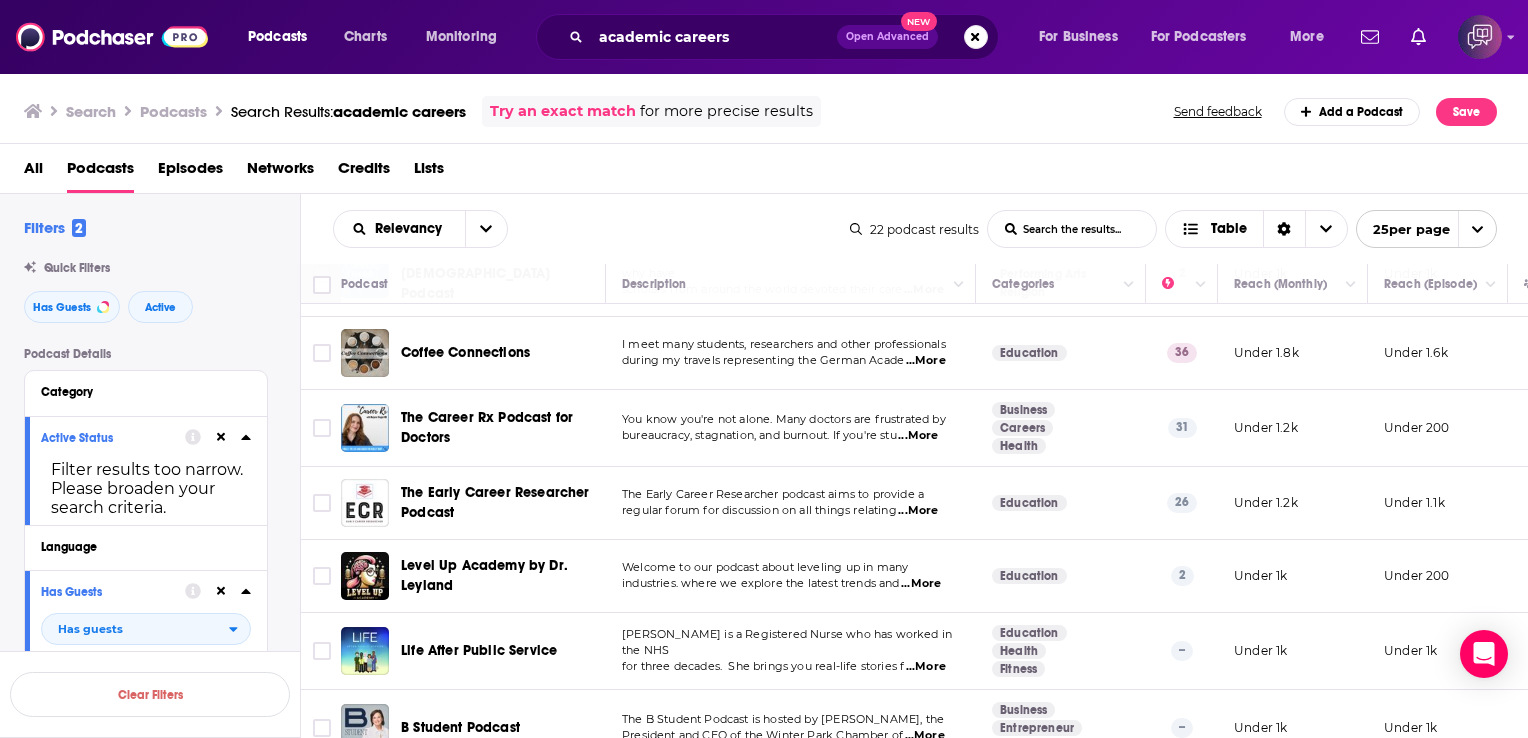 scroll, scrollTop: 1322, scrollLeft: 0, axis: vertical 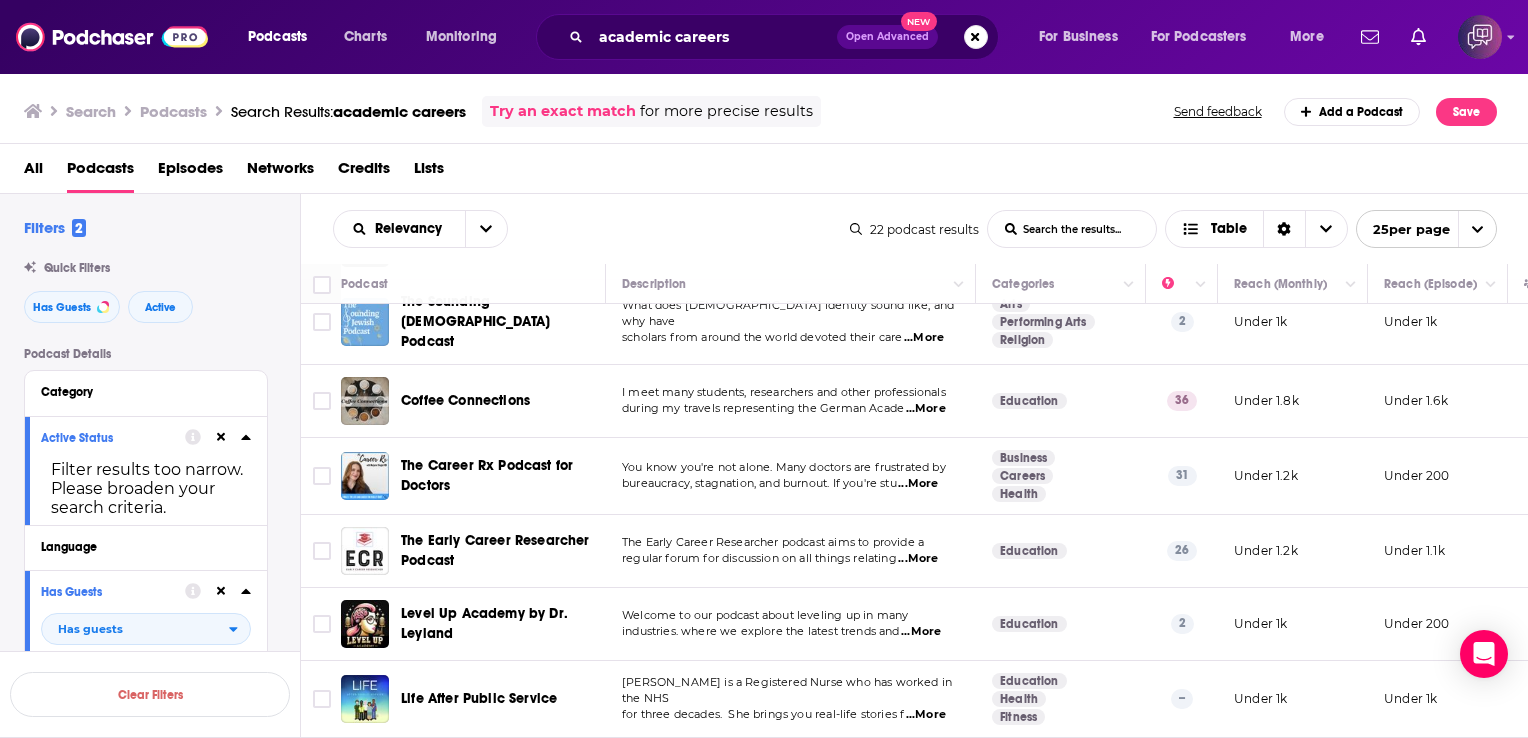 click on "Coffee Connections" at bounding box center [465, 400] 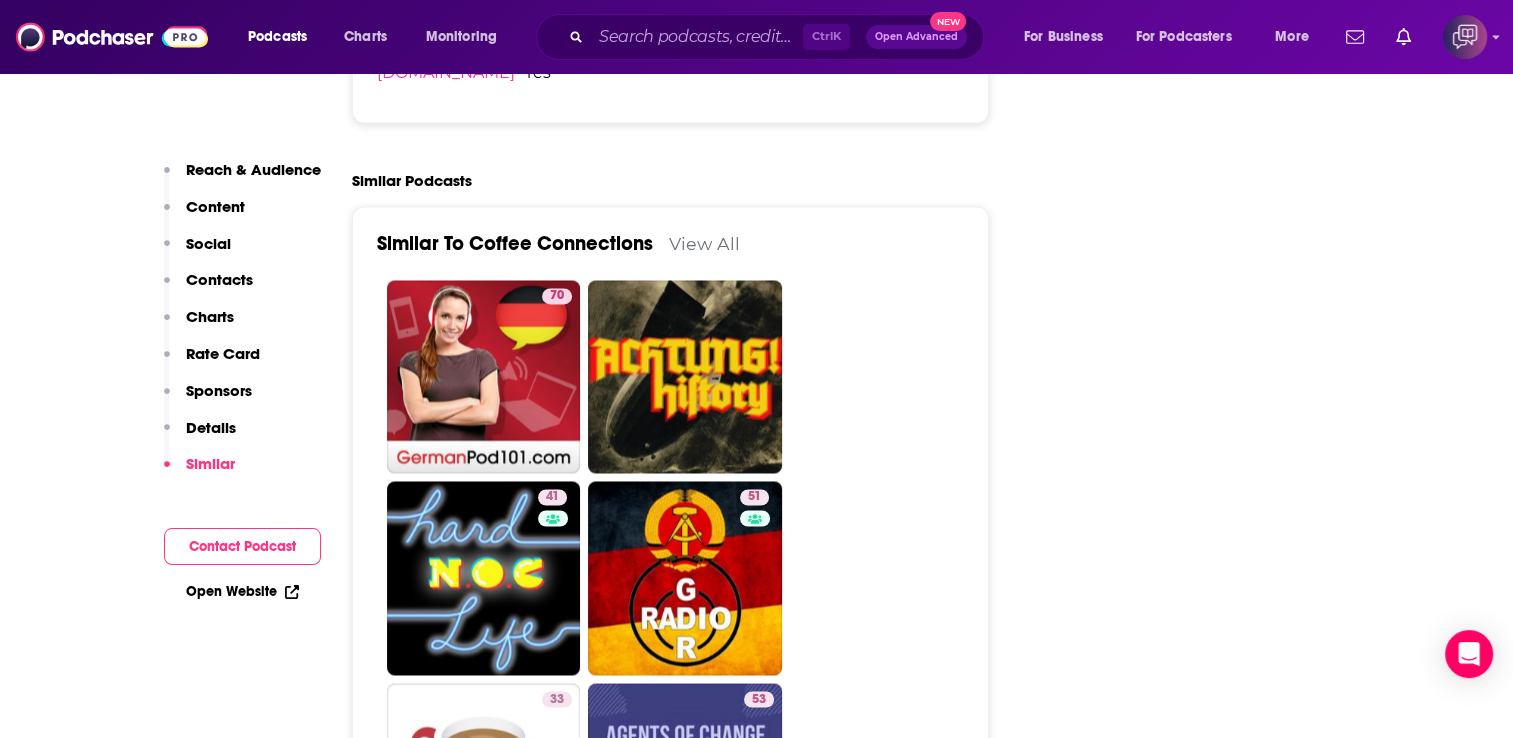 scroll, scrollTop: 3234, scrollLeft: 0, axis: vertical 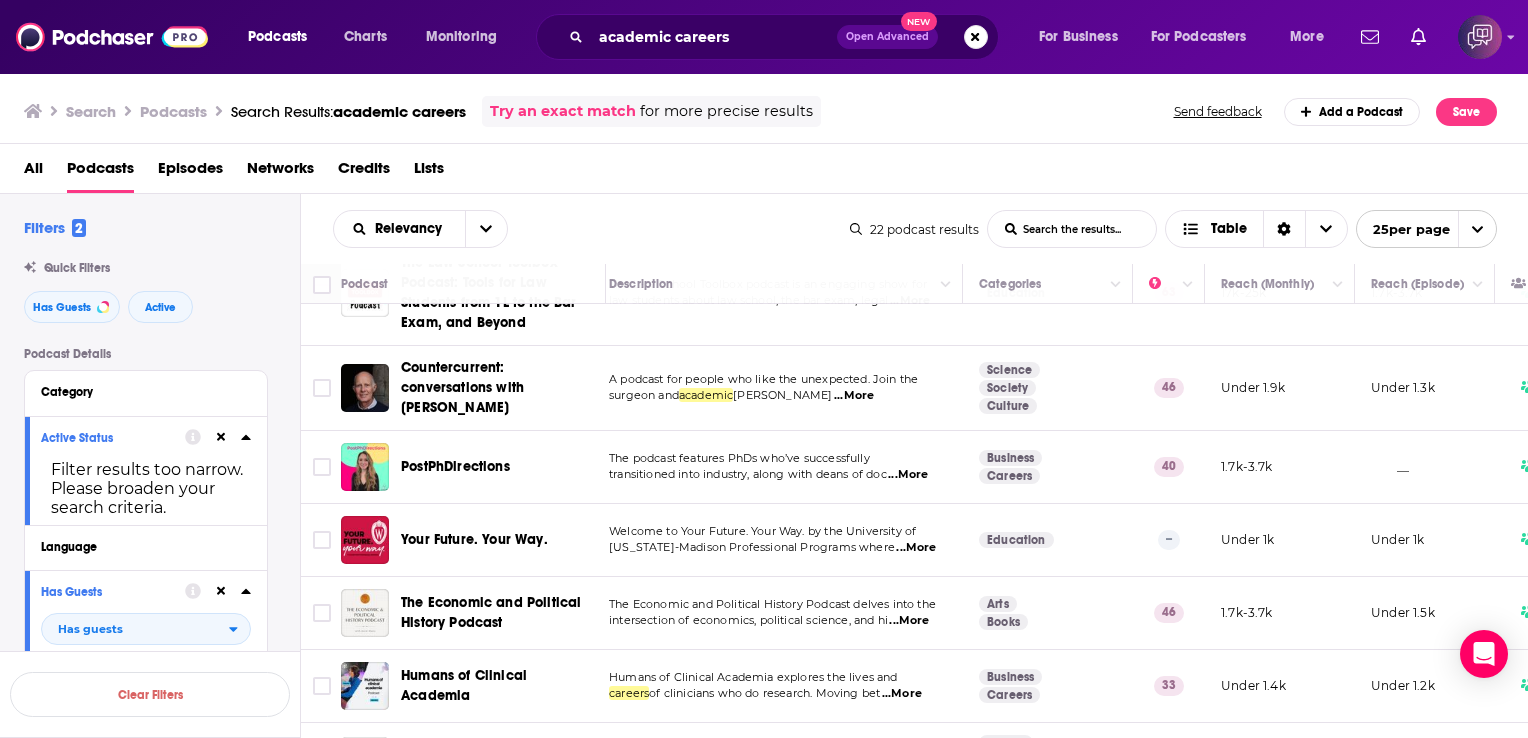 click on "PostPhDirections" at bounding box center [455, 466] 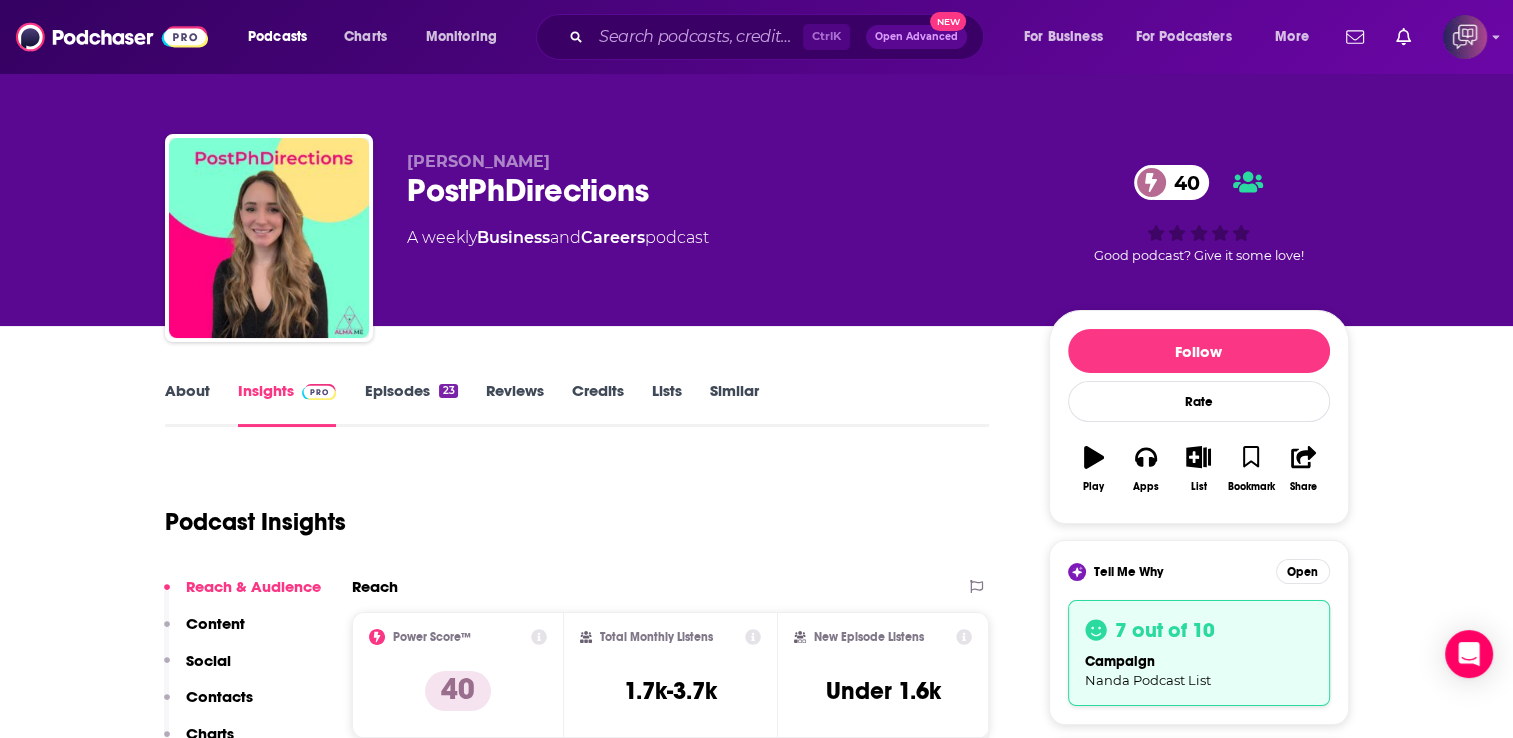 click on "Similar" at bounding box center (734, 404) 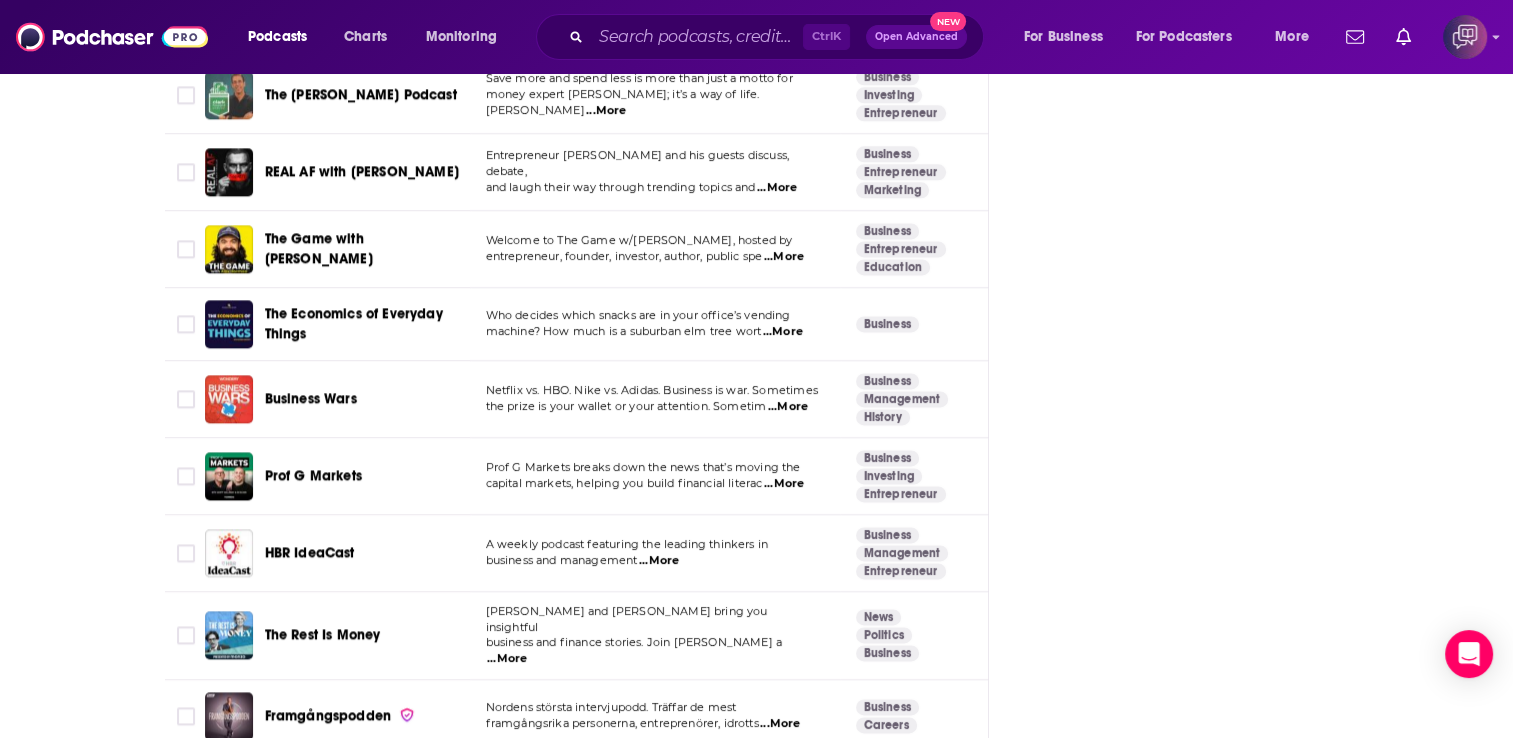 scroll, scrollTop: 3440, scrollLeft: 0, axis: vertical 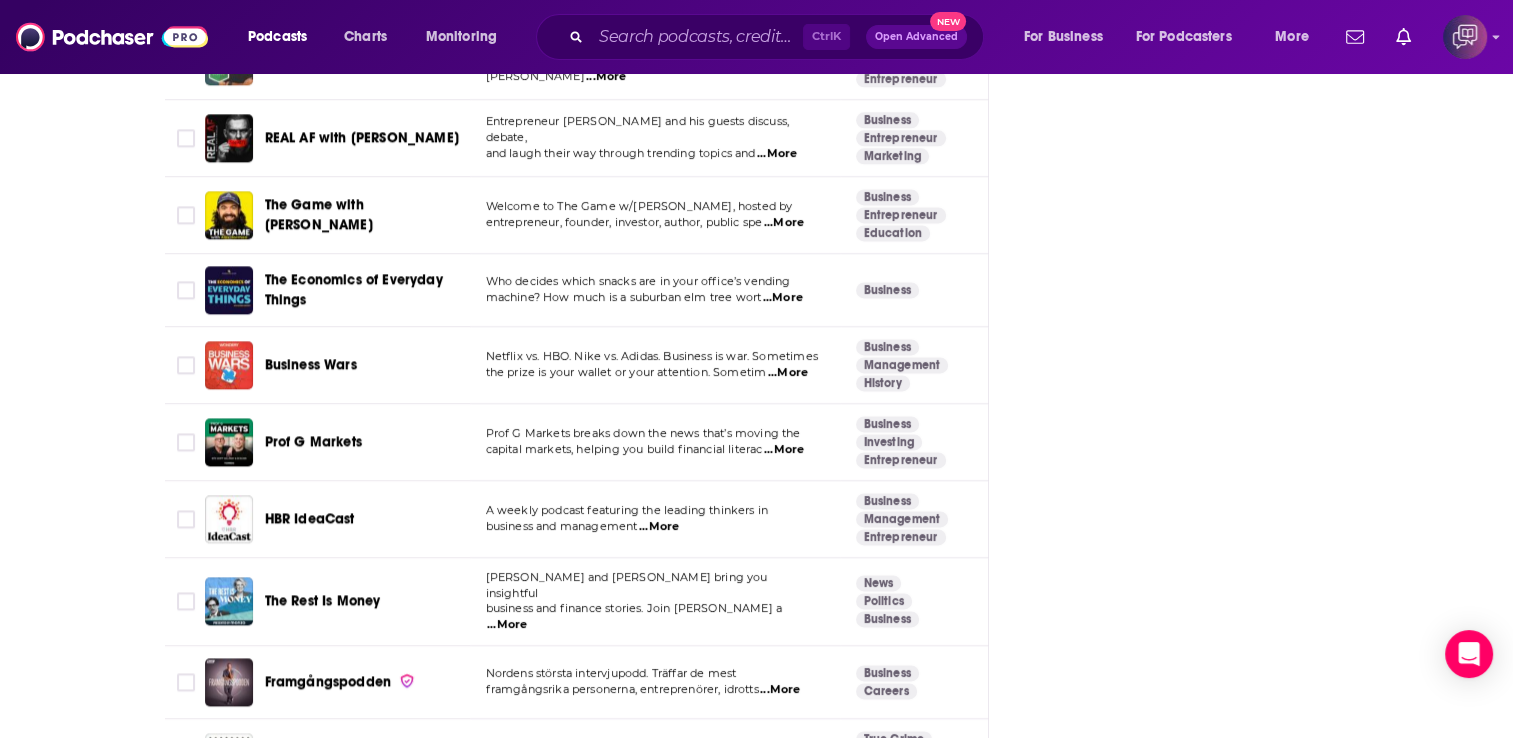 click on "...More" at bounding box center (659, 527) 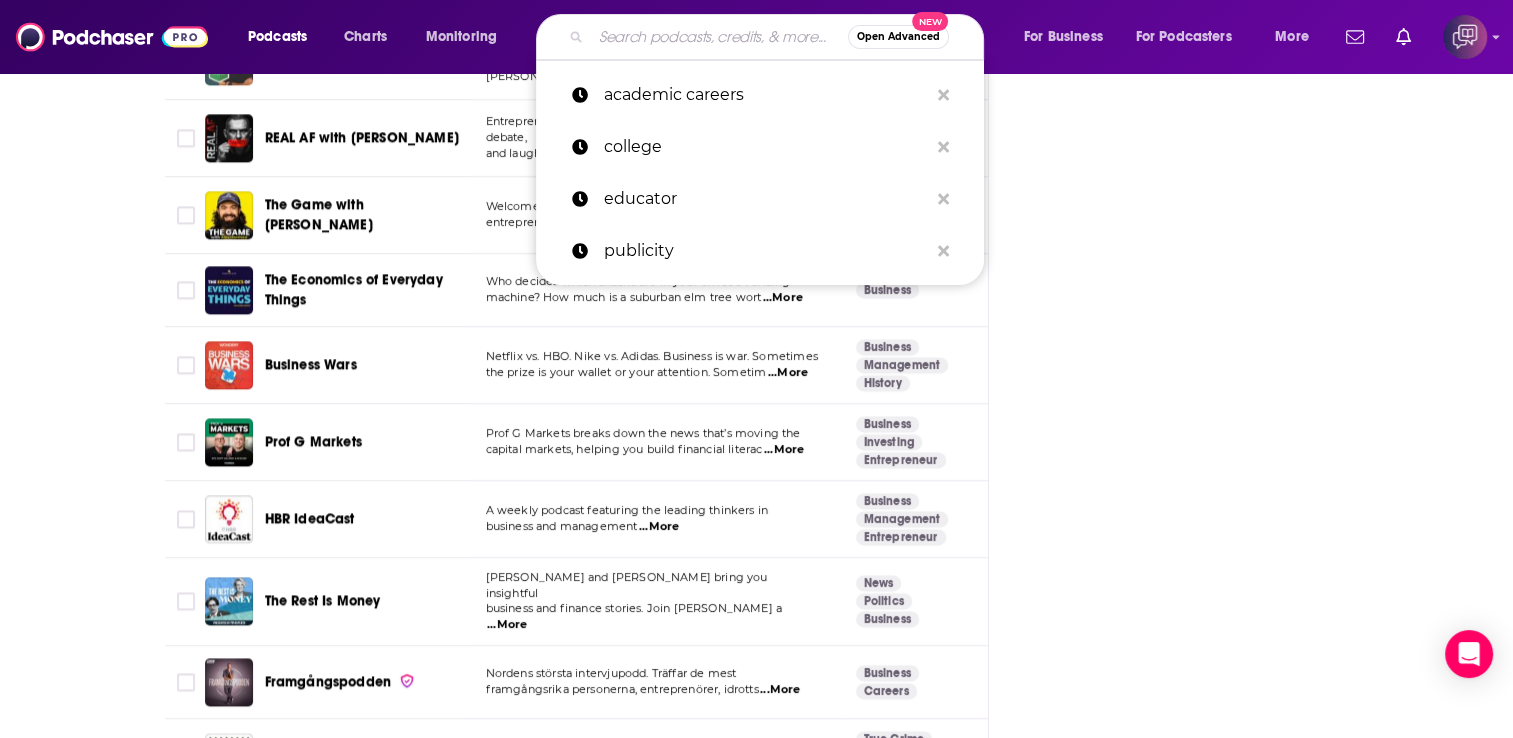 click at bounding box center (719, 37) 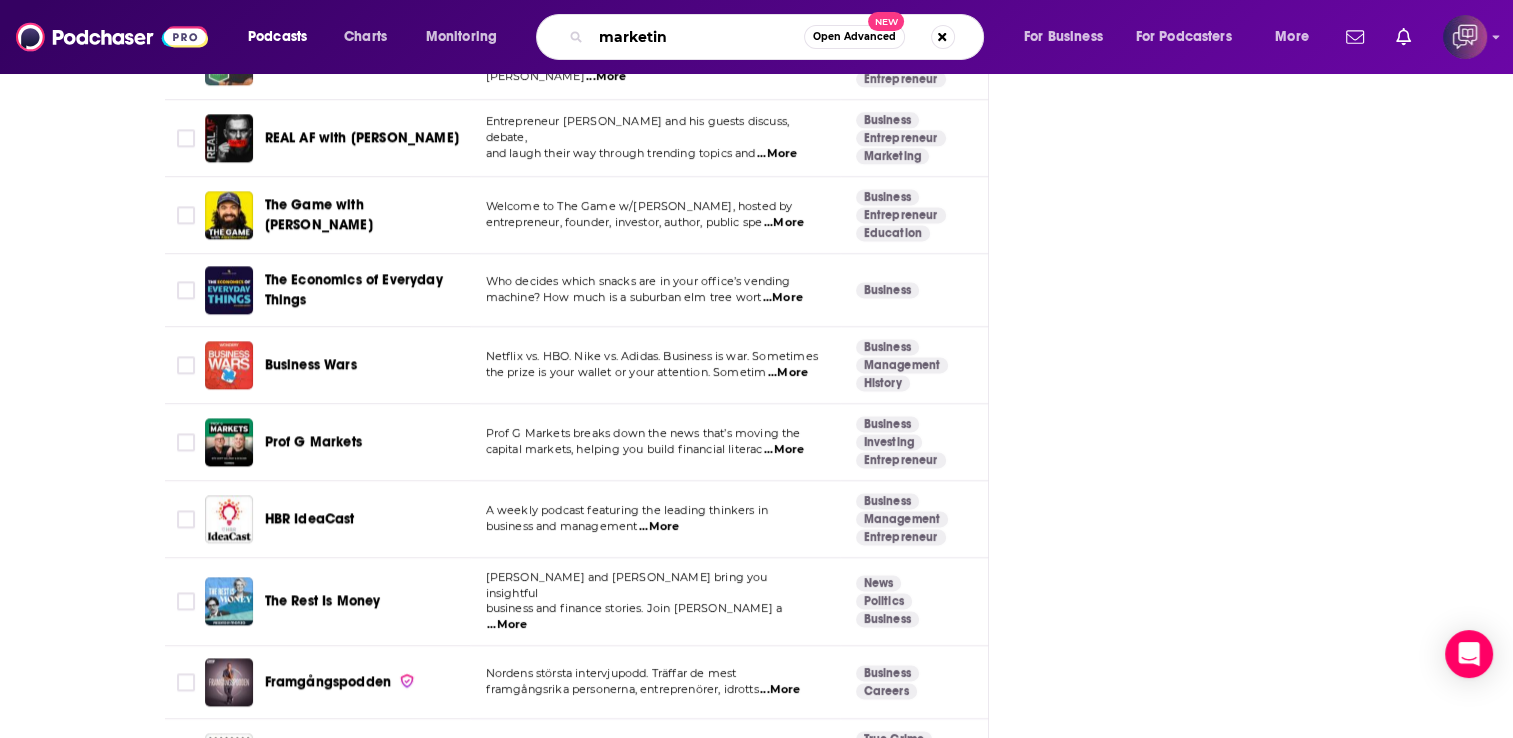 type on "marketing" 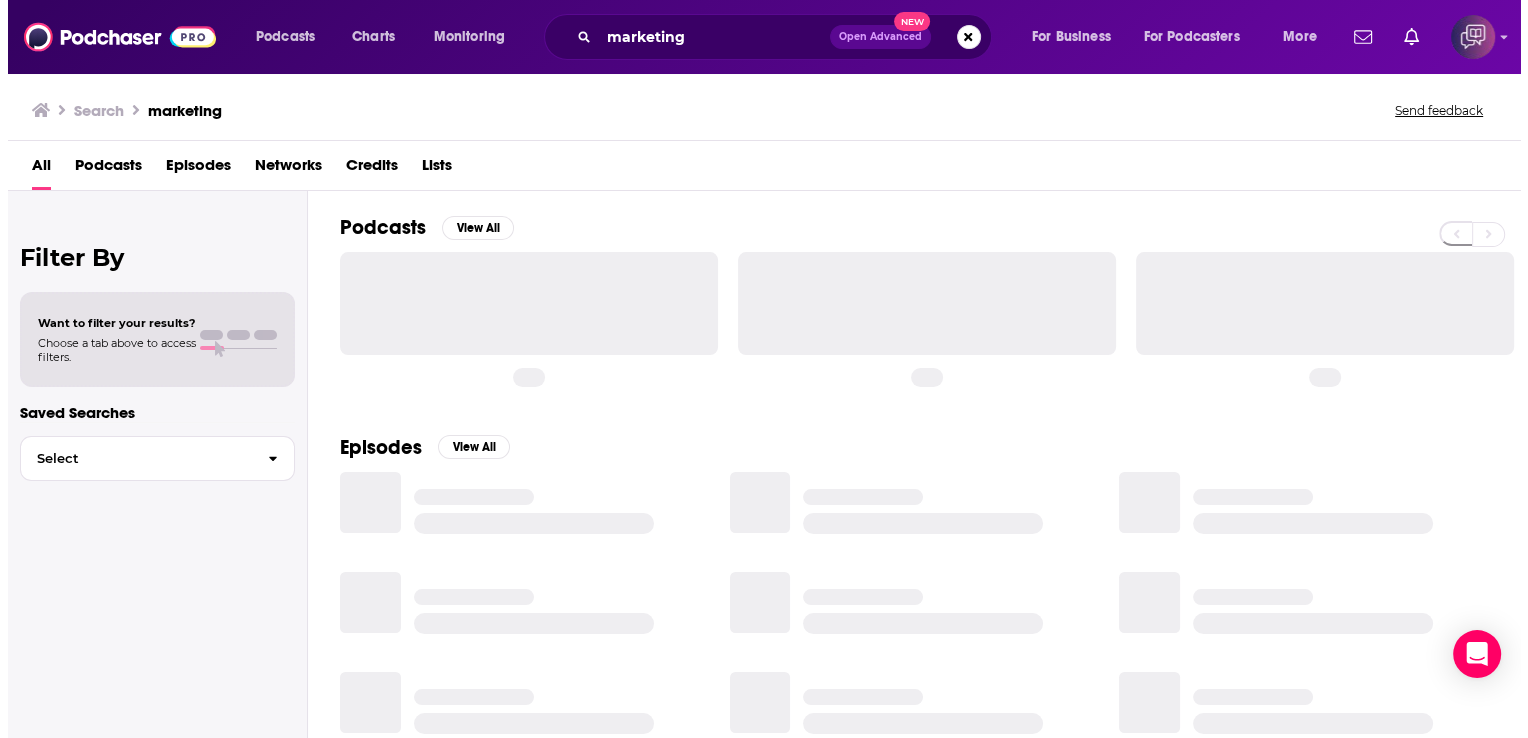 scroll, scrollTop: 0, scrollLeft: 0, axis: both 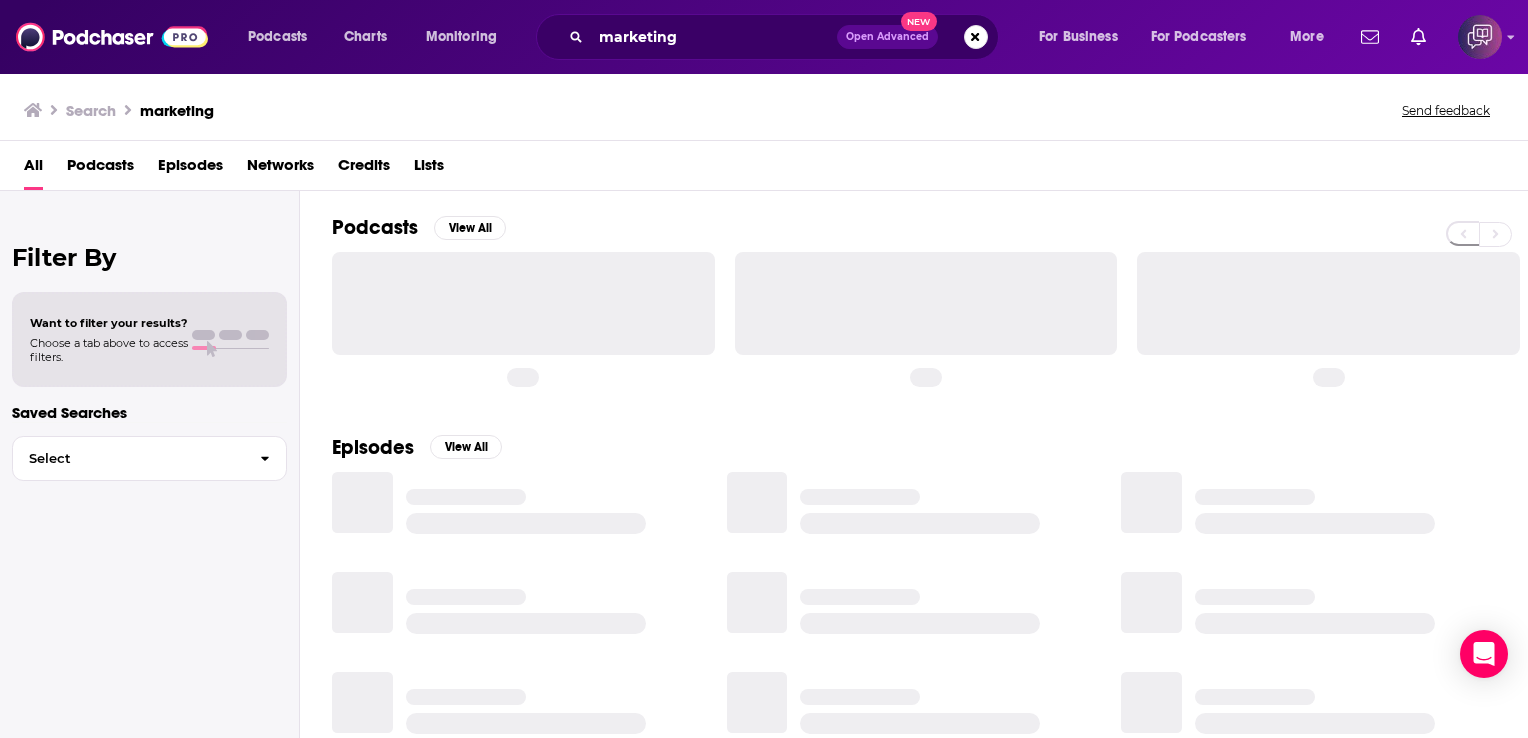 click on "Podcasts" at bounding box center (100, 169) 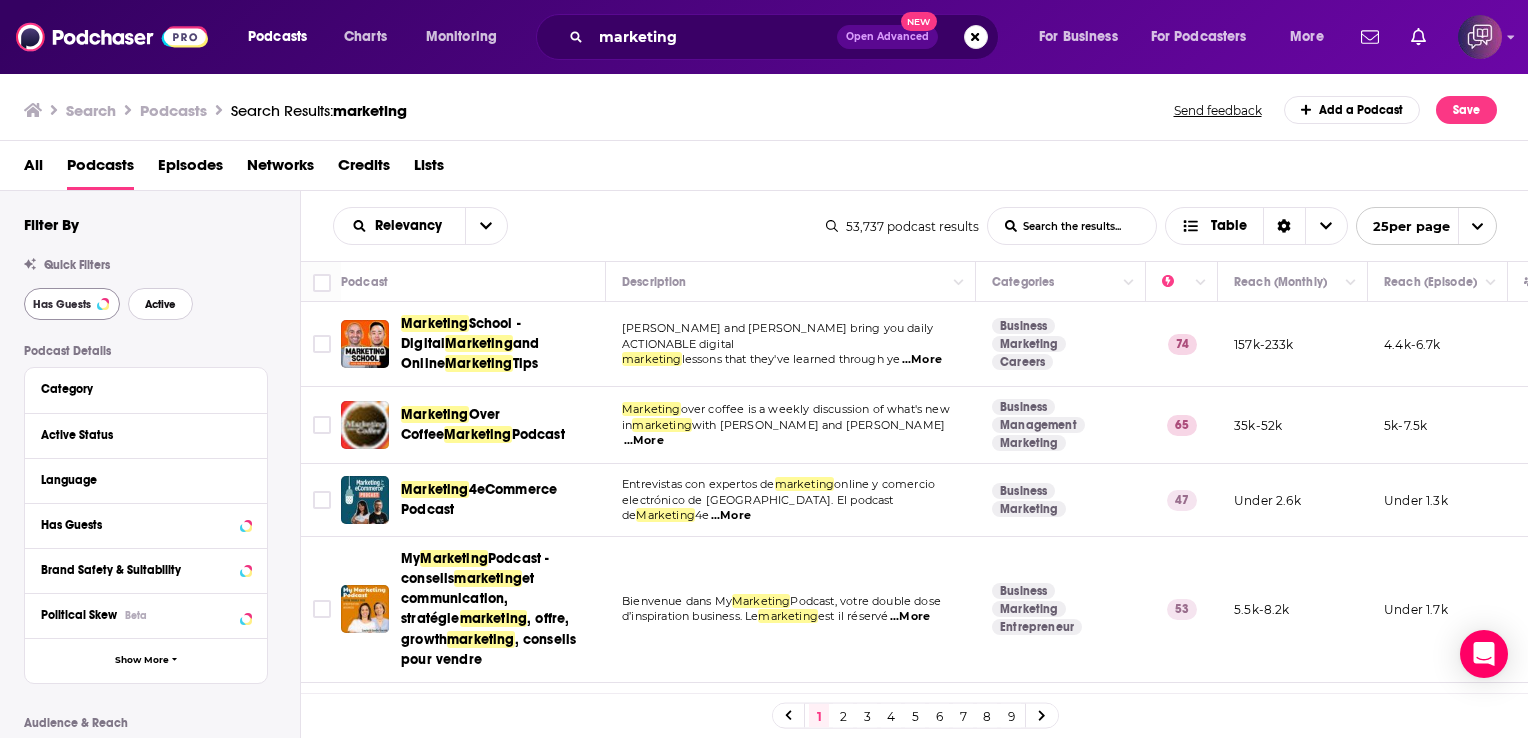 drag, startPoint x: 168, startPoint y: 294, endPoint x: 86, endPoint y: 302, distance: 82.38932 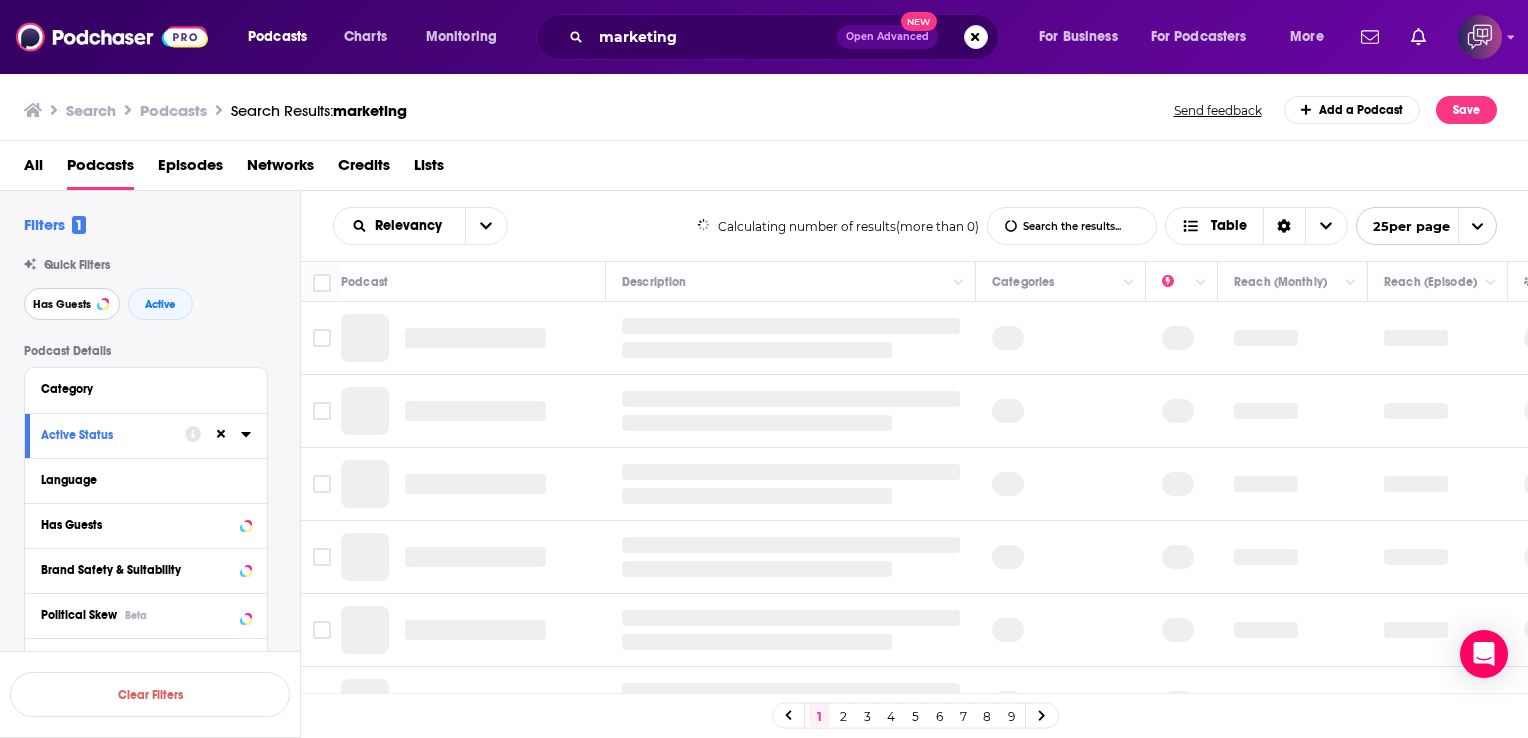 click on "Has Guests" at bounding box center (62, 304) 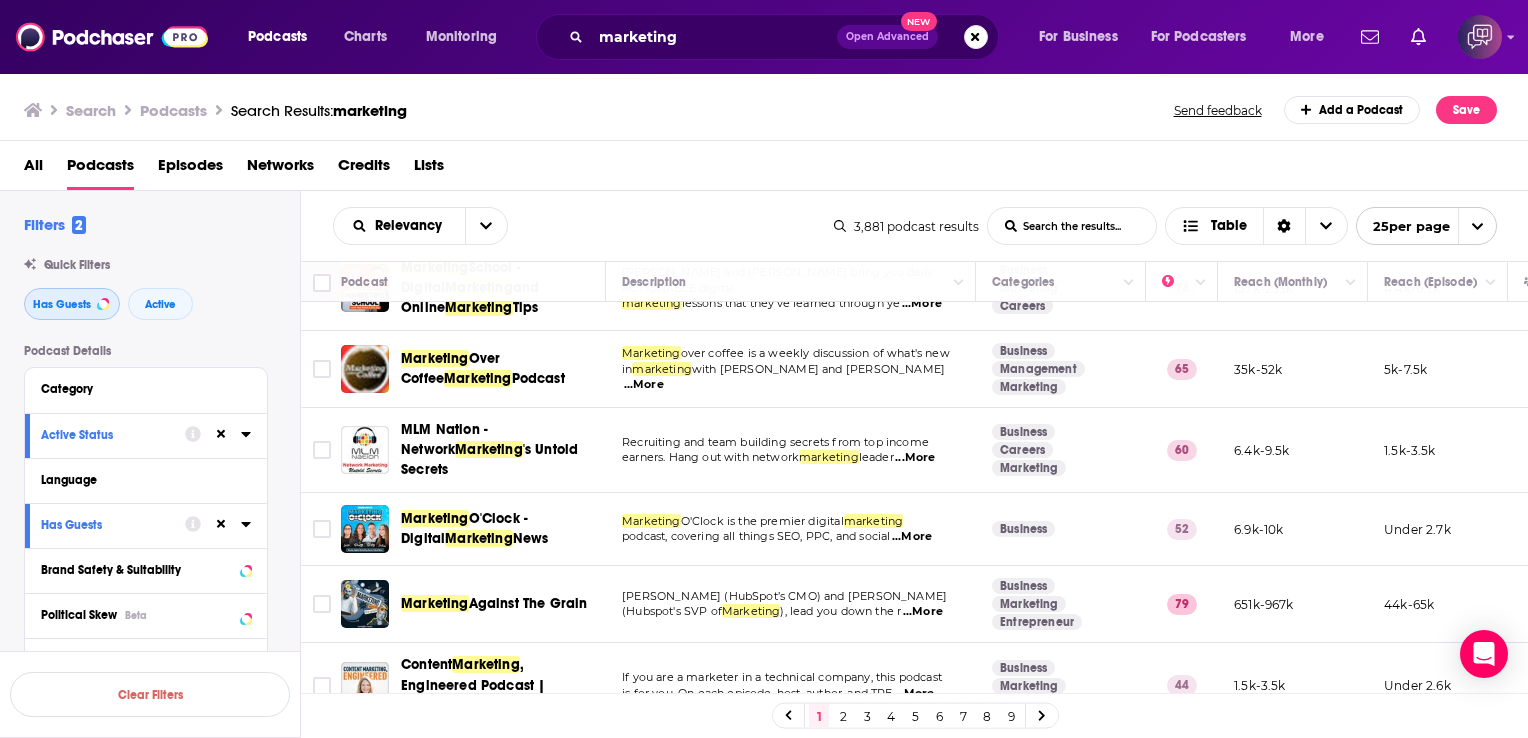 scroll, scrollTop: 60, scrollLeft: 0, axis: vertical 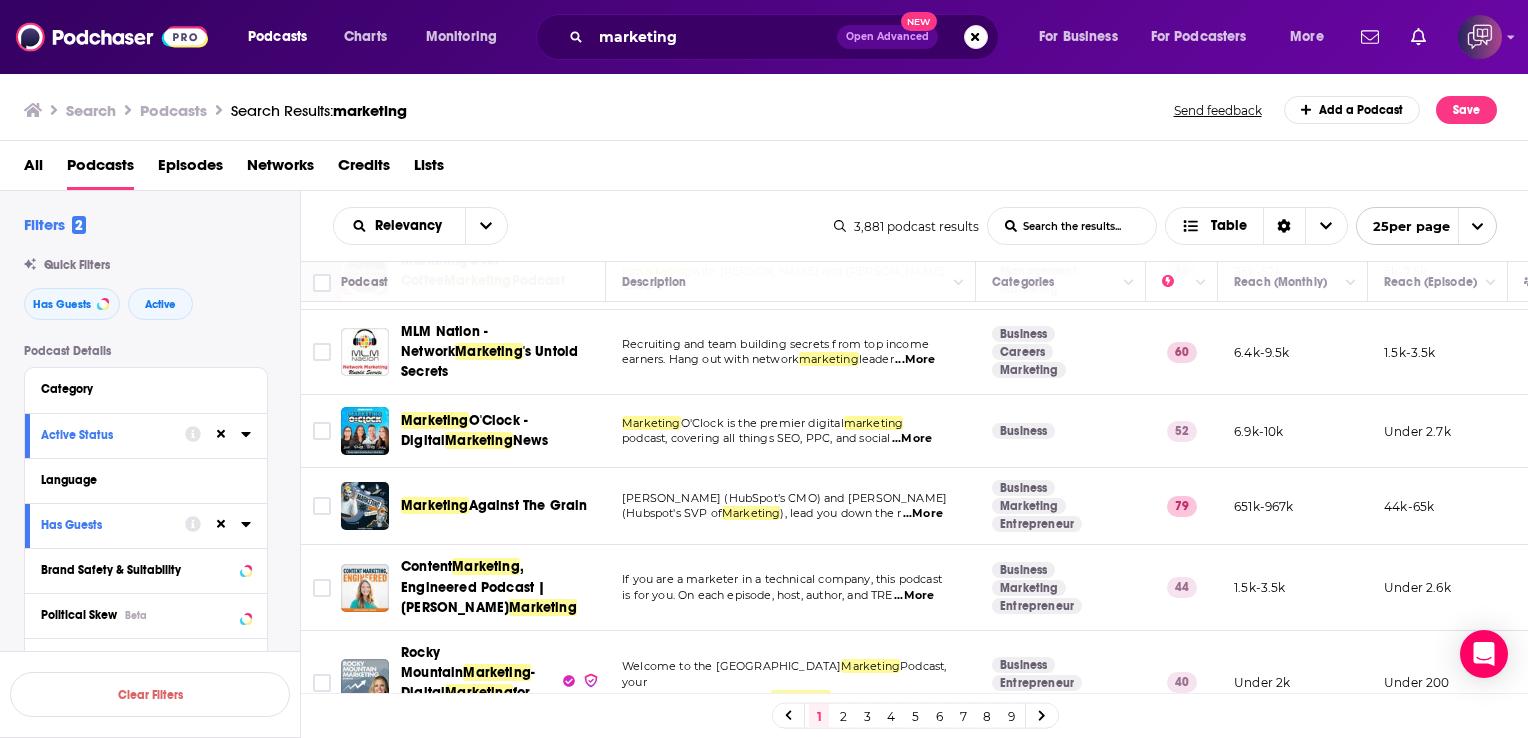 click on "...More" at bounding box center (912, 439) 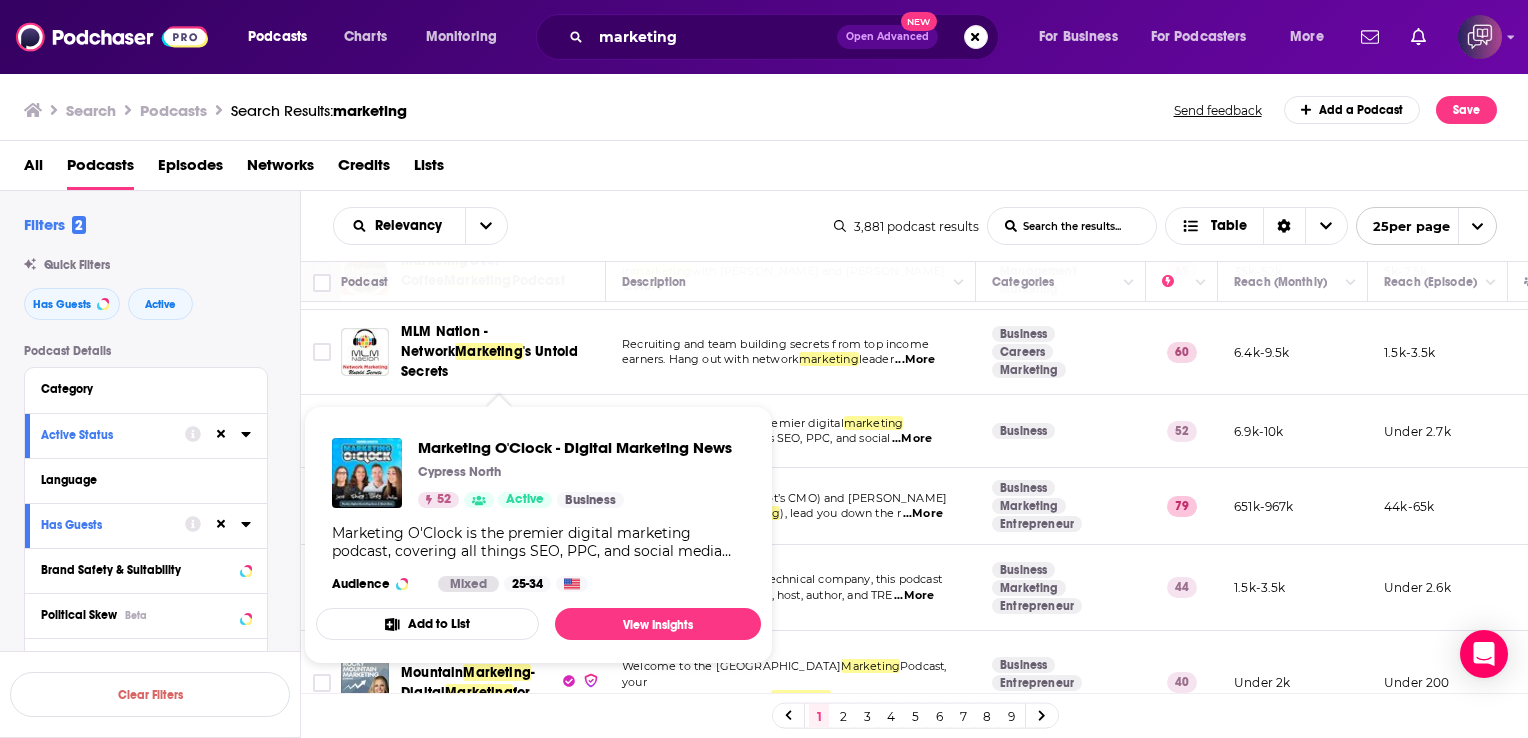 click on "Marketing O'Clock - Digital Marketing News Cypress North 52 Active Business Marketing O'Clock is the premier digital marketing podcast, covering all things SEO, PPC, and social media marketing. Every Monday the Cypress North team dives deep into the latest online marketing news, studies, trends, and updates and examines how they will impact your real-life KPI's. Join us for actionable digital marketing tips and strategies to employ in your campaigns along with discussions (and sometimes rants) about what works, what doesn't, and what has us shaking our heads this week. Don't miss Marketing O' Clock each and every Monday. Audience Mixed 25-34 Add to List View Insights" at bounding box center (538, 535) 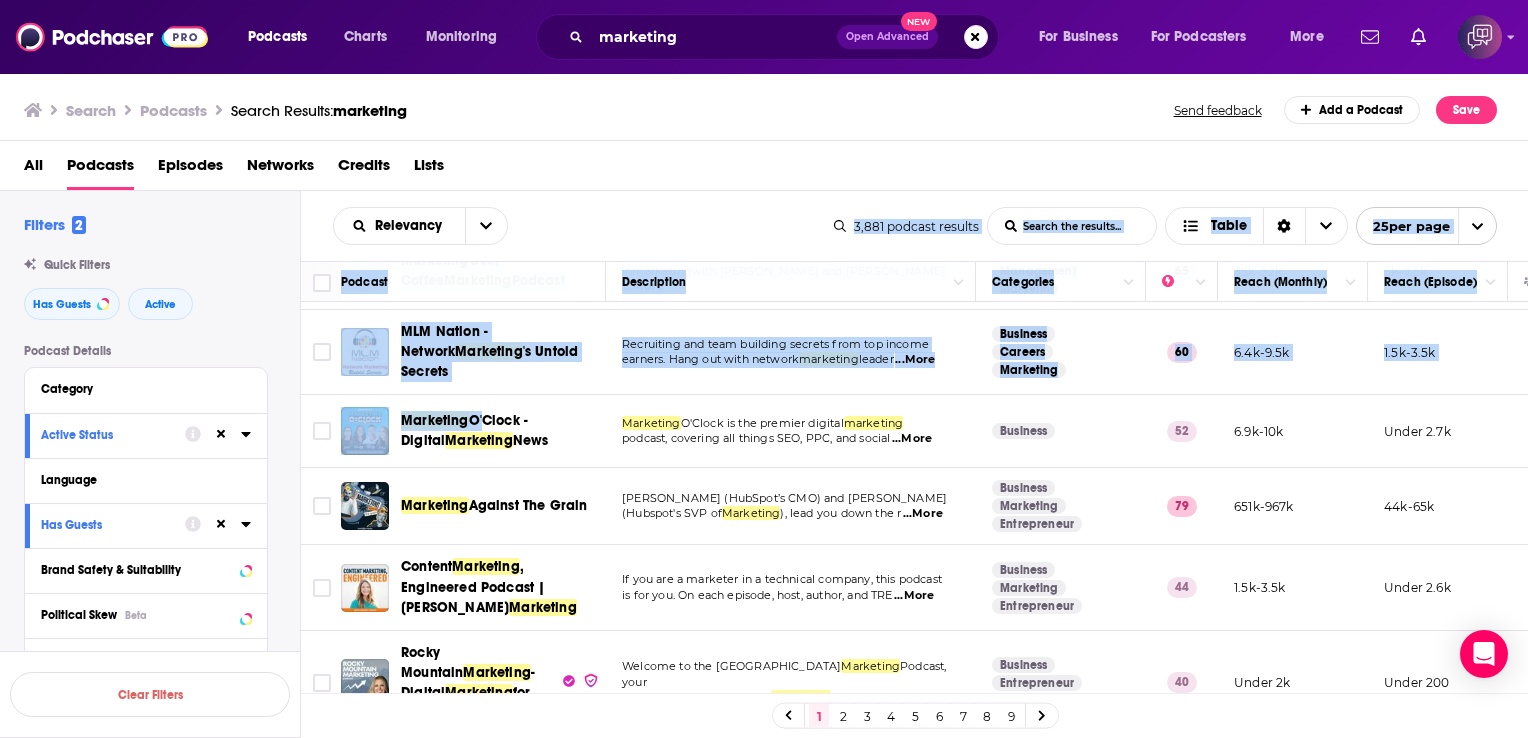 drag, startPoint x: 612, startPoint y: 197, endPoint x: 482, endPoint y: 414, distance: 252.96046 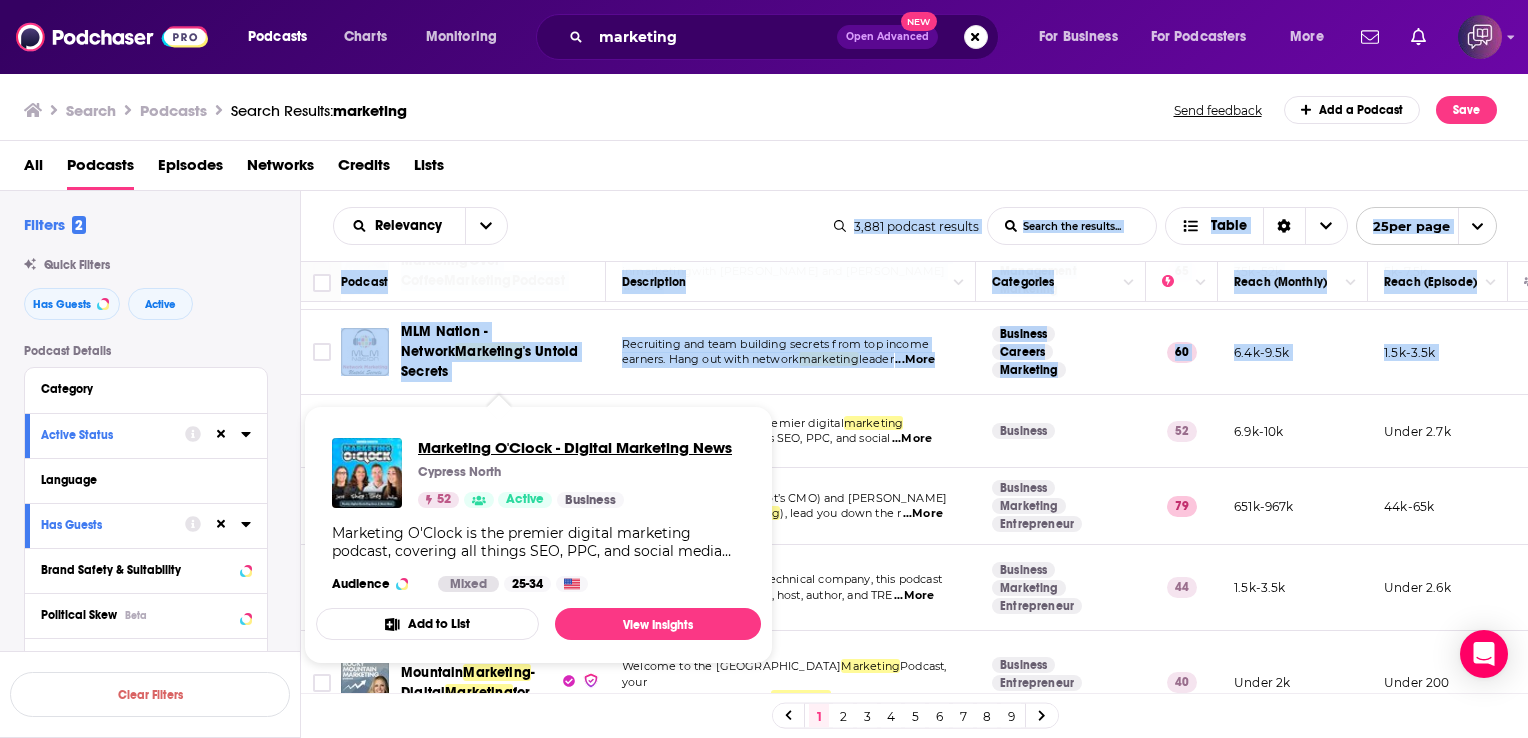 drag, startPoint x: 482, startPoint y: 414, endPoint x: 541, endPoint y: 451, distance: 69.641945 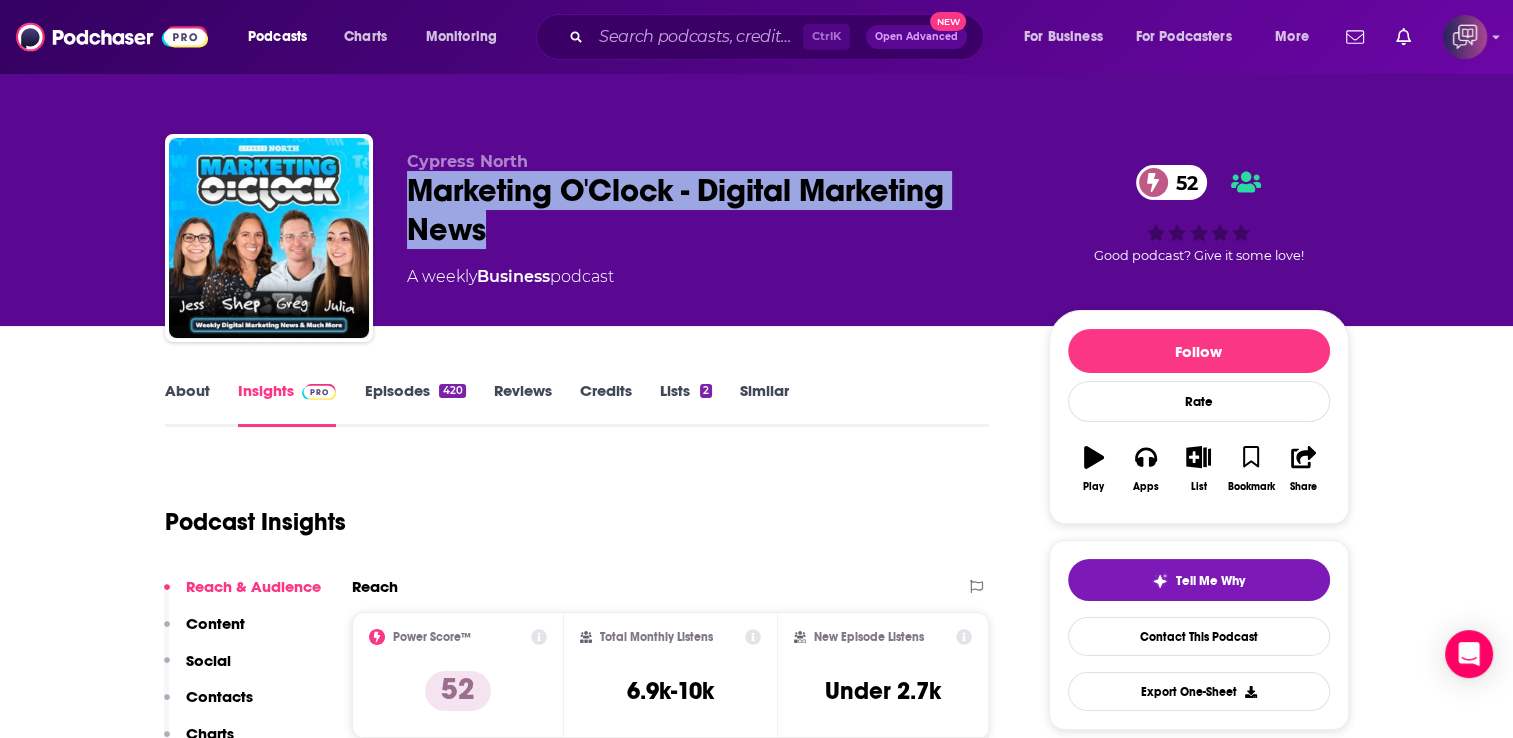 drag, startPoint x: 509, startPoint y: 232, endPoint x: 404, endPoint y: 192, distance: 112.36102 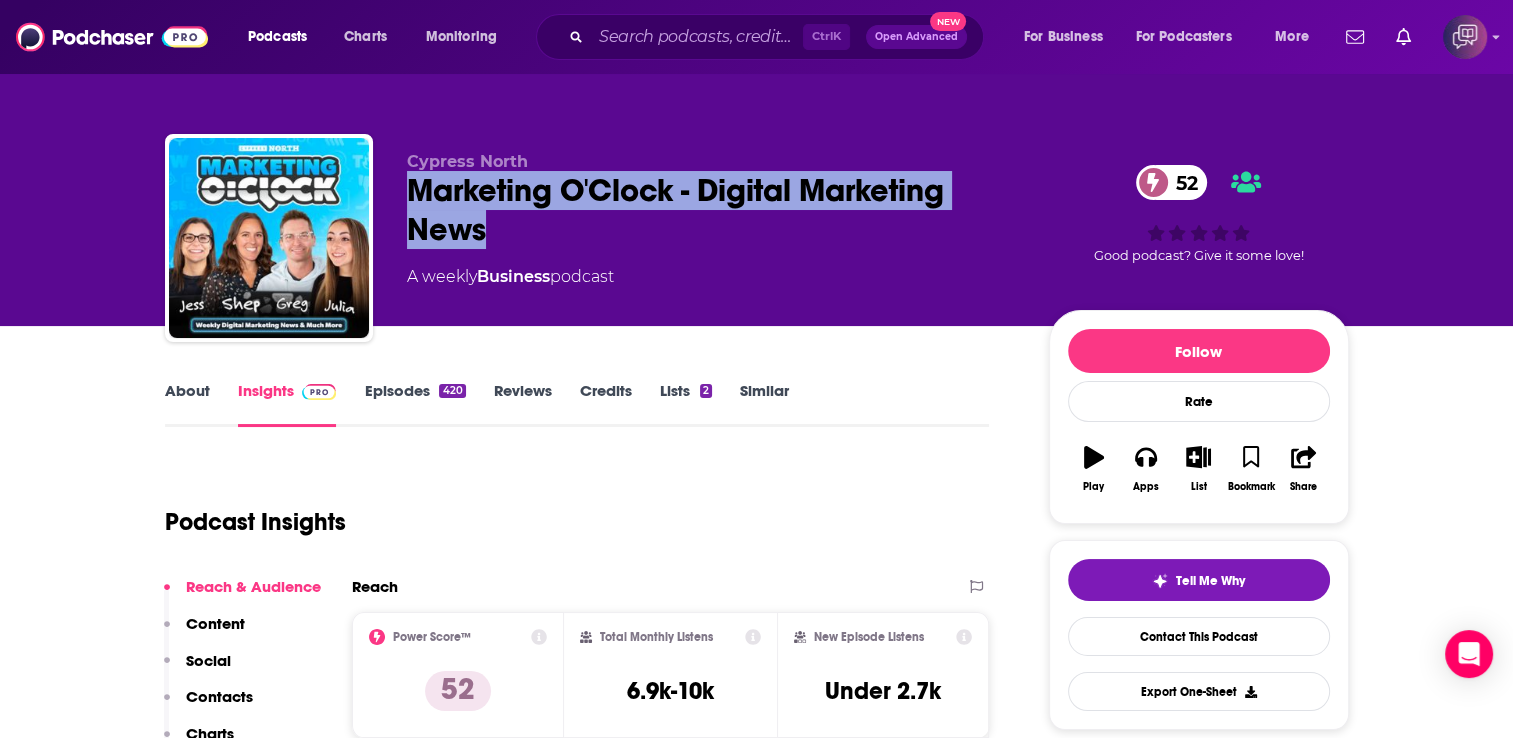 click on "Episodes 420" at bounding box center [414, 404] 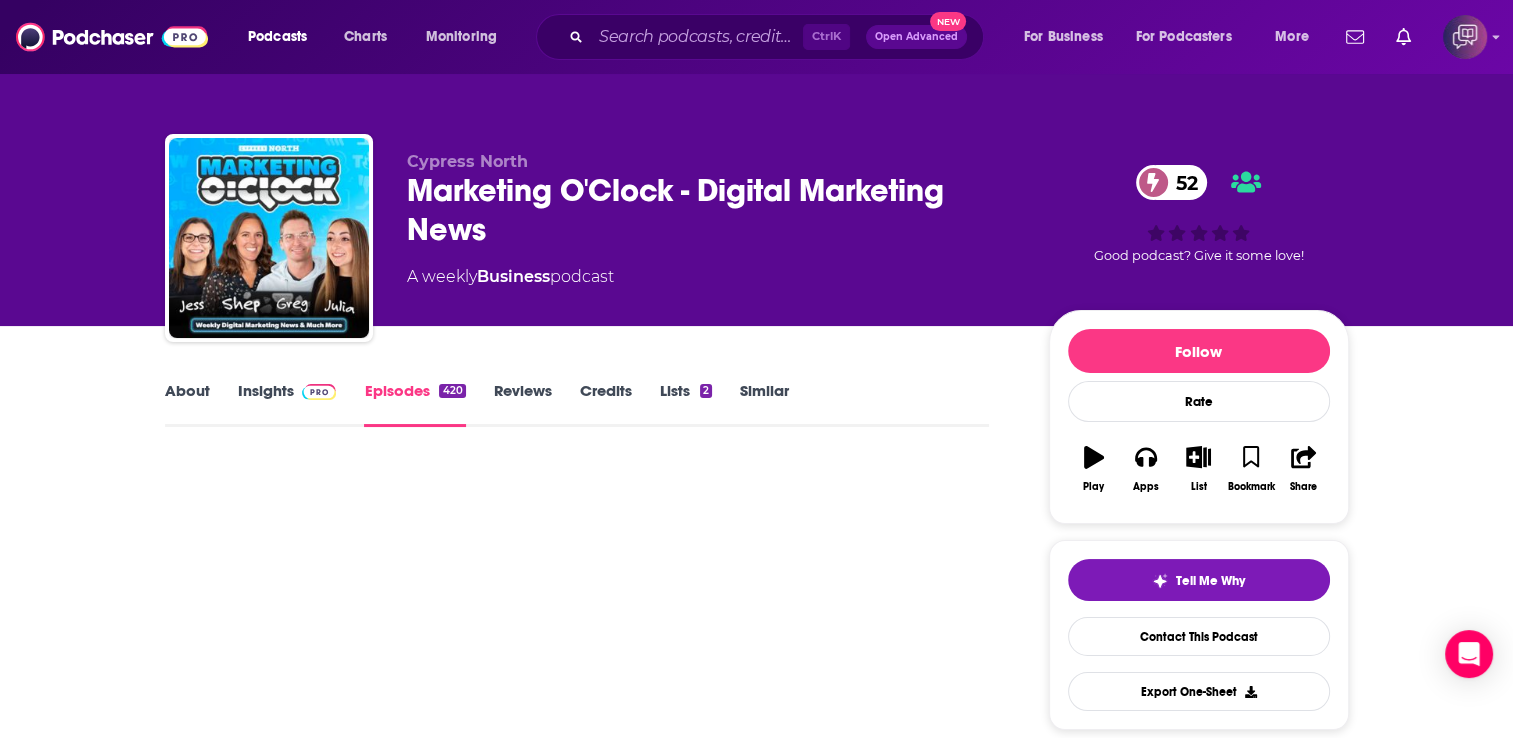 click on "Episodes 420" at bounding box center (414, 404) 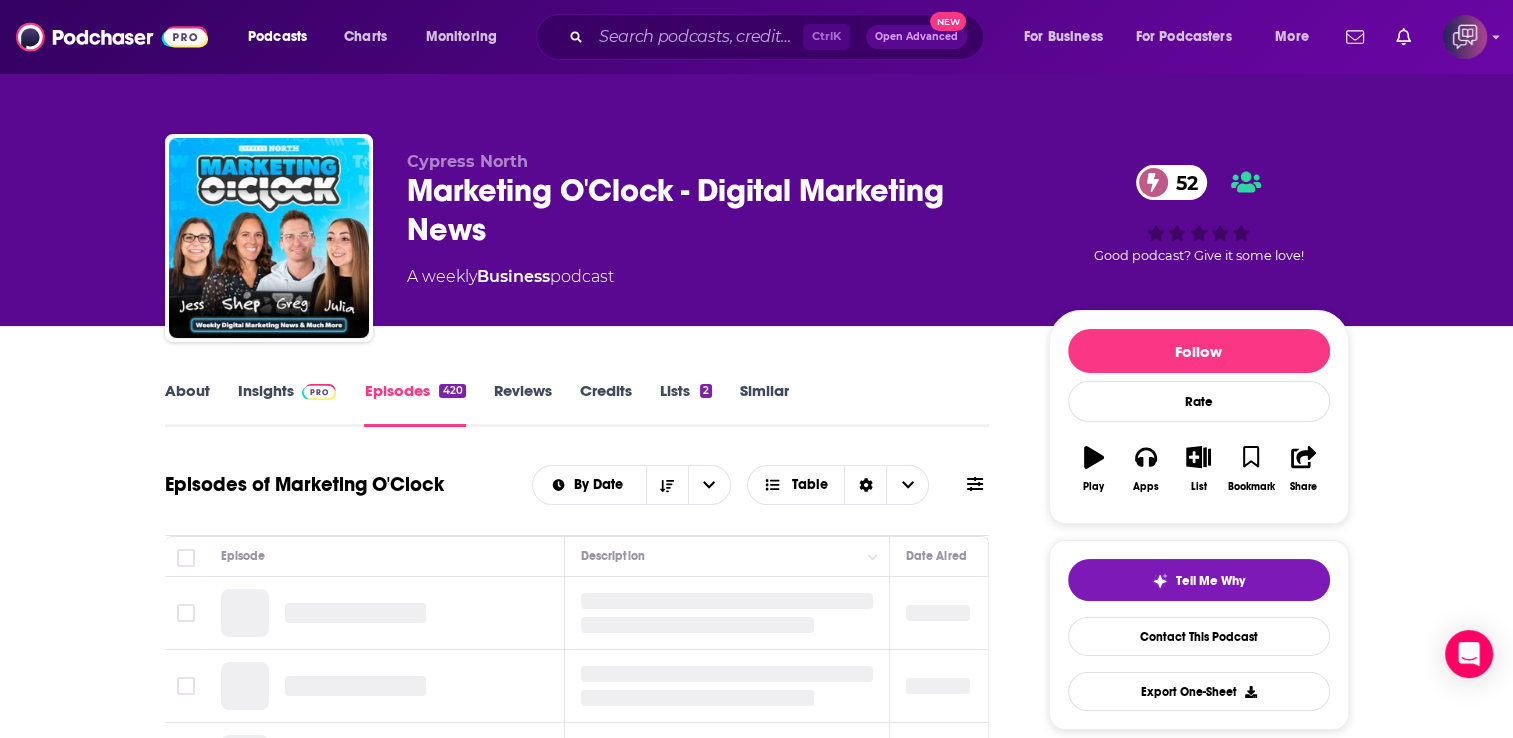click 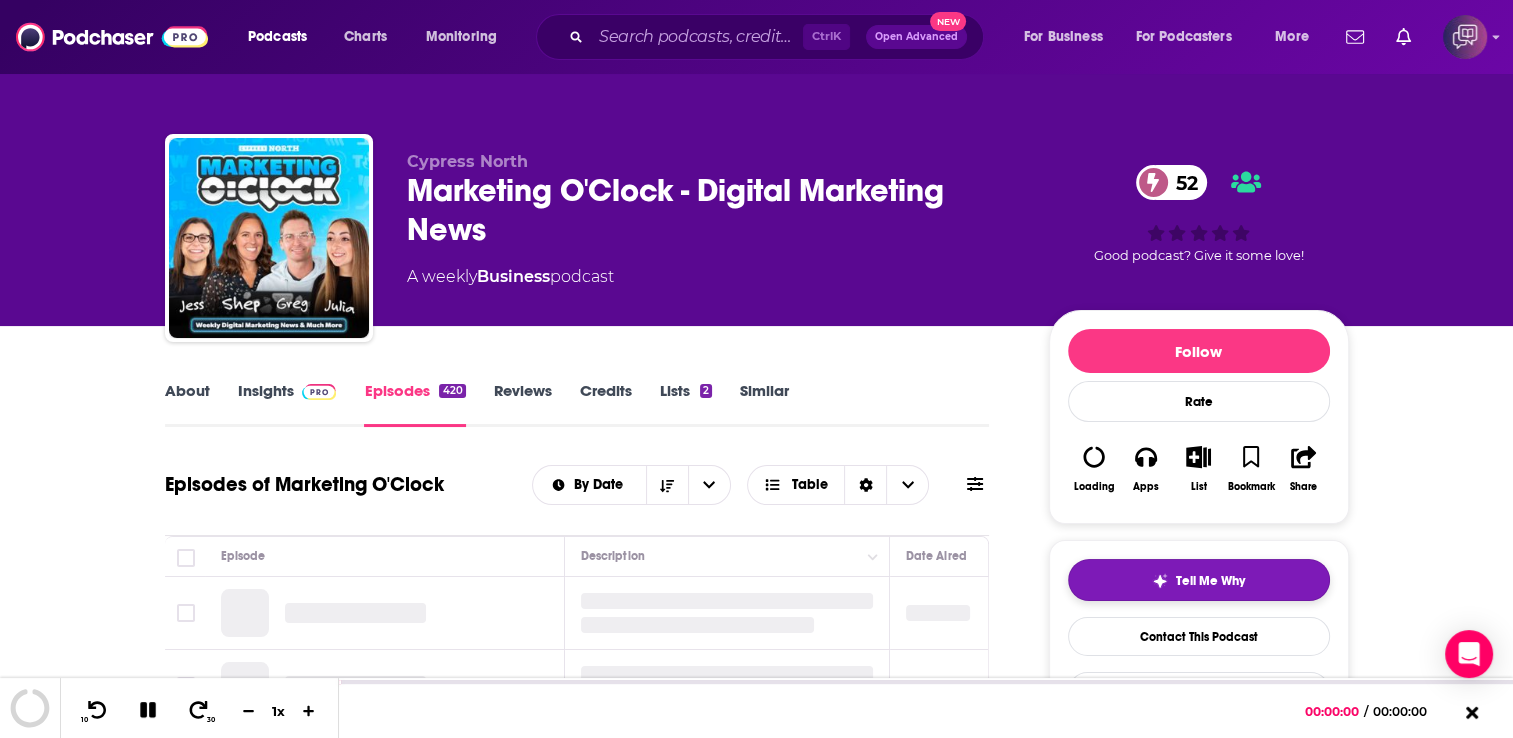 click on "Tell Me Why" at bounding box center [1199, 580] 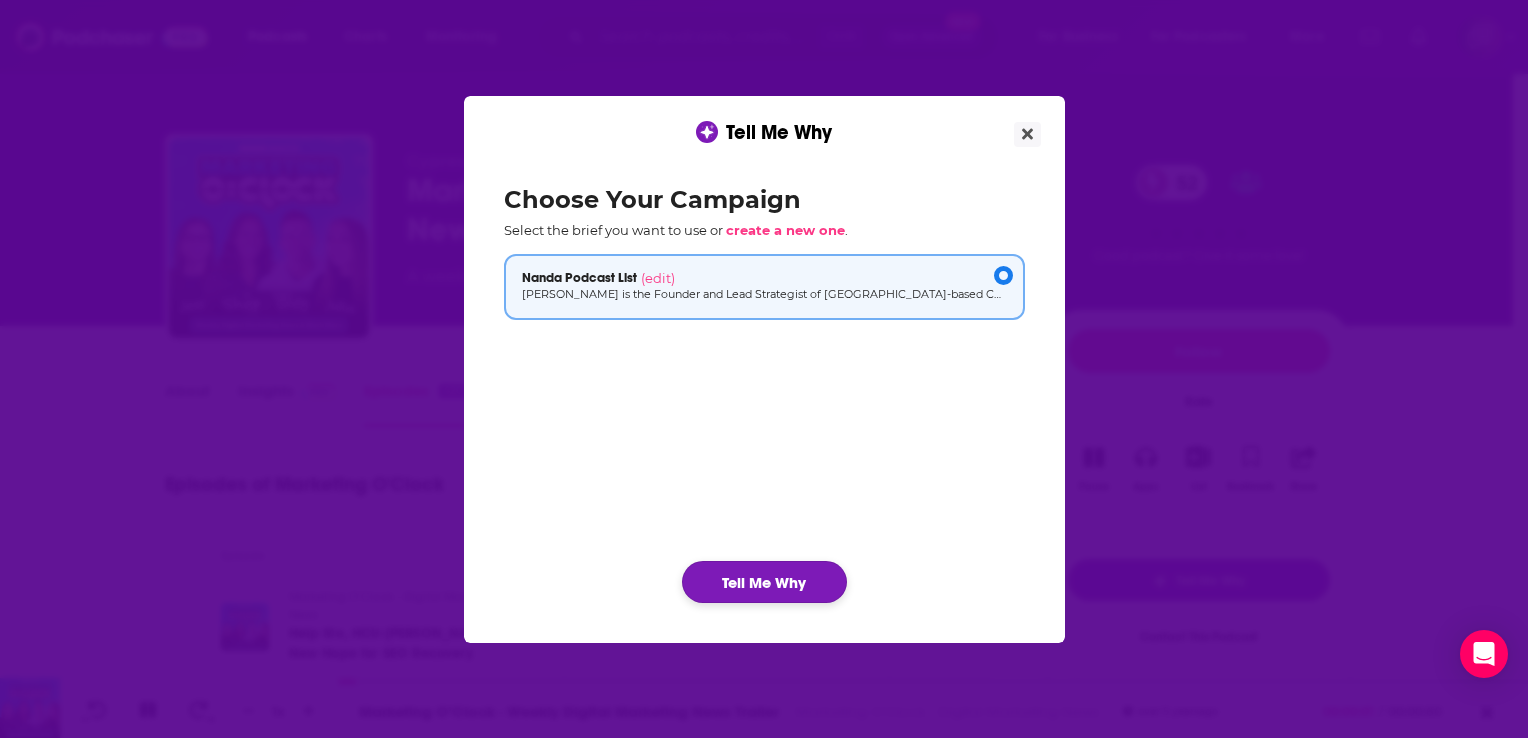 click on "Tell Me Why" 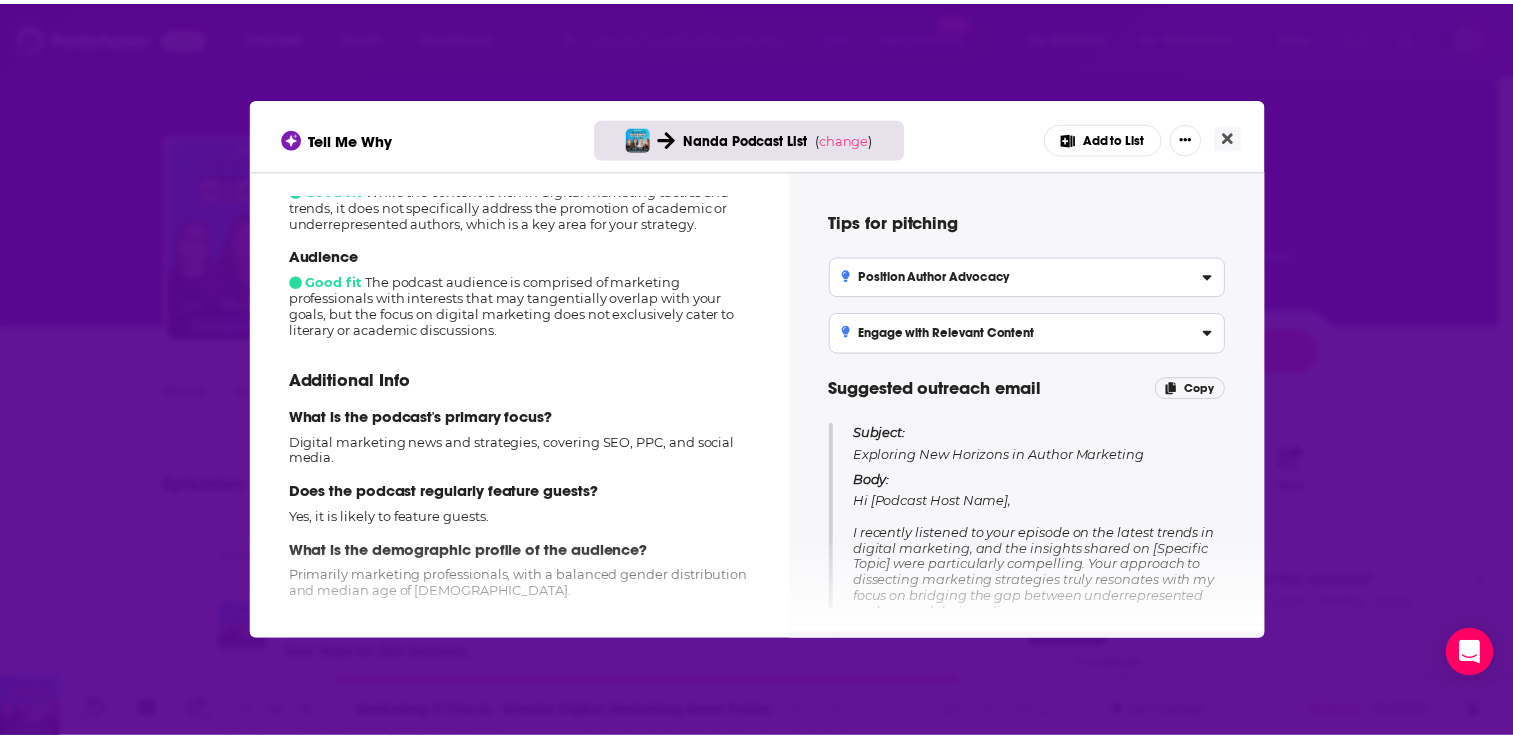 scroll, scrollTop: 283, scrollLeft: 0, axis: vertical 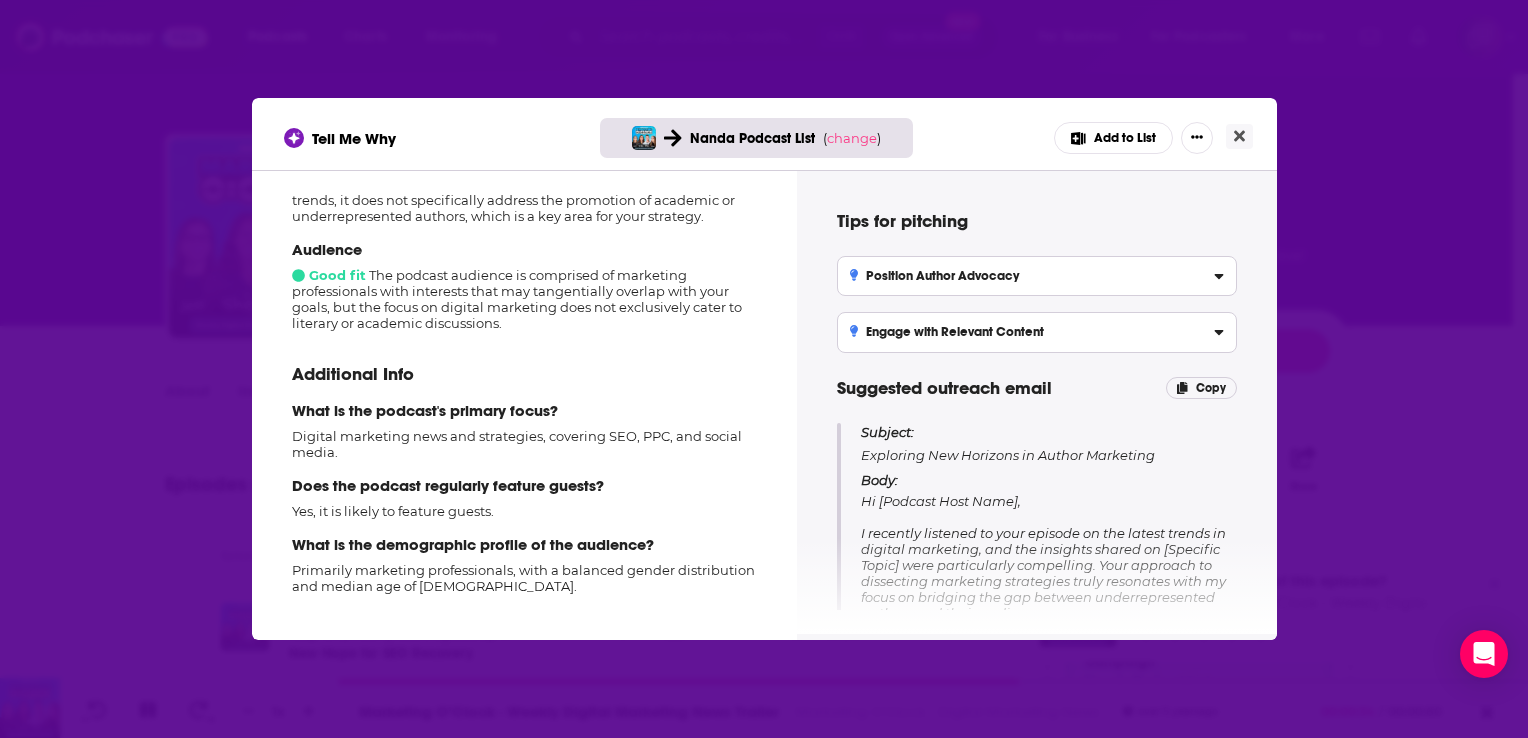 click on "Tell Me Why  Nanda Podcast List   ( change ) Add to List" at bounding box center (764, 134) 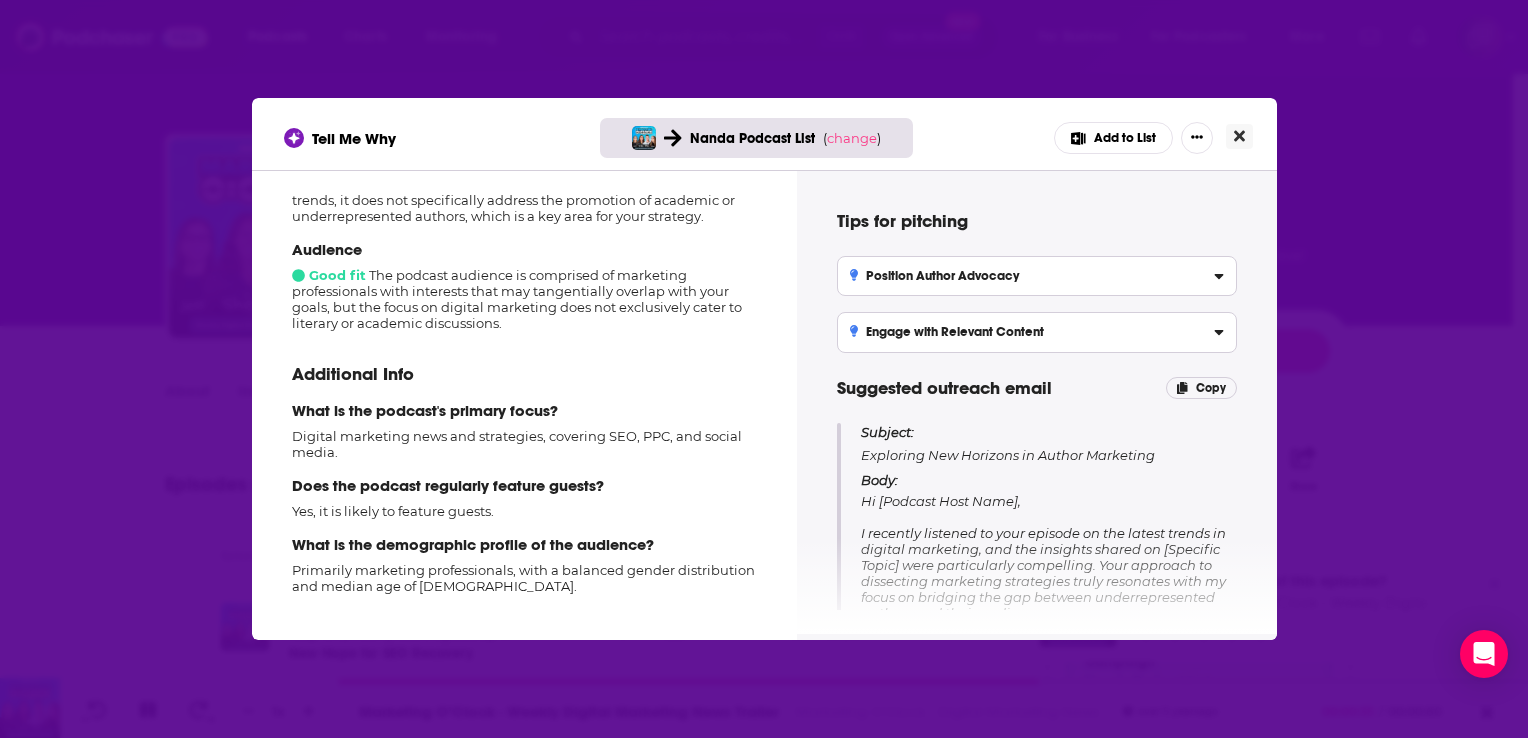 click at bounding box center [1239, 136] 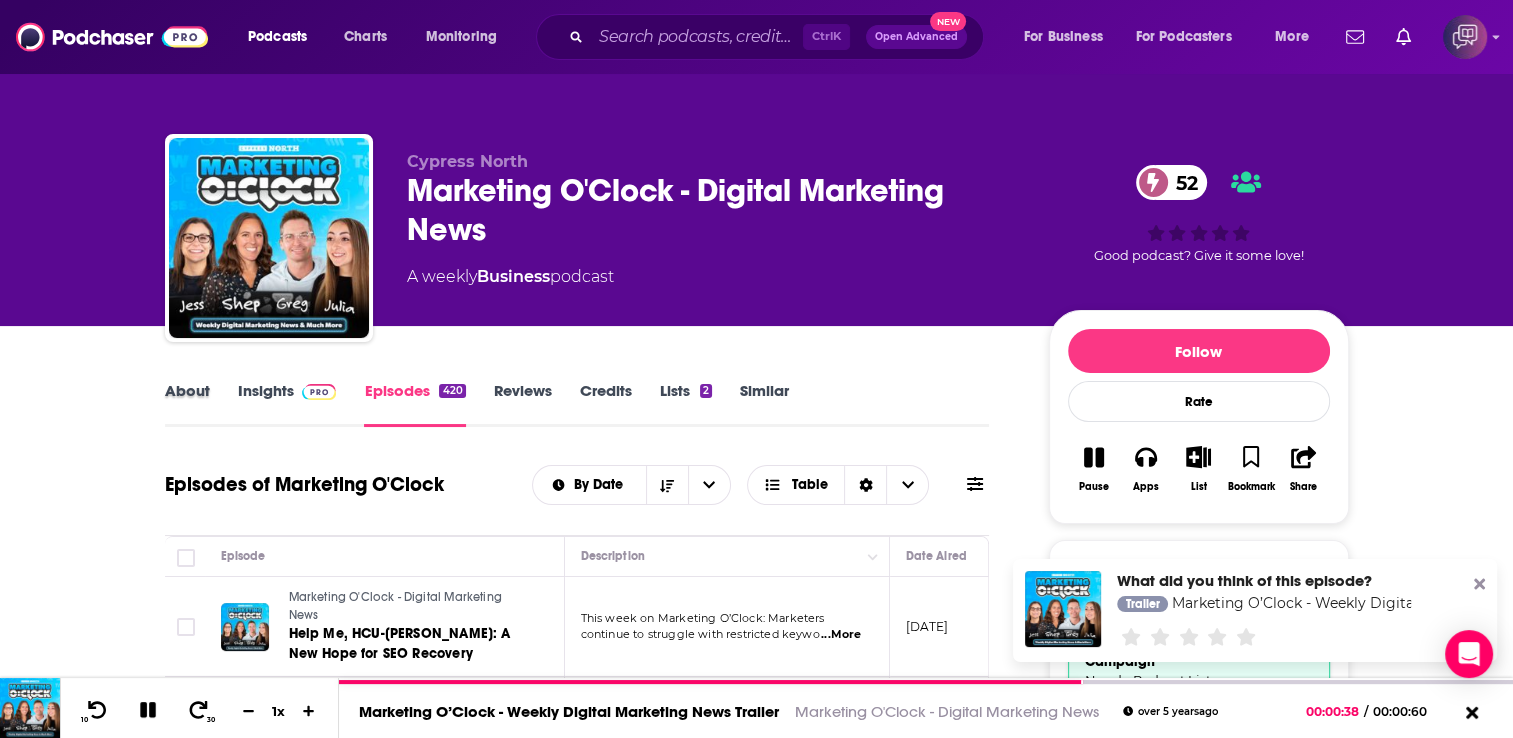 click on "About" at bounding box center (201, 404) 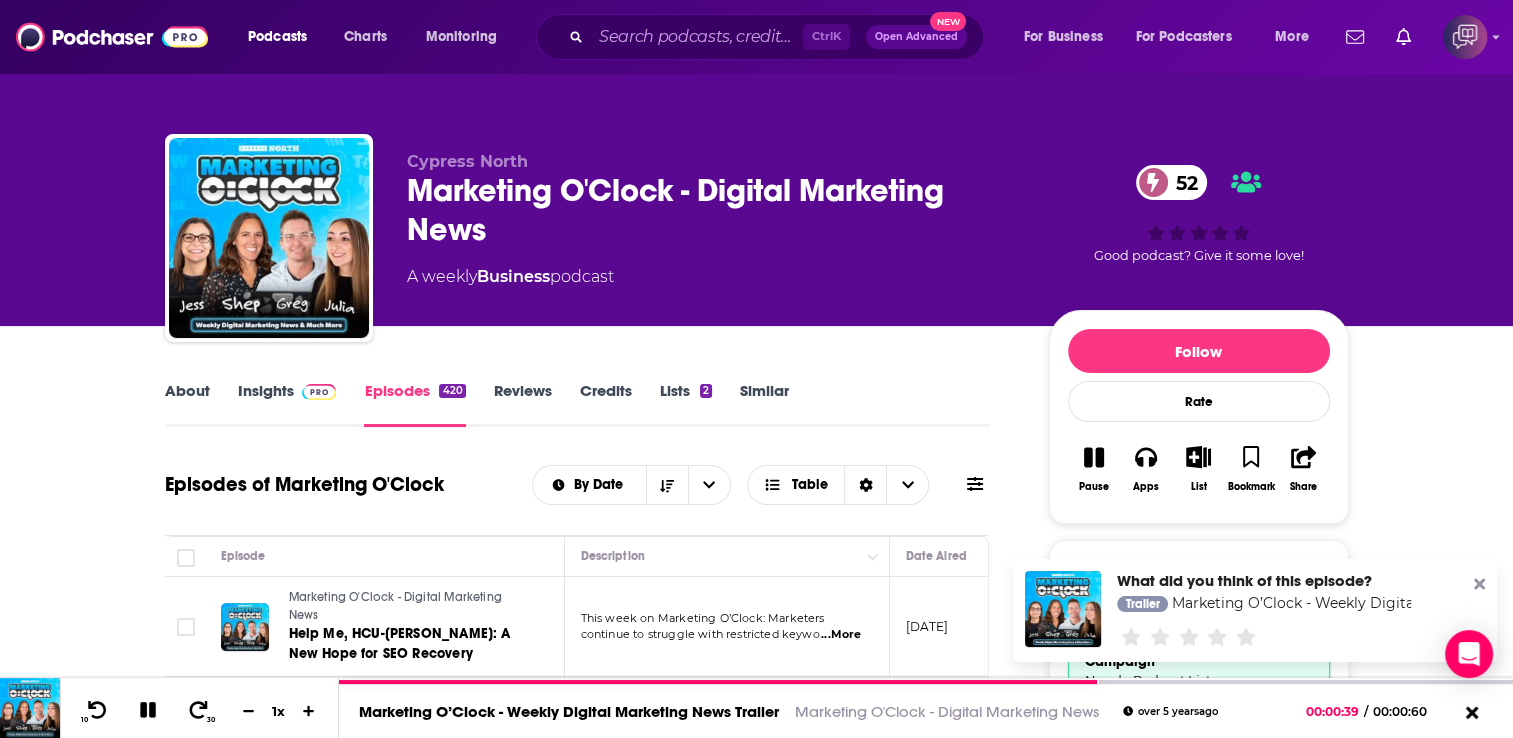 click on "About" at bounding box center [187, 404] 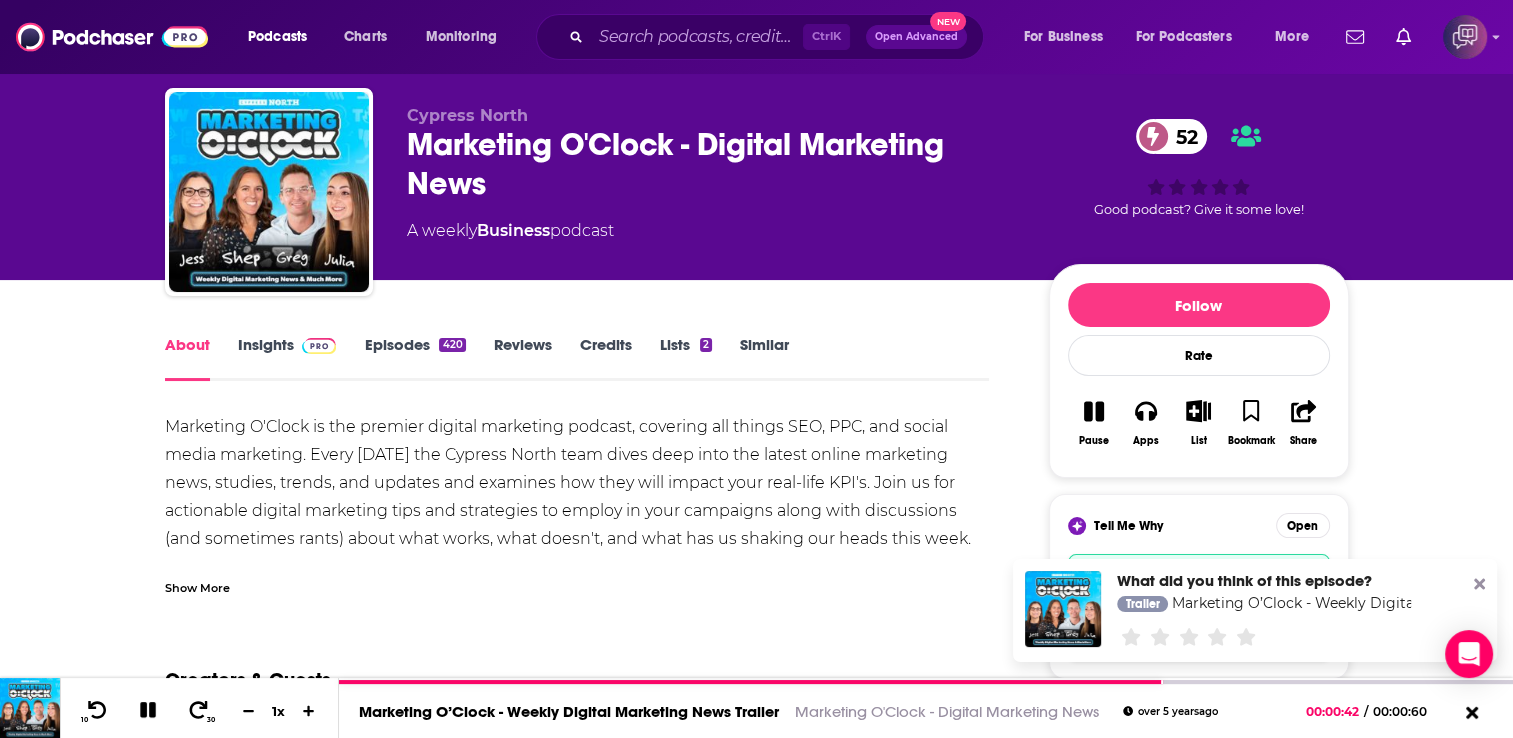 scroll, scrollTop: 0, scrollLeft: 0, axis: both 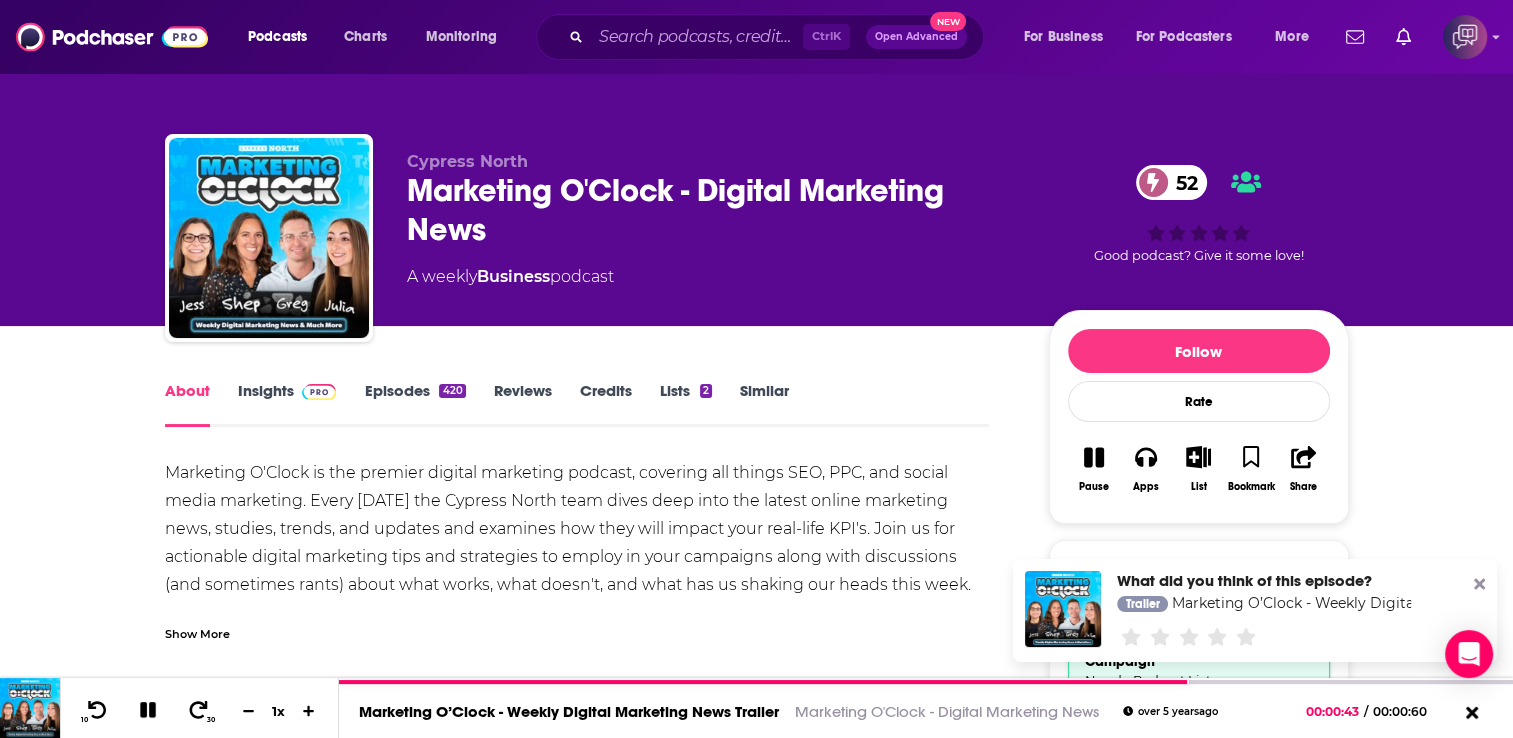 click on "Insights" at bounding box center (287, 404) 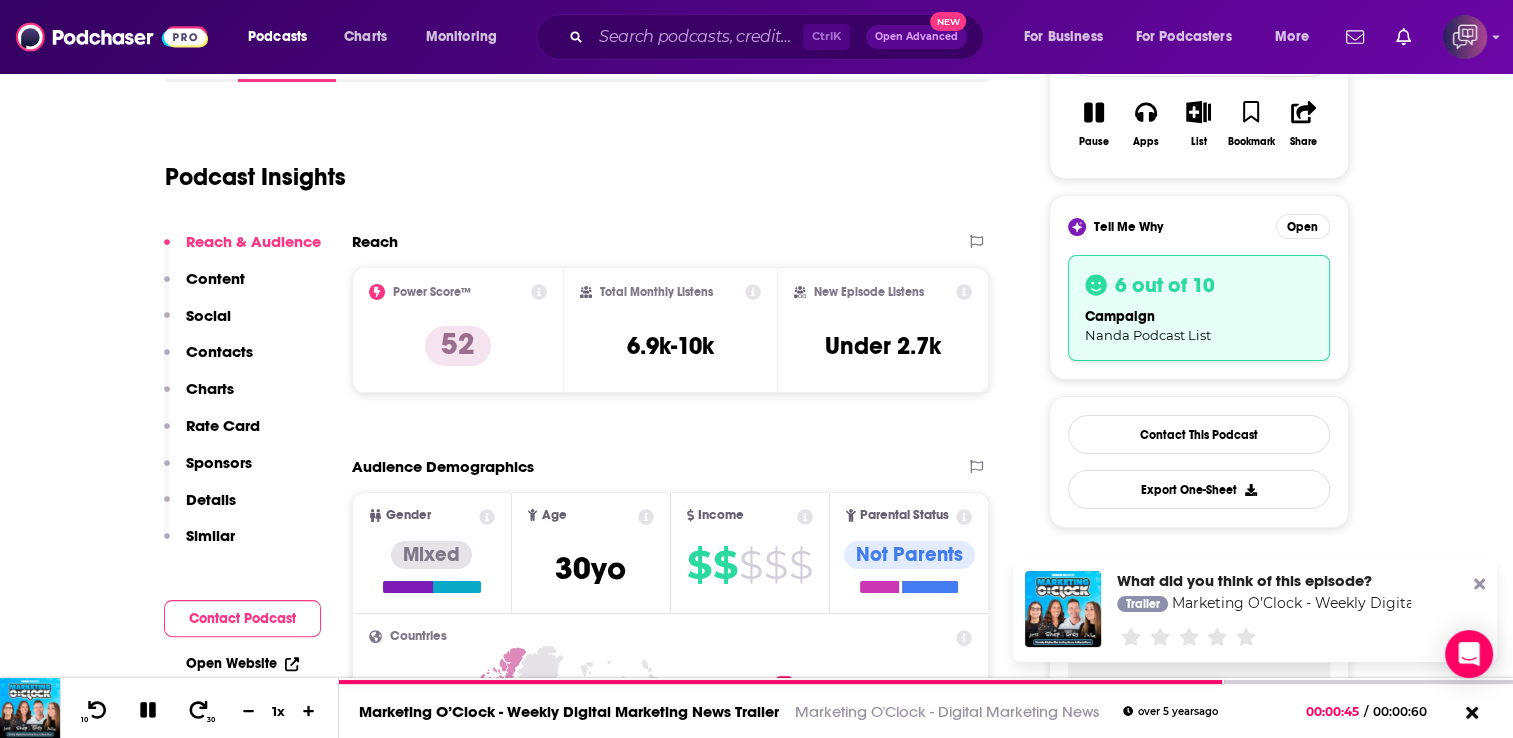 scroll, scrollTop: 351, scrollLeft: 0, axis: vertical 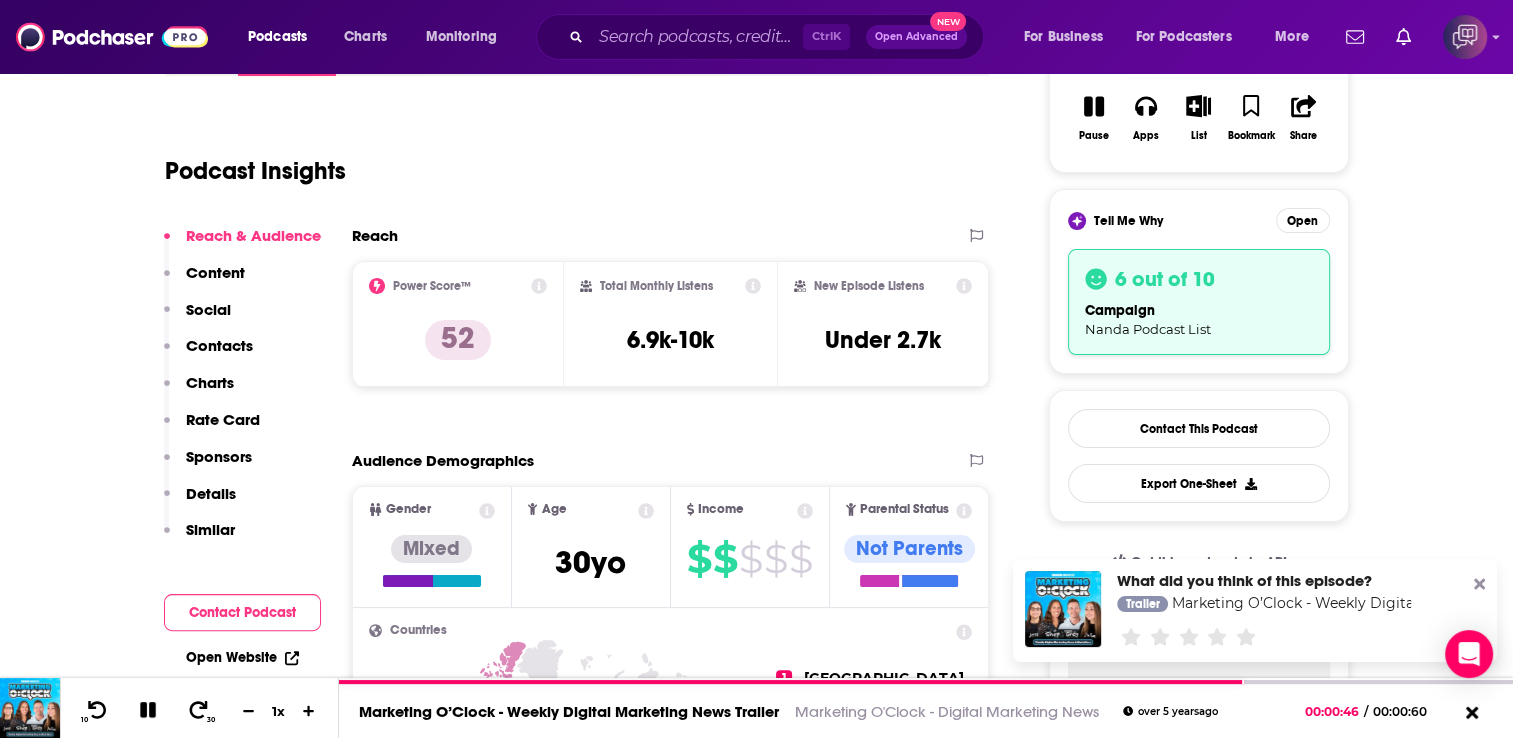 click on "Contacts" at bounding box center (219, 345) 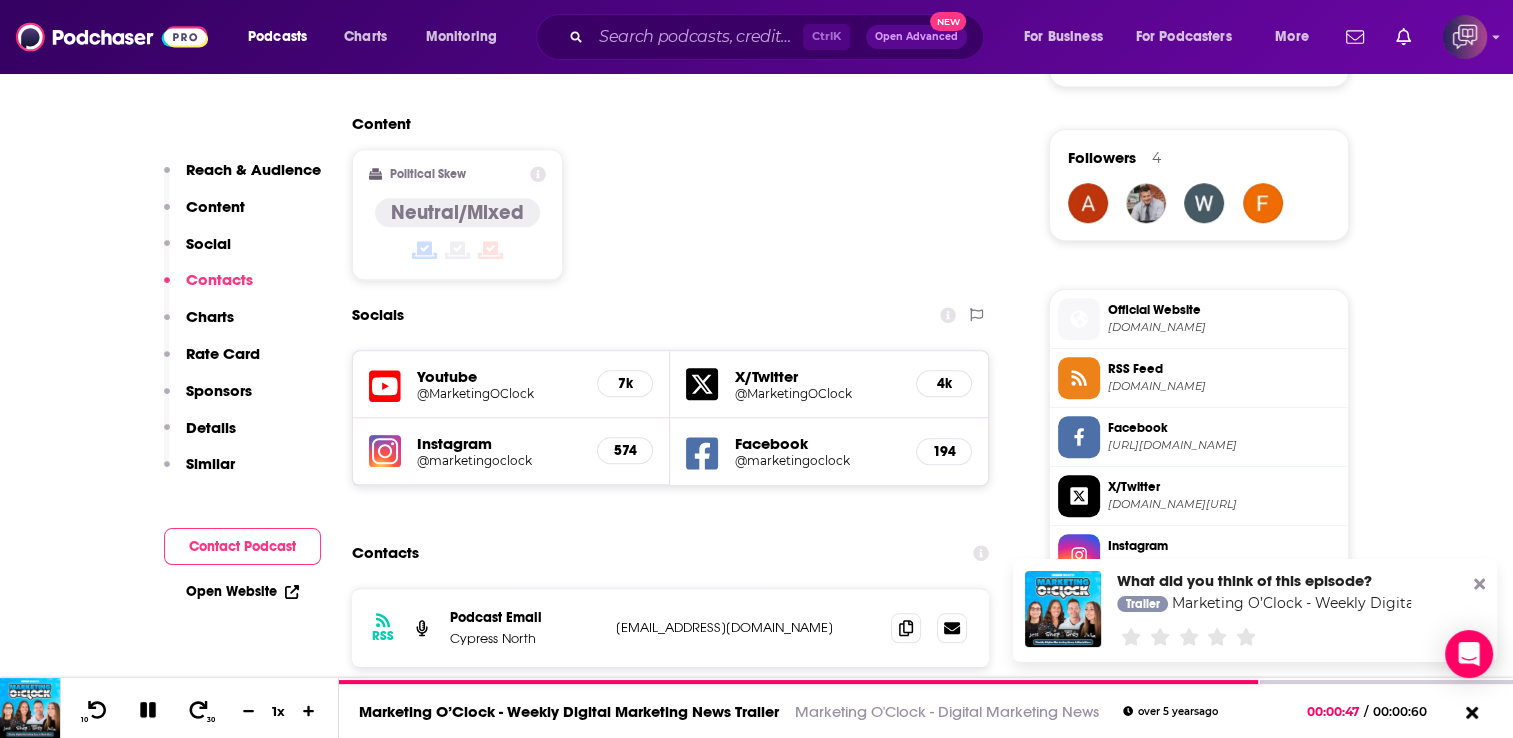 scroll, scrollTop: 1740, scrollLeft: 0, axis: vertical 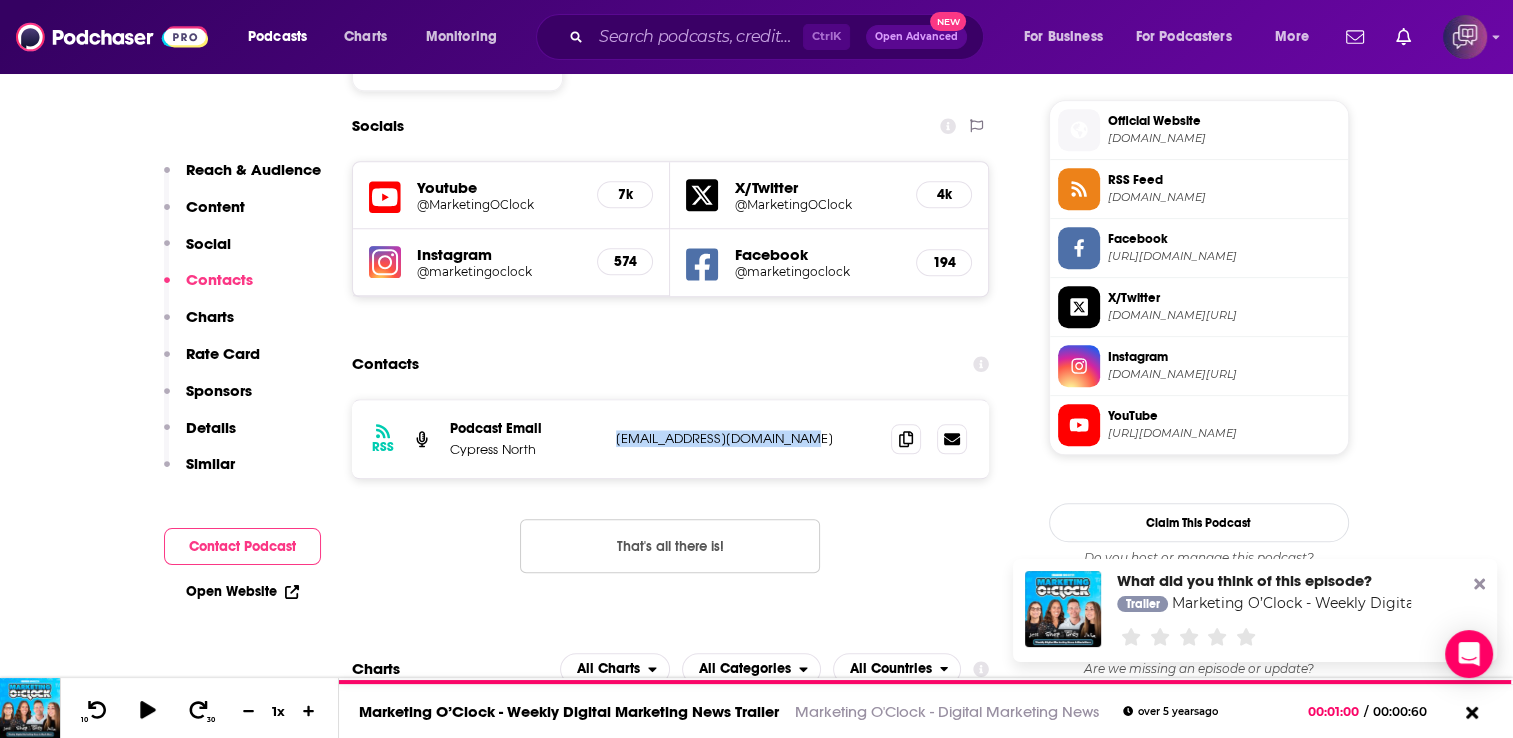 drag, startPoint x: 812, startPoint y: 375, endPoint x: 583, endPoint y: 384, distance: 229.17679 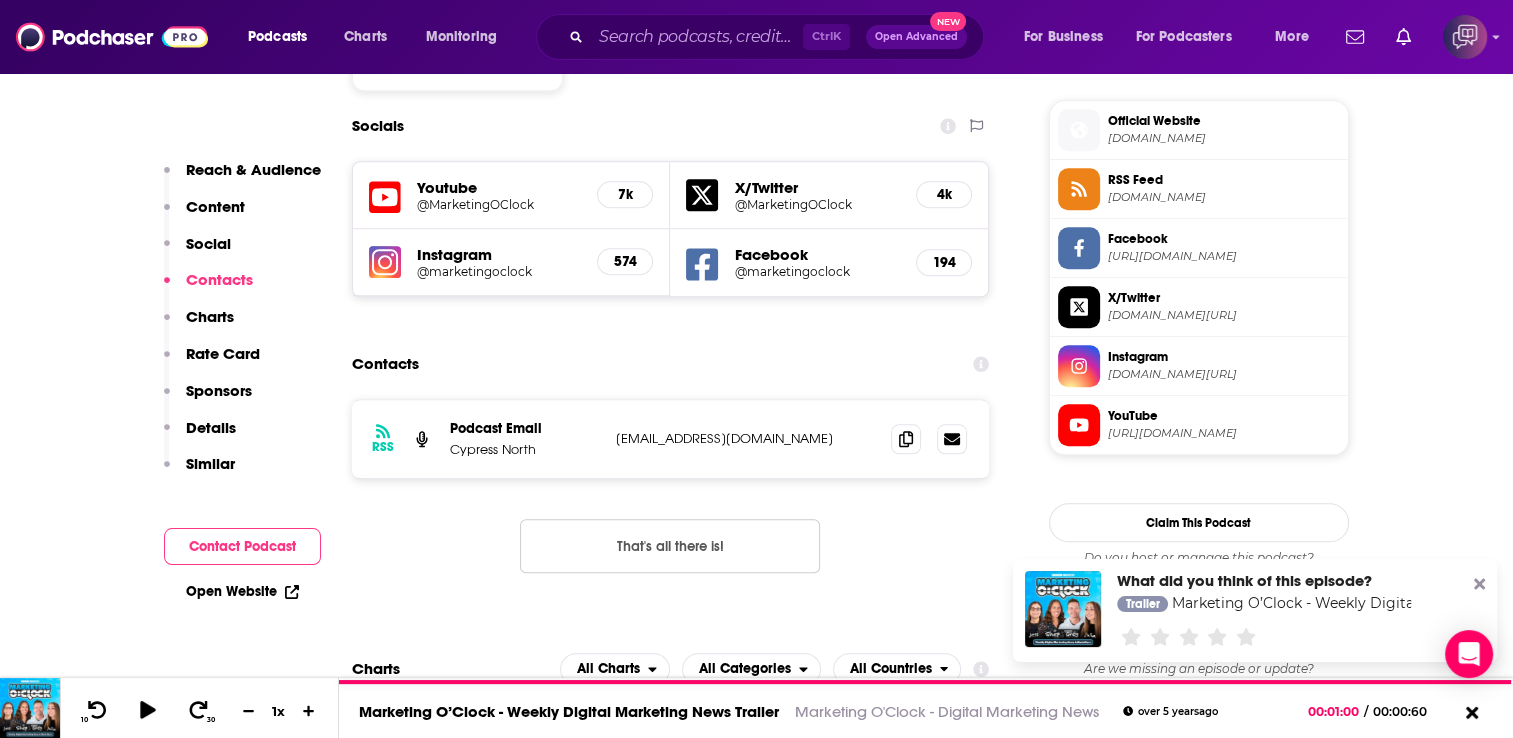 click on "Contacts" at bounding box center [671, 364] 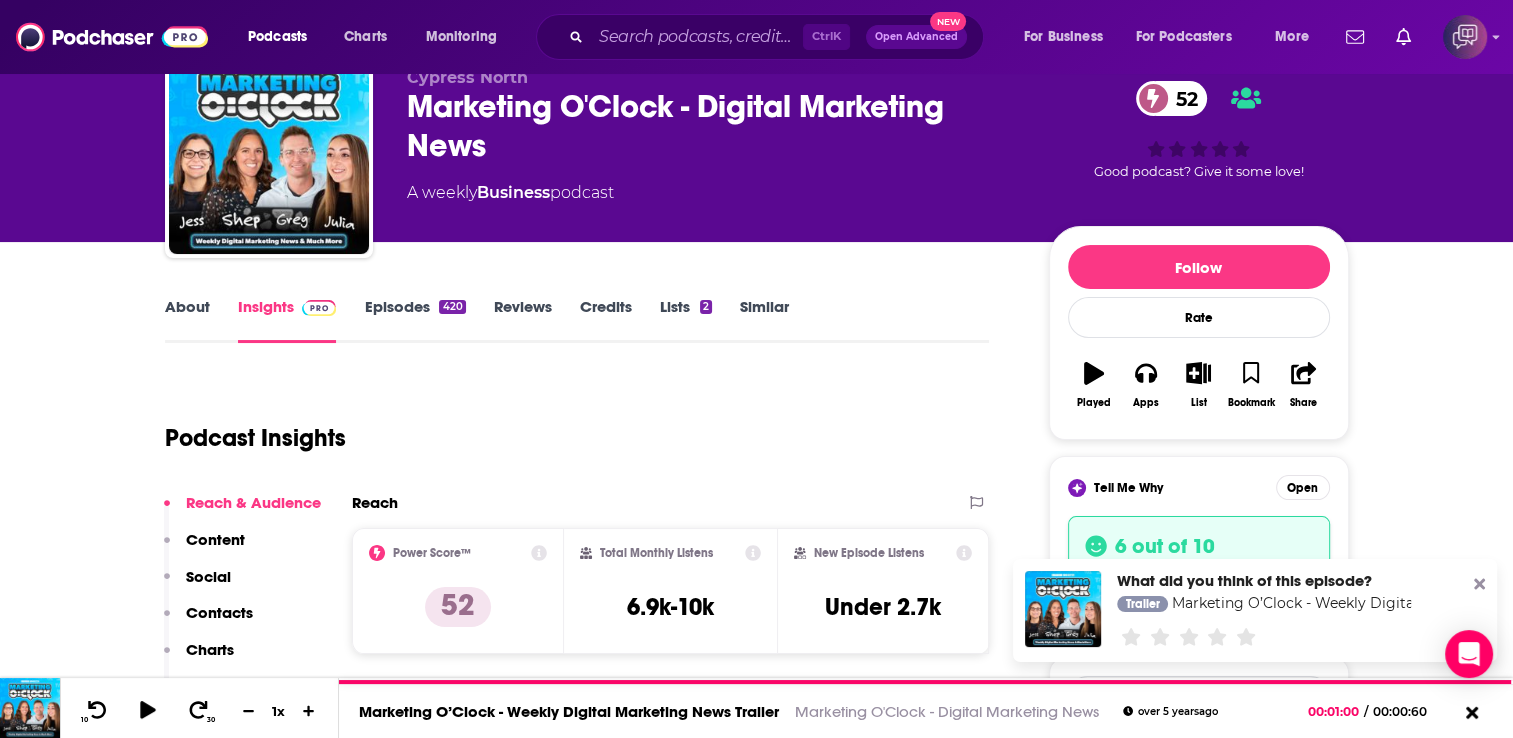scroll, scrollTop: 0, scrollLeft: 0, axis: both 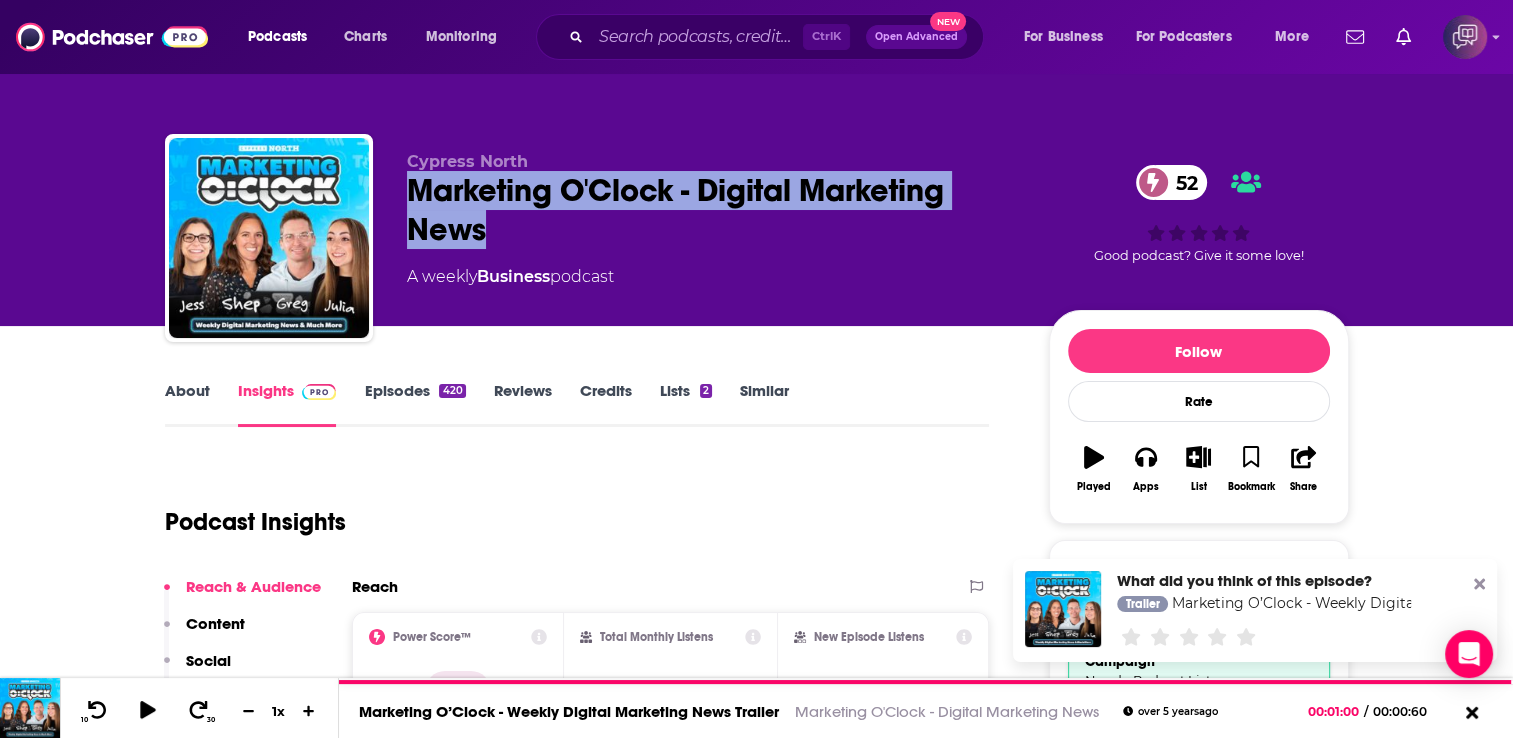 drag, startPoint x: 519, startPoint y: 245, endPoint x: 408, endPoint y: 193, distance: 122.57651 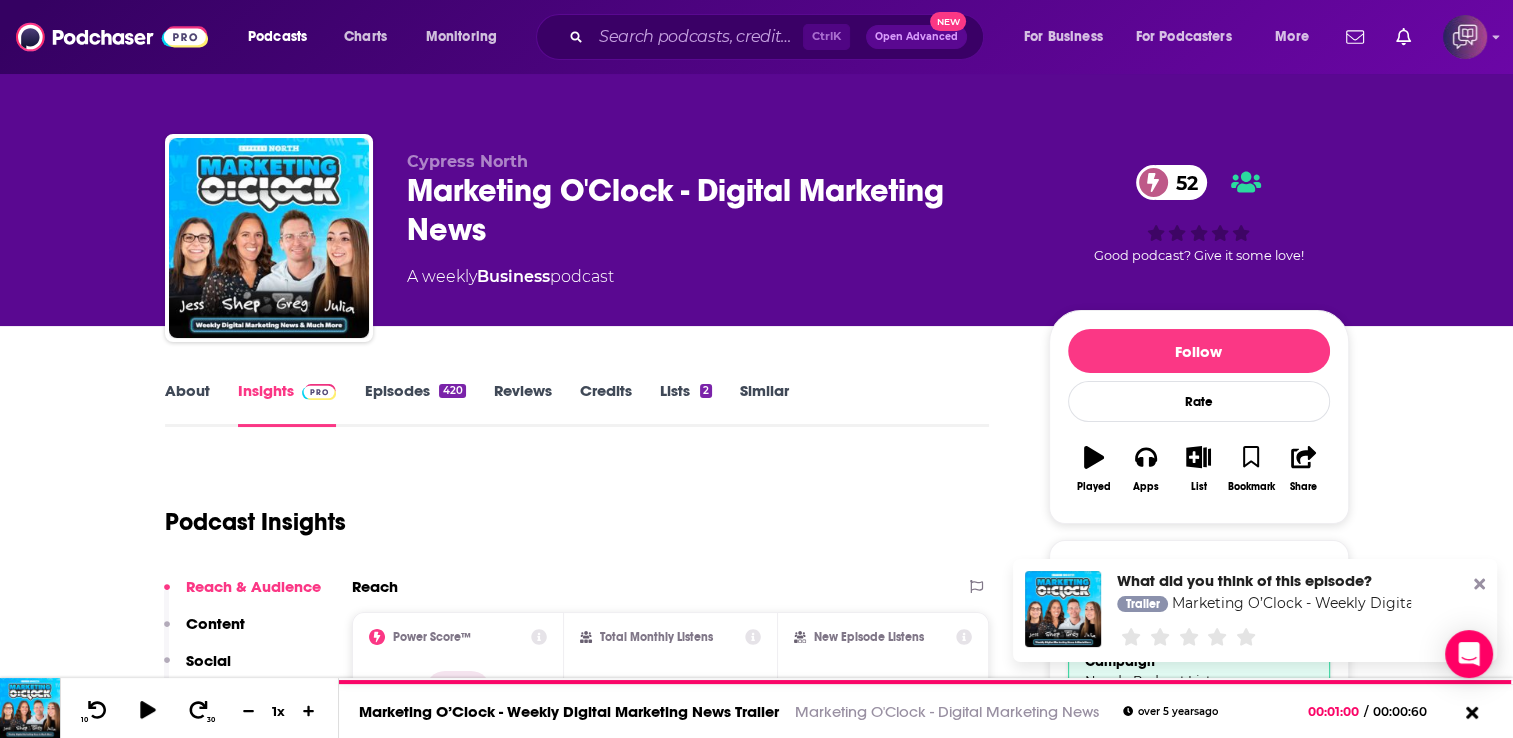 click on "Podcast Insights" at bounding box center (569, 510) 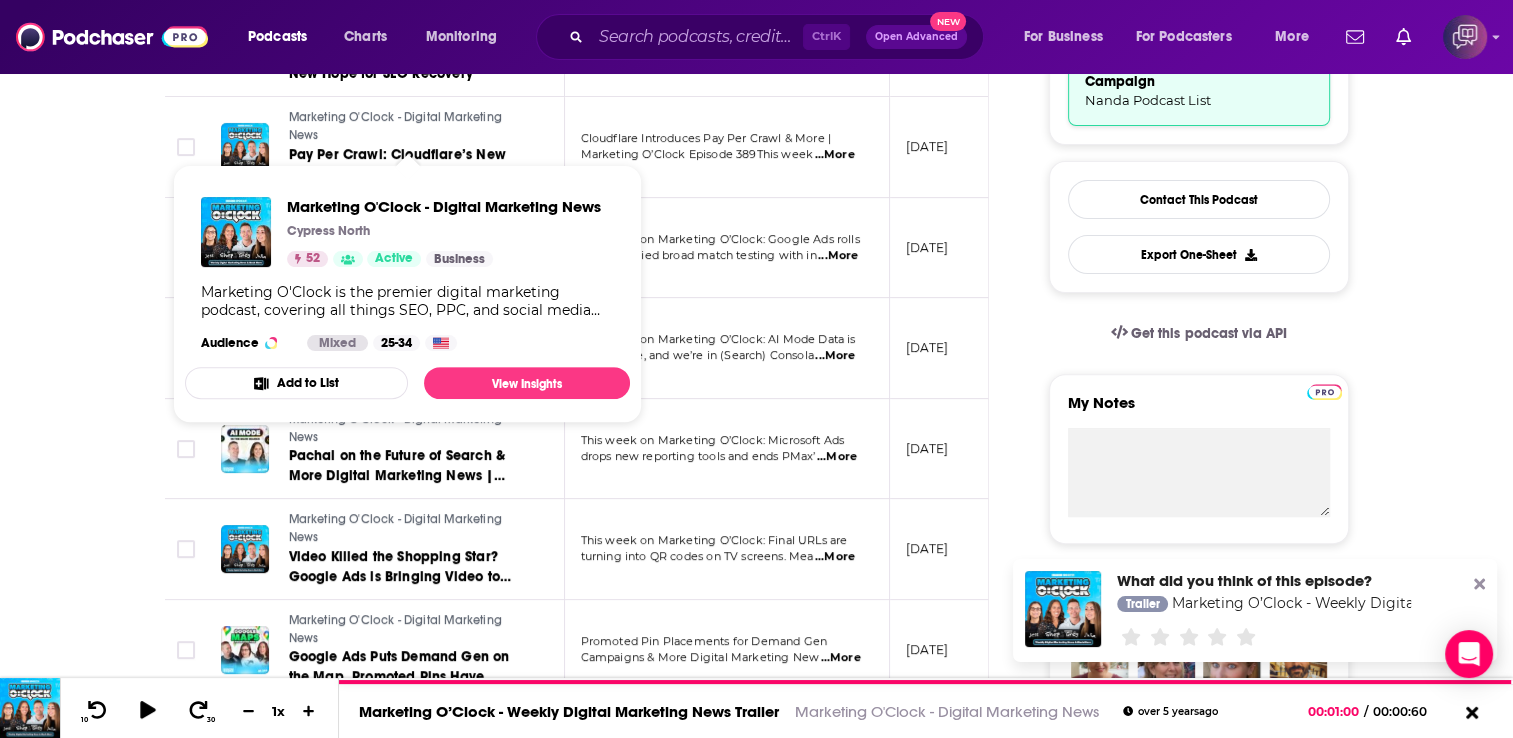 scroll, scrollTop: 600, scrollLeft: 0, axis: vertical 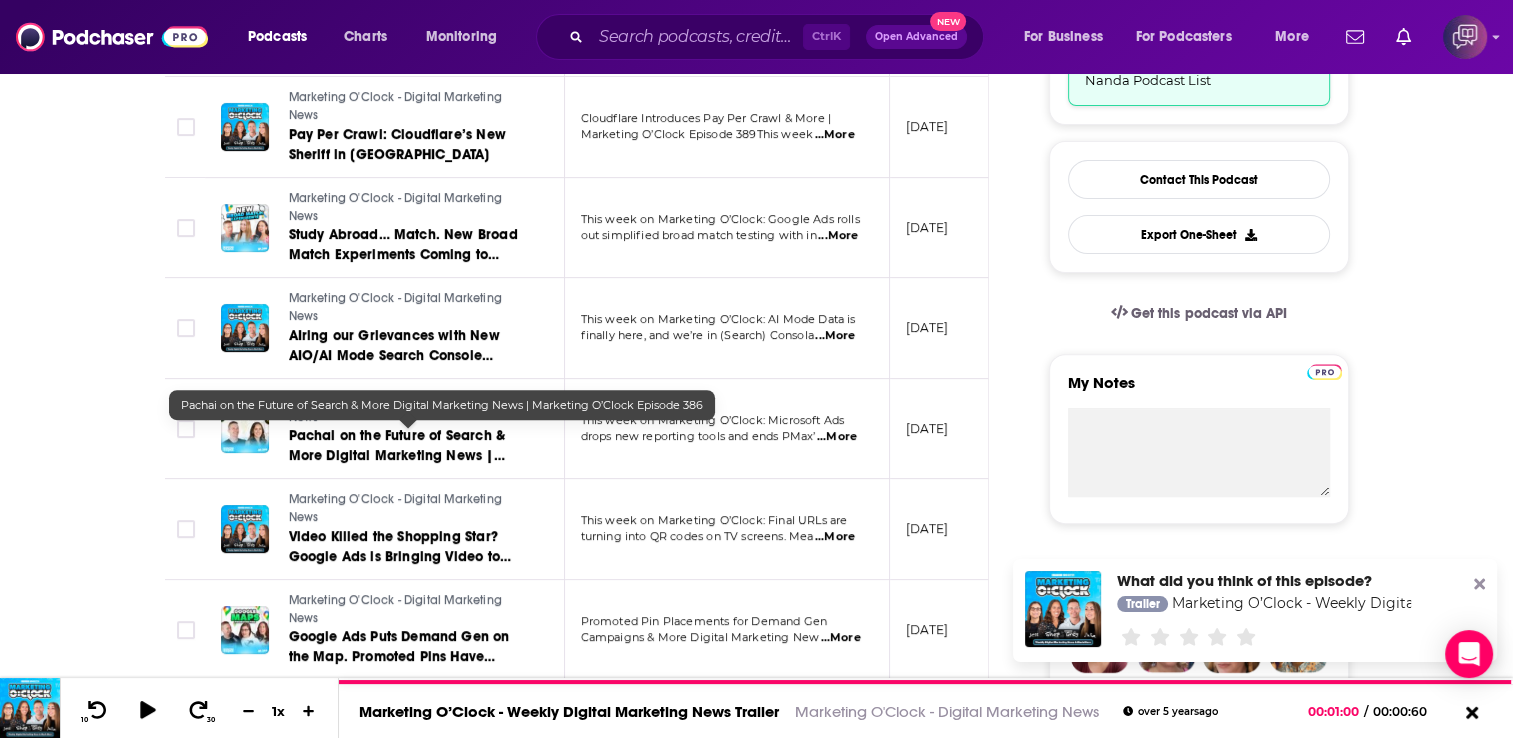click on "Pachai on the Future of Search & More Digital Marketing News | Marketing O’Clock Episode 386" at bounding box center (397, 455) 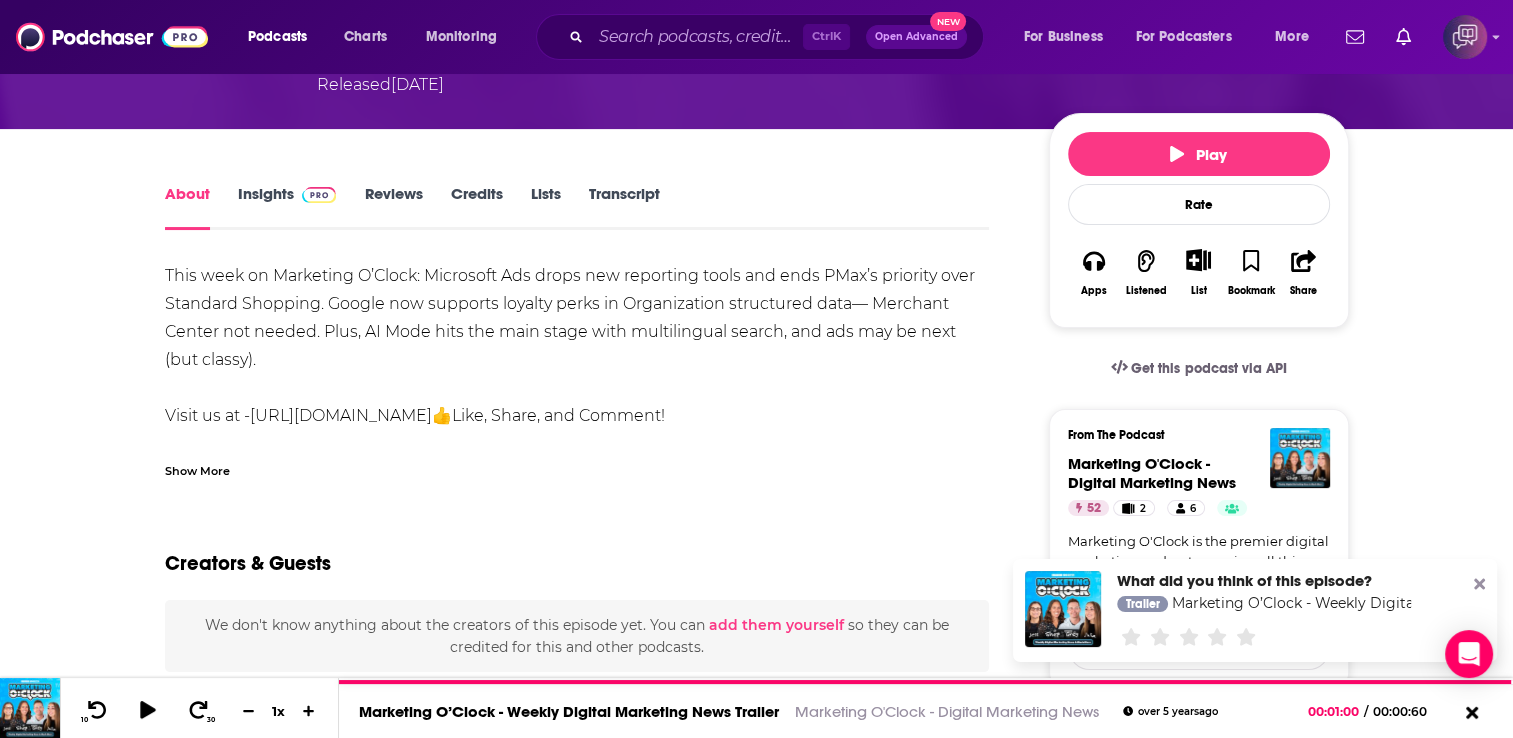 scroll, scrollTop: 320, scrollLeft: 0, axis: vertical 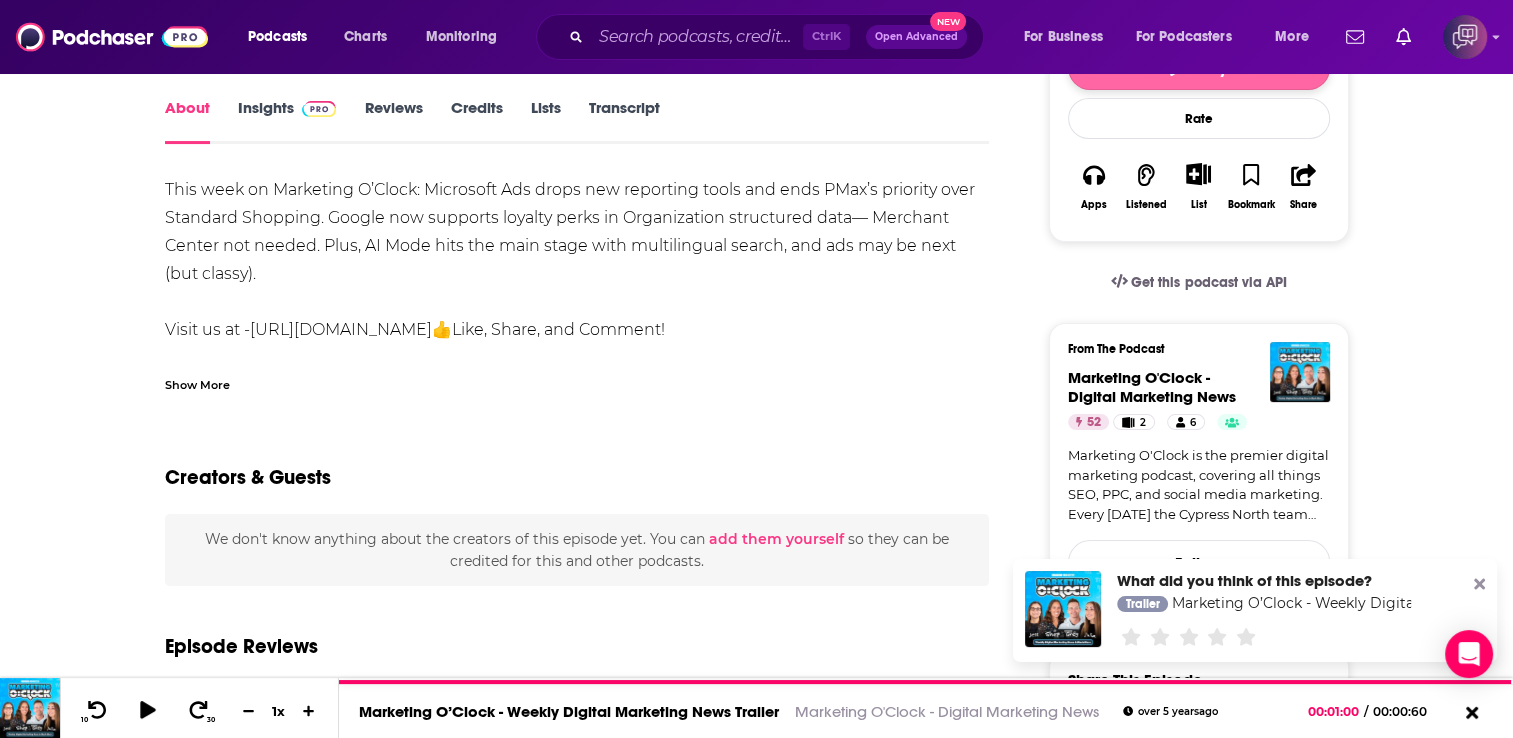 click on "Play" at bounding box center (1199, 68) 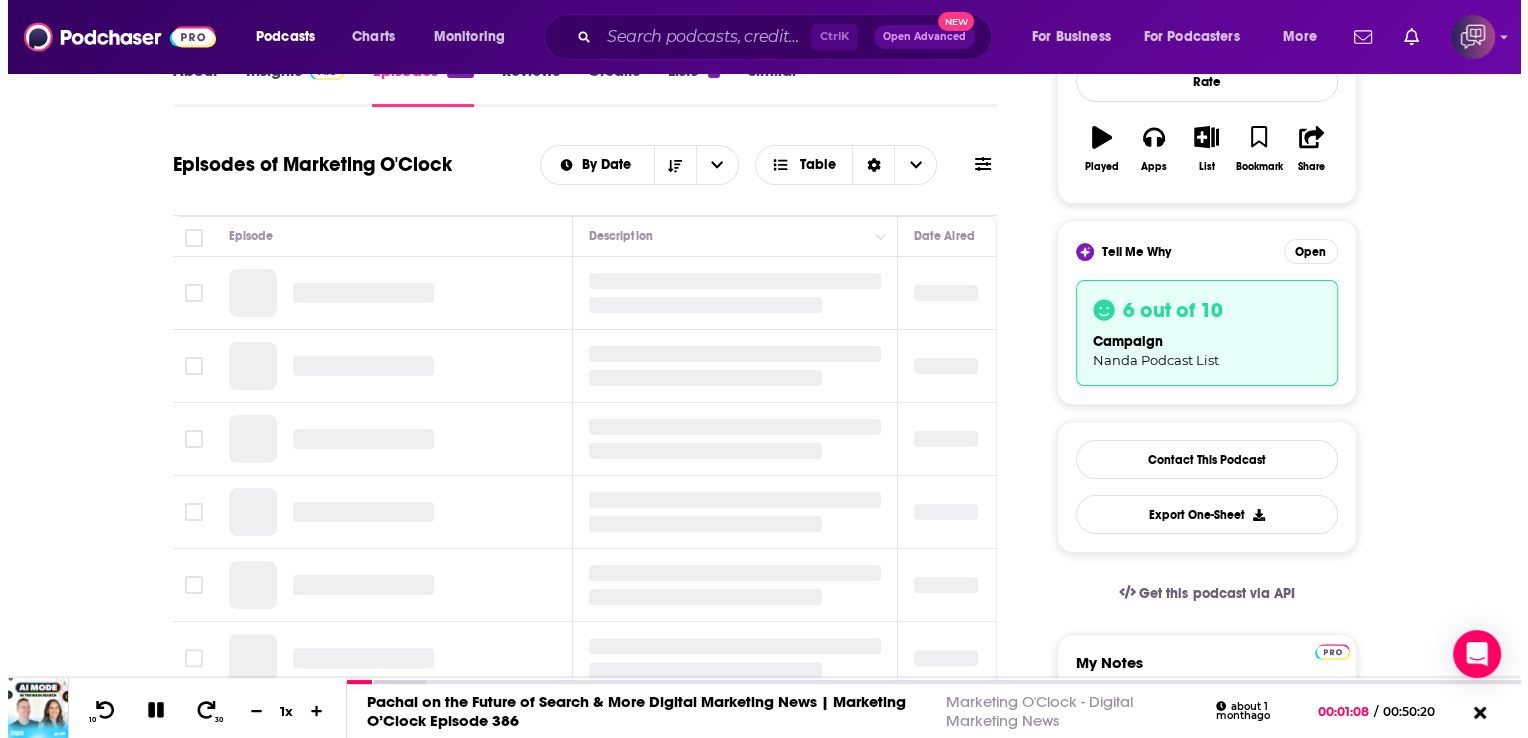 scroll, scrollTop: 0, scrollLeft: 0, axis: both 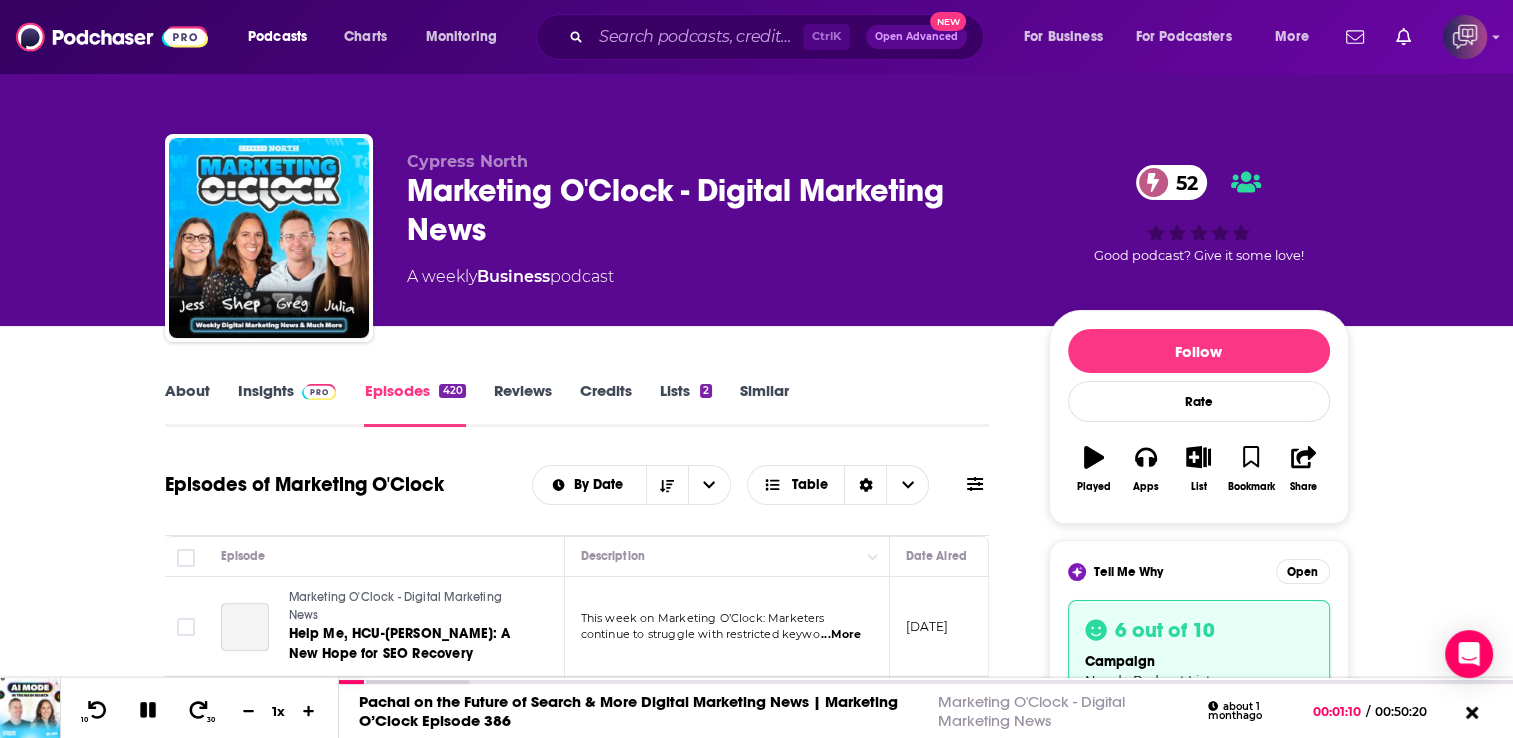 click on "About Insights Episodes 420 Reviews Credits Lists 2 Similar Episodes of Marketing O'Clock By Date Table Episode Description Date Aired Reach Episode Guests Length Marketing O'Clock - Digital Marketing News Help Me, HCU-Wan Kenobi: A New Hope for SEO Recovery This week on Marketing O’Clock: Marketers continue to struggle with restricted keywo  ...More July 14, 2025 2.4k-4.4k -- 52:47 s Marketing O'Clock - Digital Marketing News Pay Per Crawl: Cloudflare’s New Sheriff in Bot Town Cloudflare Introduces Pay Per Crawl & More | Marketing O’Clock Episode 389This week   ...More July 7, 2025 Under 2.3k -- 42:58 s Marketing O'Clock - Digital Marketing News Study Abroad… Match. New Broad Match Experiments Coming to Google Ads This week on Marketing O’Clock: Google Ads rolls out simplified broad match testing with in  ...More June 30, 2025 Under 2.2k -- 52:13 s Marketing O'Clock - Digital Marketing News AIring our Grievances with New AIO/AI Mode Search Console Reporting| Marketing O'Clock Episode 187  ...More s" at bounding box center [757, 1748] 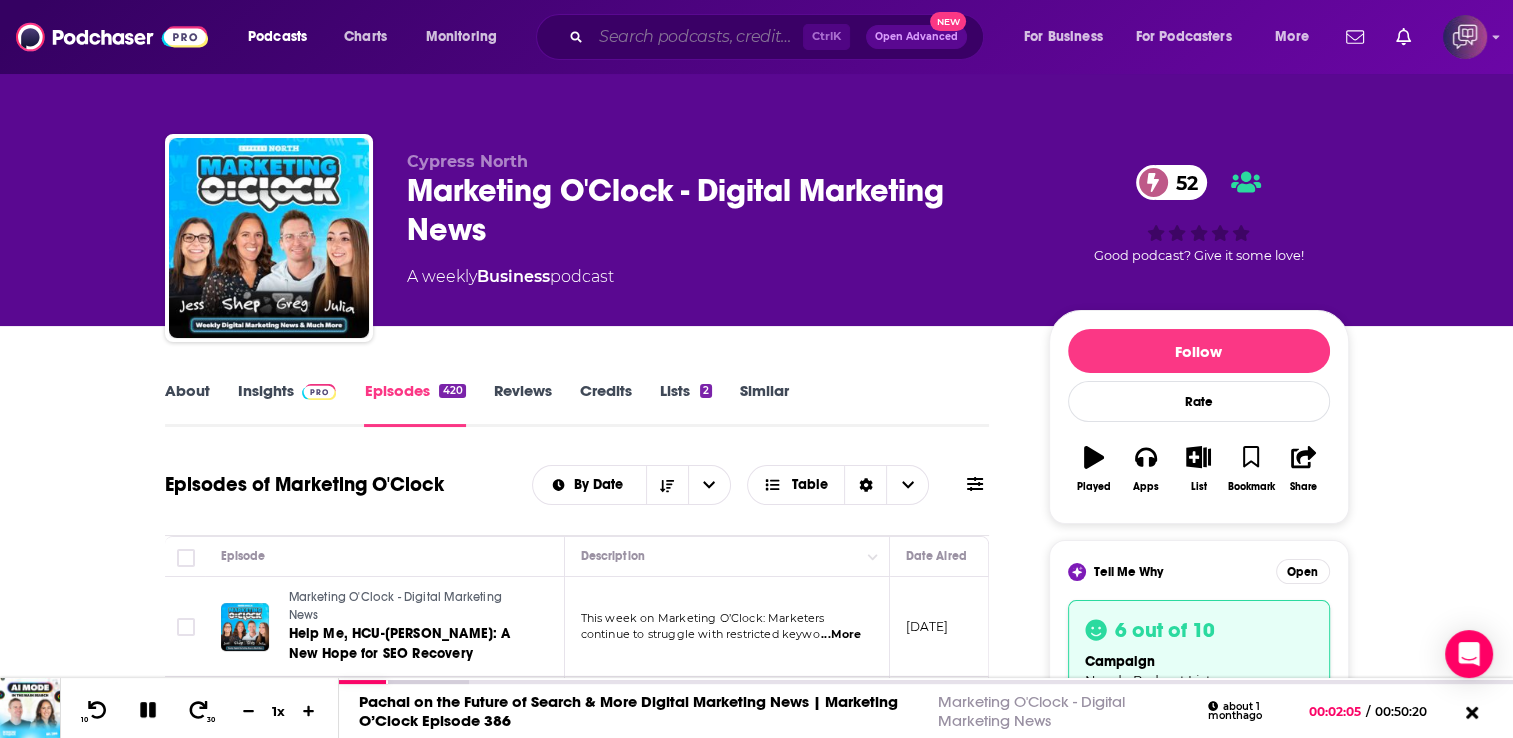 click at bounding box center (697, 37) 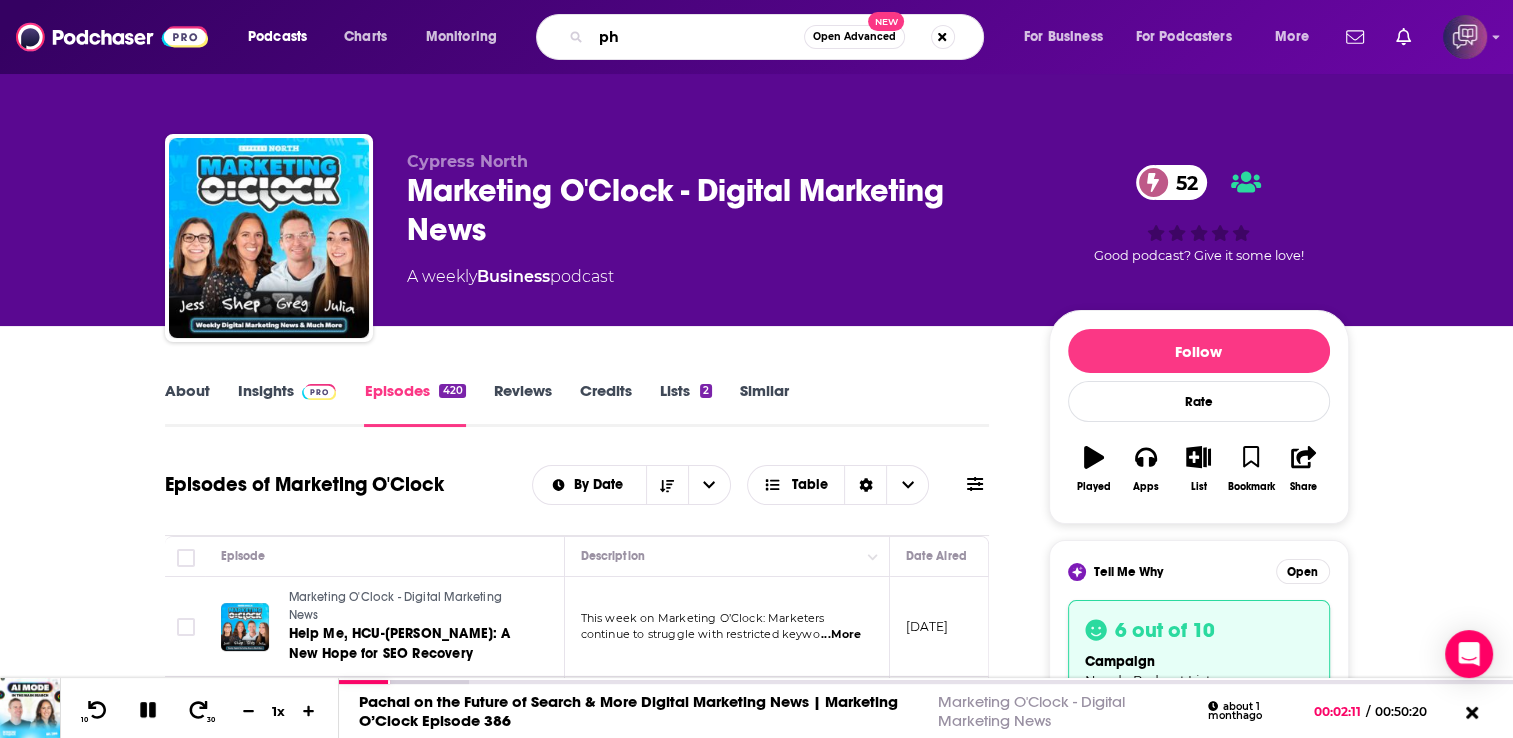 type on "phd" 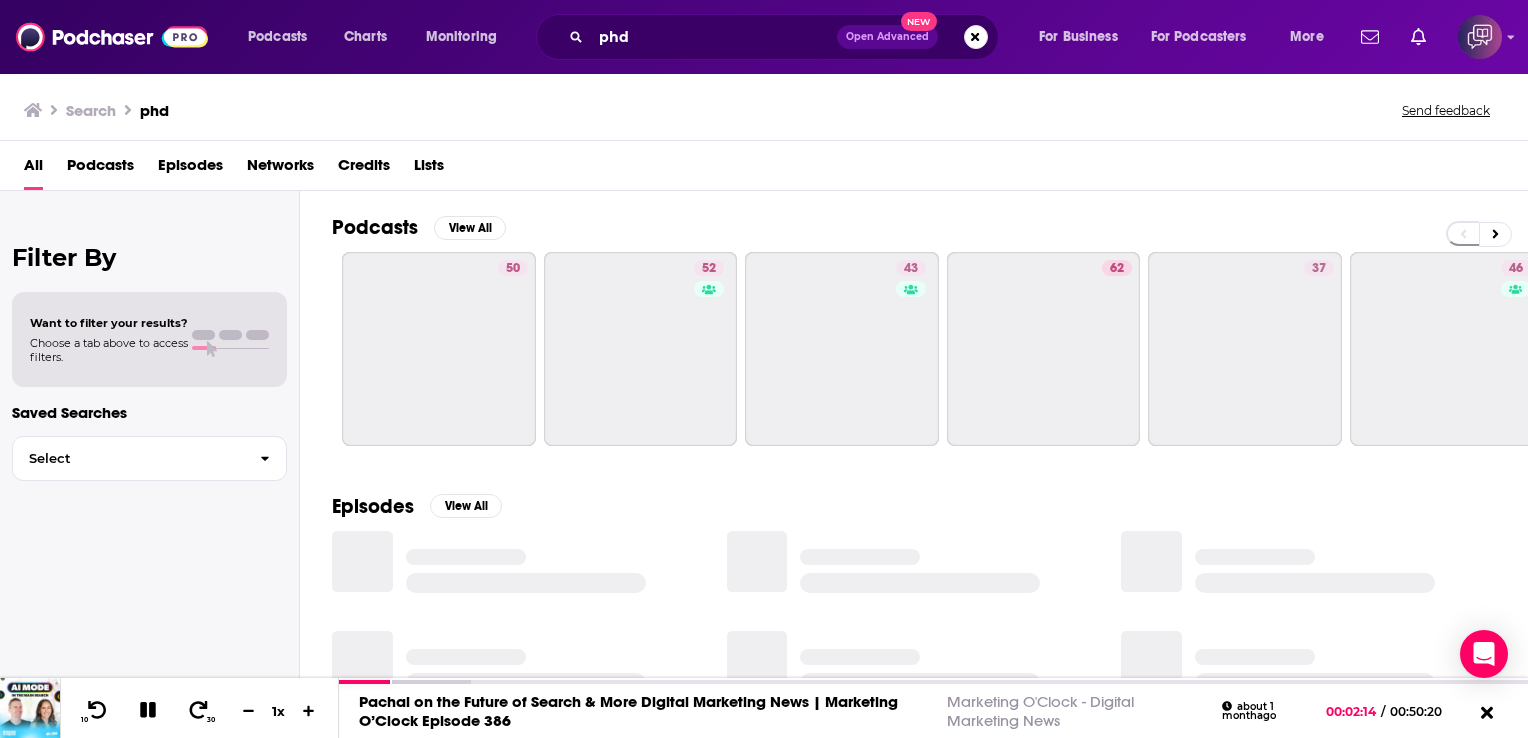 click on "Podcasts" at bounding box center [100, 169] 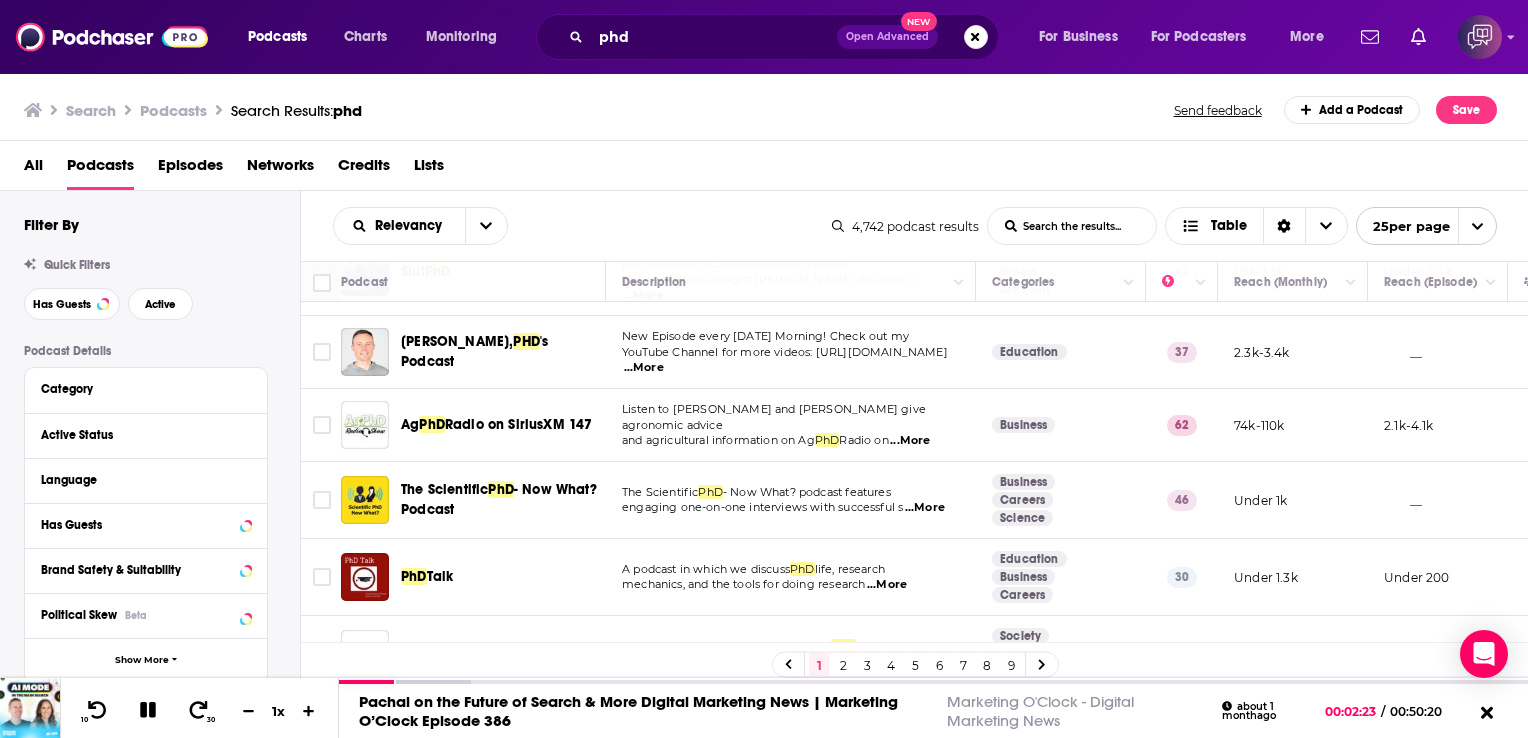 scroll, scrollTop: 244, scrollLeft: 0, axis: vertical 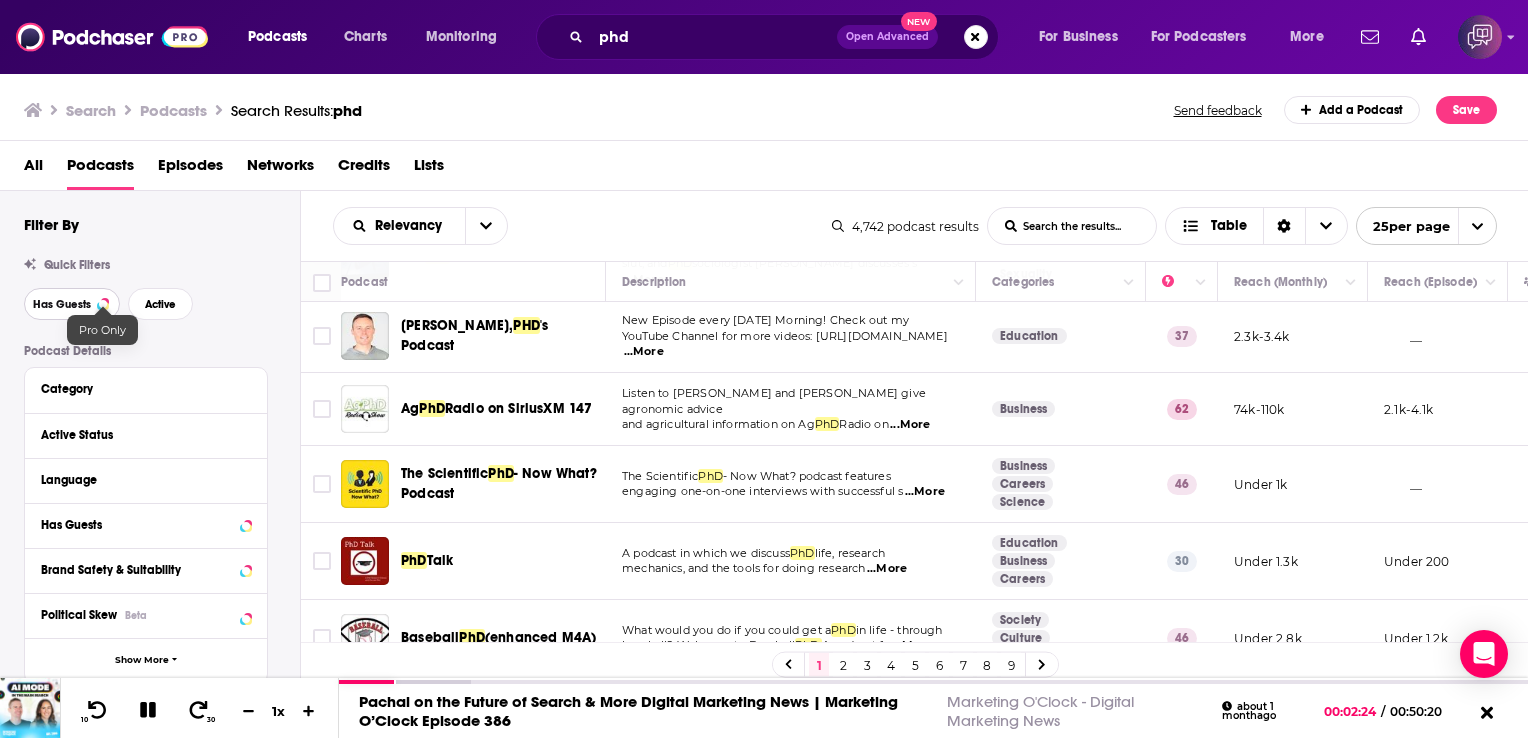 click on "Has Guests" at bounding box center (62, 304) 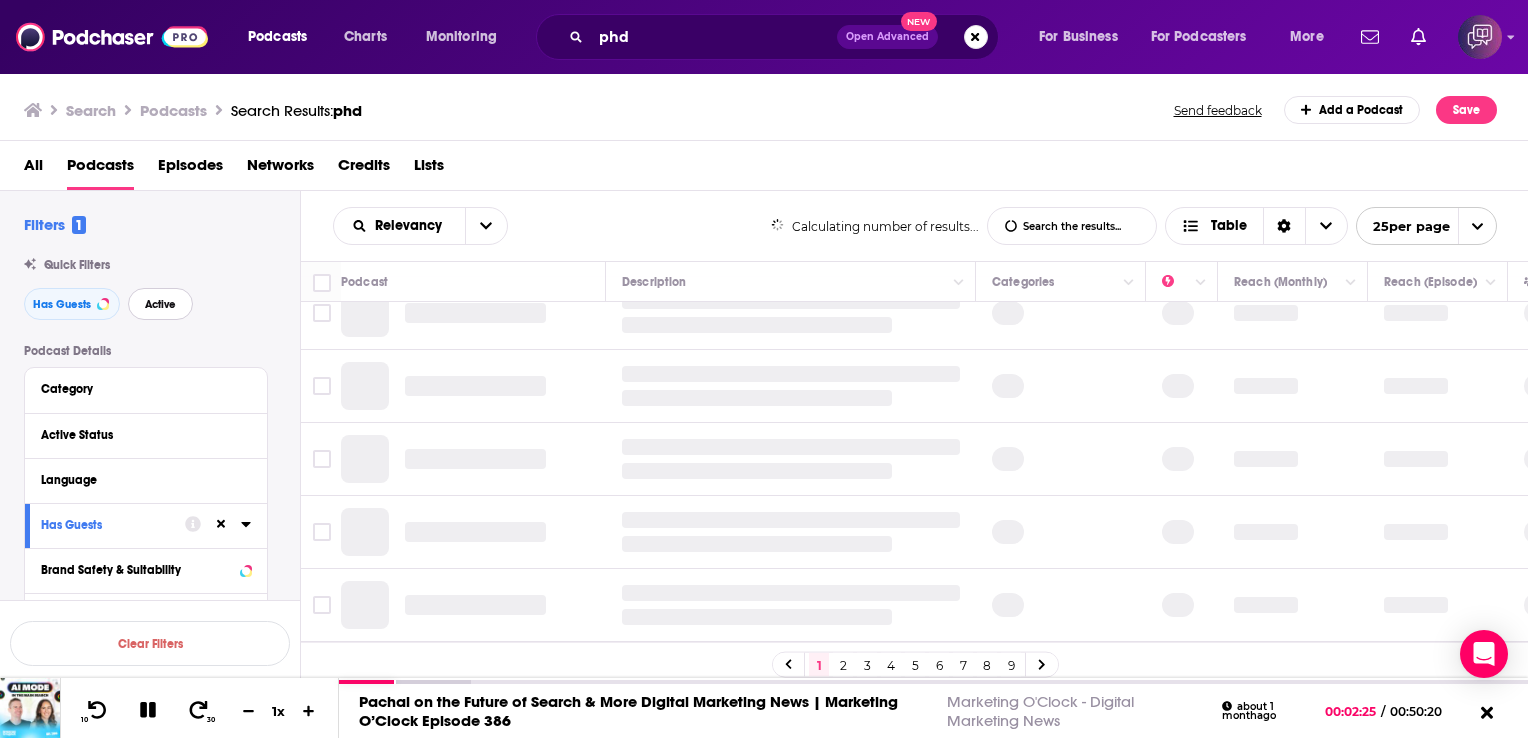 click on "Active" at bounding box center (160, 304) 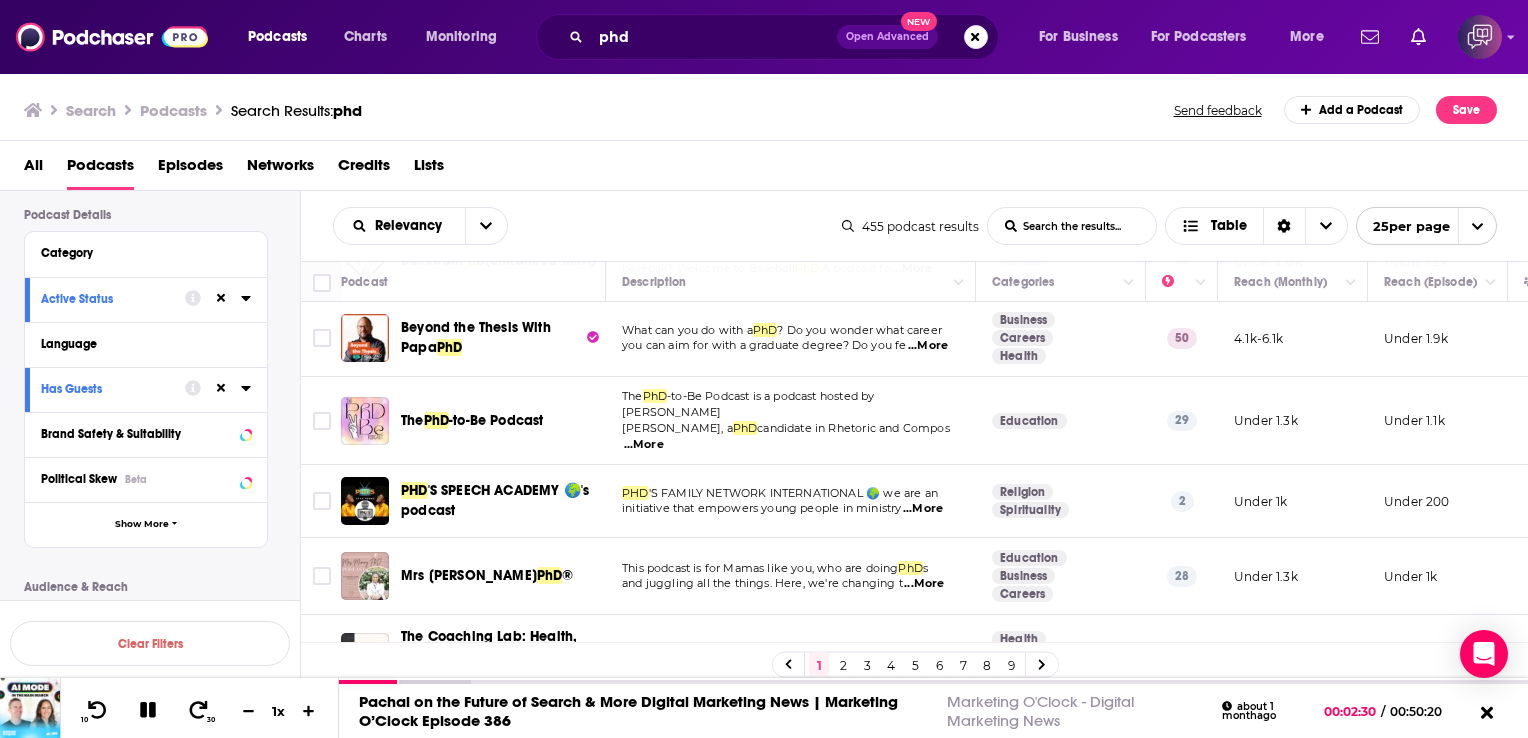 scroll, scrollTop: 144, scrollLeft: 0, axis: vertical 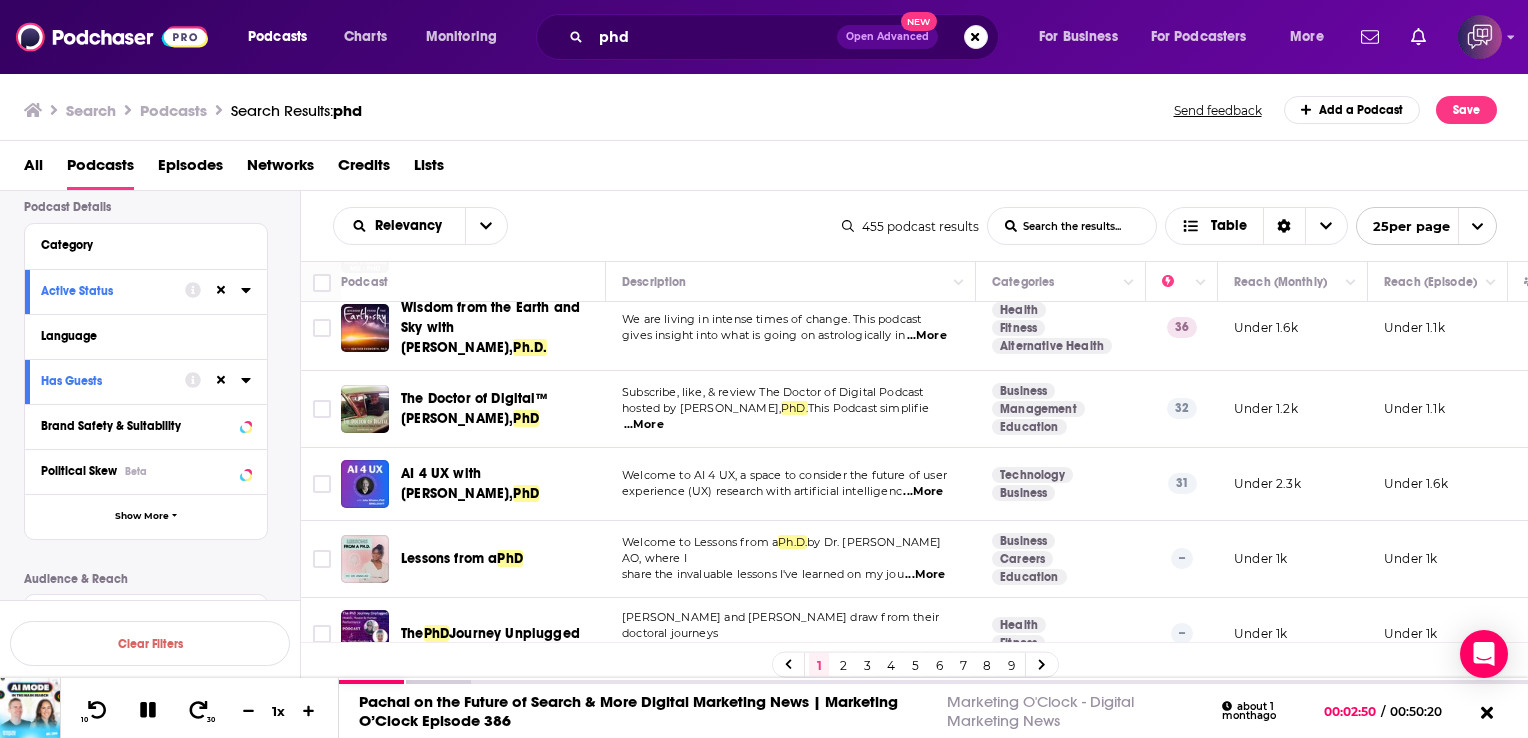 click on "...More" at bounding box center (924, 650) 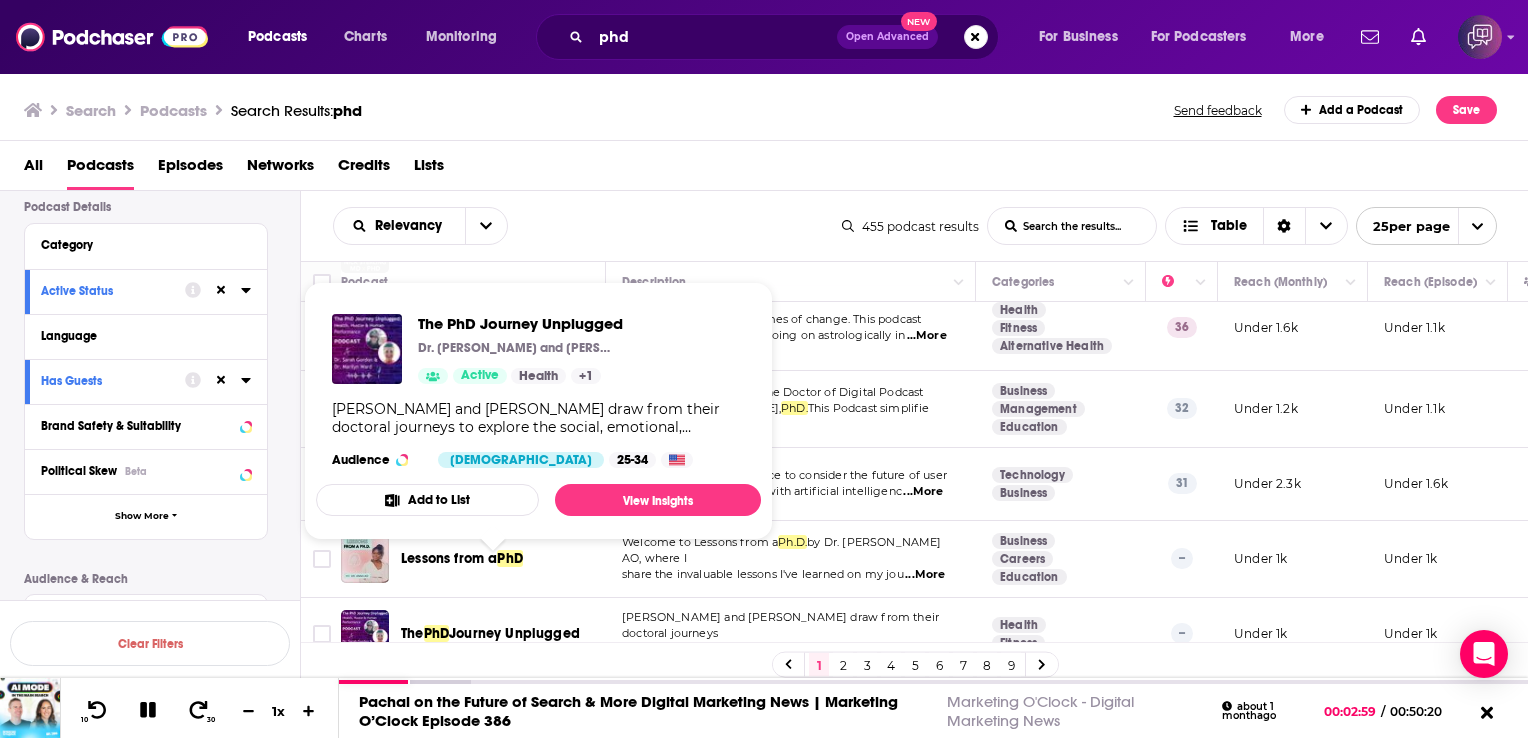 click on "Journey Unplugged" at bounding box center (514, 633) 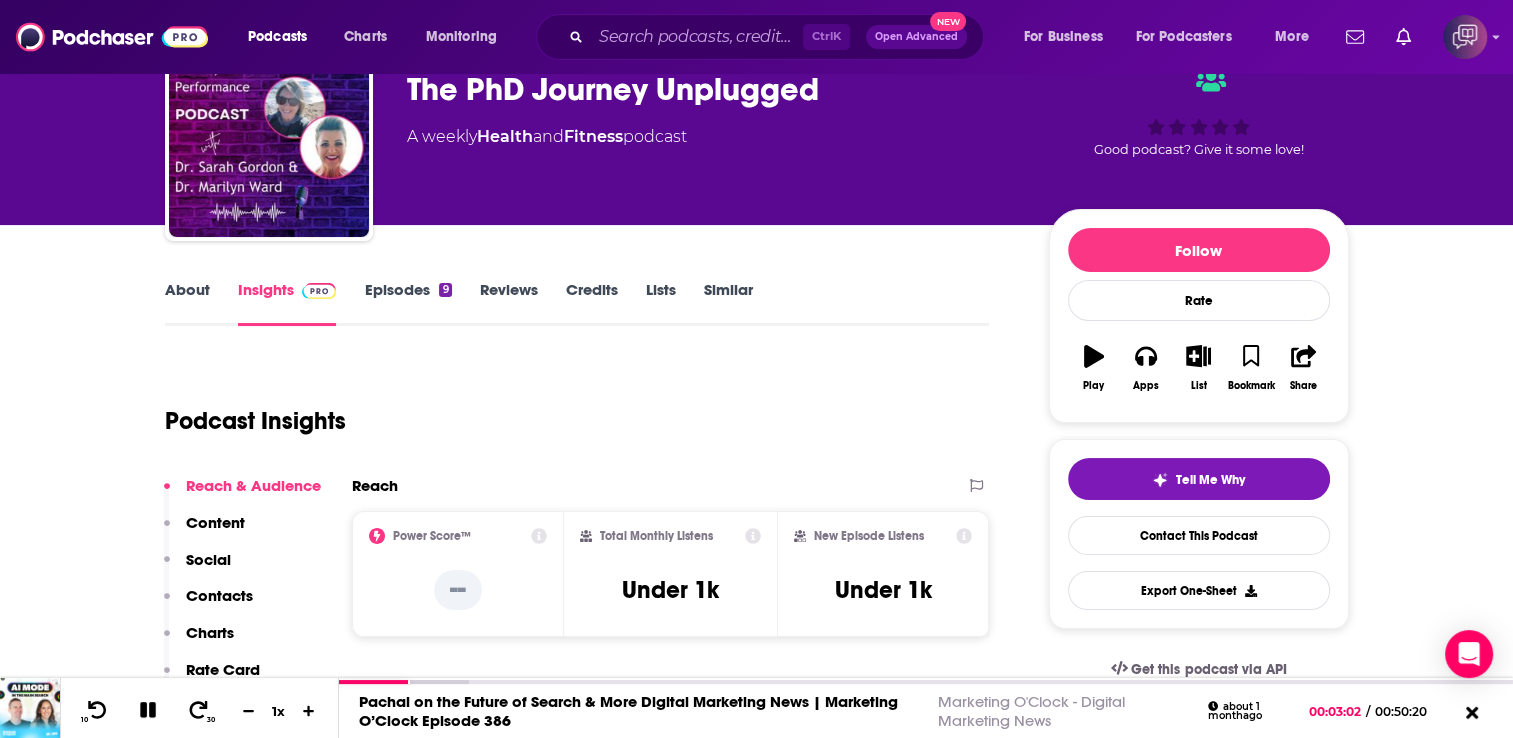 scroll, scrollTop: 160, scrollLeft: 0, axis: vertical 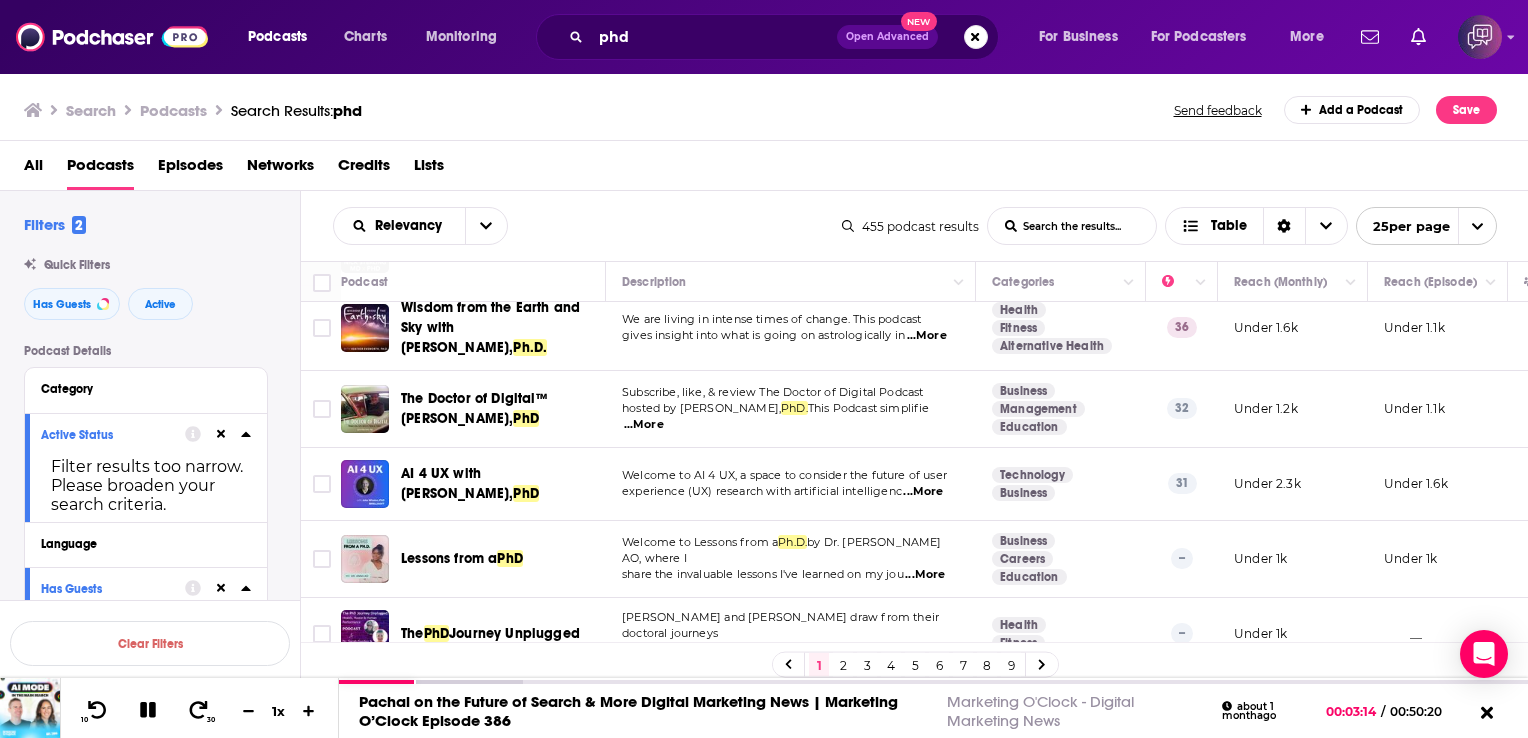 click at bounding box center (933, 682) 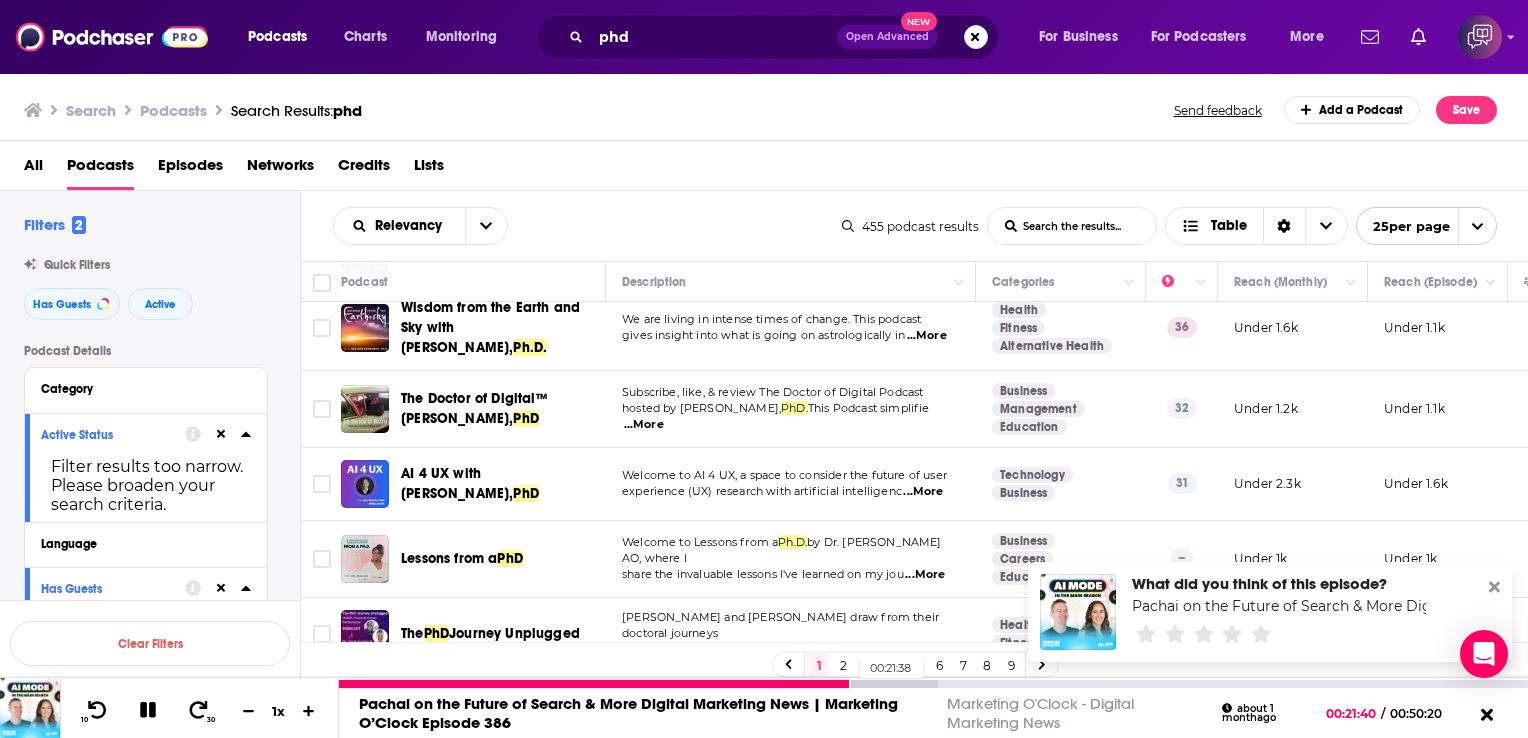 click on "1 2 3 4 5 6 7 8 9" at bounding box center (915, 664) 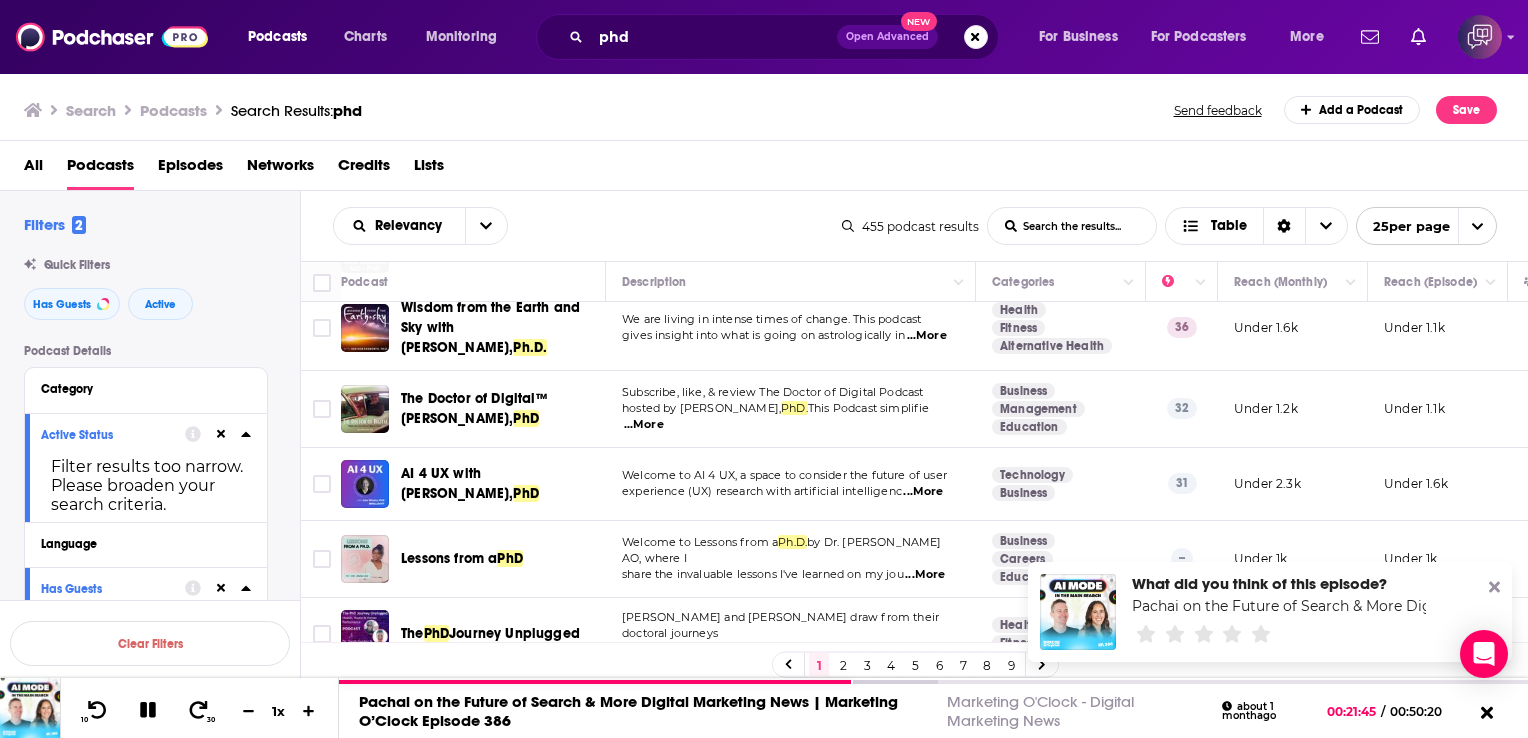 click on "2" at bounding box center [843, 665] 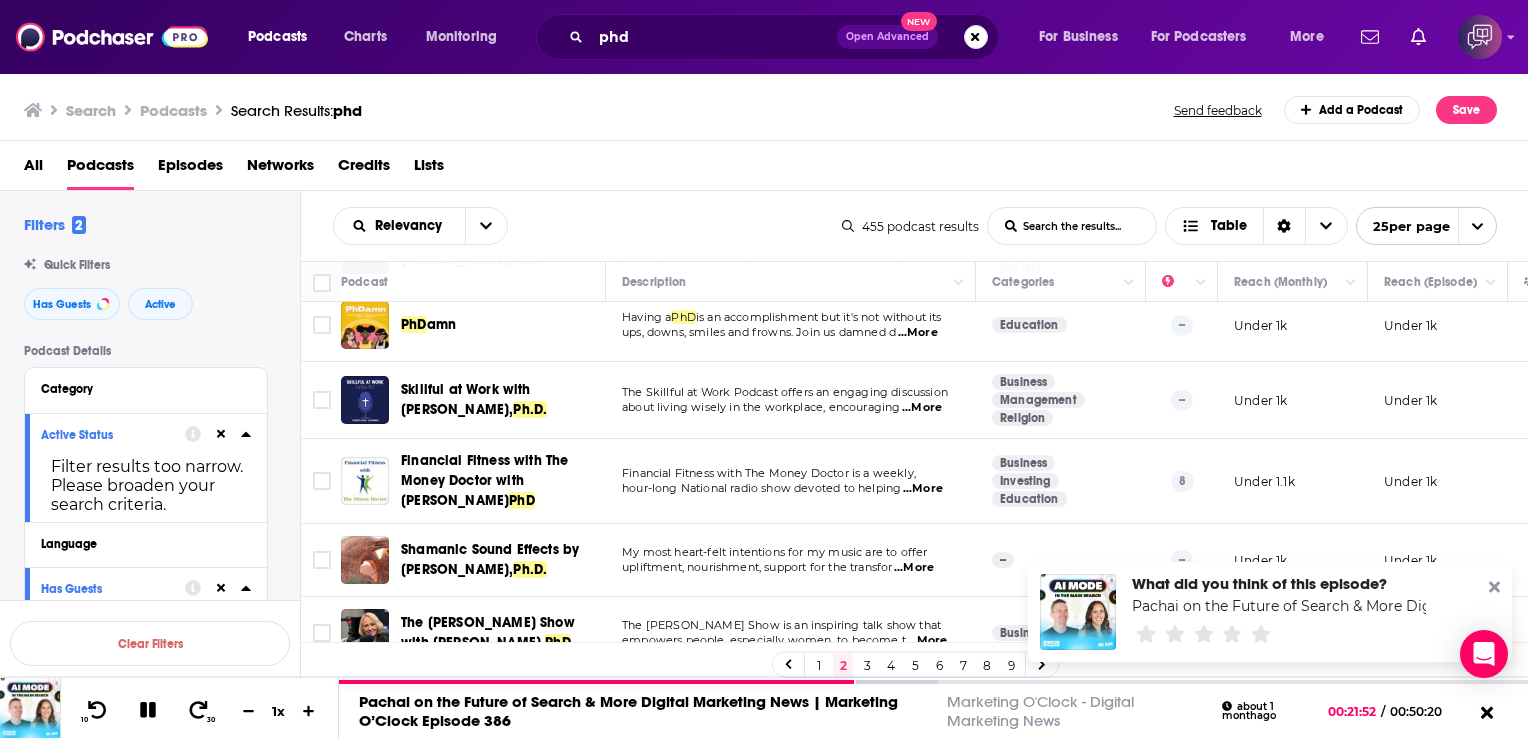 scroll, scrollTop: 91, scrollLeft: 0, axis: vertical 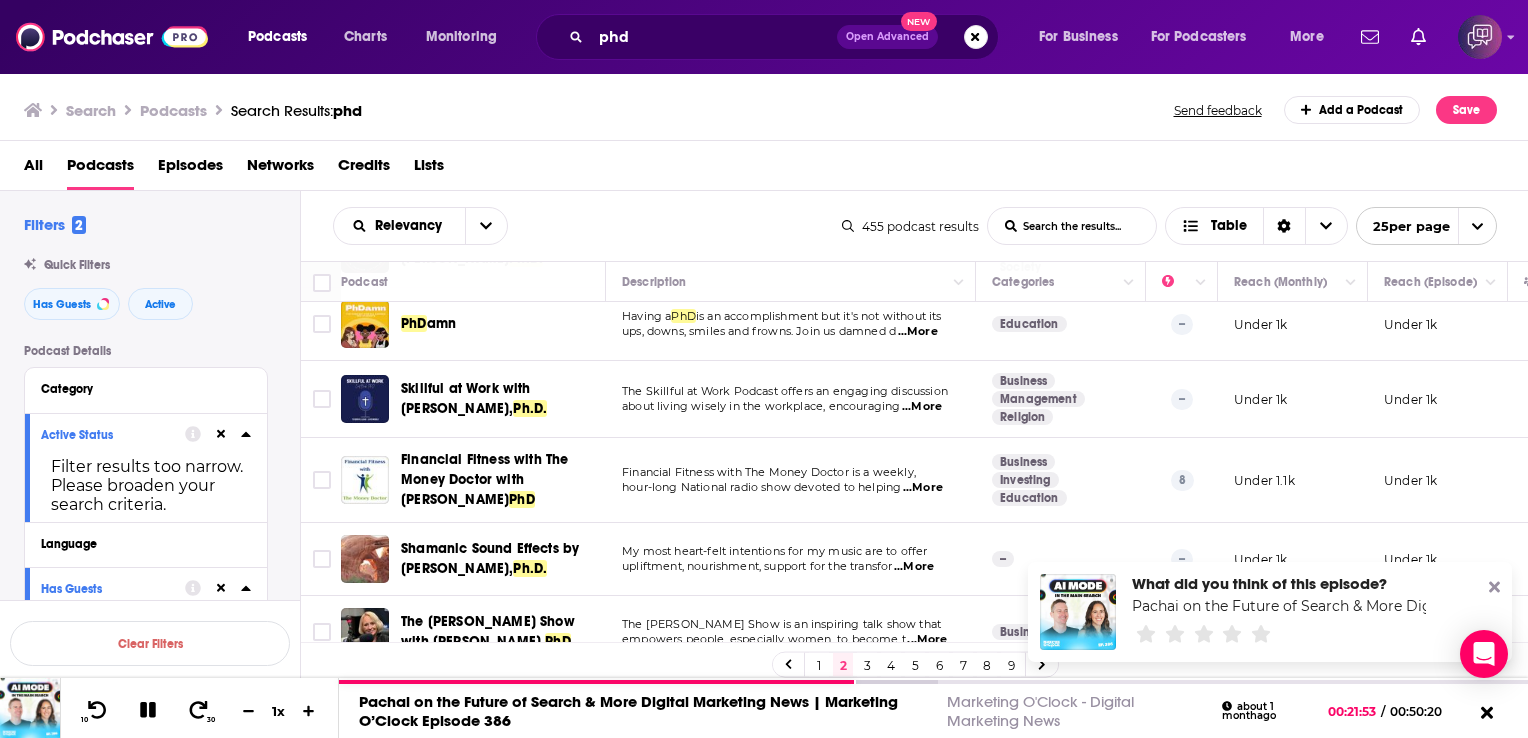click on "...More" at bounding box center [918, 332] 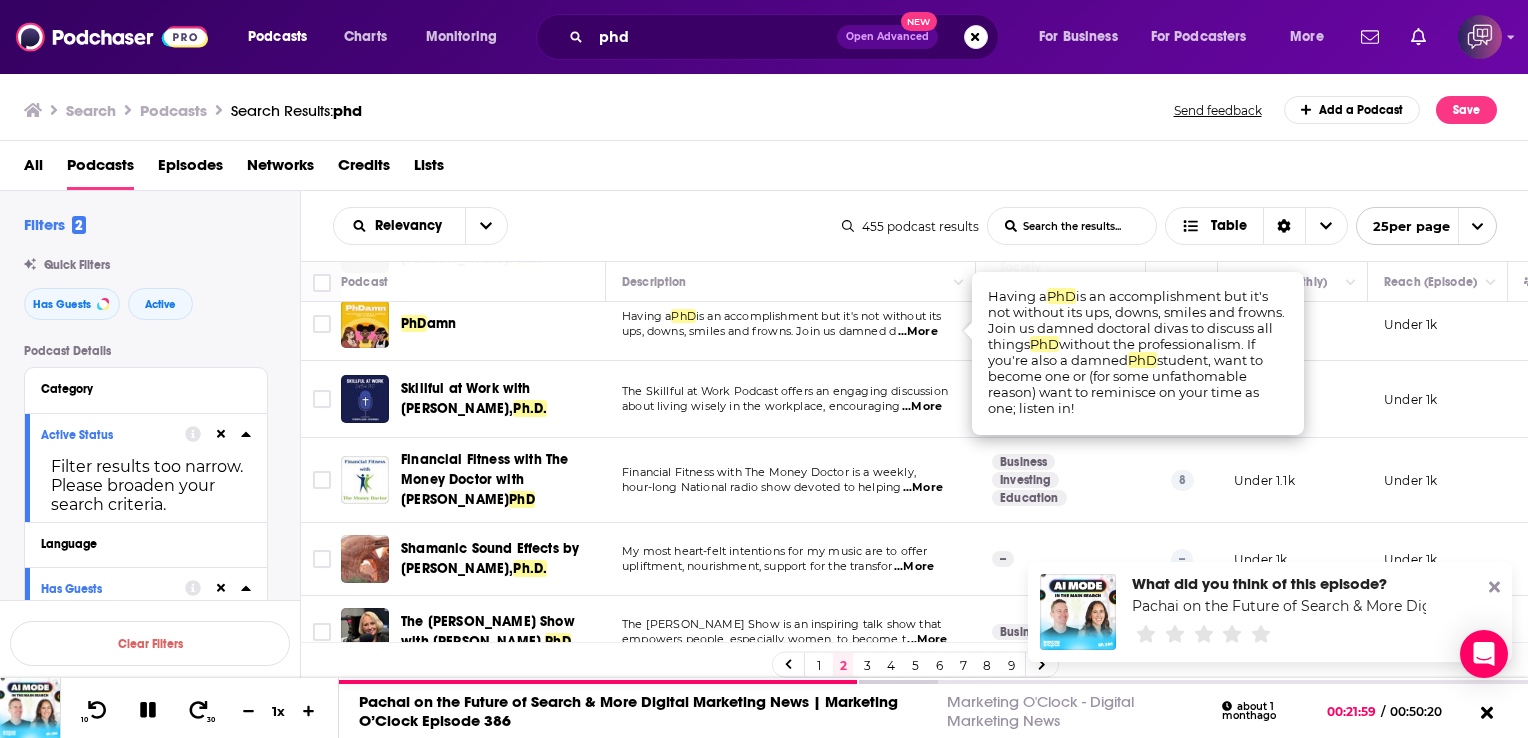 click on "ups, downs, smiles and frowns. Join us damned d" at bounding box center [759, 331] 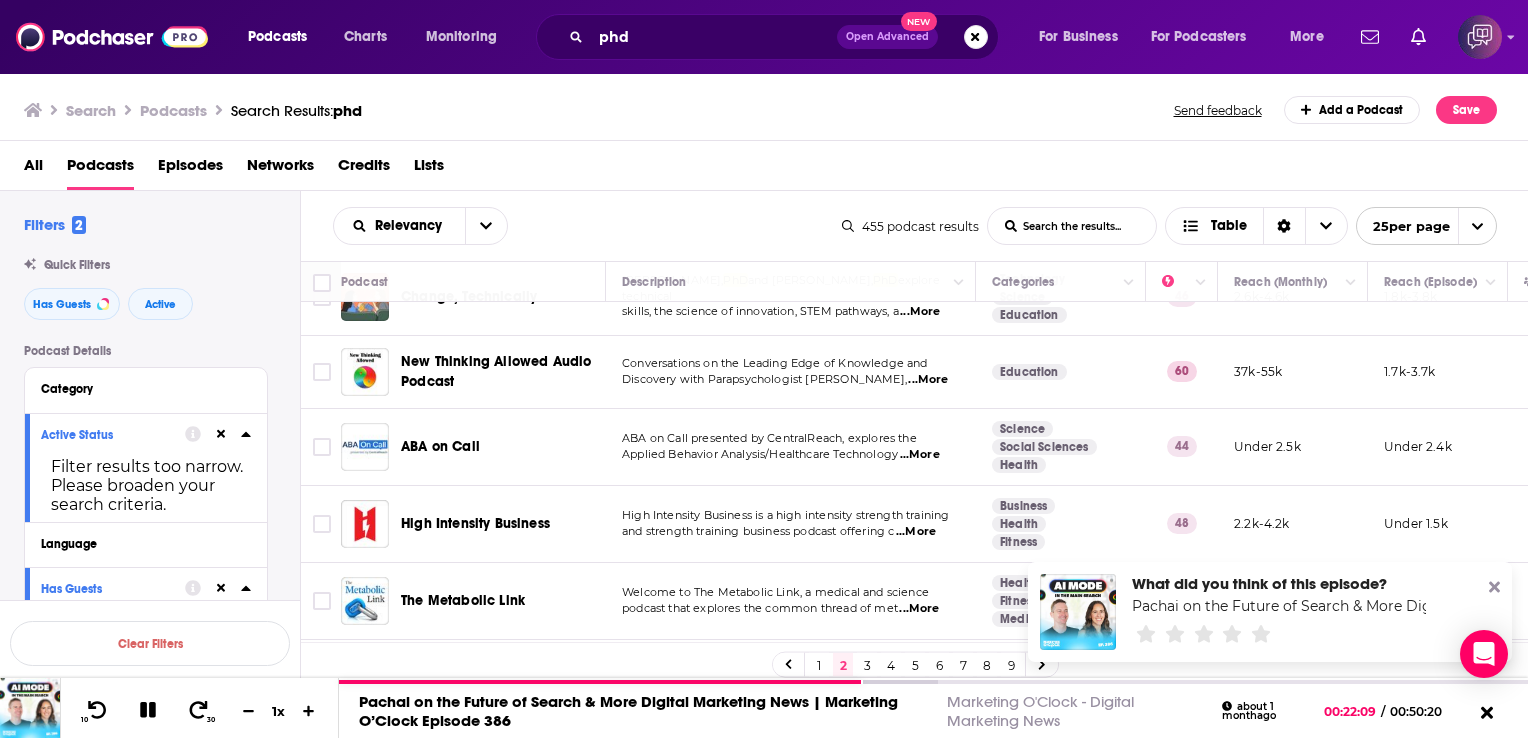 scroll, scrollTop: 860, scrollLeft: 0, axis: vertical 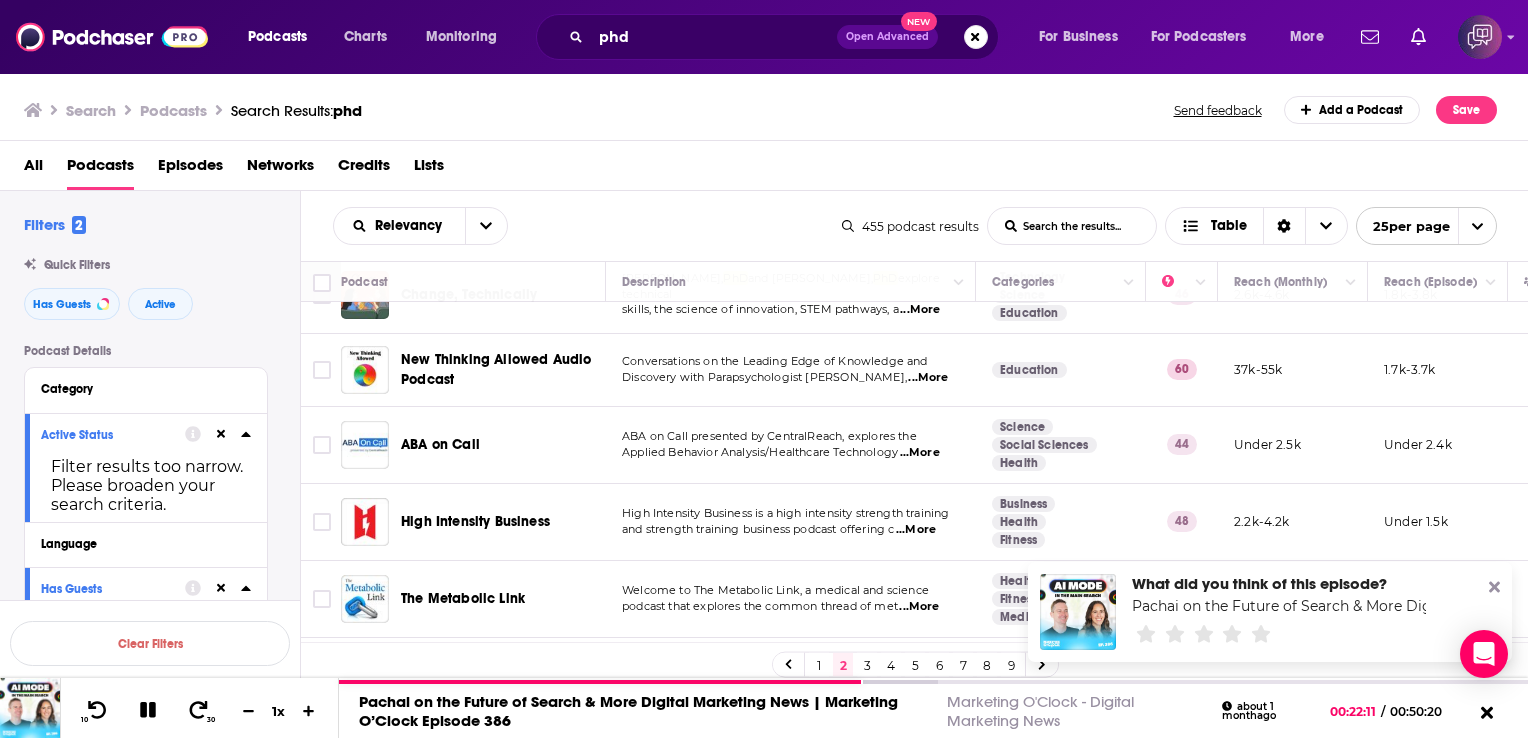 click on "...More" at bounding box center (928, 378) 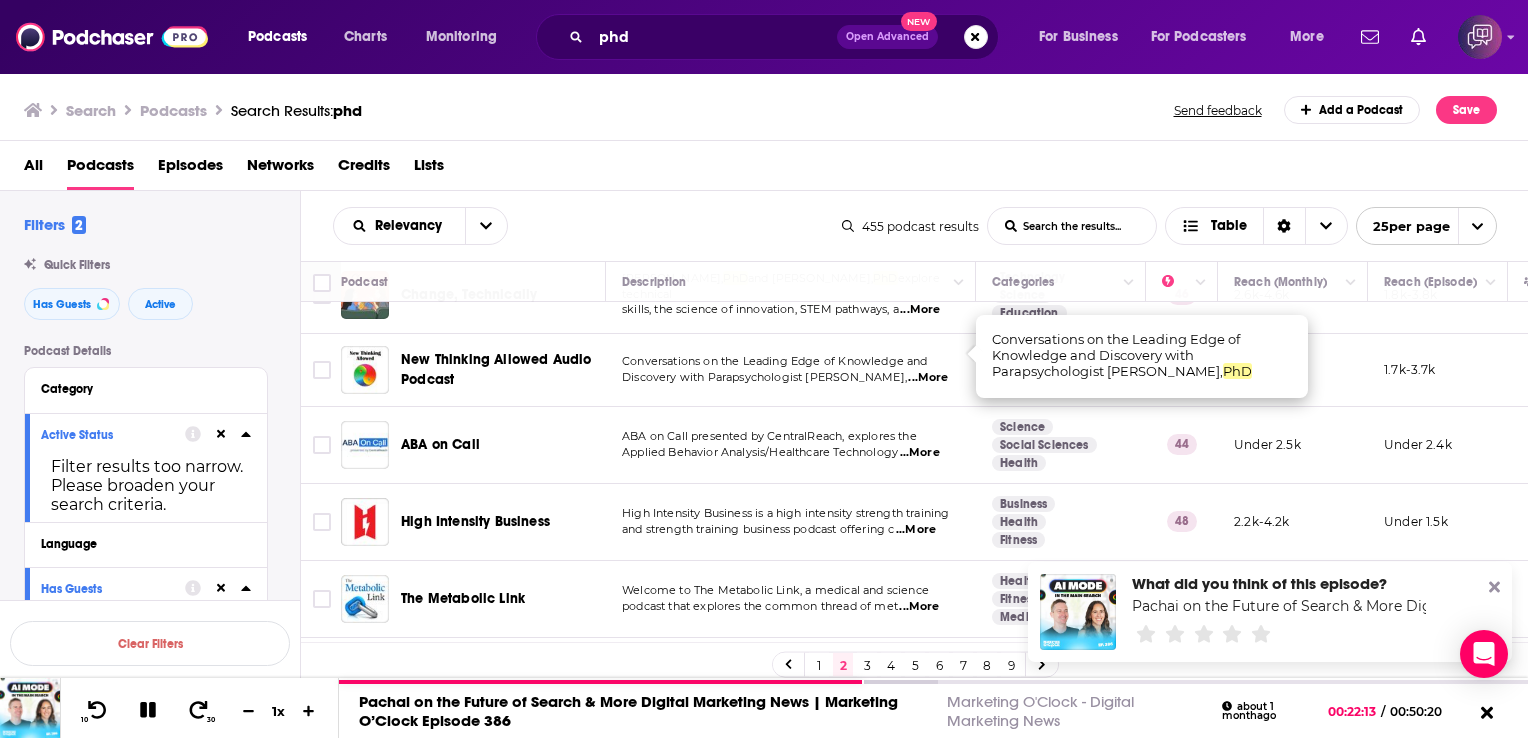 click on "Discovery with Parapsychologist Jeffrey Mishlove,   ...More" at bounding box center (790, 378) 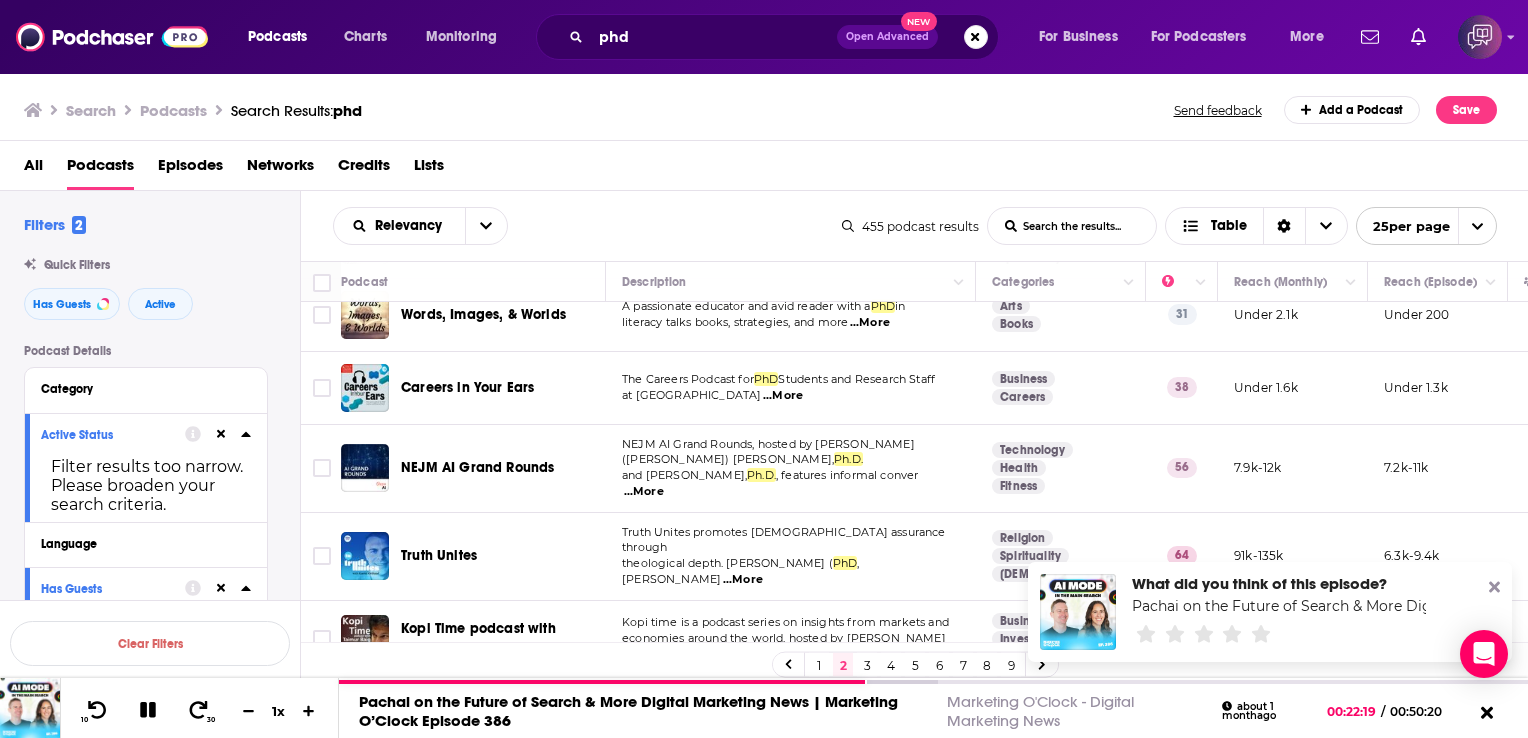 scroll, scrollTop: 1448, scrollLeft: 0, axis: vertical 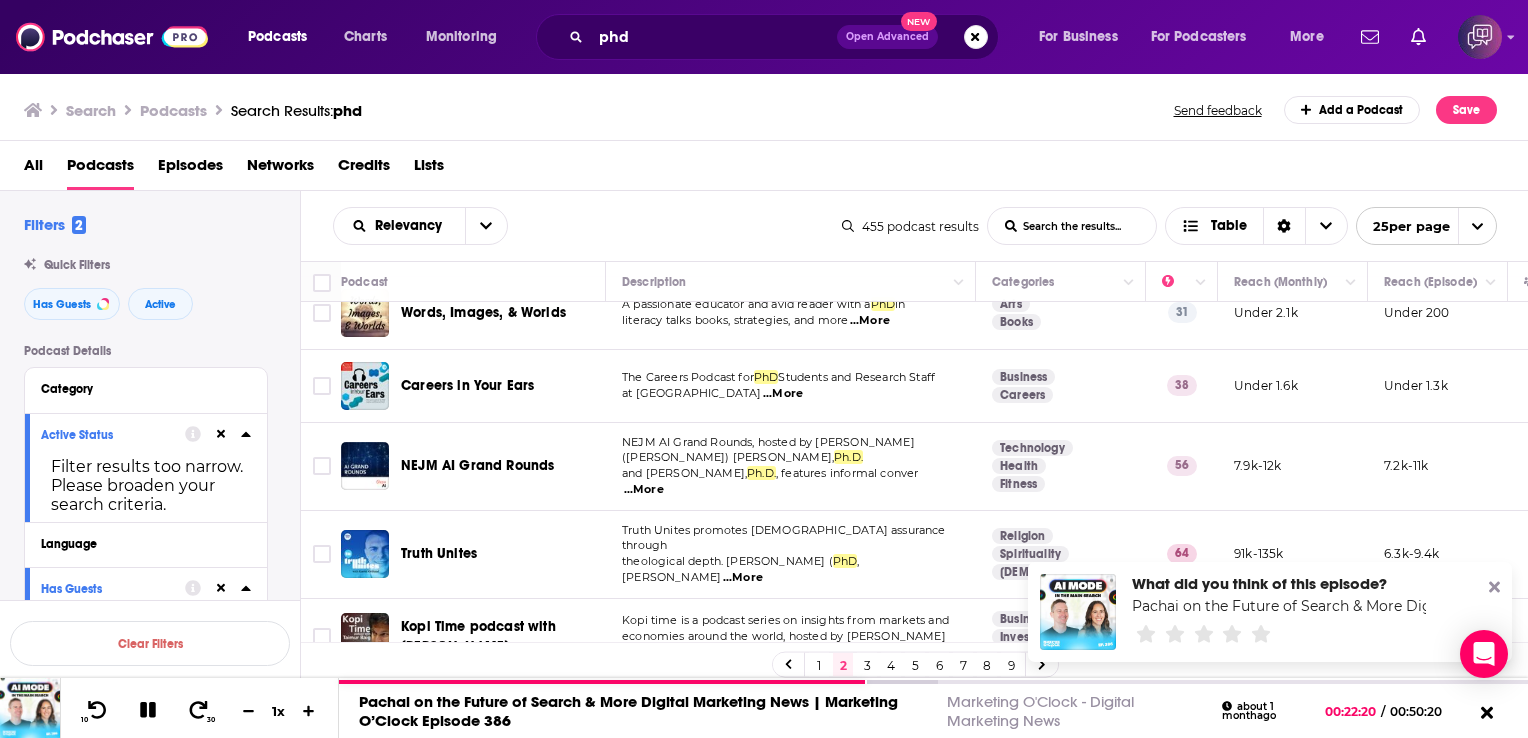 click on "...More" at bounding box center [783, 394] 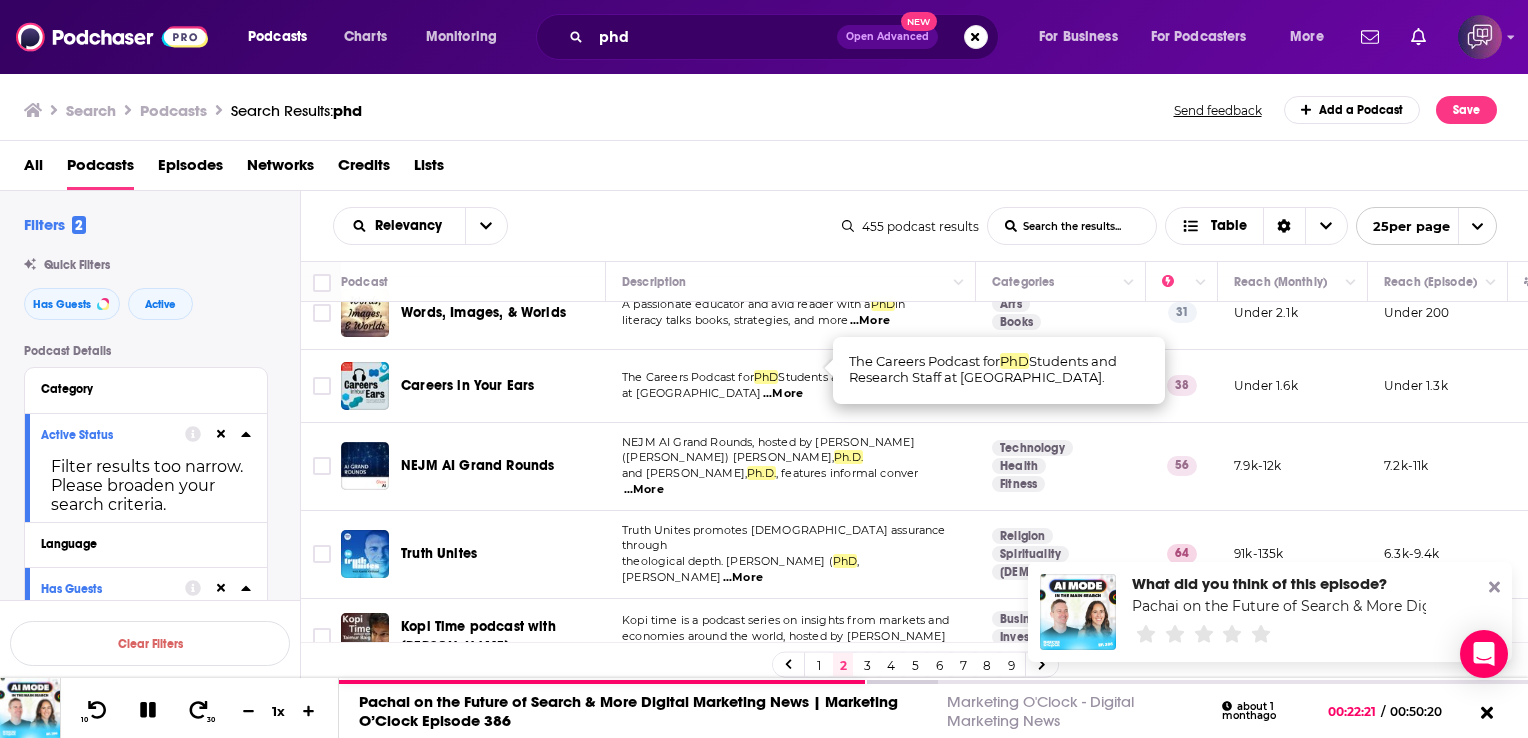 click on "at King's College London" at bounding box center (691, 393) 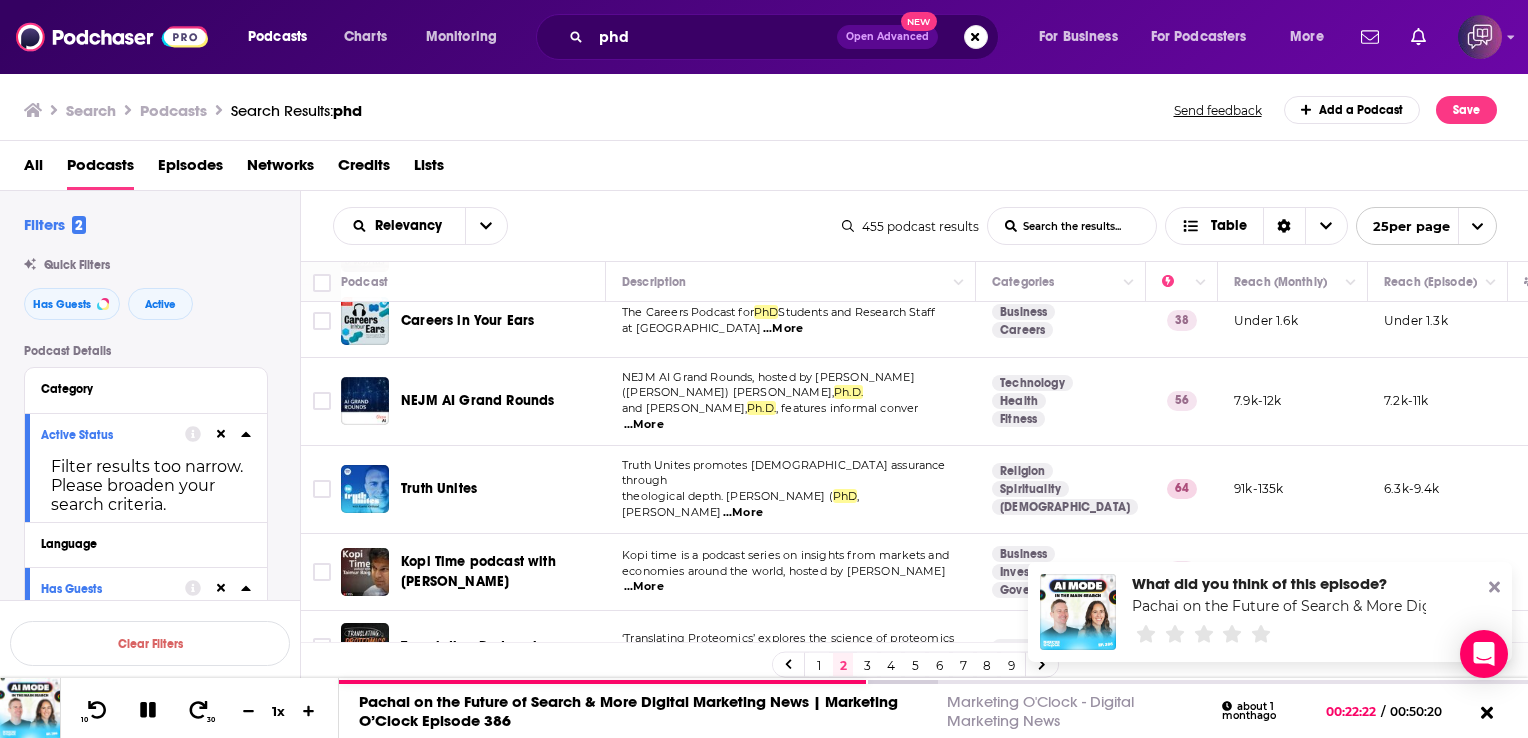 scroll, scrollTop: 1541, scrollLeft: 0, axis: vertical 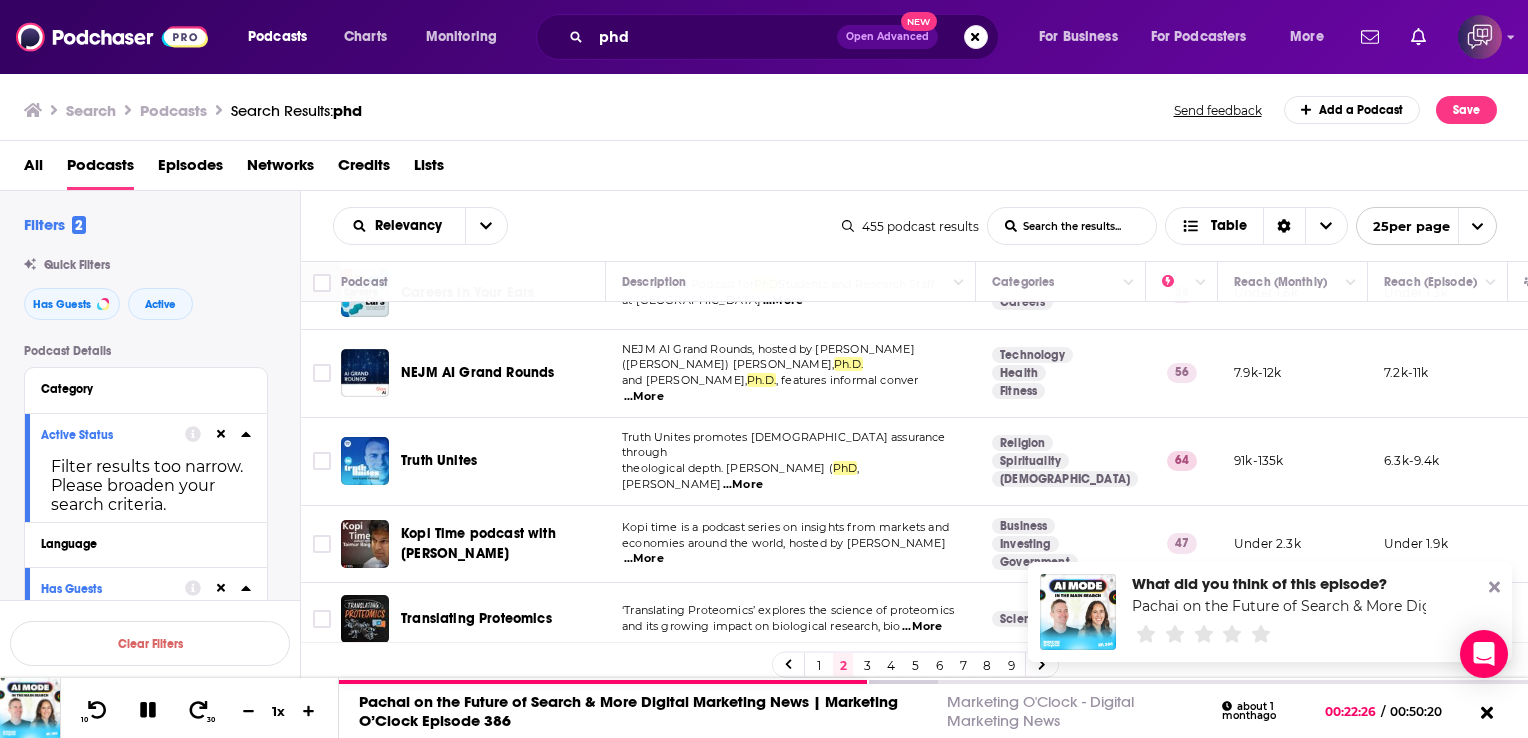 click on "3" at bounding box center (867, 665) 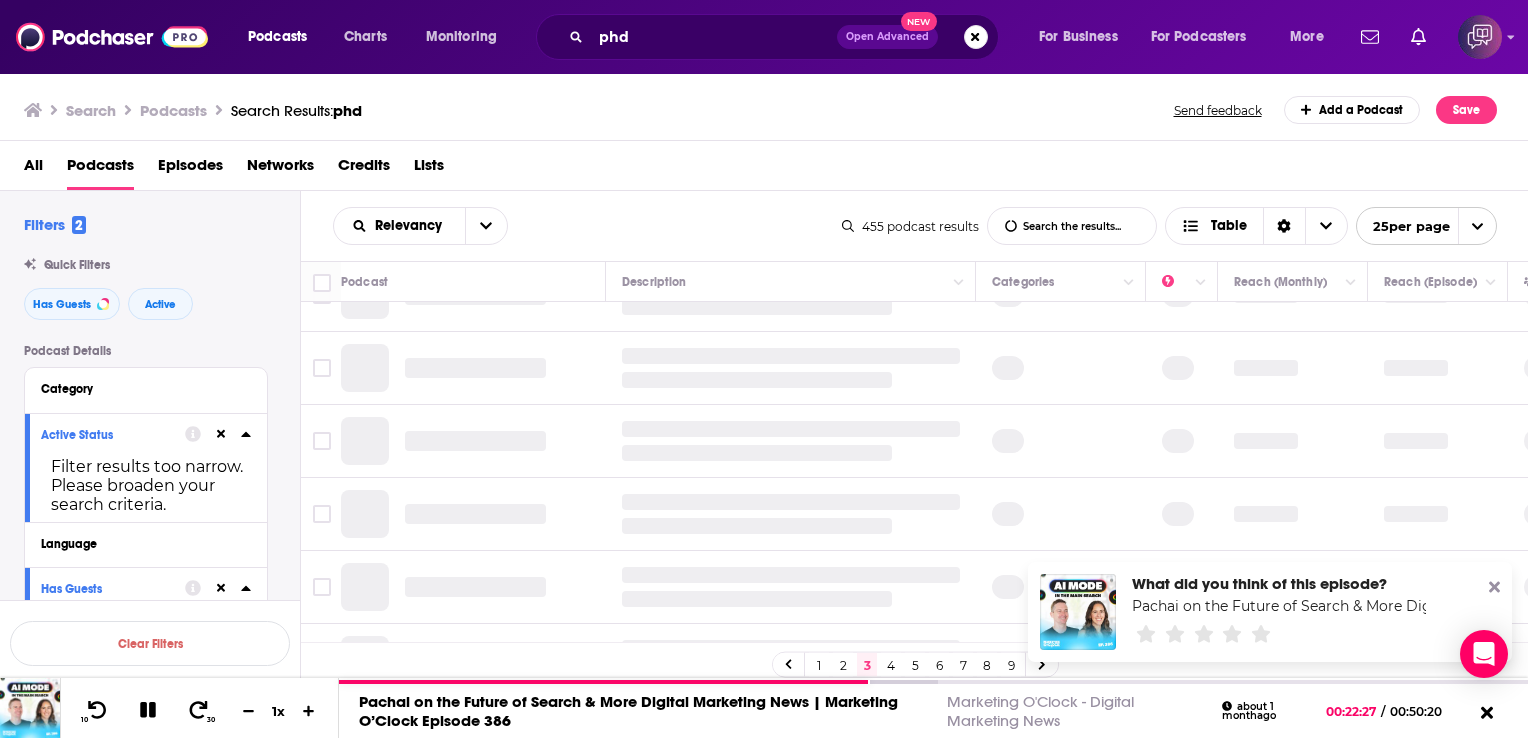 scroll, scrollTop: 0, scrollLeft: 0, axis: both 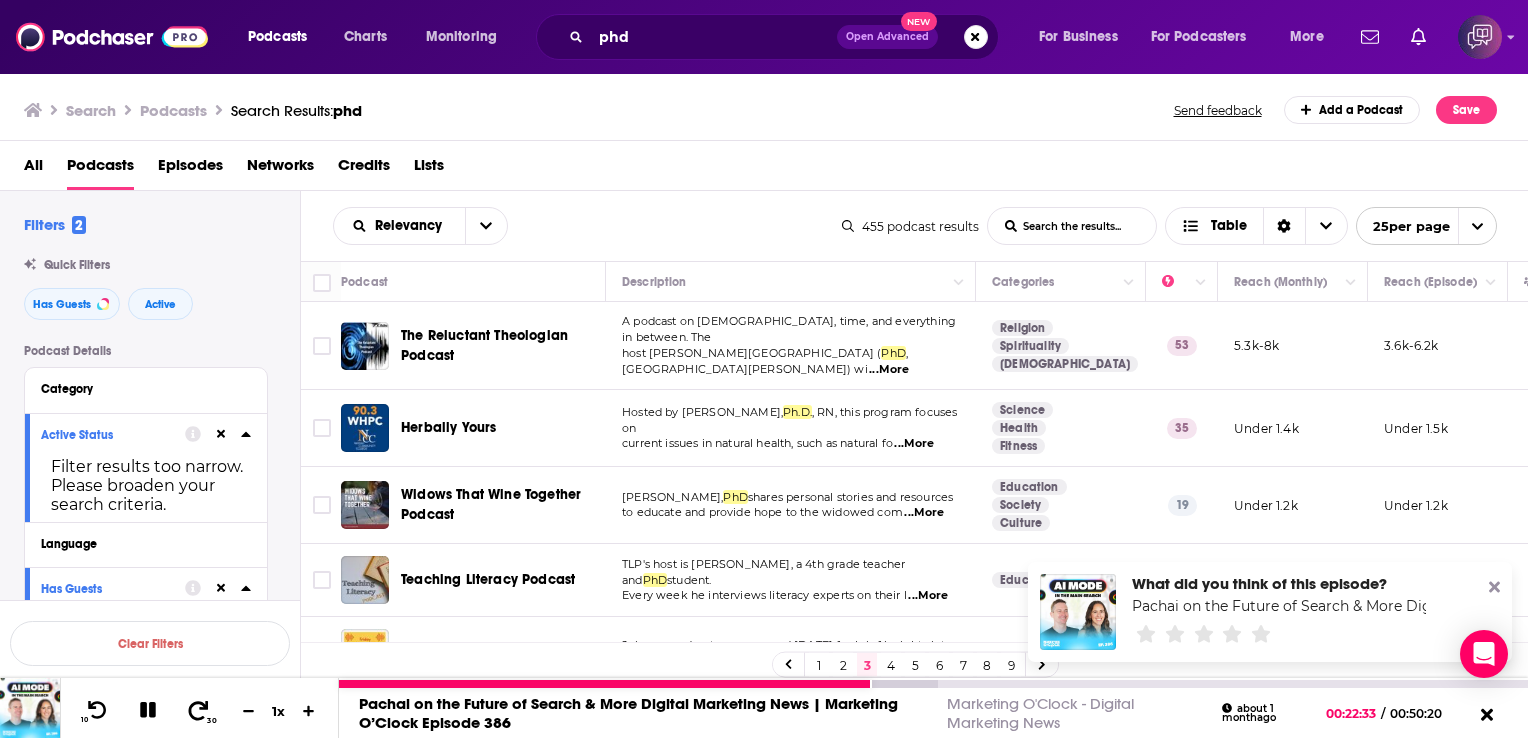 click 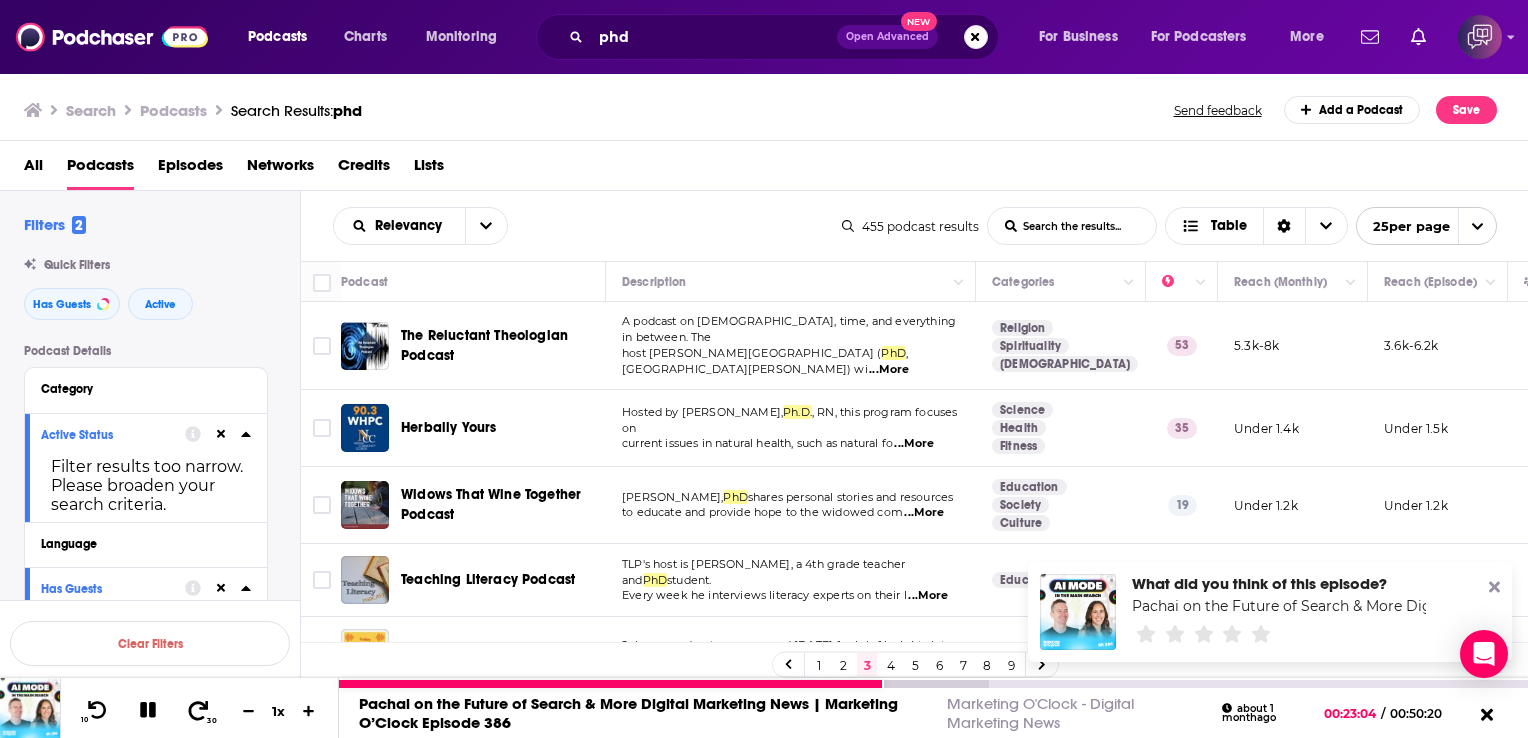 click 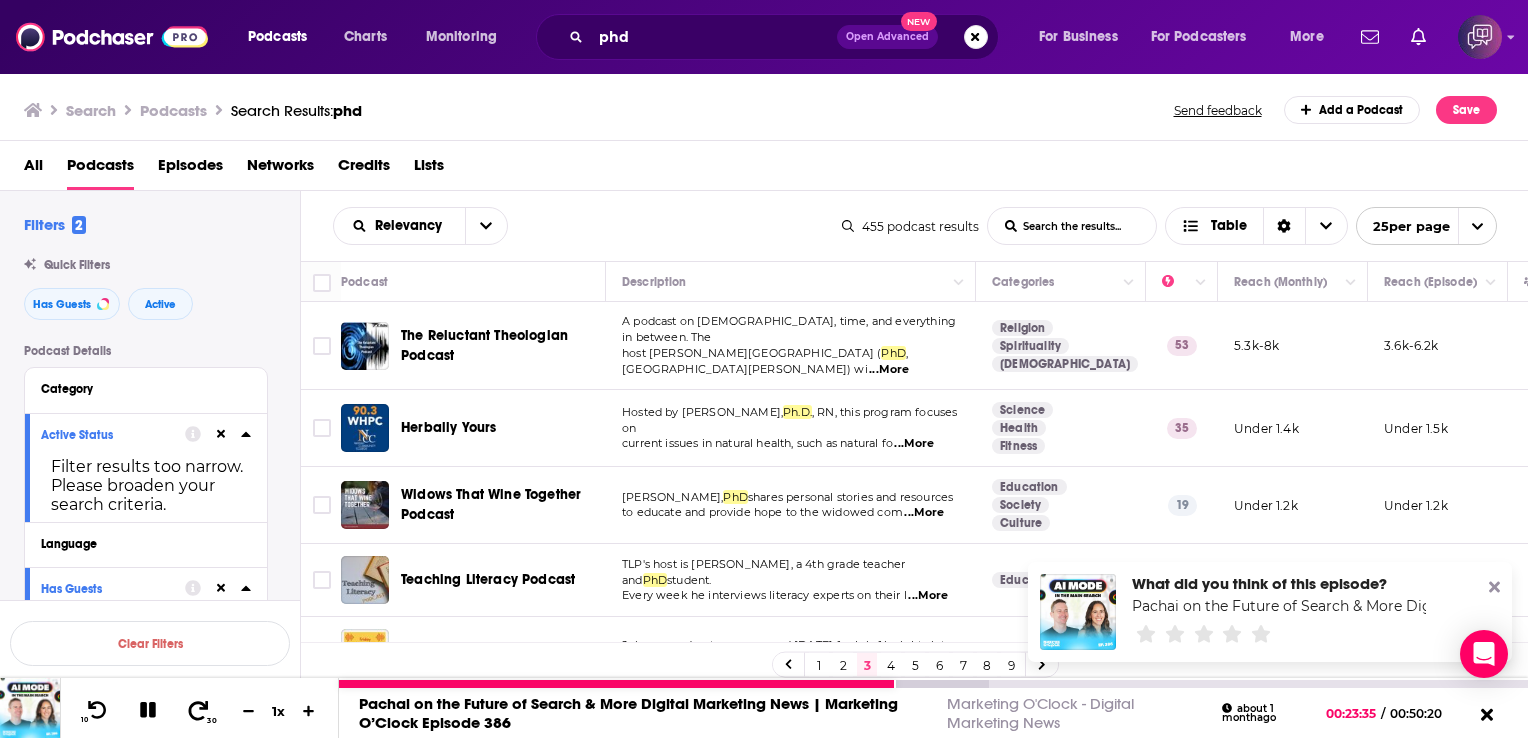 click 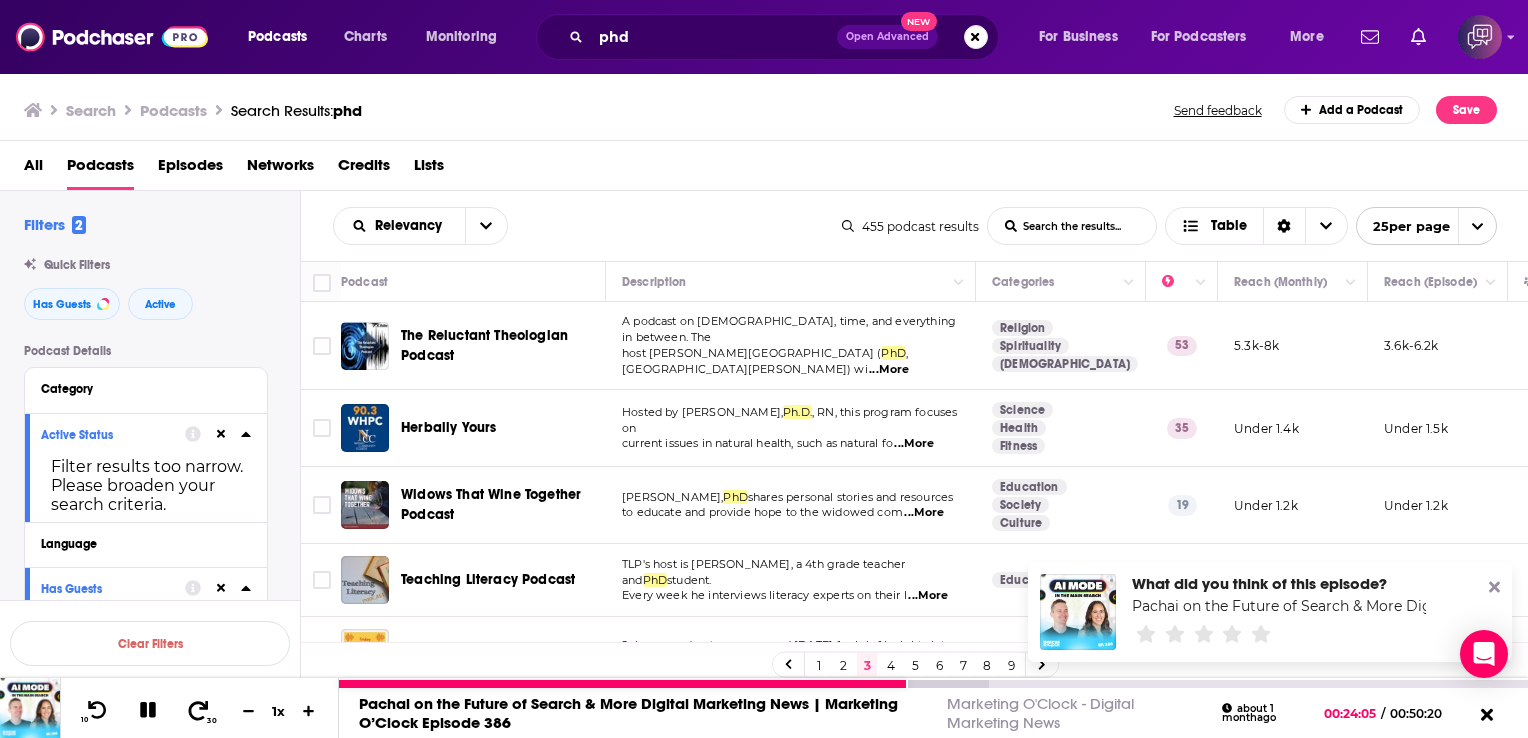 click 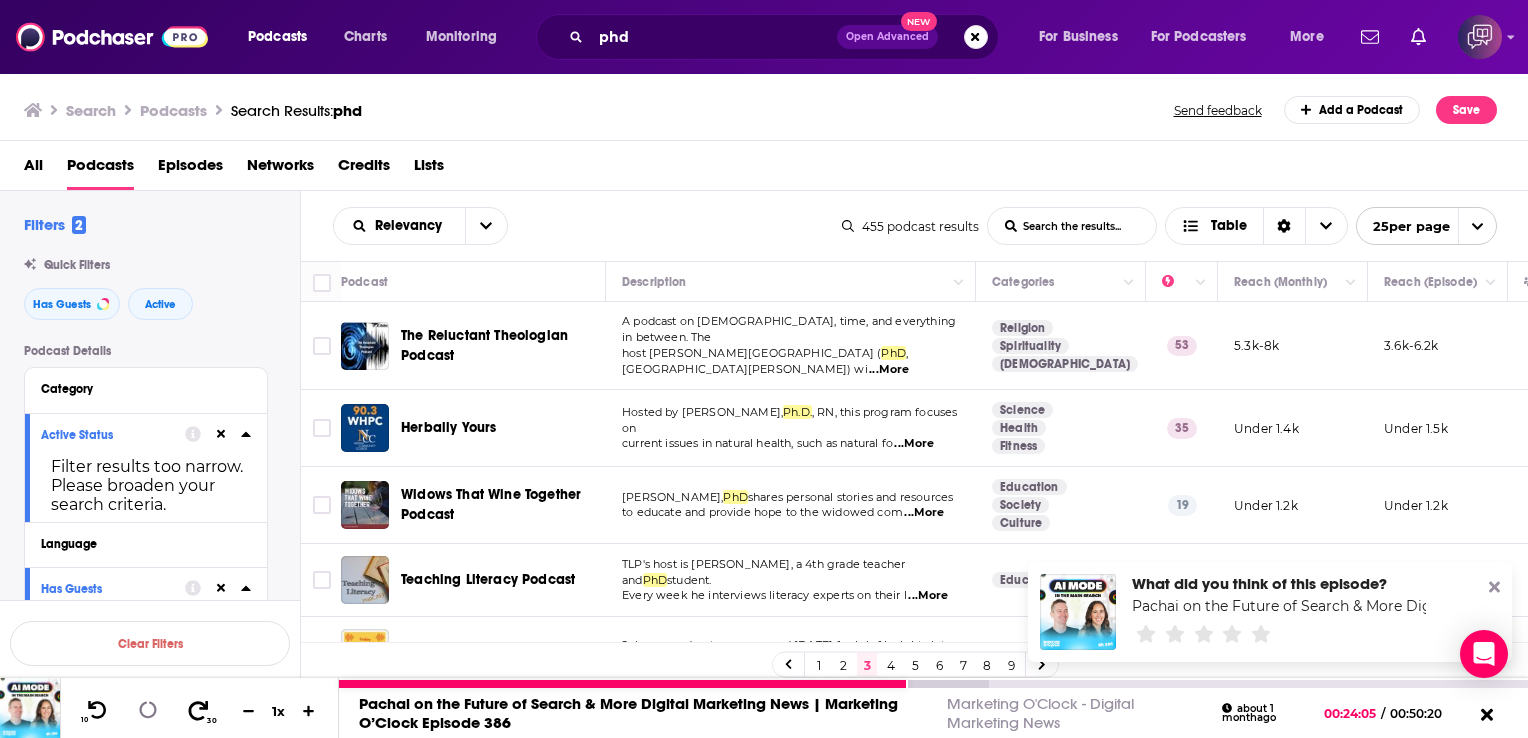 click 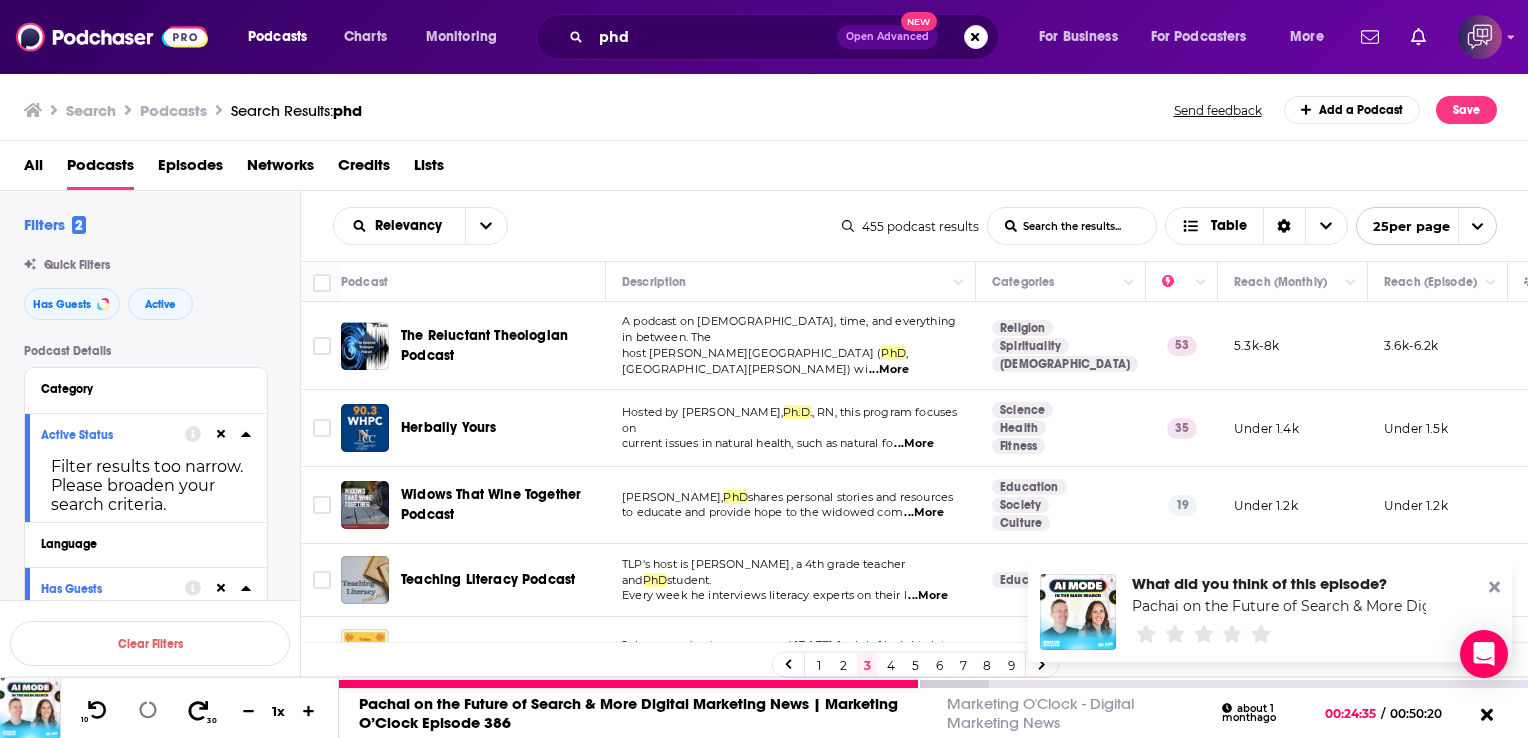 click 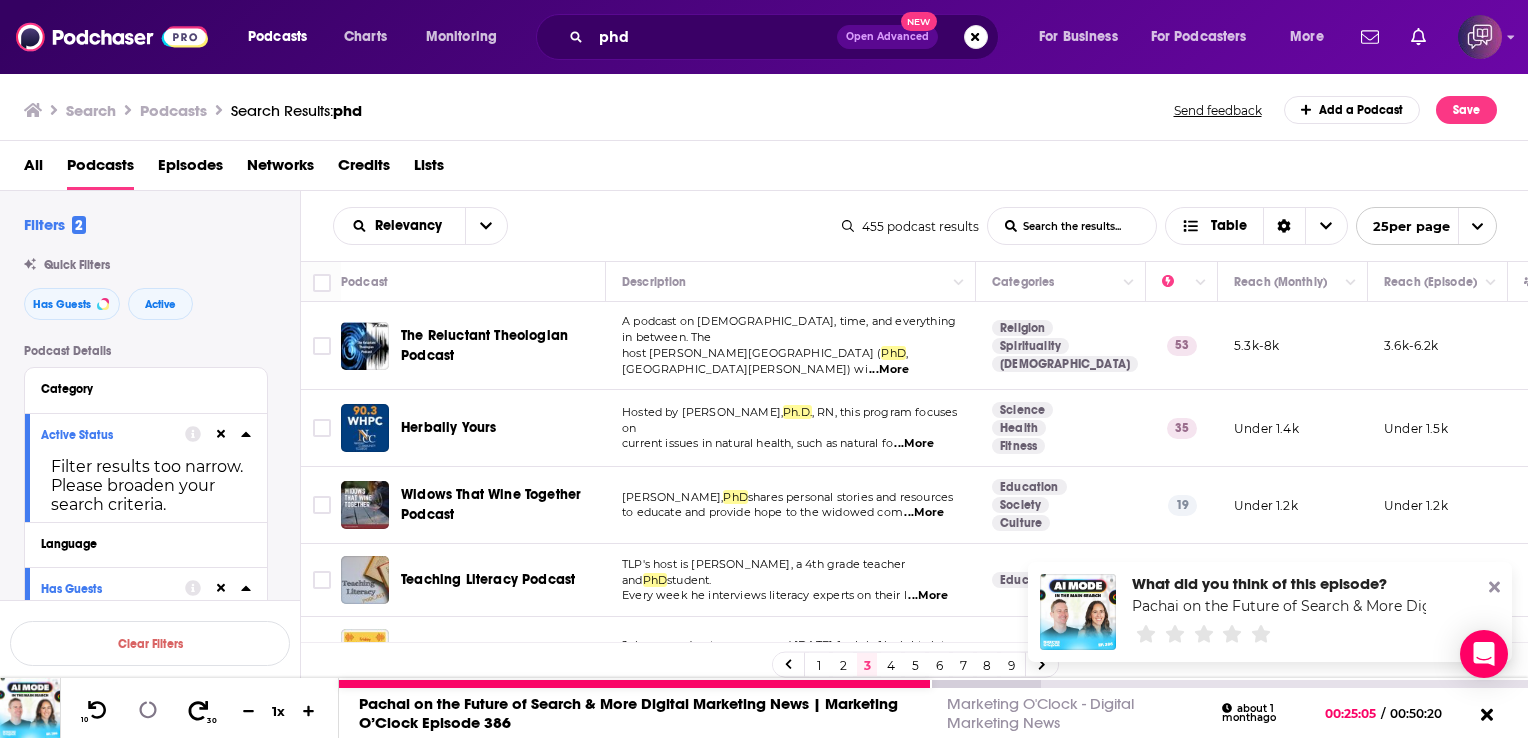 click 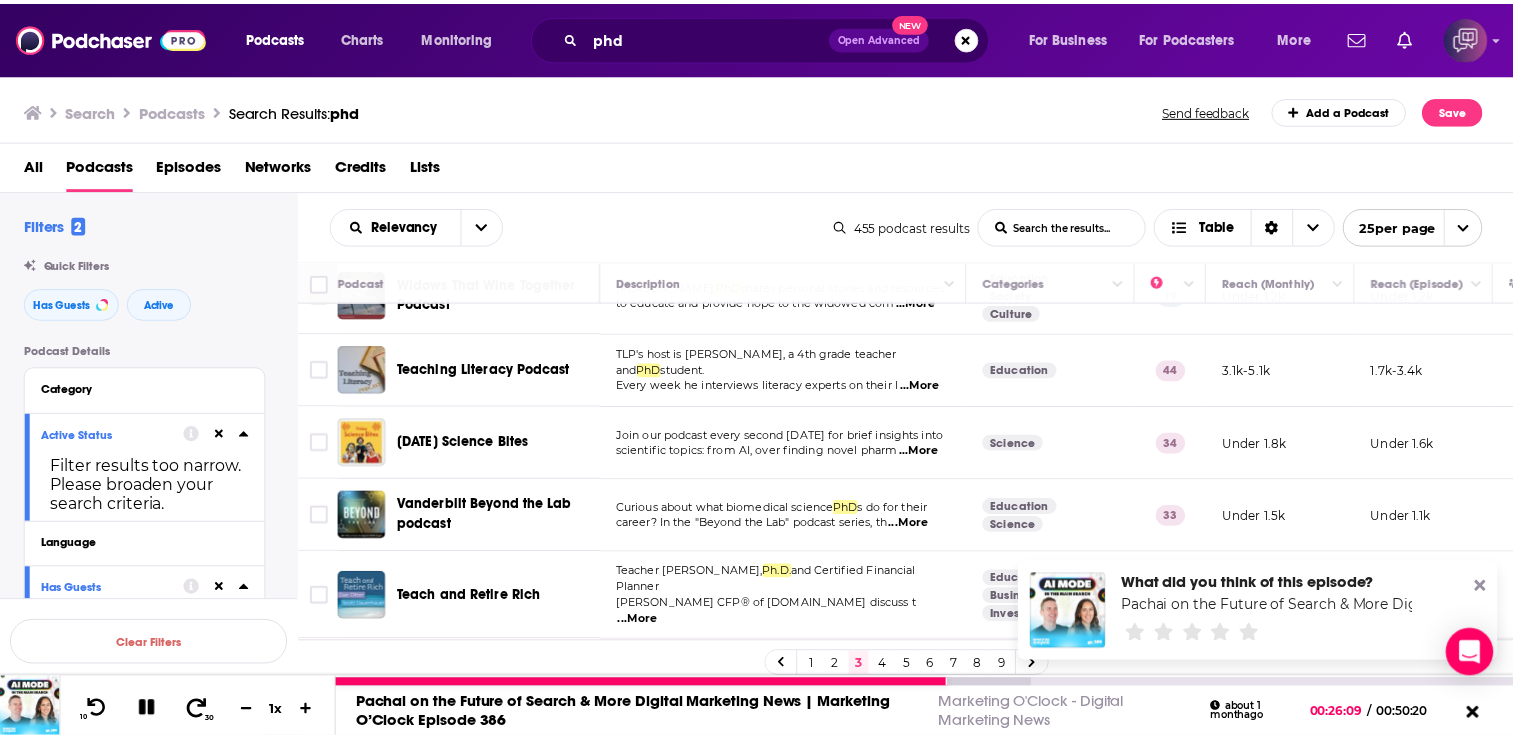 scroll, scrollTop: 212, scrollLeft: 0, axis: vertical 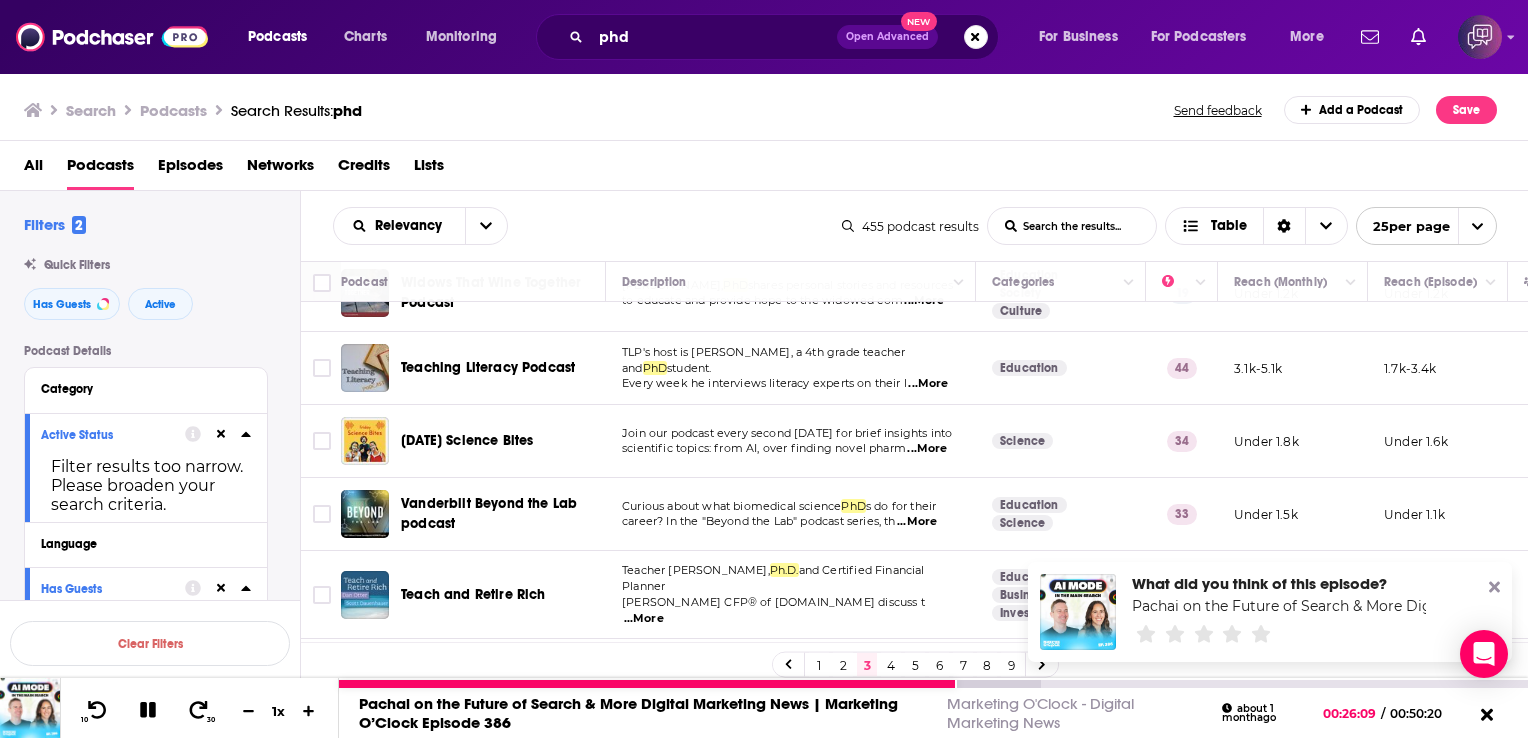 click on "...More" at bounding box center [928, 384] 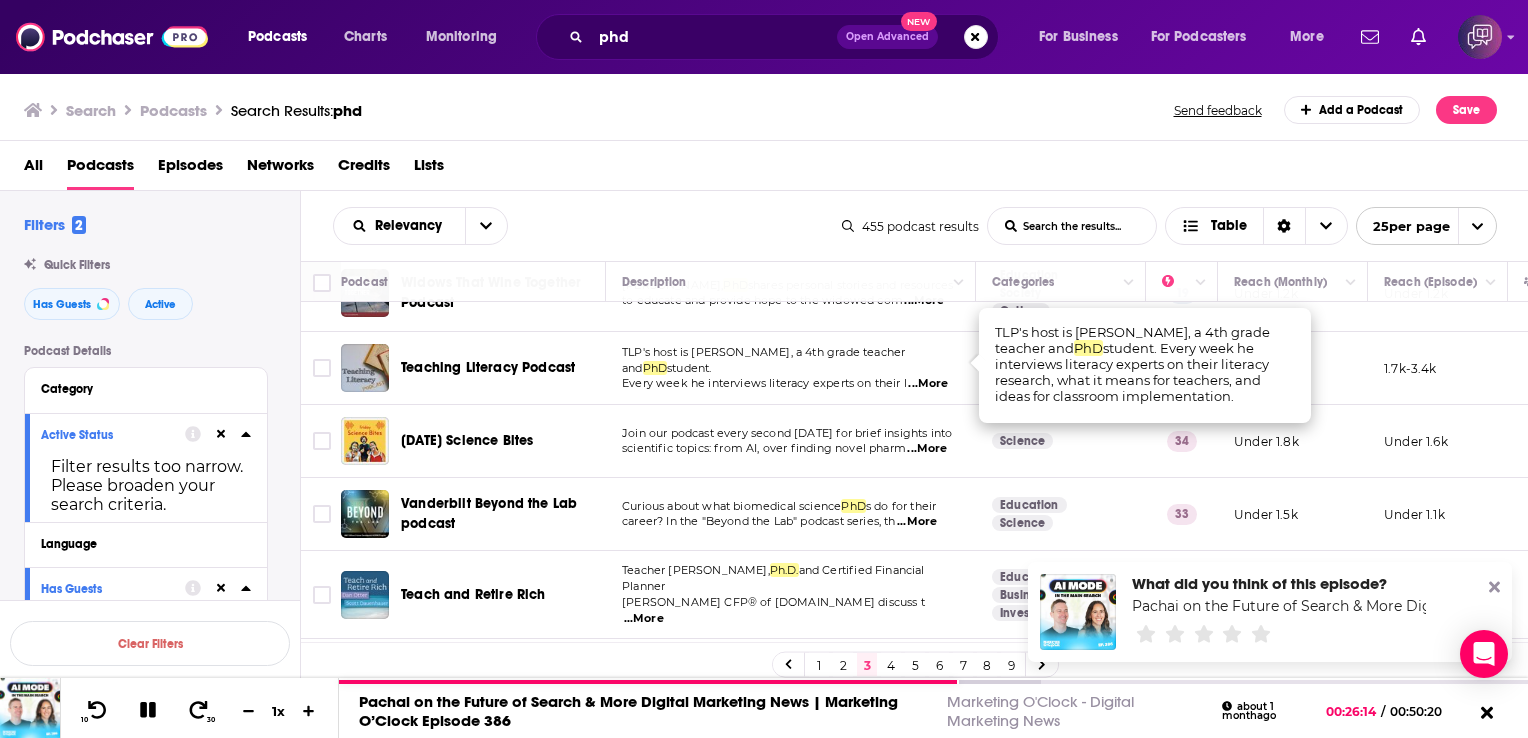 click on "Teaching Literacy Podcast" at bounding box center (488, 367) 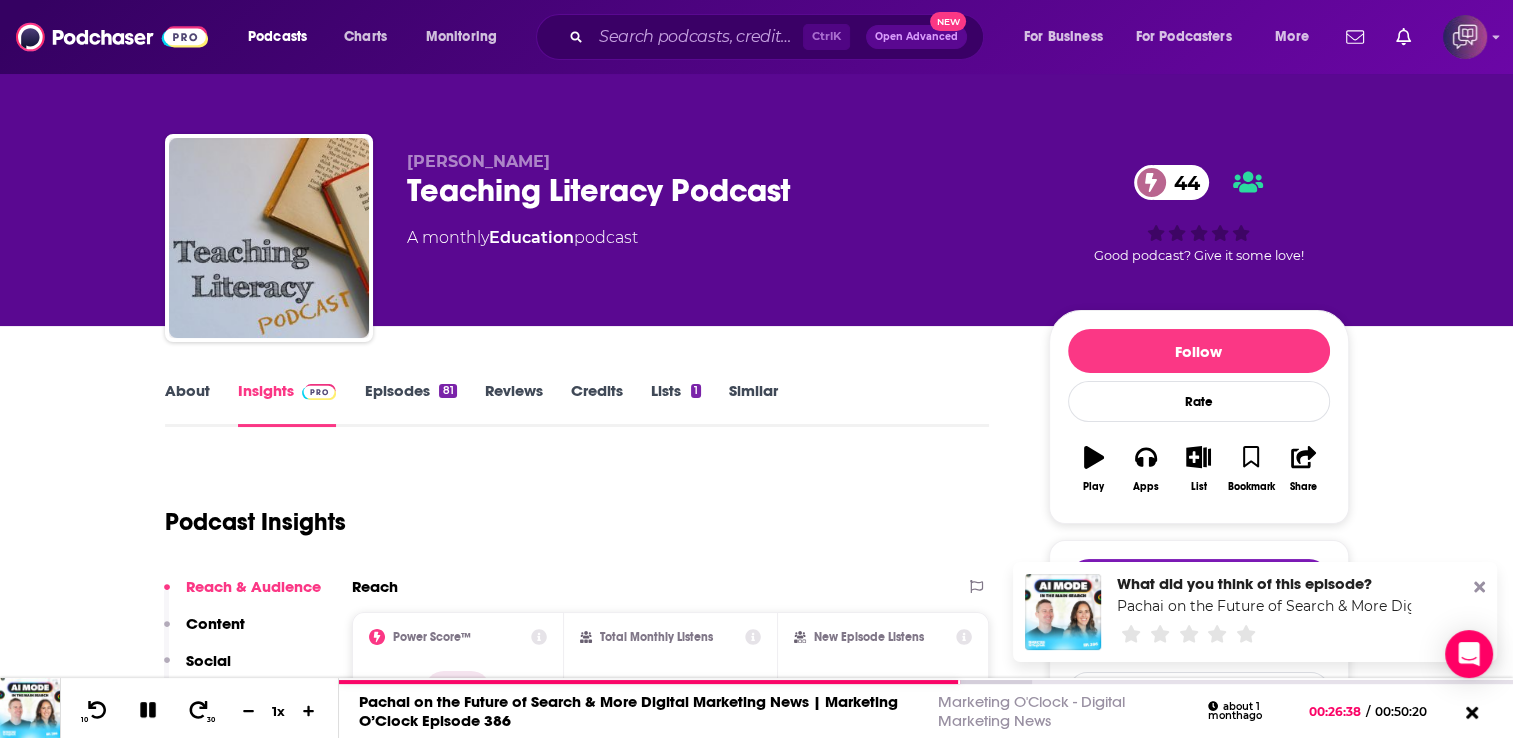 click on "Follow Rate Play Apps List Bookmark Share" at bounding box center [1199, 417] 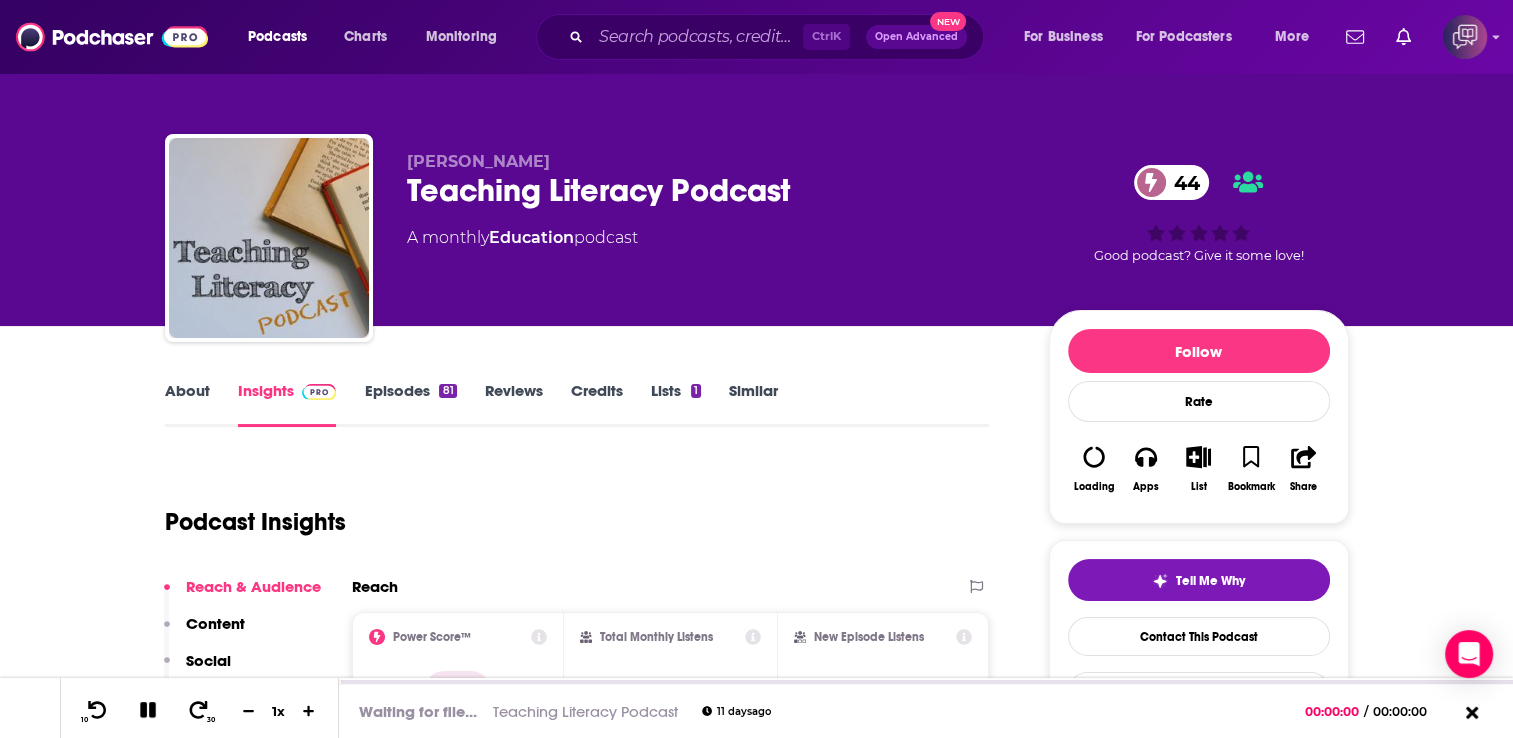 click on "About Insights Episodes 81 Reviews Credits Lists 1 Similar Podcast Insights Reach & Audience Content Social Contacts Charts Rate Card Sponsors Details Similar Contact Podcast Open Website  Reach Power Score™ 44 Total Monthly Listens 3.1k-5.1k New Episode Listens 1.7k-3.4k Export One-Sheet Audience Demographics Gender Female Age 33 yo Income $ $ $ $ $ Parental Status Parents Countries 1 United States 2 Canada 3 United Kingdom 4 Australia Top Cities New York, NY , Los Angeles, CA , Columbus, OH , Manila , Philadelphia, PA , São Paulo, Brazil Interests Friends, Family & Relationships , Toys, Children & Baby , Wedding , Restaurants, Food & Grocery , Television & Film , Electronics & Computers Jobs Teachers , Education Specialists , Directors , Professors , Principals/Owners , Librarians/Library Assistants Ethnicities White / Caucasian , African American , Hispanic , Asian Show More Content Political Skew Neutral/Mixed Socials This podcast does not have social handles yet. Contacts   RSS   Podcast Email Charts" at bounding box center [757, 4530] 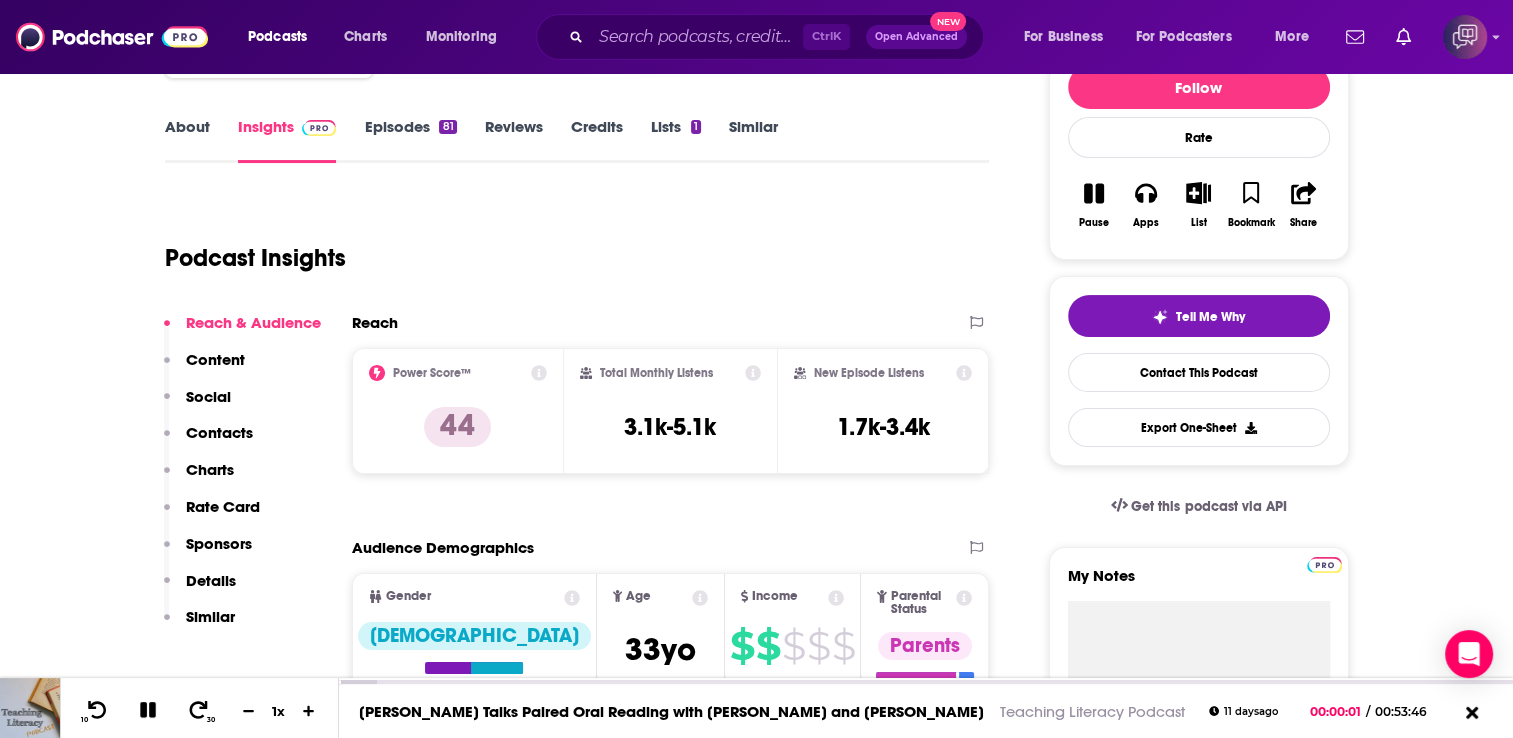 scroll, scrollTop: 280, scrollLeft: 0, axis: vertical 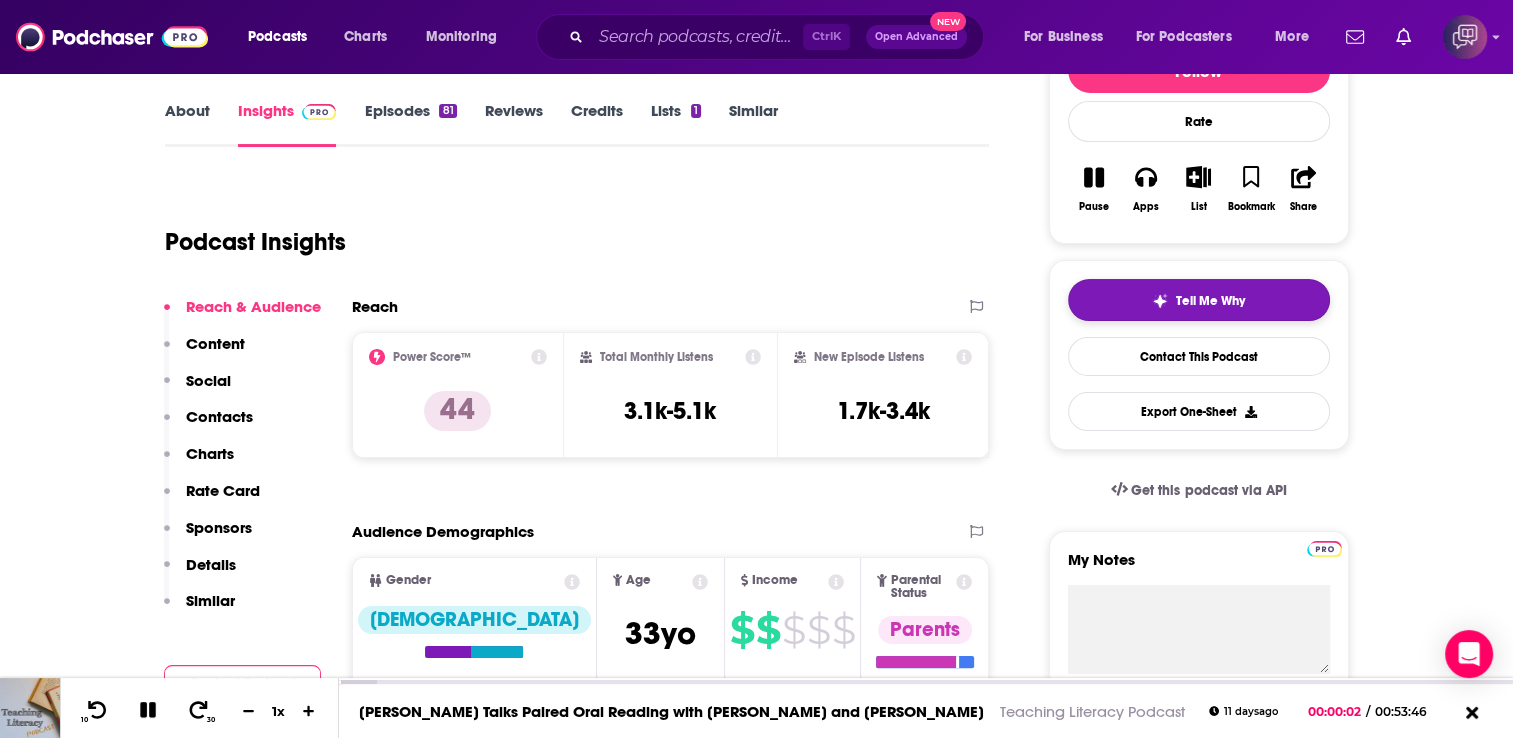 click at bounding box center [1160, 301] 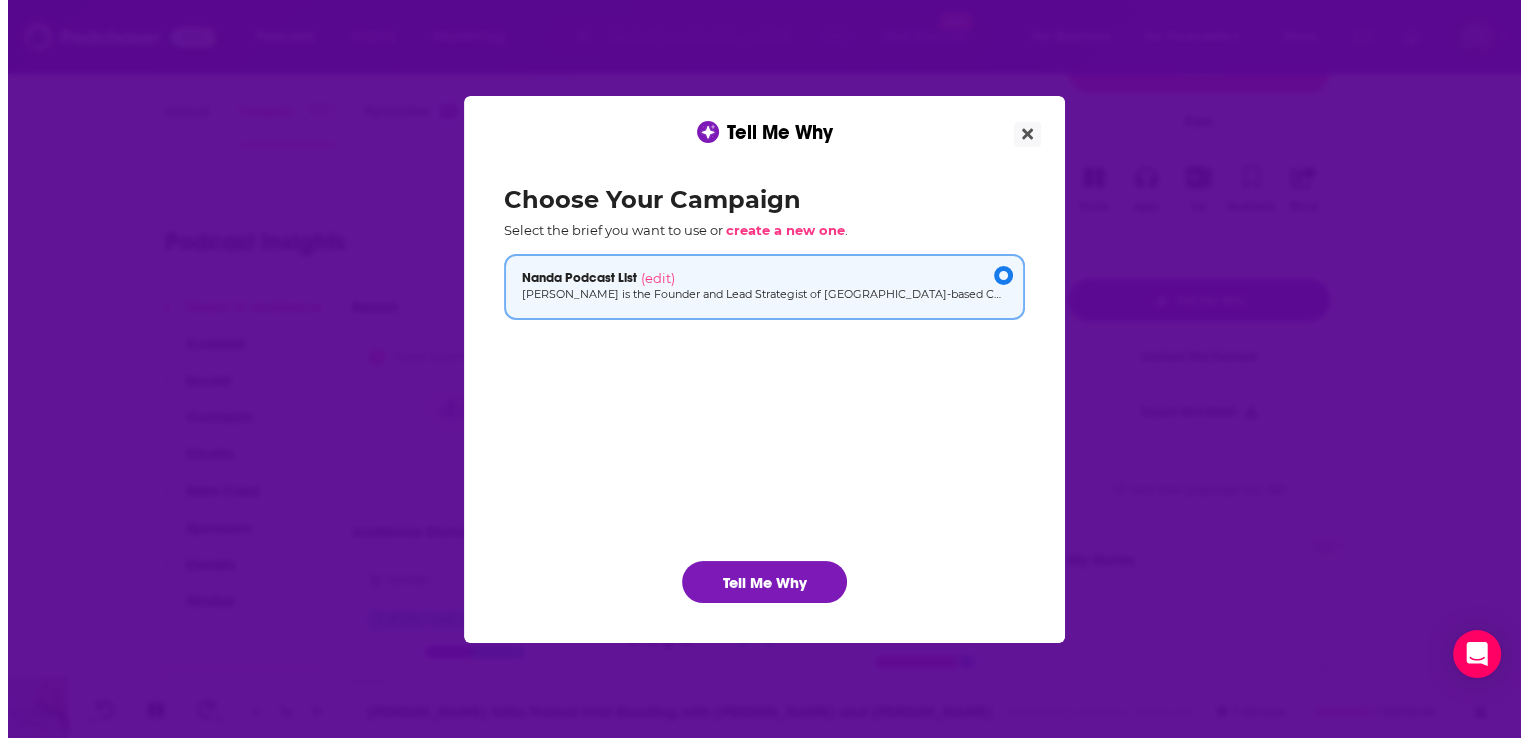 scroll, scrollTop: 0, scrollLeft: 0, axis: both 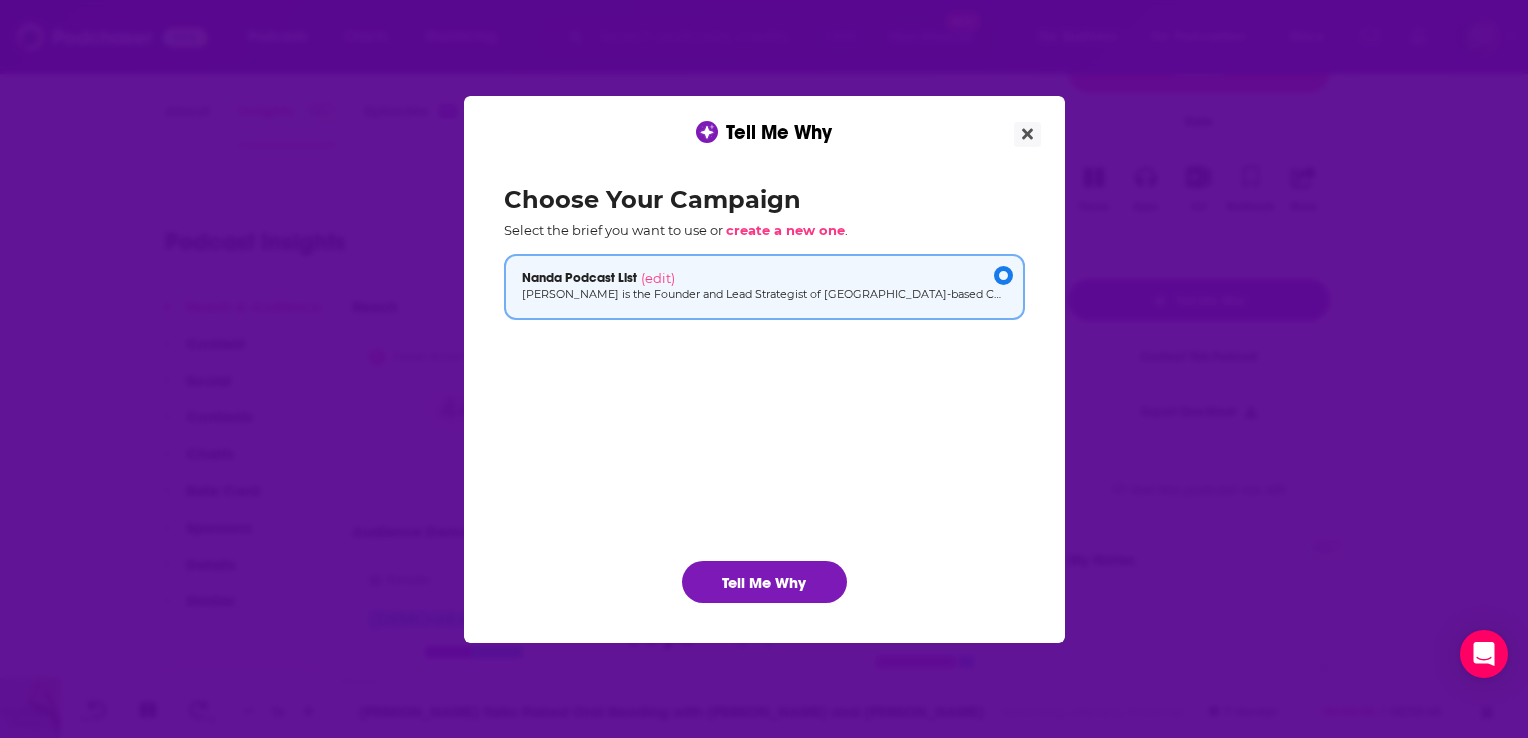 click on "Nanda Podcast List (edit) Nanda Dyssou is the Founder and Lead Strategist of Los Angeles-based Coriolis Company, where she and her team specialize in crafting and executing media strategies that bring academic books to wider audiences. Known for her dedication to BIPOC, LGBTQ+, and other historically underrepresented authors, she is proud to have been called "the author whisperer" by publishers for her ability to keep nervous debut authors focused. Nanda has a keen awareness of how publishers, universities, and literary organizations connect readers to ideas that matter, and prioritizes working closely with these groups to ensure that her clients' works become part of the public conversation." at bounding box center (764, 391) 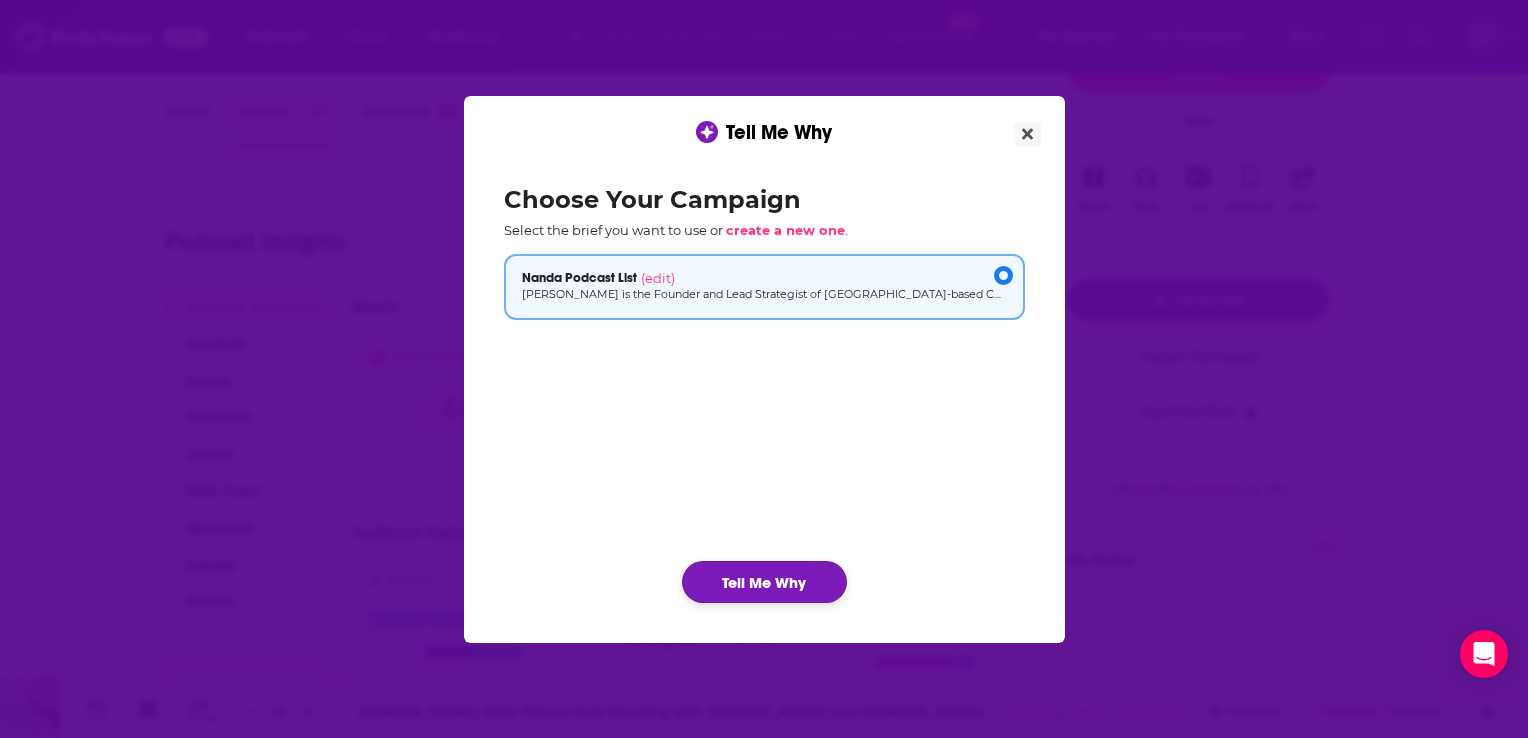 click on "Tell Me Why" 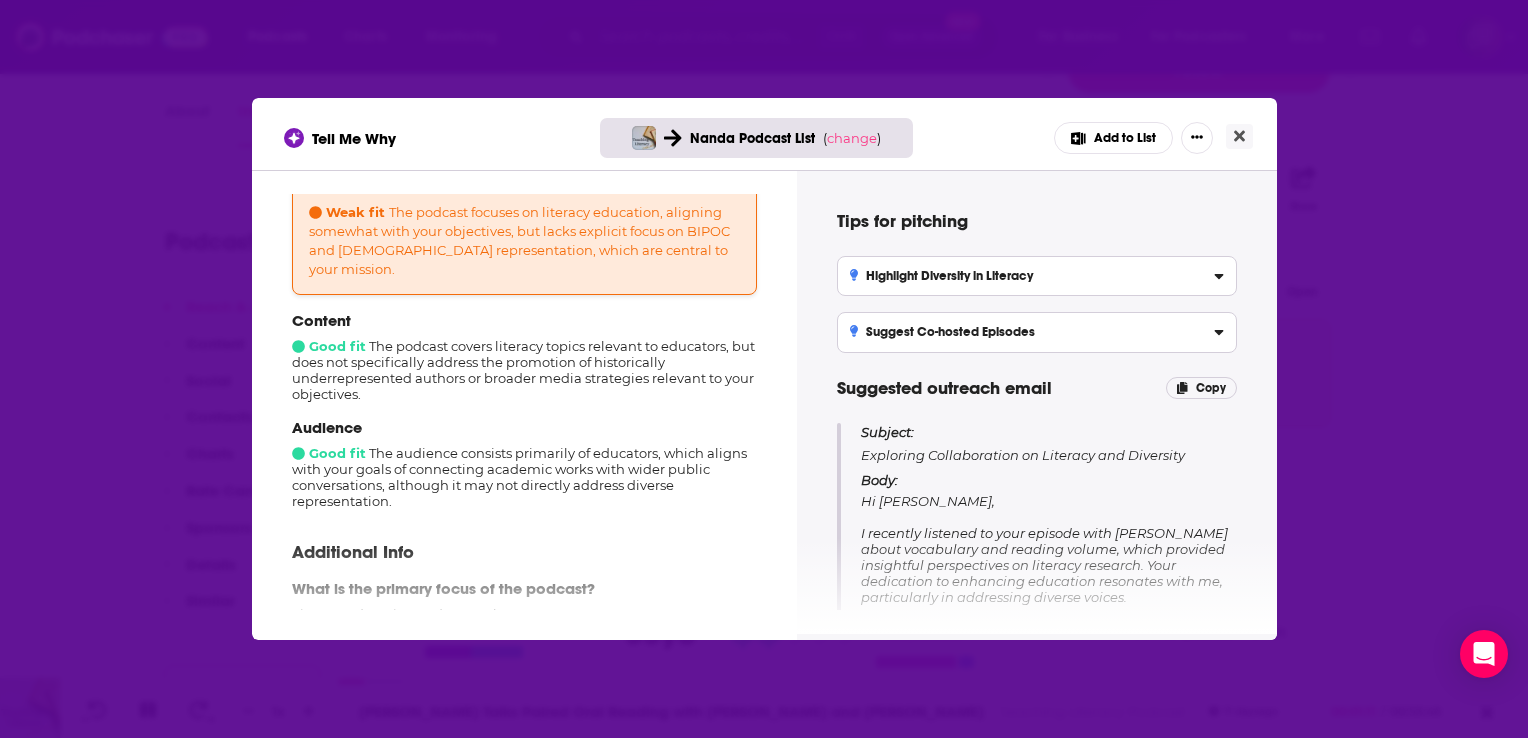 scroll, scrollTop: 0, scrollLeft: 0, axis: both 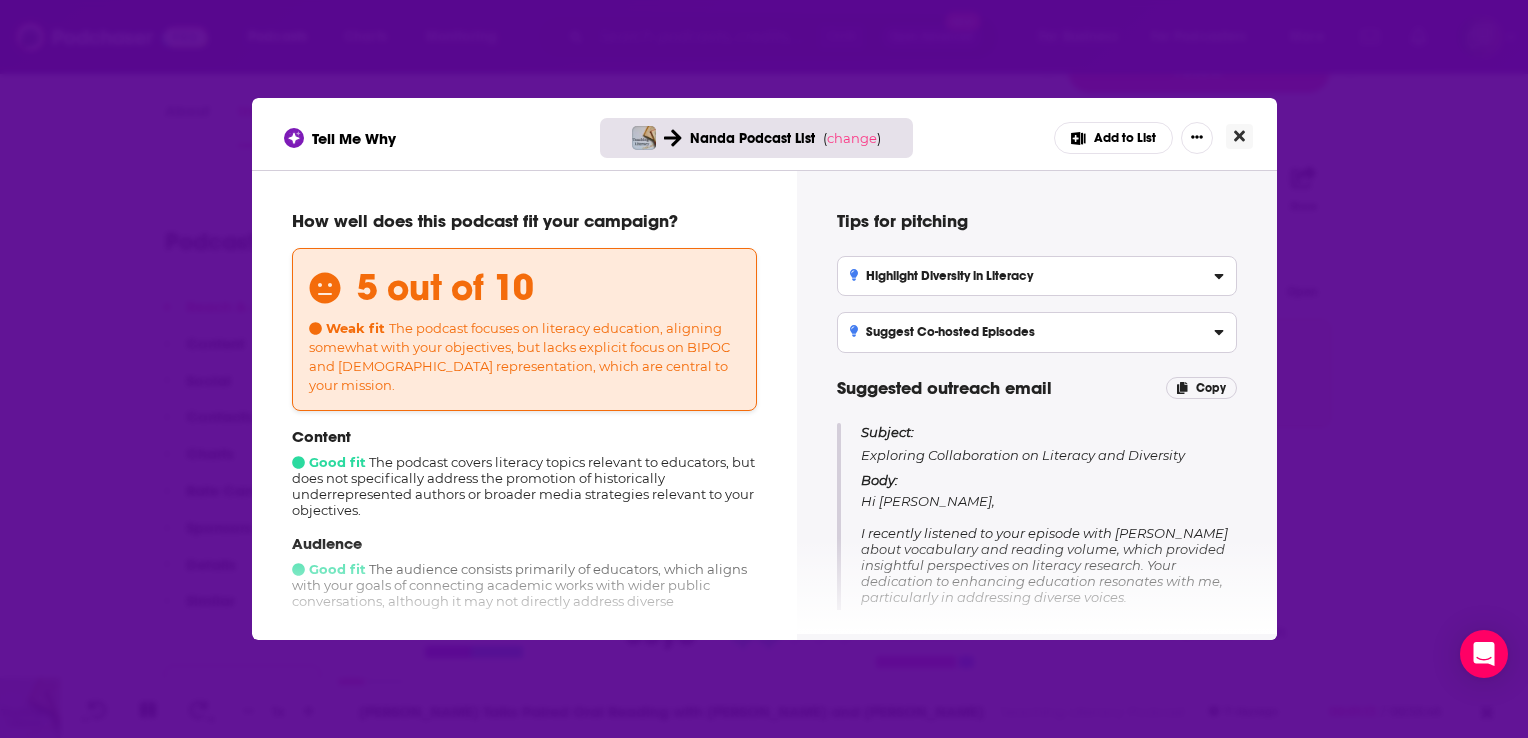 click 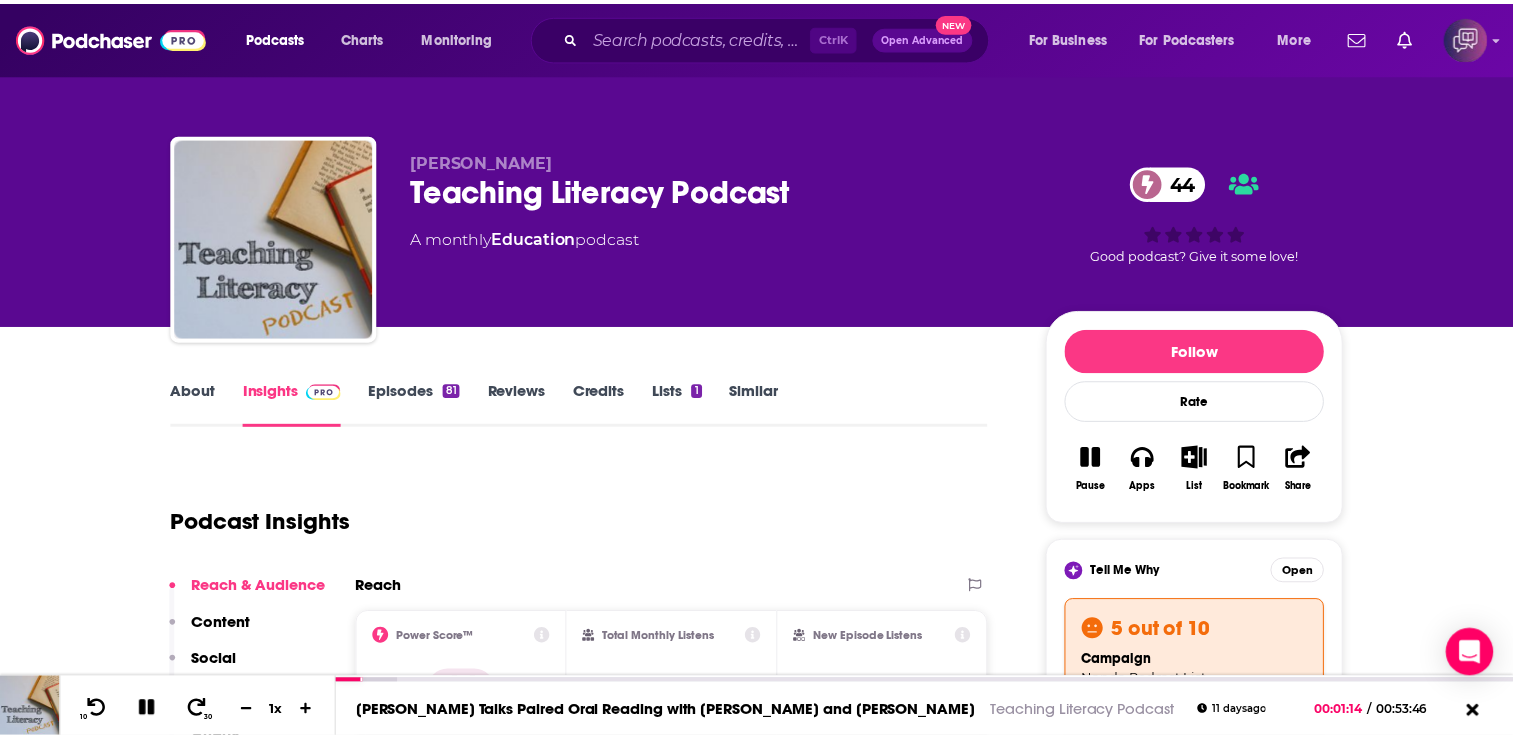 scroll, scrollTop: 280, scrollLeft: 0, axis: vertical 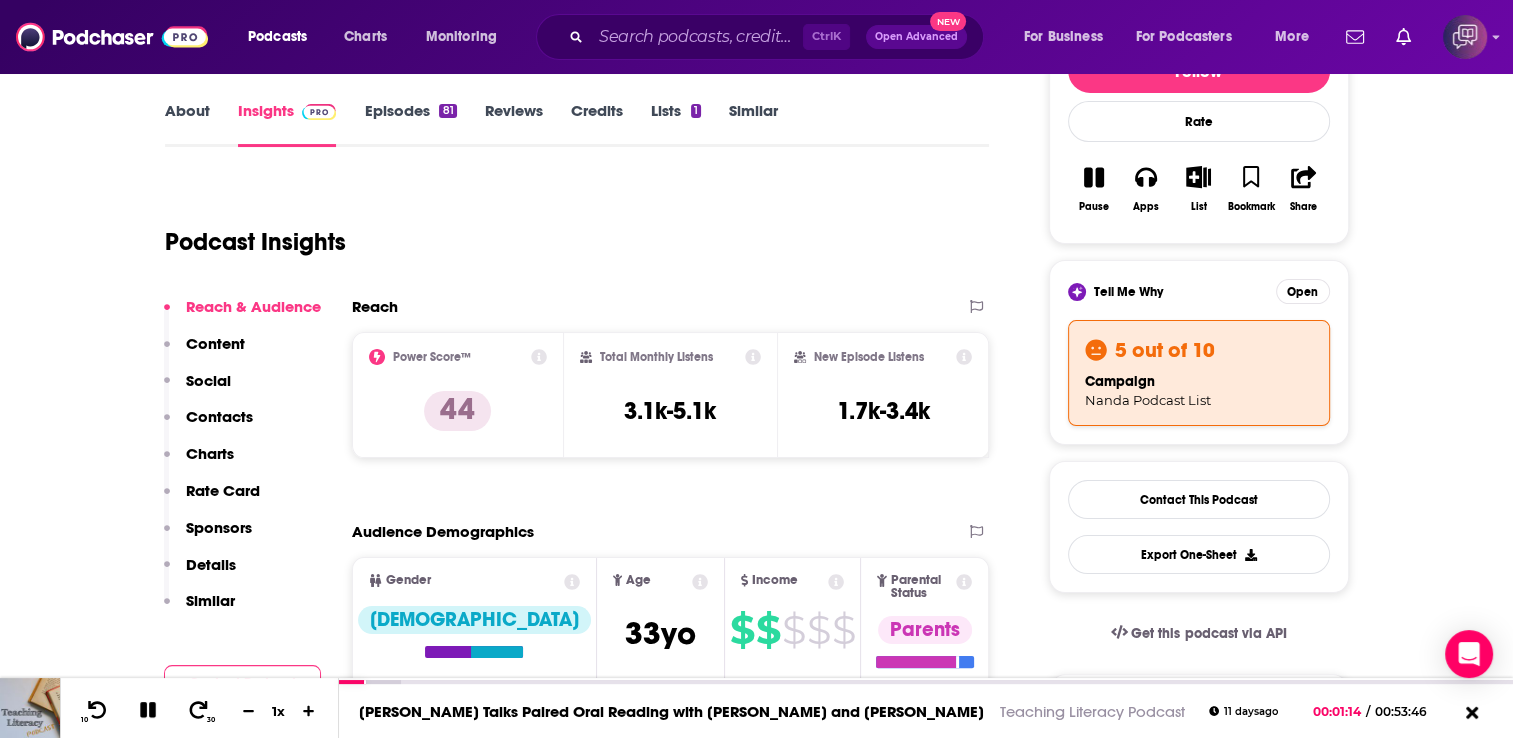 click on "About Insights Episodes 81 Reviews Credits Lists 1 Similar Podcast Insights Reach & Audience Content Social Contacts Charts Rate Card Sponsors Details Similar Contact Podcast Open Website  Reach Power Score™ 44 Total Monthly Listens 3.1k-5.1k New Episode Listens 1.7k-3.4k Export One-Sheet Audience Demographics Gender Female Age 33 yo Income $ $ $ $ $ Parental Status Parents Countries 1 United States 2 Canada 3 United Kingdom 4 Australia Top Cities New York, NY , Los Angeles, CA , Columbus, OH , Manila , Philadelphia, PA , São Paulo, Brazil Interests Friends, Family & Relationships , Toys, Children & Baby , Wedding , Restaurants, Food & Grocery , Television & Film , Electronics & Computers Jobs Teachers , Education Specialists , Directors , Professors , Principals/Owners , Librarians/Library Assistants Ethnicities White / Caucasian , African American , Hispanic , Asian Show More Content Political Skew Neutral/Mixed Socials This podcast does not have social handles yet. Contacts   RSS   Podcast Email Charts" at bounding box center (577, 4276) 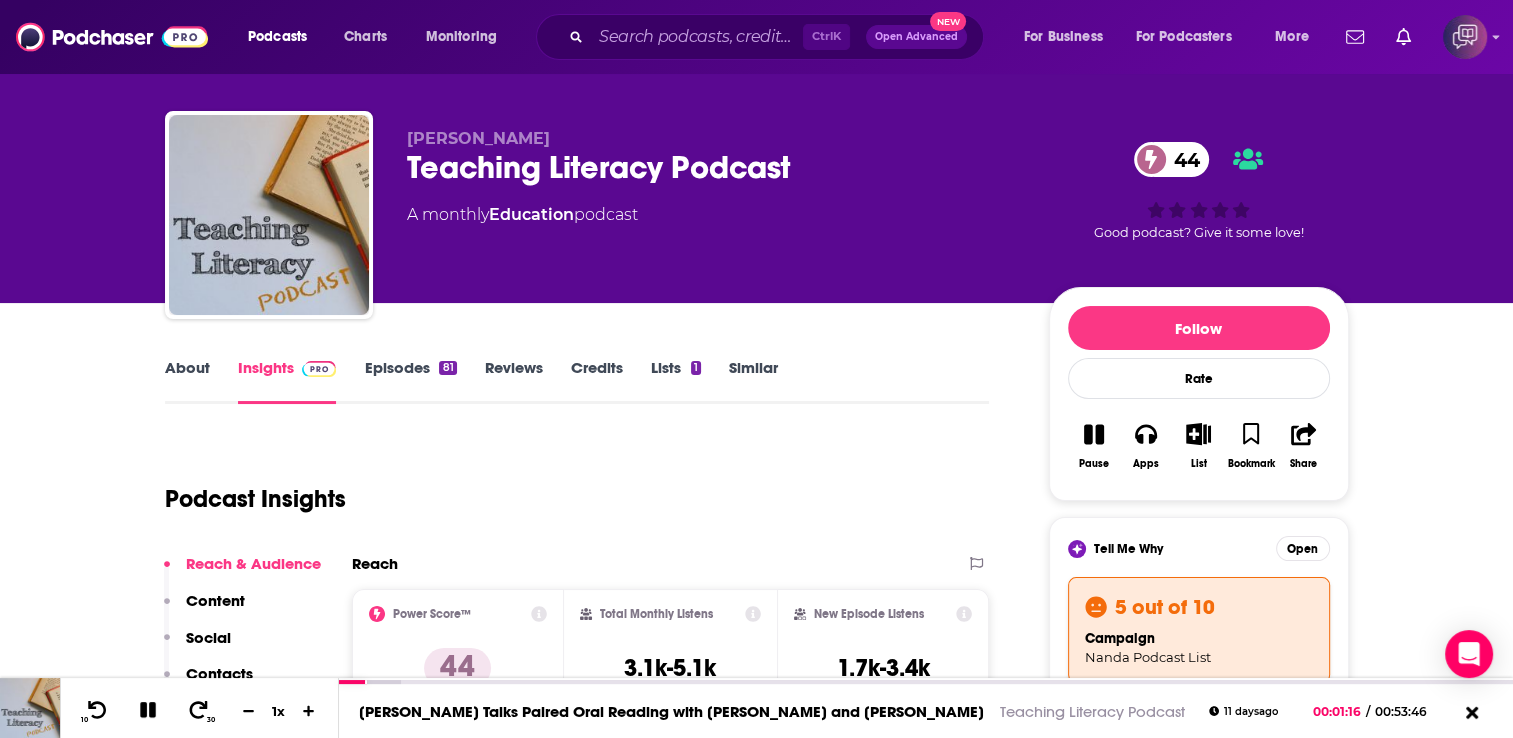 scroll, scrollTop: 0, scrollLeft: 0, axis: both 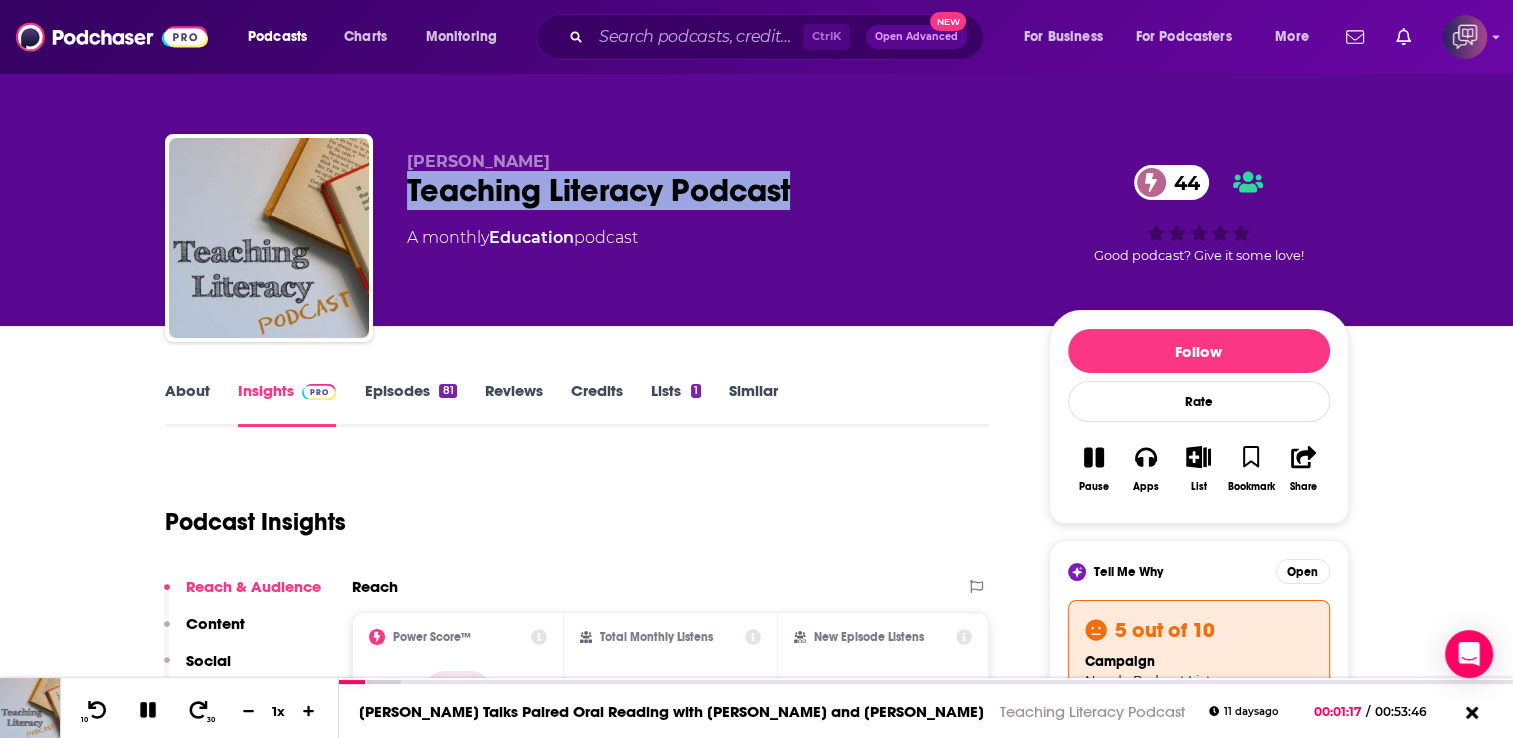 drag, startPoint x: 852, startPoint y: 193, endPoint x: 384, endPoint y: 190, distance: 468.0096 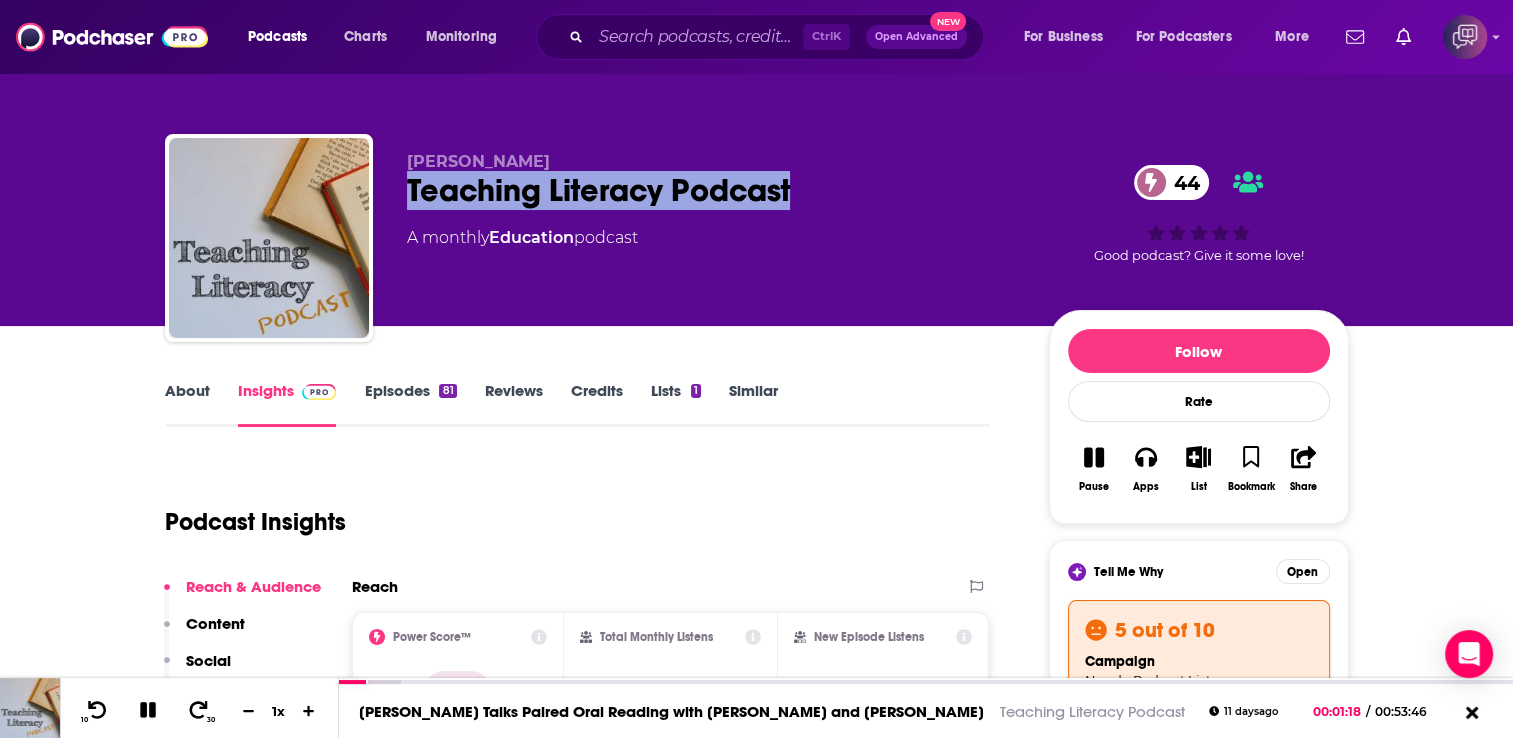 copy on "Teaching Literacy Podcast" 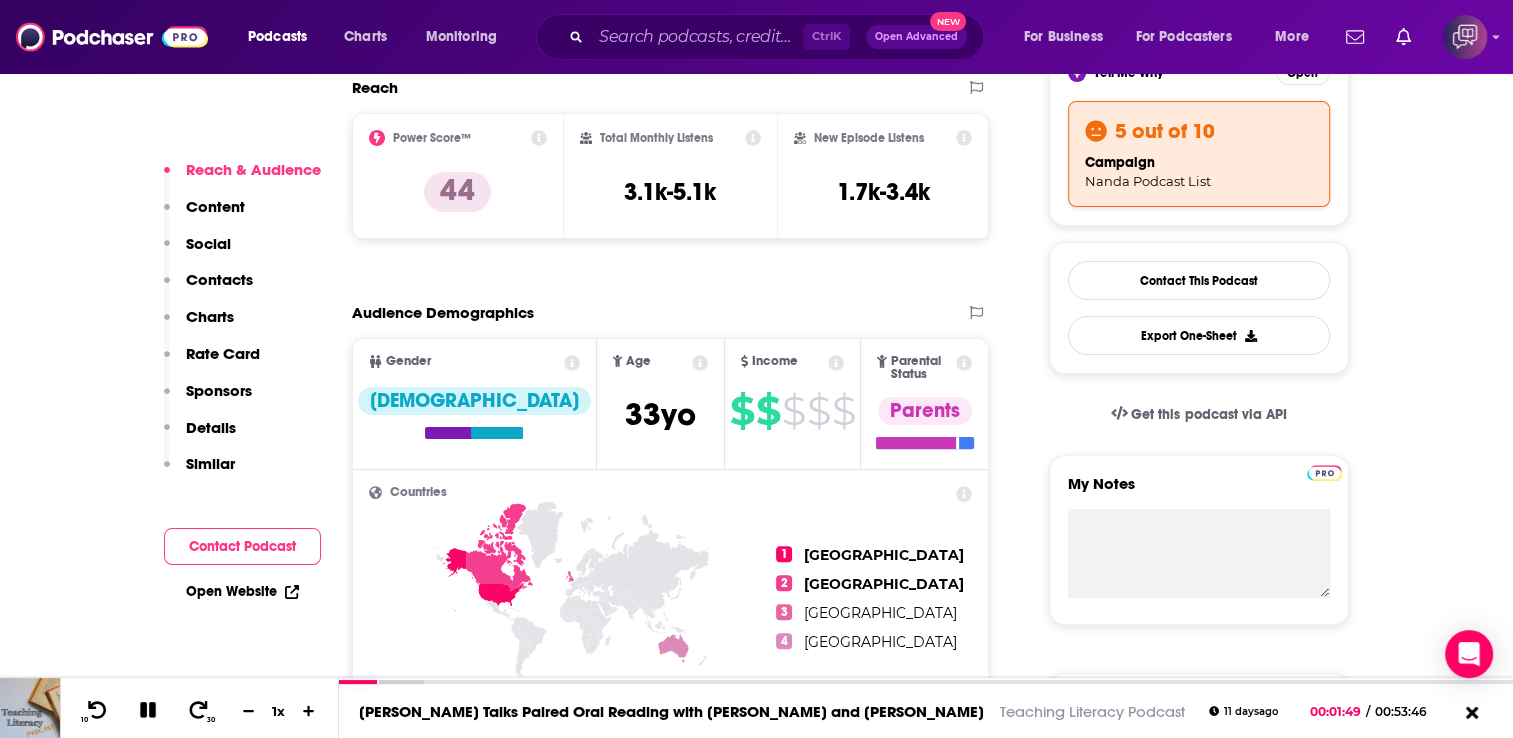 click on "Contacts" at bounding box center (219, 279) 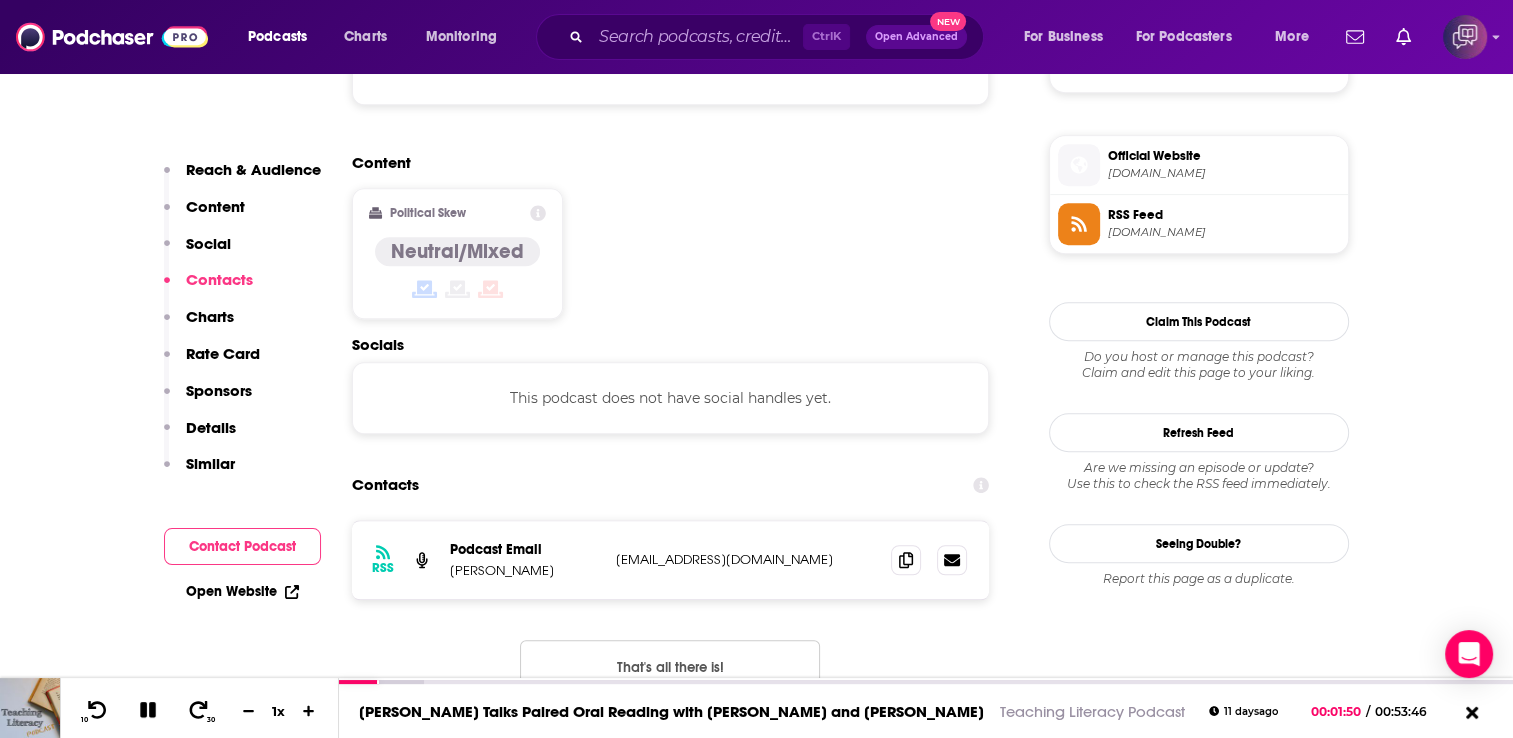 scroll, scrollTop: 1608, scrollLeft: 0, axis: vertical 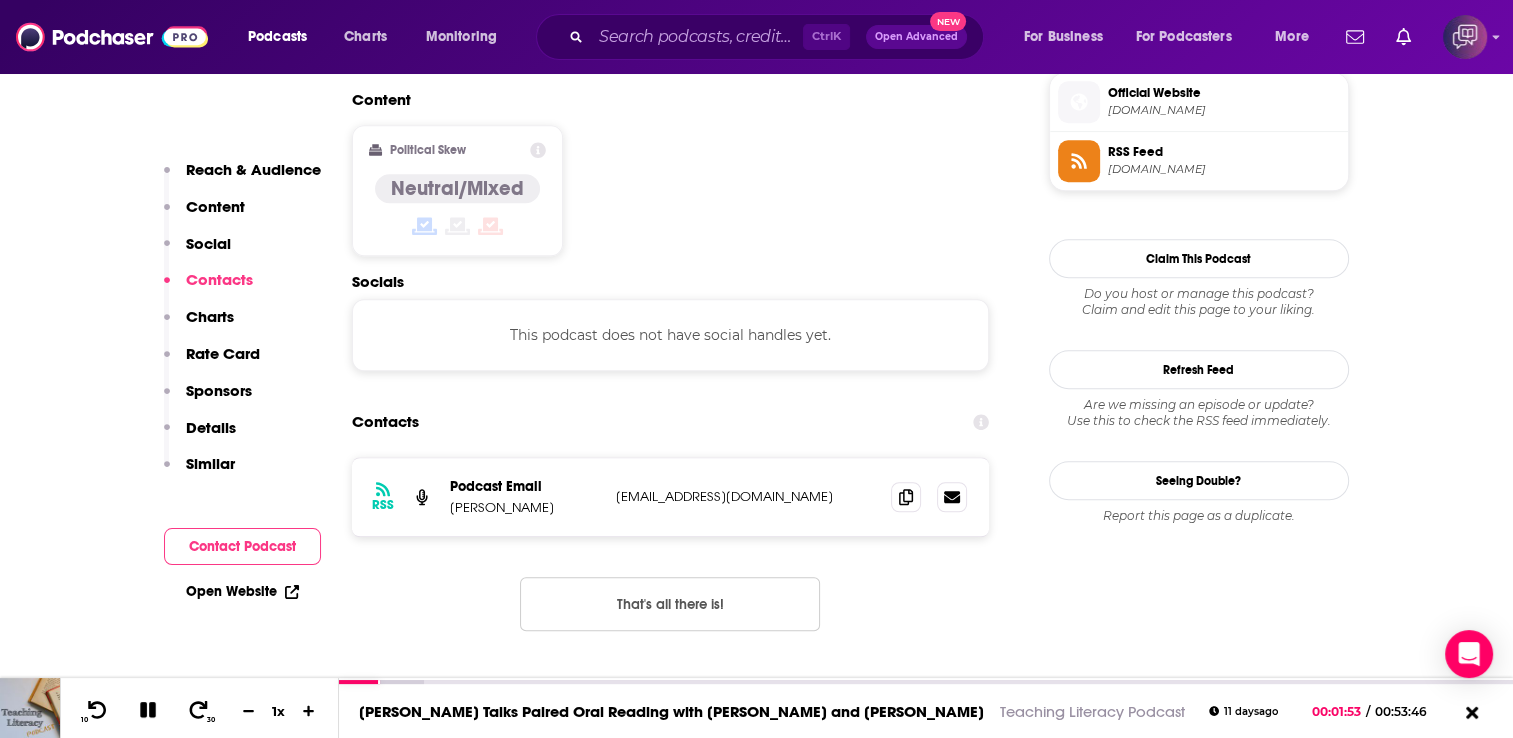 drag, startPoint x: 846, startPoint y: 372, endPoint x: 561, endPoint y: 383, distance: 285.2122 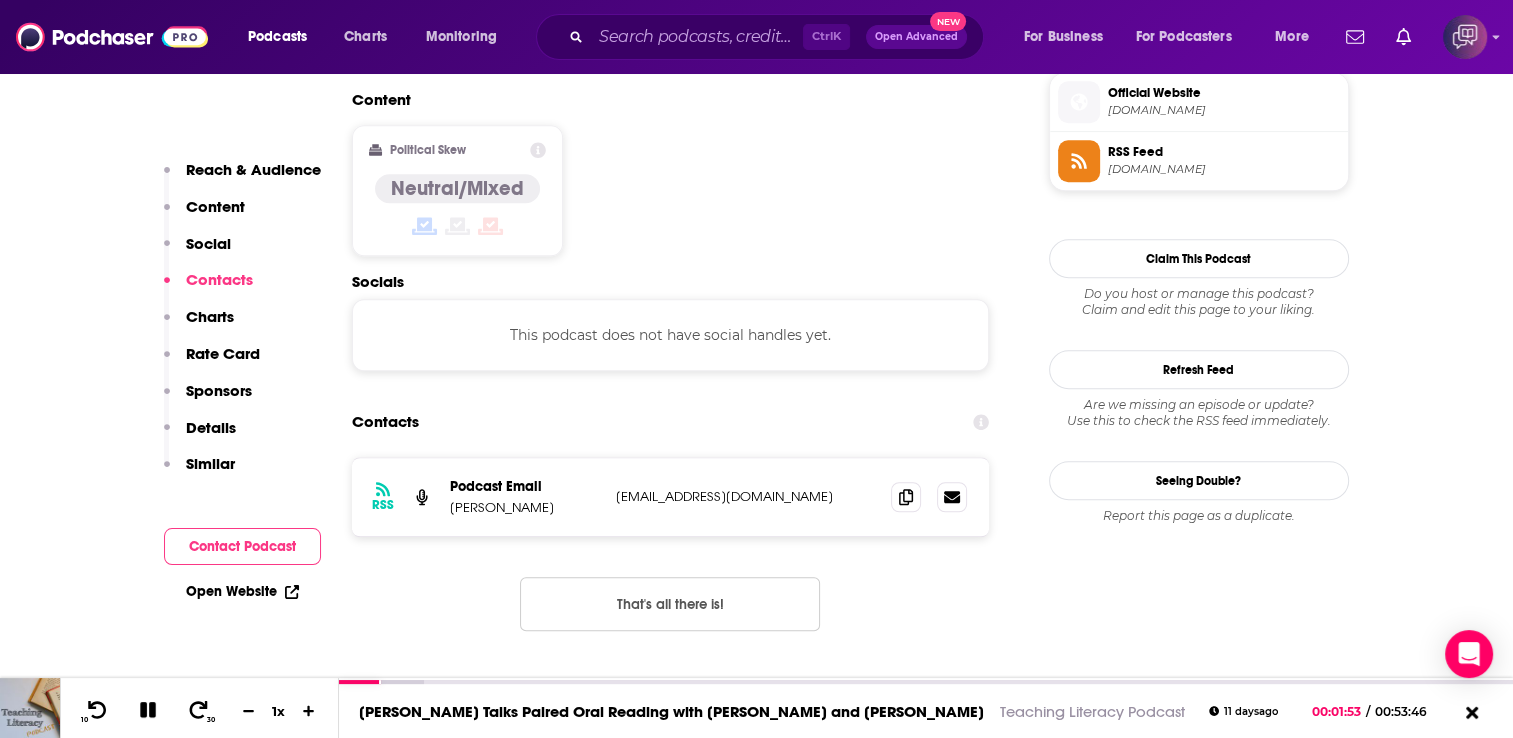 copy on "teachingliteracypodcast@gmail.com" 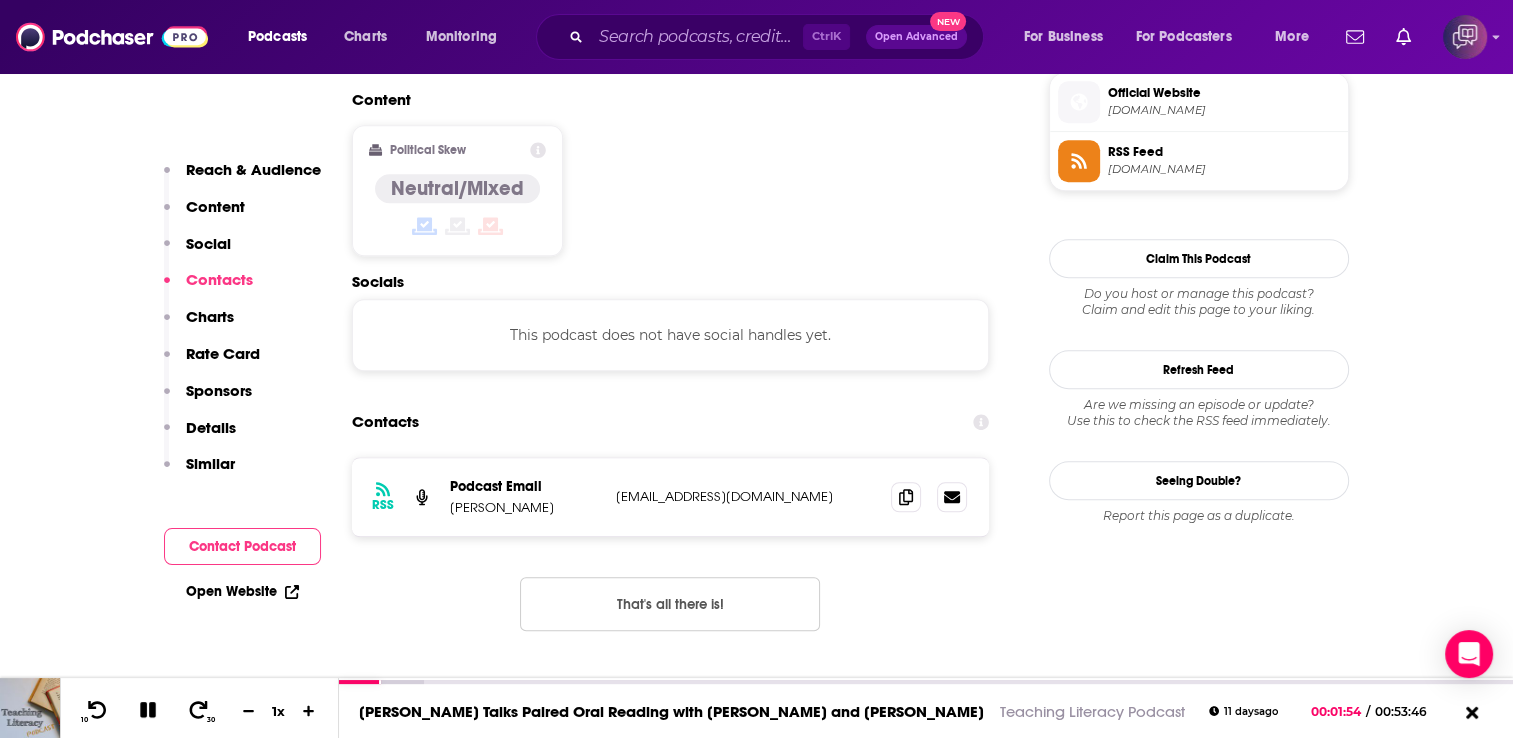 click on "RSS   Podcast Email Jake Downs teachingliteracypodcast@gmail.com teachingliteracypodcast@gmail.com That's all there is!" at bounding box center (671, 560) 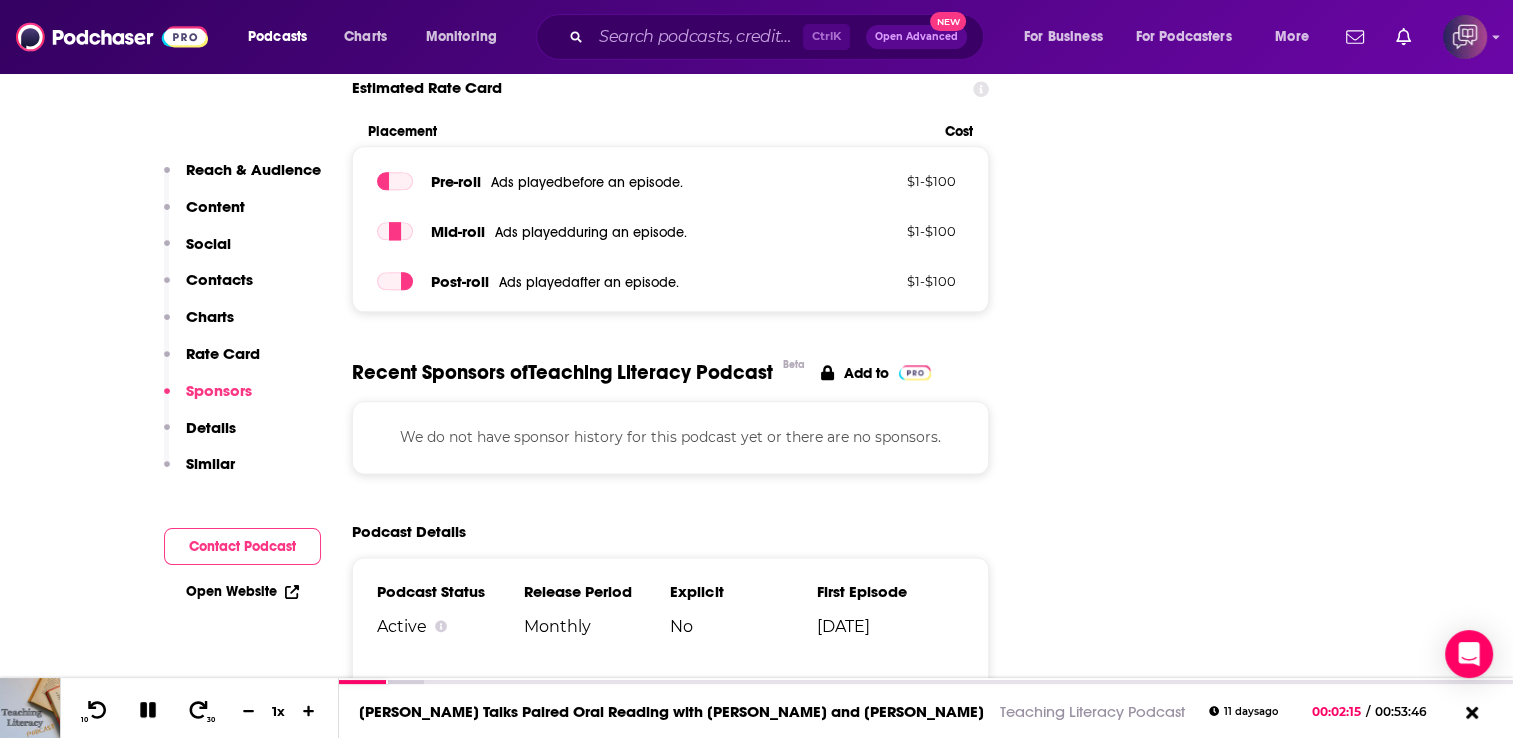 scroll, scrollTop: 2448, scrollLeft: 0, axis: vertical 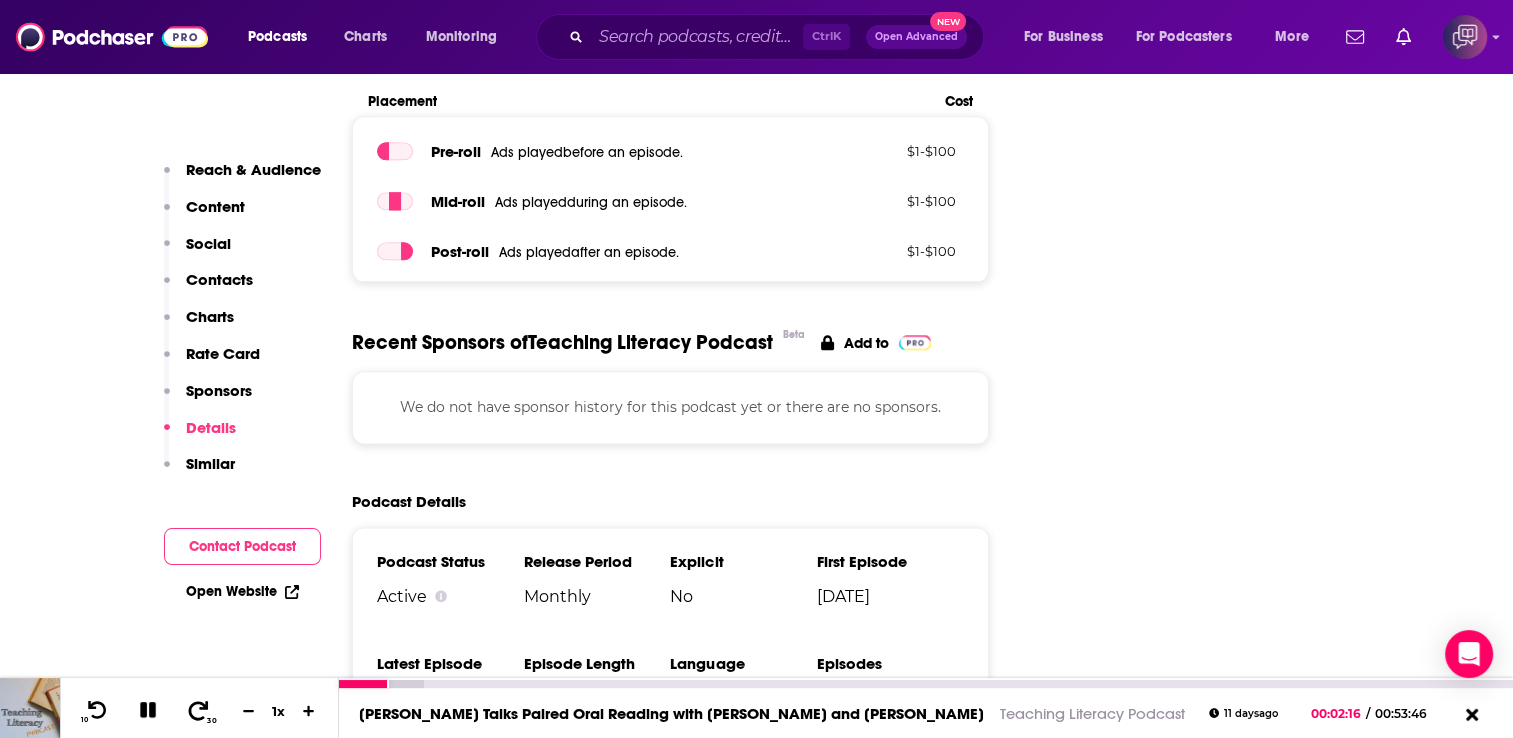 click 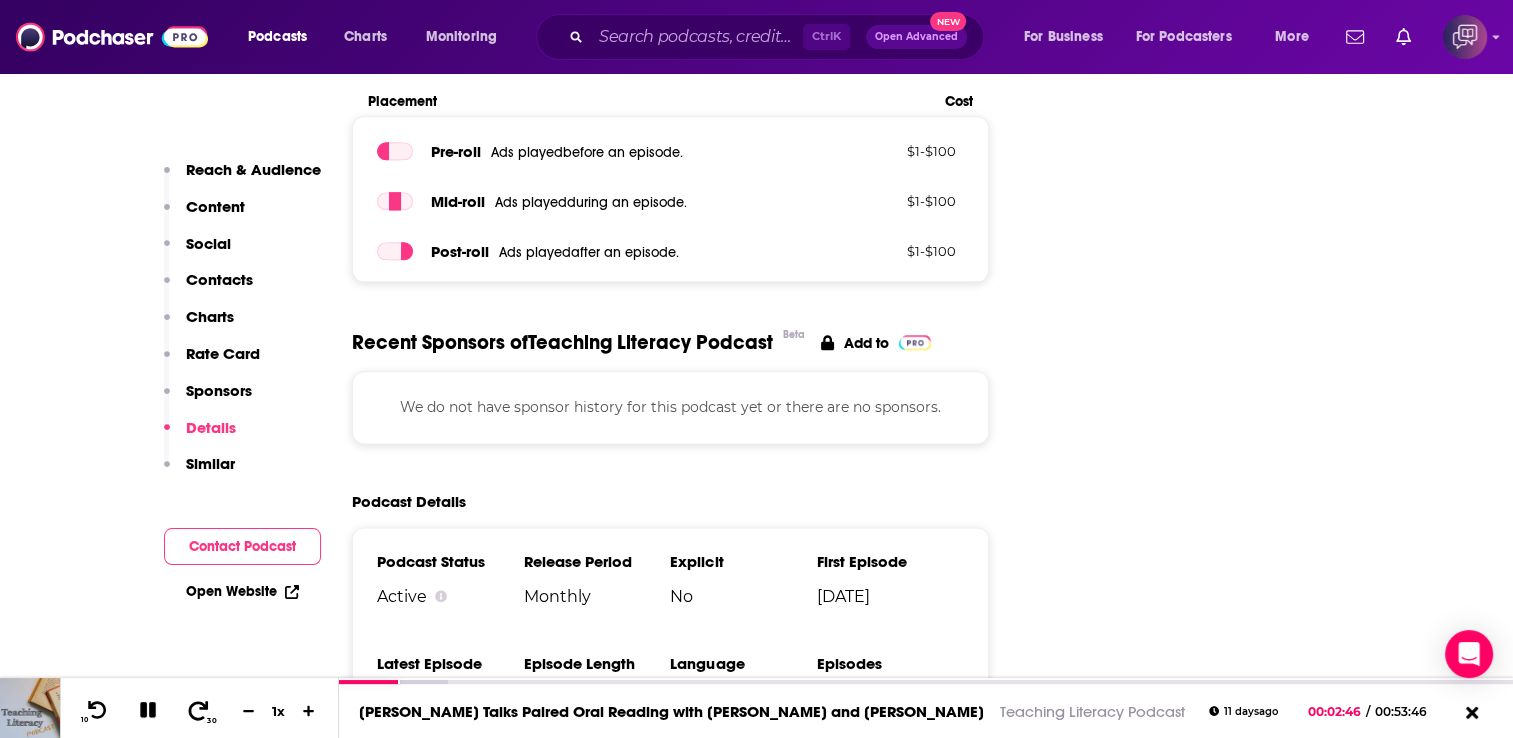 type 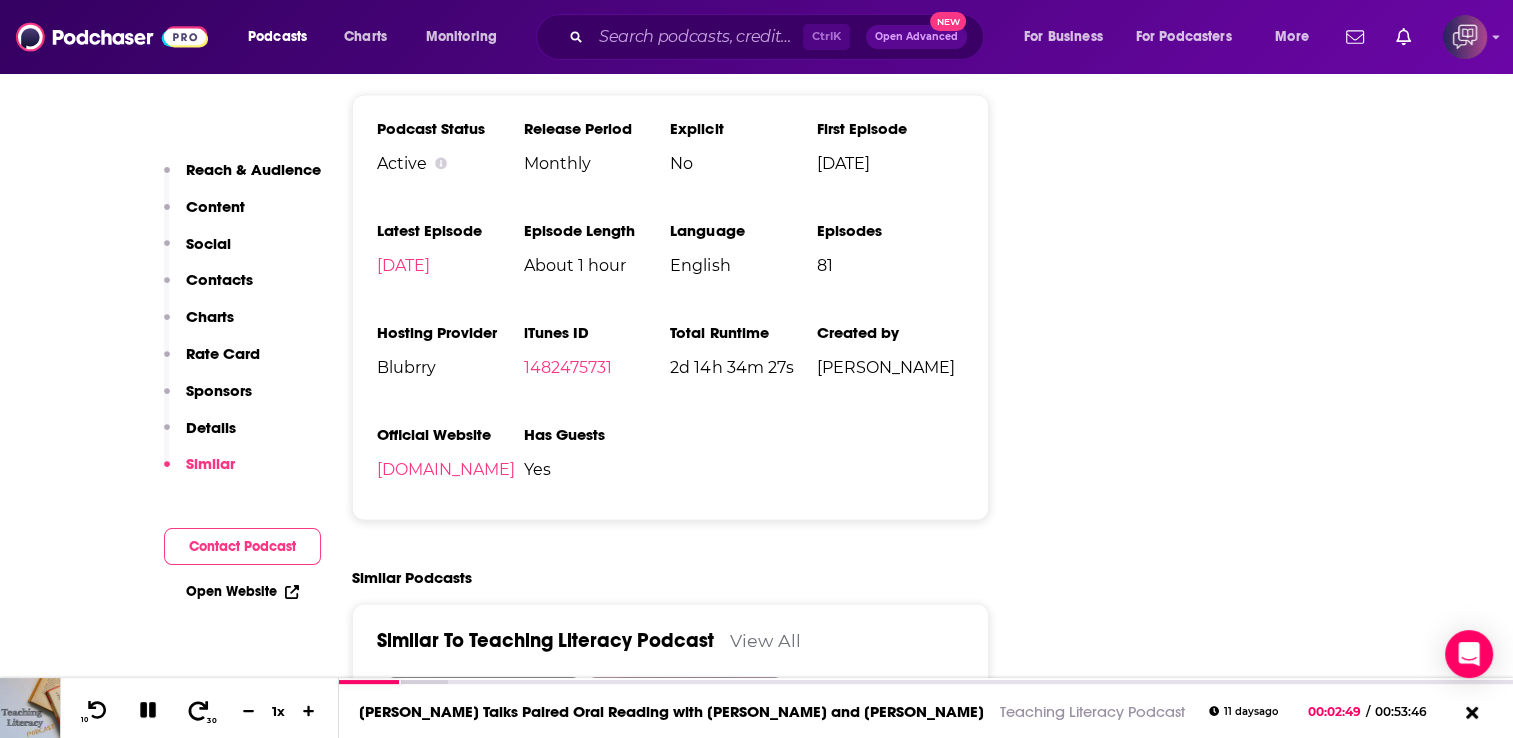 scroll, scrollTop: 2848, scrollLeft: 0, axis: vertical 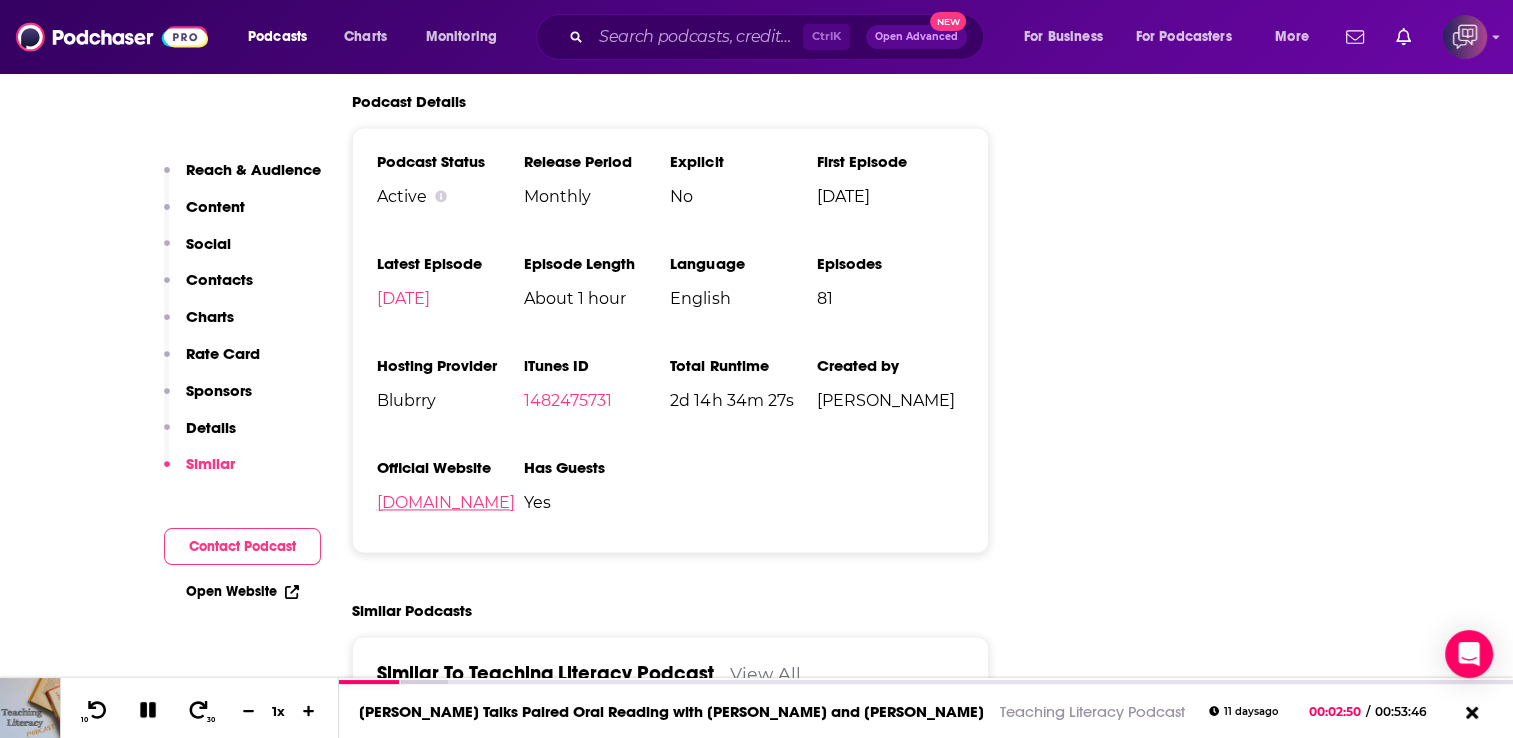 click on "teachingliteracypodcast.com" at bounding box center [446, 502] 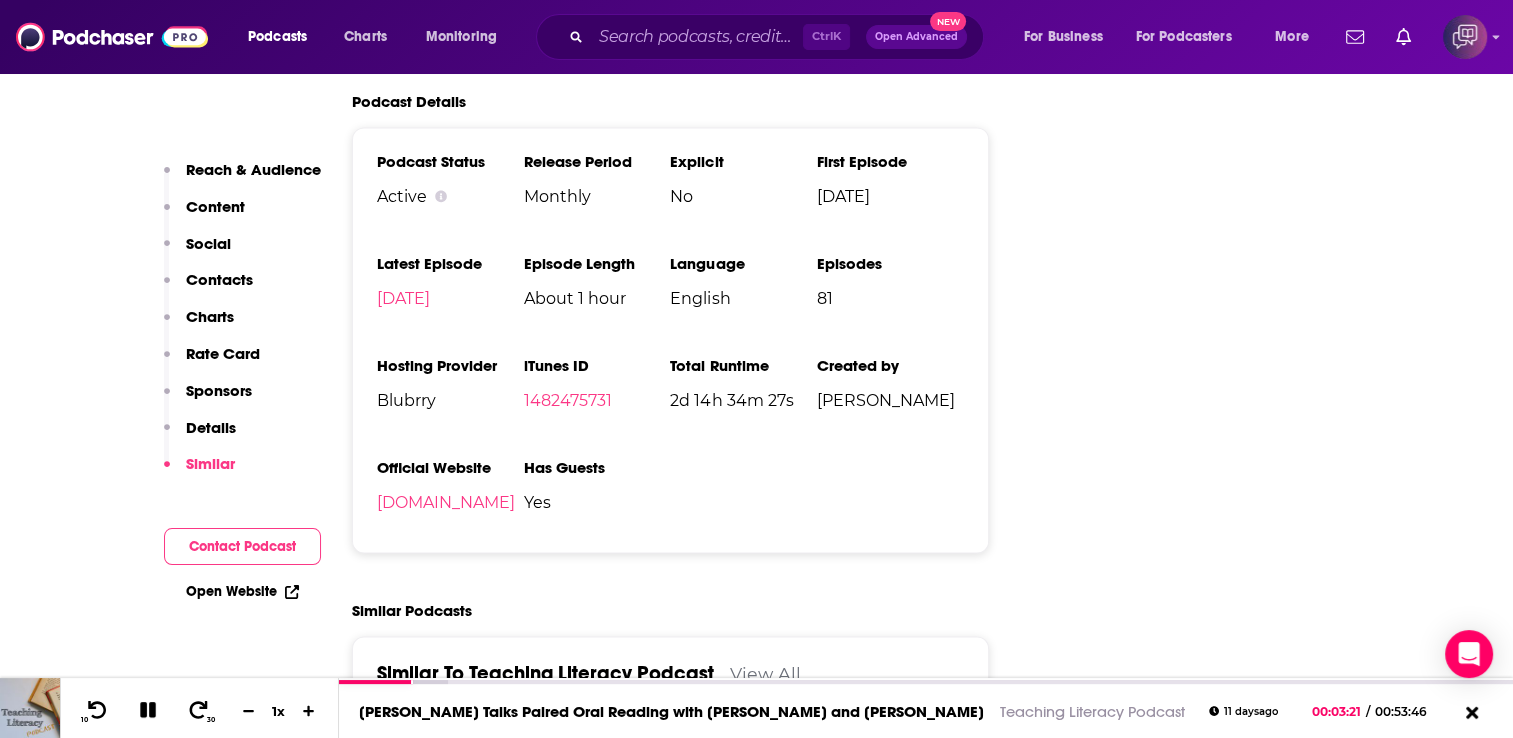click on "Follow Rate Pause Apps List Bookmark Share Tell Me Why  Open 5 out of 10 campaign   Nanda Podcast List Contact This Podcast Export One-Sheet Get this podcast via API My Notes Your concierge team Ask a question or make a request. Send a message Share This Podcast Recommendation sent https://www.podchaser.com/podcasts/teaching-literacy-podcast-925085 Copy Link Official Website teachingliteracypodcast.com RSS Feed teachingliteracypodcast.com Claim This Podcast Do you host or manage this podcast? Claim and edit this page to your liking. Refresh Feed Are we missing an episode or update? Use this to check the RSS feed immediately. Seeing Double? Report this page as a duplicate." at bounding box center (1199, 1666) 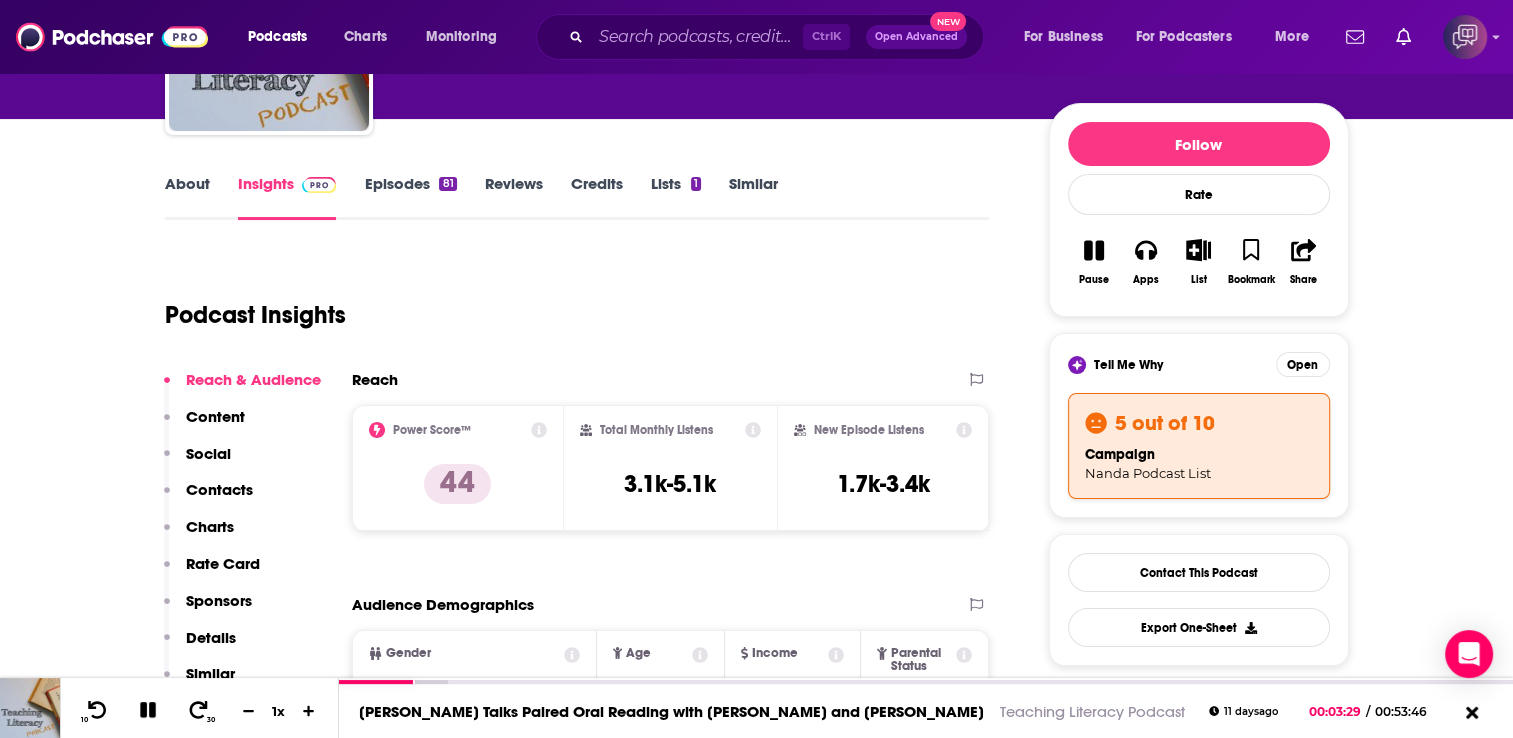 scroll, scrollTop: 208, scrollLeft: 0, axis: vertical 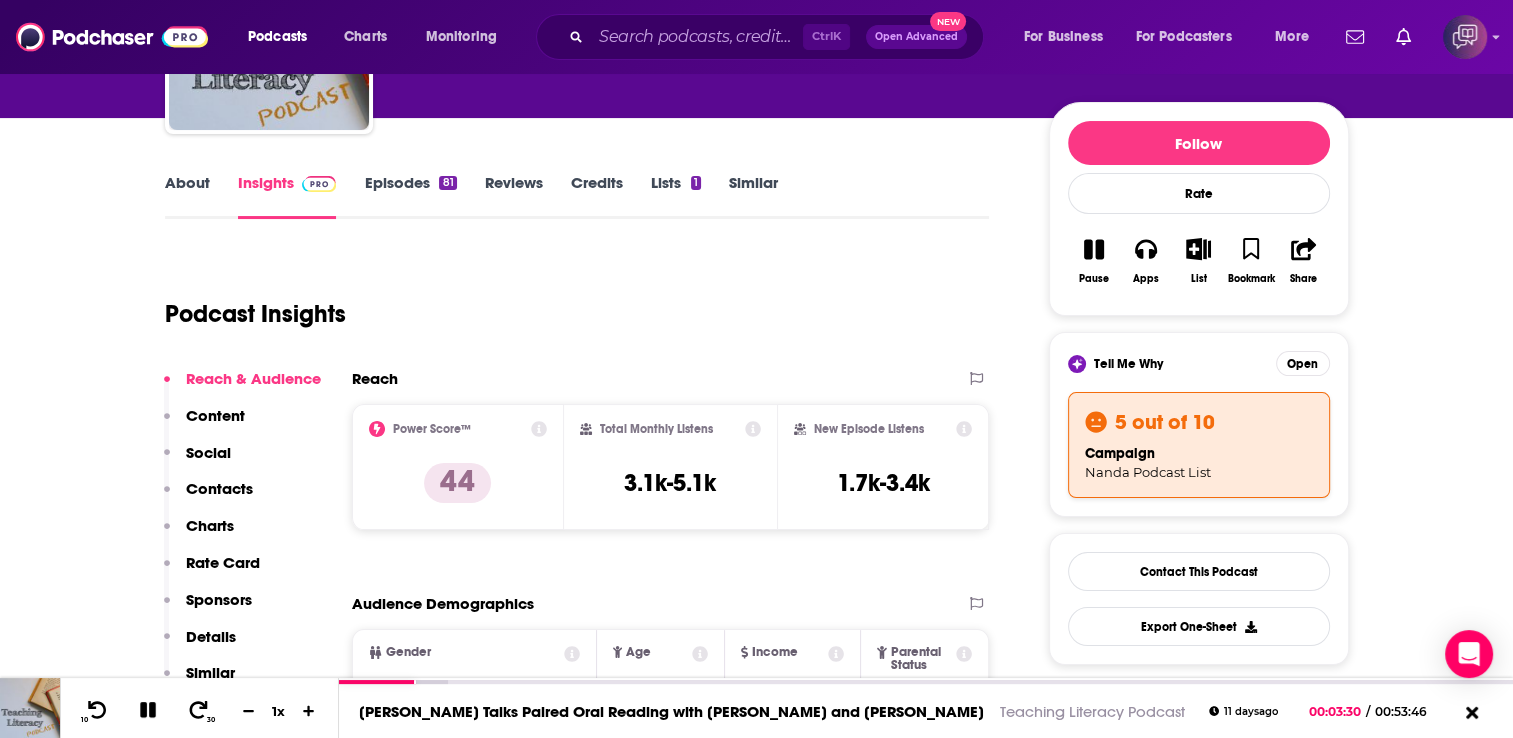 click on "Similar" at bounding box center (753, 196) 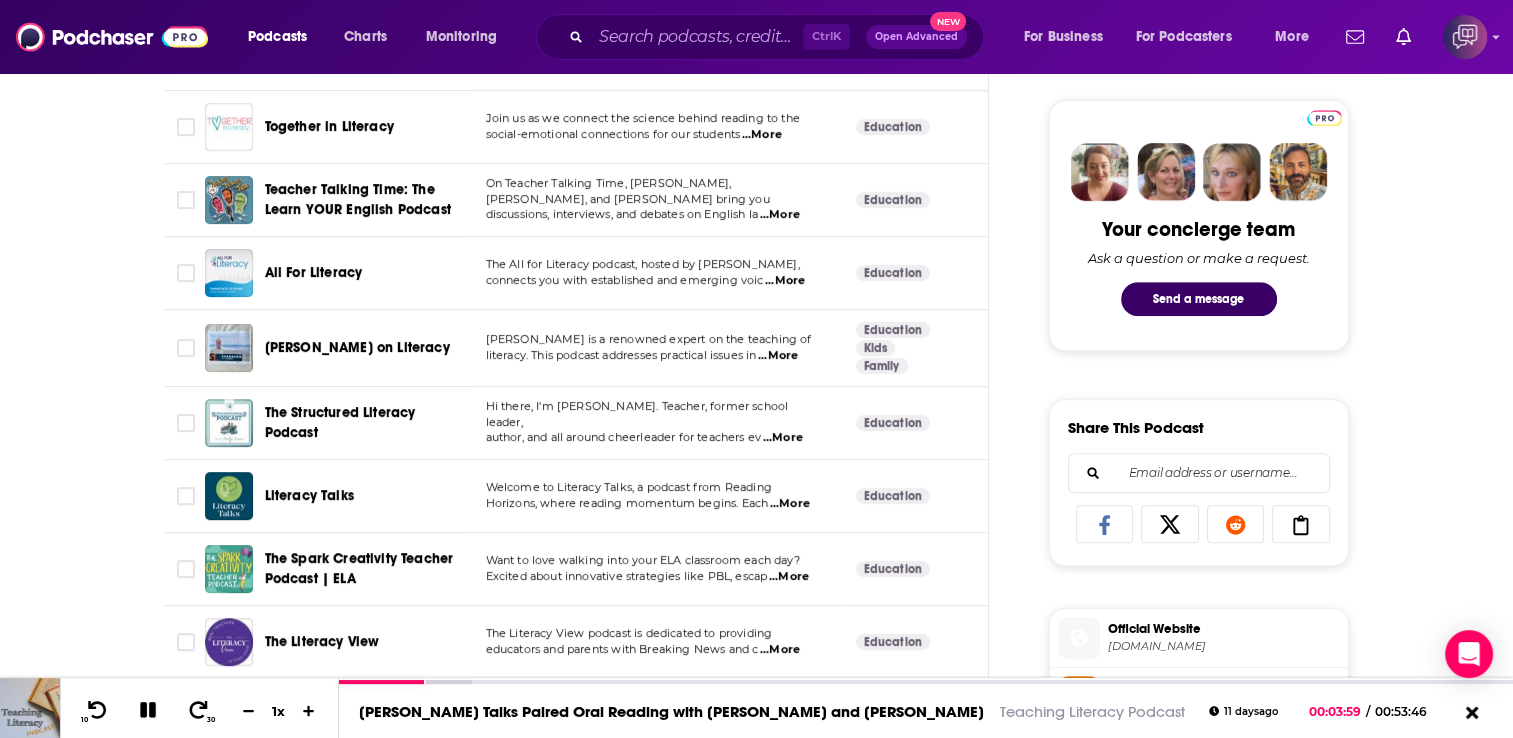 scroll, scrollTop: 1080, scrollLeft: 0, axis: vertical 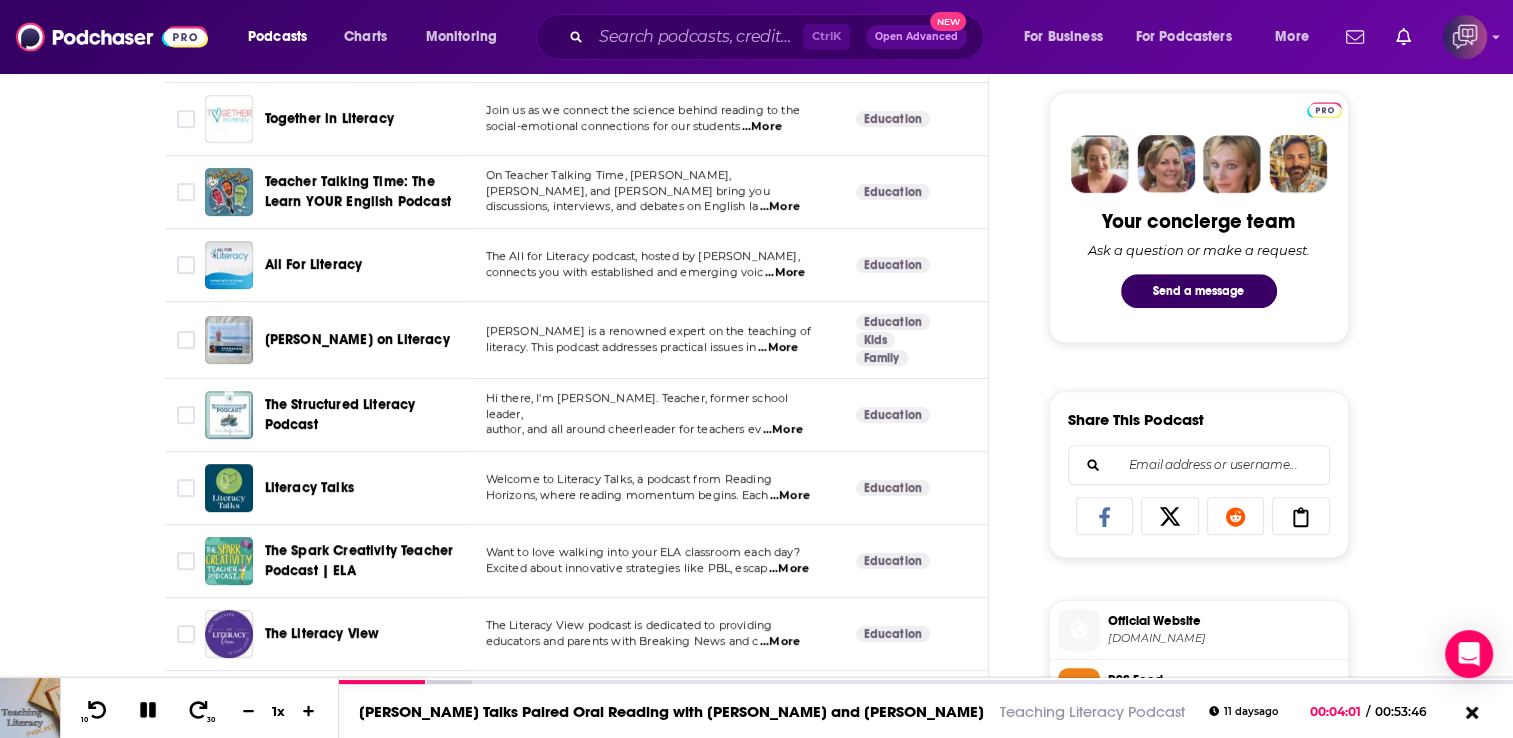 click on "...More" at bounding box center [785, 273] 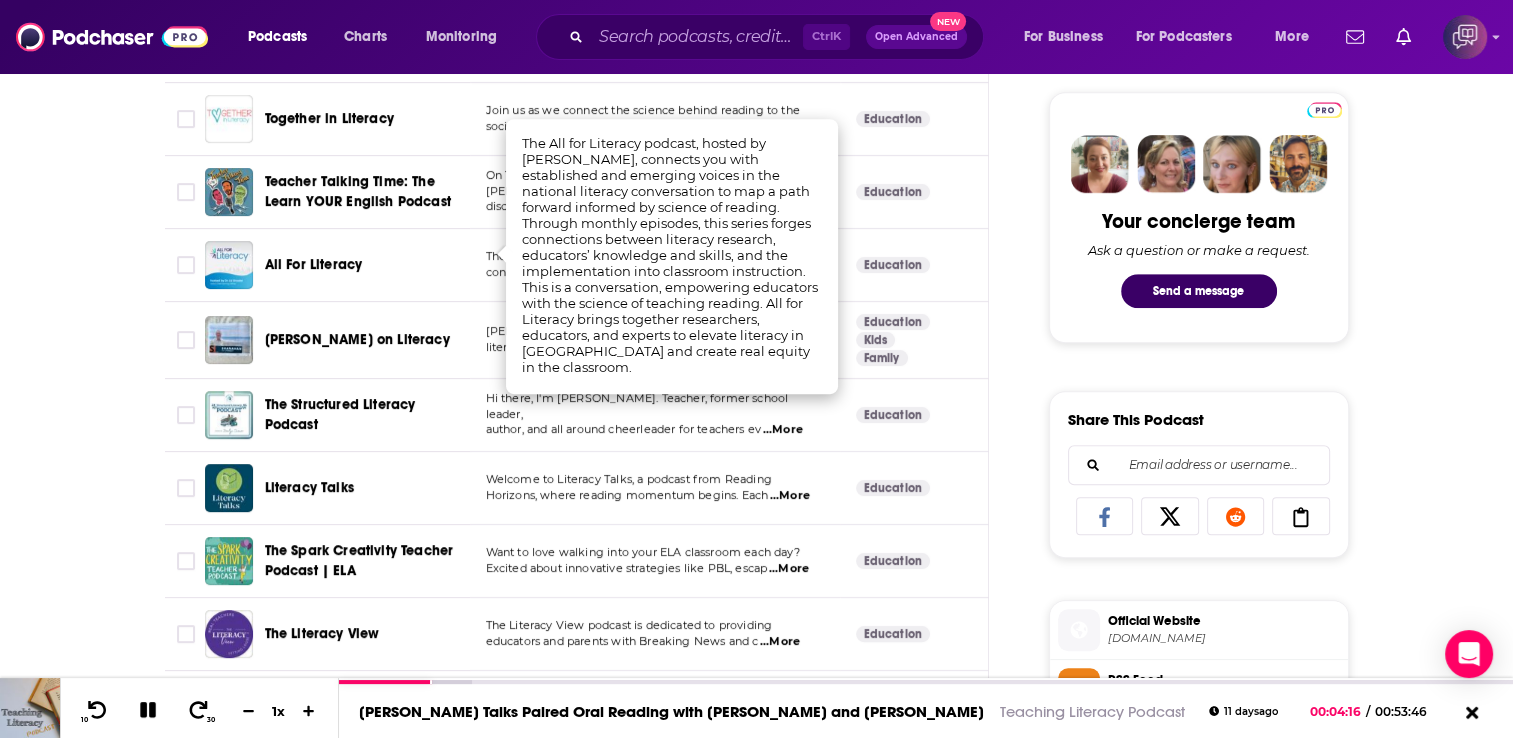 click on "Education" at bounding box center (925, 265) 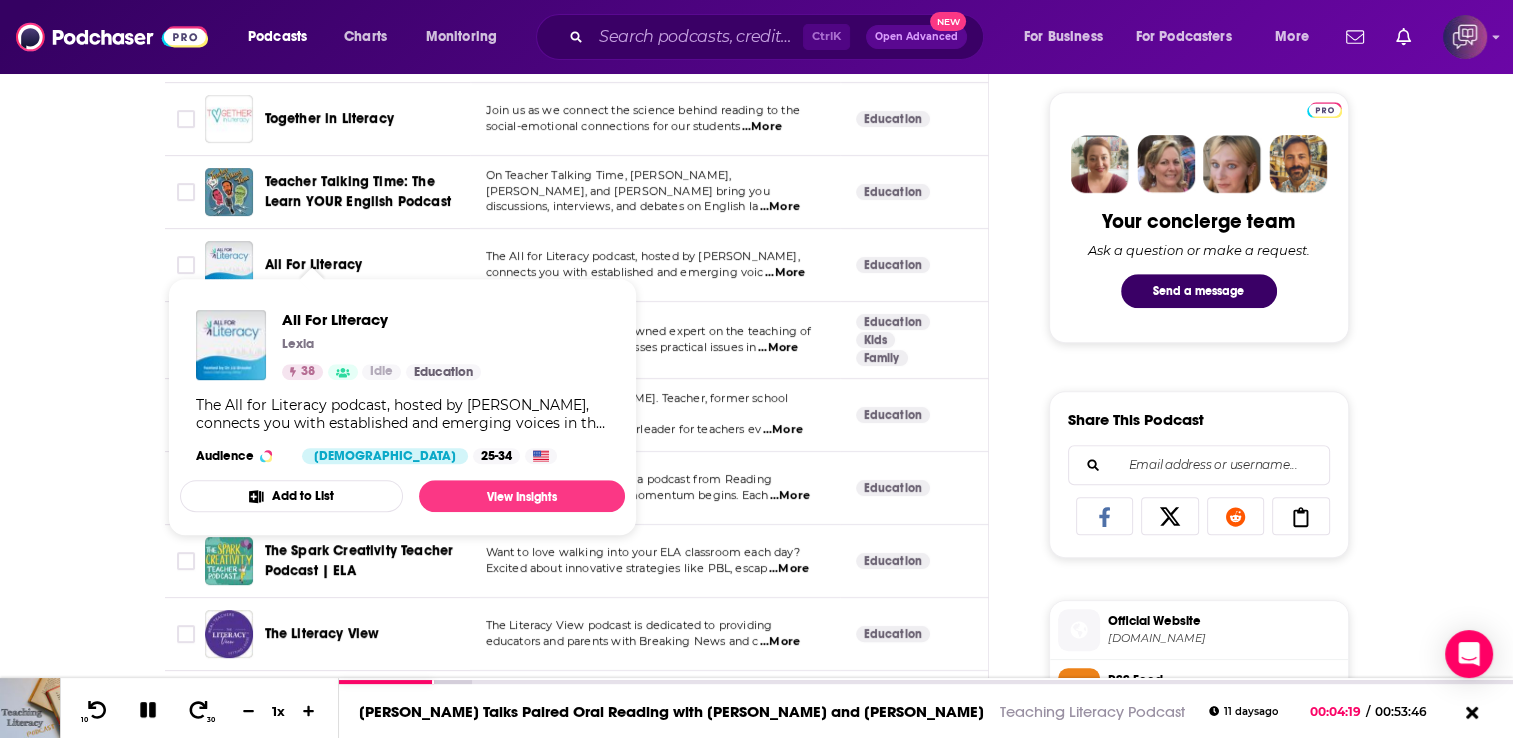 click on "All For Literacy" at bounding box center [314, 264] 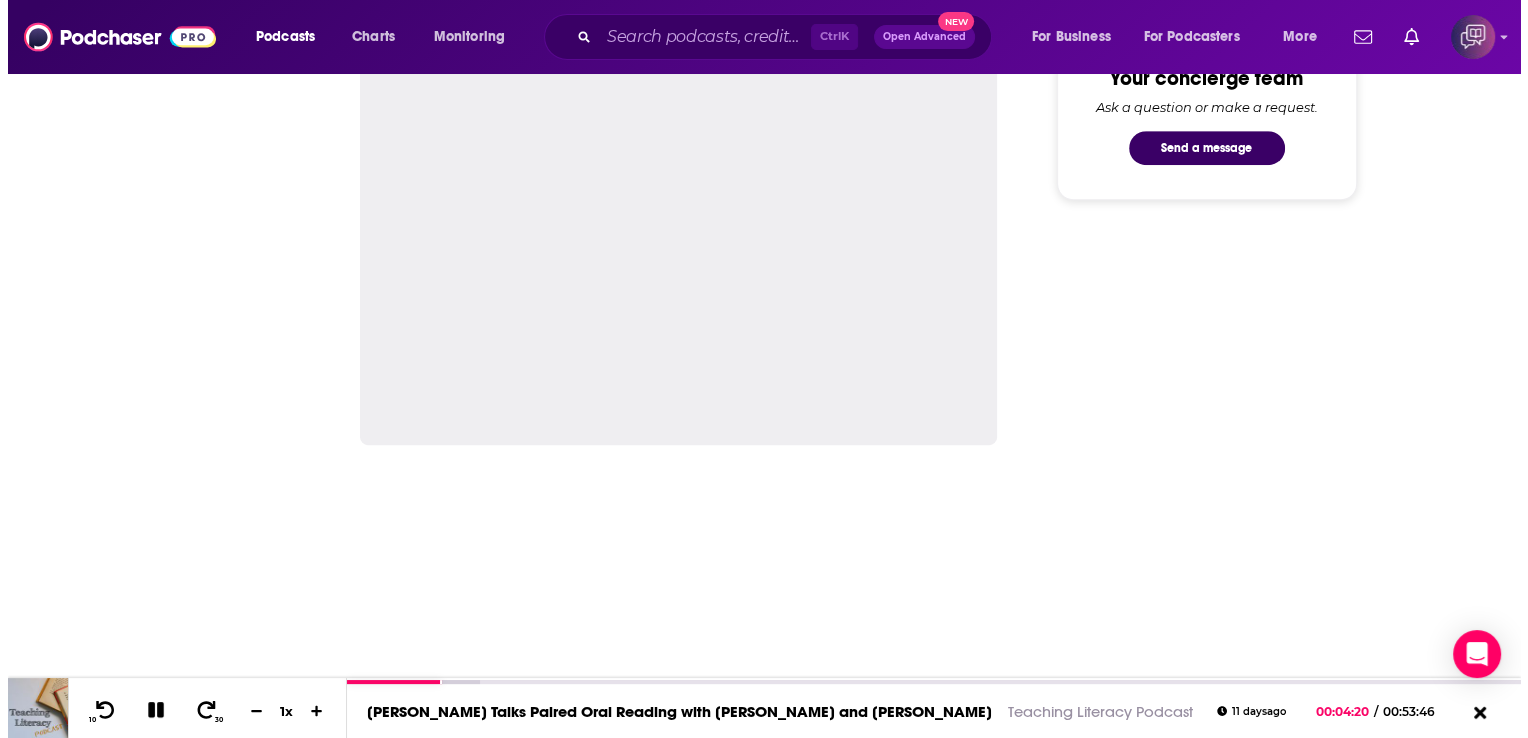 scroll, scrollTop: 0, scrollLeft: 0, axis: both 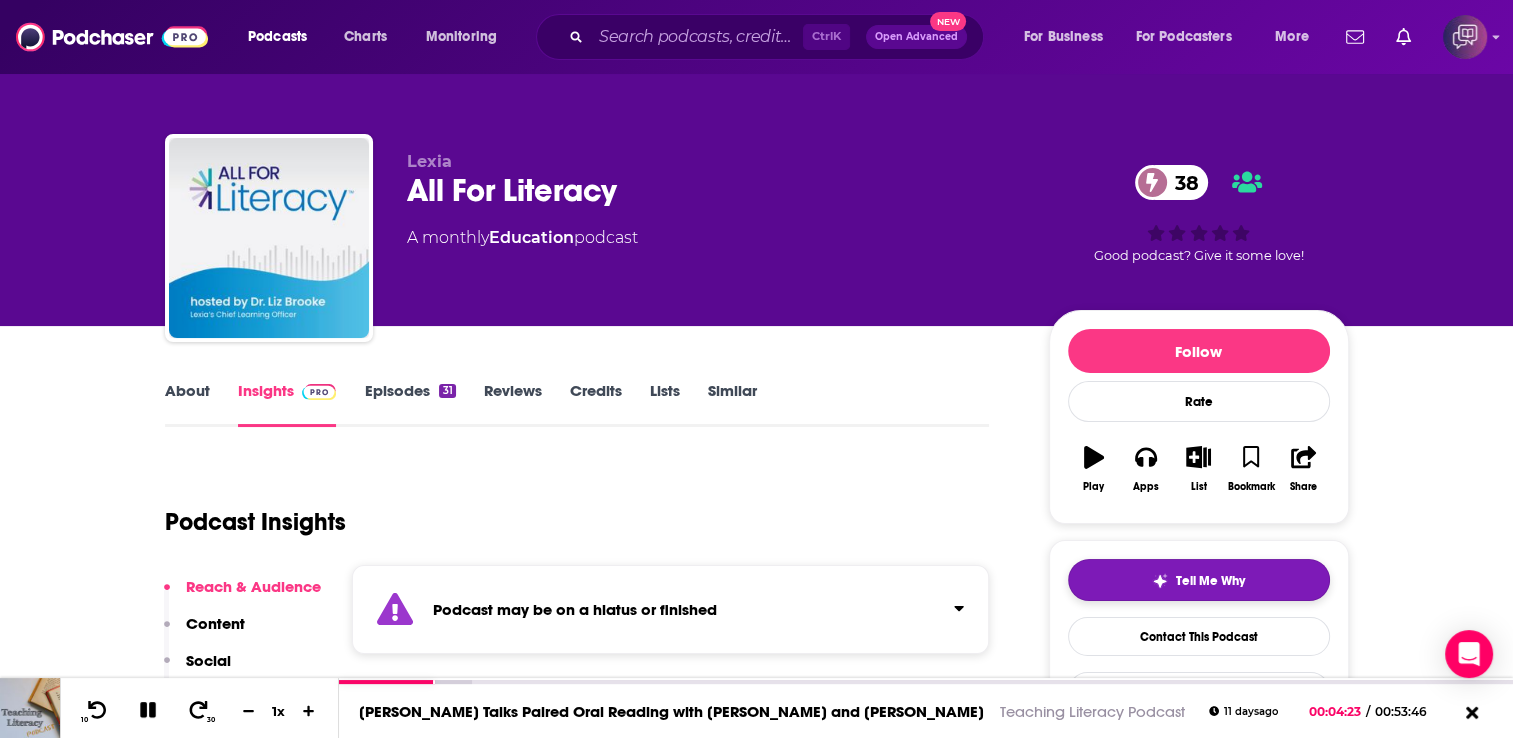 click on "Tell Me Why" at bounding box center (1199, 580) 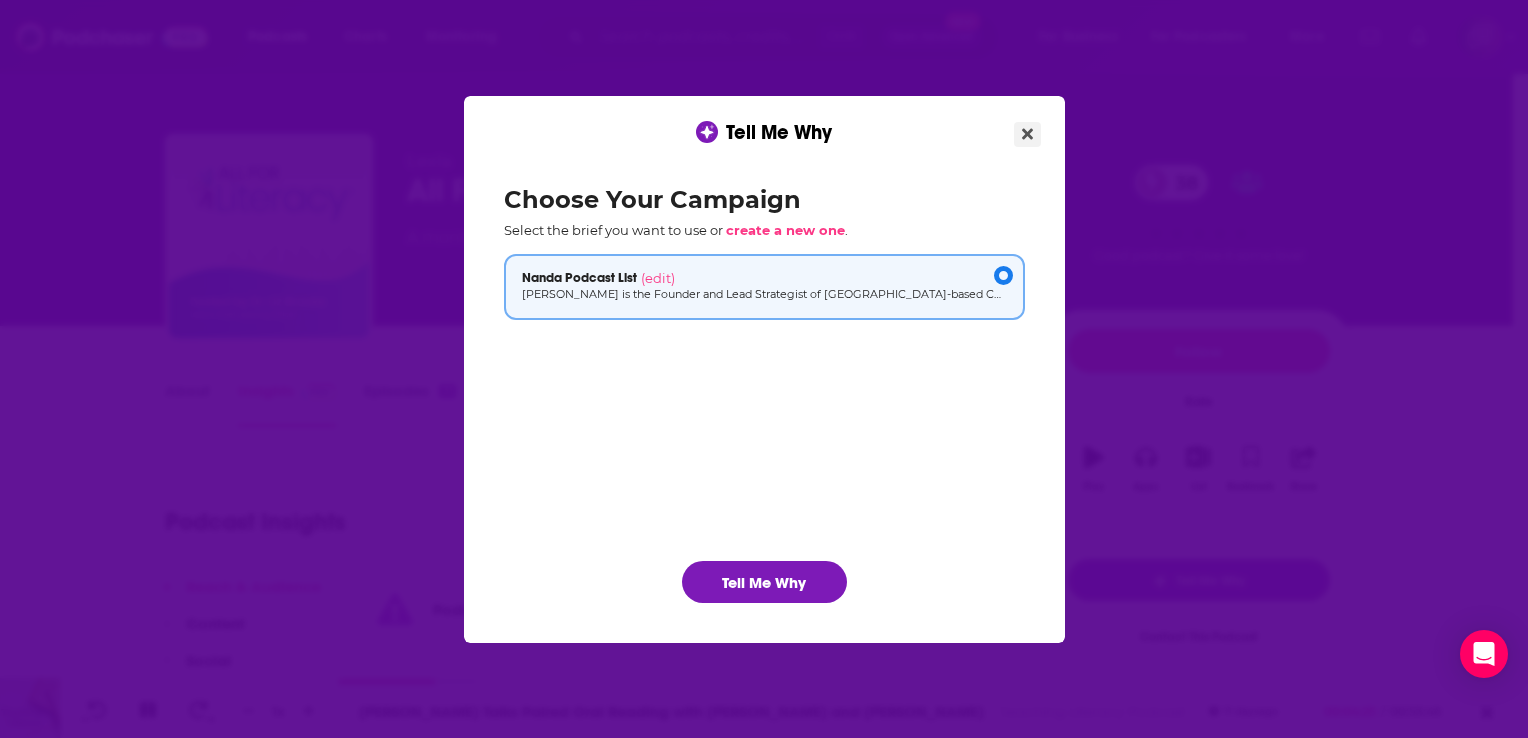 click 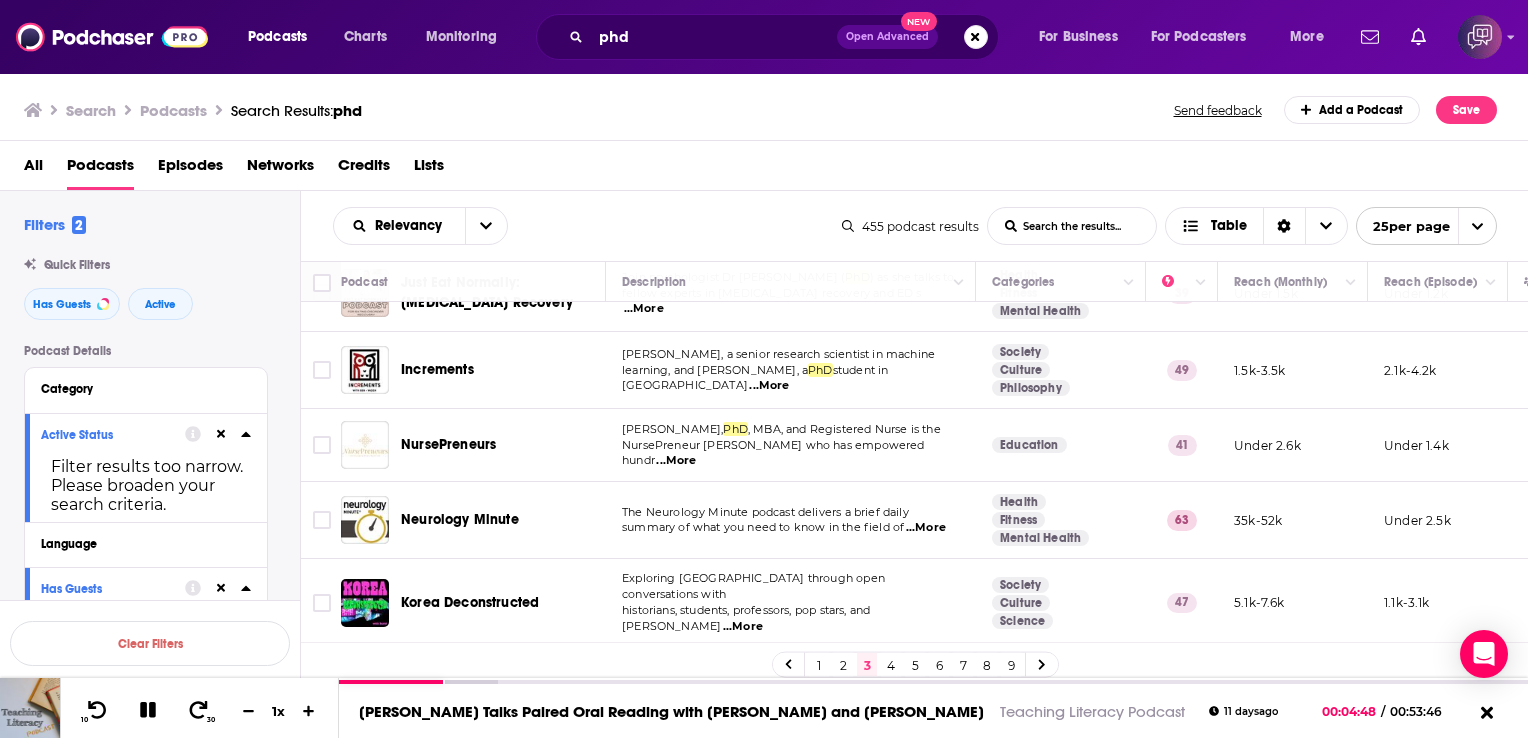 scroll, scrollTop: 1509, scrollLeft: 0, axis: vertical 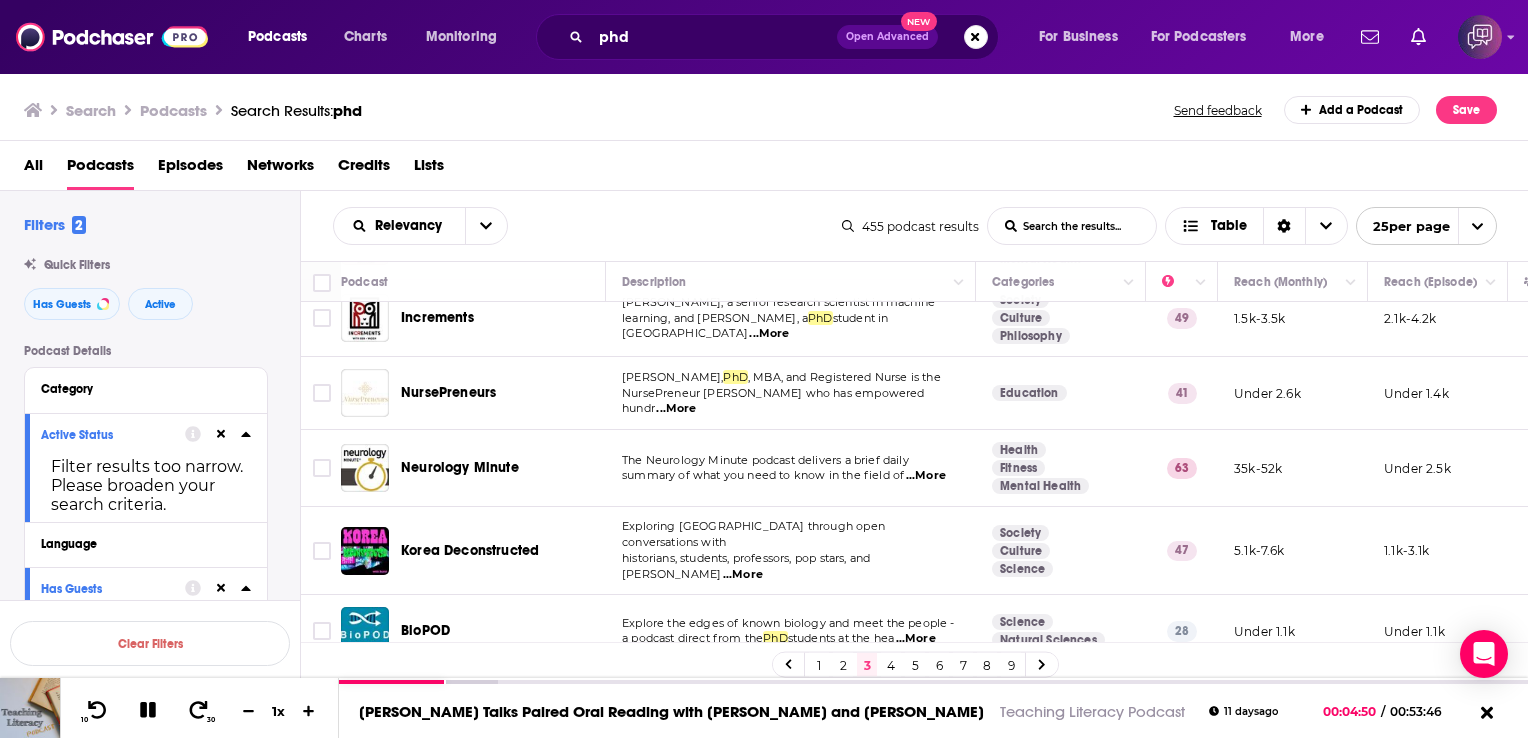 drag, startPoint x: 892, startPoint y: 667, endPoint x: 1516, endPoint y: 306, distance: 720.90015 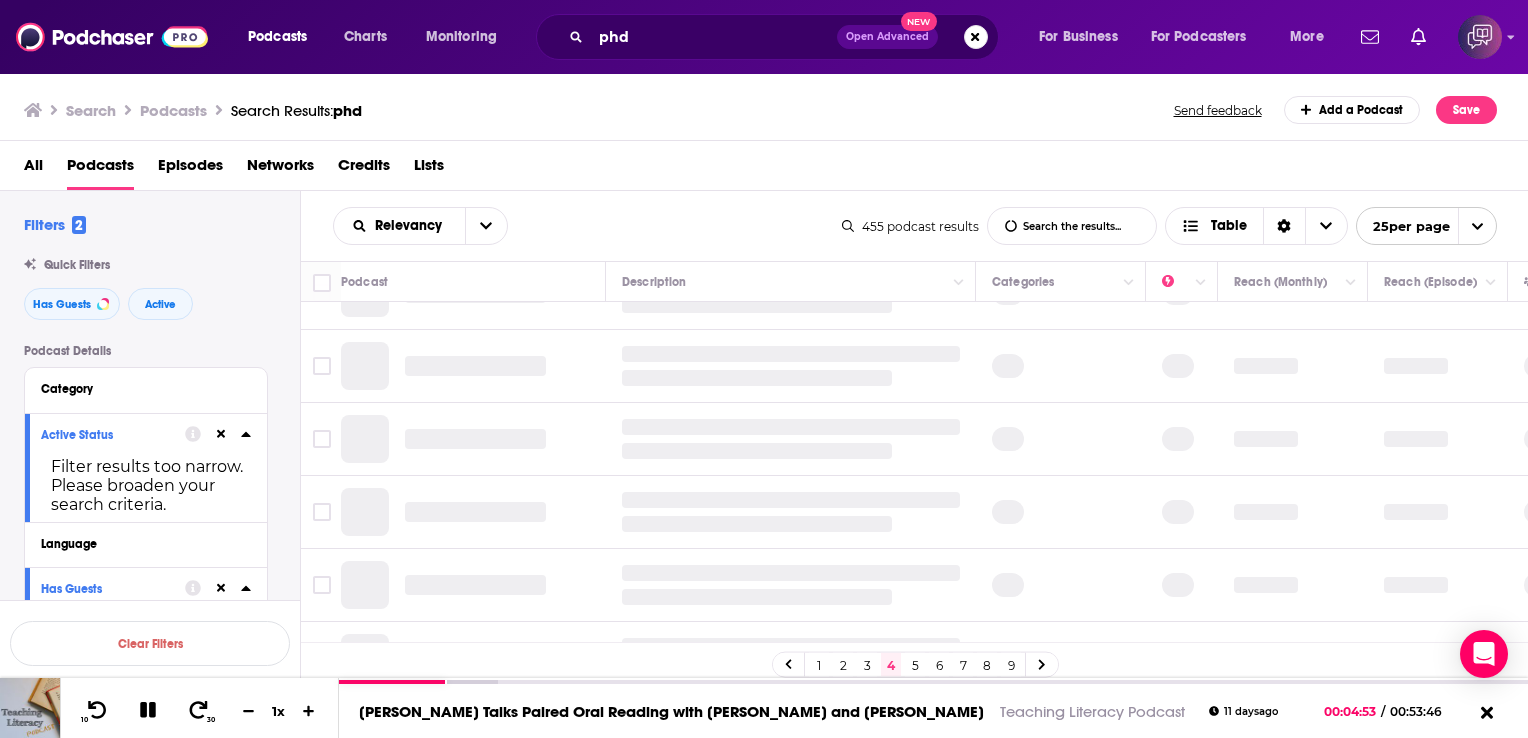 scroll, scrollTop: 0, scrollLeft: 0, axis: both 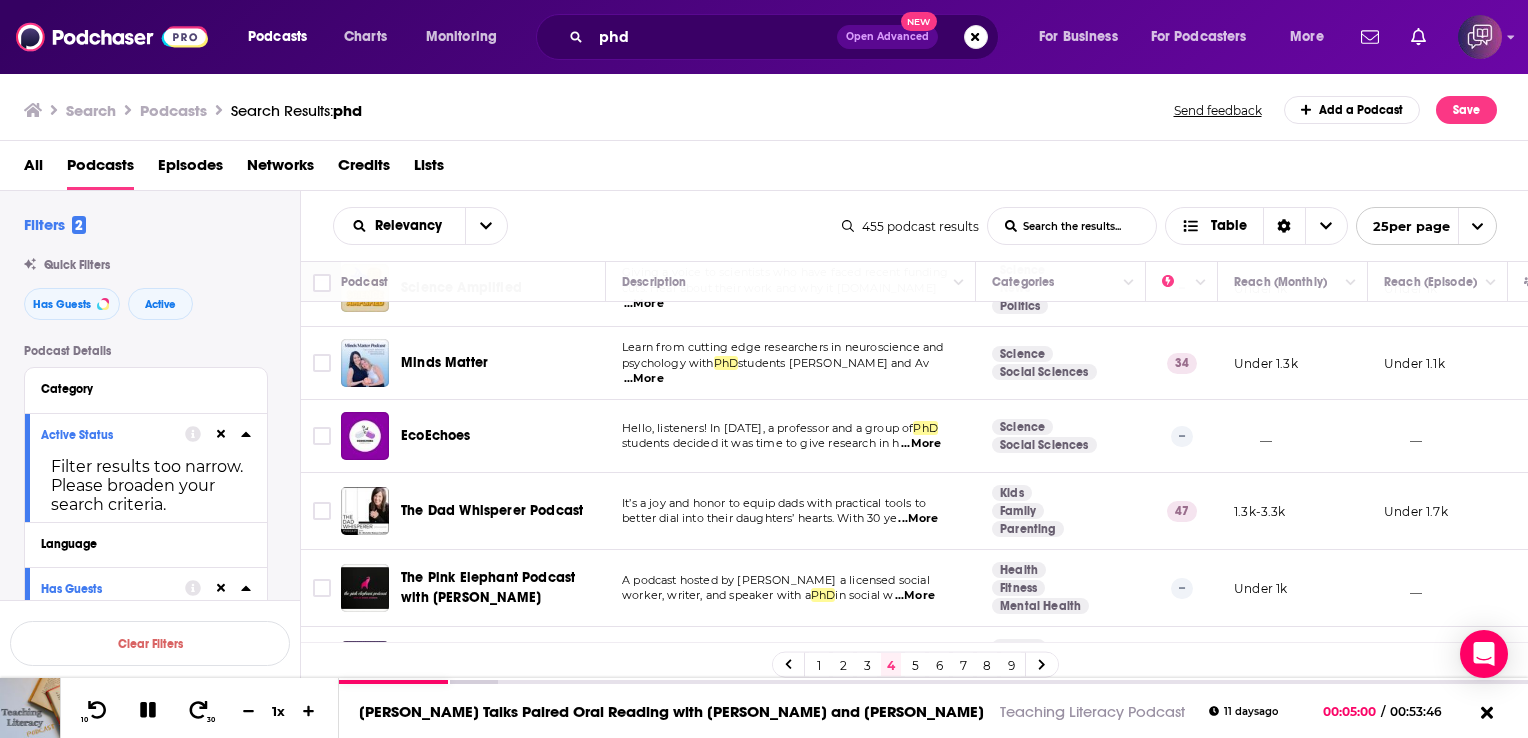click on "...More" at bounding box center (644, 379) 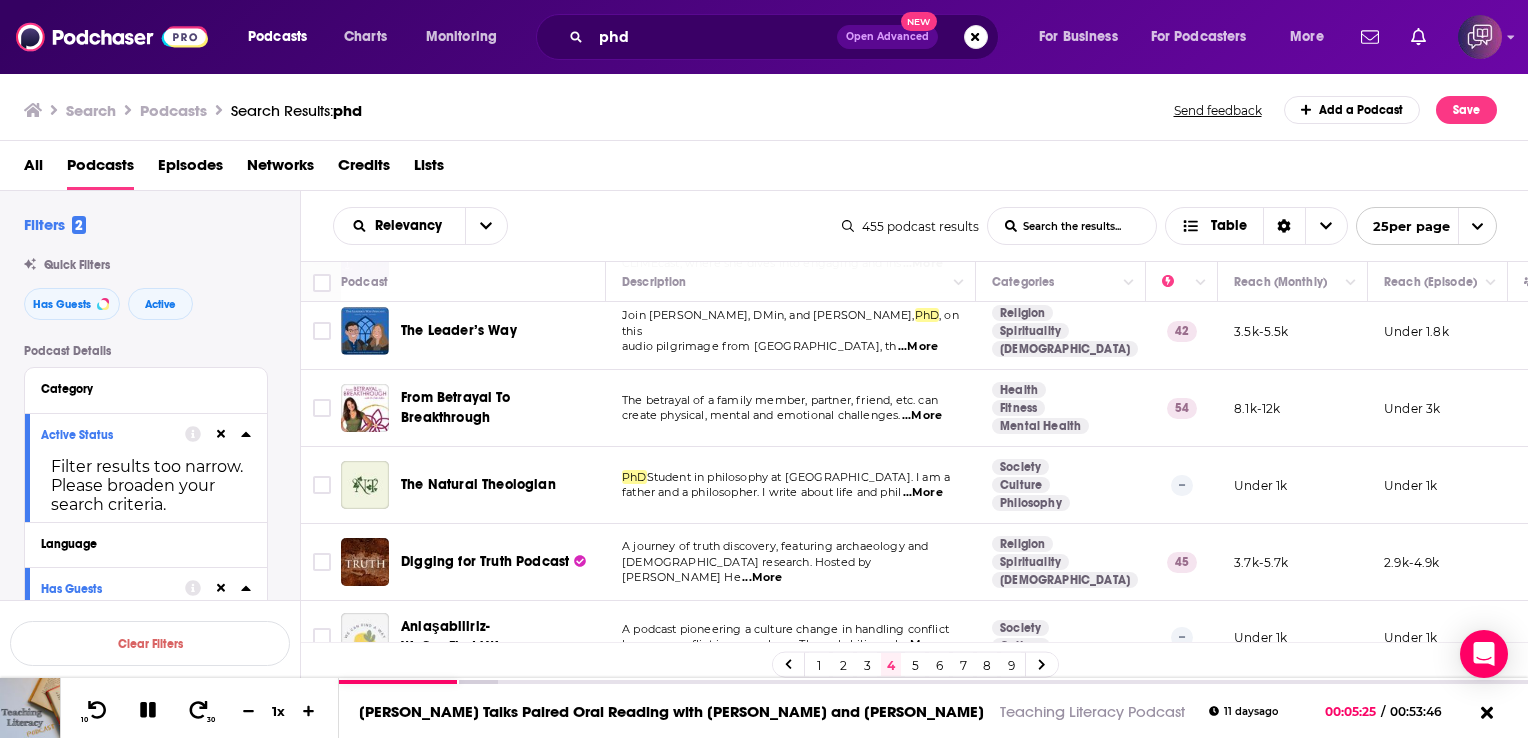 scroll, scrollTop: 1403, scrollLeft: 0, axis: vertical 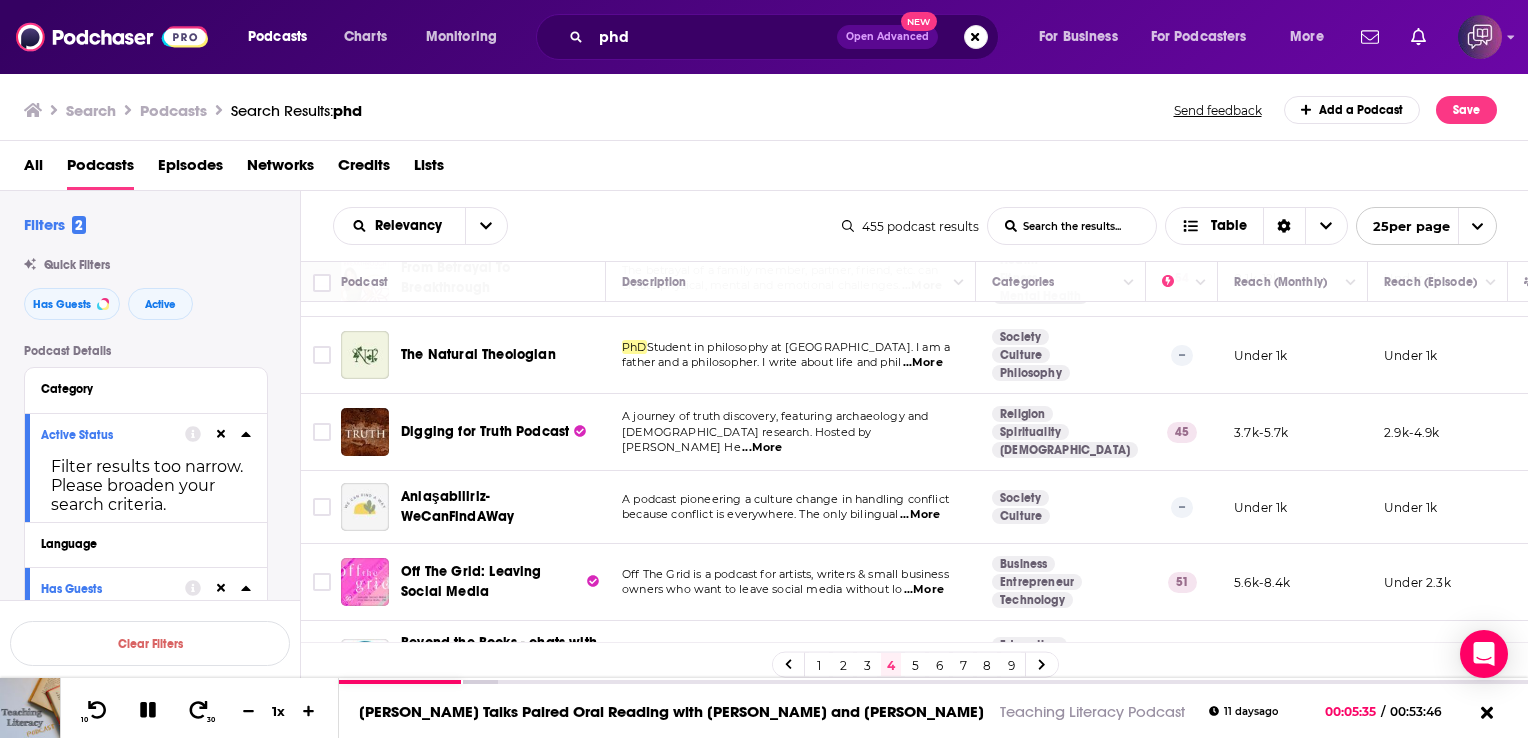 click on "5" at bounding box center (915, 665) 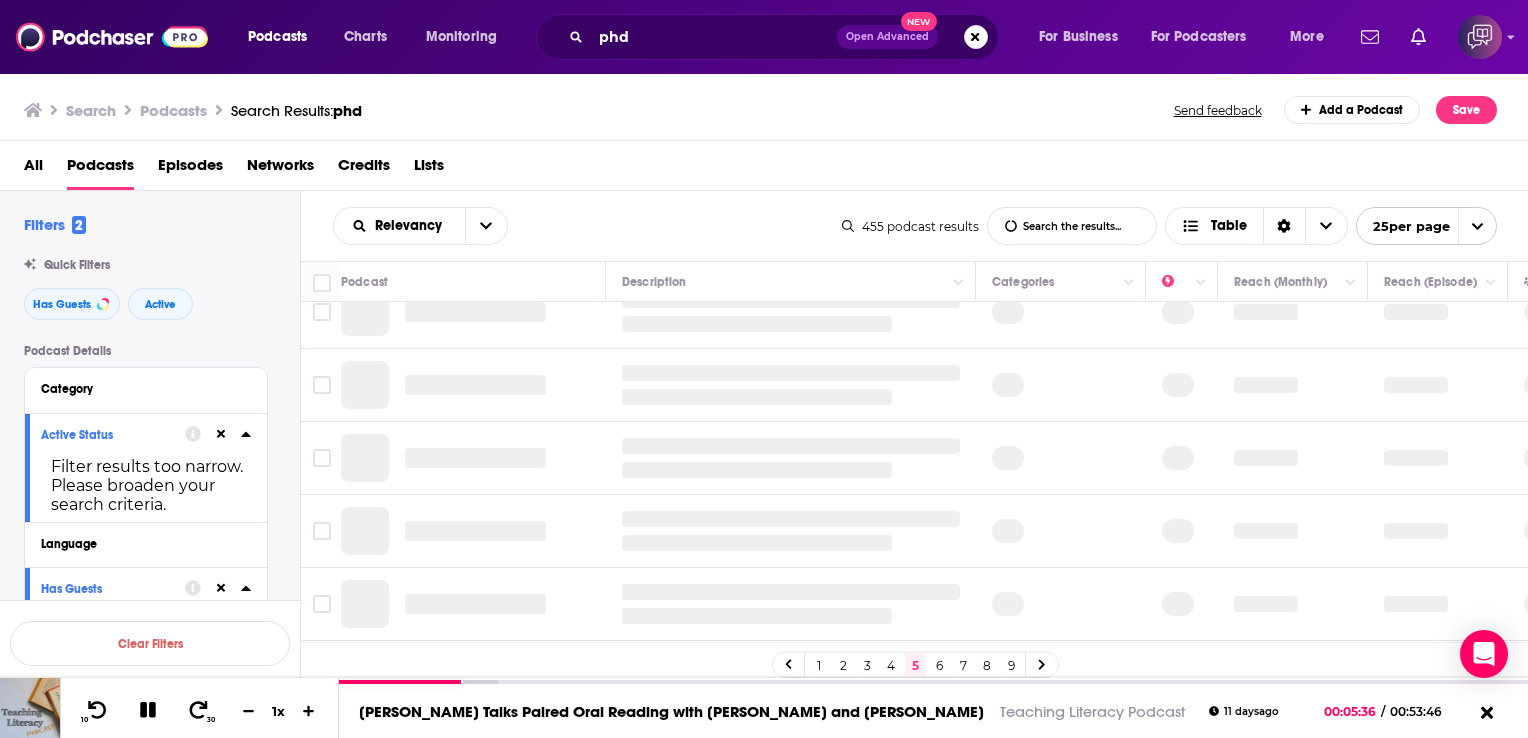 scroll, scrollTop: 0, scrollLeft: 0, axis: both 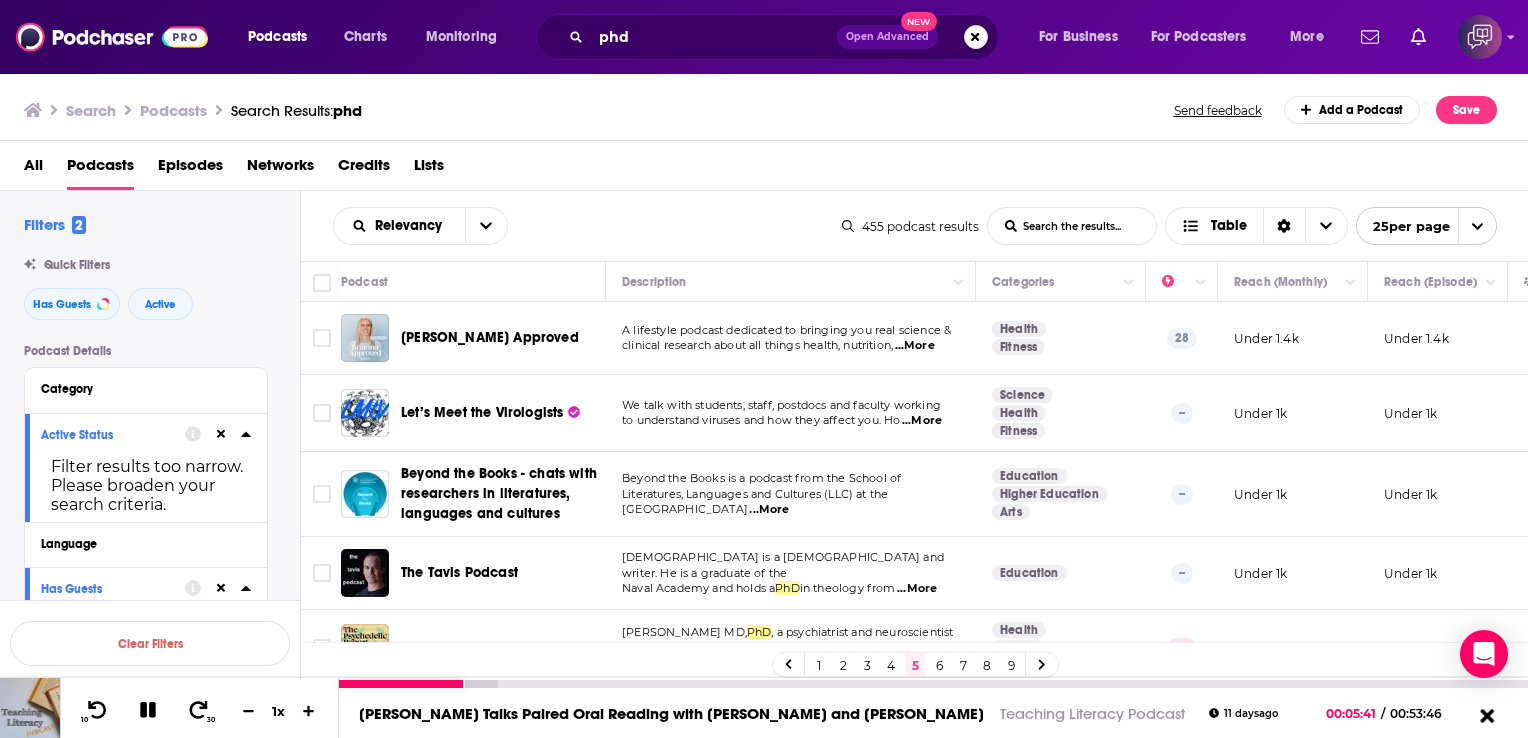 click 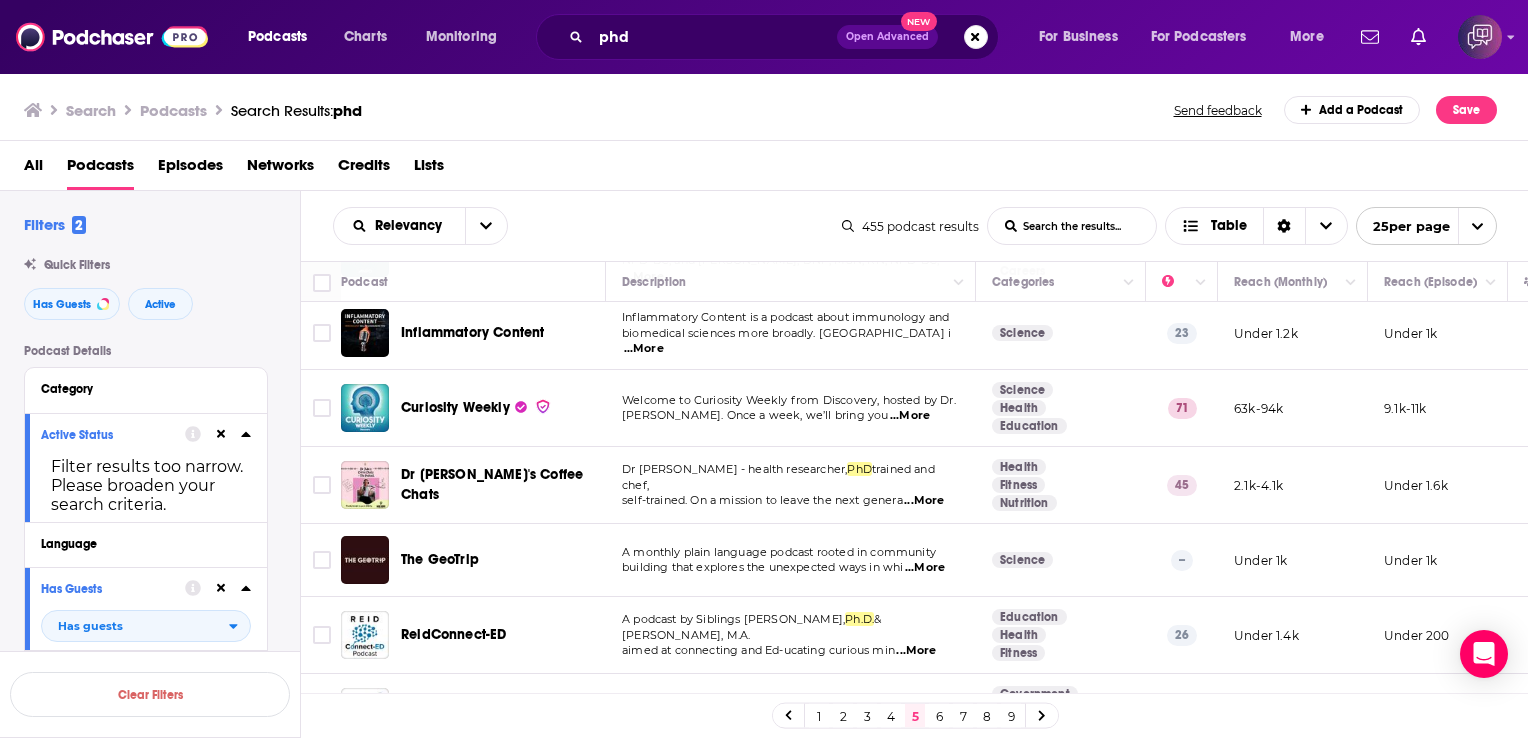 scroll, scrollTop: 559, scrollLeft: 0, axis: vertical 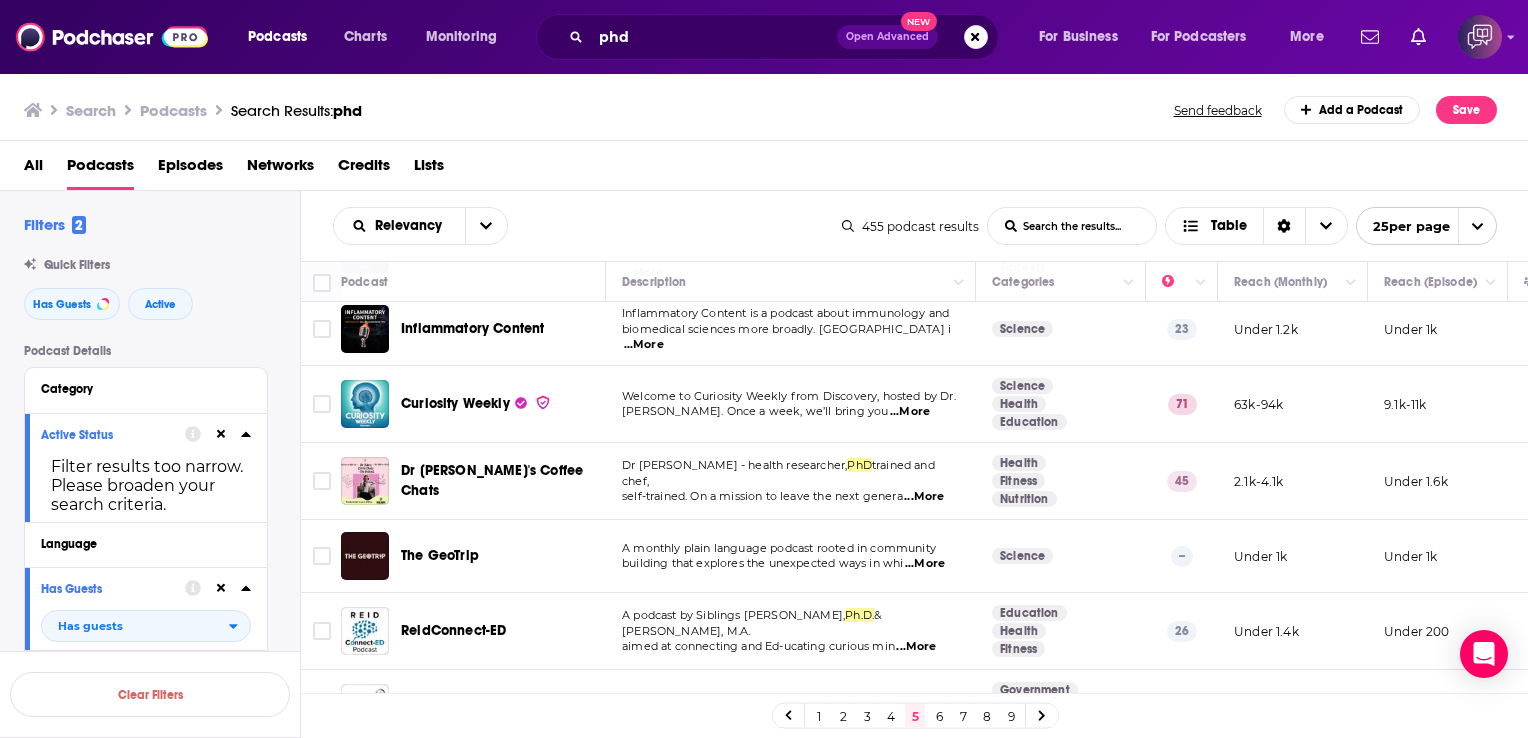 click on "...More" at bounding box center (910, 412) 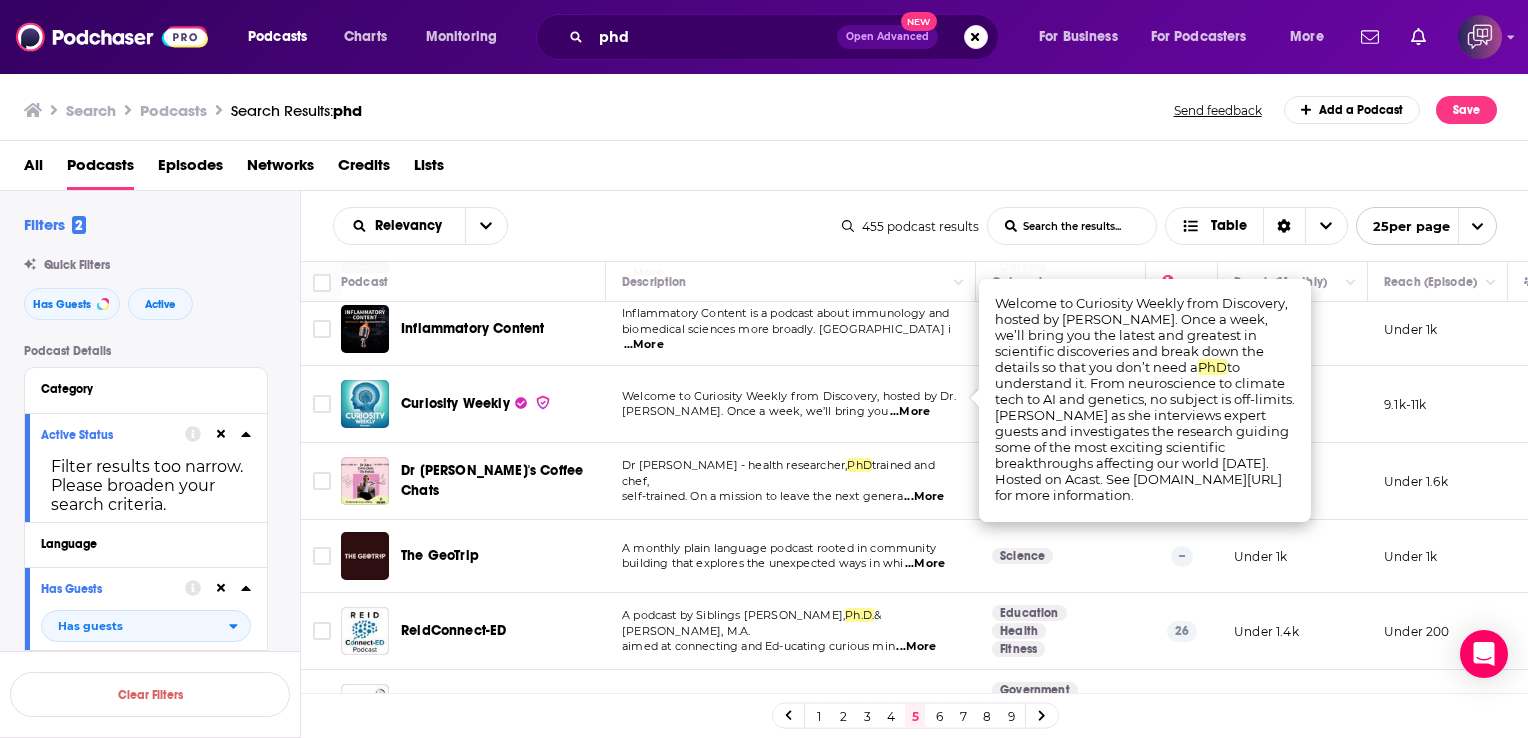 click on "...More" at bounding box center (924, 497) 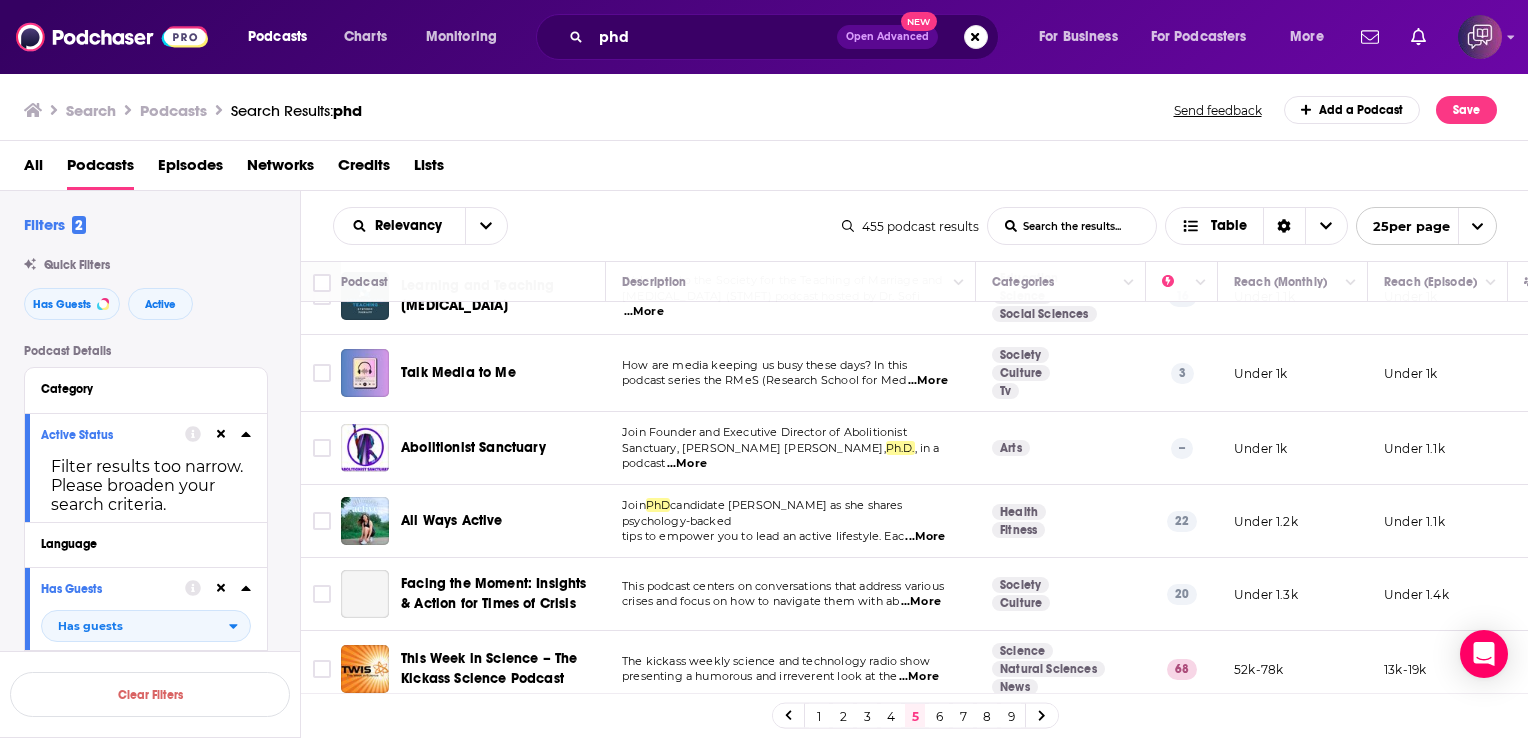scroll, scrollTop: 1052, scrollLeft: 0, axis: vertical 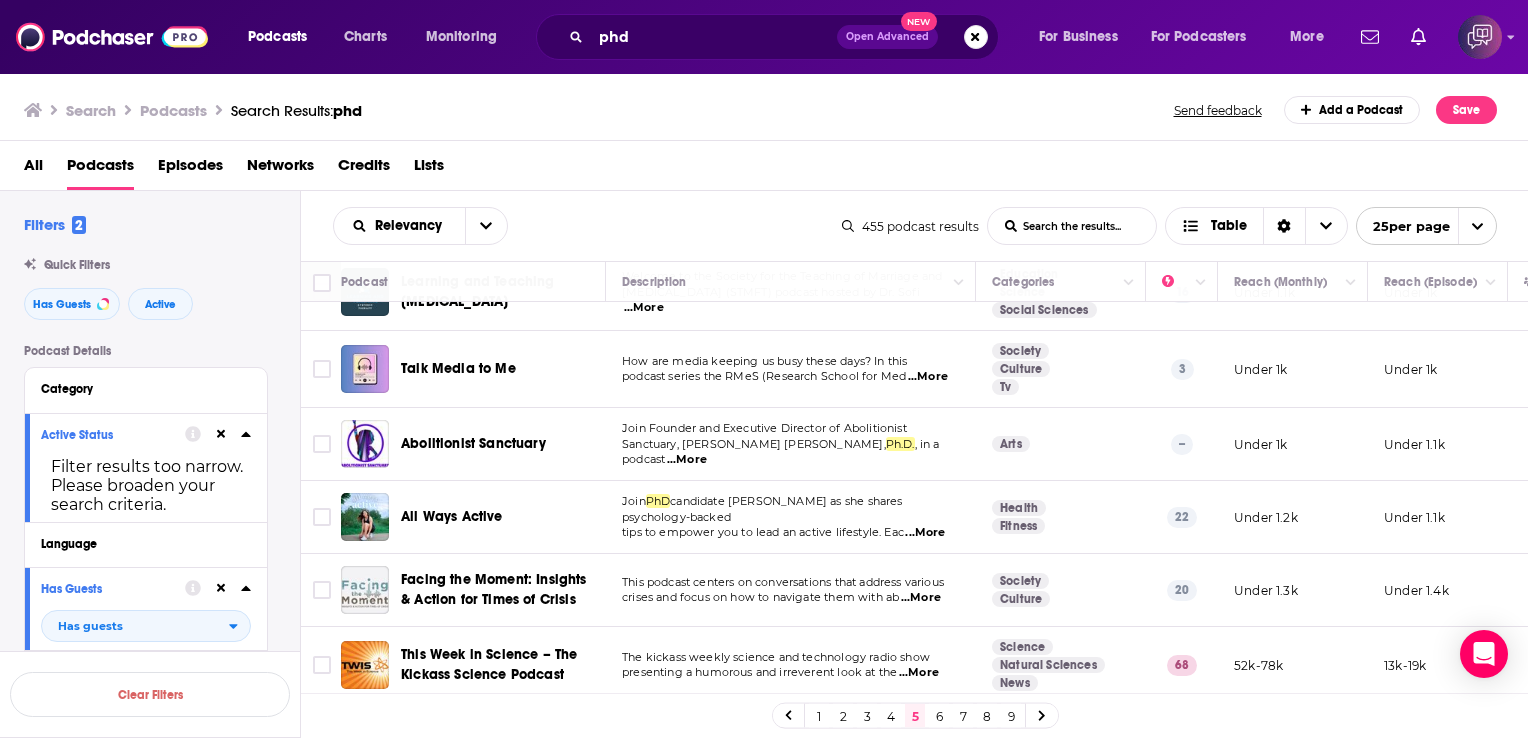 click on "...More" at bounding box center (928, 377) 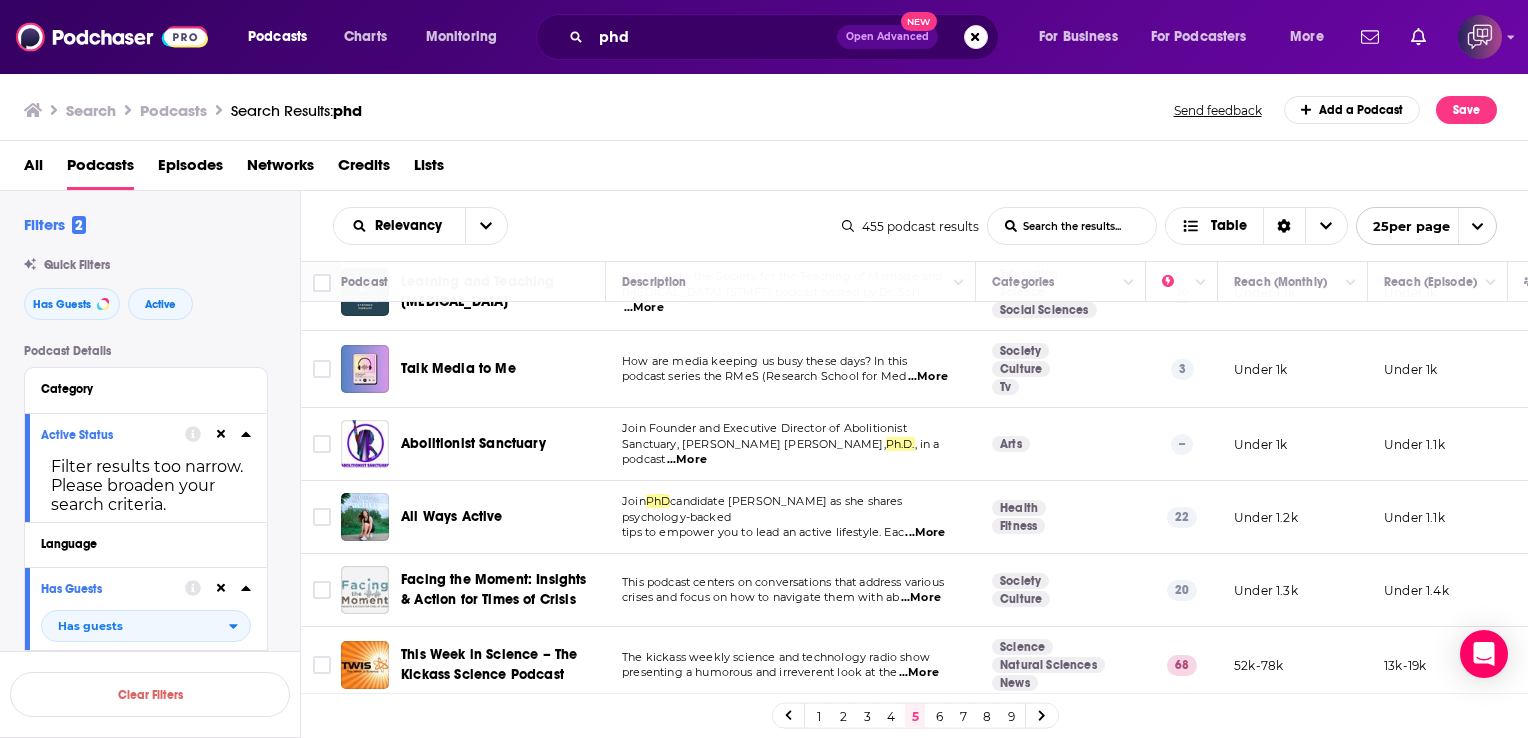 click on "podcast series the RMeS (Research School for Med" at bounding box center [764, 376] 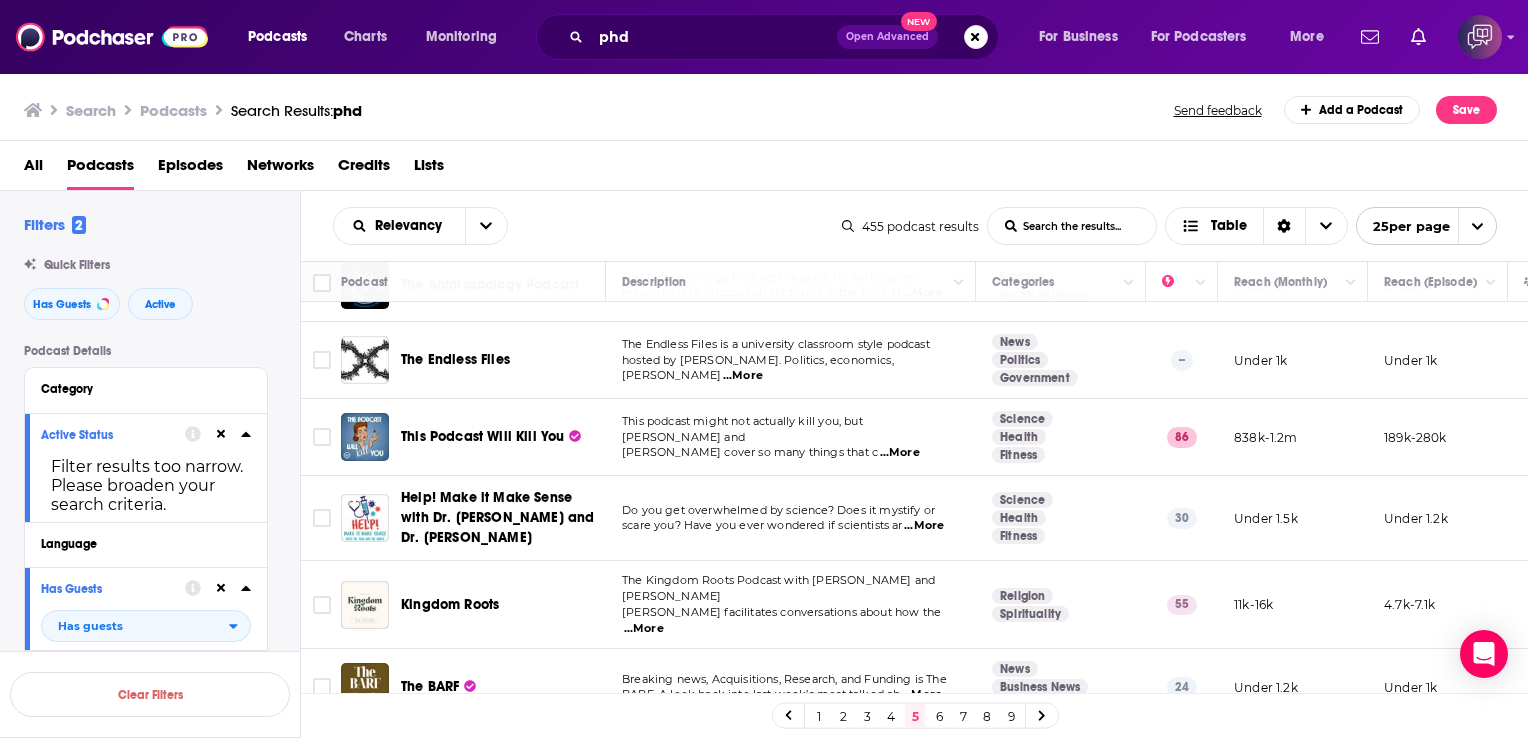 scroll, scrollTop: 1513, scrollLeft: 0, axis: vertical 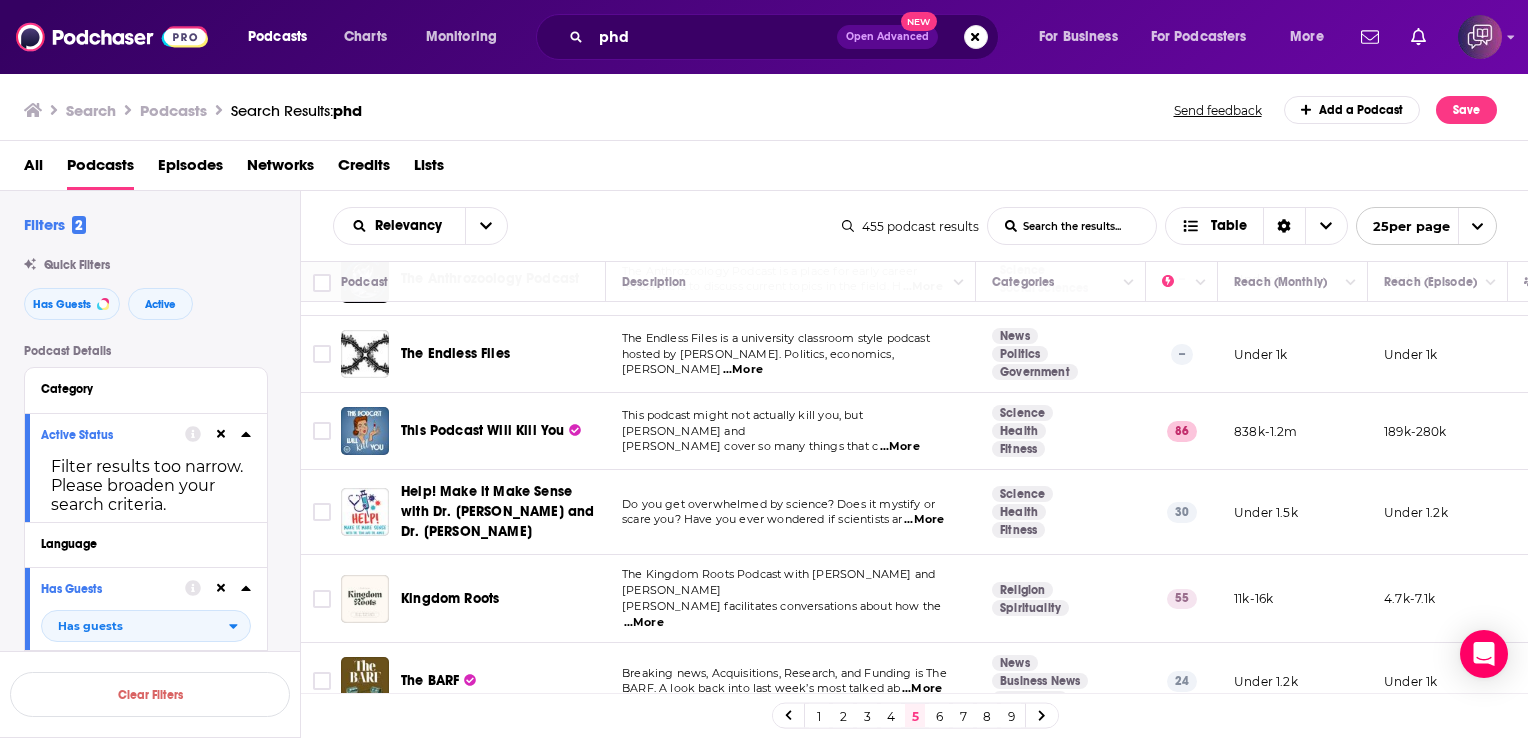 click on "...More" at bounding box center [900, 447] 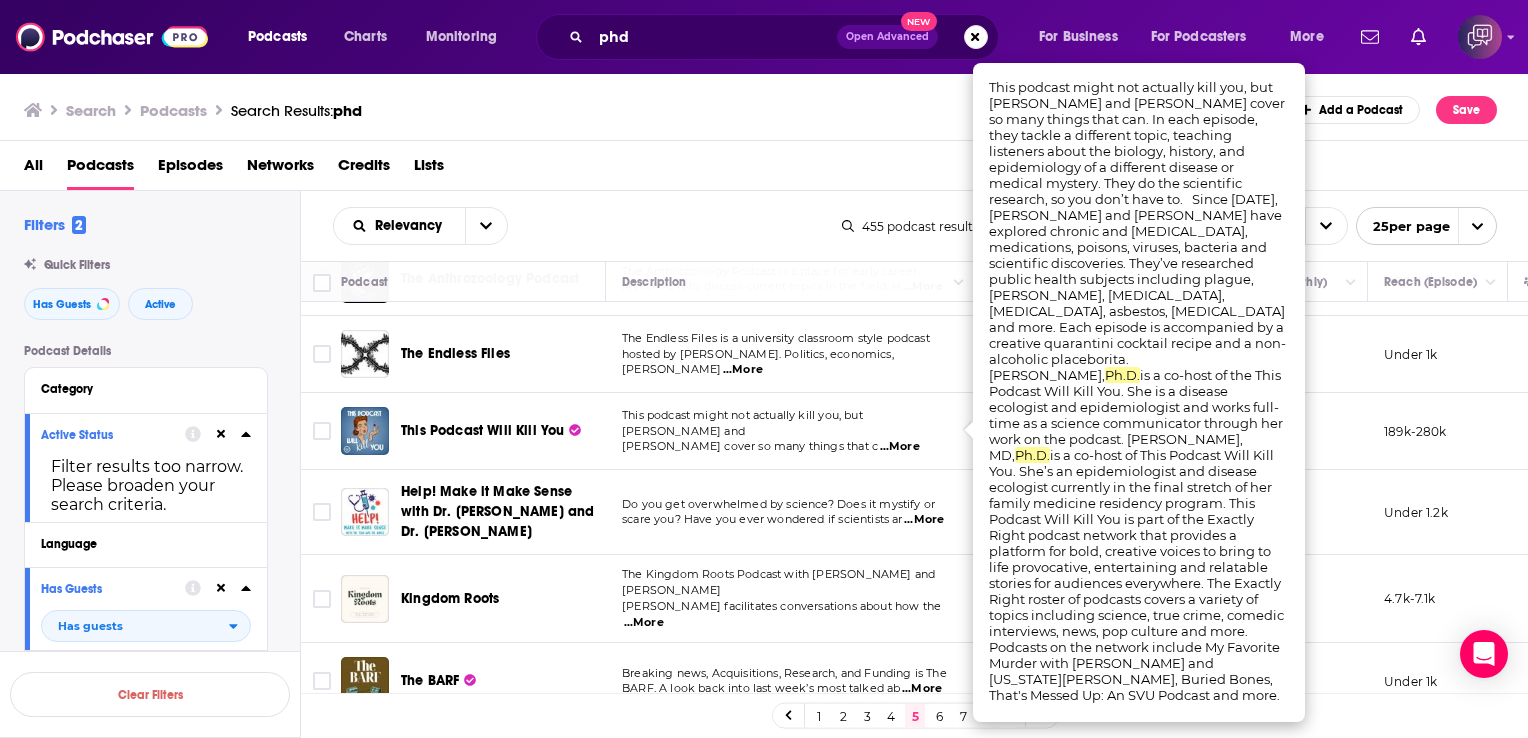 click on "6" at bounding box center [939, 716] 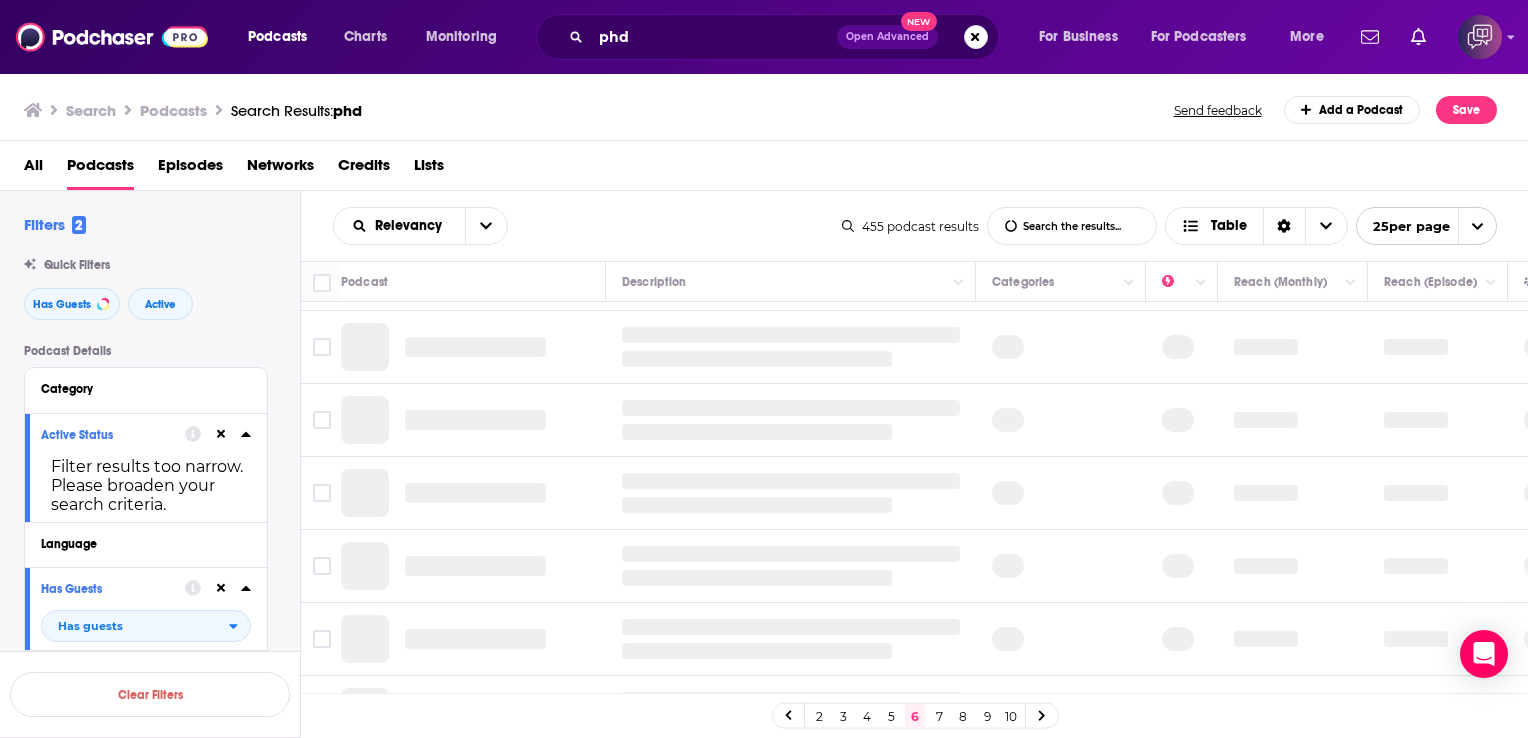 scroll, scrollTop: 0, scrollLeft: 0, axis: both 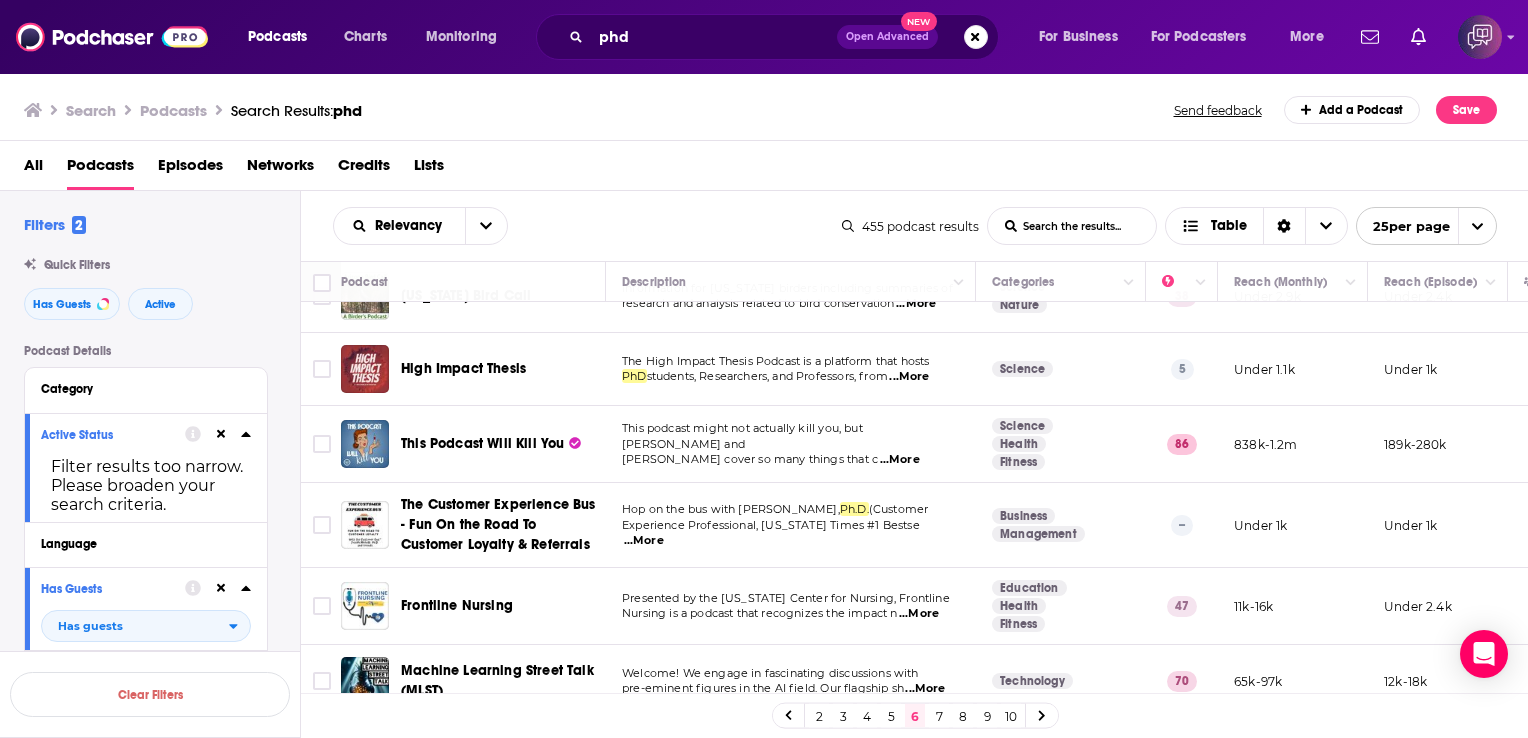 click on "...More" at bounding box center [909, 377] 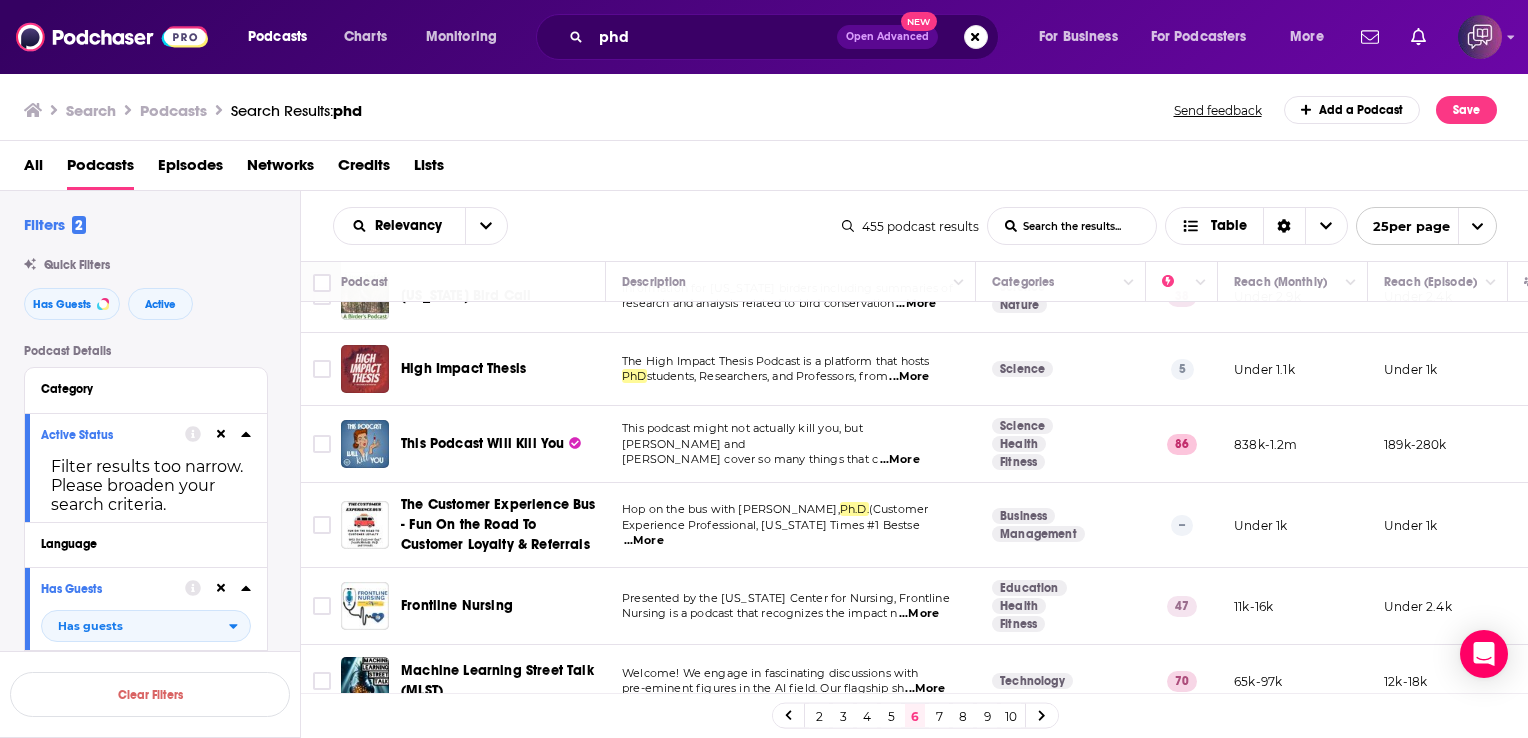 click on "students, Researchers, and Professors, from" at bounding box center [767, 376] 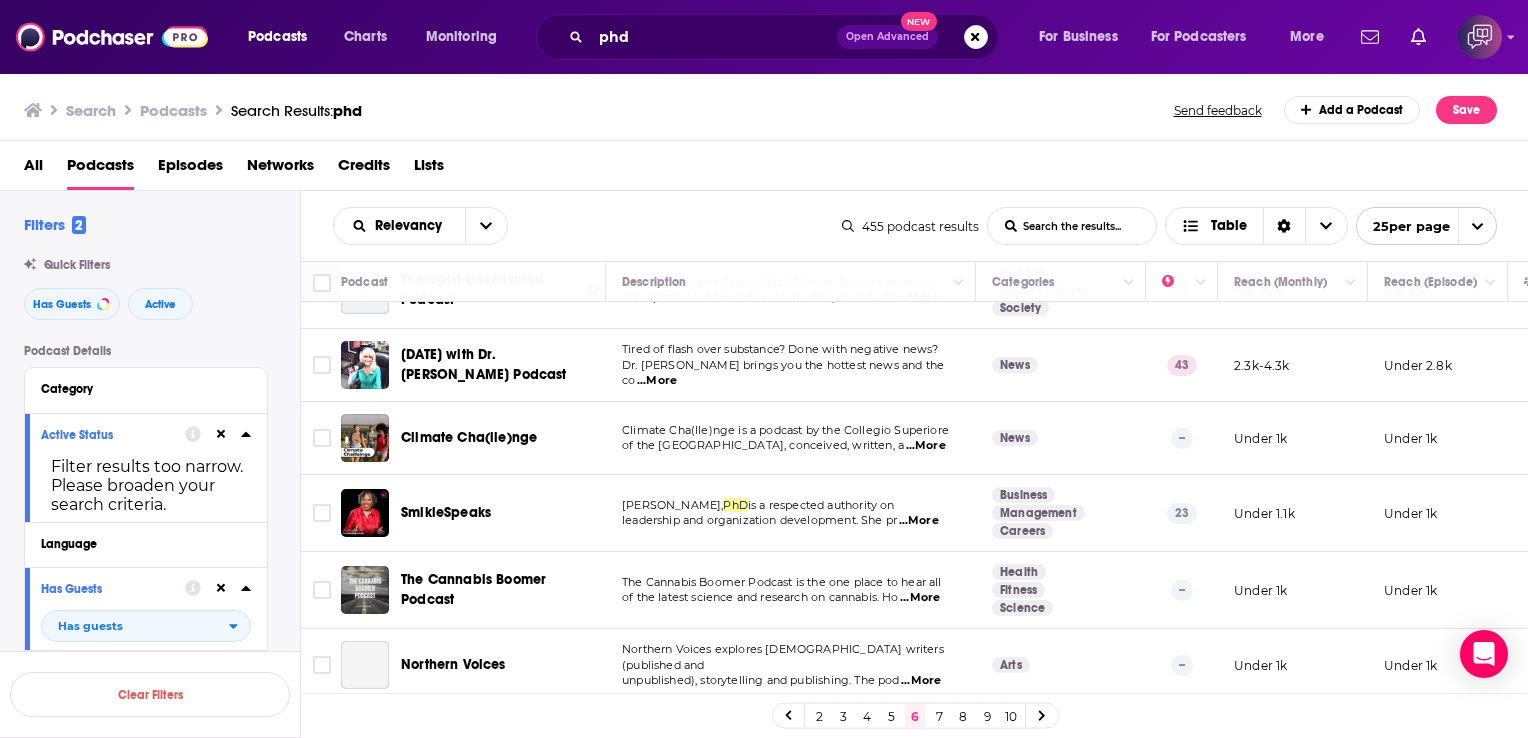 scroll, scrollTop: 1497, scrollLeft: 0, axis: vertical 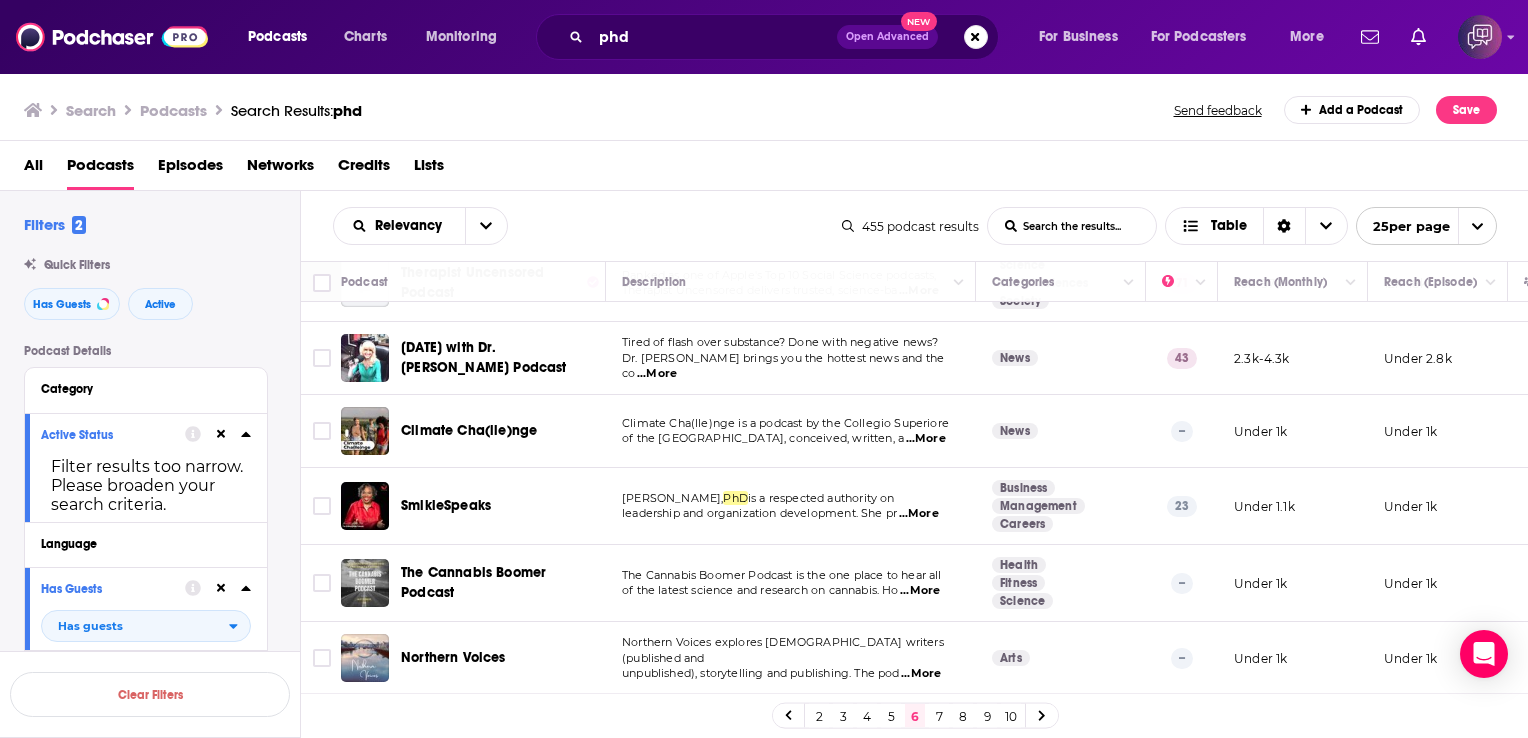 click on "7" at bounding box center [939, 716] 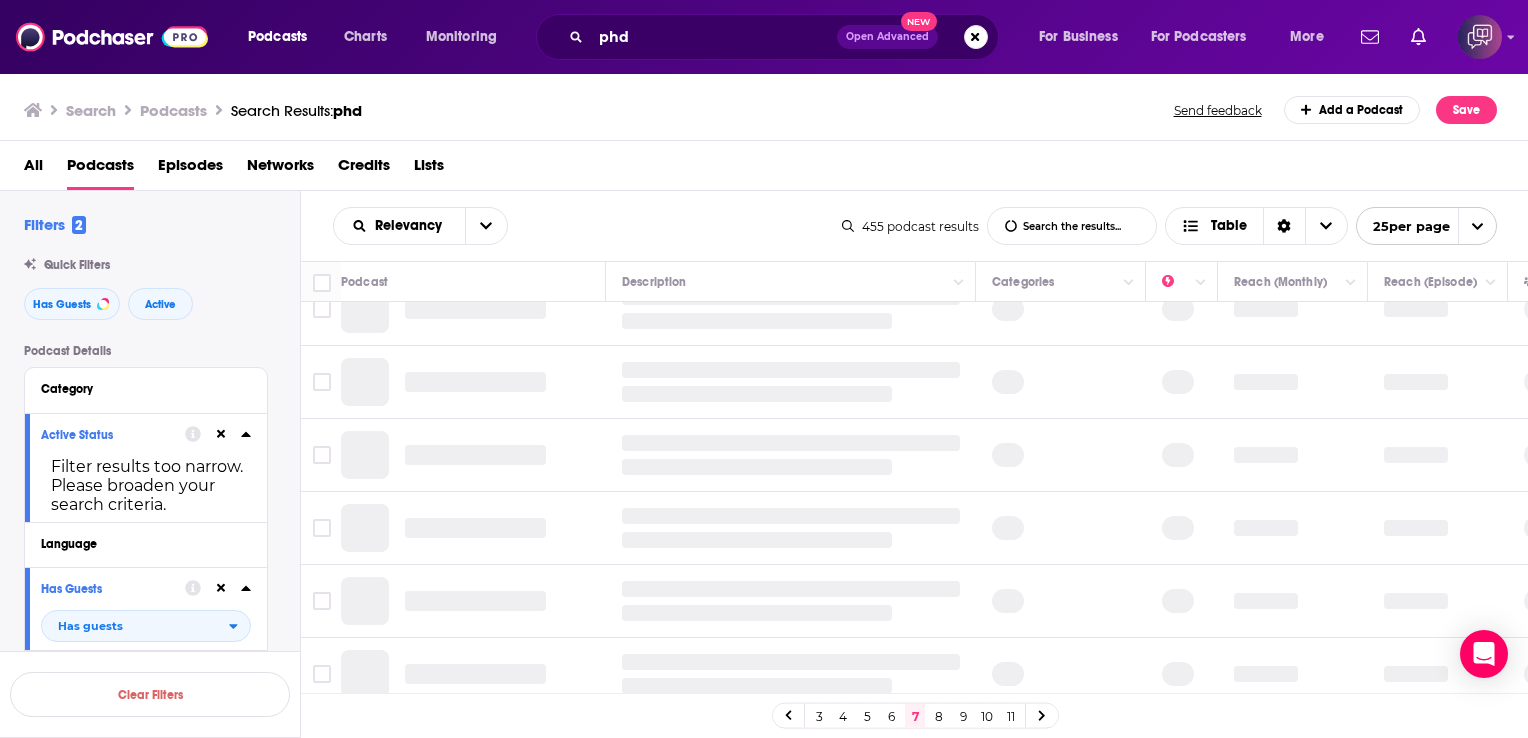 scroll, scrollTop: 0, scrollLeft: 0, axis: both 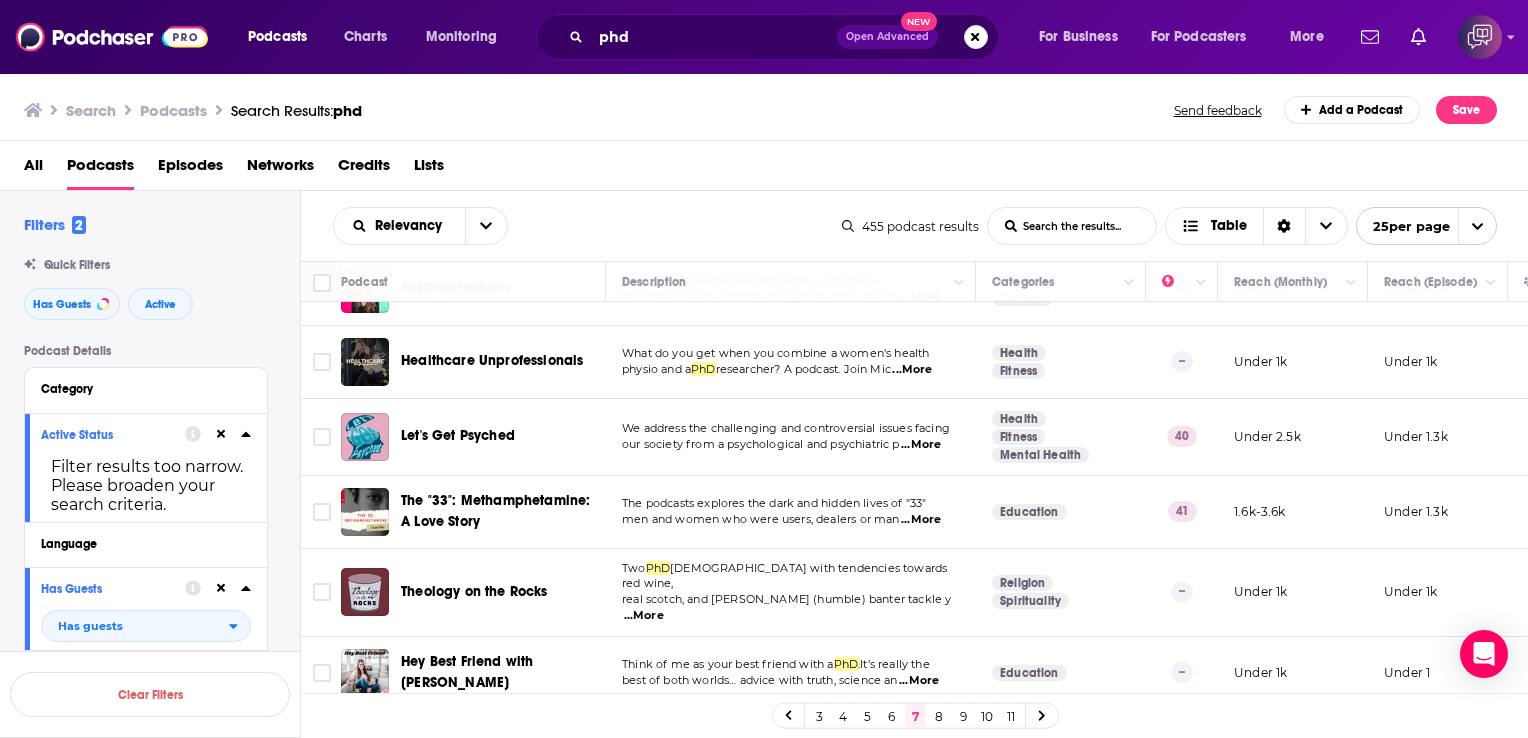 click on "...More" at bounding box center [921, 445] 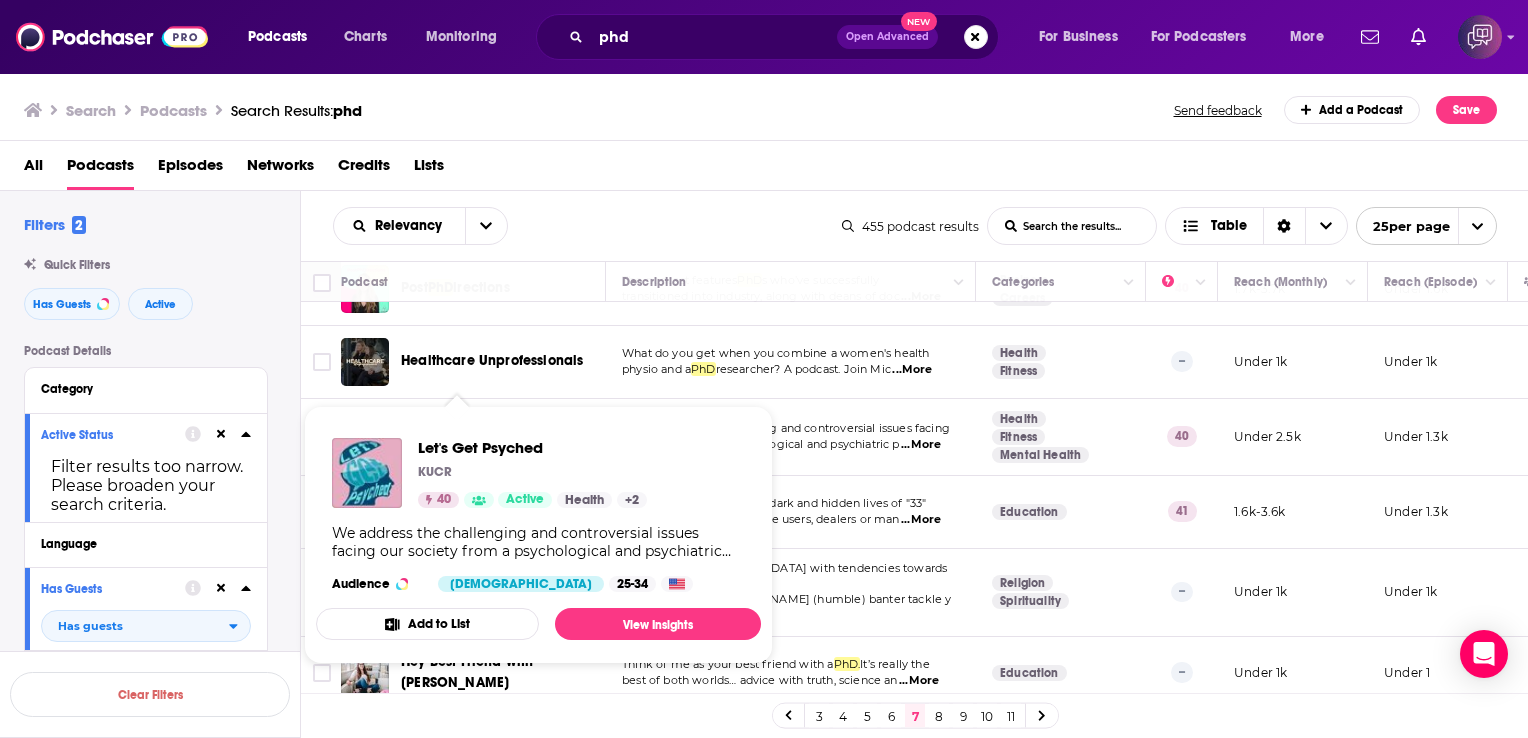 click on "Let's Get Psyched KUCR 40 Active Health + 2 We address the challenging and controversial issues facing our society from a psychological and psychiatric perspective, and the implications for clinical practice. Hosted by psychologist Eyrn Parks, PhD, with co-hosts: child and adolescent psychiatrists Toshia Yamaguchi, MD and Alan Atkins, MD and psychiatry resident Yasmine Dakhama, MD.
Let's Get Psyched is produced by Elliot Fong in the studios of KUCR 88.3FM, on the campus of University of California, Riverside. Production assistants: Megan Aguilera and River Evans. Logo: Nathan Rogers, MD. Audience Female 25-34 Add to List View Insights" at bounding box center [538, 535] 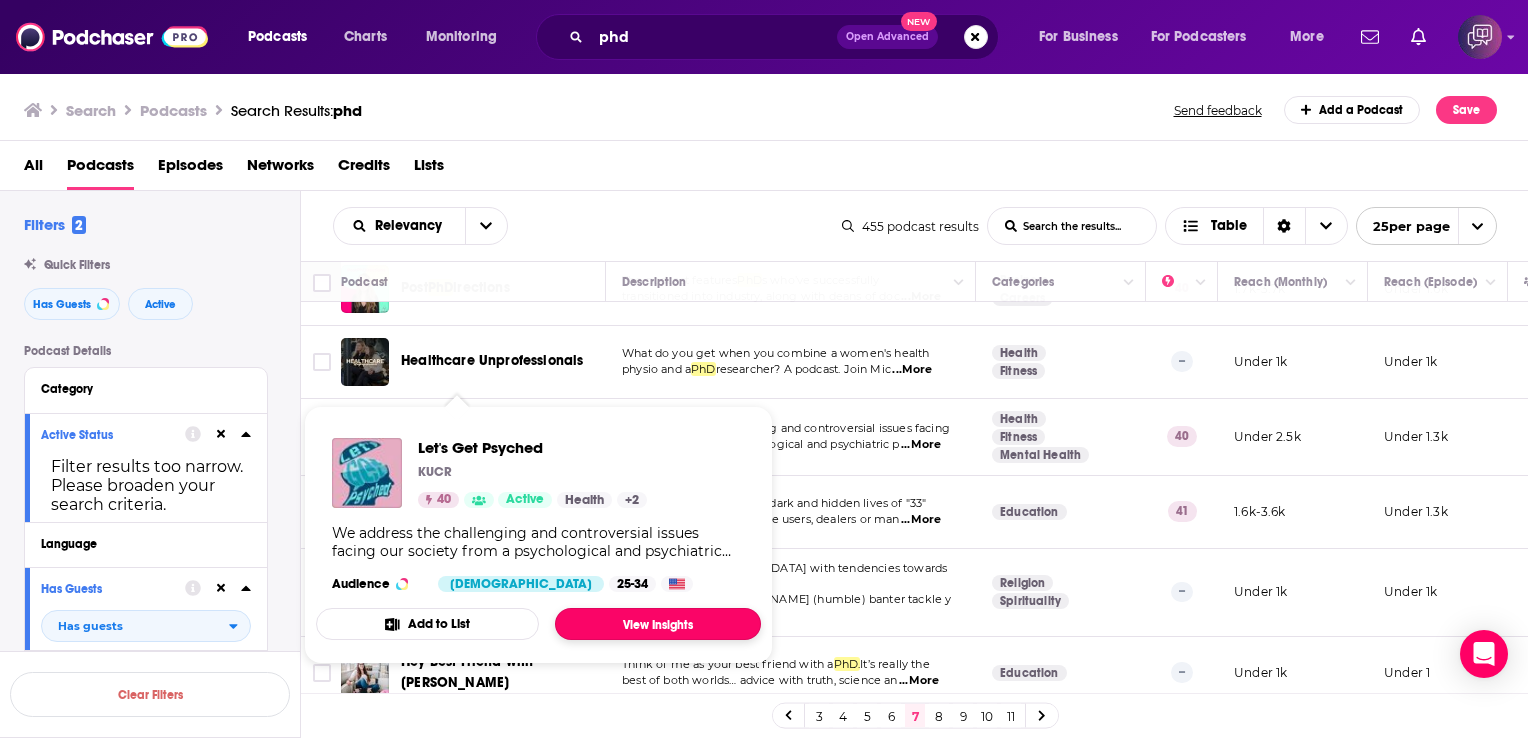 click on "View Insights" at bounding box center (658, 624) 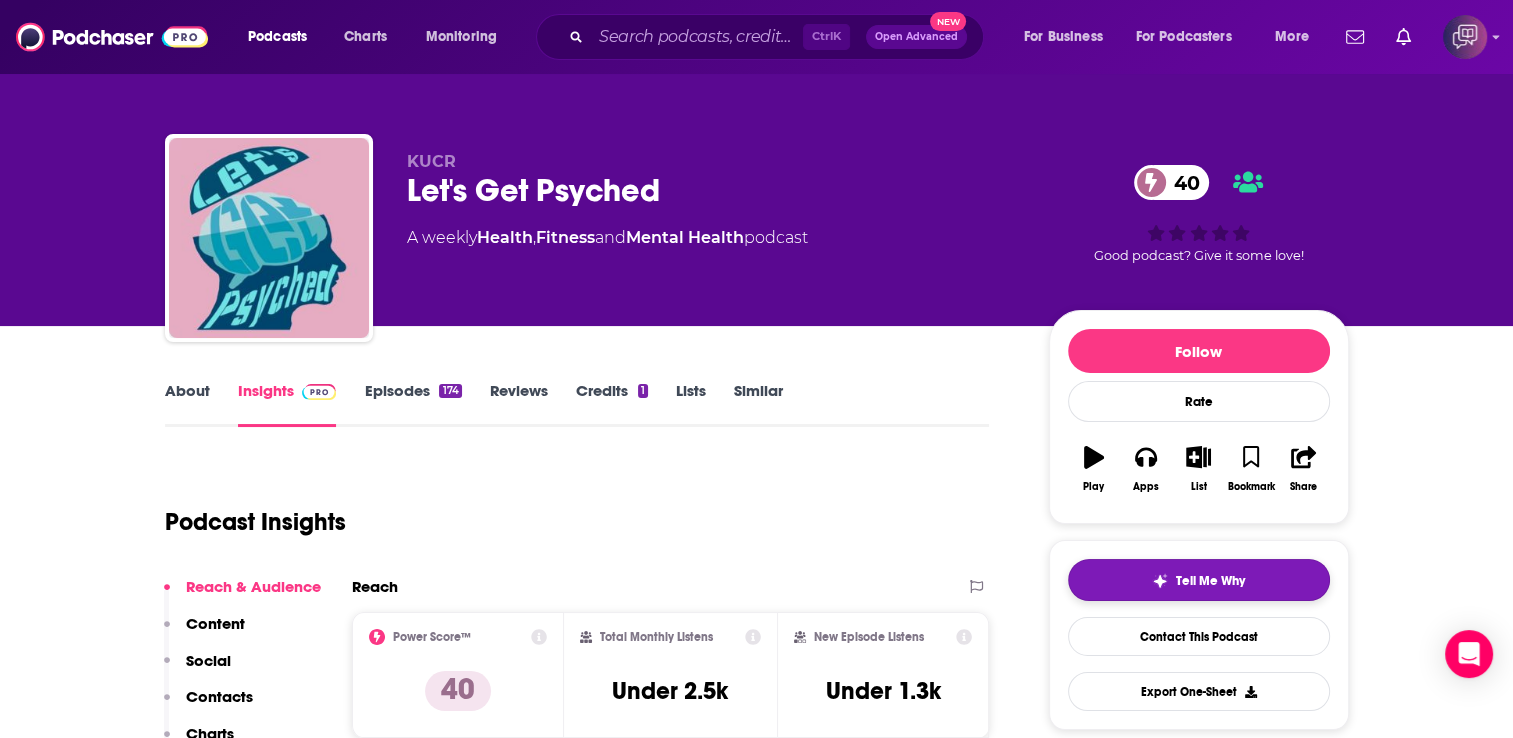 click on "Tell Me Why" at bounding box center (1210, 581) 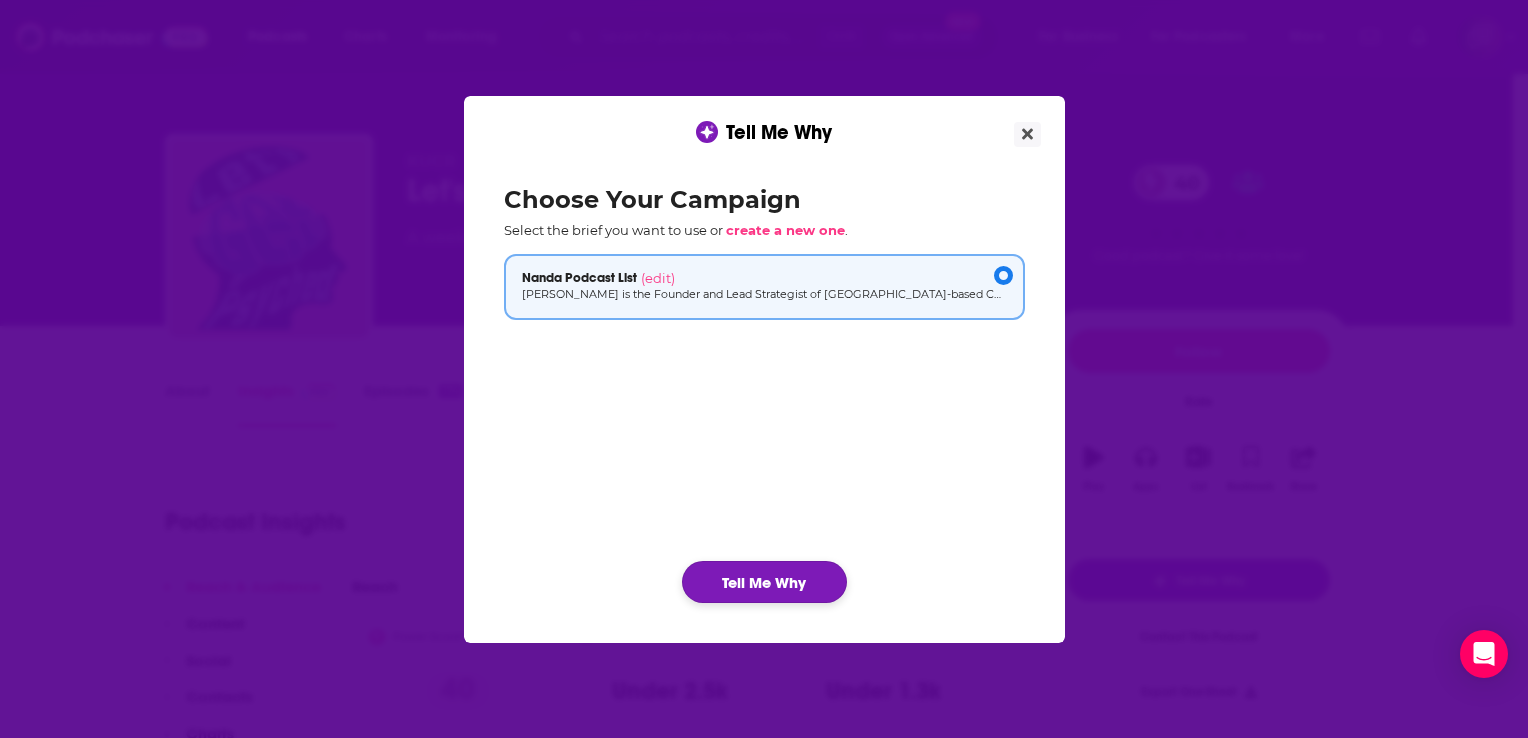 click on "Tell Me Why" 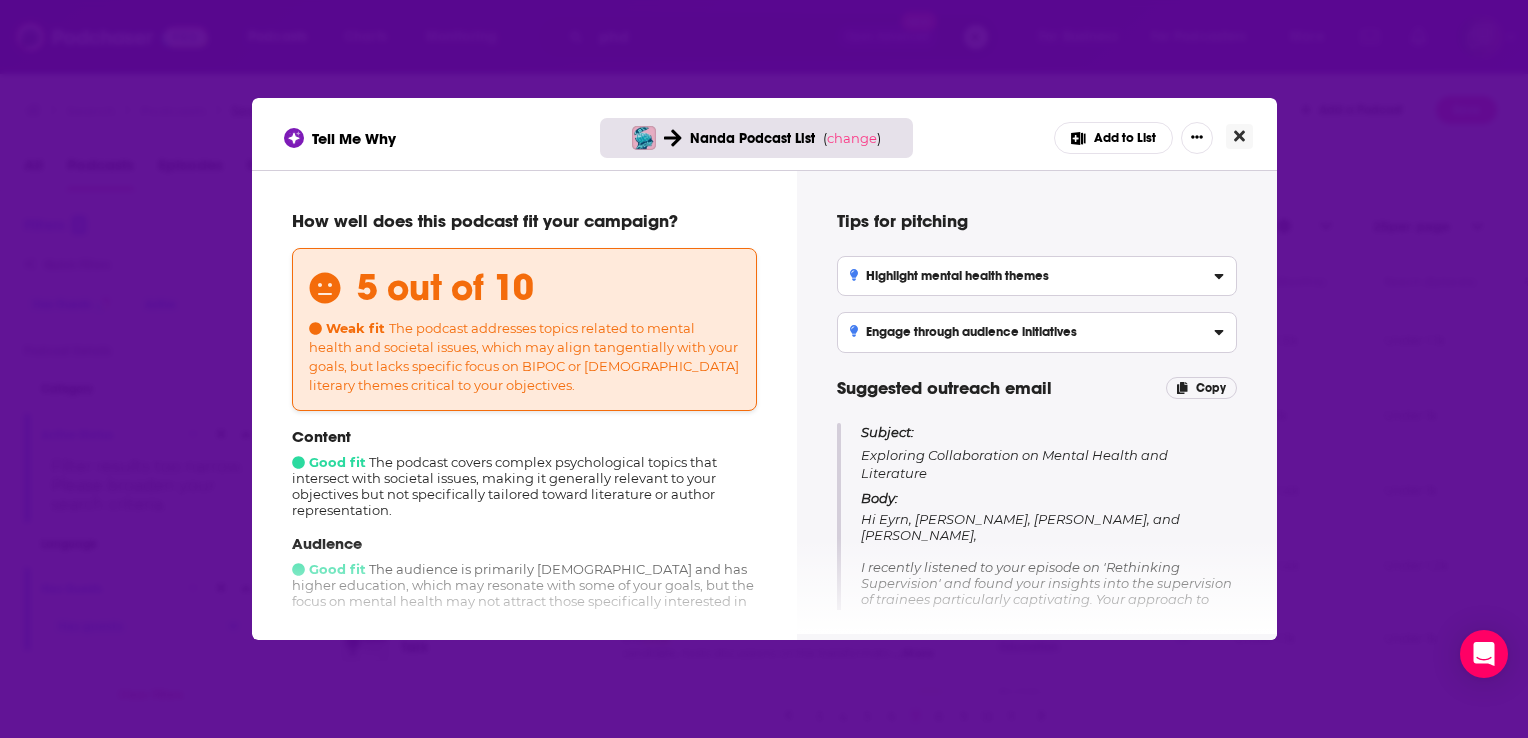 click at bounding box center [1239, 136] 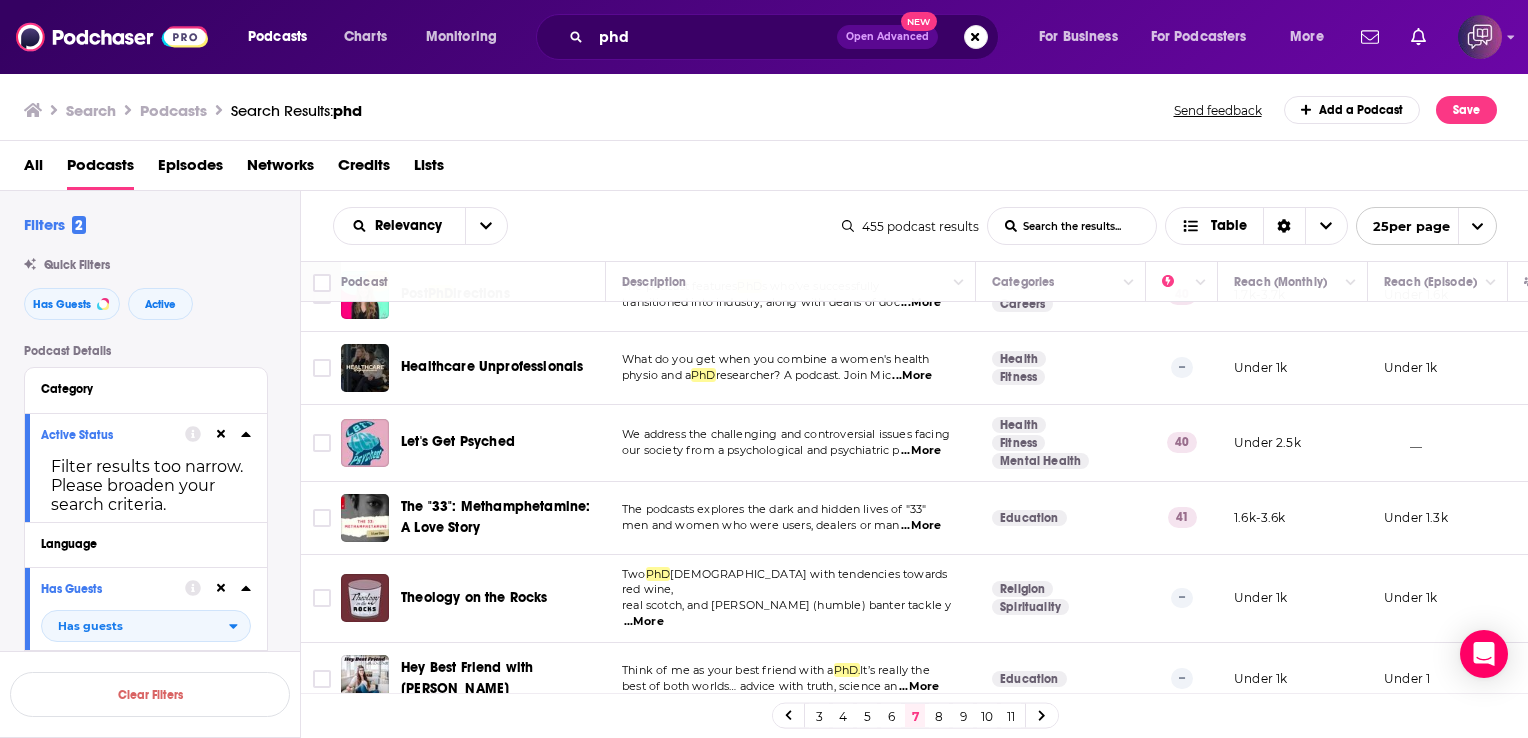 scroll, scrollTop: 1513, scrollLeft: 0, axis: vertical 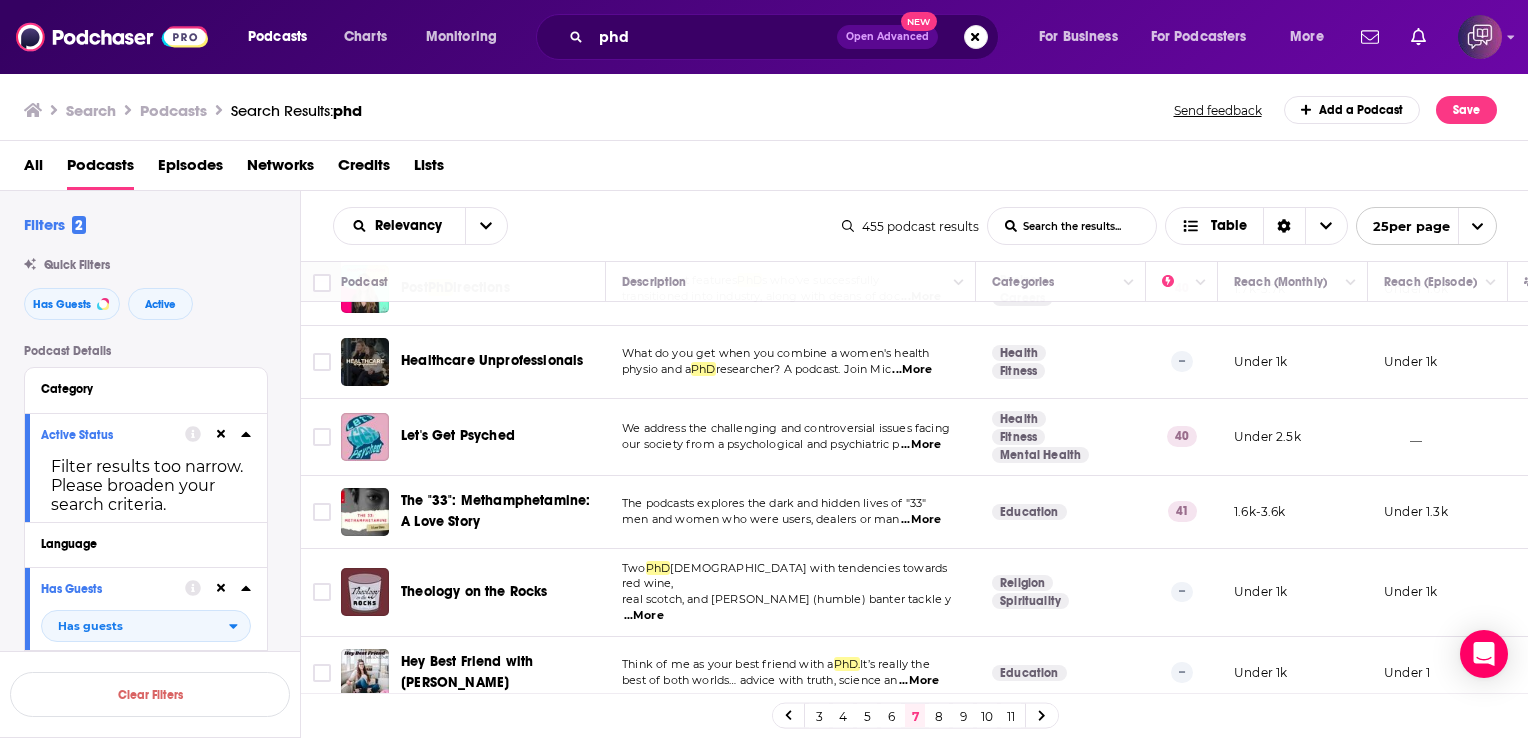 click on "8" at bounding box center [939, 716] 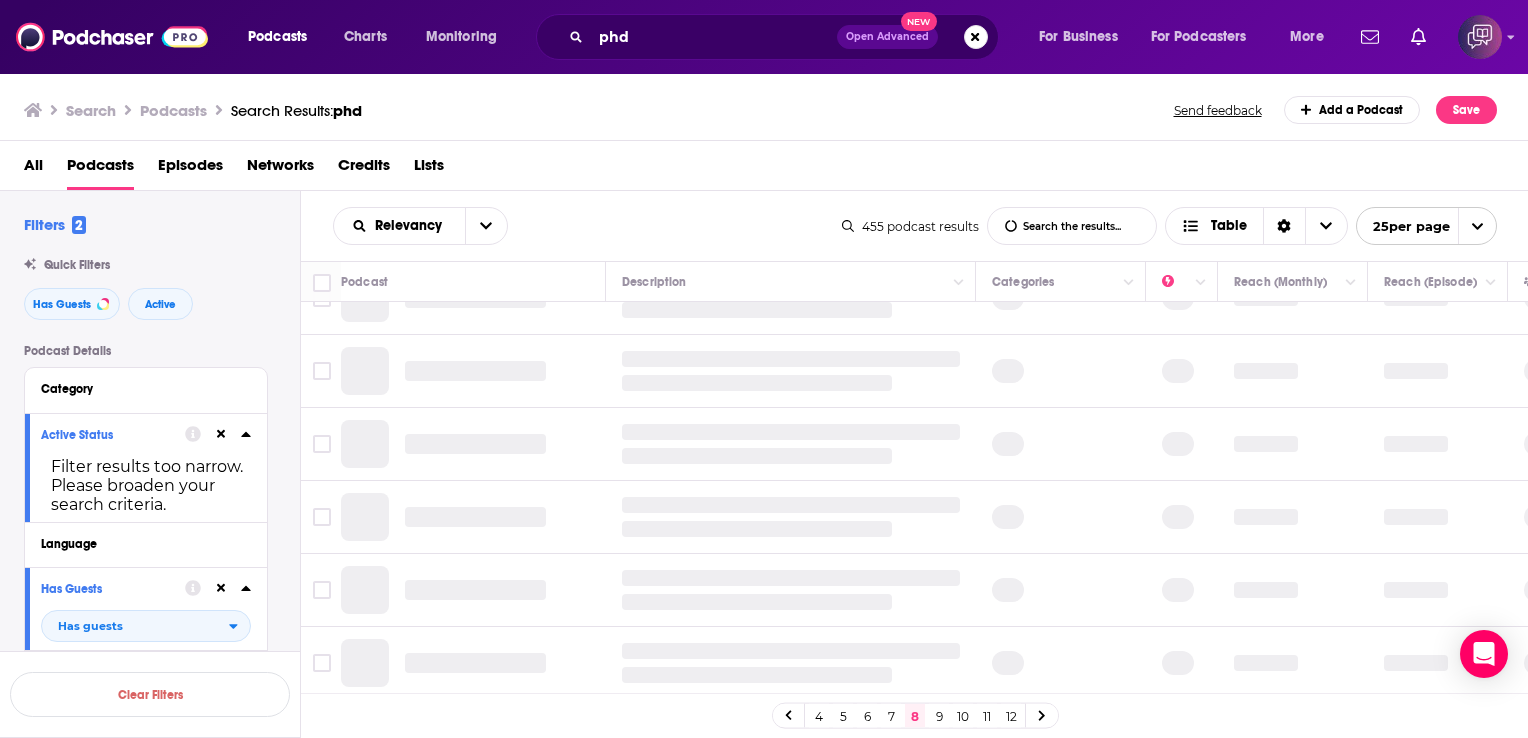 scroll, scrollTop: 0, scrollLeft: 0, axis: both 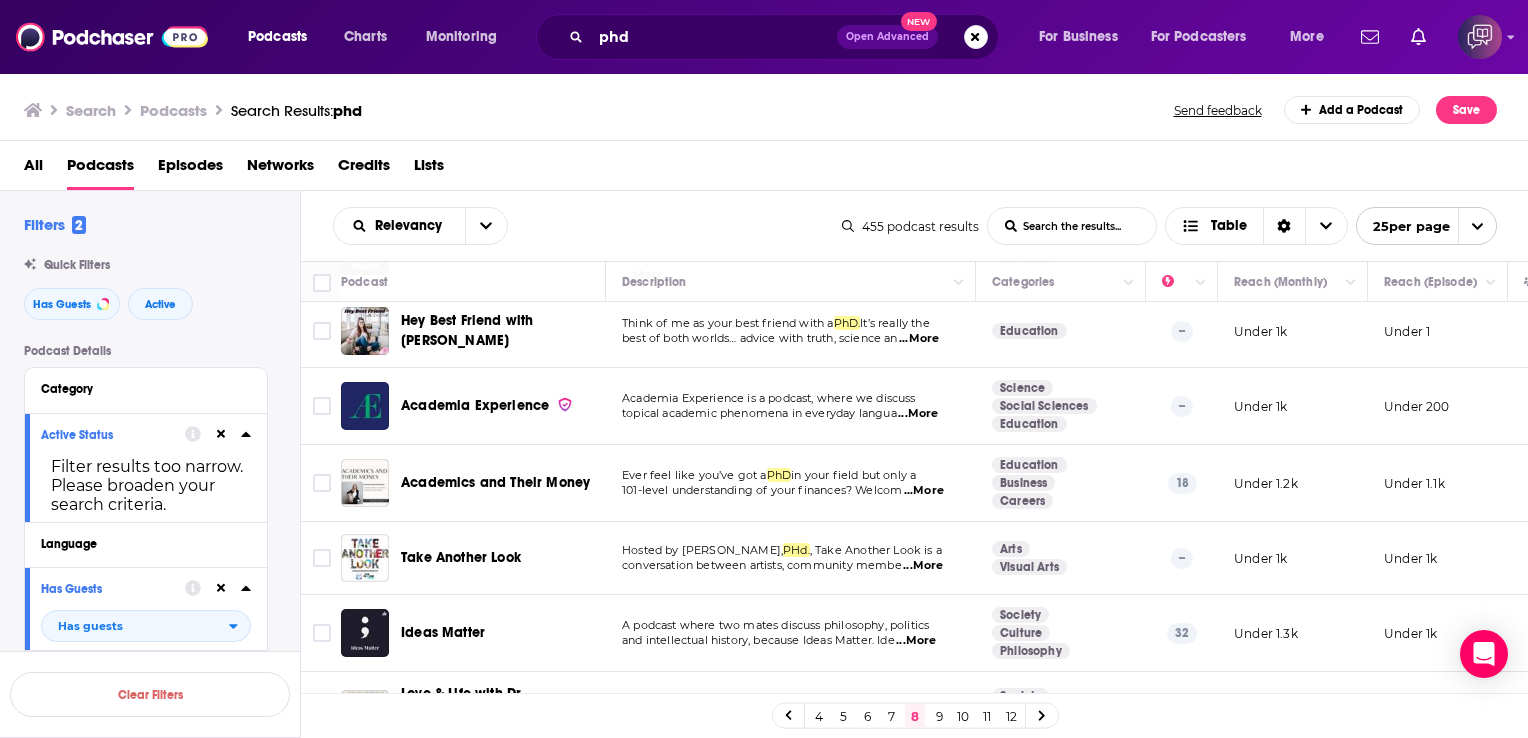 click on "...More" at bounding box center (918, 414) 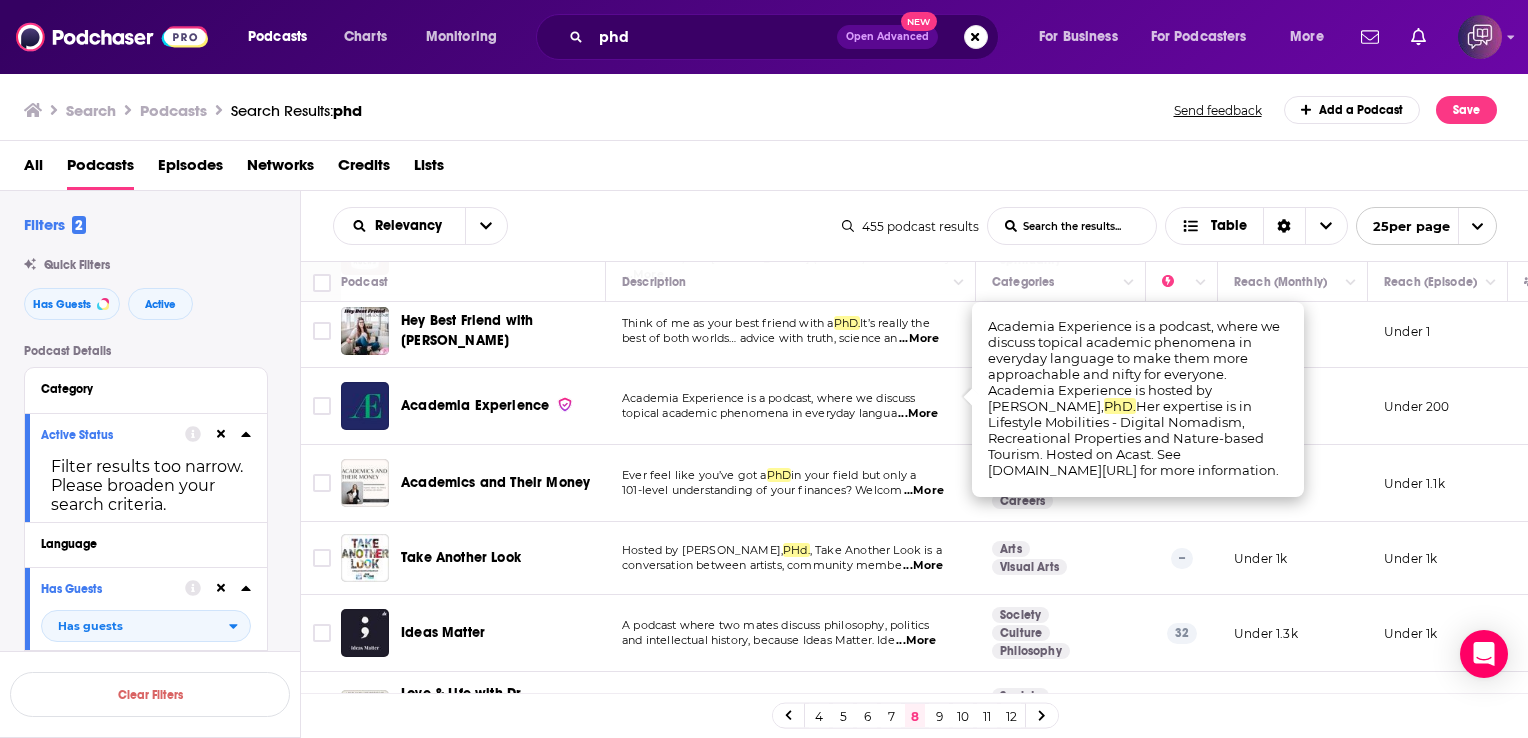 click on "Academia Experience is a podcast, where we discuss topical academic phenomena in everyday langua  ...More" at bounding box center [791, 406] 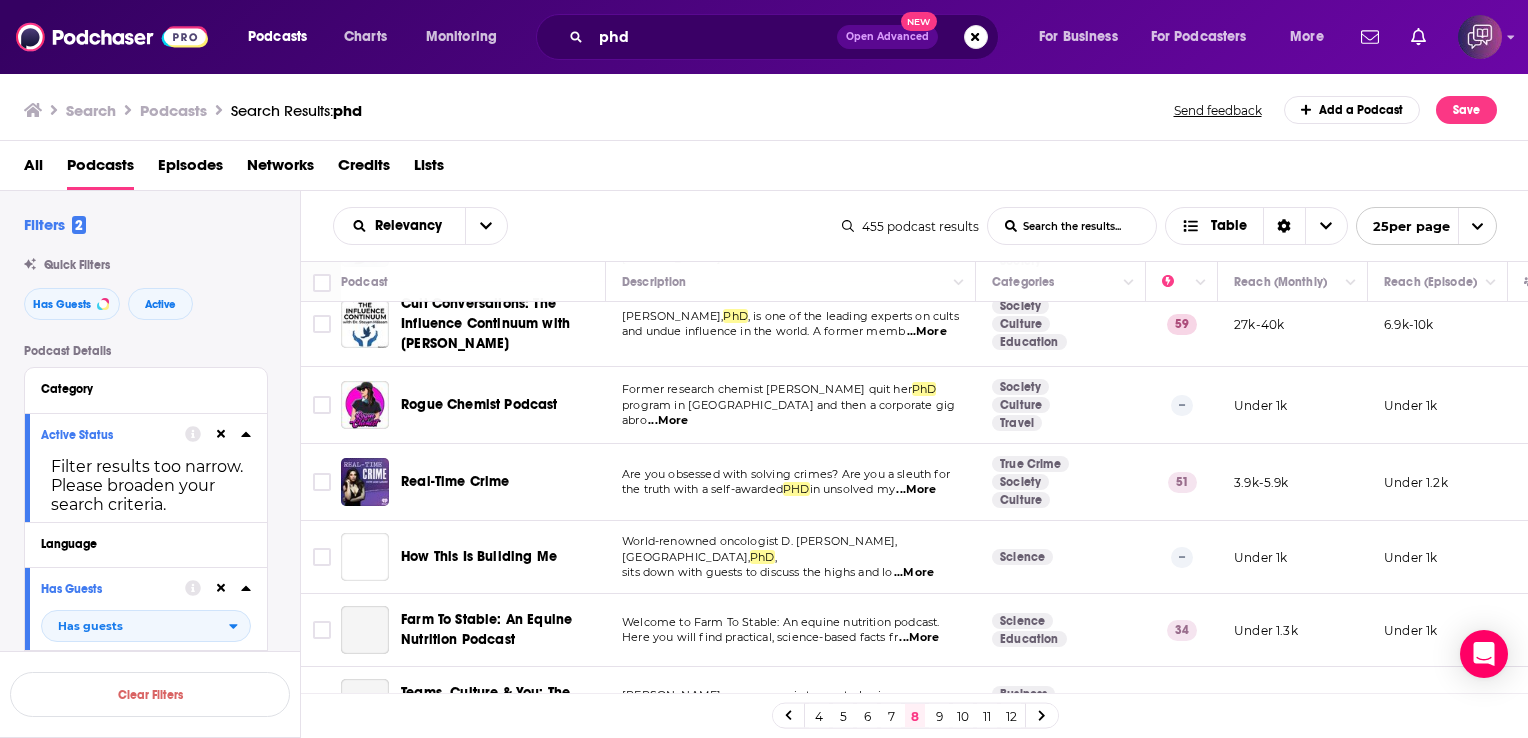 scroll, scrollTop: 1496, scrollLeft: 0, axis: vertical 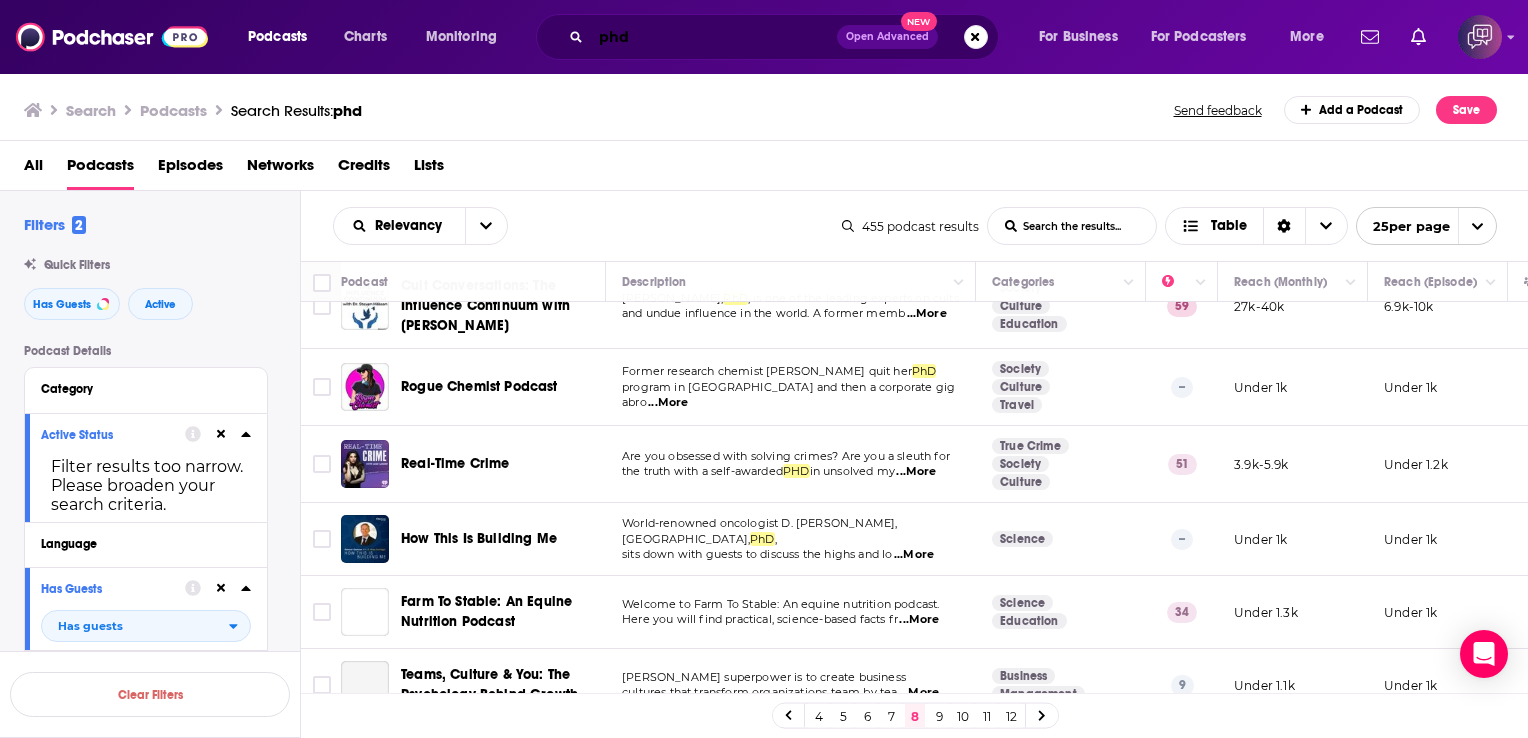 click on "phd" at bounding box center [714, 37] 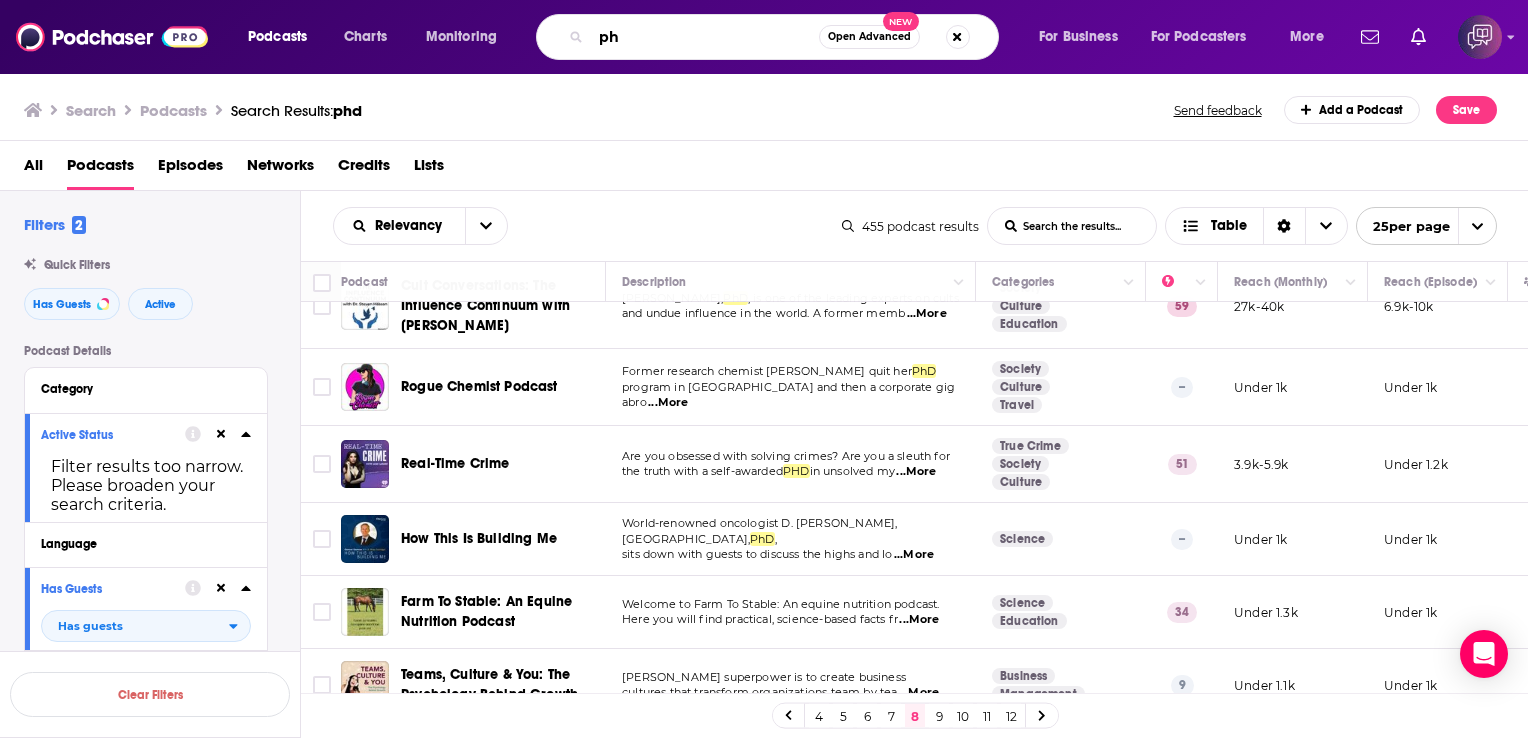 type on "p" 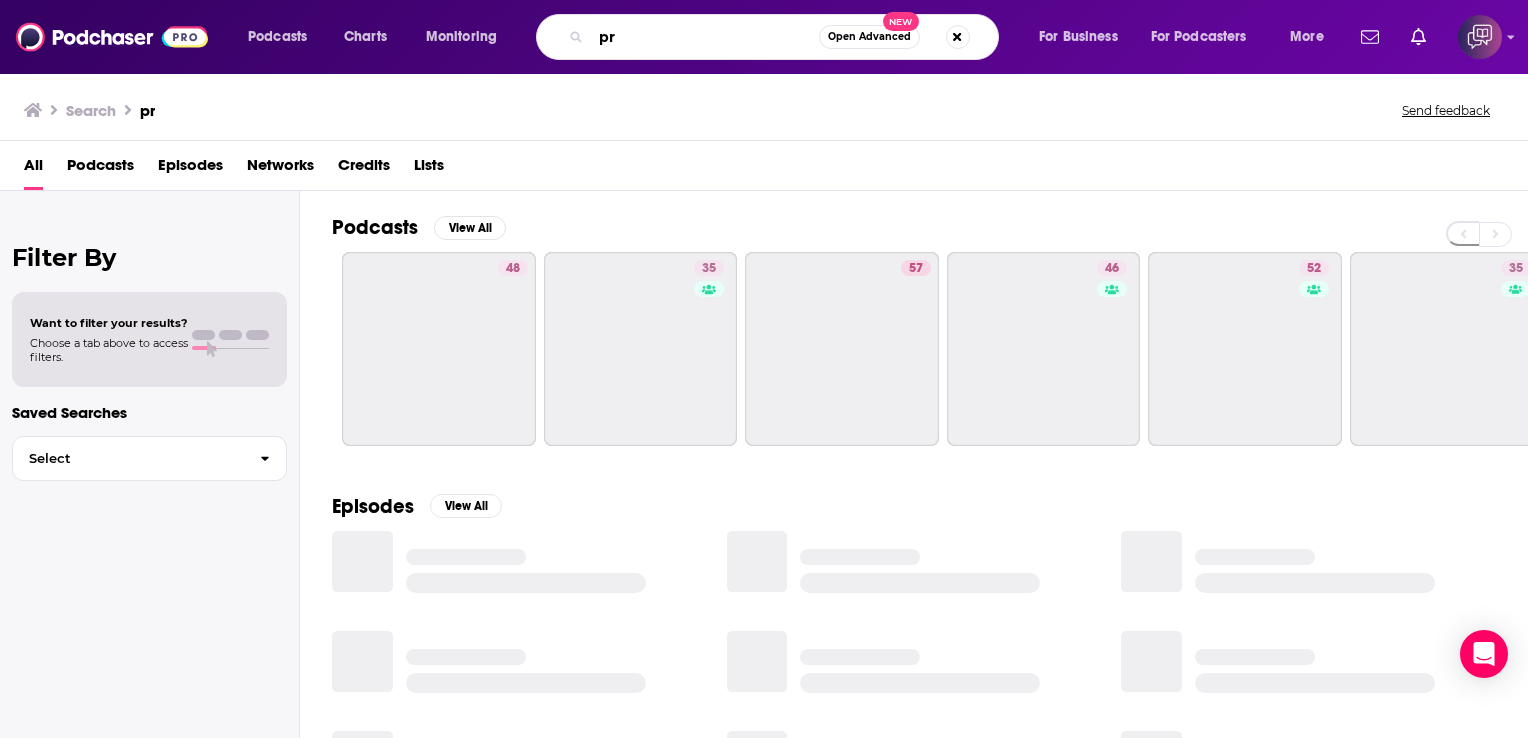 click on "pr" at bounding box center [705, 37] 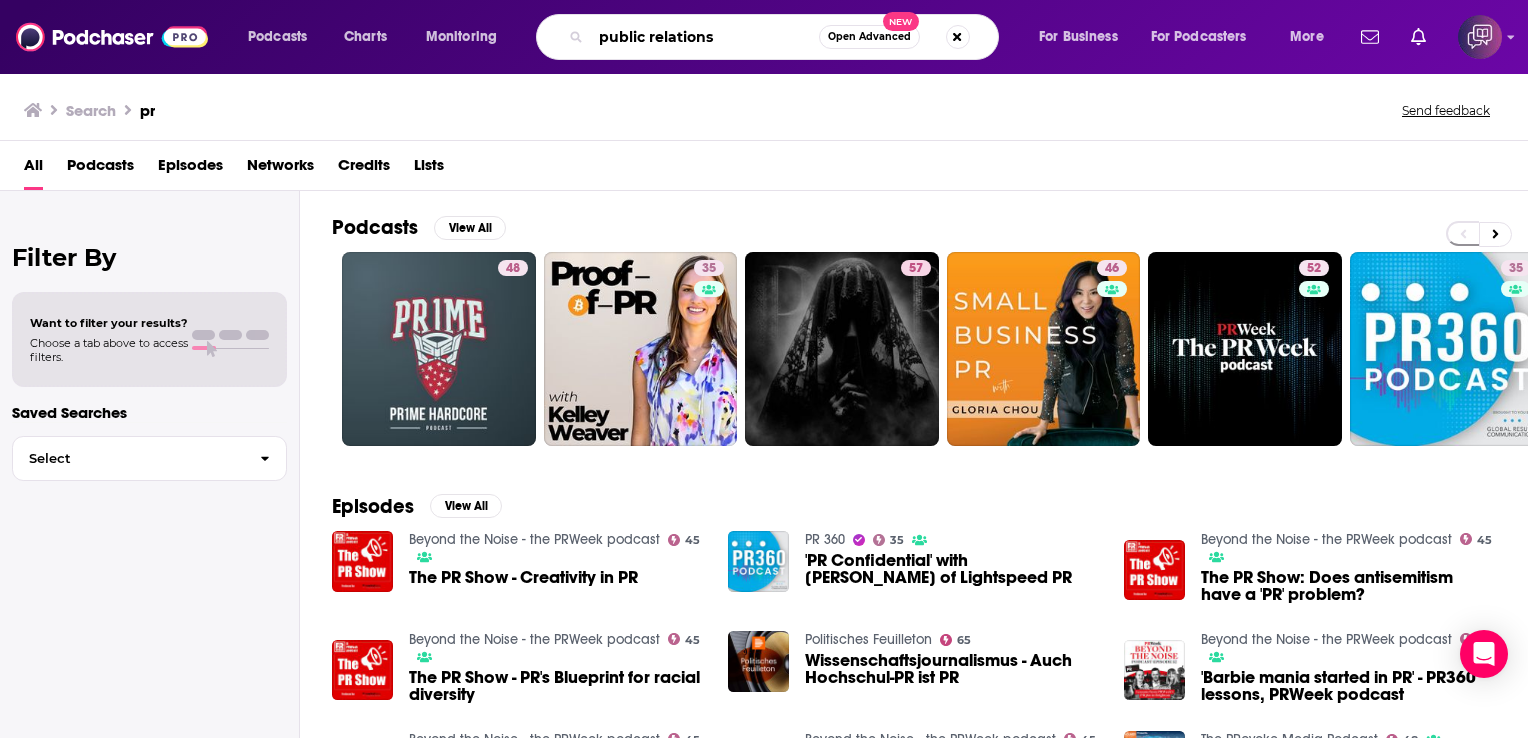 type on "public relations" 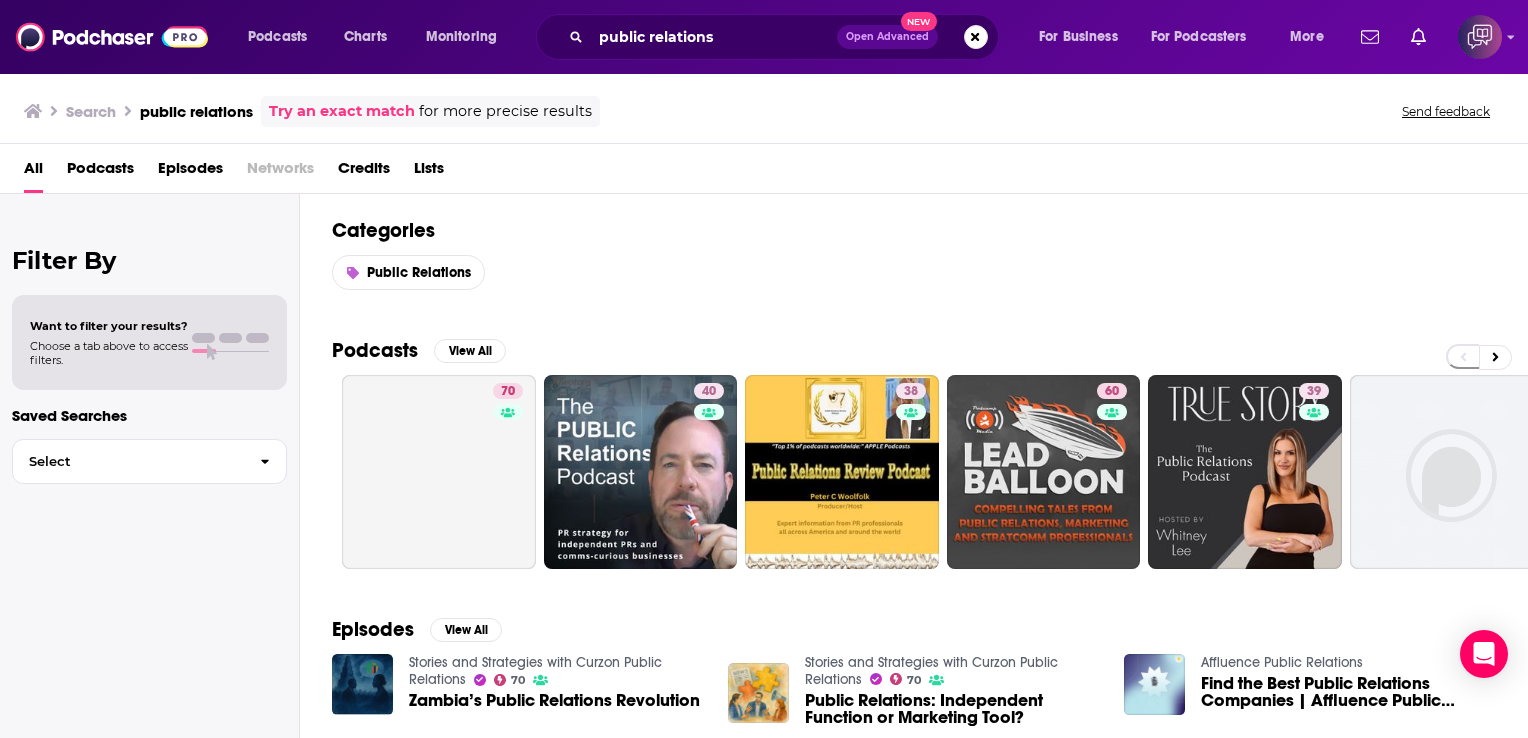 click on "Podcasts" at bounding box center (100, 172) 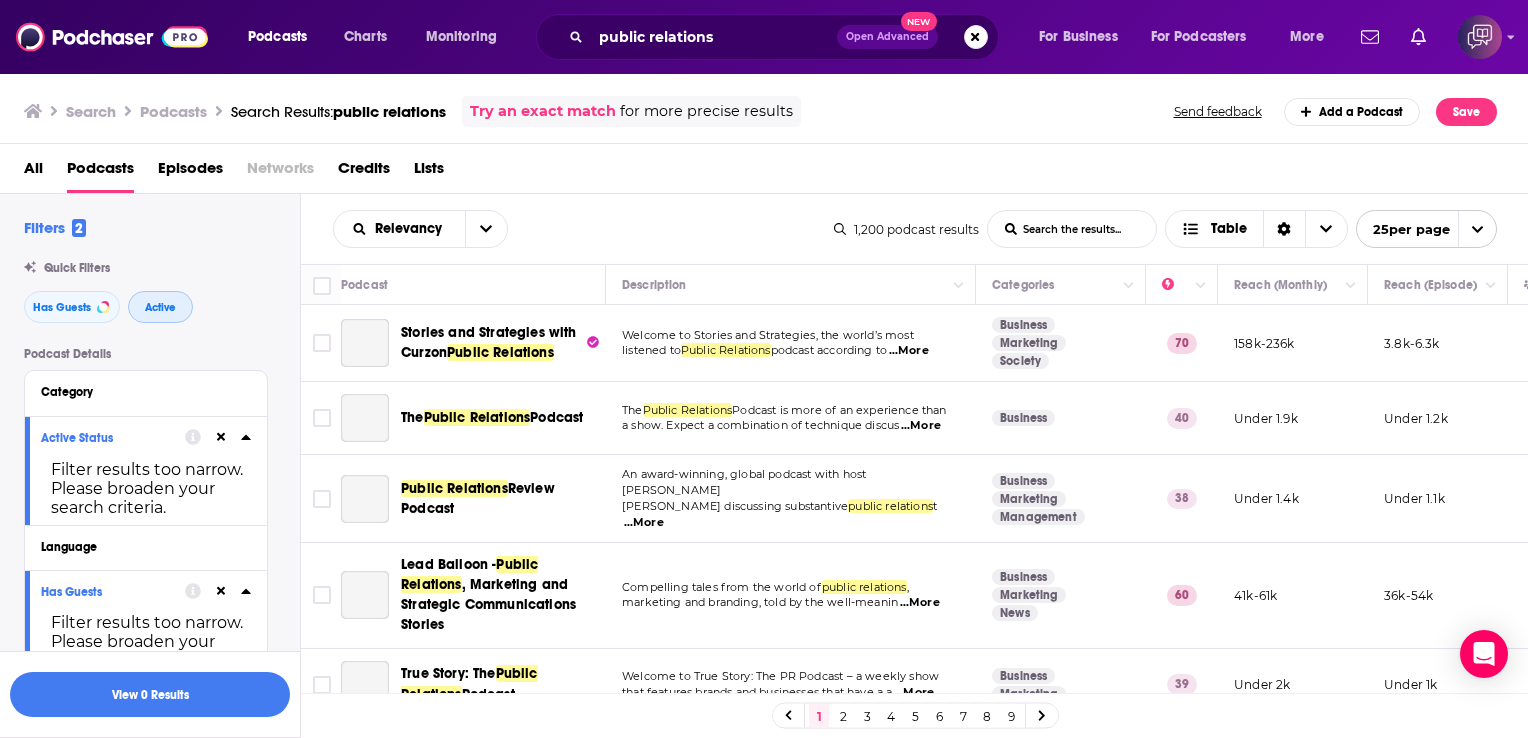 drag, startPoint x: 164, startPoint y: 307, endPoint x: 231, endPoint y: 273, distance: 75.13322 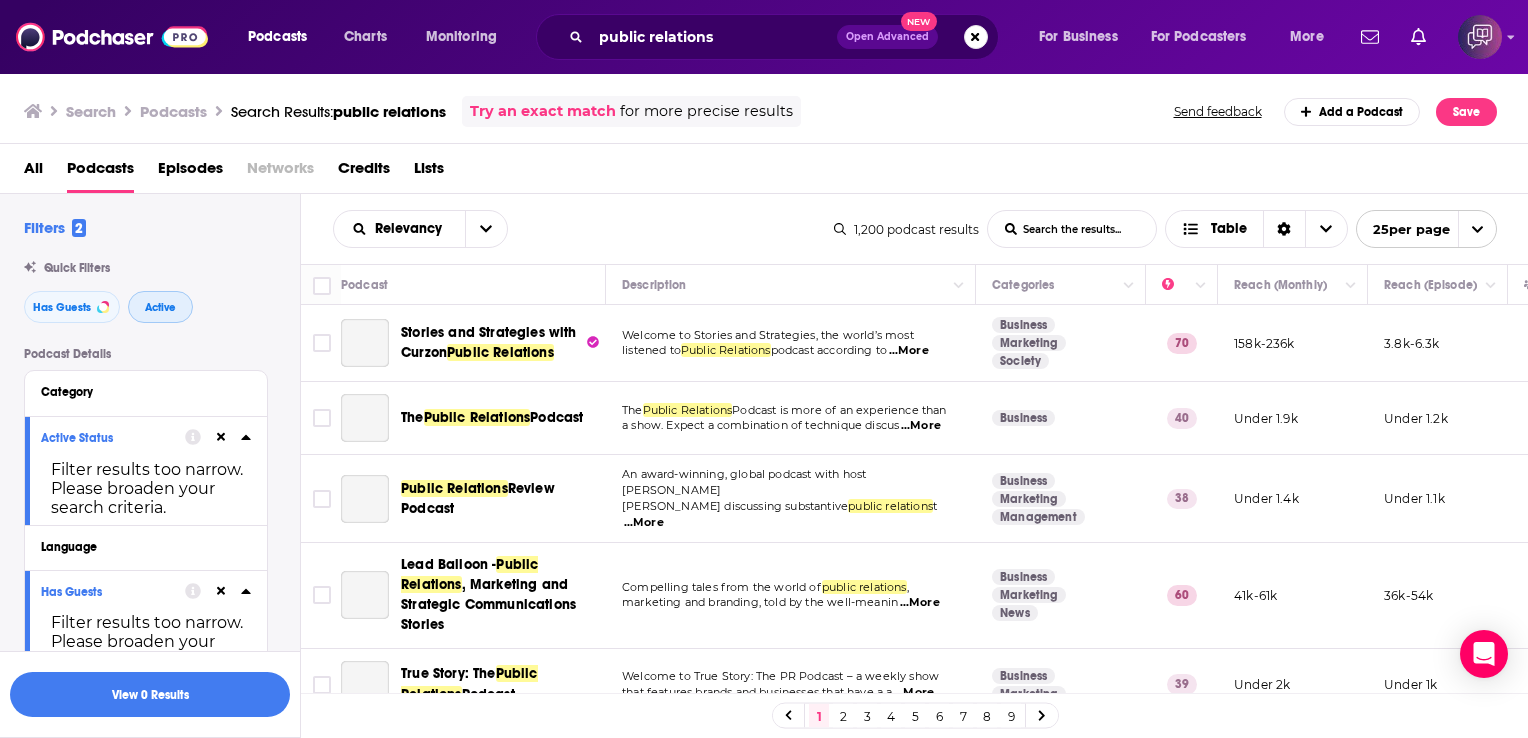 click on "Quick Filters Has Guests Active" at bounding box center [162, 292] 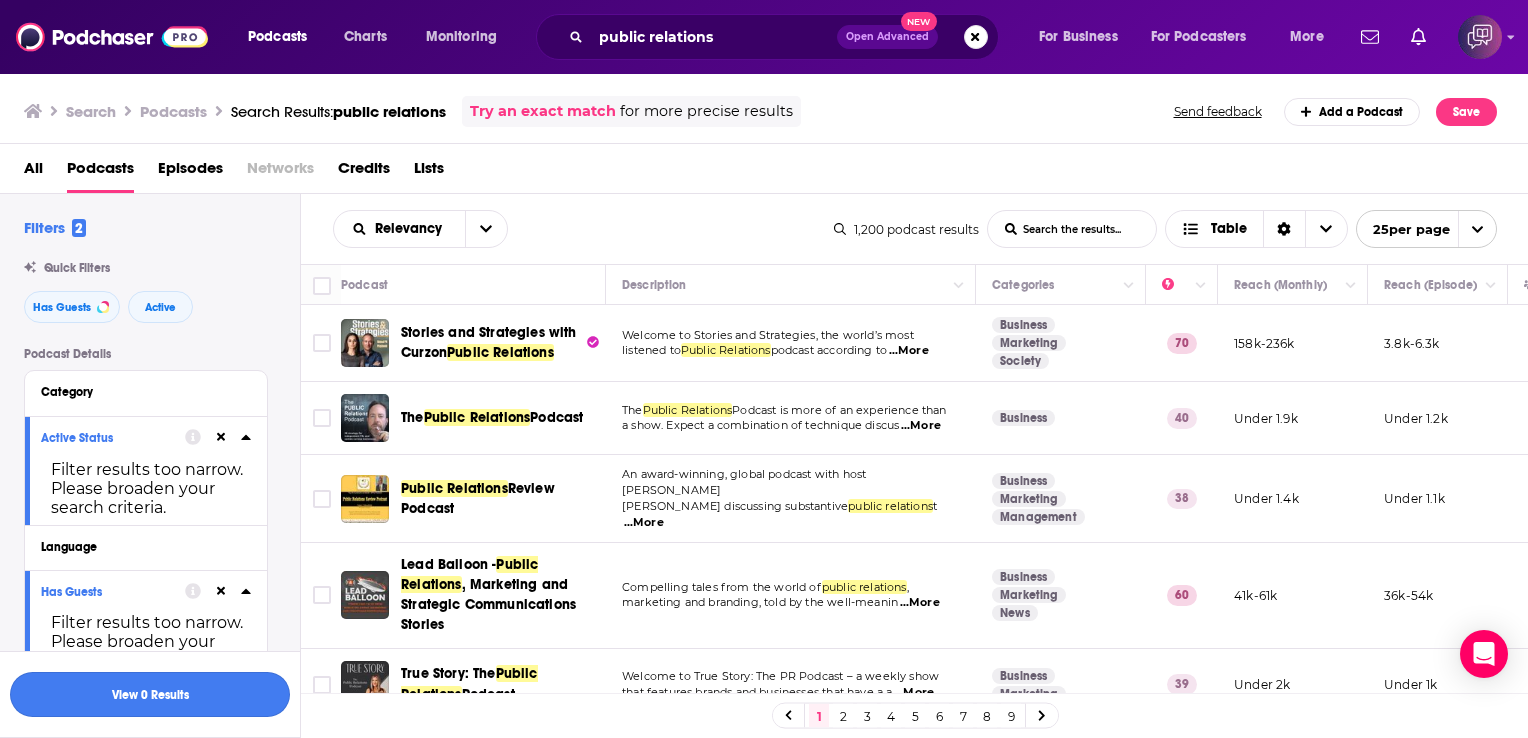click on "View 0 Results" at bounding box center [150, 694] 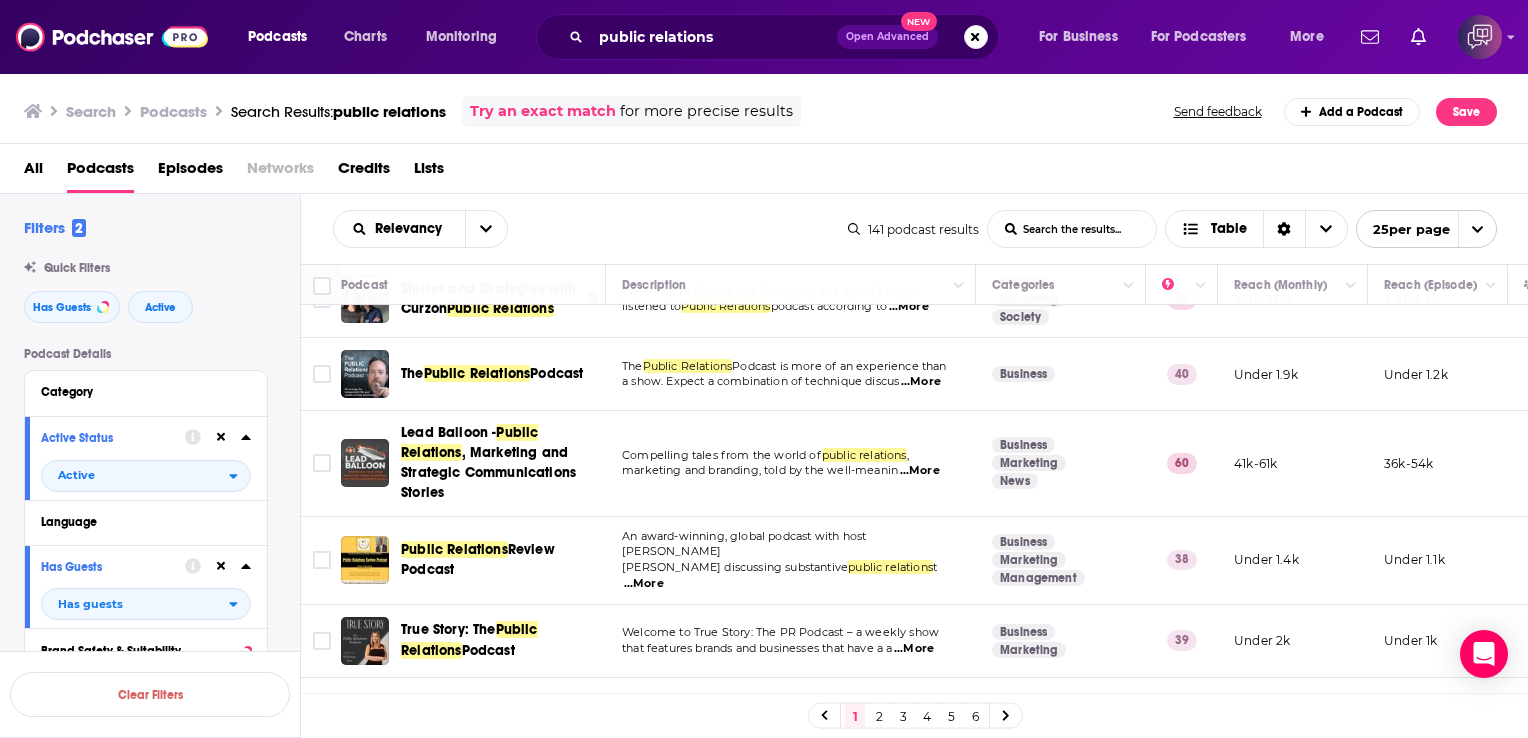 scroll, scrollTop: 45, scrollLeft: 0, axis: vertical 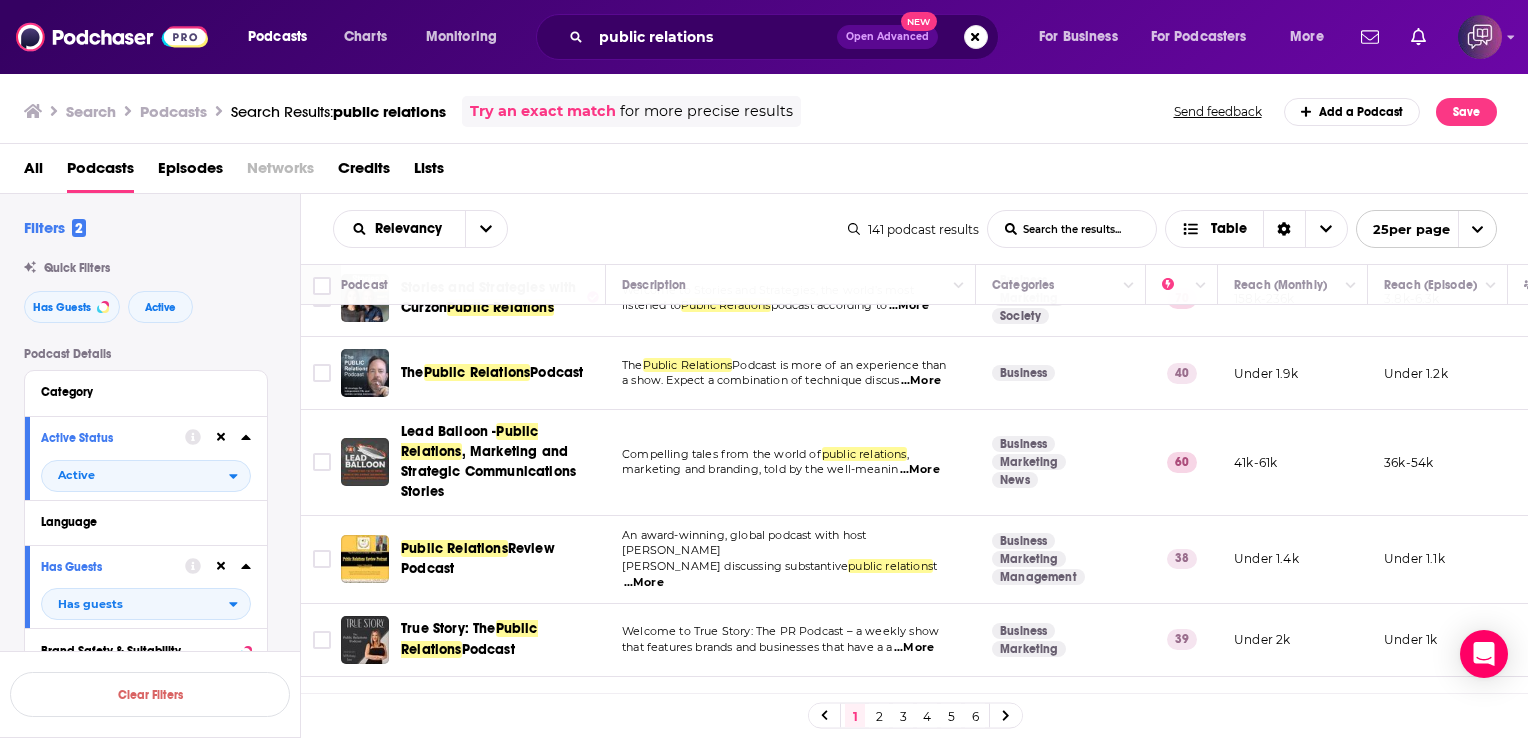 click on "...More" at bounding box center (921, 381) 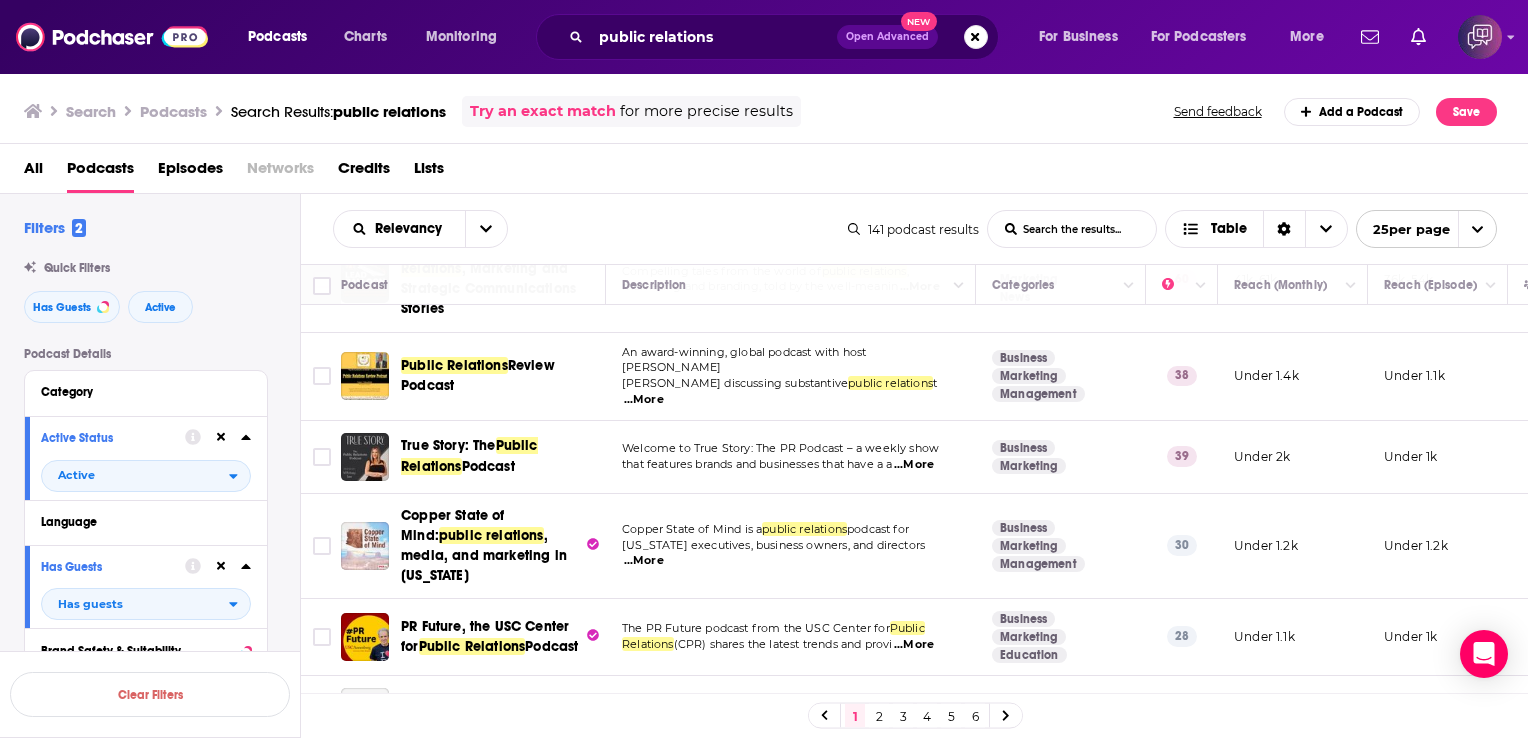 scroll, scrollTop: 241, scrollLeft: 0, axis: vertical 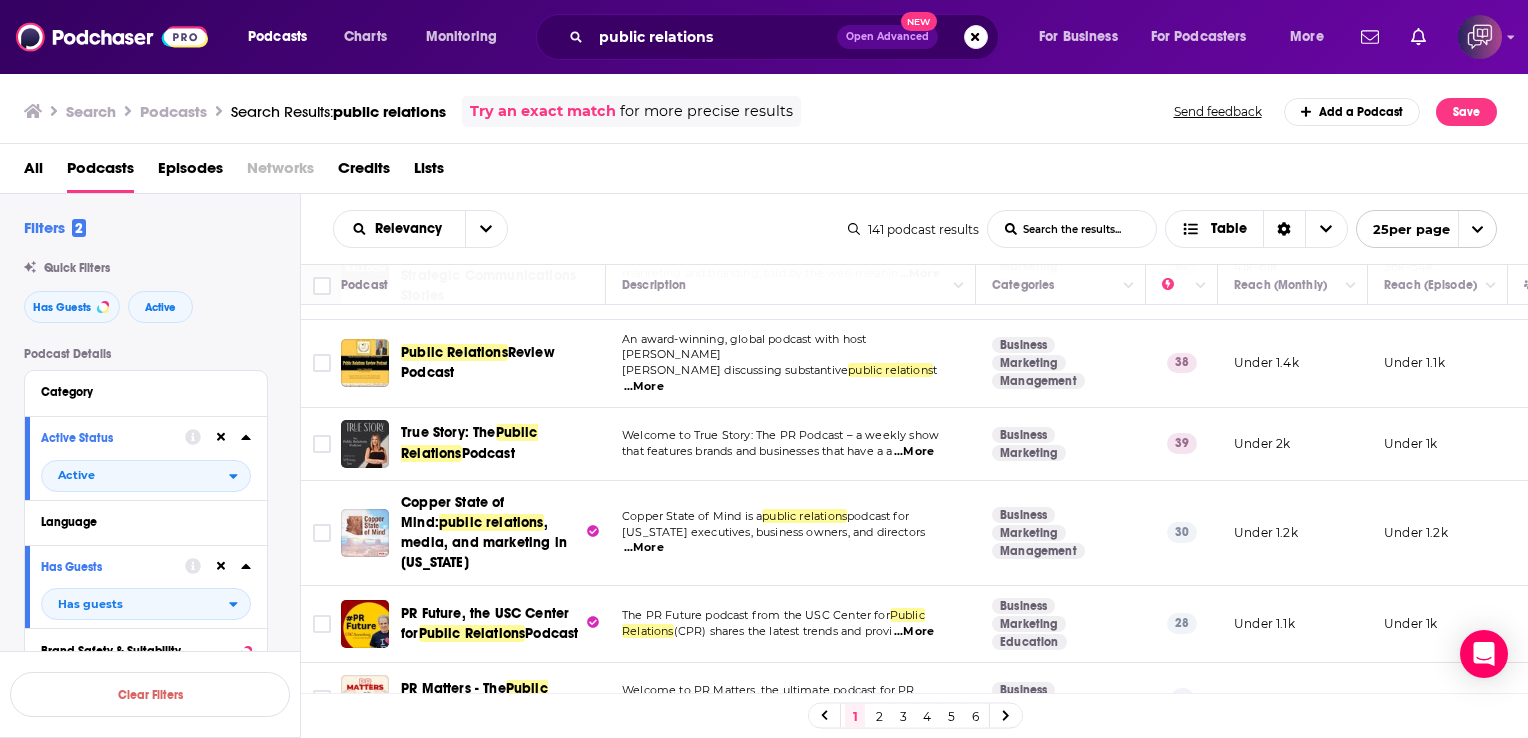 click on "...More" at bounding box center [914, 452] 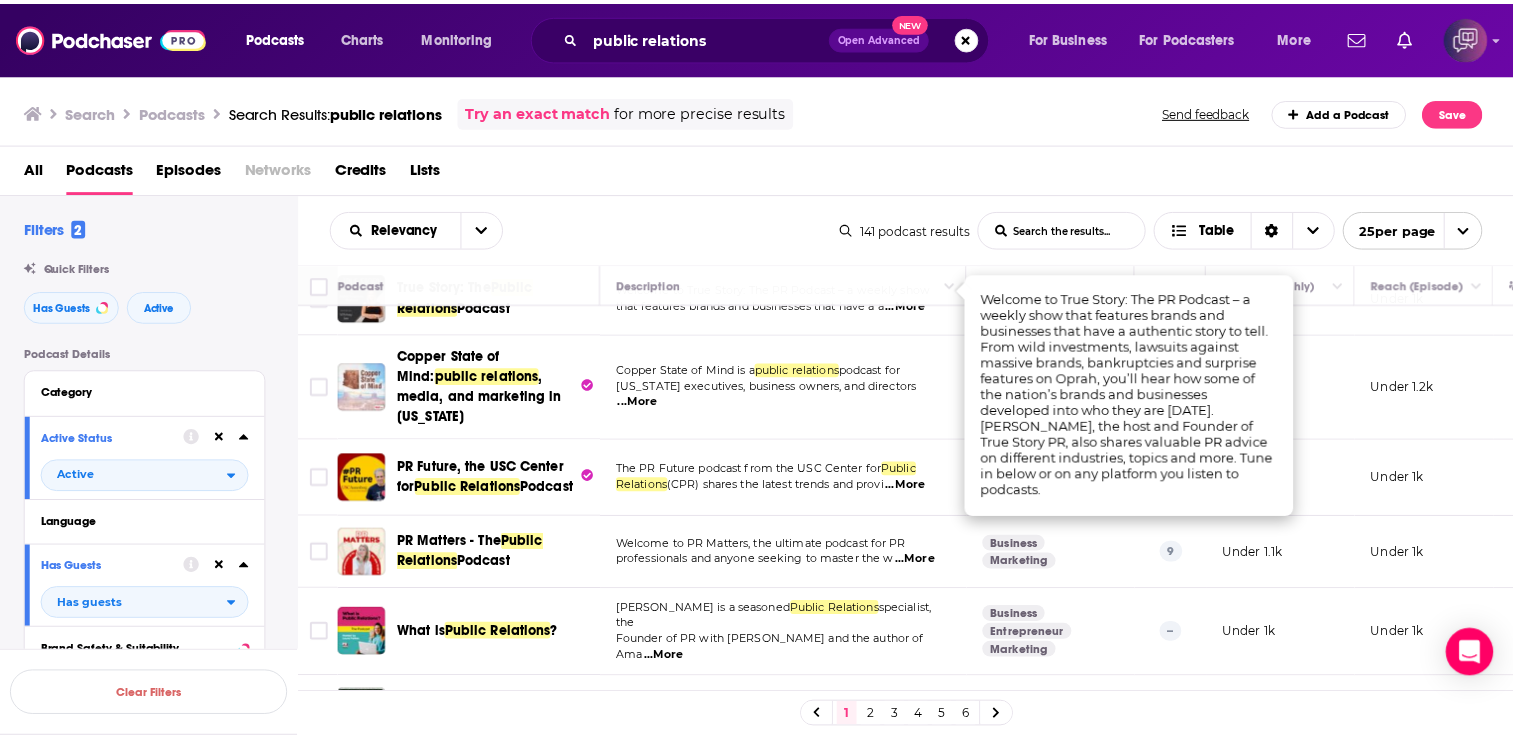 scroll, scrollTop: 388, scrollLeft: 0, axis: vertical 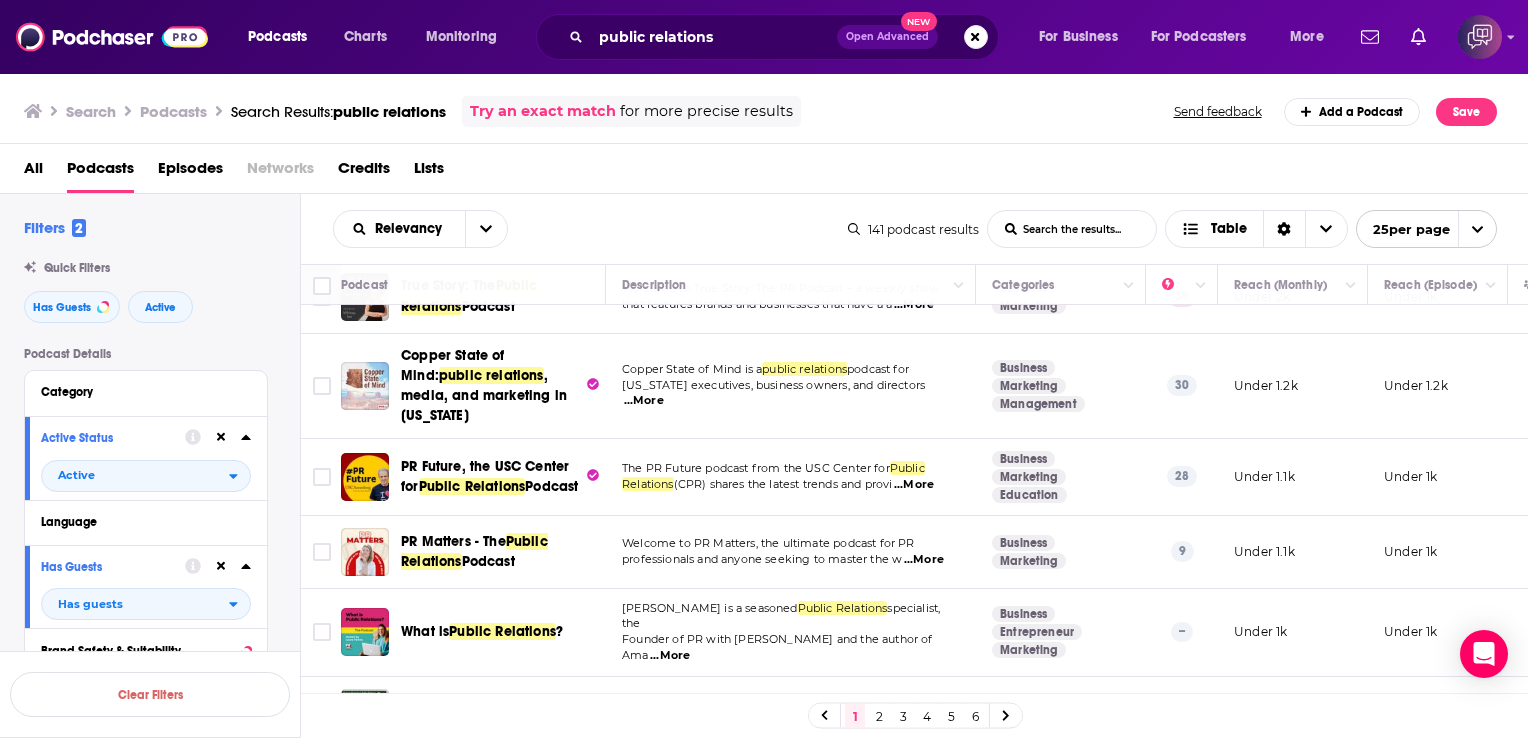 click on "...More" at bounding box center (914, 485) 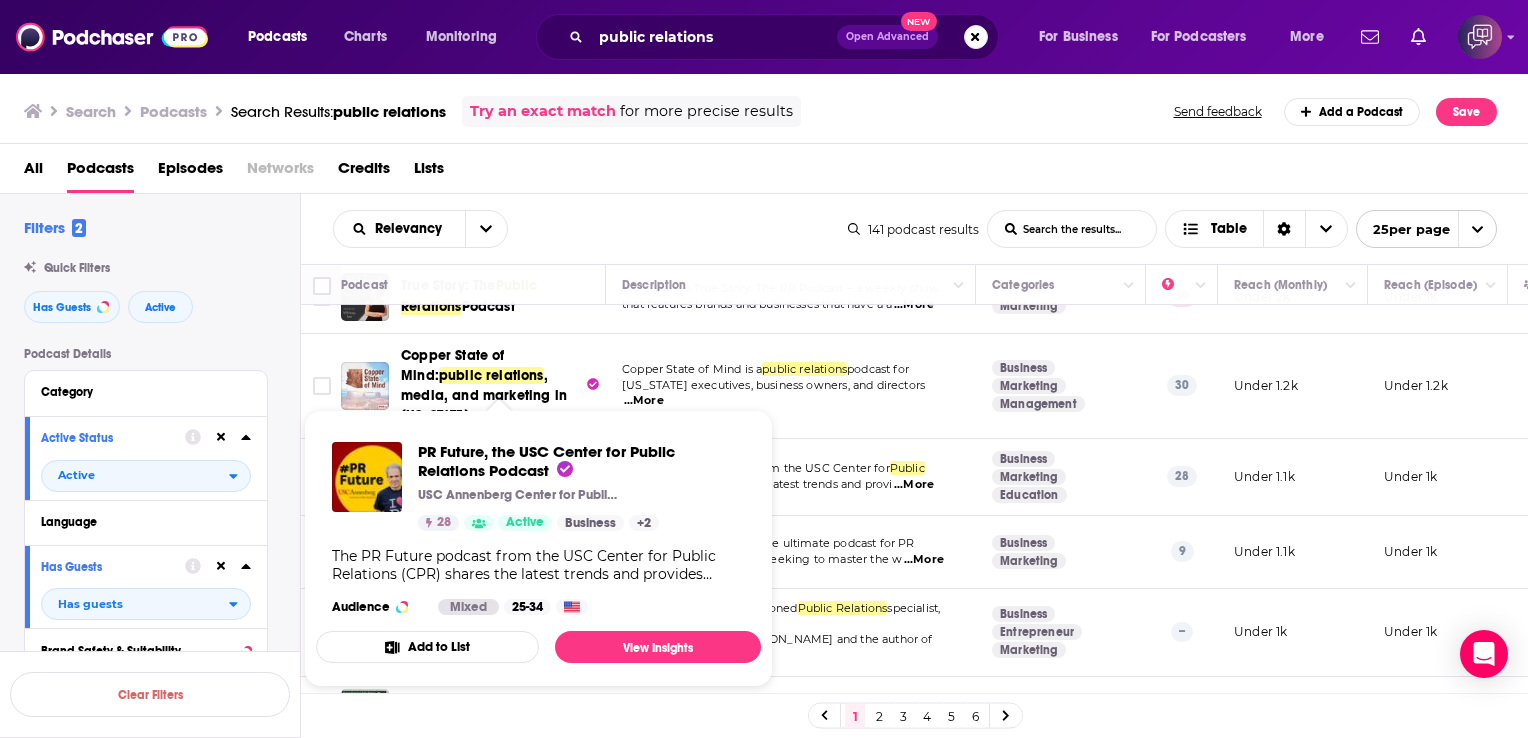 click on "PR Future, the USC Center for Public Relations Podcast USC Annenberg Center for Public Relations 28 Active Business + 2 The PR Future podcast from the USC Center for Public Relations (CPR) shares the latest trends and provides insight into the future of public relations and strategic communication. Produced at the USC Annenberg School for Communication and Journalism and hosted by CPR Director and Golin Chairman Emeritus Fred Cook, #PRFuture features discussions with communication executives, academics, students and more as part of our mission to define the future of our industry and to develop those who will shape it. Our fall 2024 and spring 2025 seasons will include interviews with our Board of Advisers members and their agency teams discussing recent research, reflecting on the ethical use of AI, and examining upcoming themes in our 2025 Global Communication Report. Audience Mixed 25-34" at bounding box center [538, 528] 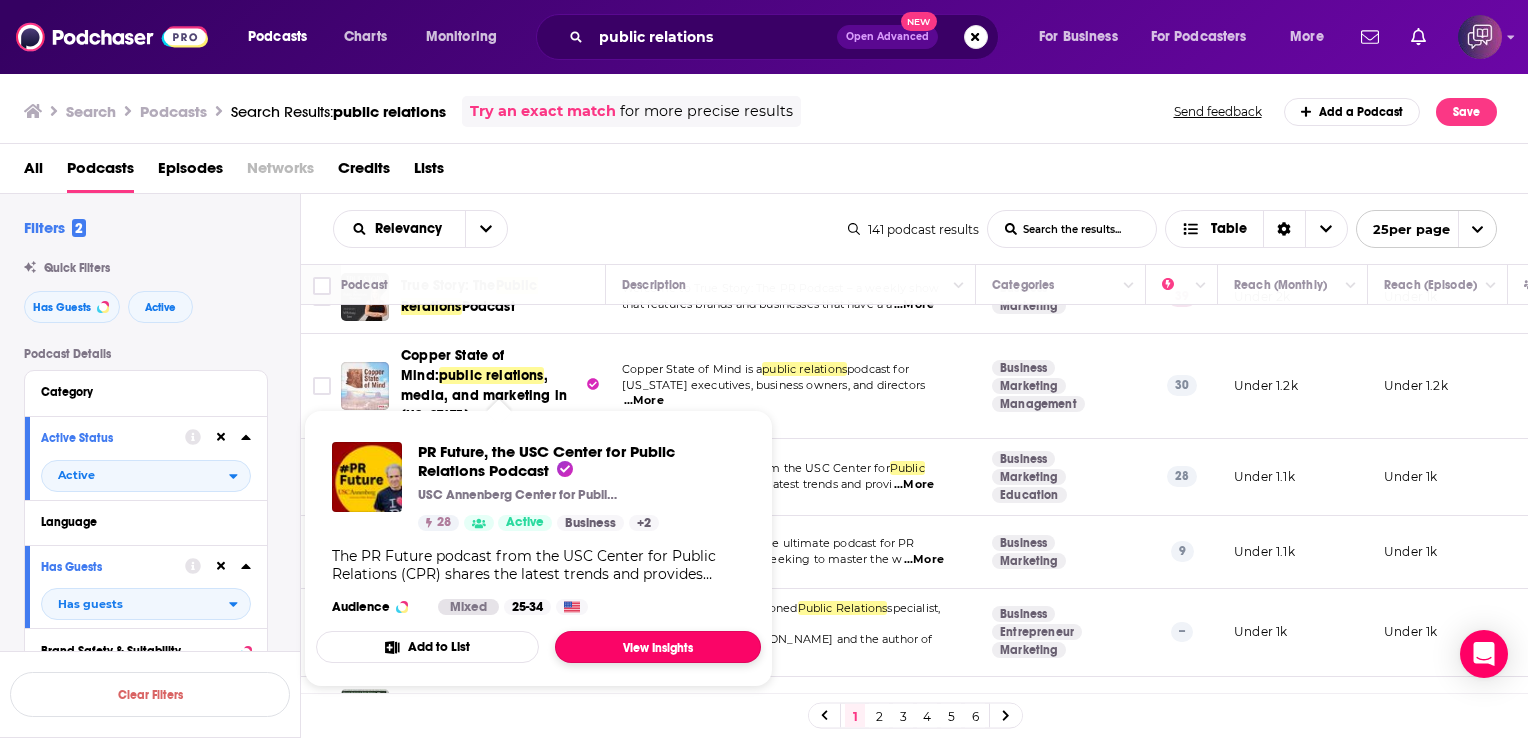 click on "View Insights" at bounding box center (658, 647) 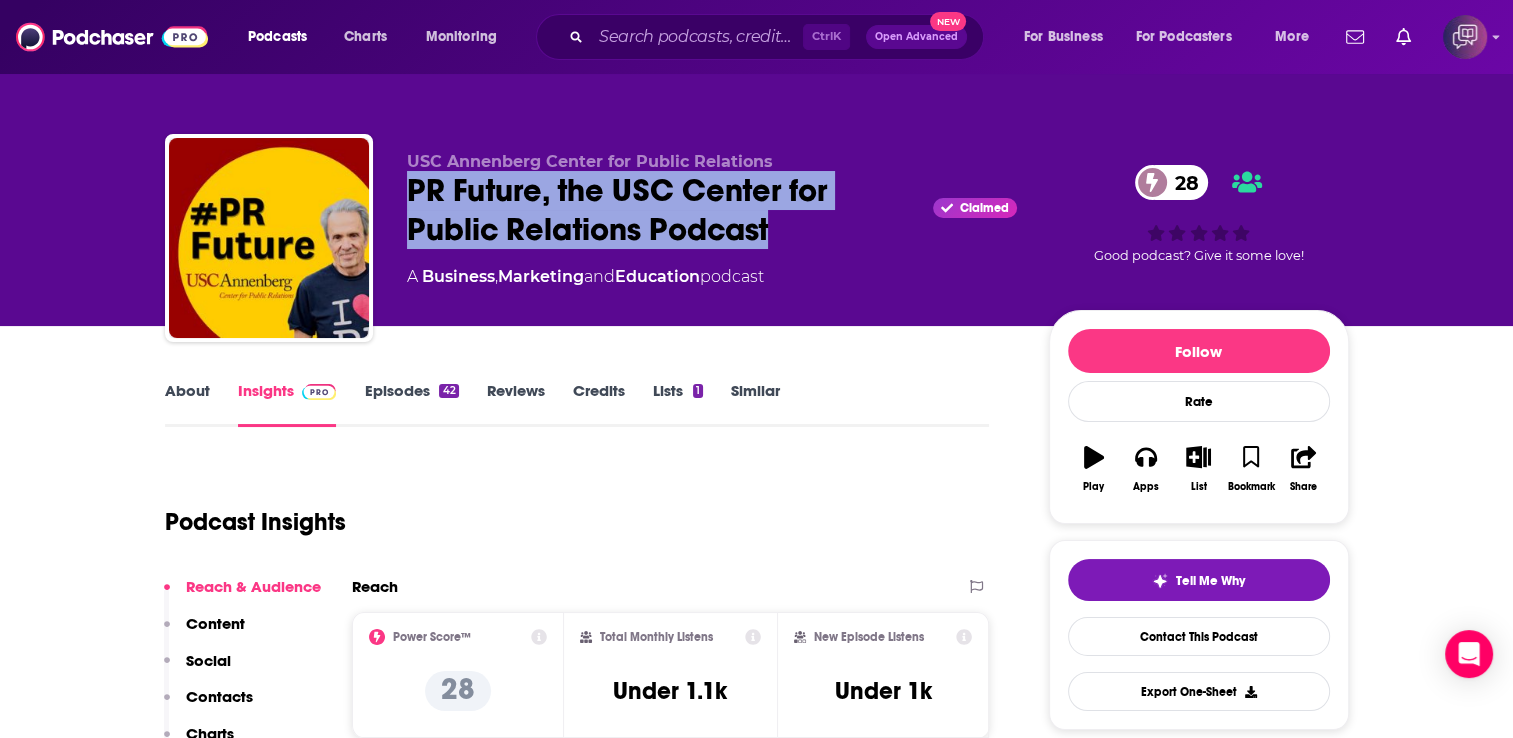 drag, startPoint x: 818, startPoint y: 233, endPoint x: 404, endPoint y: 186, distance: 416.65933 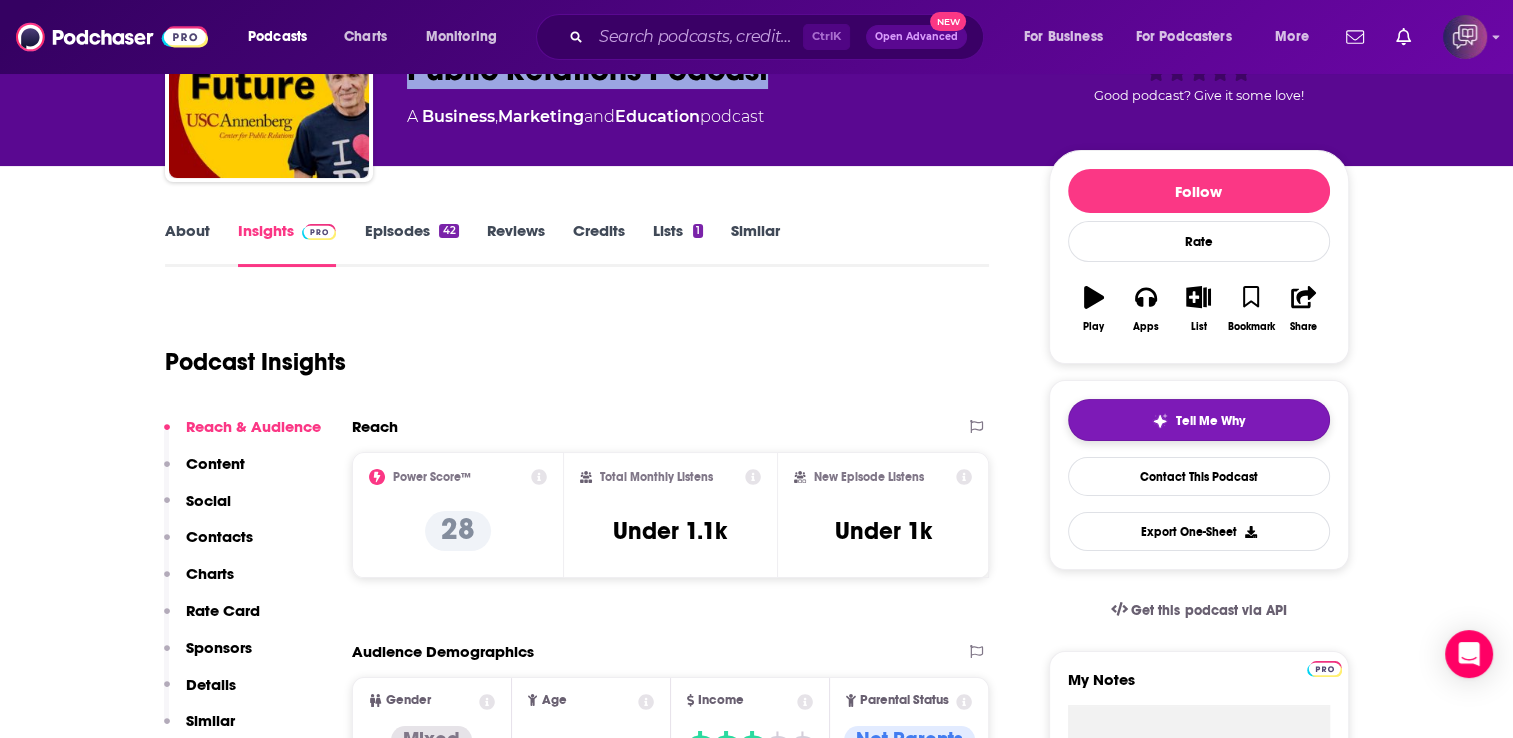 click on "Tell Me Why" at bounding box center (1199, 420) 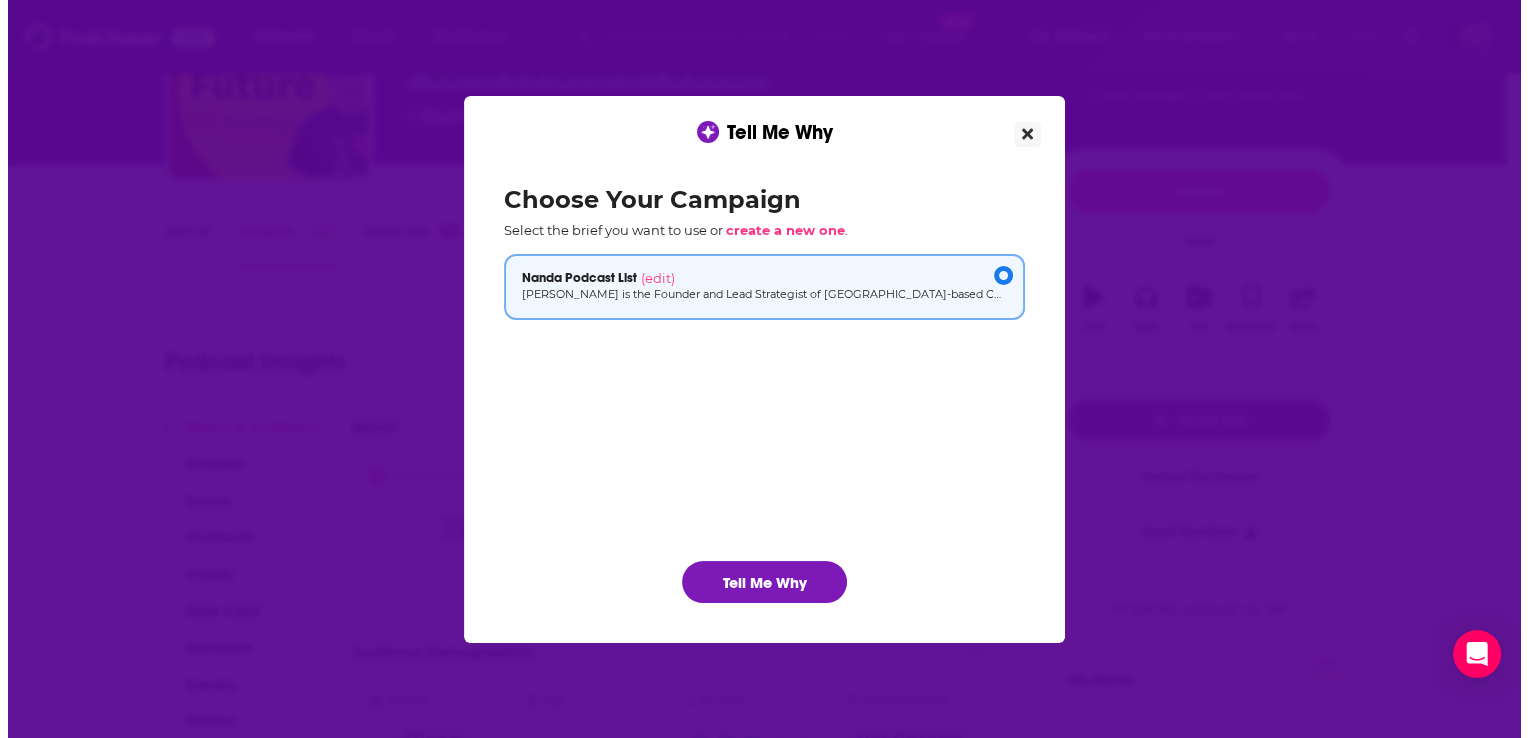 scroll, scrollTop: 0, scrollLeft: 0, axis: both 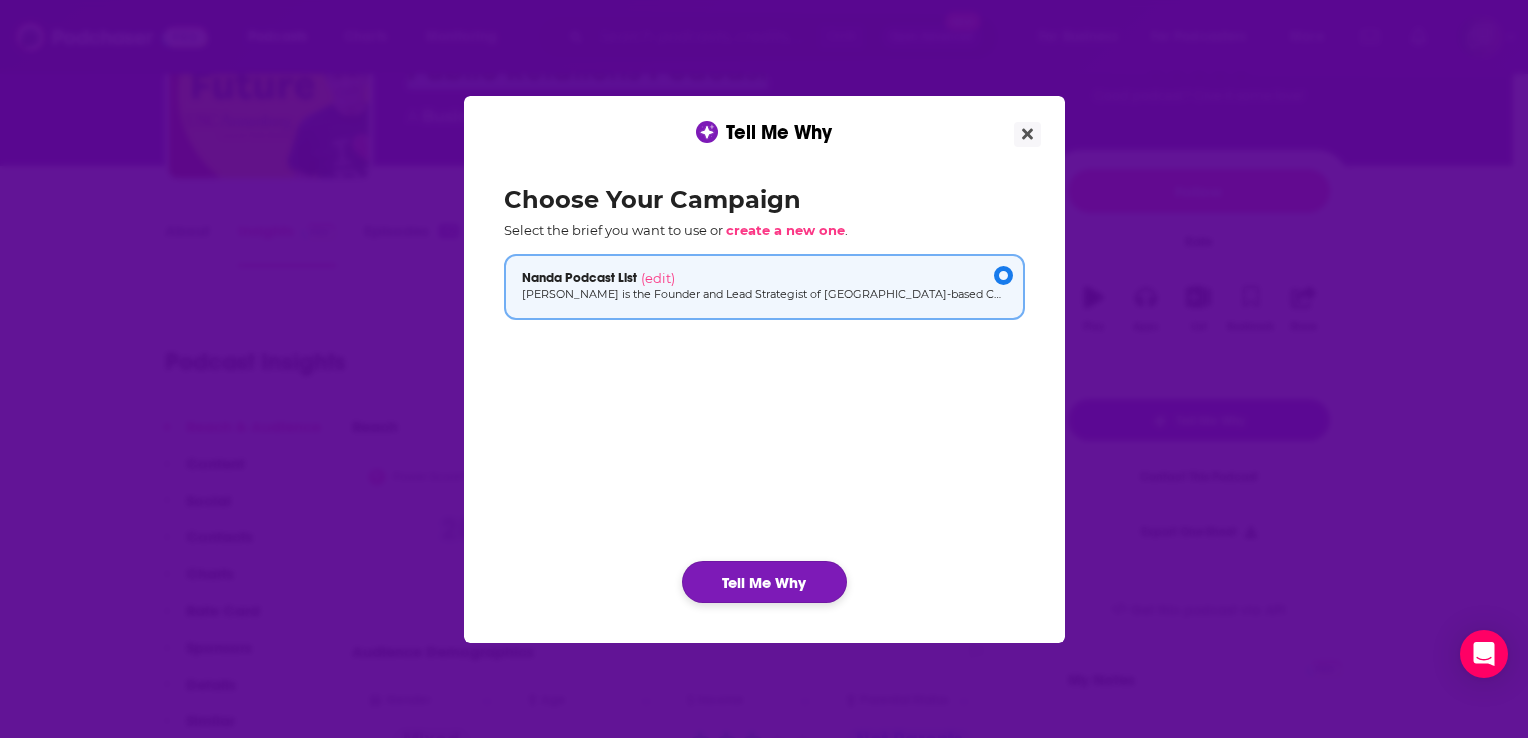 click on "Tell Me Why" 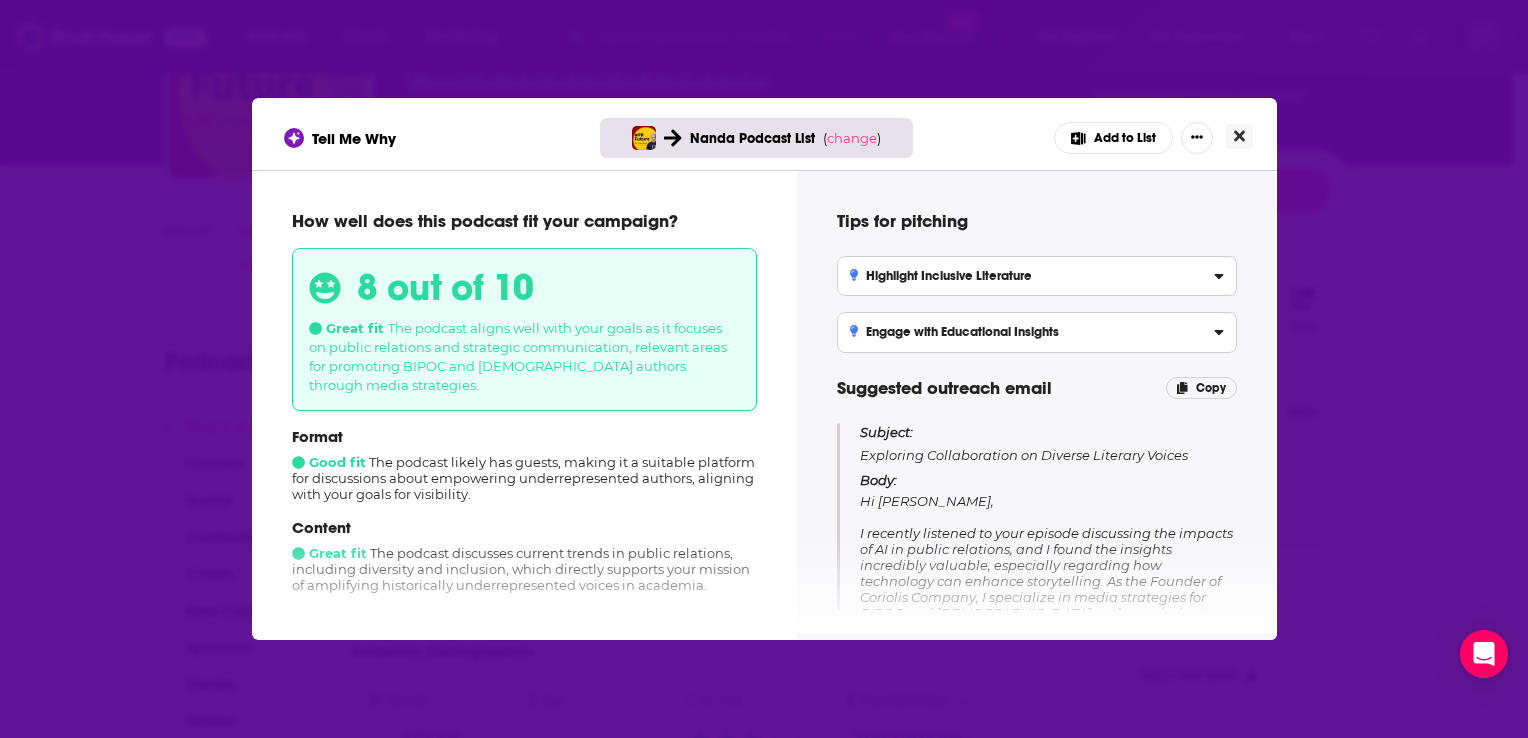 click 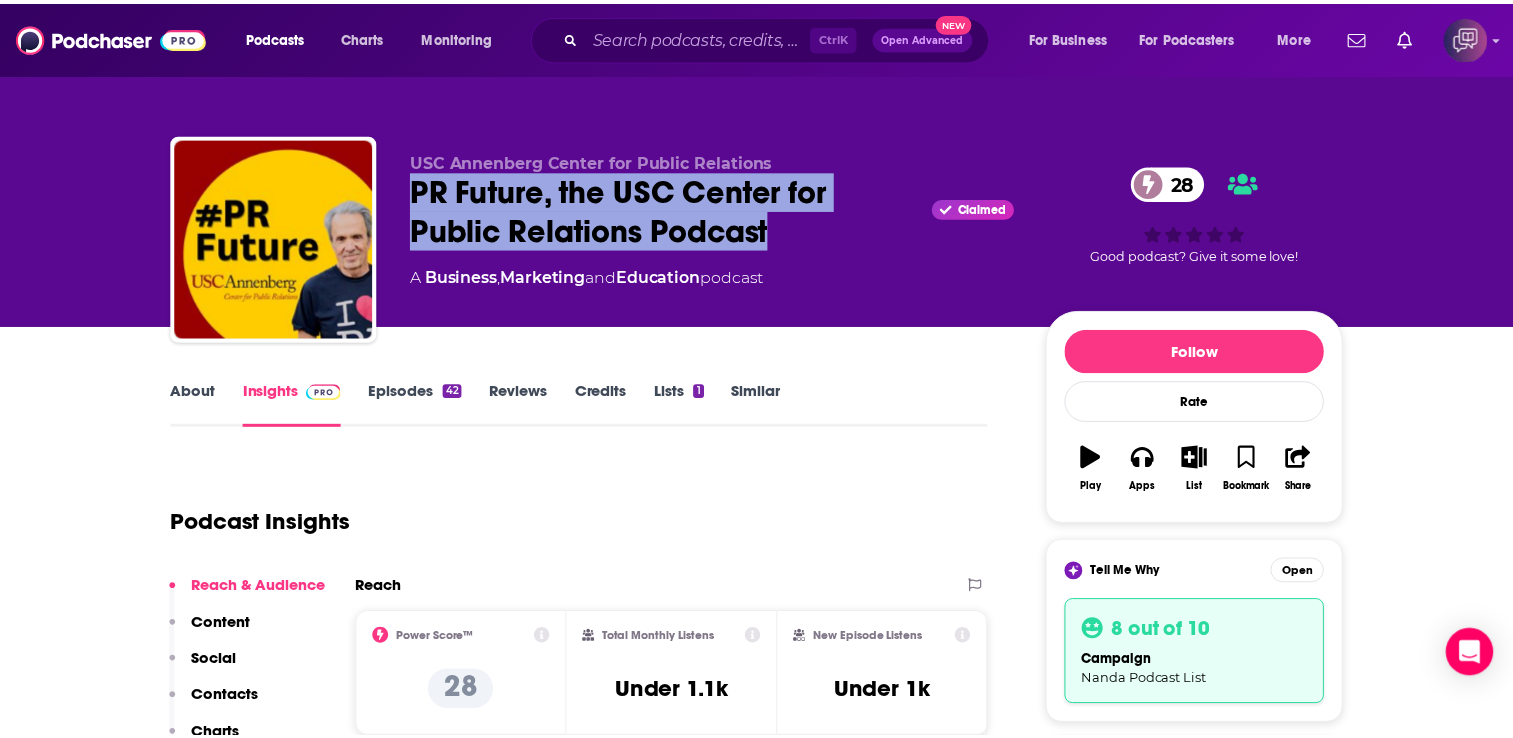 scroll, scrollTop: 160, scrollLeft: 0, axis: vertical 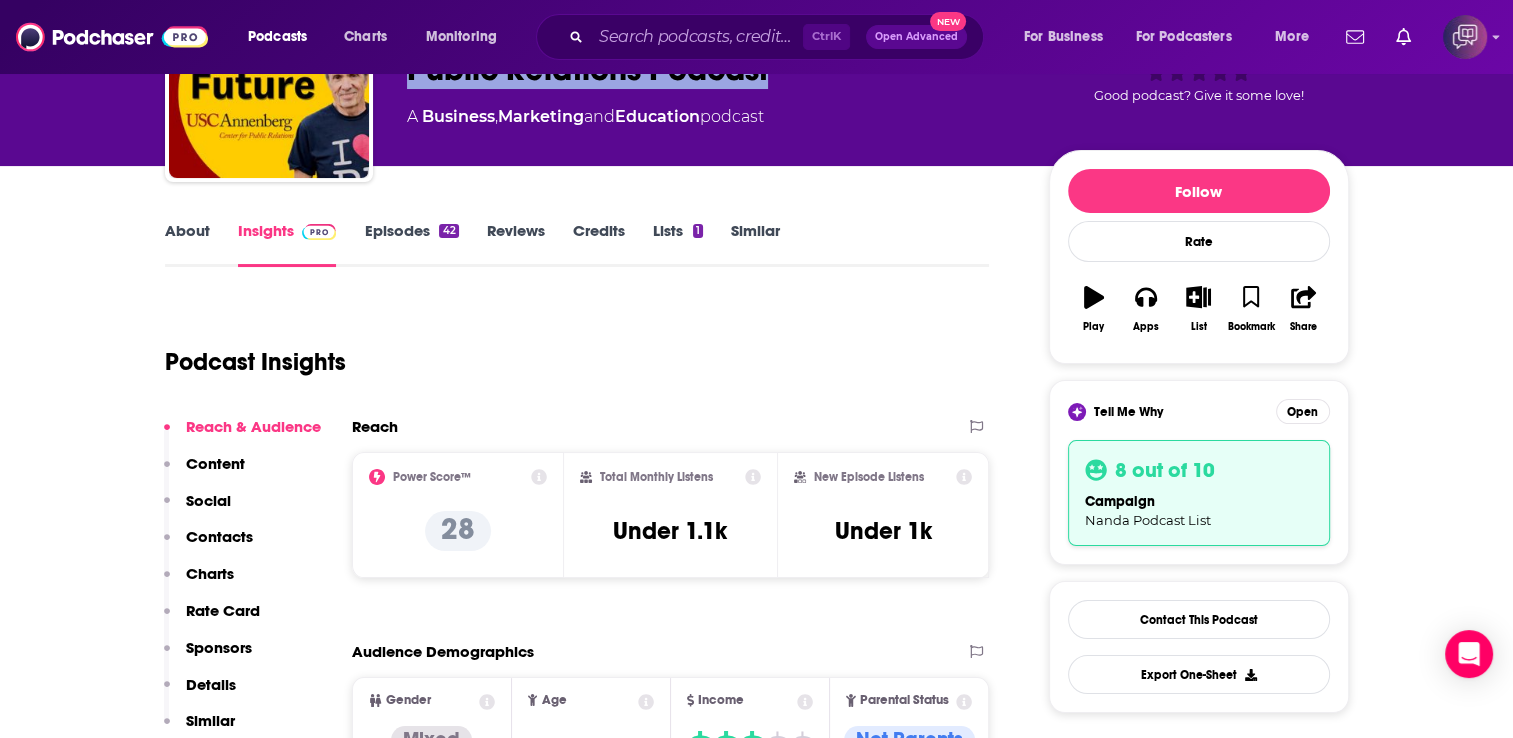 click on "Contacts" at bounding box center [219, 536] 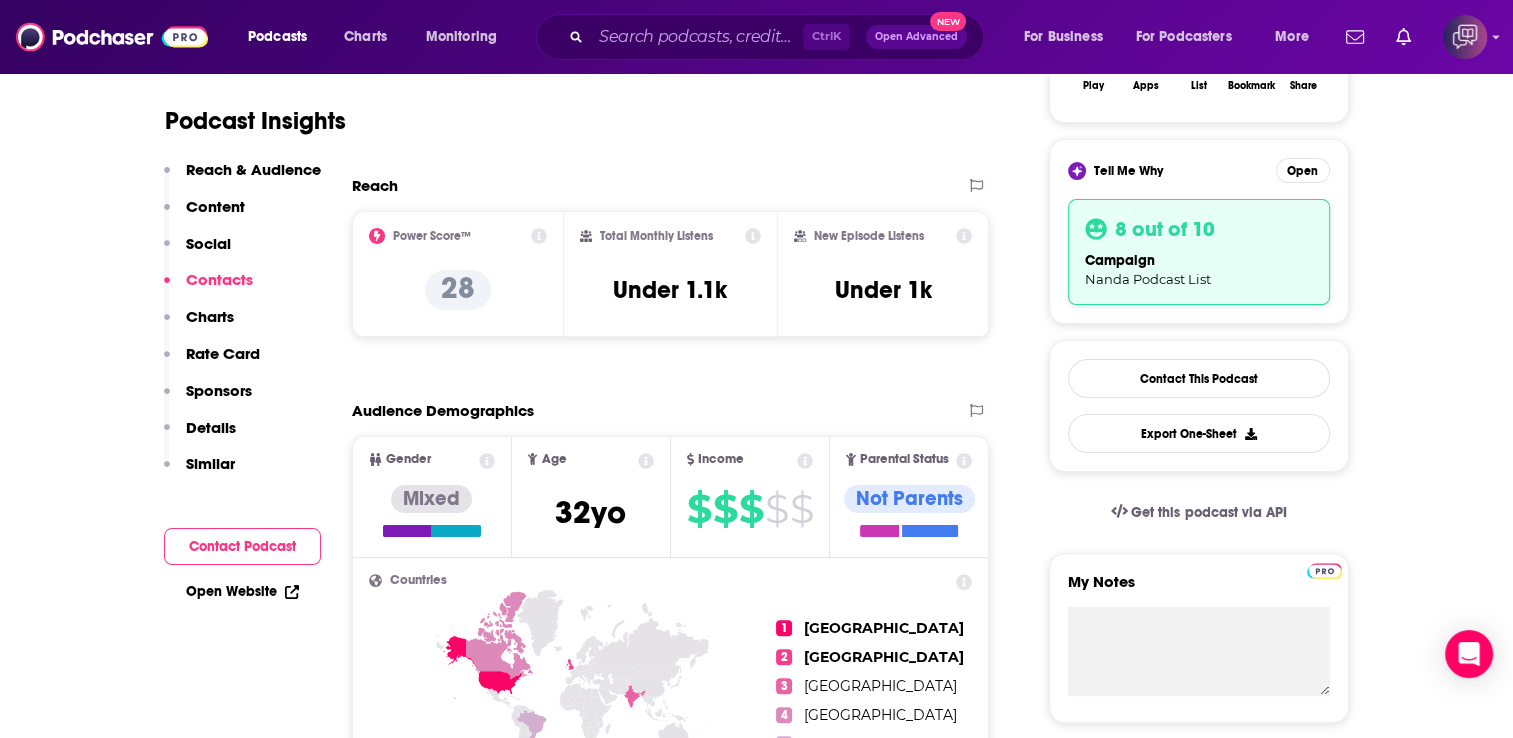 scroll, scrollTop: 1586, scrollLeft: 0, axis: vertical 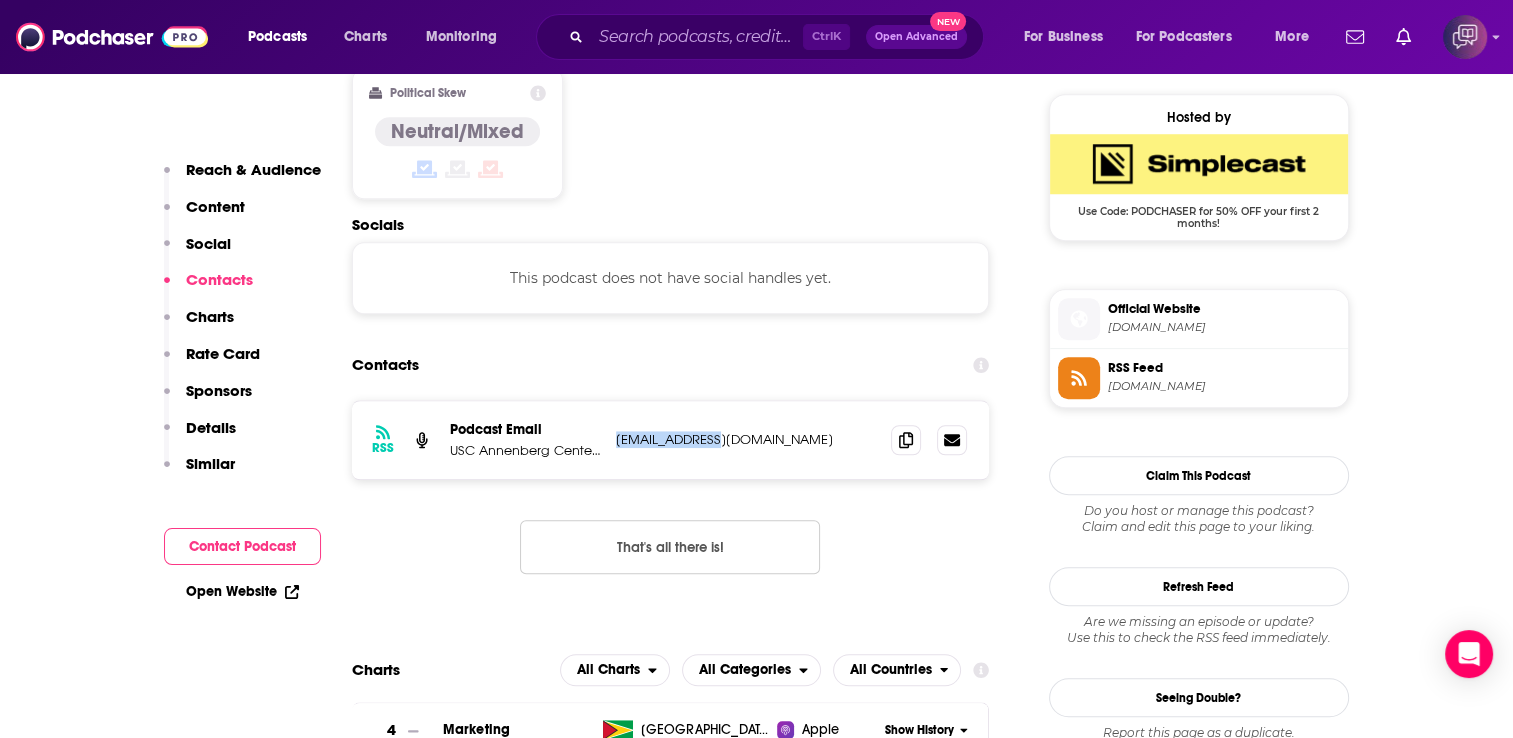 drag, startPoint x: 728, startPoint y: 378, endPoint x: 615, endPoint y: 378, distance: 113 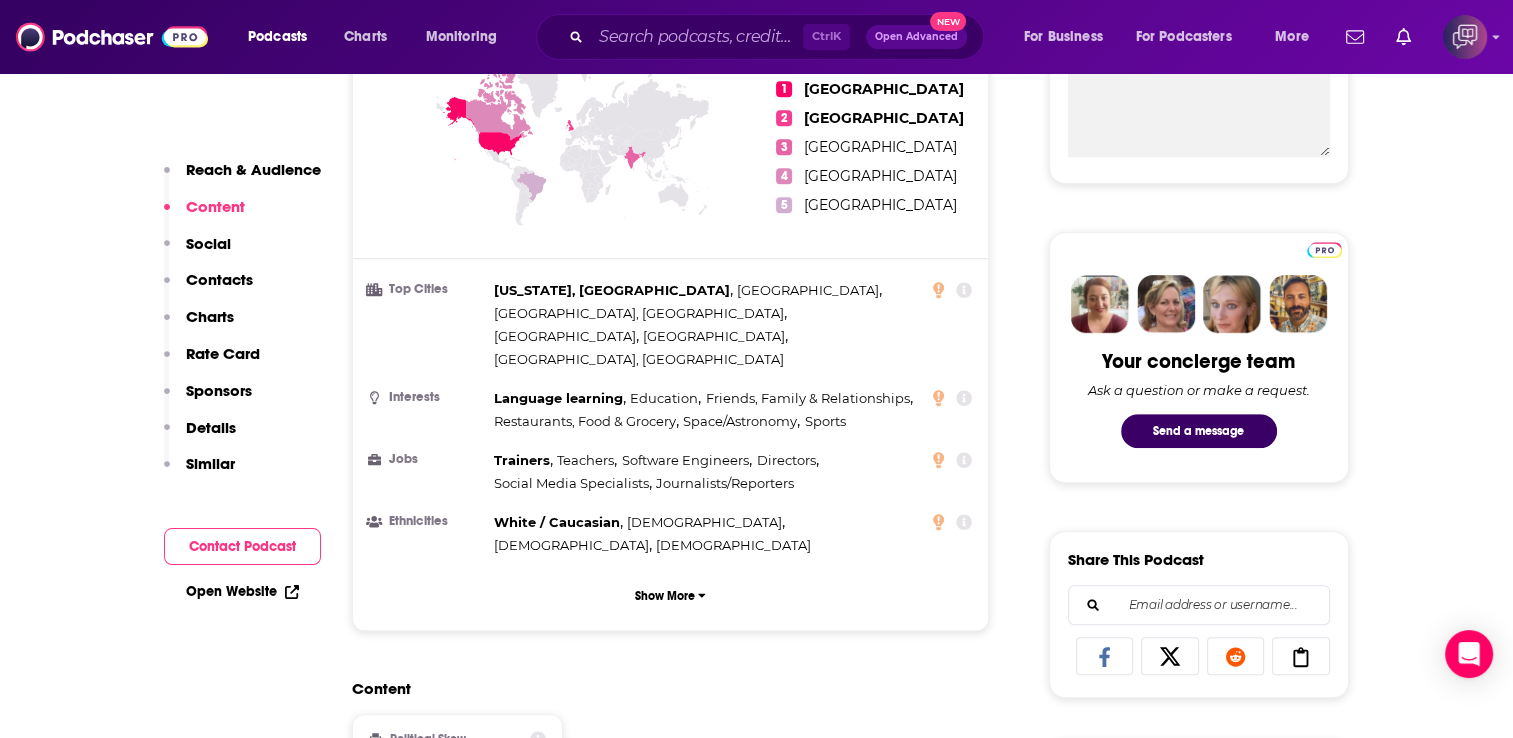 scroll, scrollTop: 0, scrollLeft: 0, axis: both 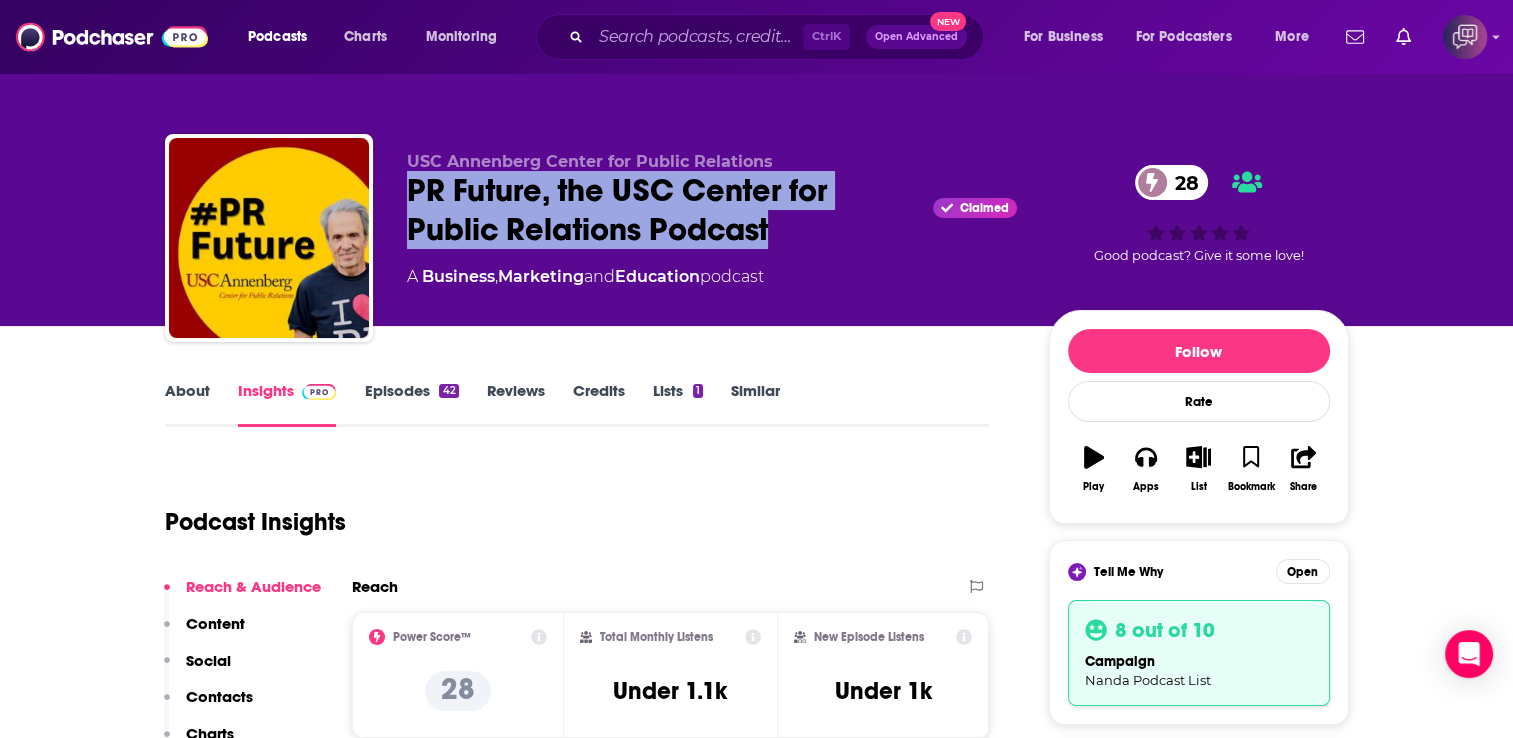 copy on "PR Future, the USC Center for Public Relations Podcast" 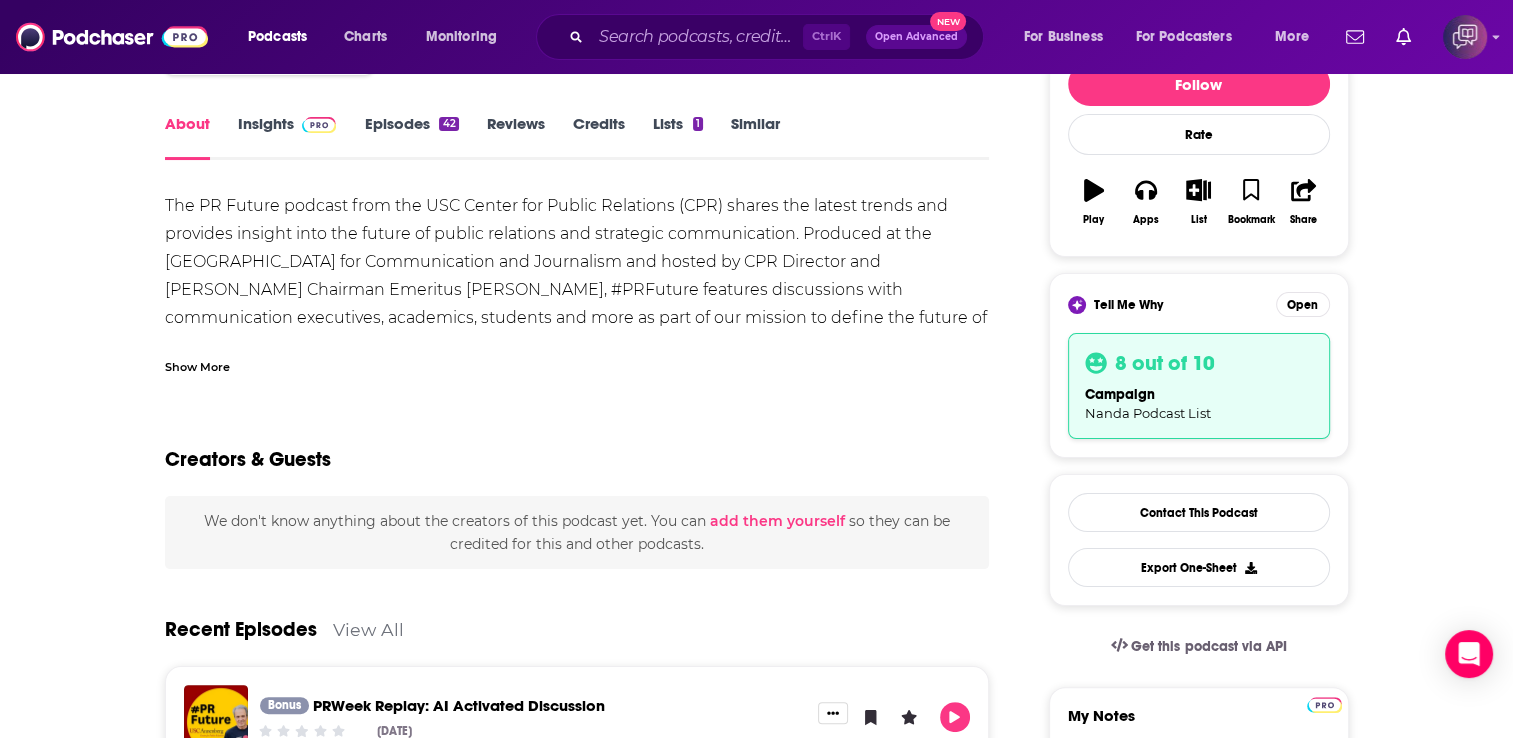 scroll, scrollTop: 320, scrollLeft: 0, axis: vertical 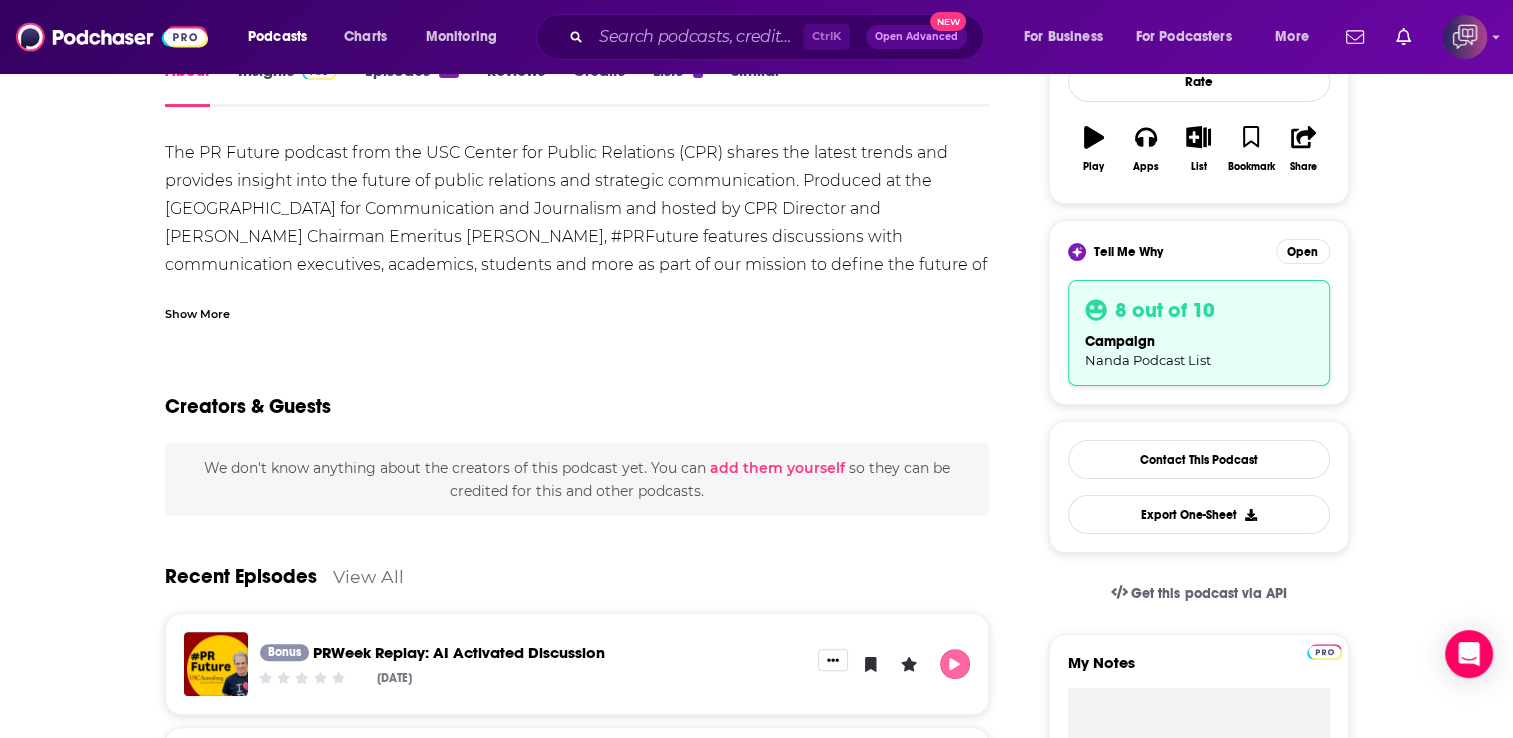 click at bounding box center (955, 664) 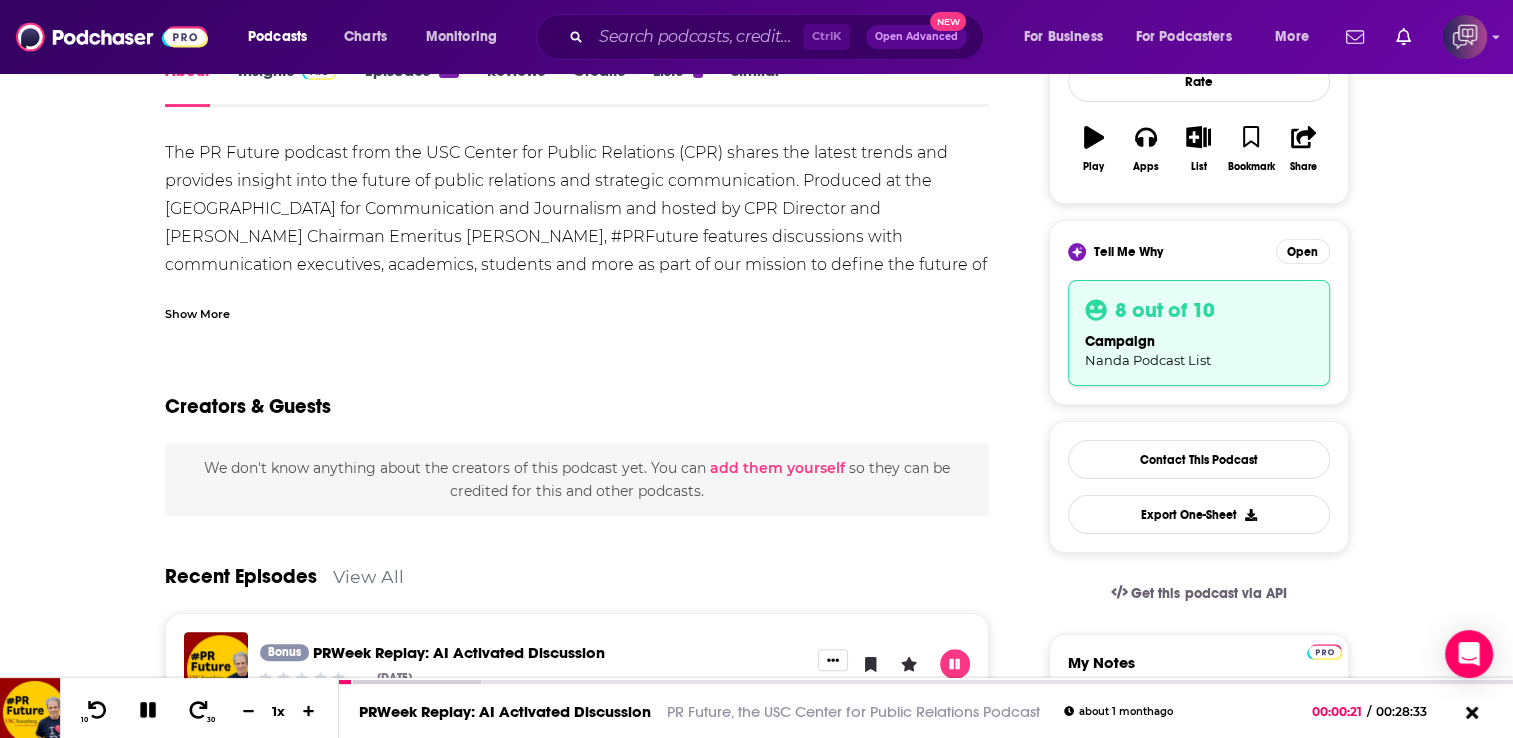 click on "The PR Future podcast from the USC Center for Public Relations (CPR) shares the latest trends and provides insight into the future of public relations and strategic communication. Produced at the USC Annenberg School for Communication and Journalism and hosted by CPR Director and Golin Chairman Emeritus Fred Cook, #PRFuture features discussions with communication executives, academics, students and more as part of our mission to define the future of our industry and to develop those who will shape it. Our fall 2024 and spring 2025 seasons will include interviews with our Board of Advisers members and their agency teams discussing recent research, reflecting on the ethical use of AI, and examining upcoming themes in our 2025 Global Communication Report." at bounding box center (577, 265) 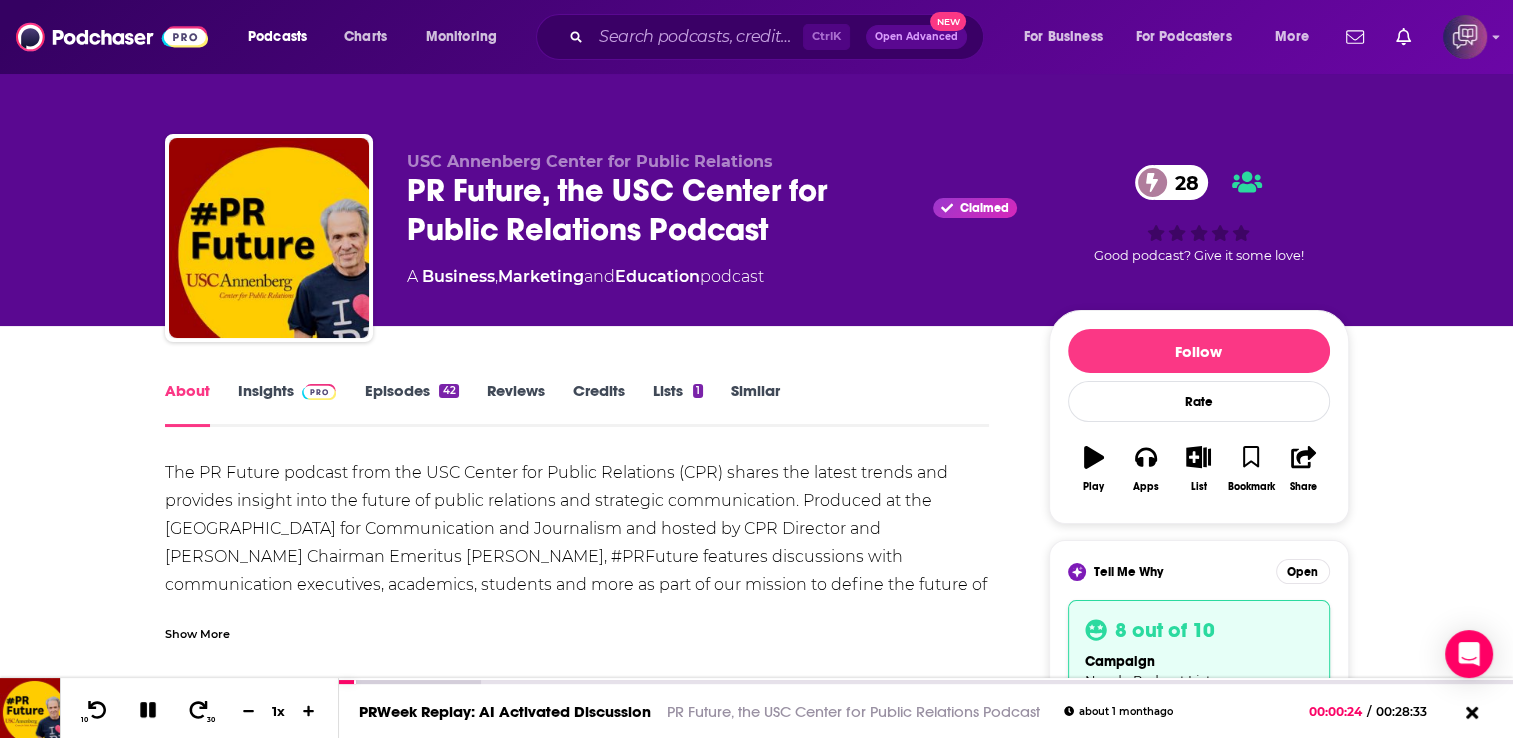 scroll, scrollTop: 40, scrollLeft: 0, axis: vertical 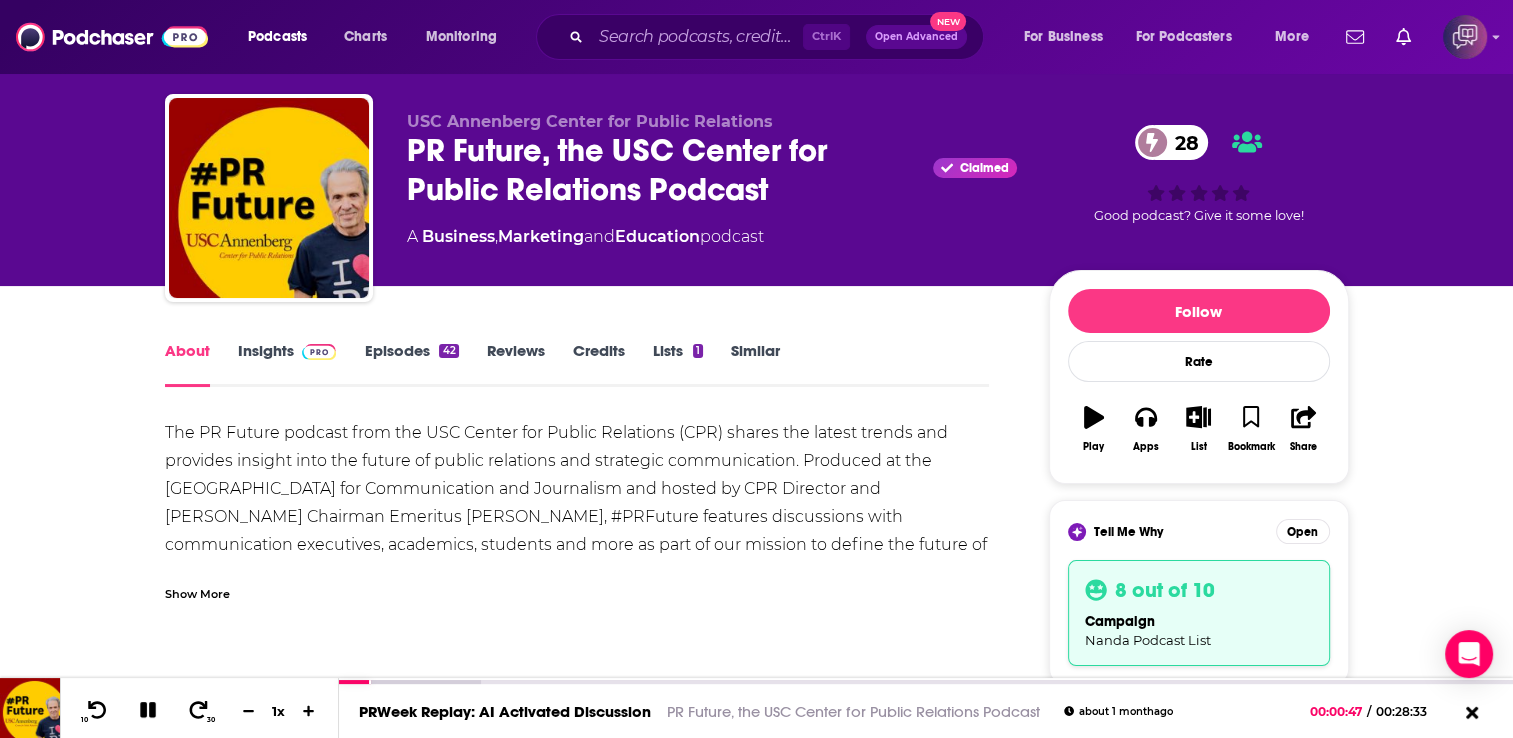 click on "About Insights Episodes 42 Reviews Credits Lists 1 Similar" at bounding box center (577, 362) 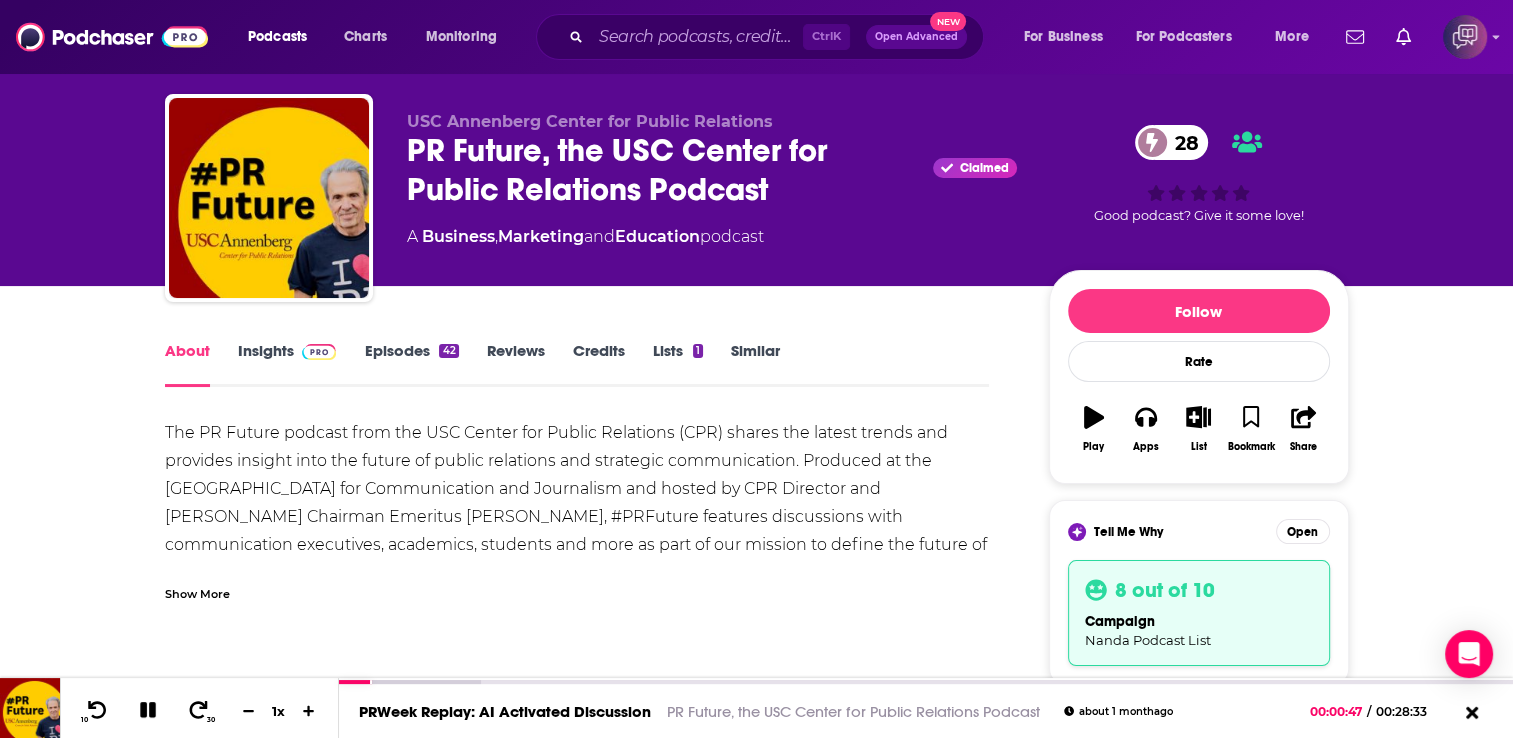 drag, startPoint x: 770, startPoint y: 344, endPoint x: 873, endPoint y: 324, distance: 104.92378 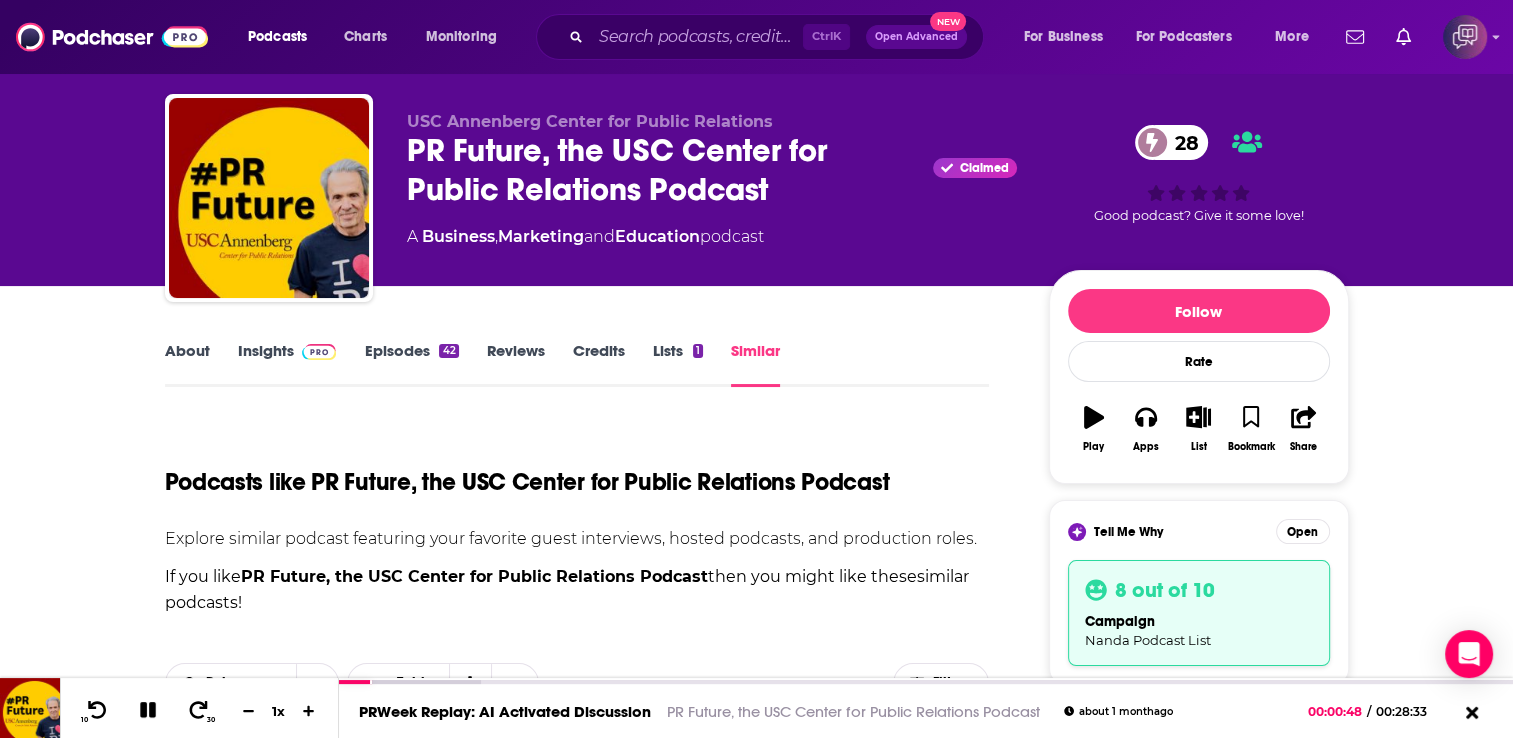 scroll, scrollTop: 0, scrollLeft: 0, axis: both 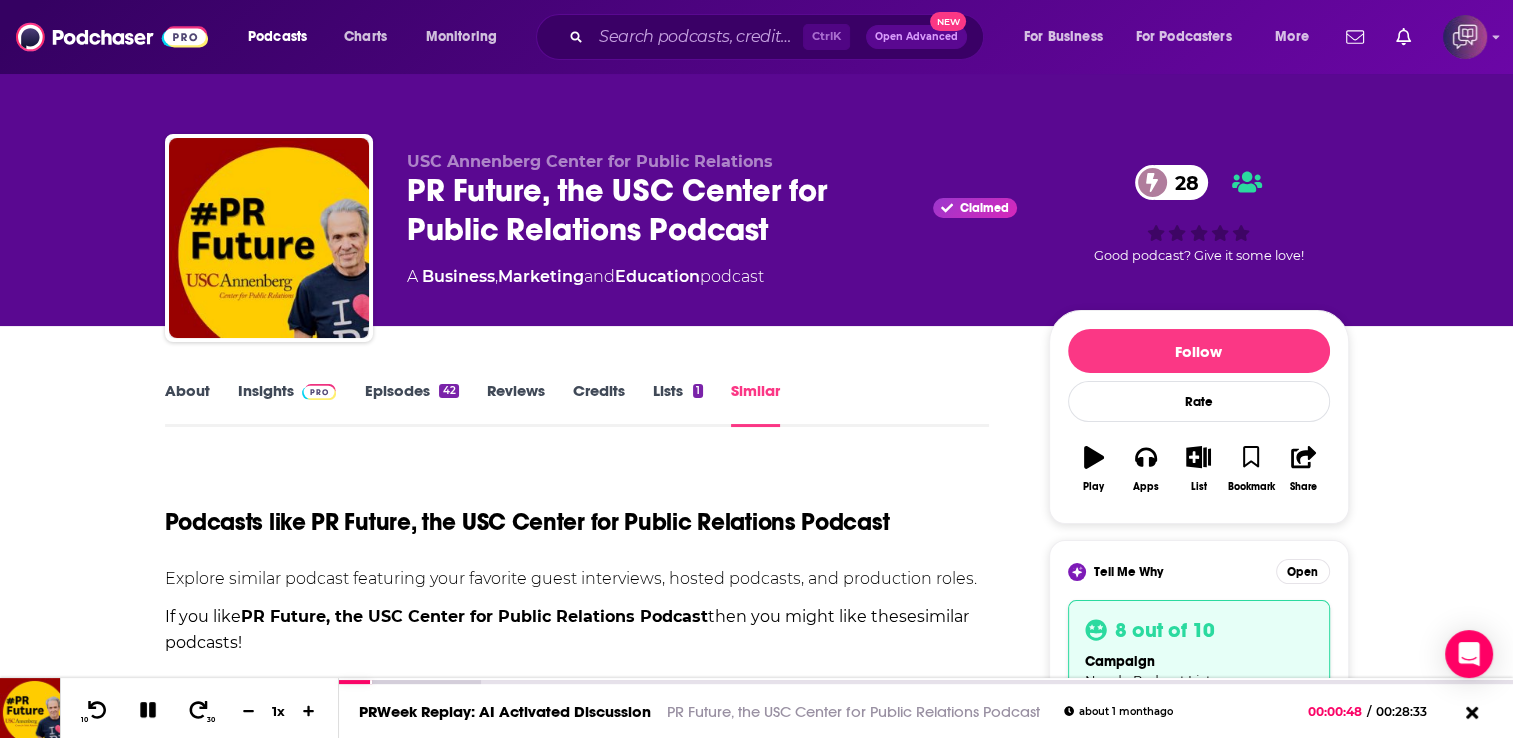 click on "USC Annenberg Center for Public Relations   PR Future, the USC Center for Public Relations Podcast Claimed 28 A   Business ,  Marketing  and  Education  podcast 28 Good podcast? Give it some love!" at bounding box center (878, 242) 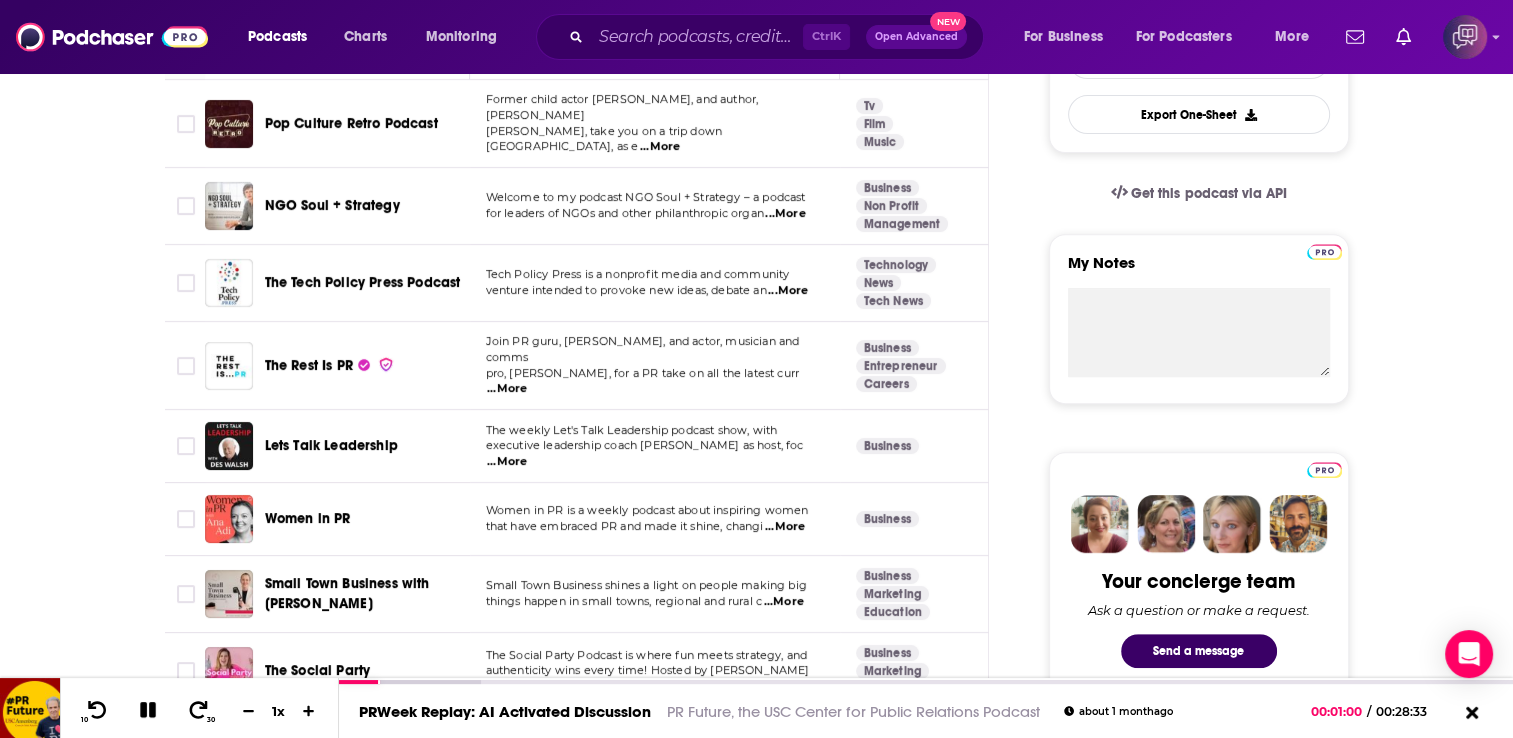 scroll, scrollTop: 800, scrollLeft: 0, axis: vertical 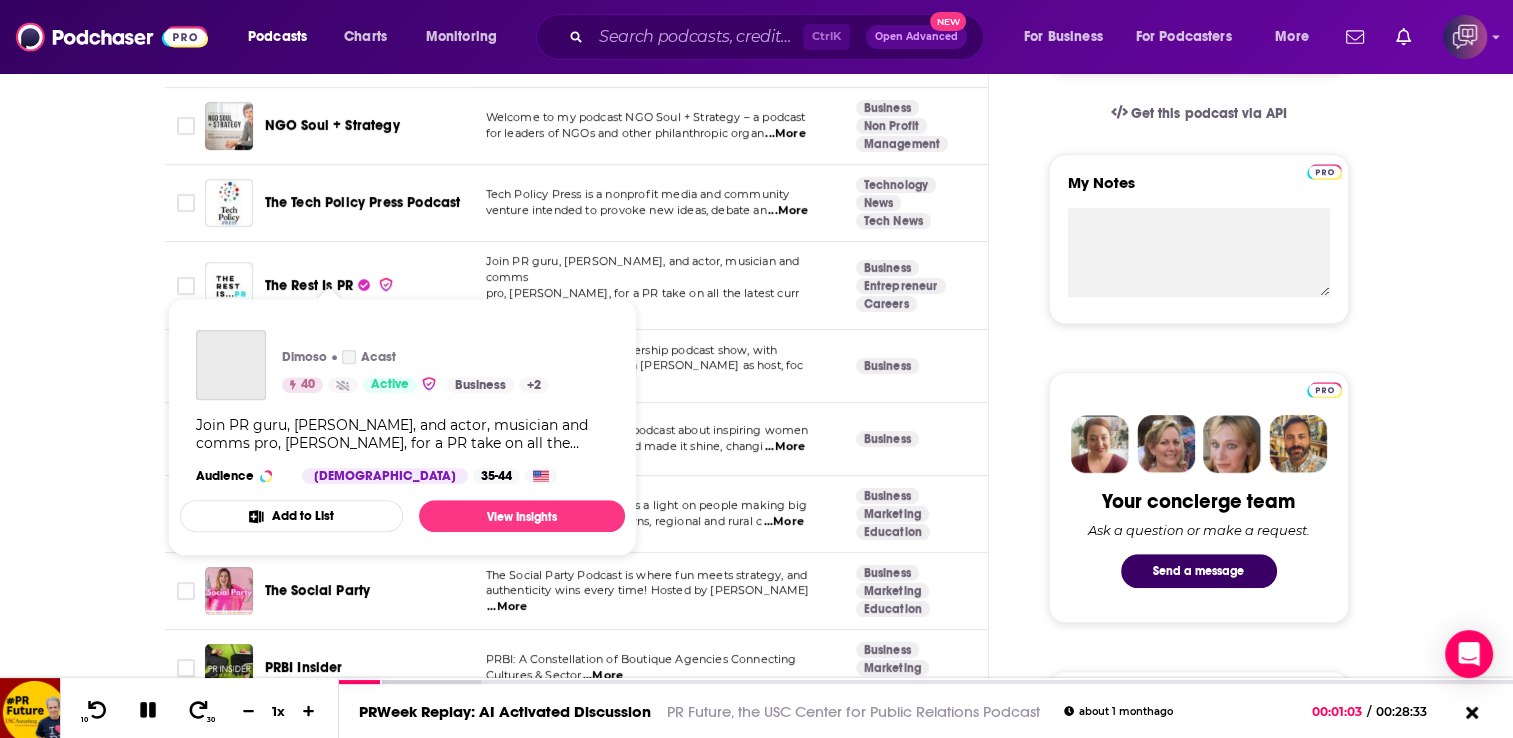 click on "The Rest Is PR" at bounding box center (309, 285) 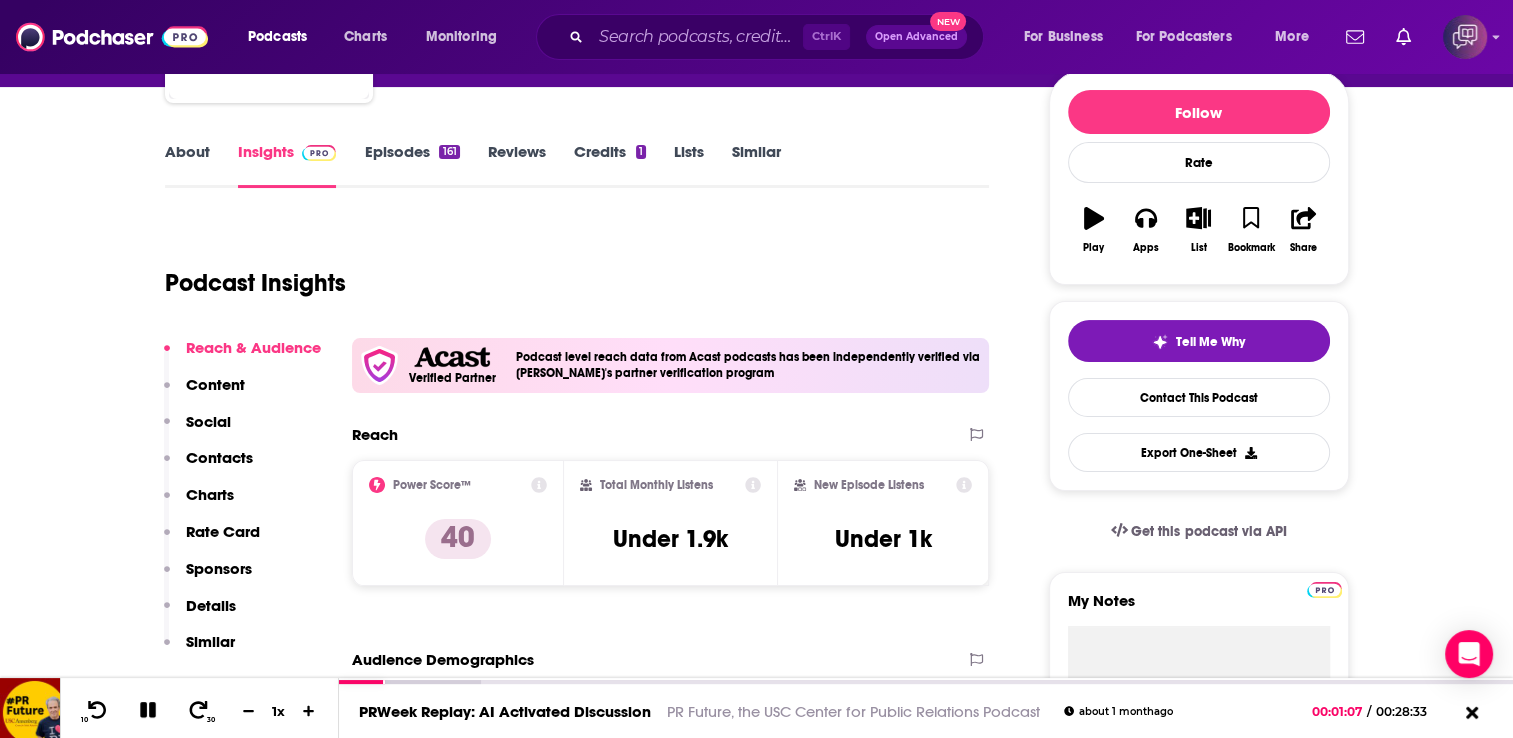 scroll, scrollTop: 240, scrollLeft: 0, axis: vertical 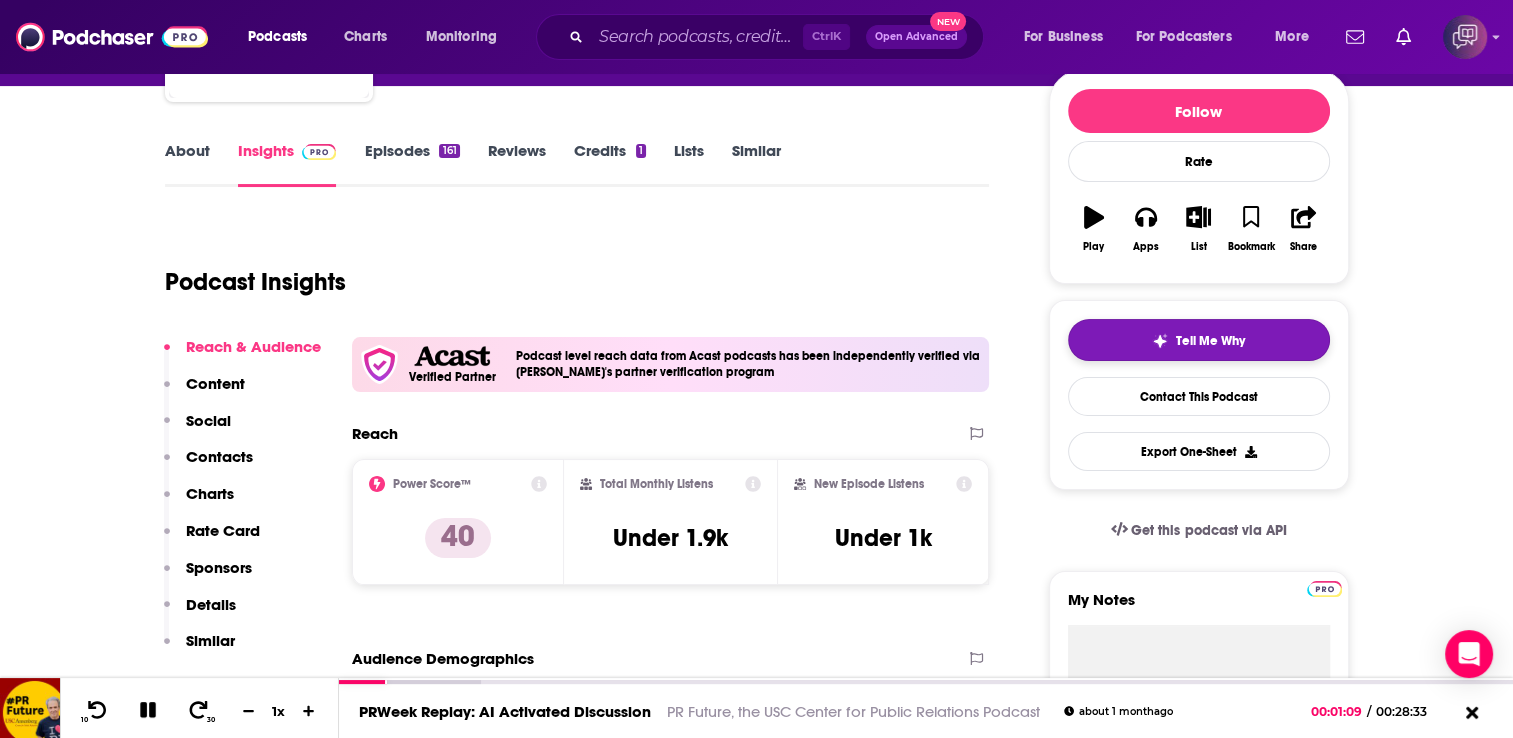 click on "Tell Me Why" at bounding box center [1199, 340] 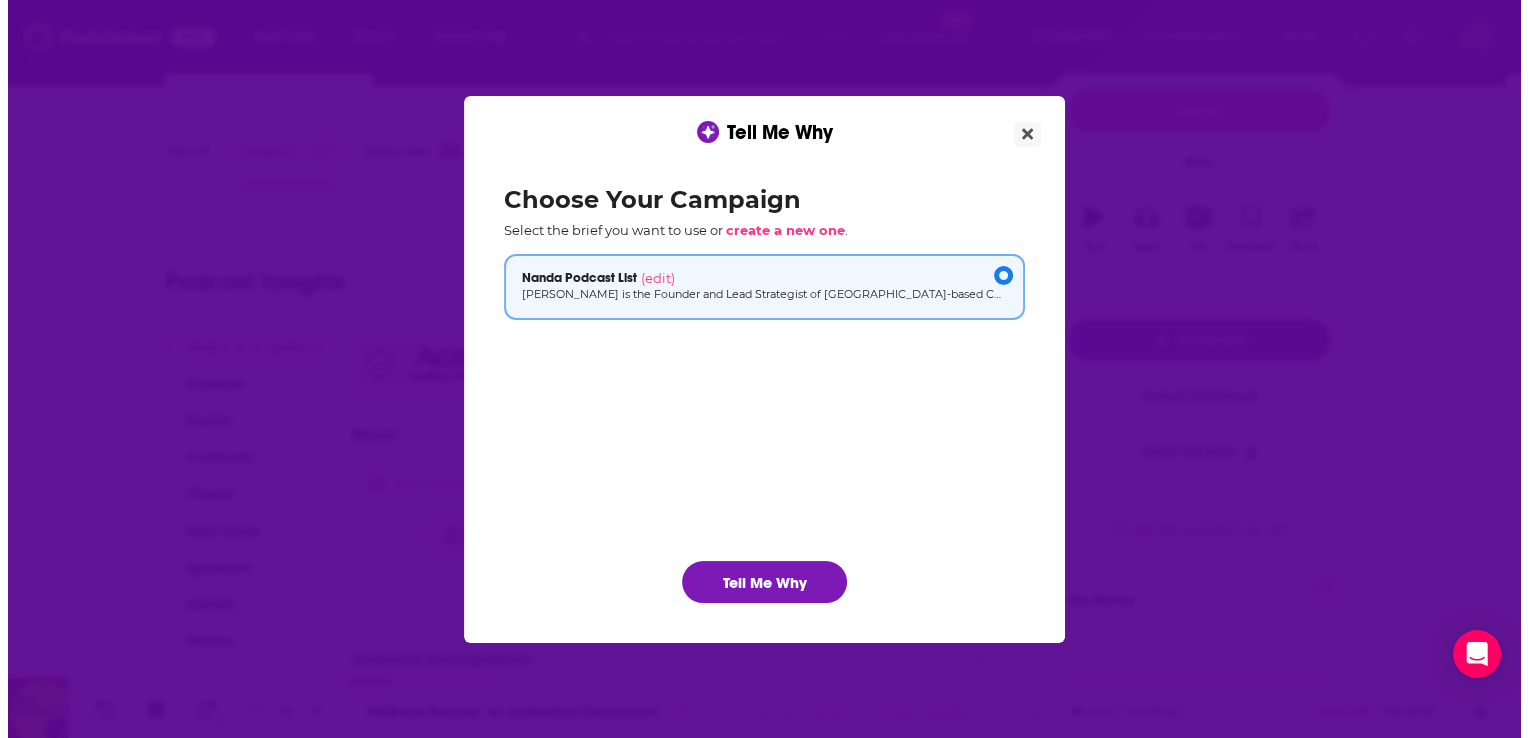 scroll, scrollTop: 0, scrollLeft: 0, axis: both 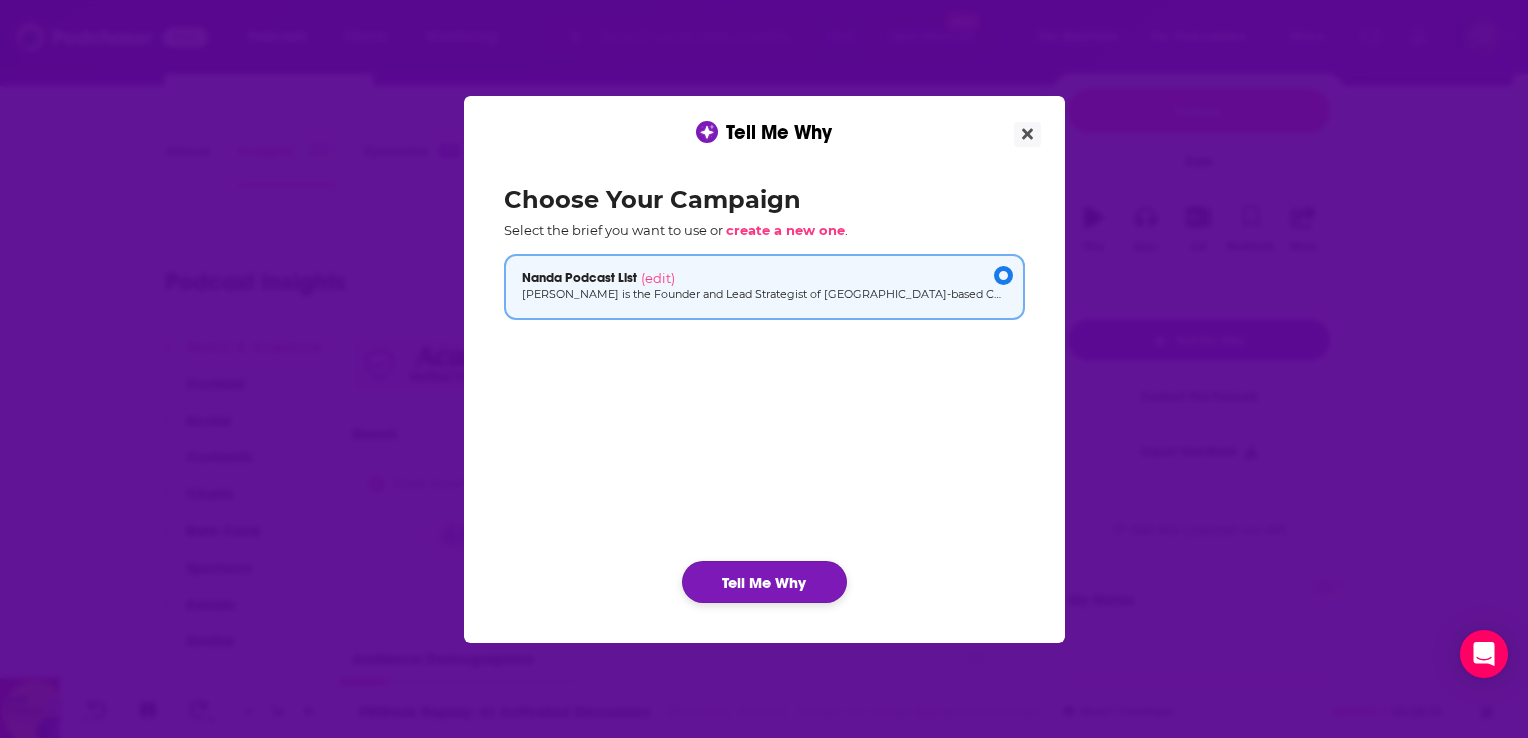 click on "Tell Me Why" 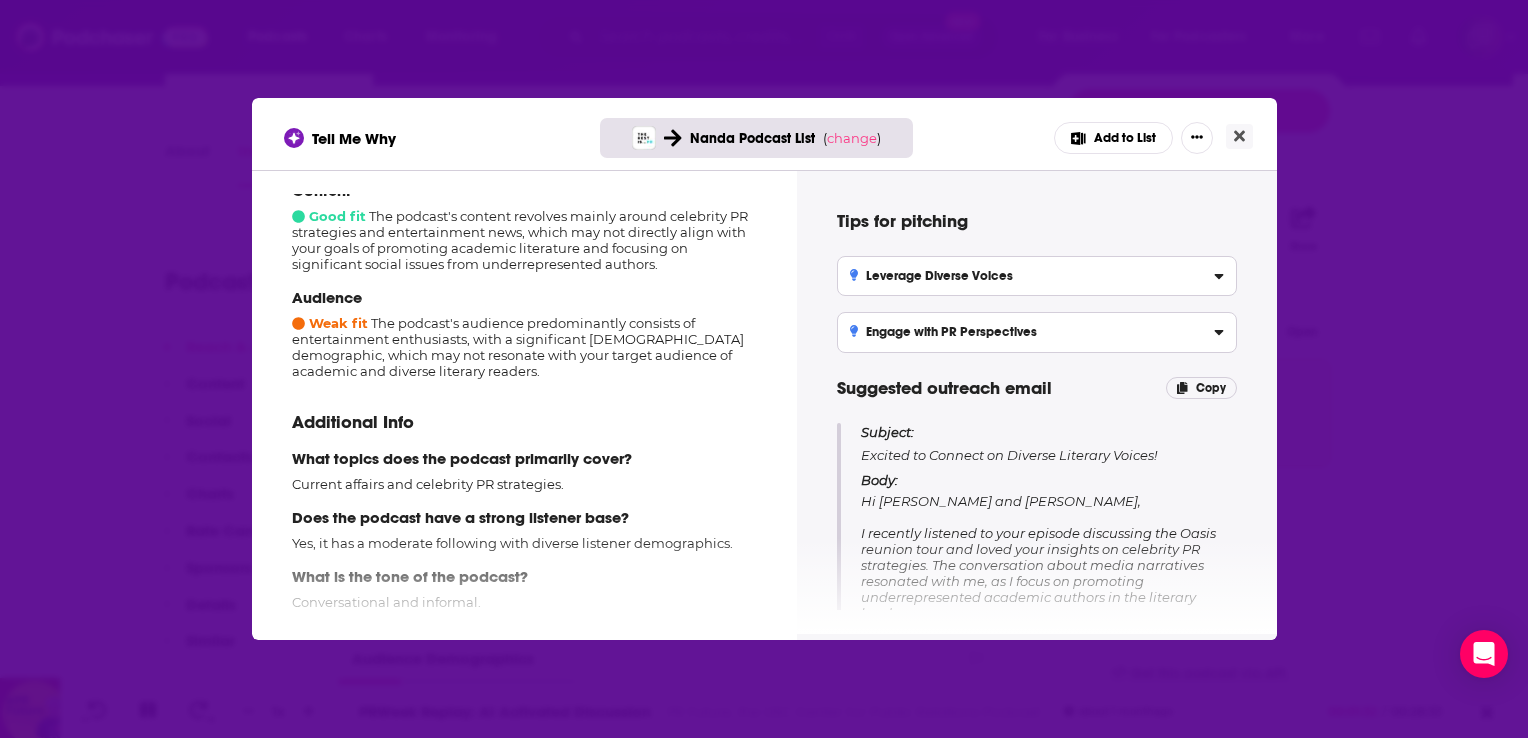 scroll, scrollTop: 379, scrollLeft: 0, axis: vertical 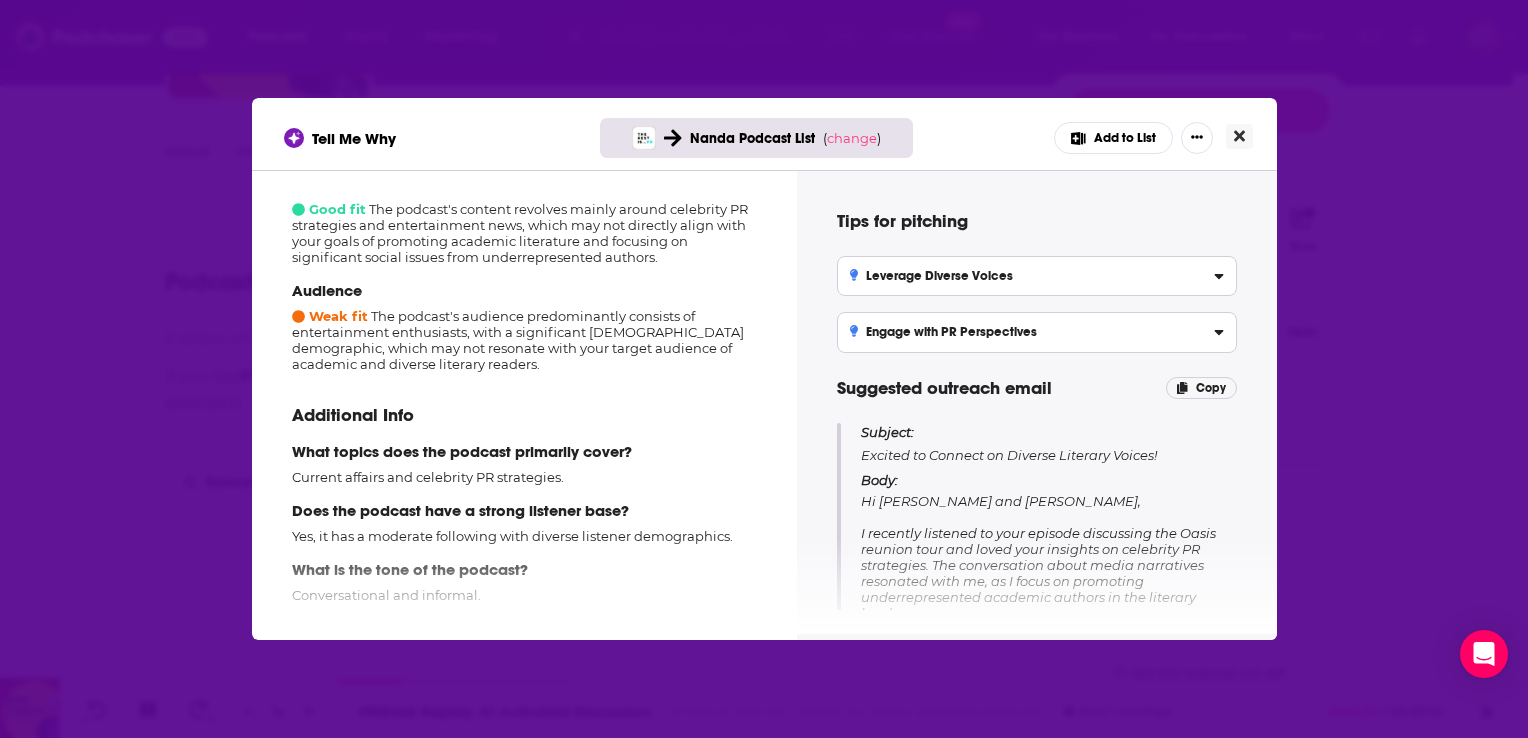 click 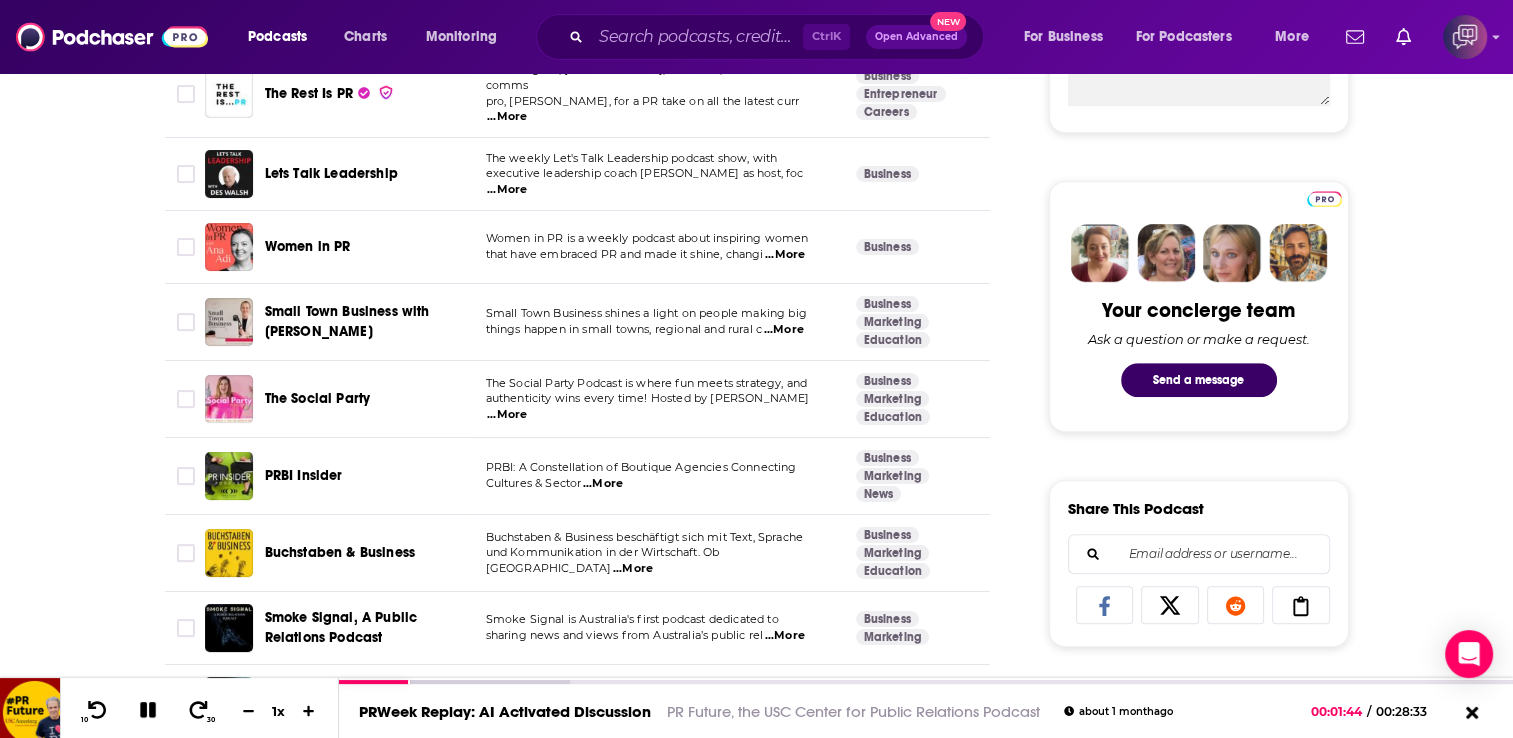 scroll, scrollTop: 992, scrollLeft: 0, axis: vertical 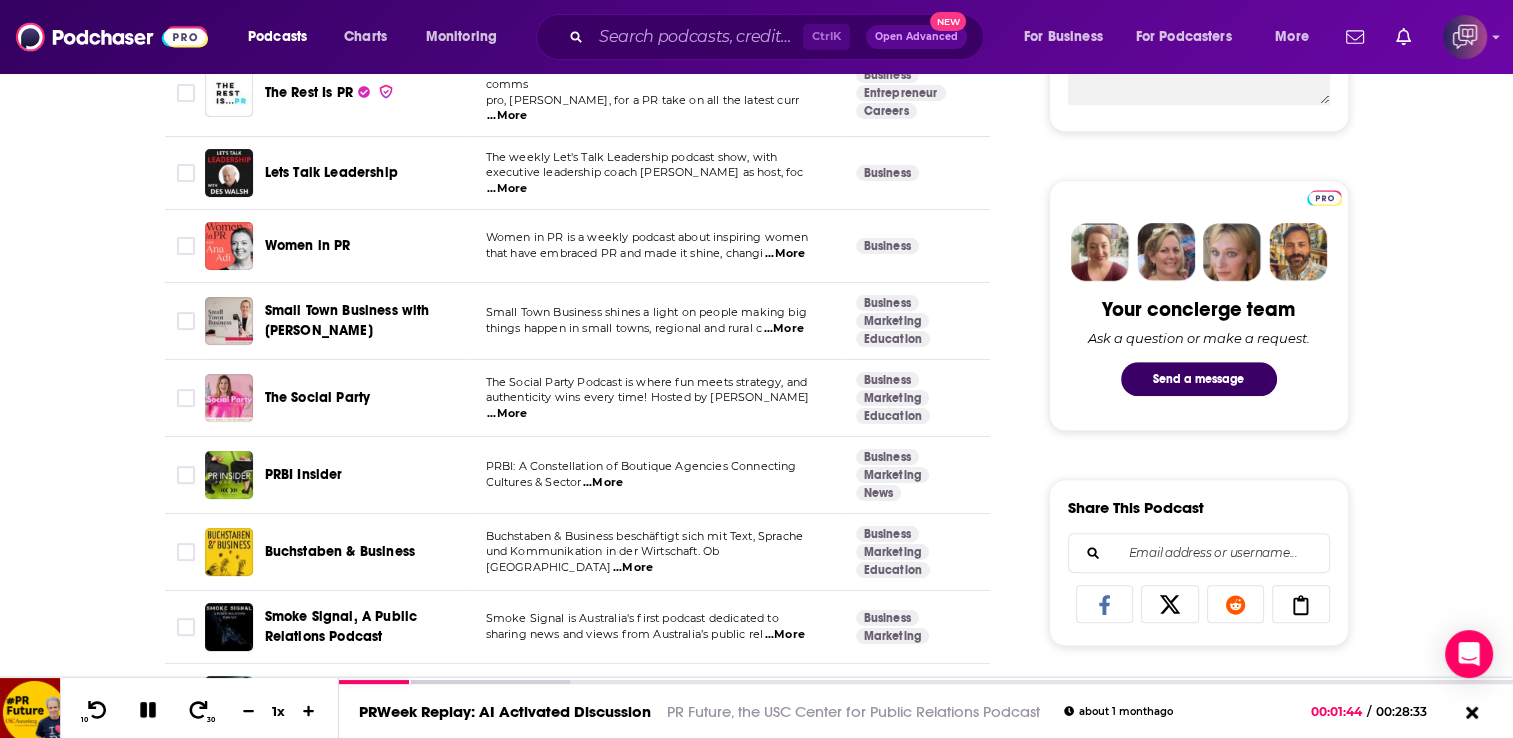 click on "Women in PR" at bounding box center [308, 245] 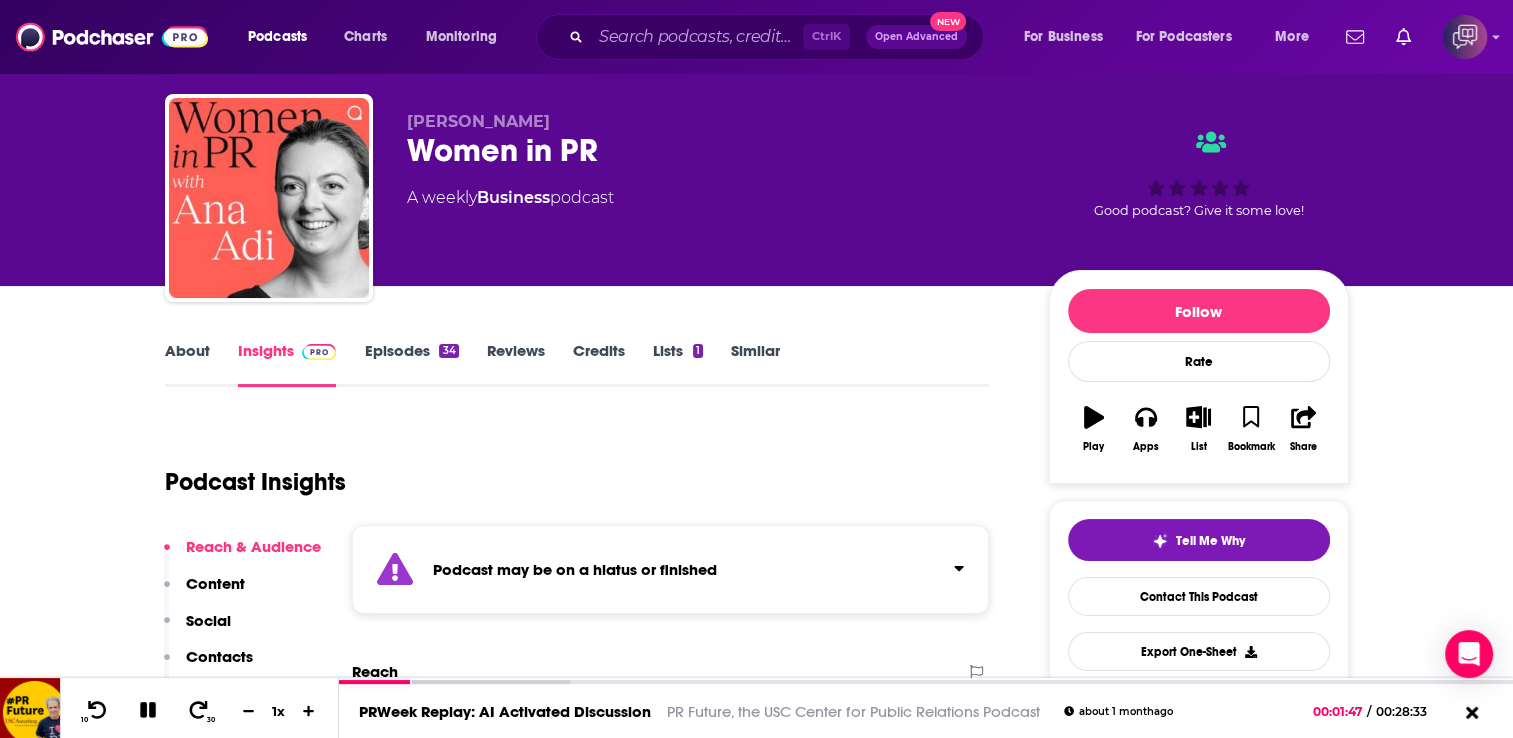 scroll, scrollTop: 42, scrollLeft: 0, axis: vertical 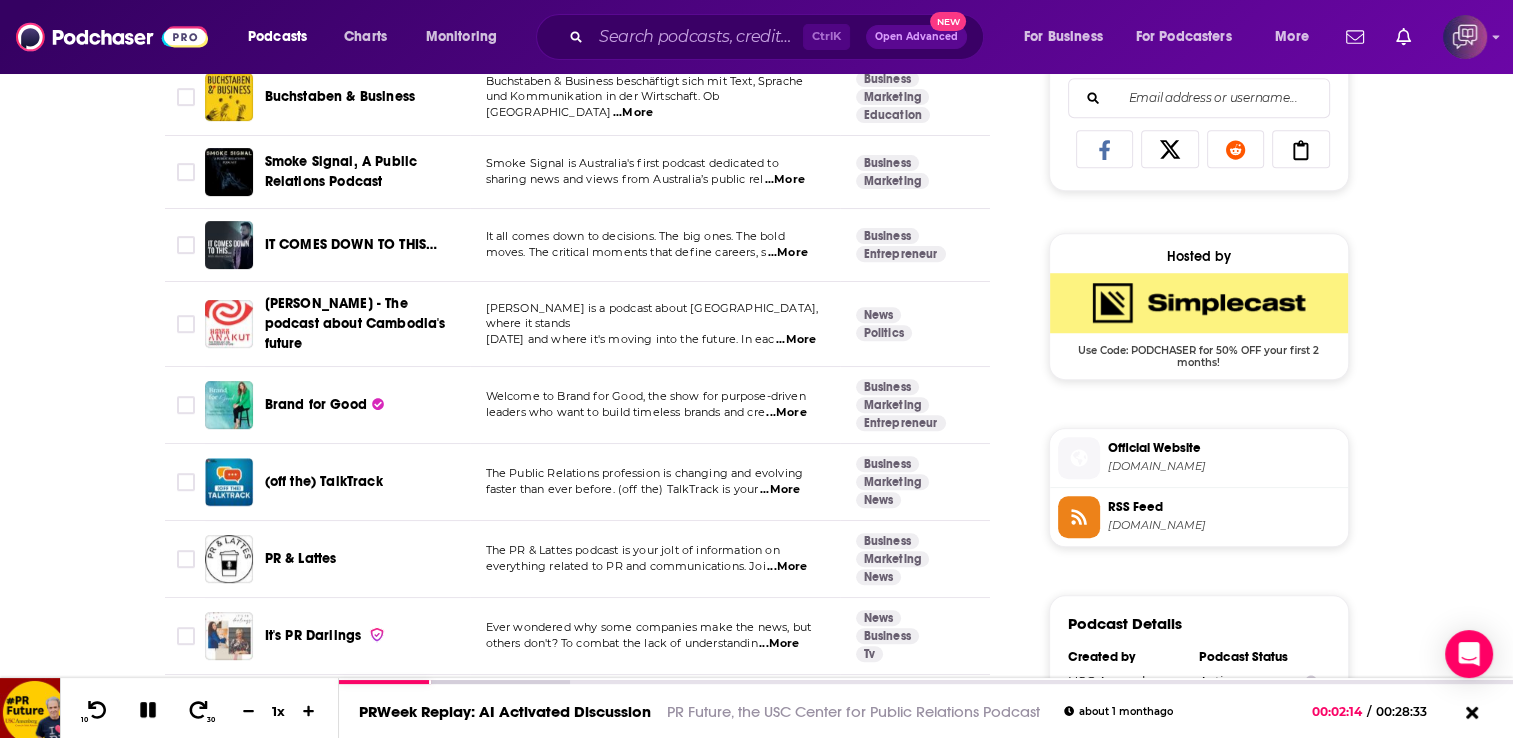 click on "...More" at bounding box center [786, 413] 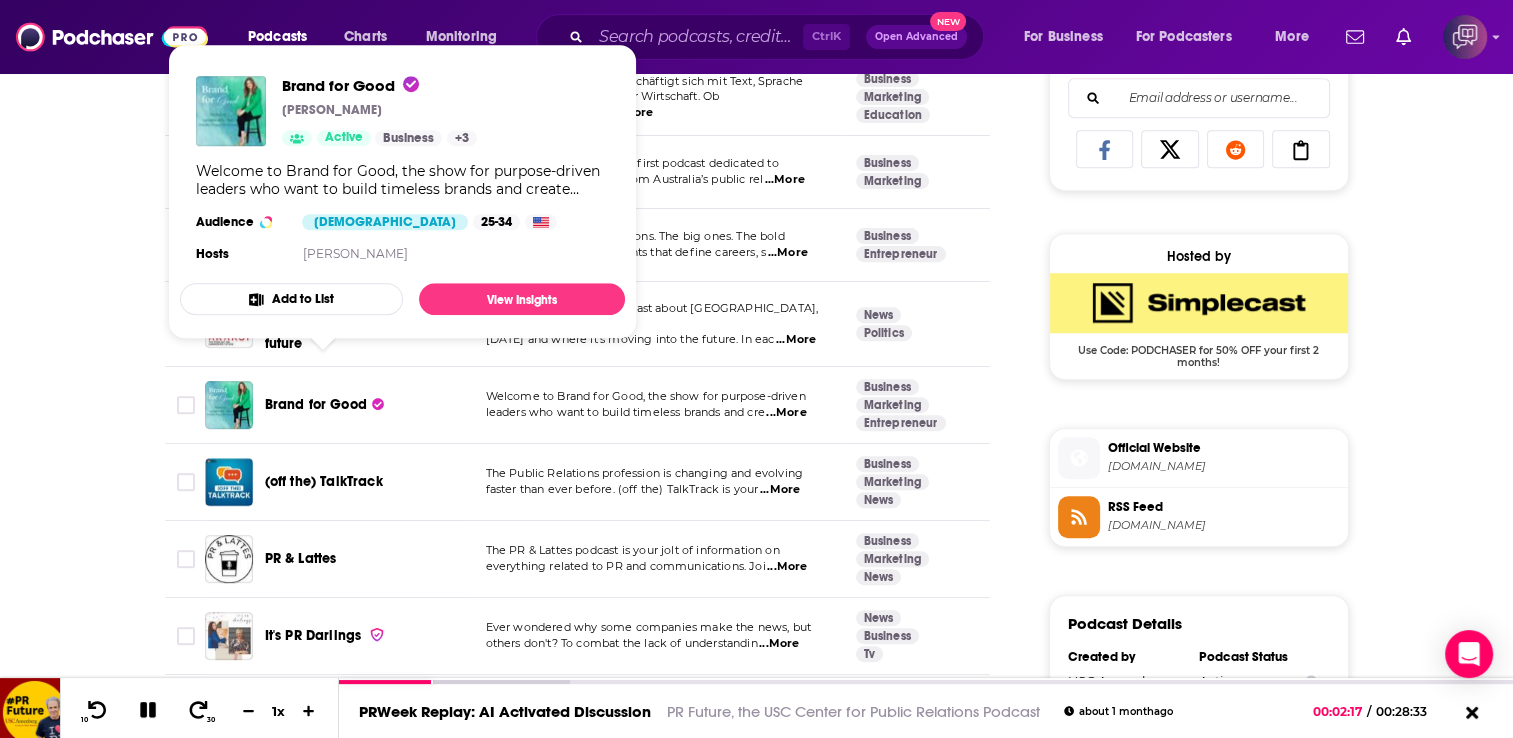 click on "Brand for Good" at bounding box center (316, 404) 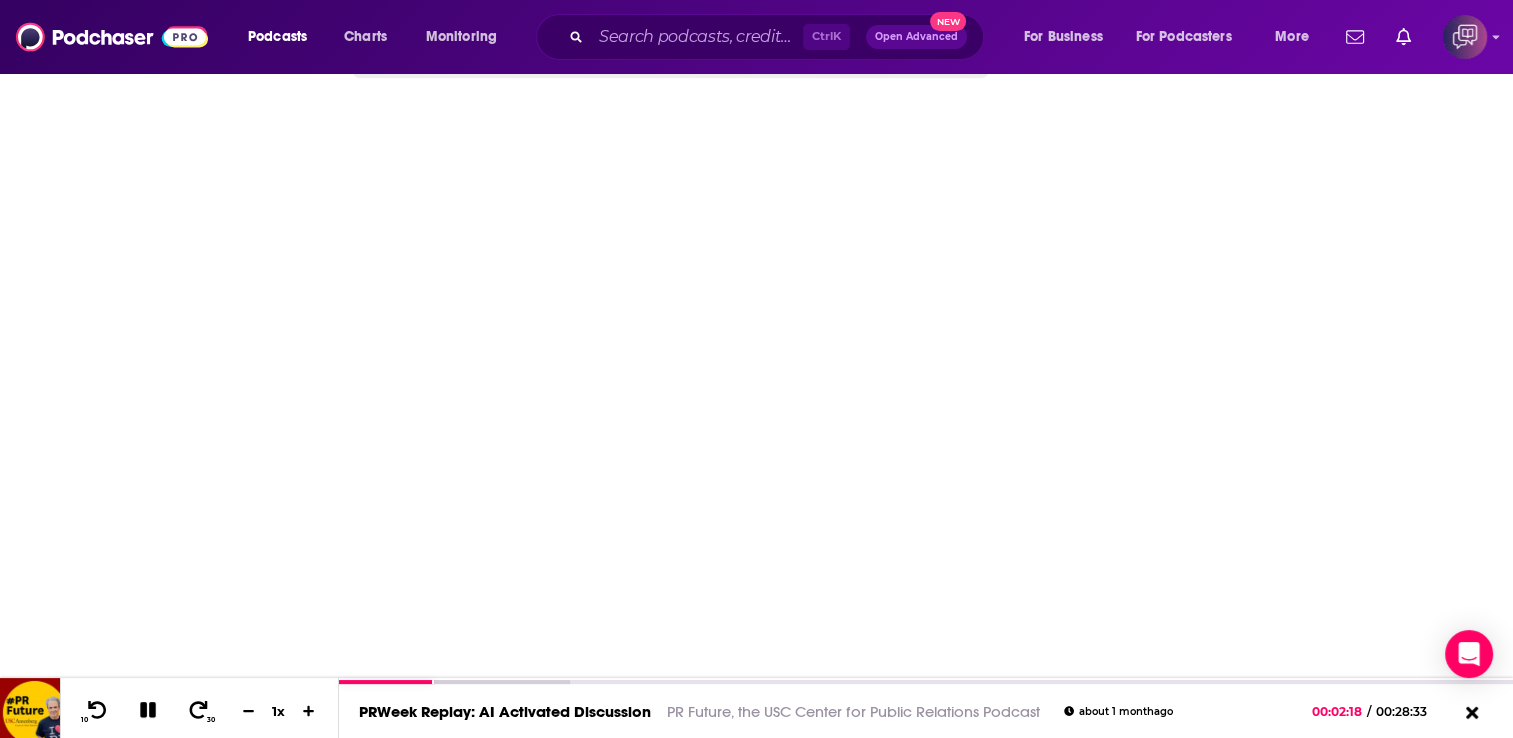 scroll, scrollTop: 0, scrollLeft: 0, axis: both 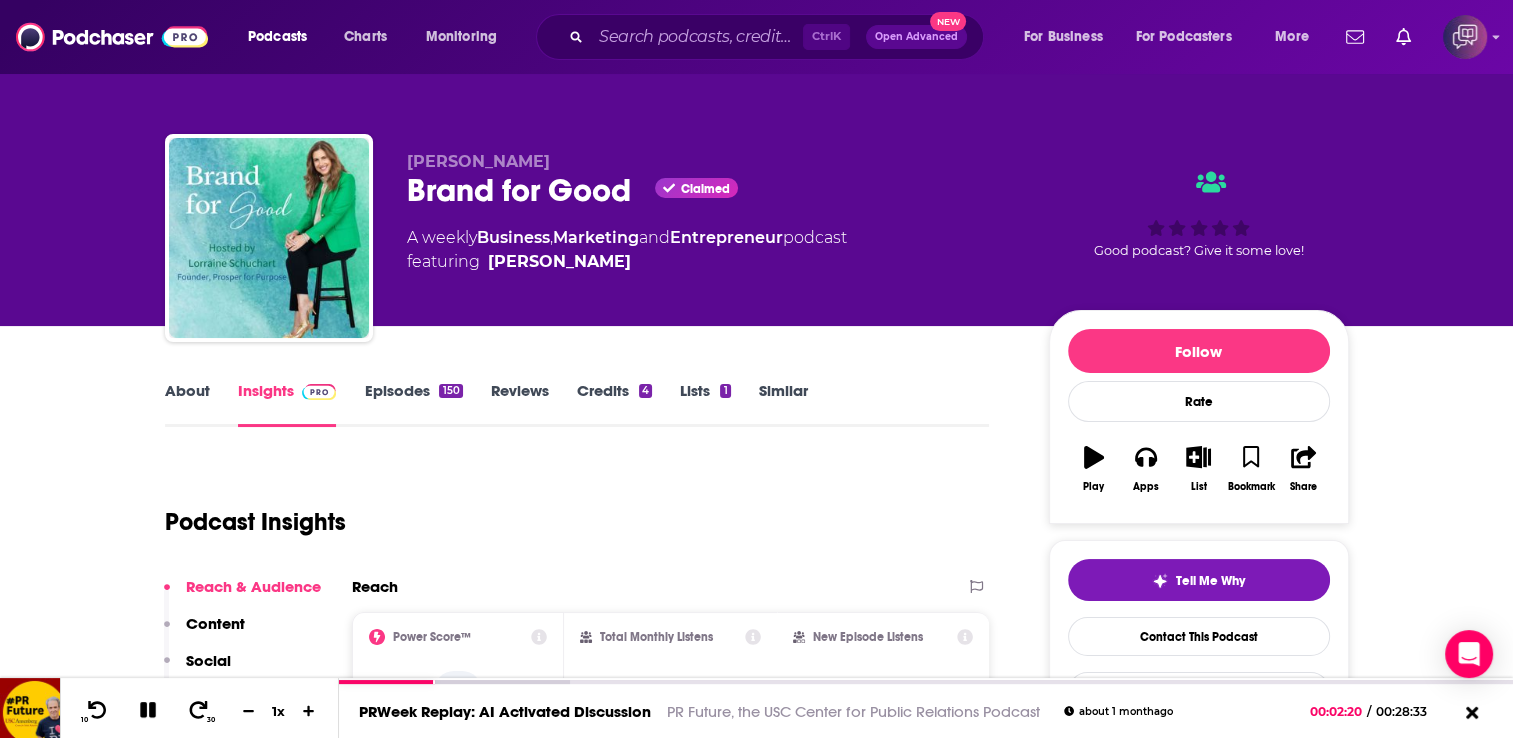 click on "About Insights Episodes 150 Reviews Credits 4 Lists 1 Similar Podcast Insights Reach & Audience Content Social Contacts Charts Rate Card Sponsors Details Similar Contact Podcast Open Website  Reach Power Score™ -- Total Monthly Listens Under 1k New Episode Listens Under 1k Export One-Sheet Audience Demographics Gender [DEMOGRAPHIC_DATA] Age [DEMOGRAPHIC_DATA] yo Parental Status Mixed Countries 1 [GEOGRAPHIC_DATA] 2 [GEOGRAPHIC_DATA] 3 [GEOGRAPHIC_DATA] 4 [GEOGRAPHIC_DATA] 5 [GEOGRAPHIC_DATA] Education Level Mostly  Higher Education Content Political Skew Neutral/Mixed Socials X/Twitter @Prosper4Purpose 692 Facebook @ProsperforPurpose 5k Twitter @rainewrites Host 2k Contacts   RSS   Podcast Email [PERSON_NAME] [PERSON_NAME][EMAIL_ADDRESS][DOMAIN_NAME] [PERSON_NAME][EMAIL_ADDRESS][DOMAIN_NAME] That's all there is! Charts All Charts All Categories All Countries 32 Marketing   [GEOGRAPHIC_DATA] Apple Show History Estimated Rate Card Placement Cost Pre -roll Ads played  before an episode . $ 1  -  $ 100 Mid -roll Ads played  during an episode . $ 1  -  $ 100 Post -roll Ads played  after an episode . $" at bounding box center (757, 5321) 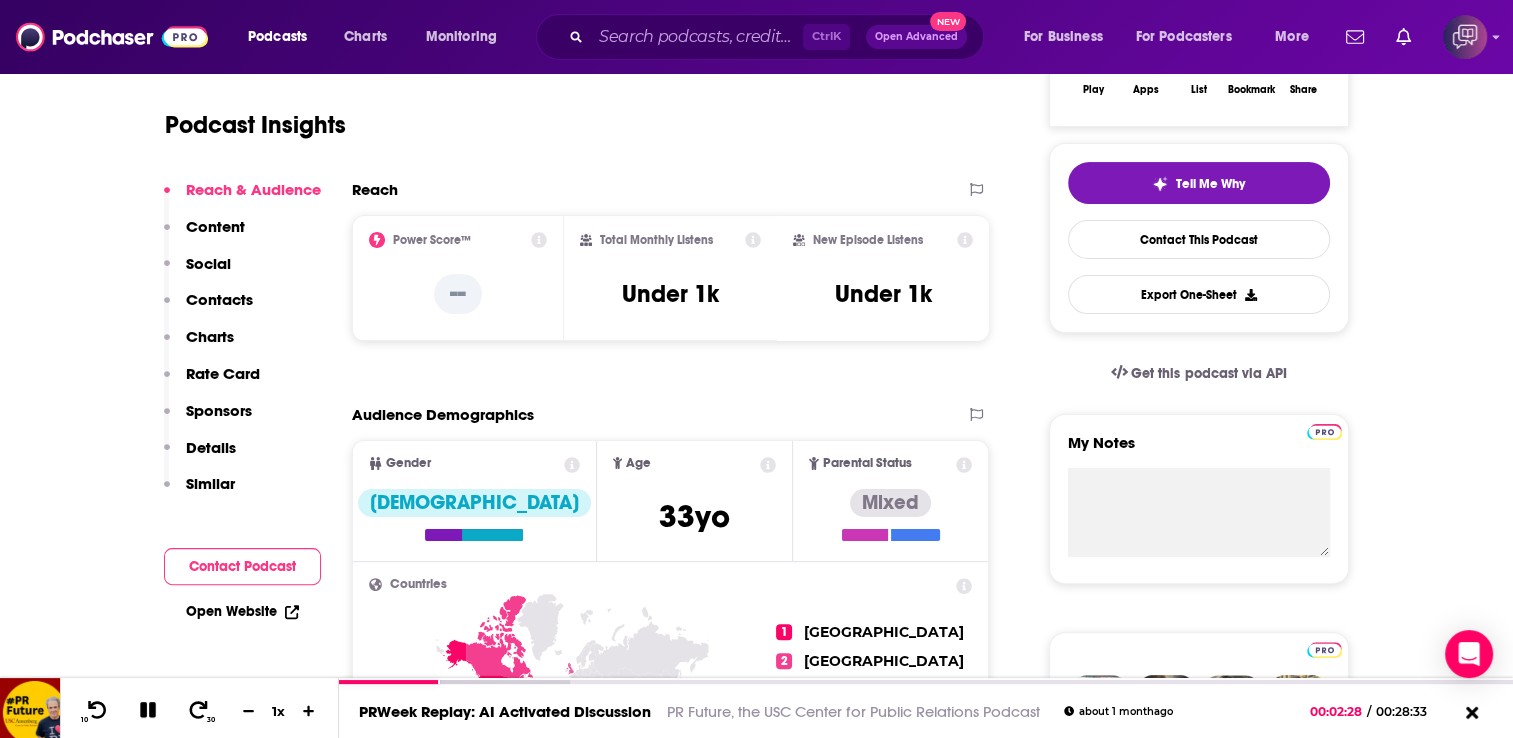 scroll, scrollTop: 120, scrollLeft: 0, axis: vertical 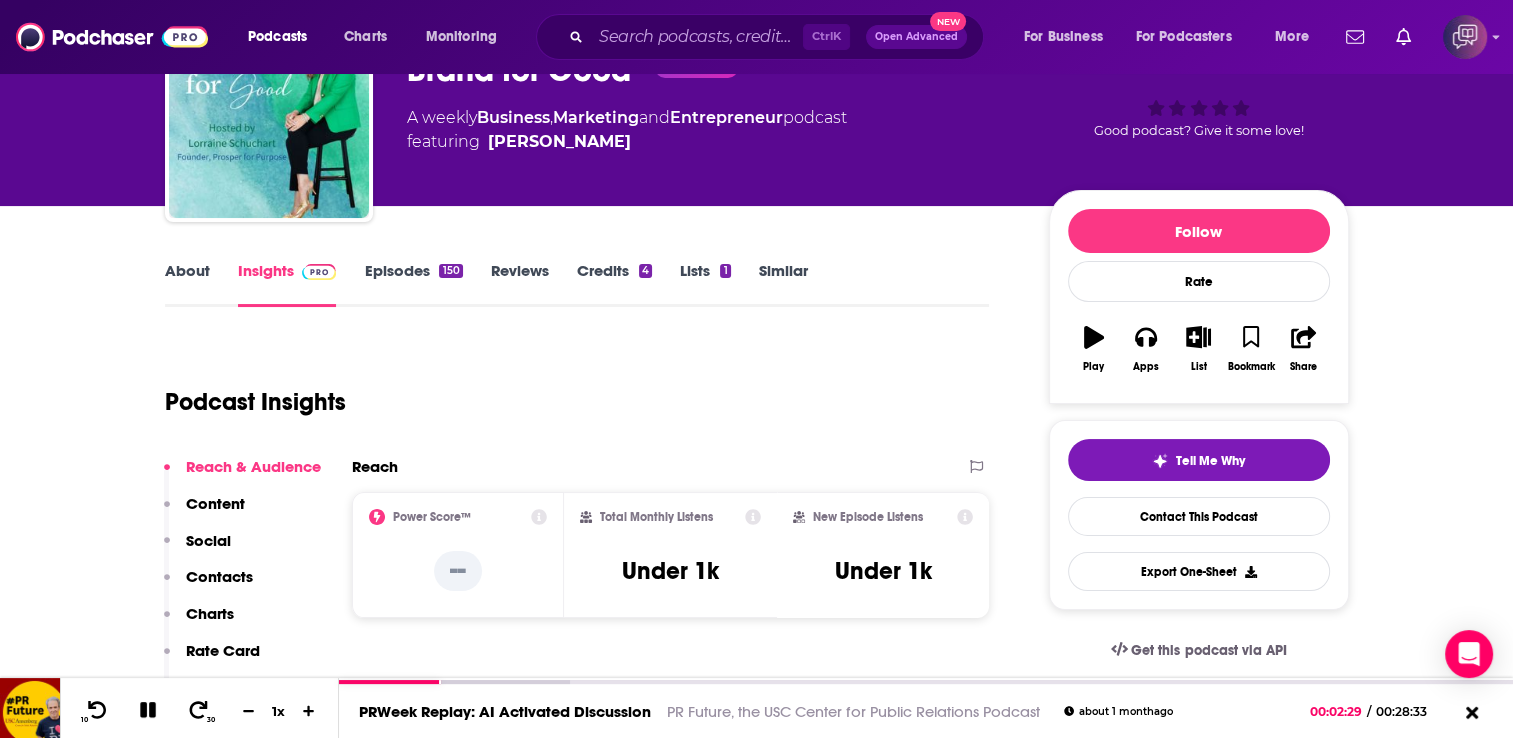 click 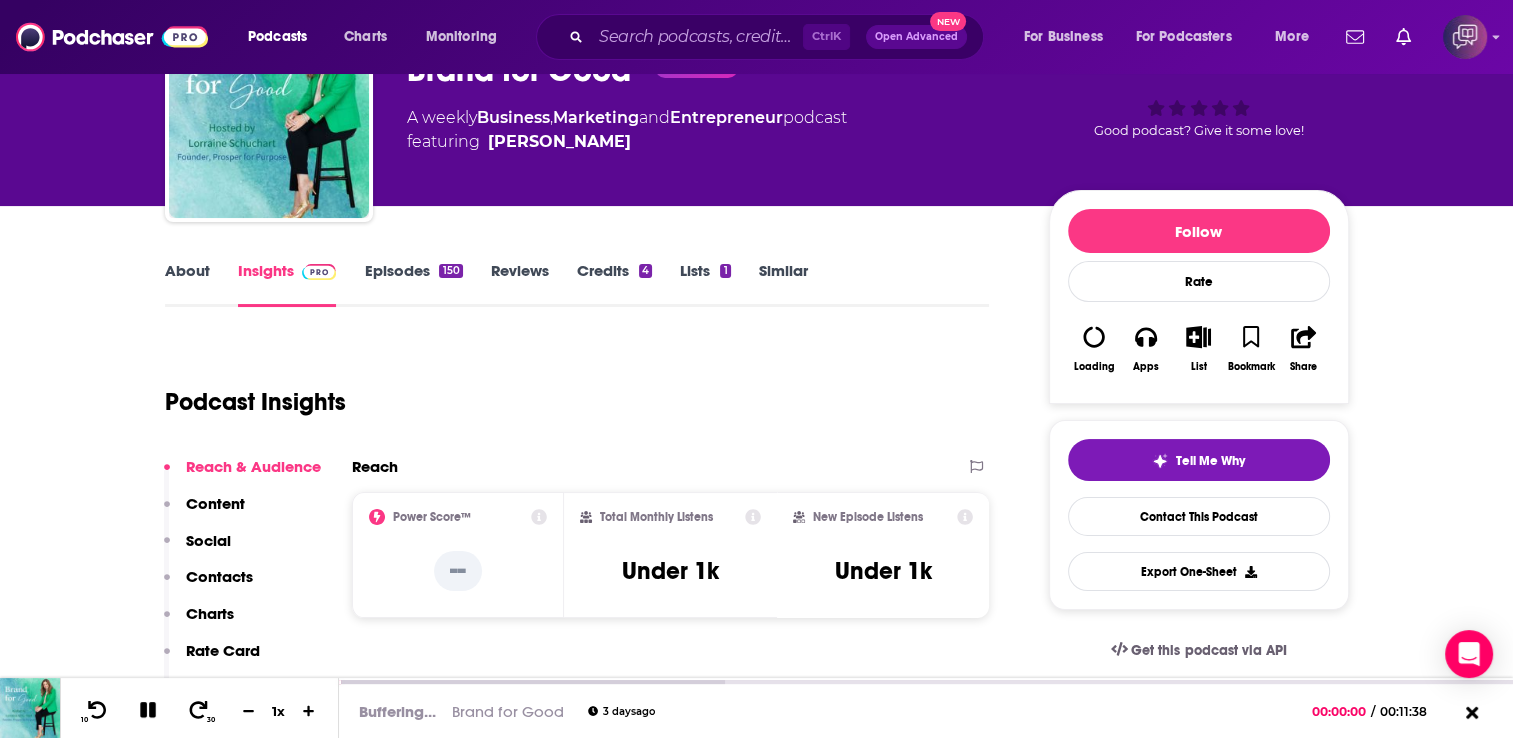 scroll, scrollTop: 40, scrollLeft: 0, axis: vertical 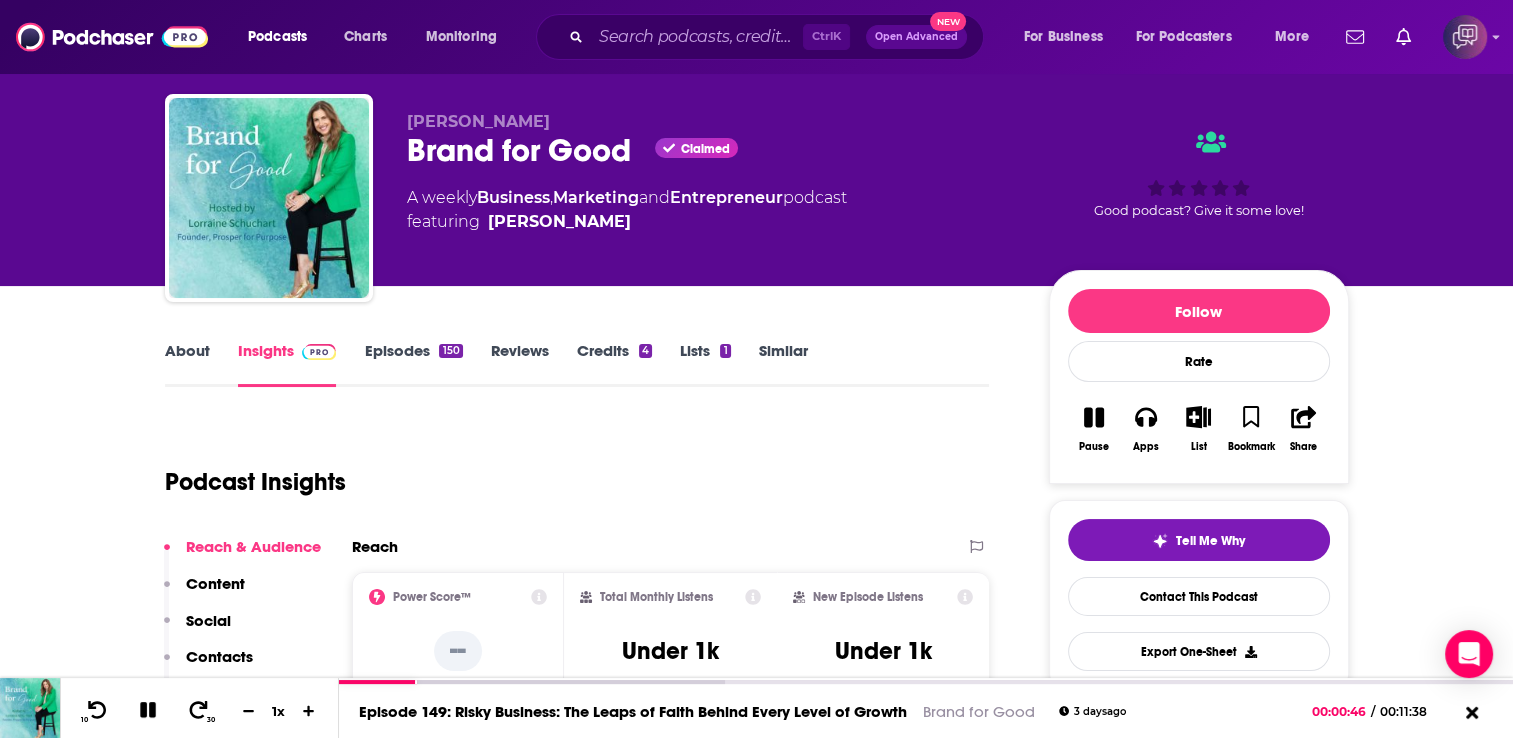 click on "Contacts" at bounding box center [219, 656] 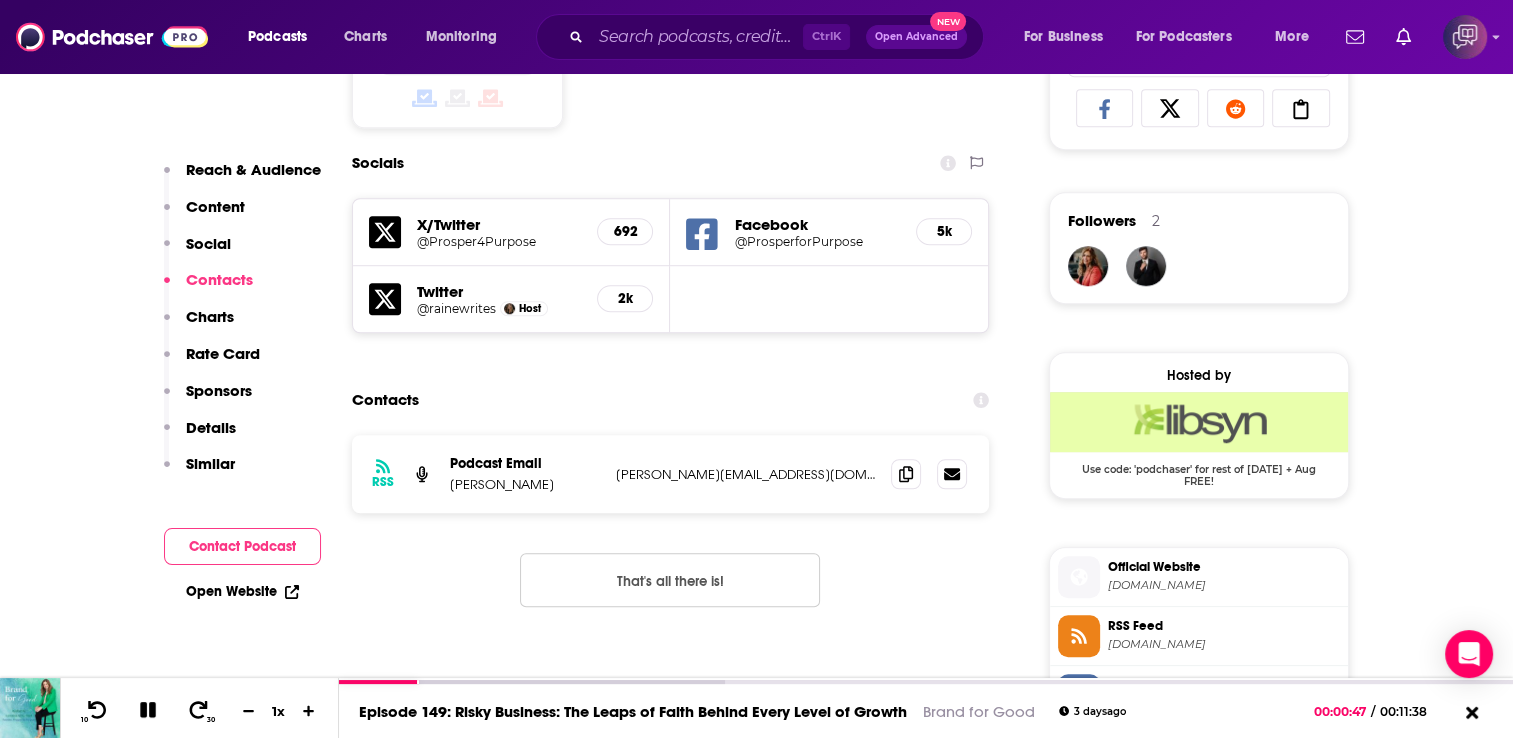 scroll, scrollTop: 1450, scrollLeft: 0, axis: vertical 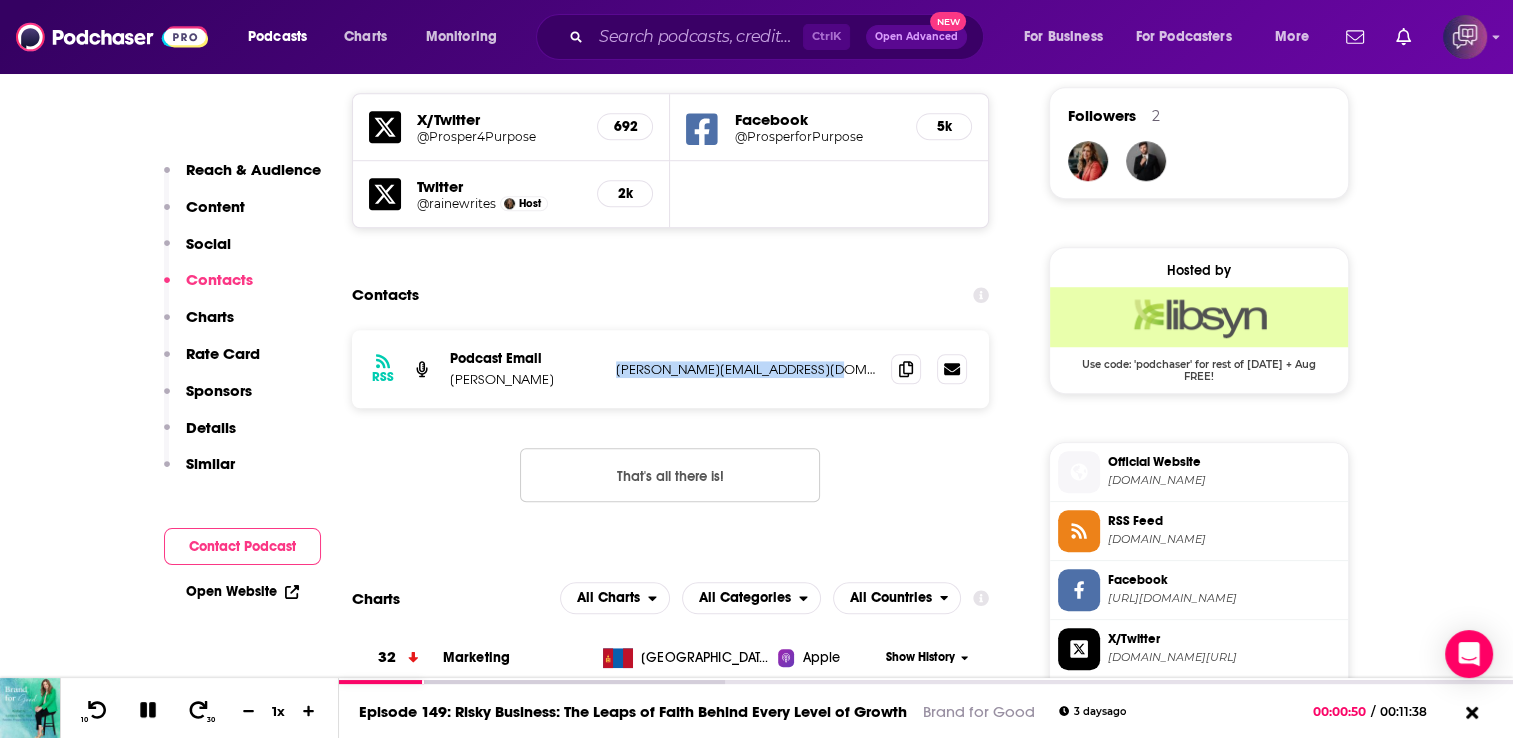 drag, startPoint x: 824, startPoint y: 369, endPoint x: 609, endPoint y: 365, distance: 215.0372 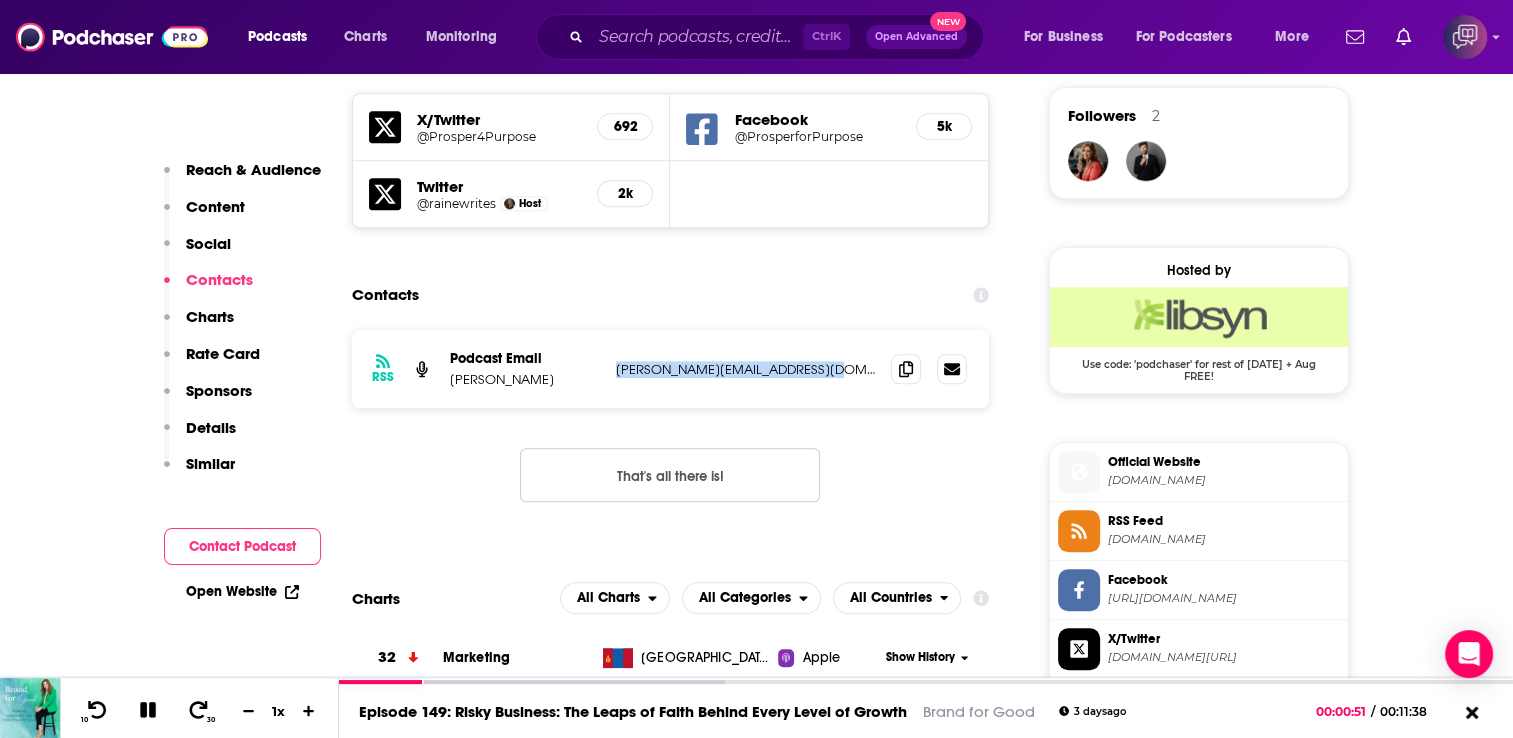 copy on "[PERSON_NAME][EMAIL_ADDRESS][DOMAIN_NAME]" 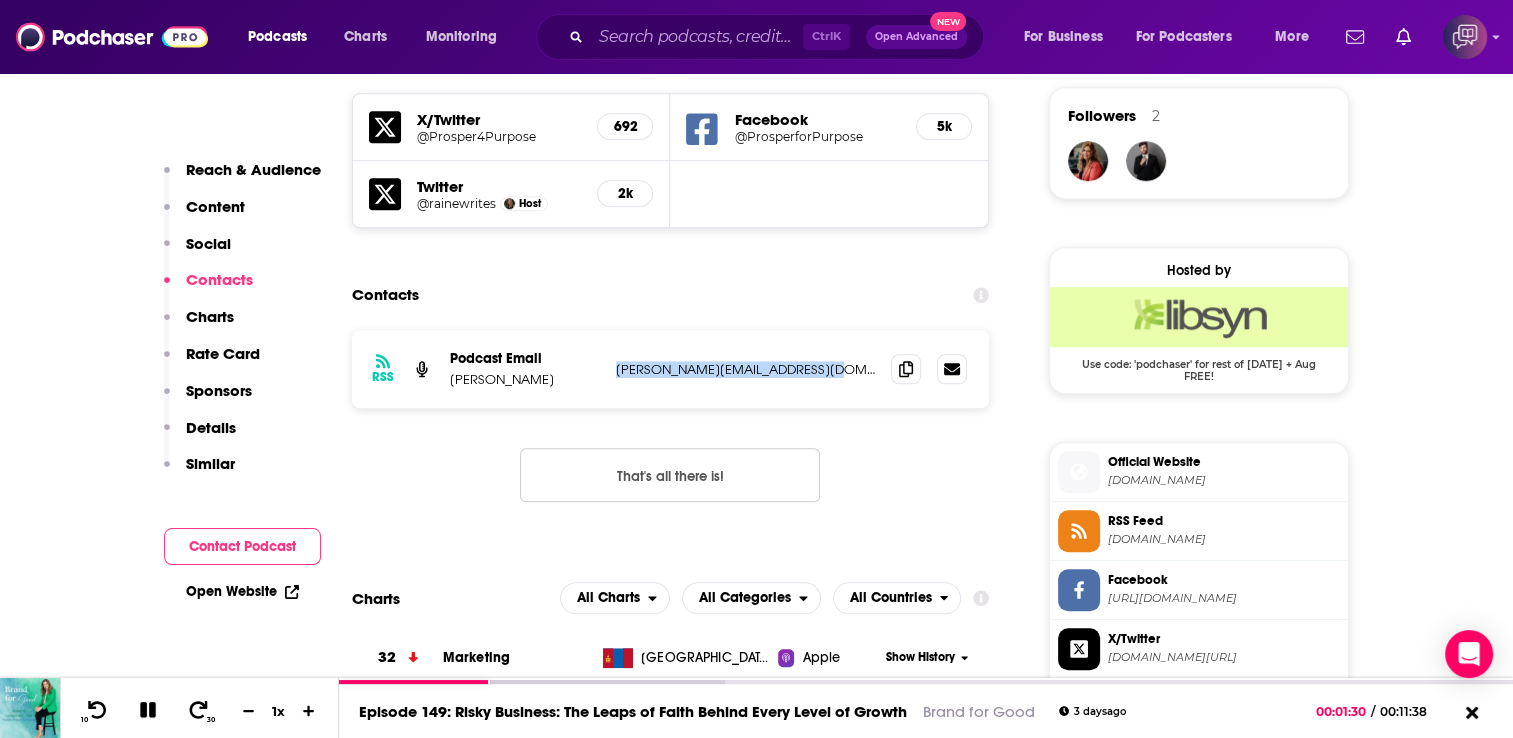 click on "Contacts   RSS   Podcast Email [PERSON_NAME] [PERSON_NAME][EMAIL_ADDRESS][DOMAIN_NAME] [PERSON_NAME][EMAIL_ADDRESS][DOMAIN_NAME] That's all there is!" at bounding box center (671, 405) 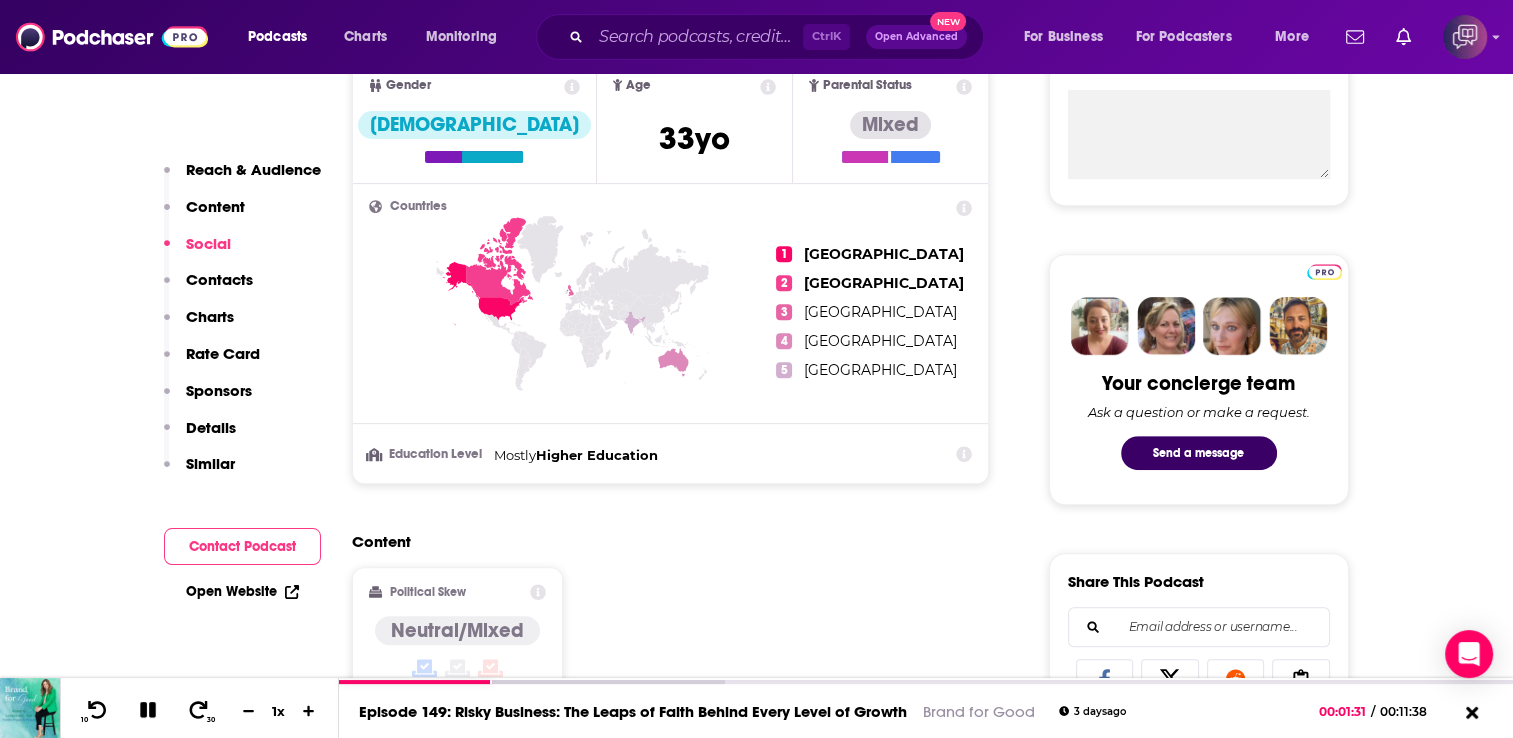 scroll, scrollTop: 159, scrollLeft: 0, axis: vertical 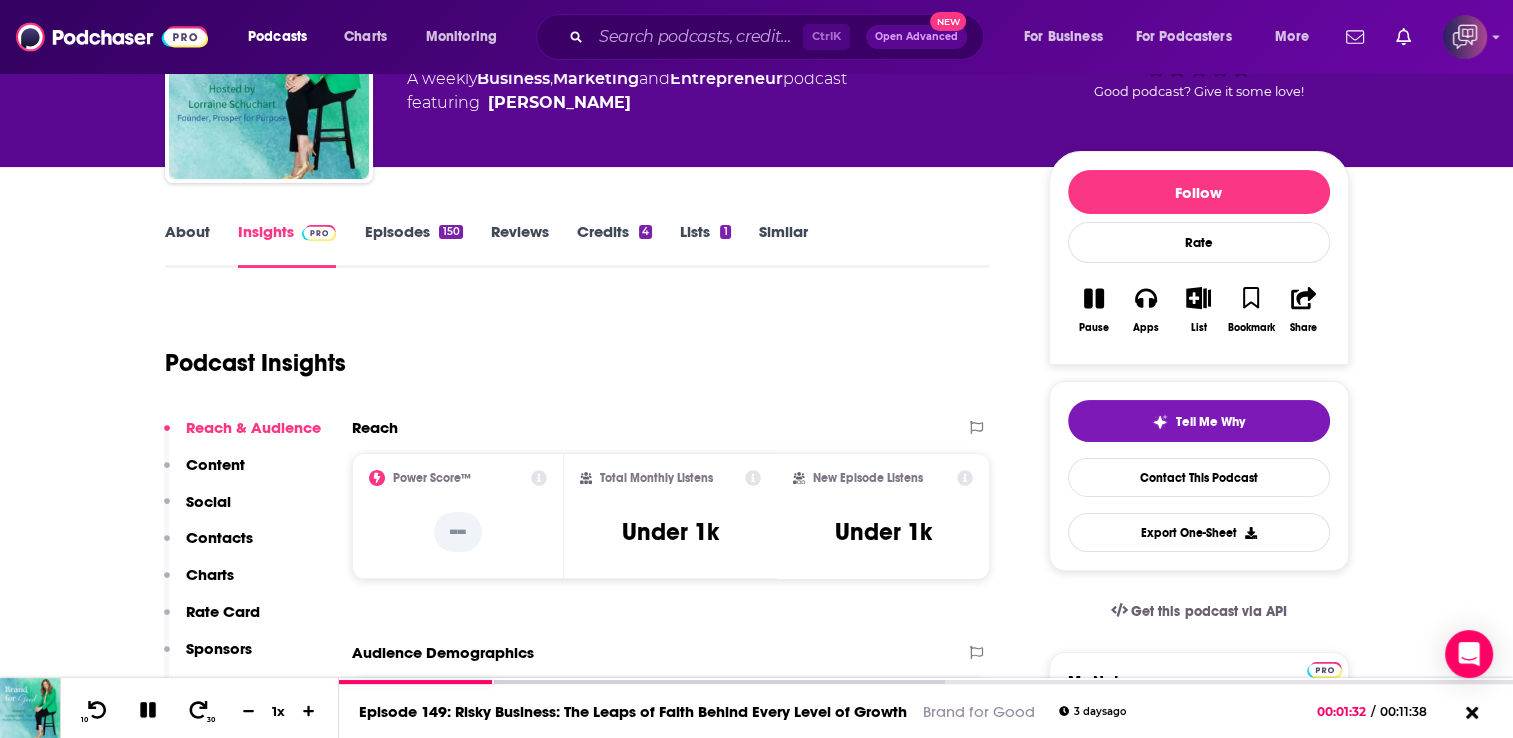 click on "Similar" at bounding box center [783, 245] 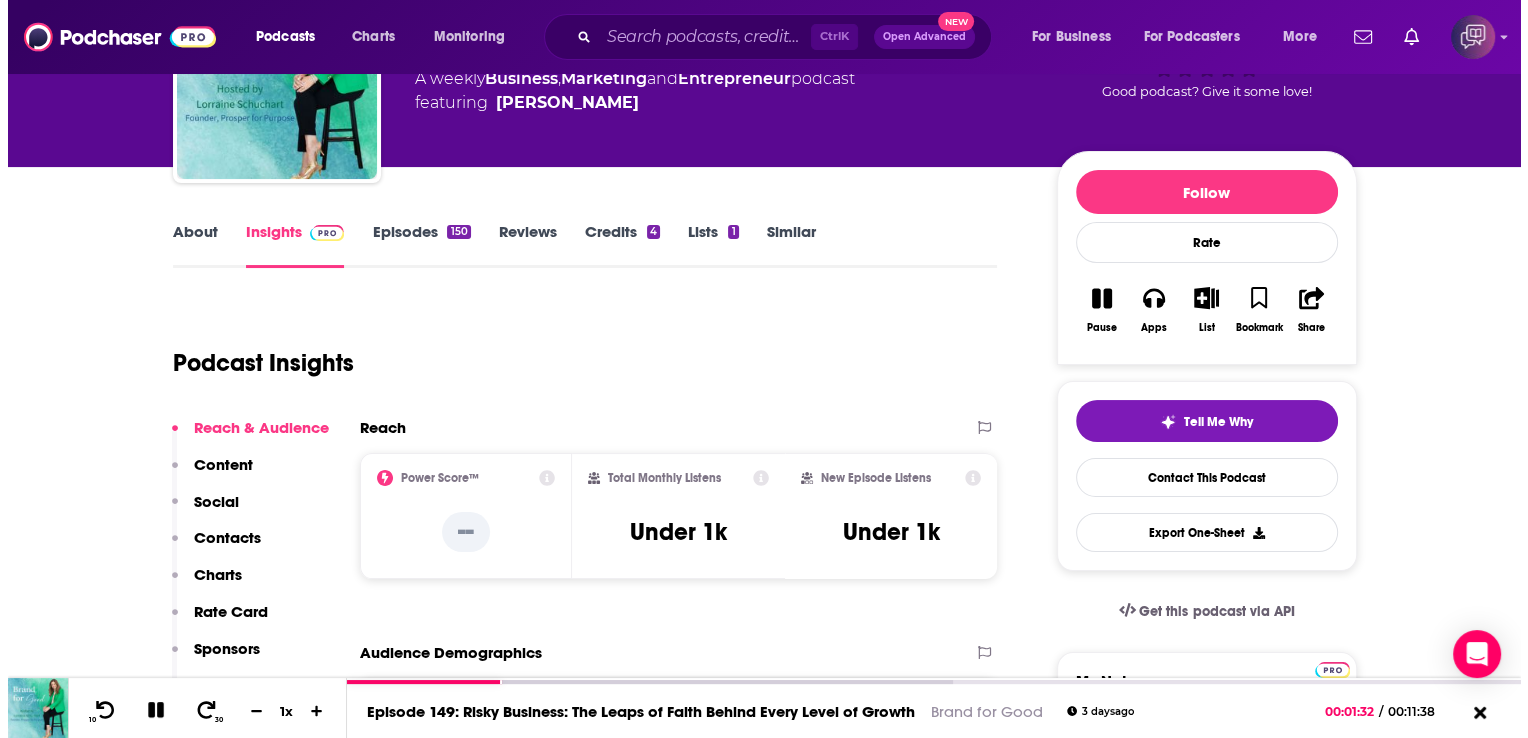 scroll, scrollTop: 0, scrollLeft: 0, axis: both 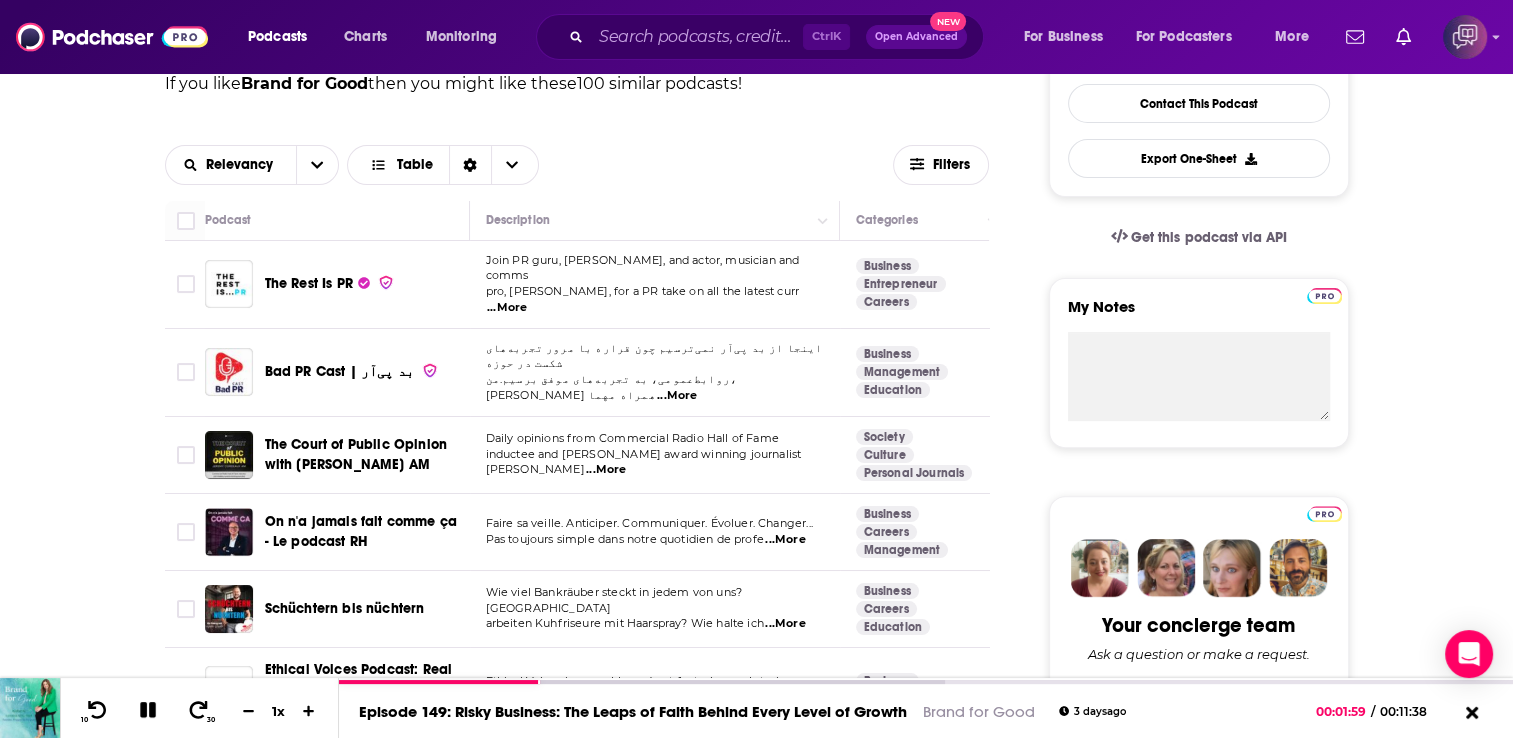 click on "About Insights Episodes 150 Reviews Credits 4 Lists 1 Similar Podcasts like  Brand for Good Explore similar podcast featuring your favorite guest interviews, hosted podcasts, and production roles. If you like  Brand for Good  then you might like these  100 similar podcasts ! Relevancy Table Filters Podcast Description Categories Reach (Monthly) Reach (Episode) Top Country The Rest Is PR Join PR guru, [PERSON_NAME], and actor, musician and comms pro, [PERSON_NAME], for a PR take on all the latest curr  ...More Business Entrepreneur Careers 40 Under 1.9k Under 200   US Bad PR Cast | بد پی‌آر اینجا از بد پی‌آر نمی‌ترسیم چون قراره با مرور تجربه‌های شکست در حوزه روابط‌عمومی، به تجربه‌های موفق برسیم.من، [PERSON_NAME] همراه مهما  ...More Business Management Education 36 Under 1.4k Under 343 - The Court of Public Opinion with [PERSON_NAME] AM Daily opinions from Commercial Radio Hall of Fame  ...More" at bounding box center [756, 3725] 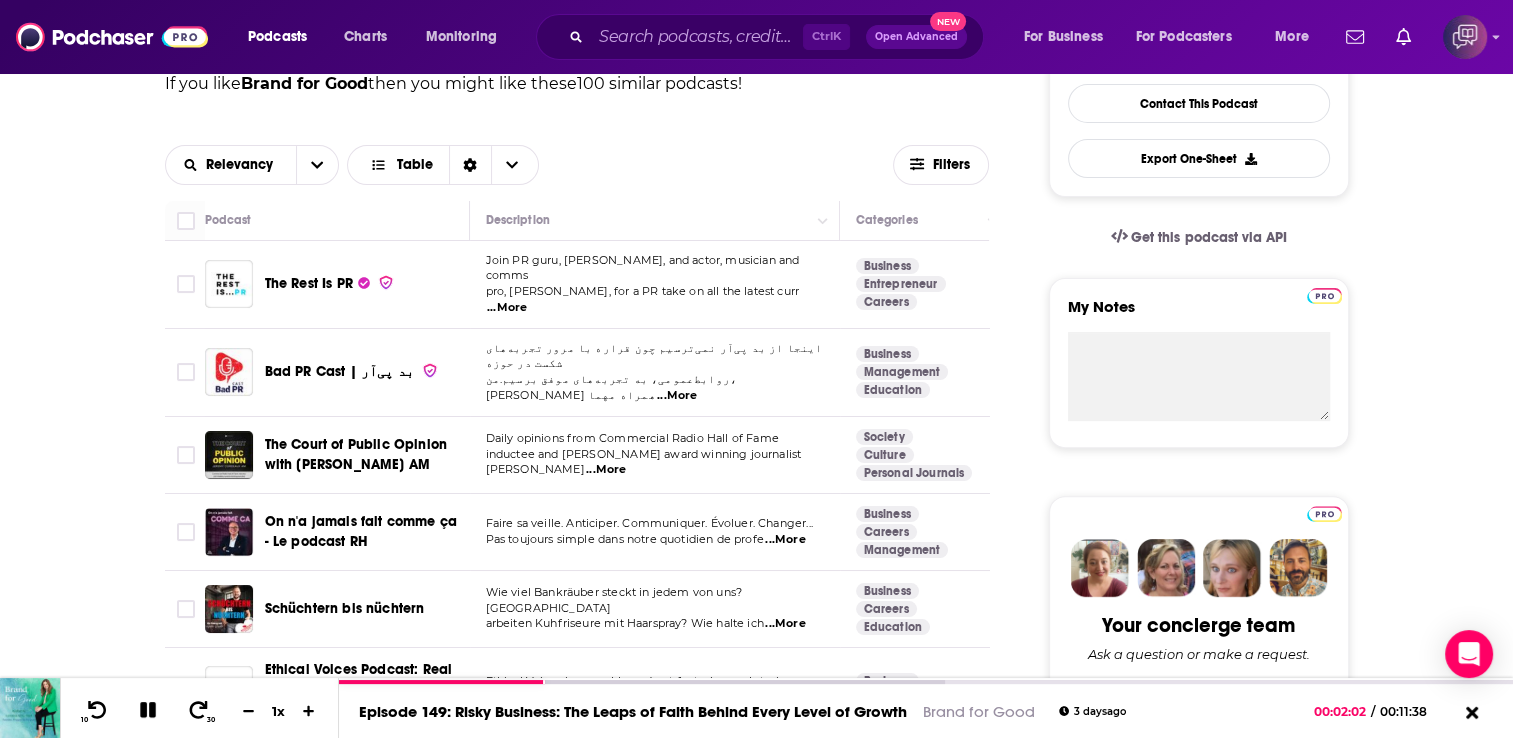 scroll, scrollTop: 960, scrollLeft: 0, axis: vertical 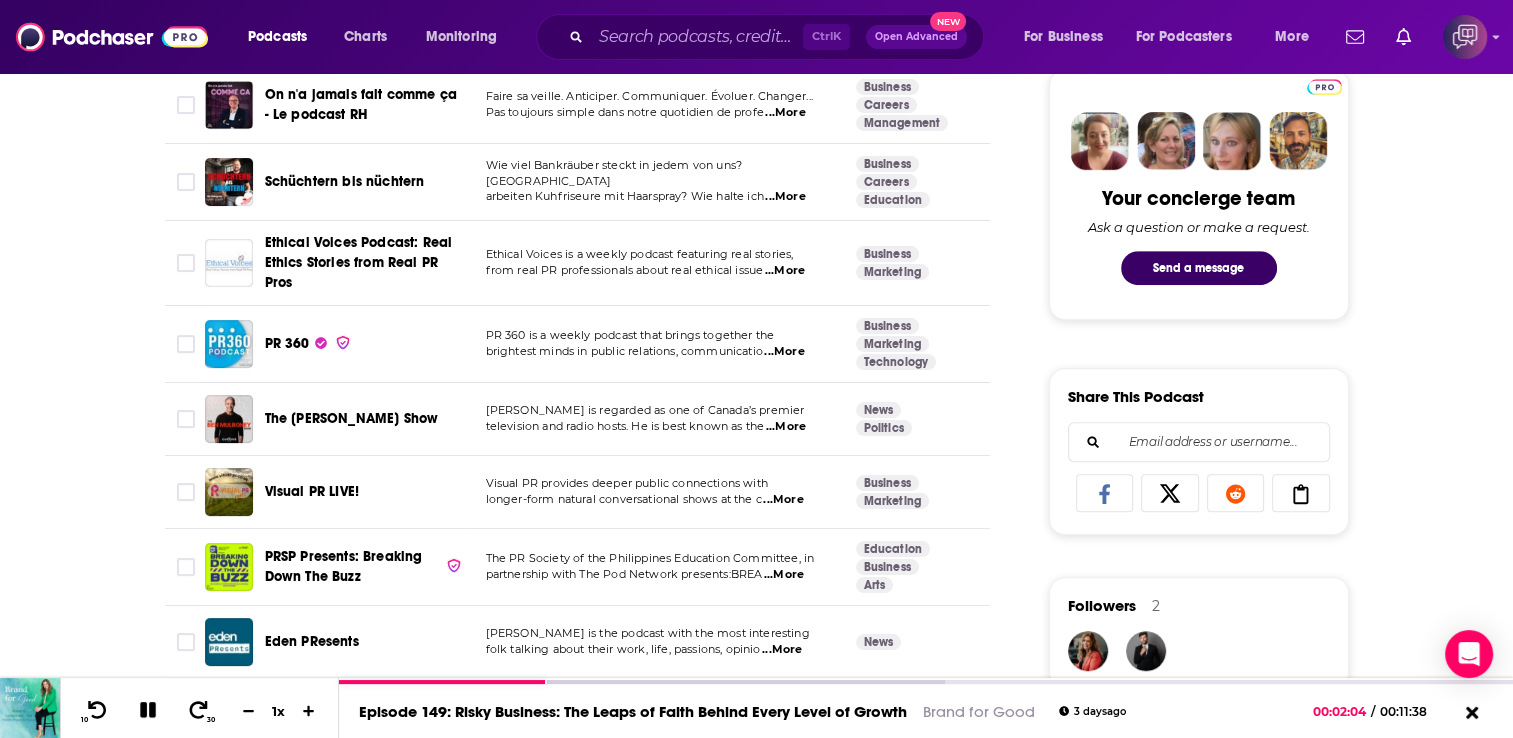 click on "PR 360" at bounding box center (287, 343) 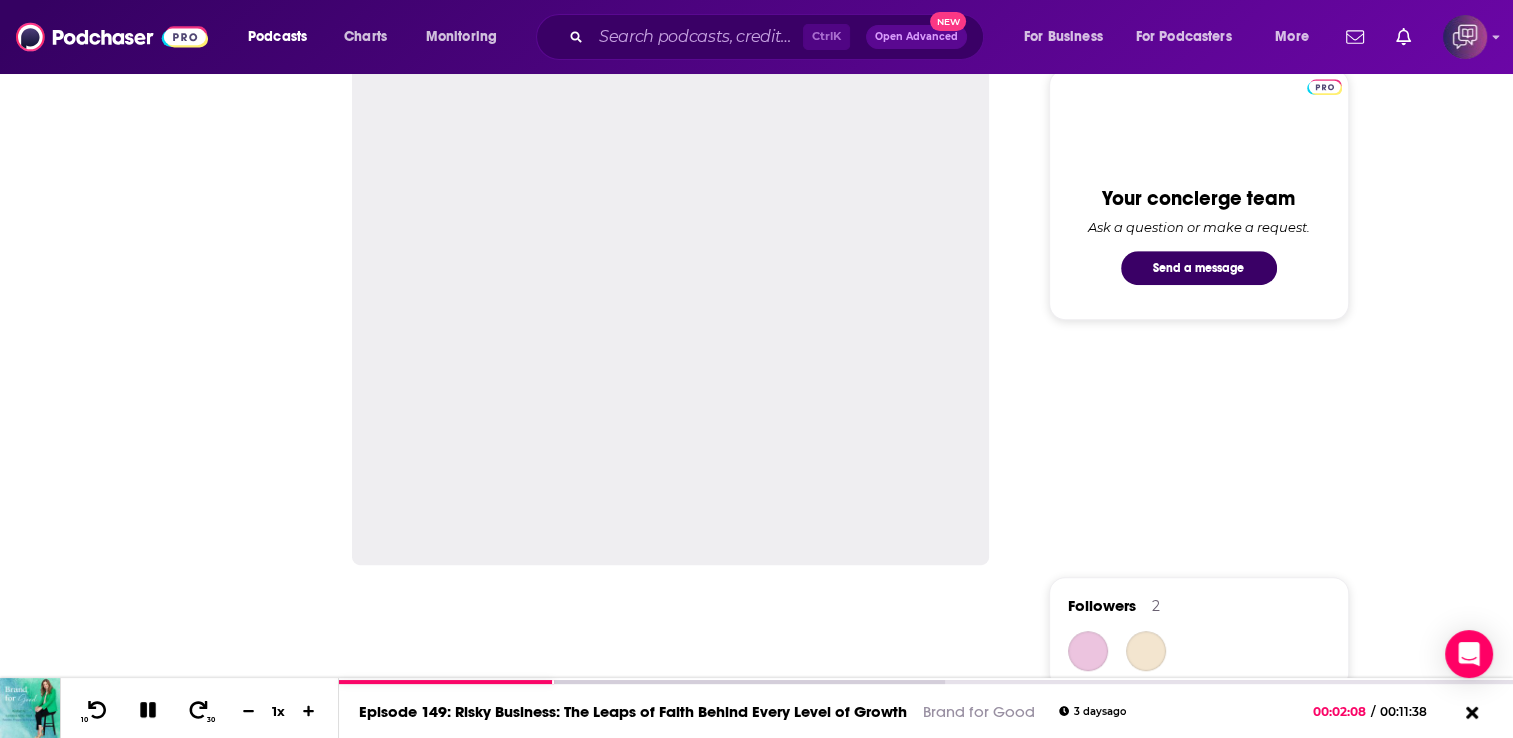 scroll, scrollTop: 0, scrollLeft: 0, axis: both 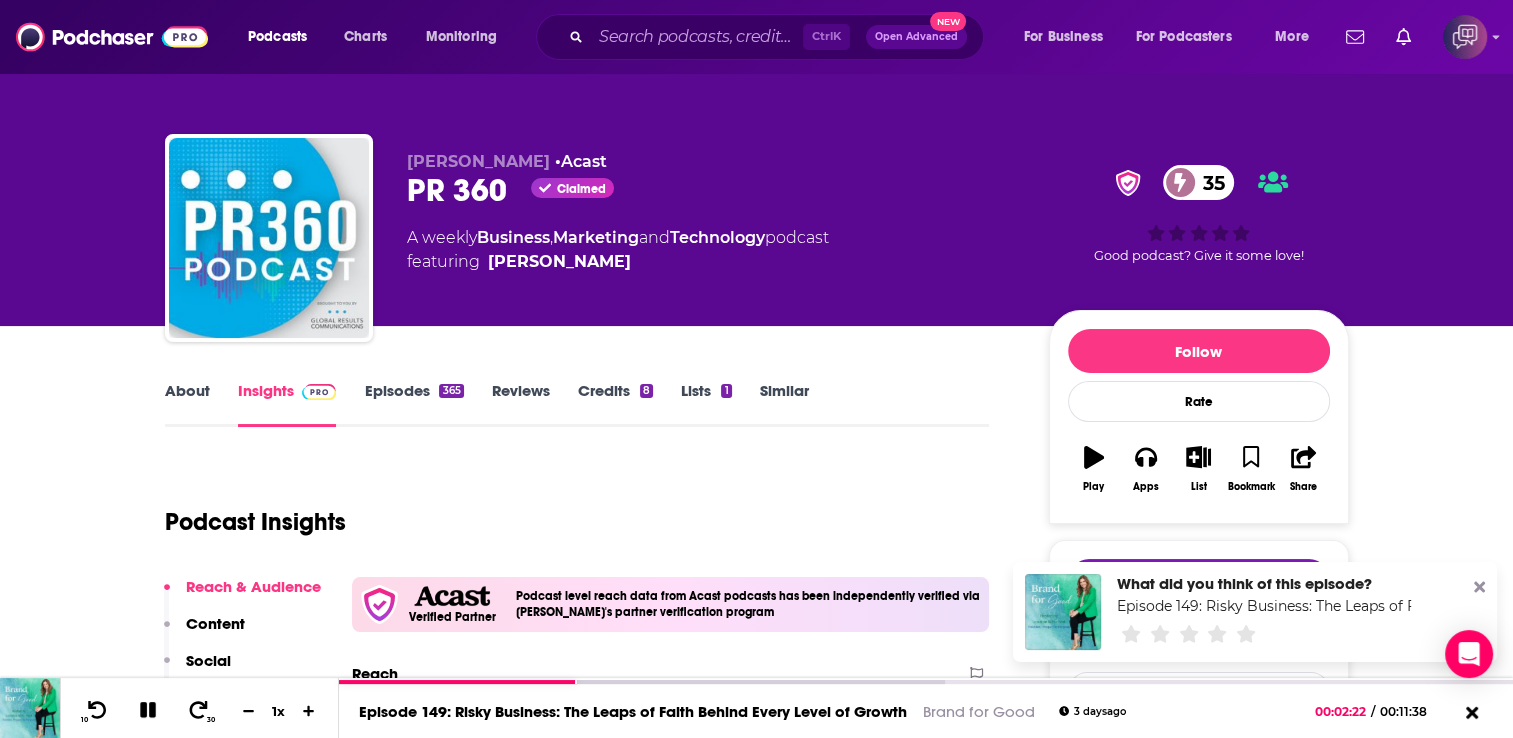 click 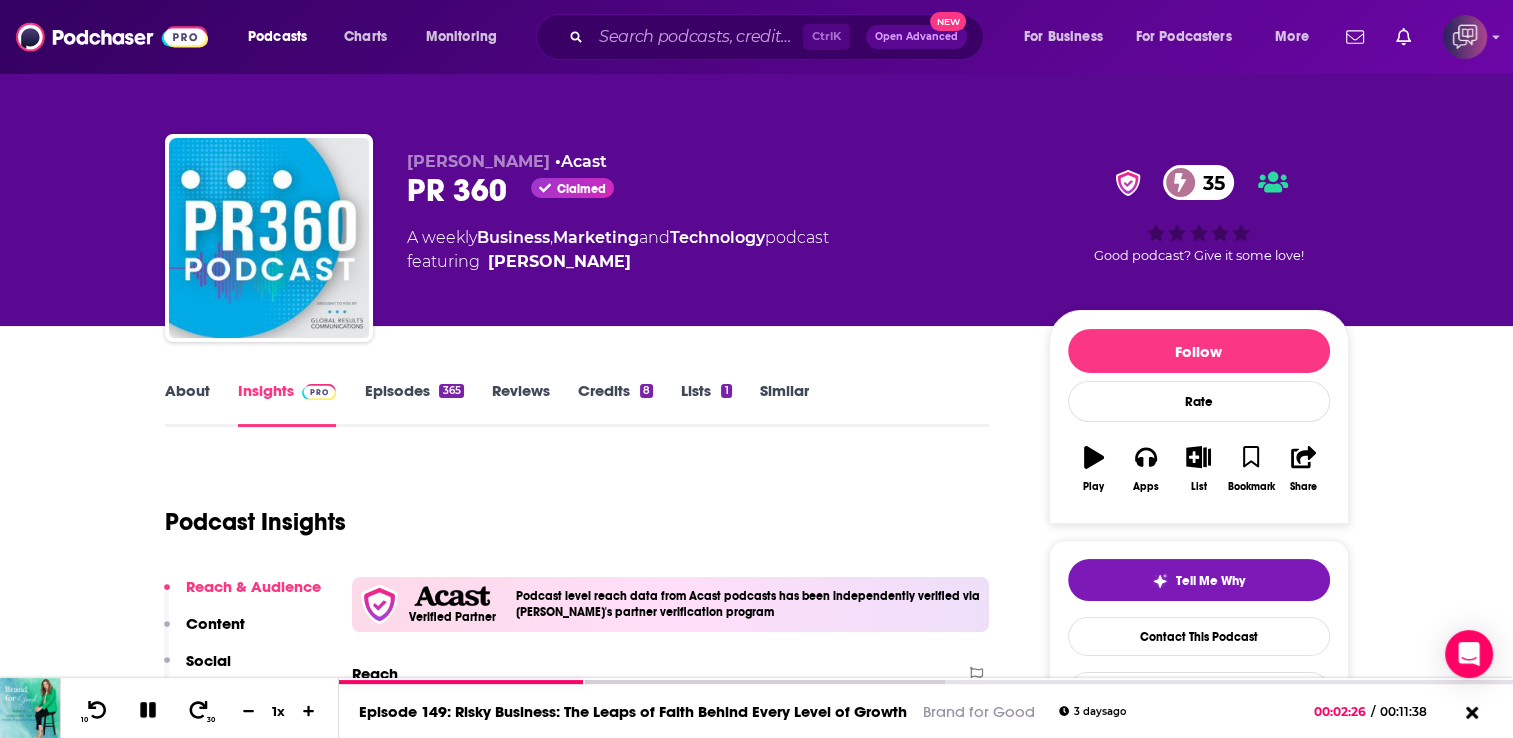 scroll, scrollTop: 80, scrollLeft: 0, axis: vertical 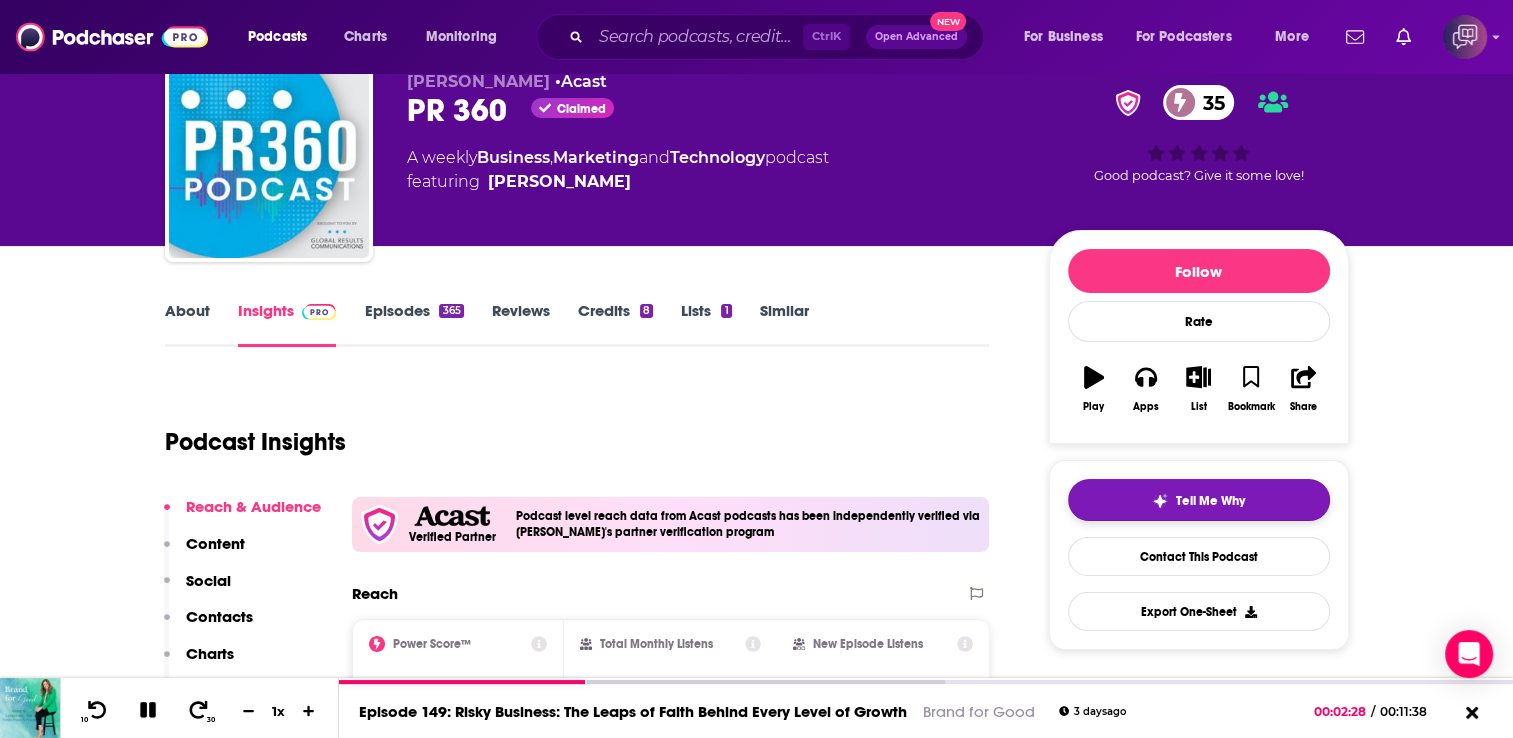 click on "Tell Me Why" at bounding box center (1210, 501) 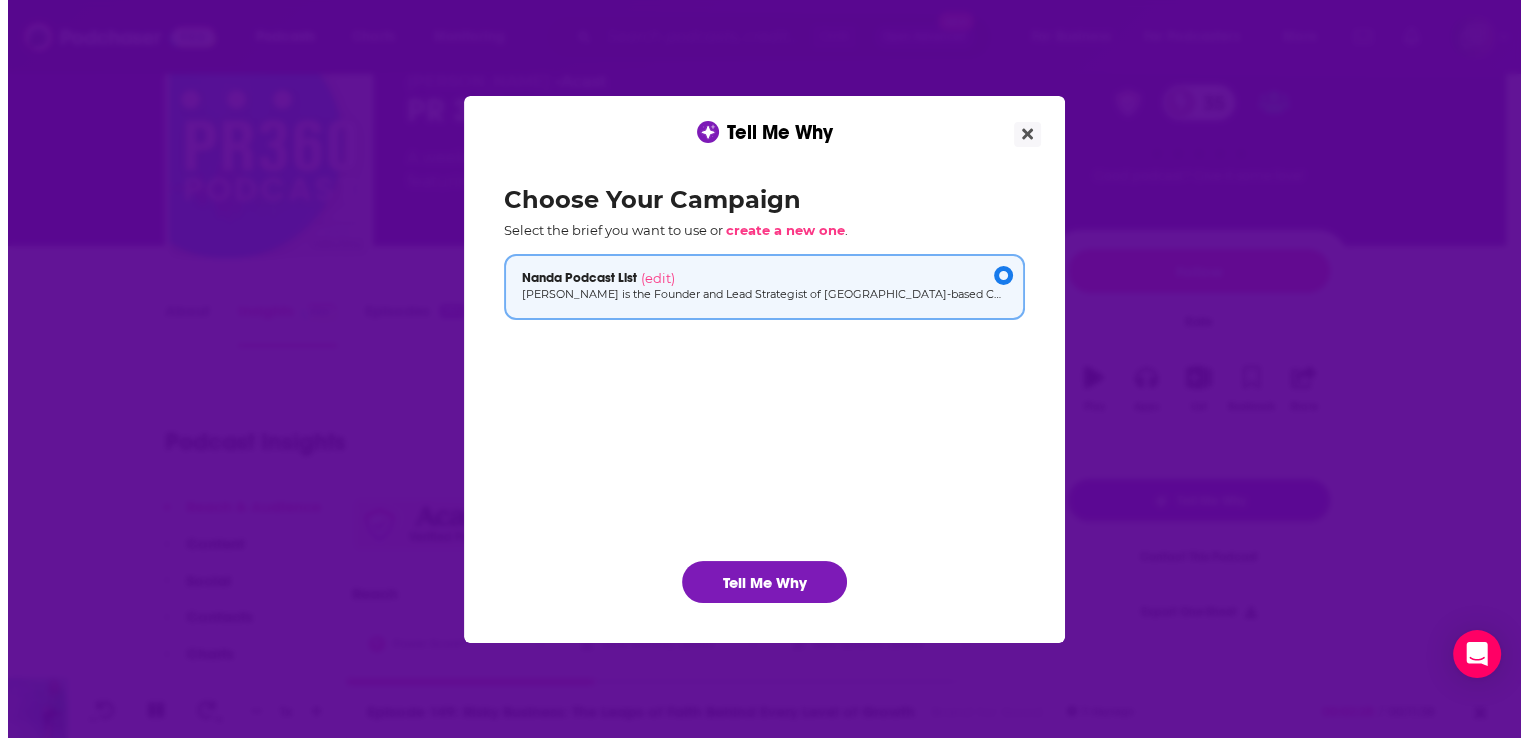 scroll, scrollTop: 0, scrollLeft: 0, axis: both 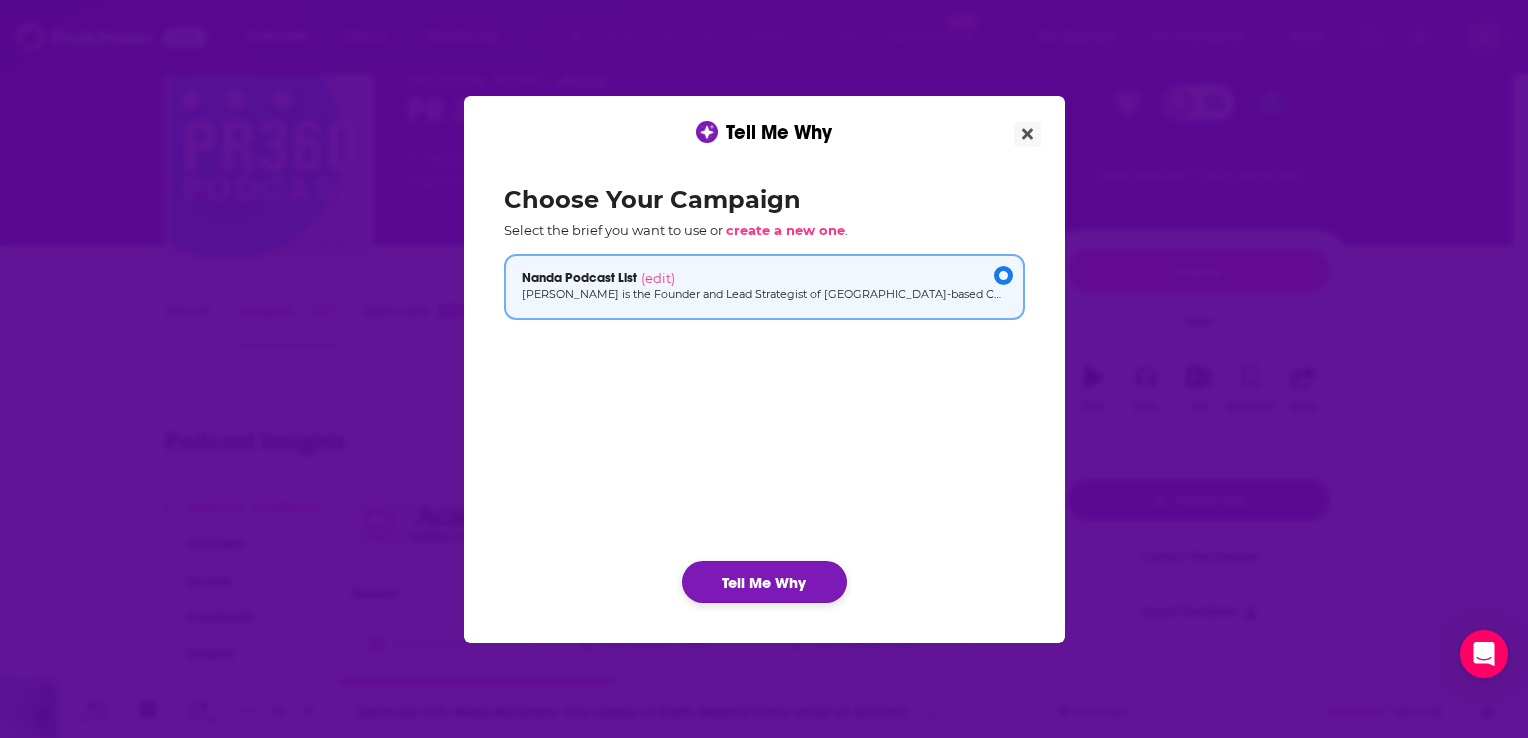 click on "Tell Me Why" 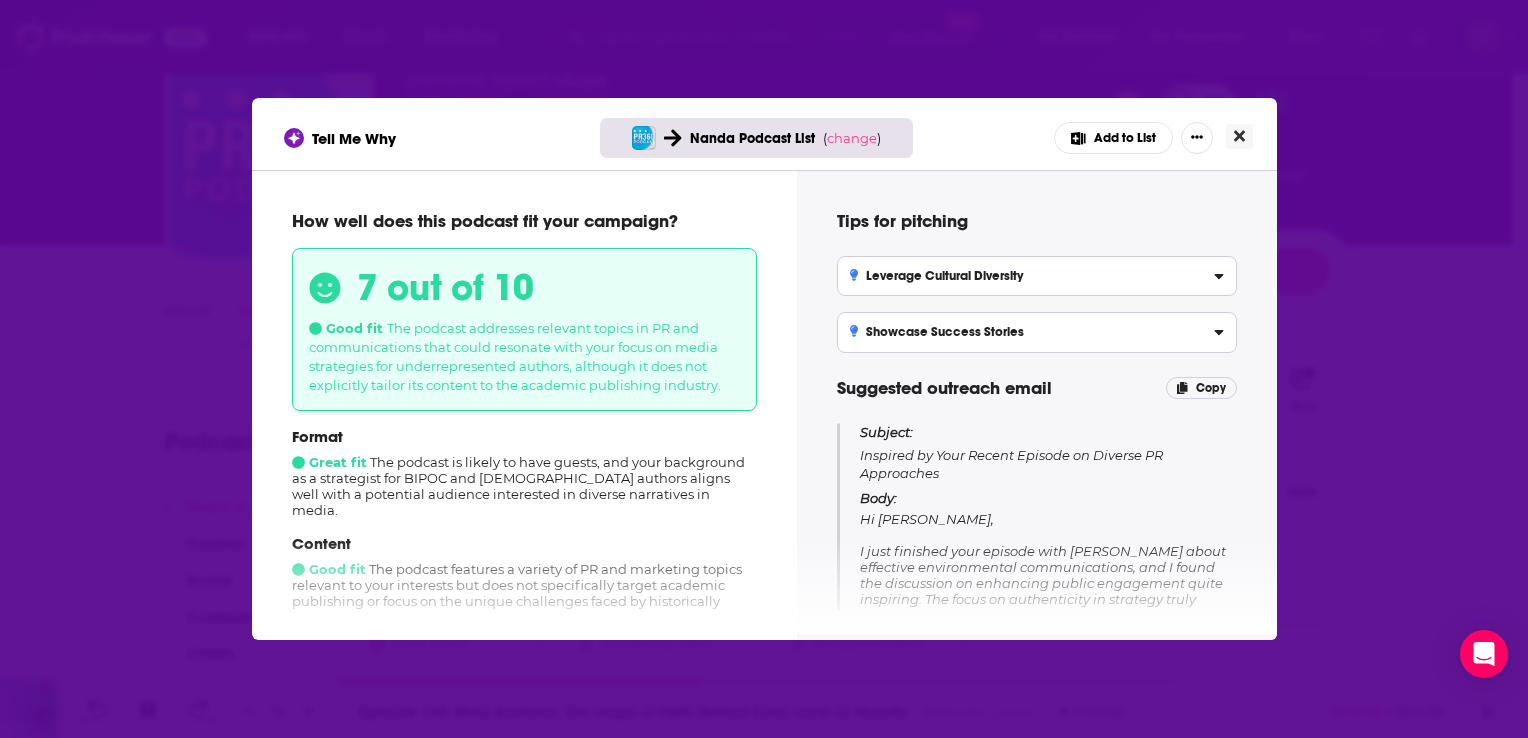click 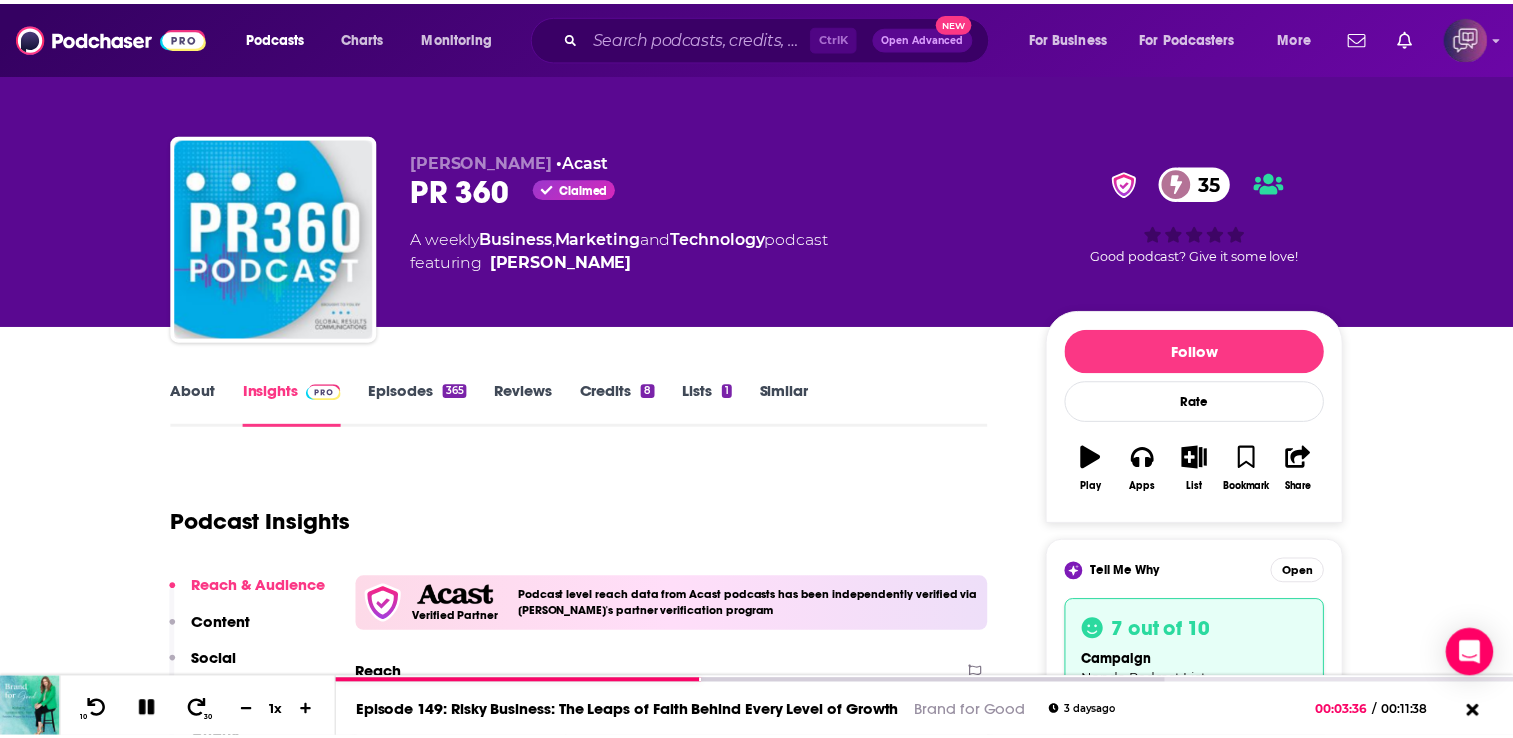 scroll, scrollTop: 80, scrollLeft: 0, axis: vertical 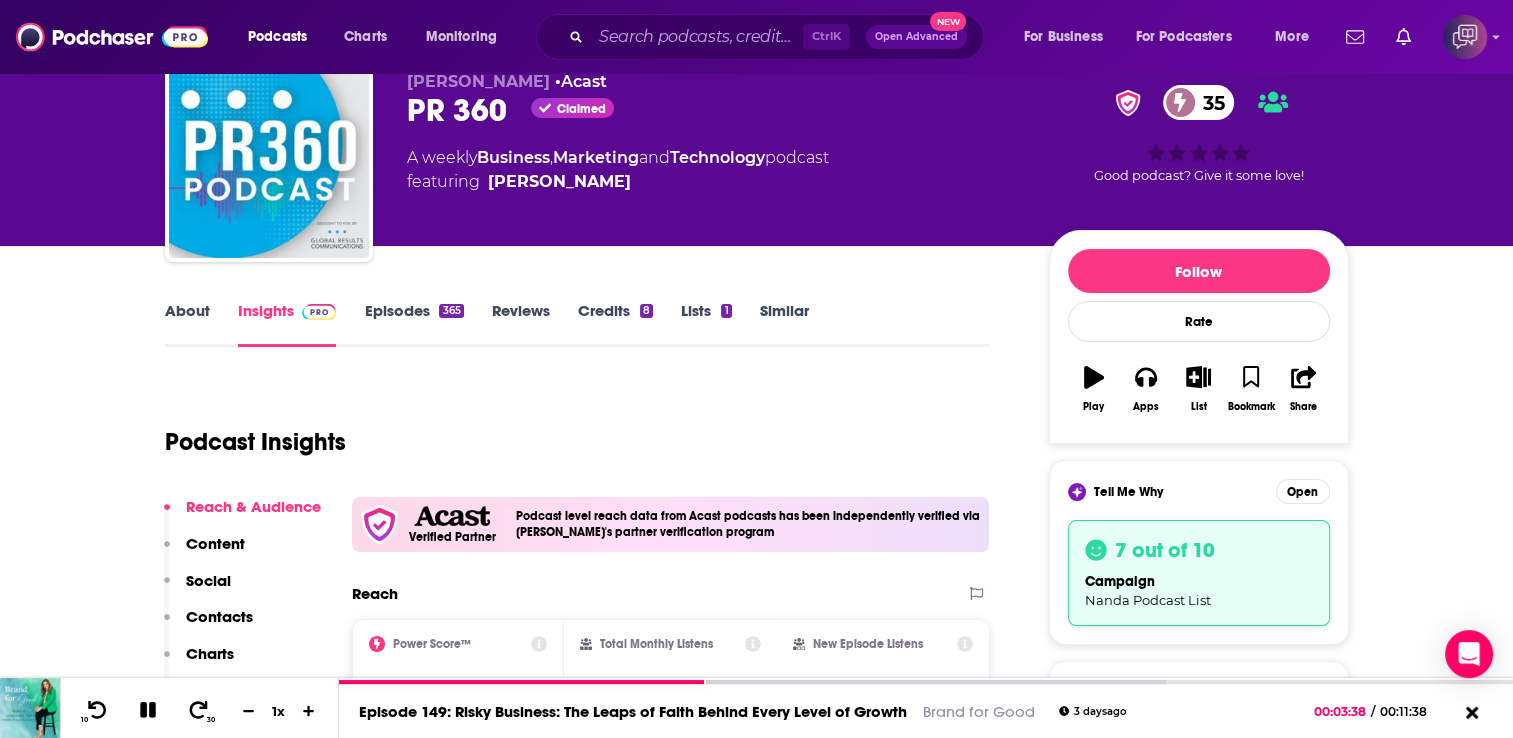 click on "Contacts" at bounding box center [219, 616] 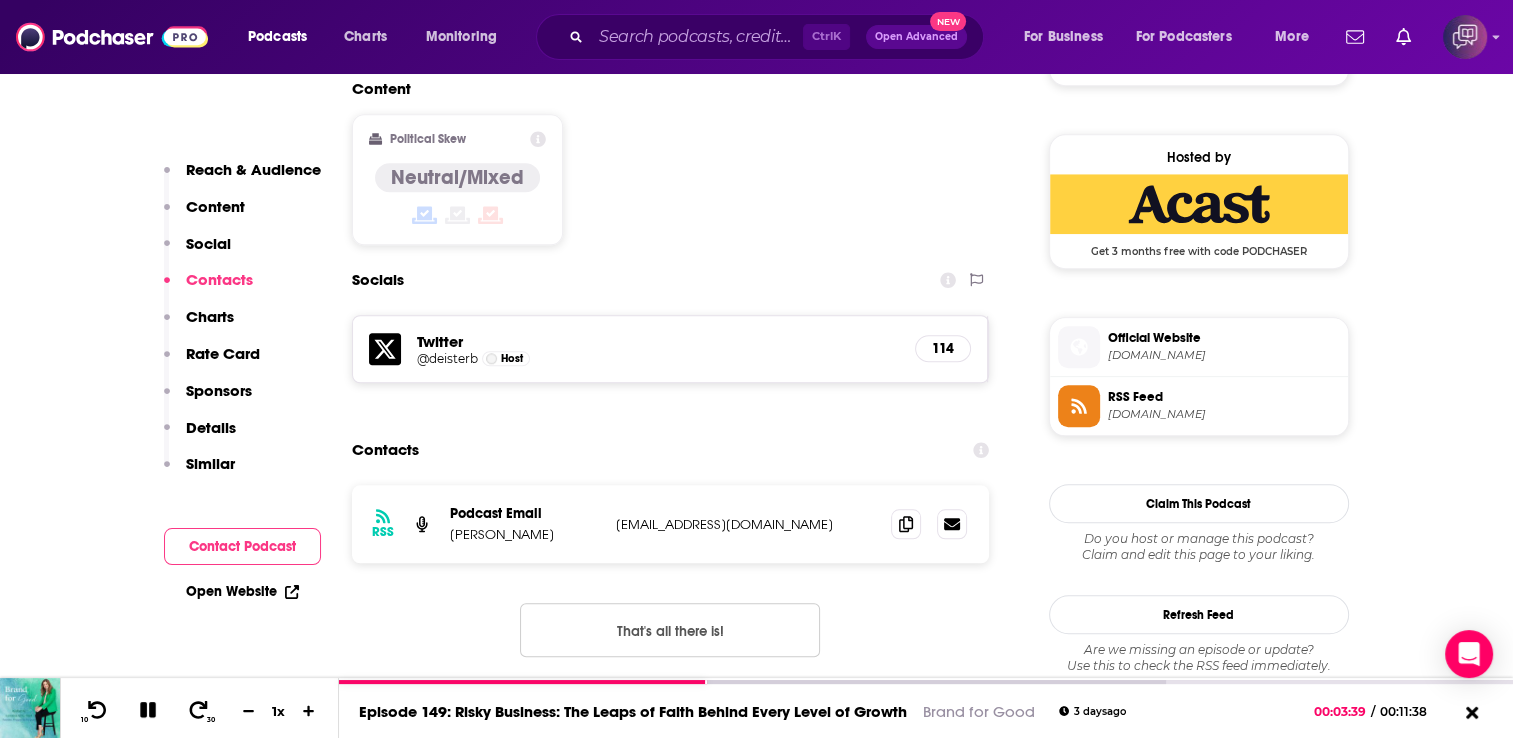 scroll, scrollTop: 1736, scrollLeft: 0, axis: vertical 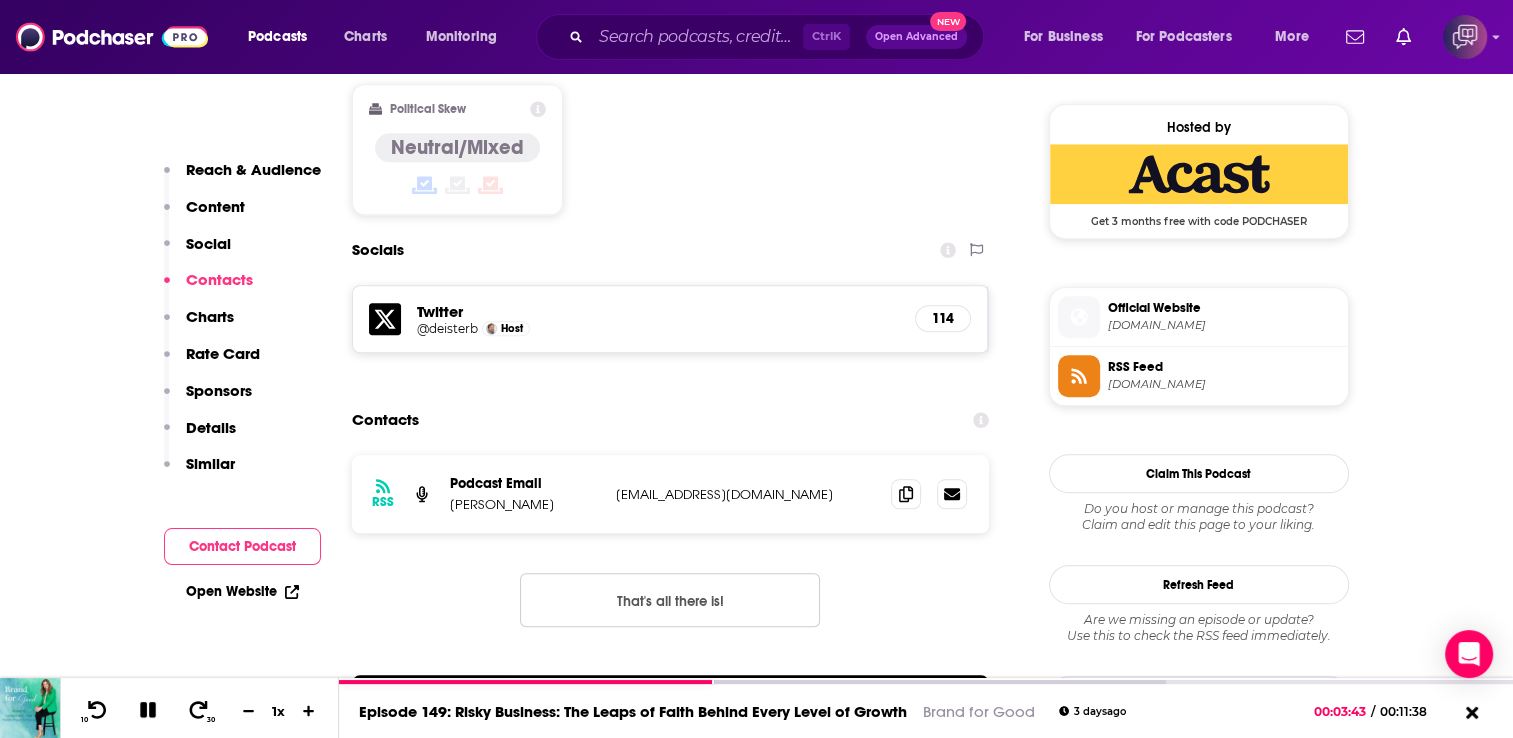 drag, startPoint x: 793, startPoint y: 374, endPoint x: 604, endPoint y: 369, distance: 189.06613 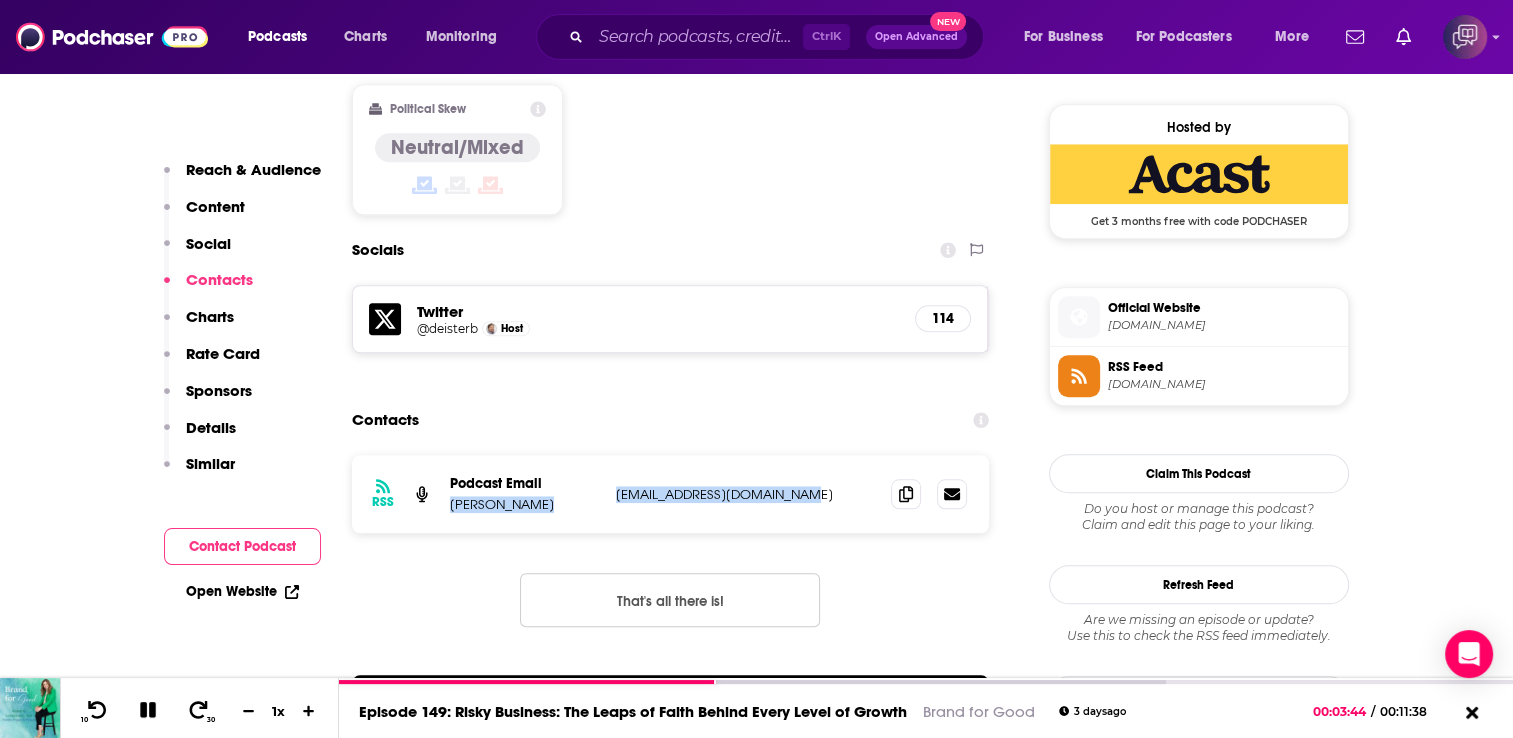 click on "RSS   Podcast Email [PERSON_NAME] [EMAIL_ADDRESS][DOMAIN_NAME] [EMAIL_ADDRESS][DOMAIN_NAME]" at bounding box center [671, 494] 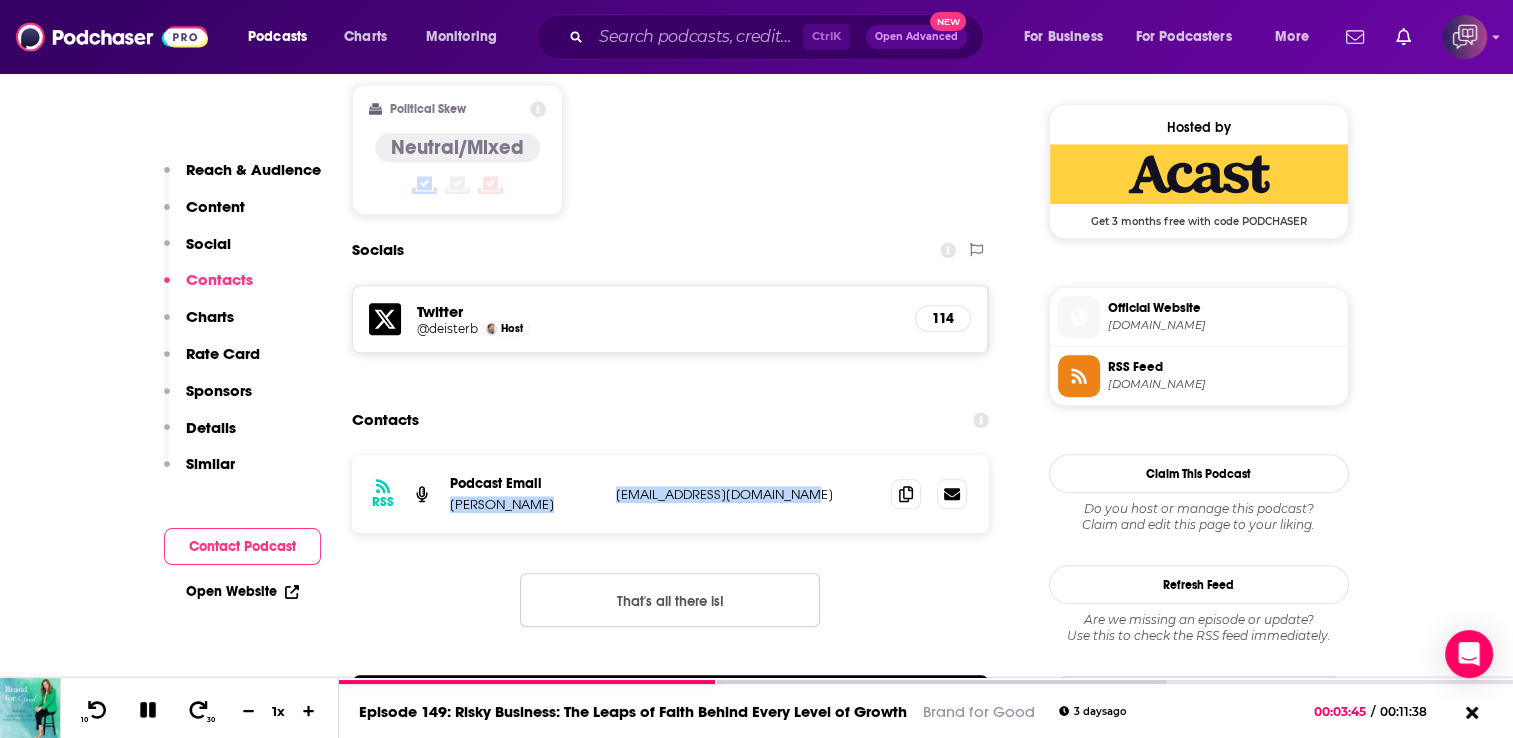 click on "Contacts   RSS   Podcast Email [PERSON_NAME] [EMAIL_ADDRESS][DOMAIN_NAME] [EMAIL_ADDRESS][DOMAIN_NAME] That's all there is! You can buy ads directly across all Acast podcasts Learn More" at bounding box center [671, 559] 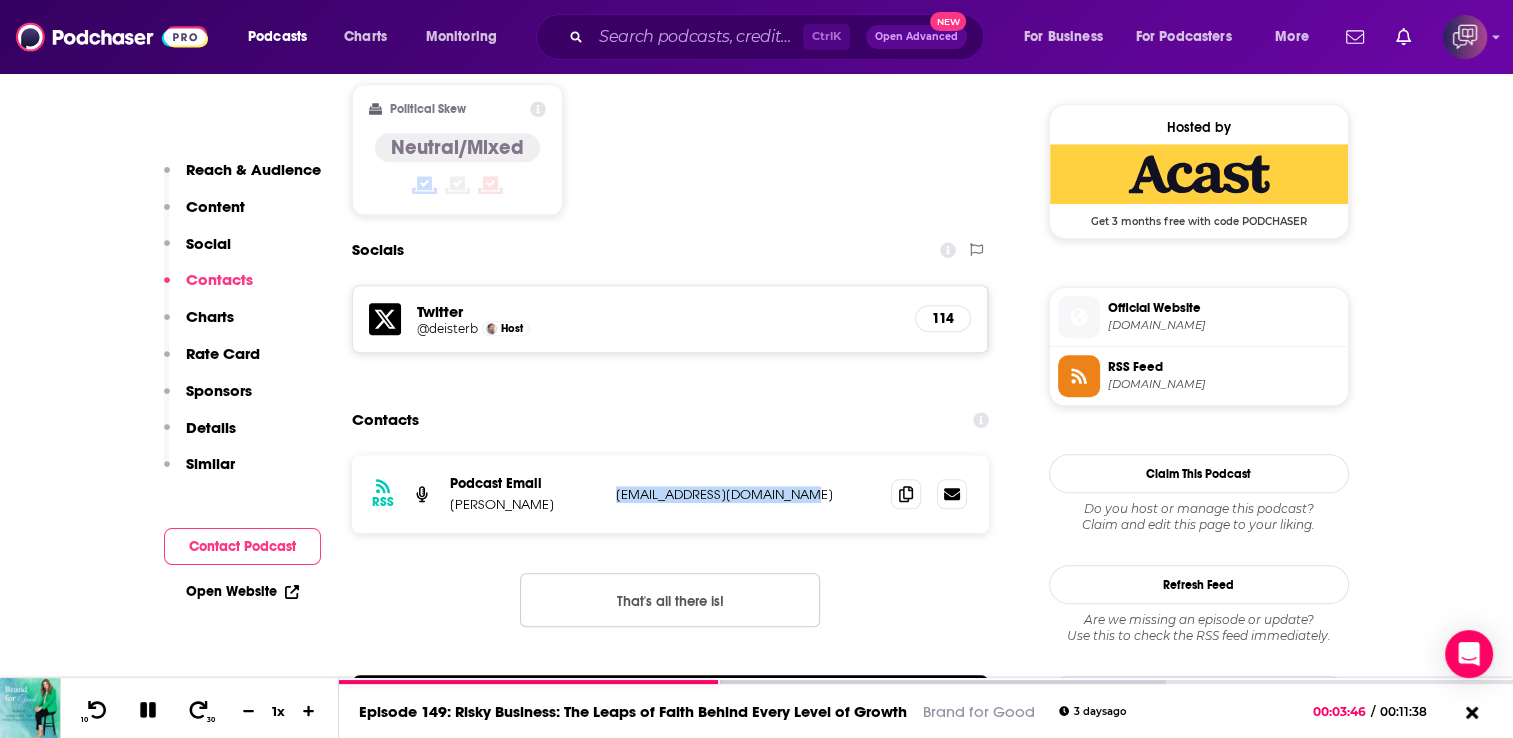 drag, startPoint x: 611, startPoint y: 370, endPoint x: 806, endPoint y: 369, distance: 195.00256 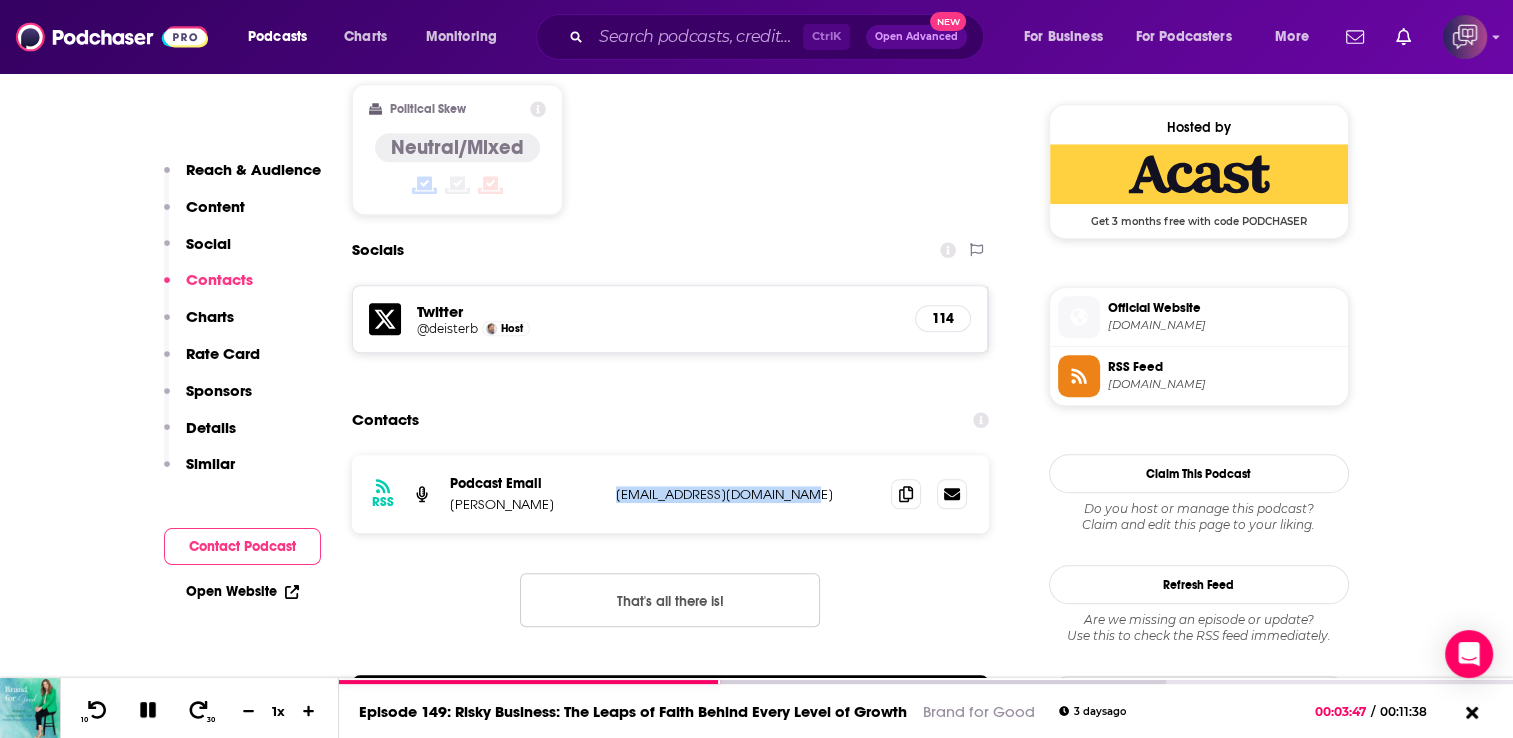 copy on "[EMAIL_ADDRESS][DOMAIN_NAME]" 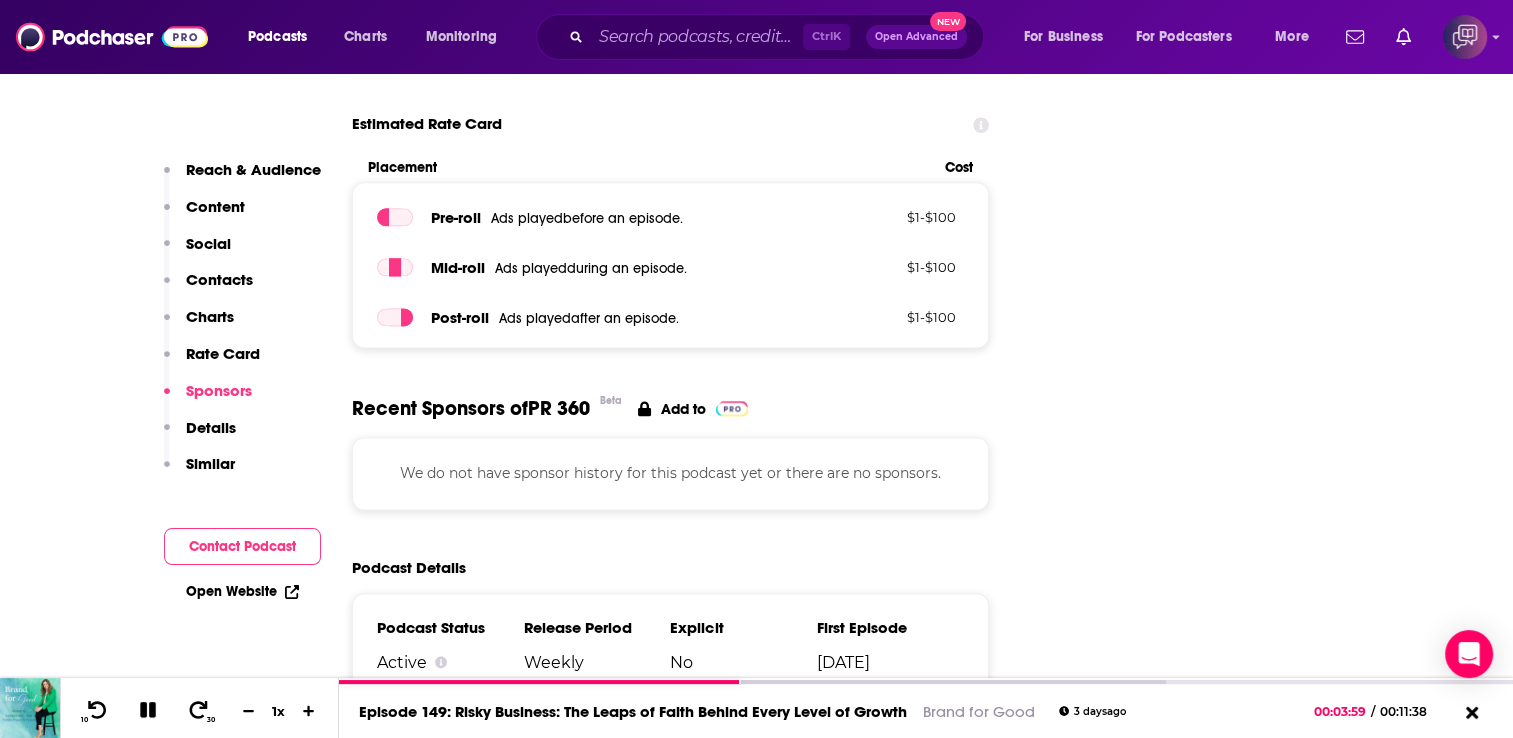 scroll, scrollTop: 3050, scrollLeft: 0, axis: vertical 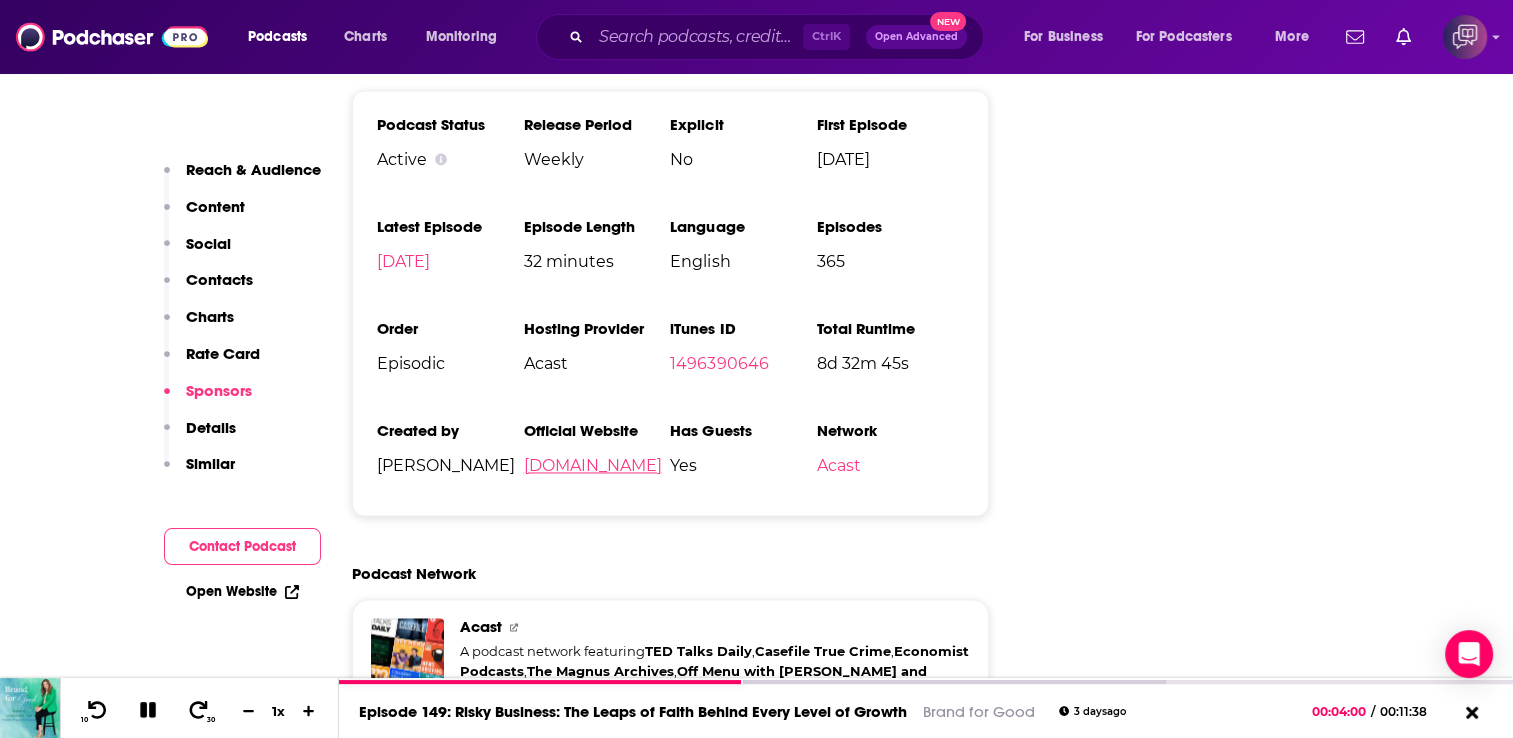 click on "[DOMAIN_NAME]" at bounding box center [592, 465] 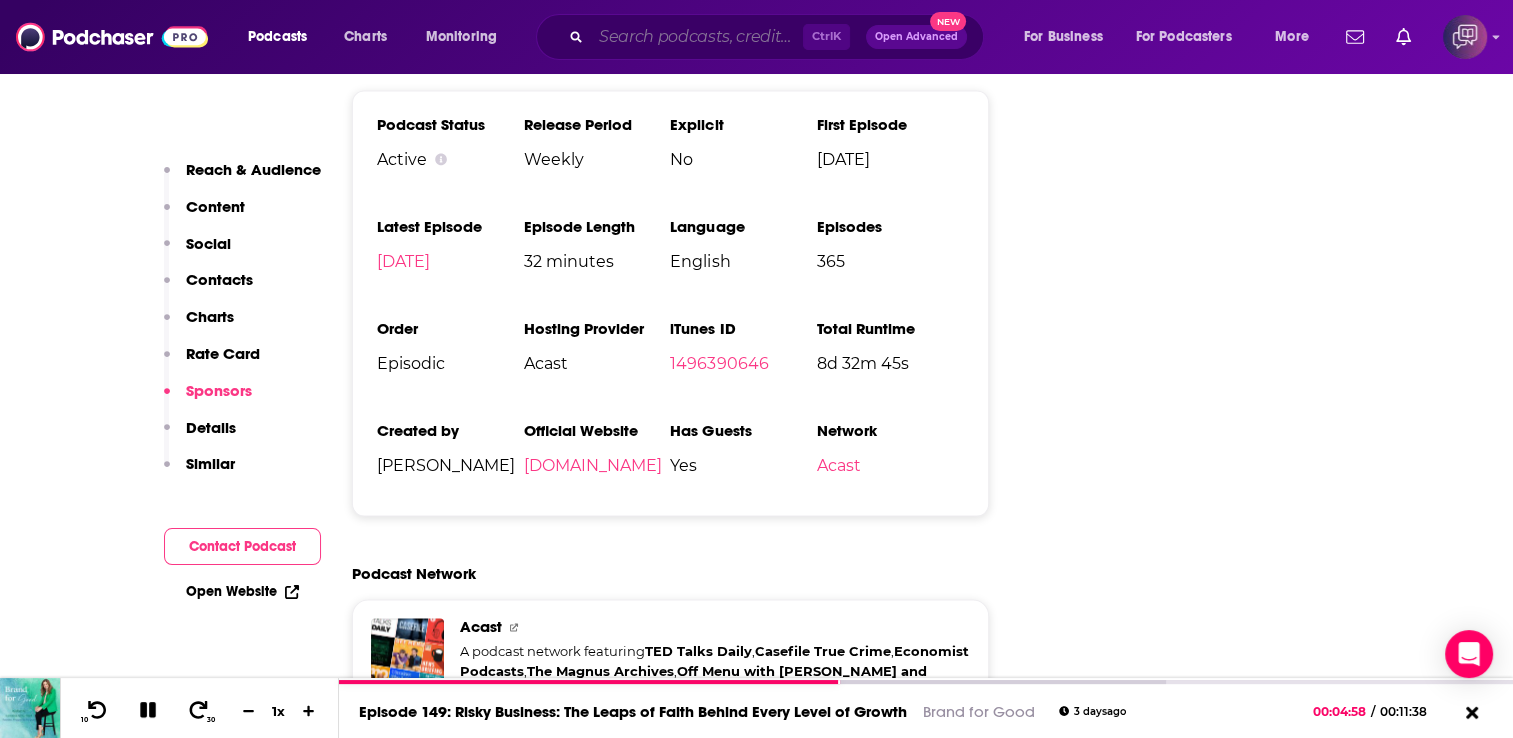 click at bounding box center (697, 37) 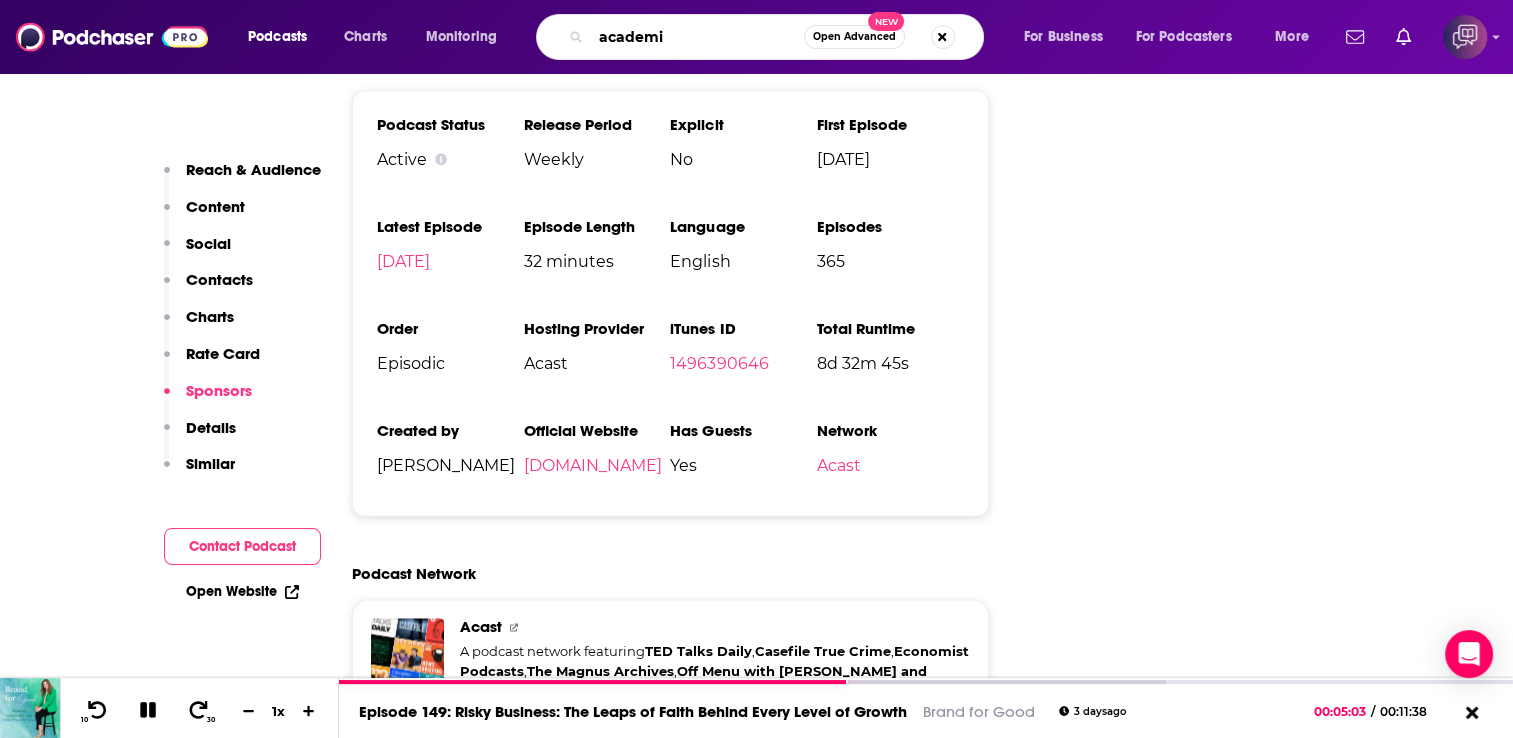 type on "academic" 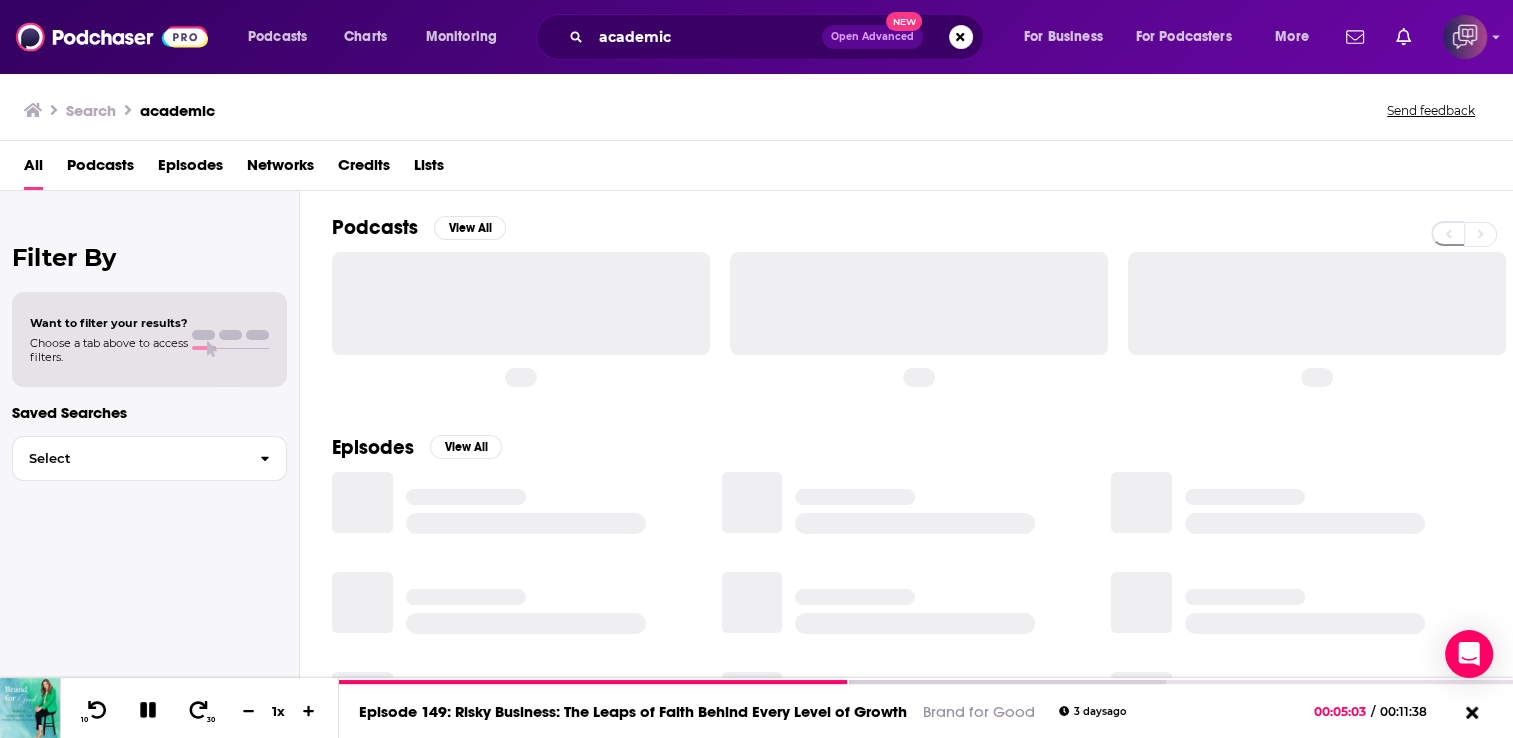 scroll, scrollTop: 0, scrollLeft: 0, axis: both 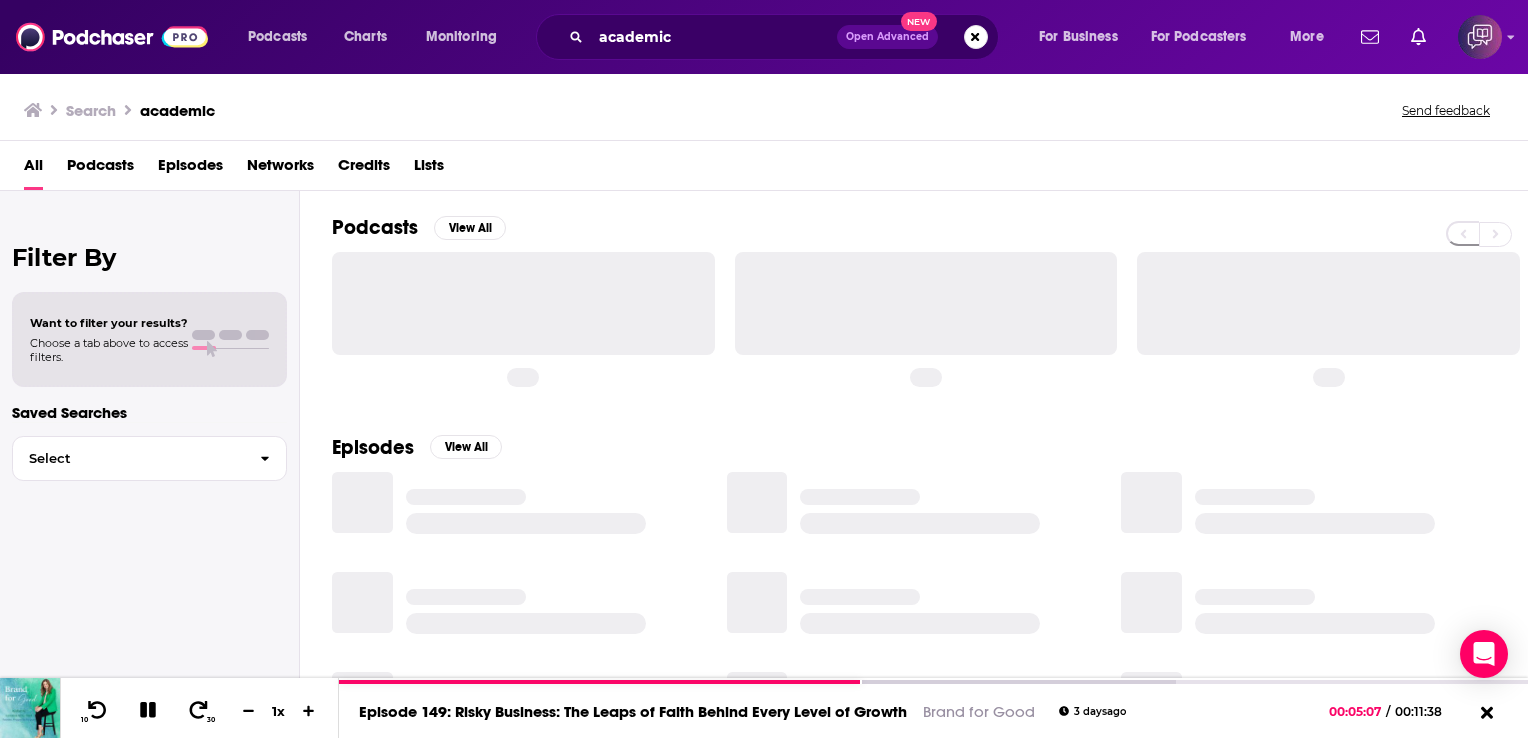 click on "Podcasts" at bounding box center [100, 169] 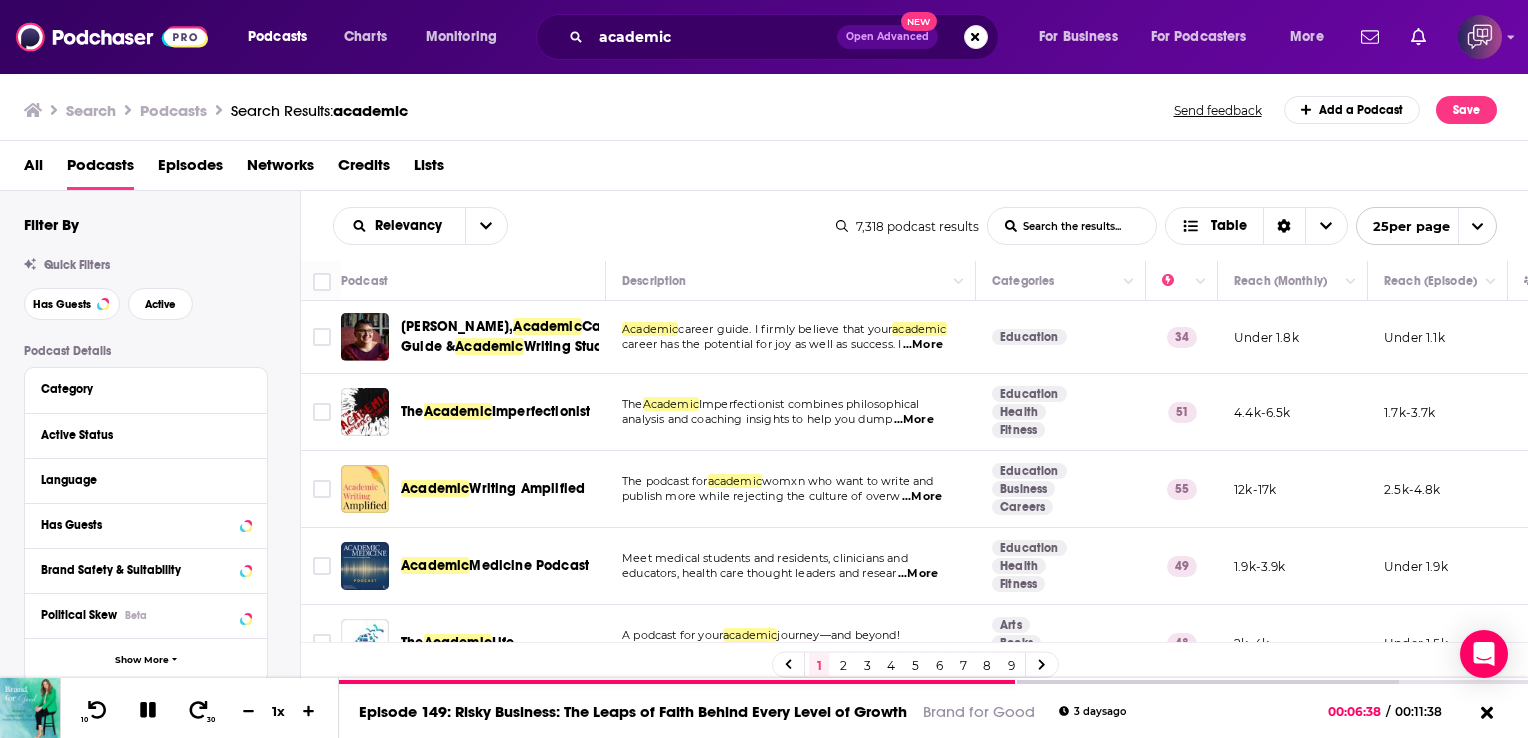 click on "...More" at bounding box center (914, 420) 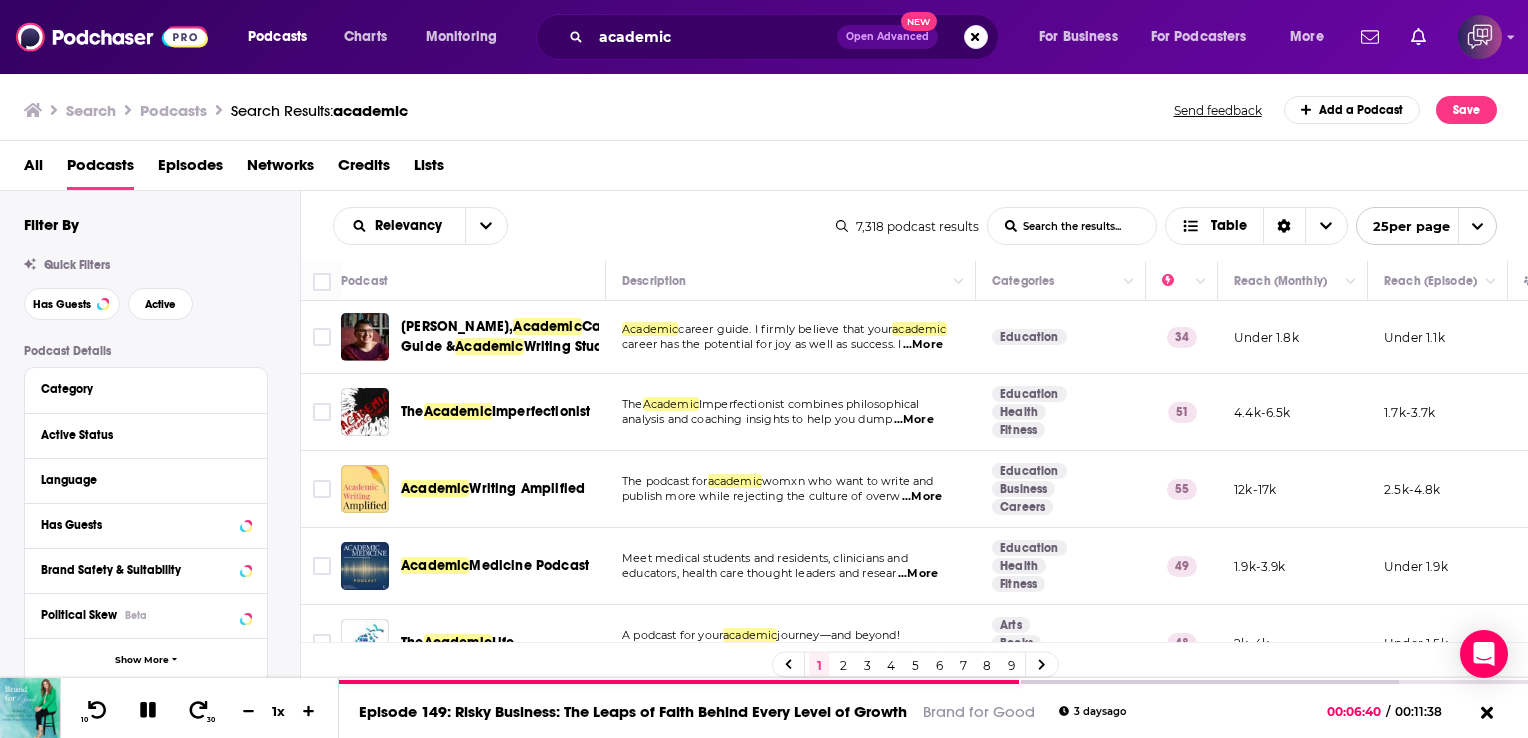 click on "...More" at bounding box center (922, 497) 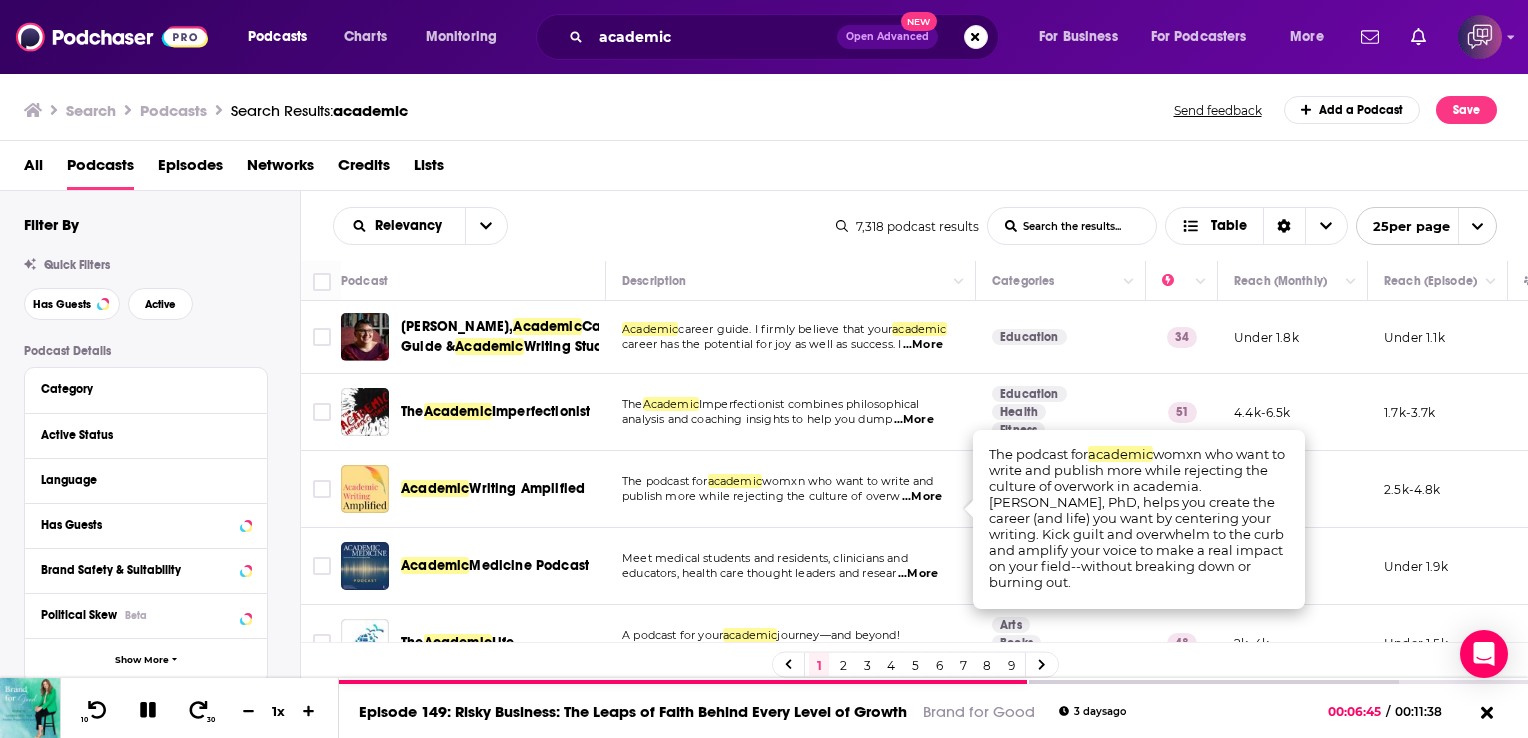 click on "womxn who want to write and" at bounding box center (848, 481) 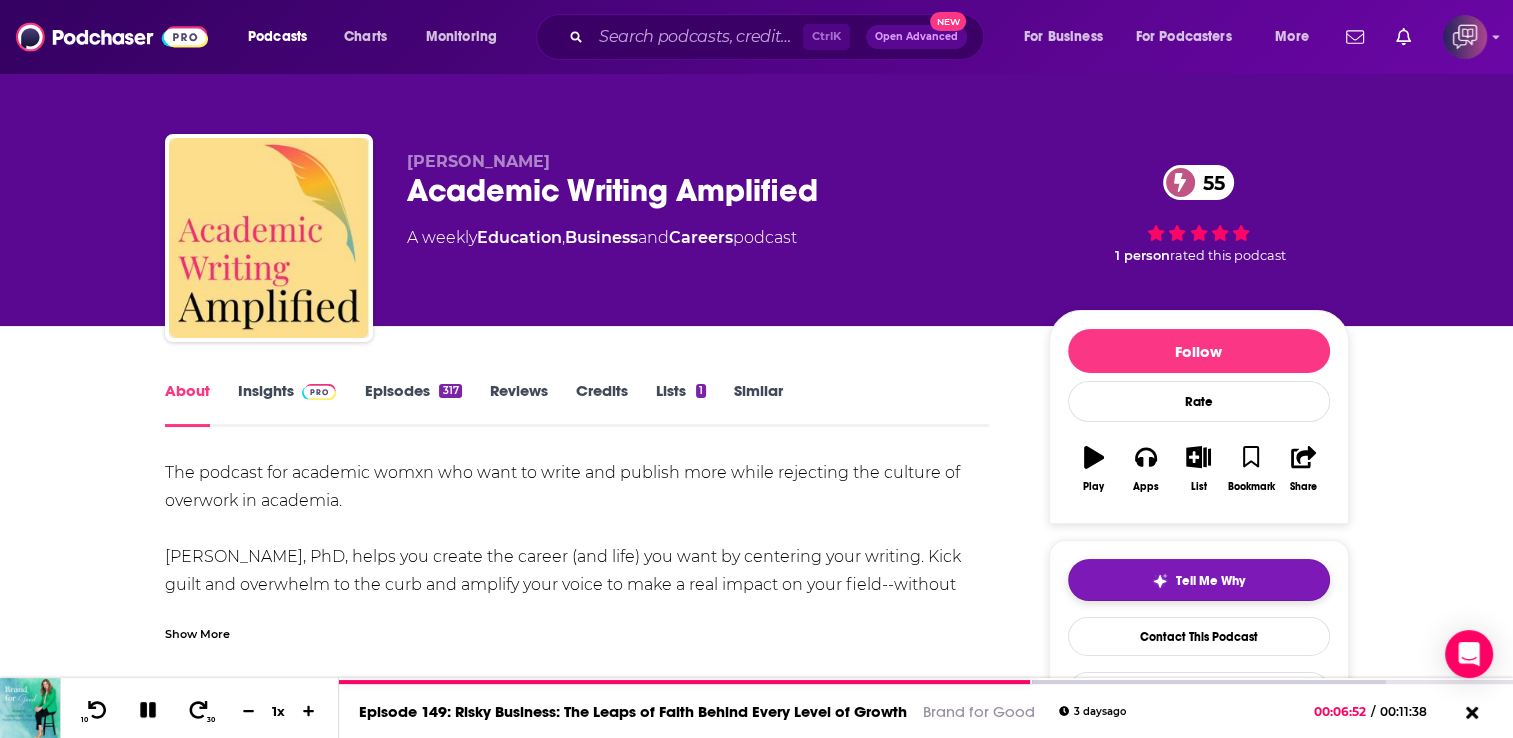 click at bounding box center (1160, 581) 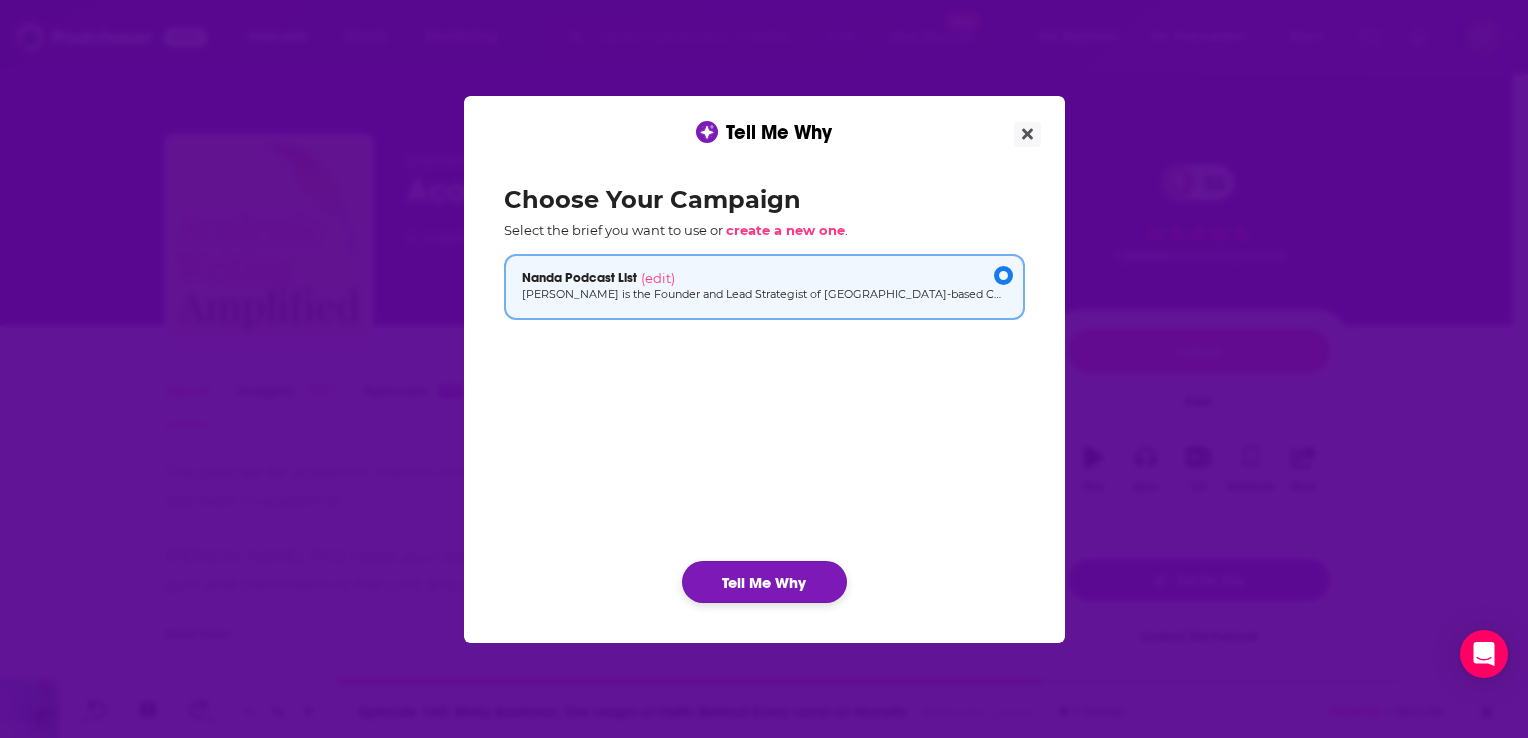 click on "Tell Me Why" 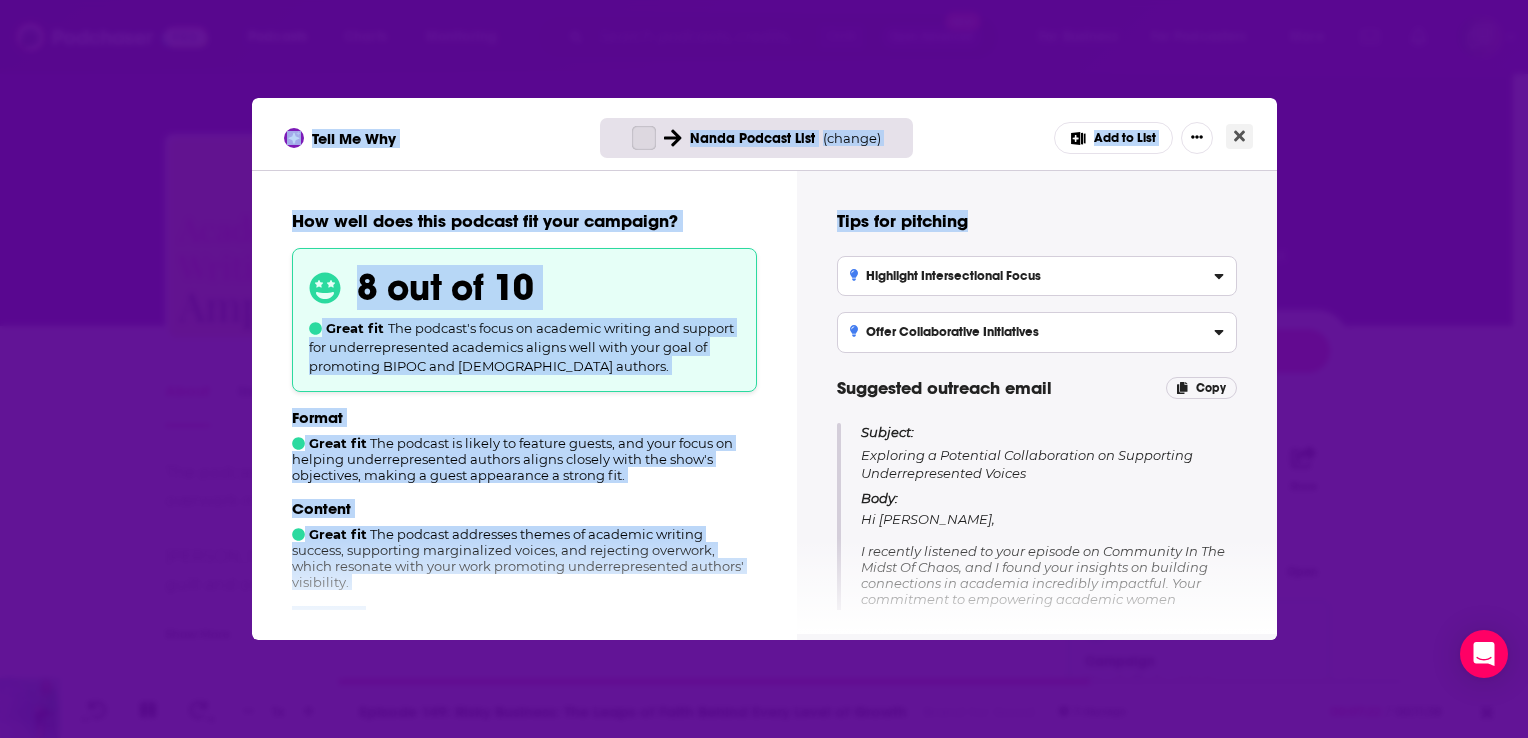 drag, startPoint x: 1139, startPoint y: 214, endPoint x: 1240, endPoint y: 140, distance: 125.207825 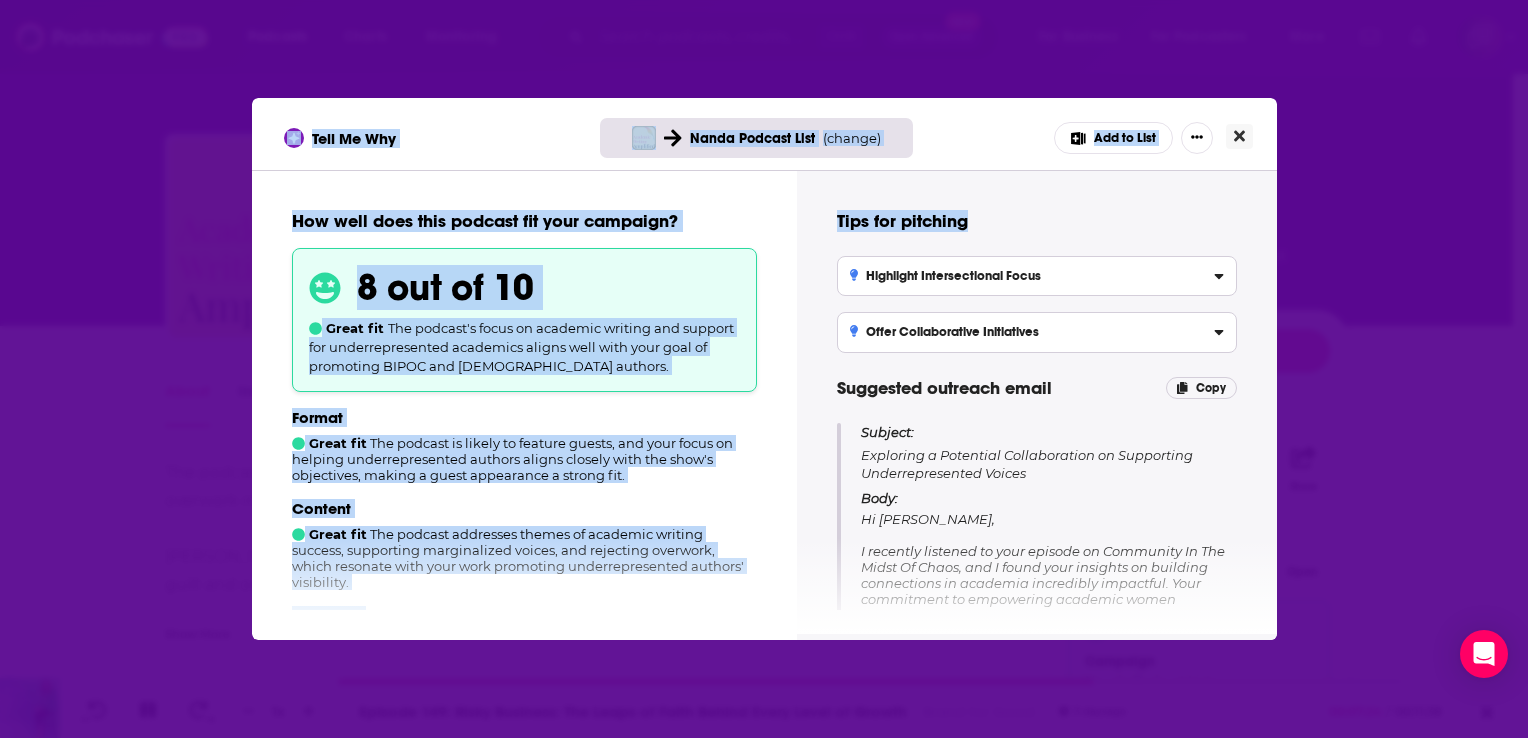 drag, startPoint x: 1240, startPoint y: 140, endPoint x: 1296, endPoint y: 184, distance: 71.21797 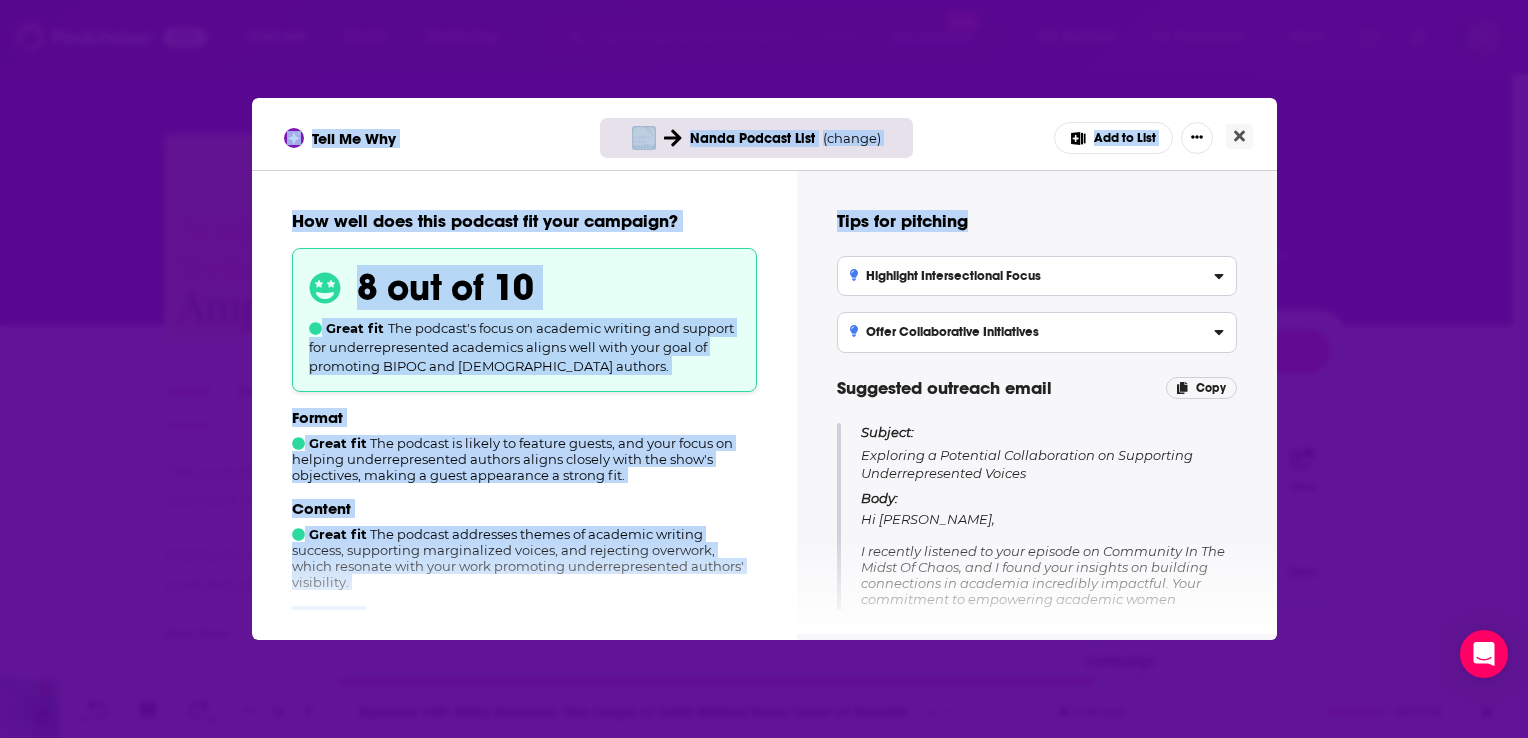 click on "Tell Me Why  Nanda Podcast List   ( change ) Add to List How well does this podcast fit your campaign? 8 out of 10   Great fit   The podcast's focus on academic writing and support for underrepresented academics aligns well with your goal of promoting BIPOC and [DEMOGRAPHIC_DATA] authors. Format   Great fit   The podcast is likely to feature guests, and your focus on helping underrepresented authors aligns closely with the show's objectives, making a guest appearance a strong fit. Content   Great fit   The podcast addresses themes of academic writing success, supporting marginalized voices, and rejecting overwork, which resonate with your work promoting underrepresented authors' visibility. Audience   Good fit   The audience, primarily [DEMOGRAPHIC_DATA] academics aged around 27, shares an interest in writing and publishing, fitting your target demographics effectively, although the focus is more on personal development than external promotion. Additional Info What is the podcast's primary focus? What is the podcast's tone? Copy" at bounding box center (764, 369) 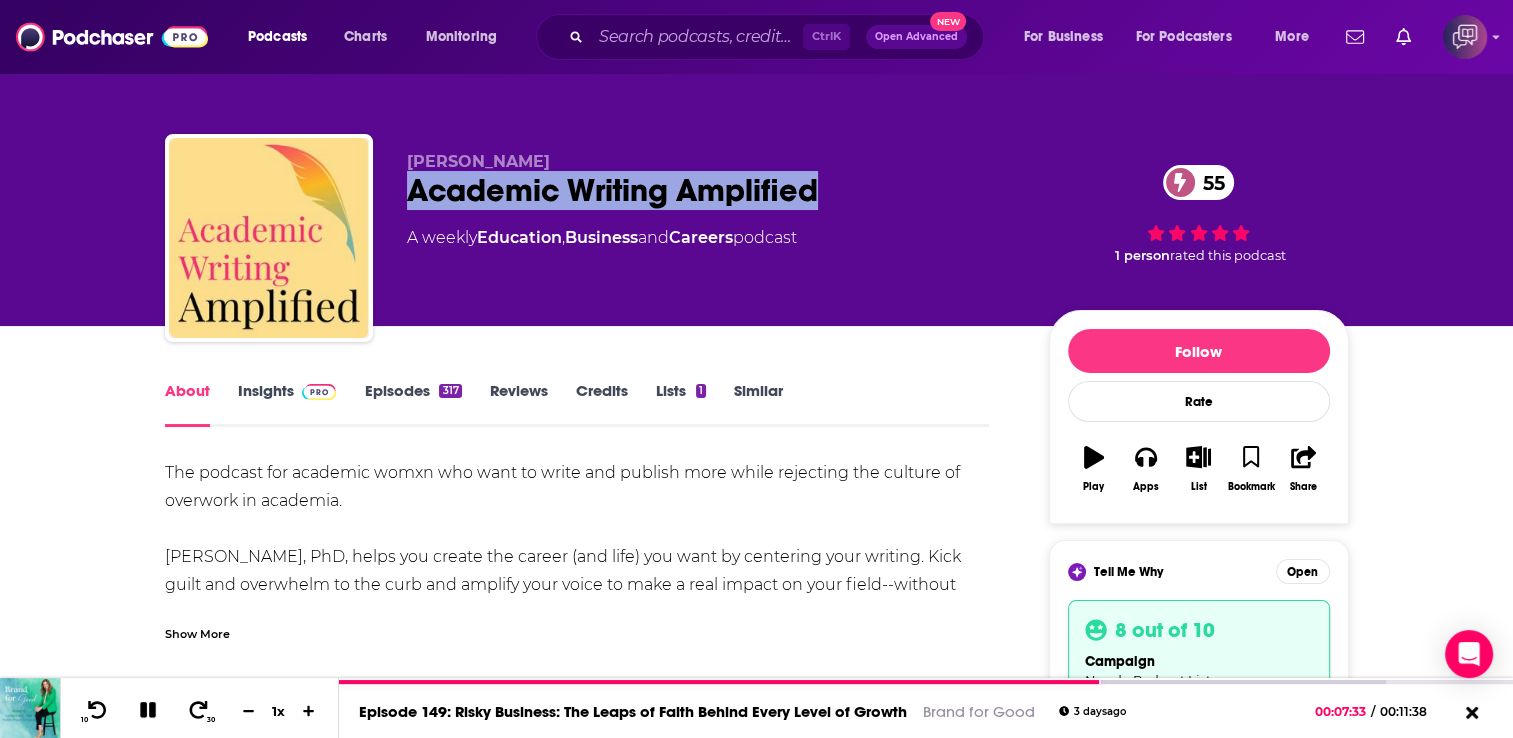 drag, startPoint x: 824, startPoint y: 200, endPoint x: 401, endPoint y: 186, distance: 423.23163 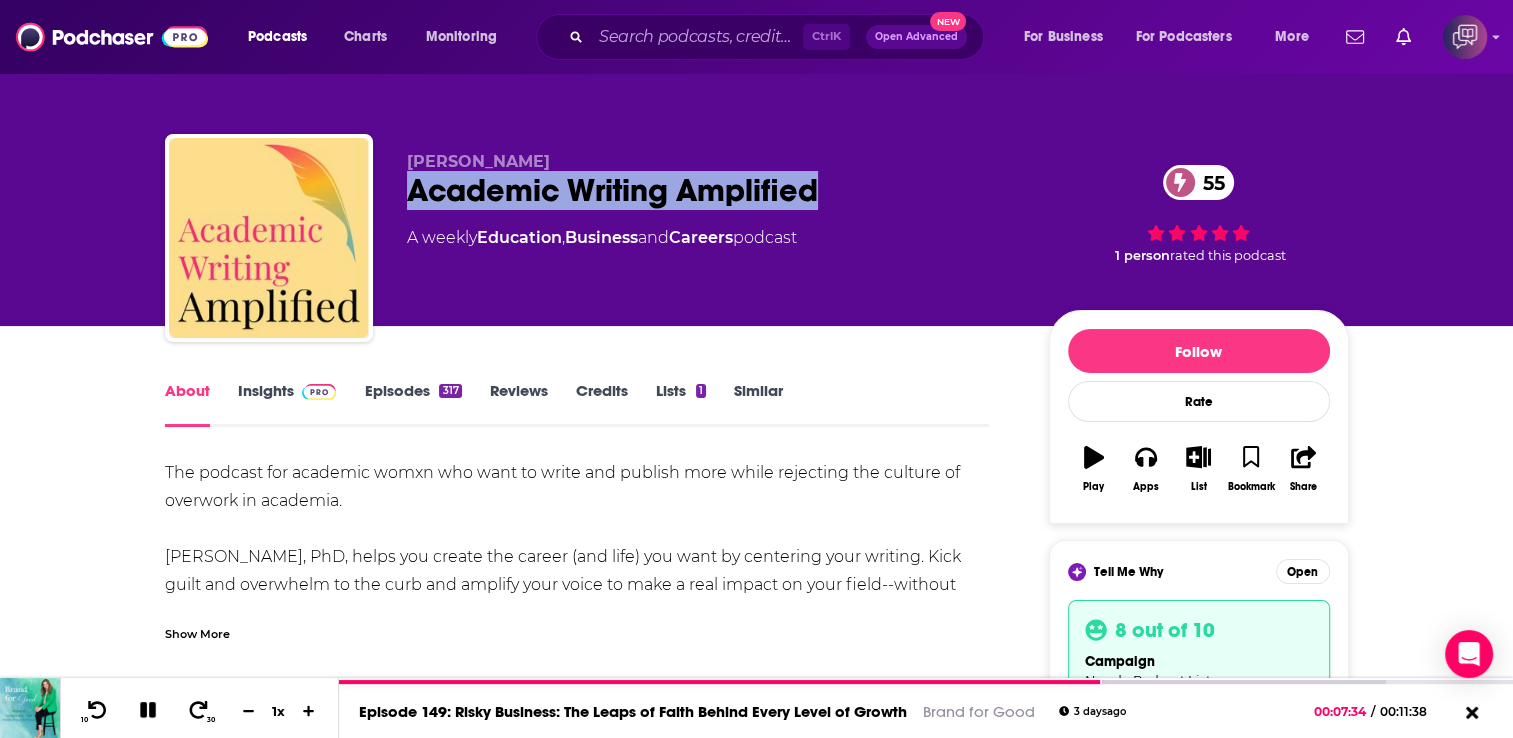 copy on "Academic Writing Amplified" 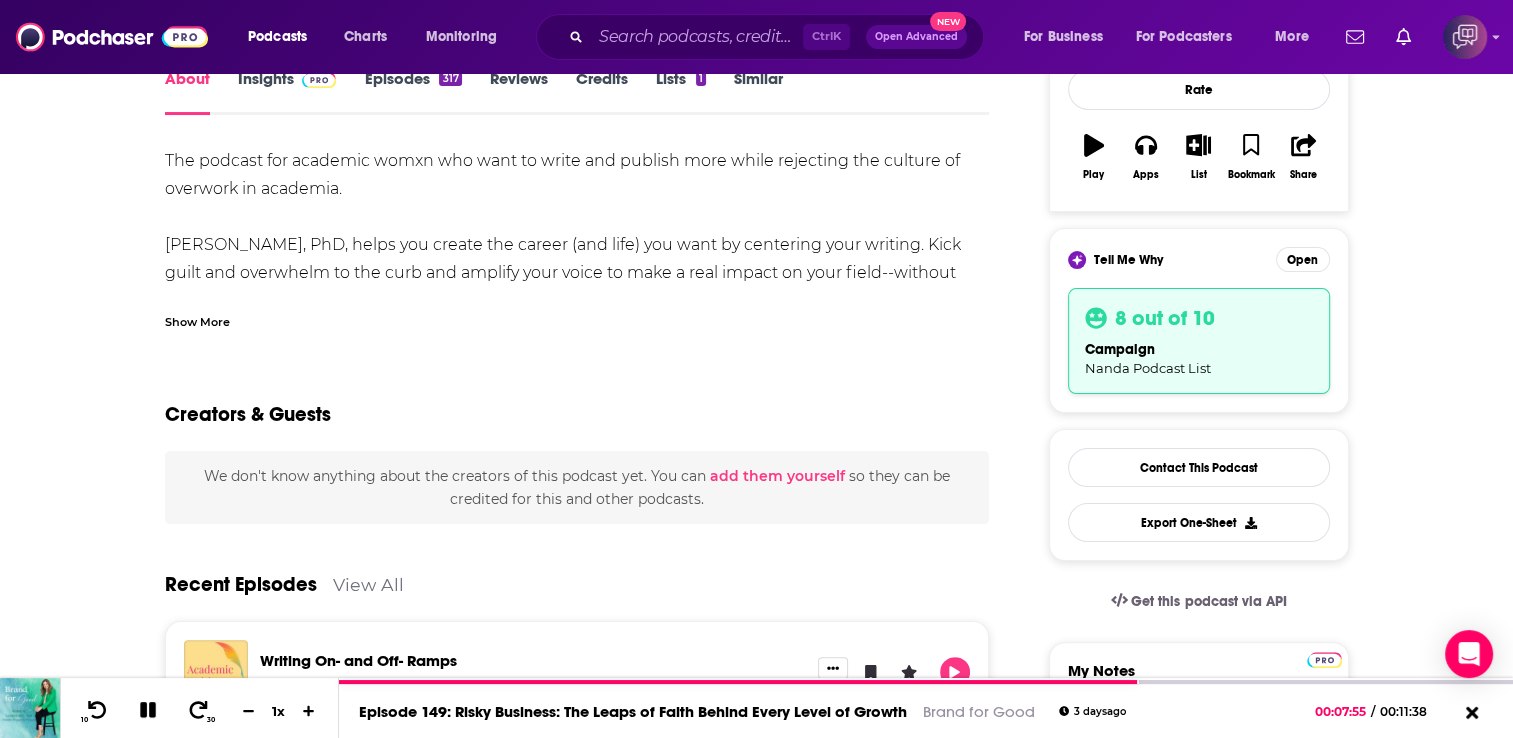 scroll, scrollTop: 200, scrollLeft: 0, axis: vertical 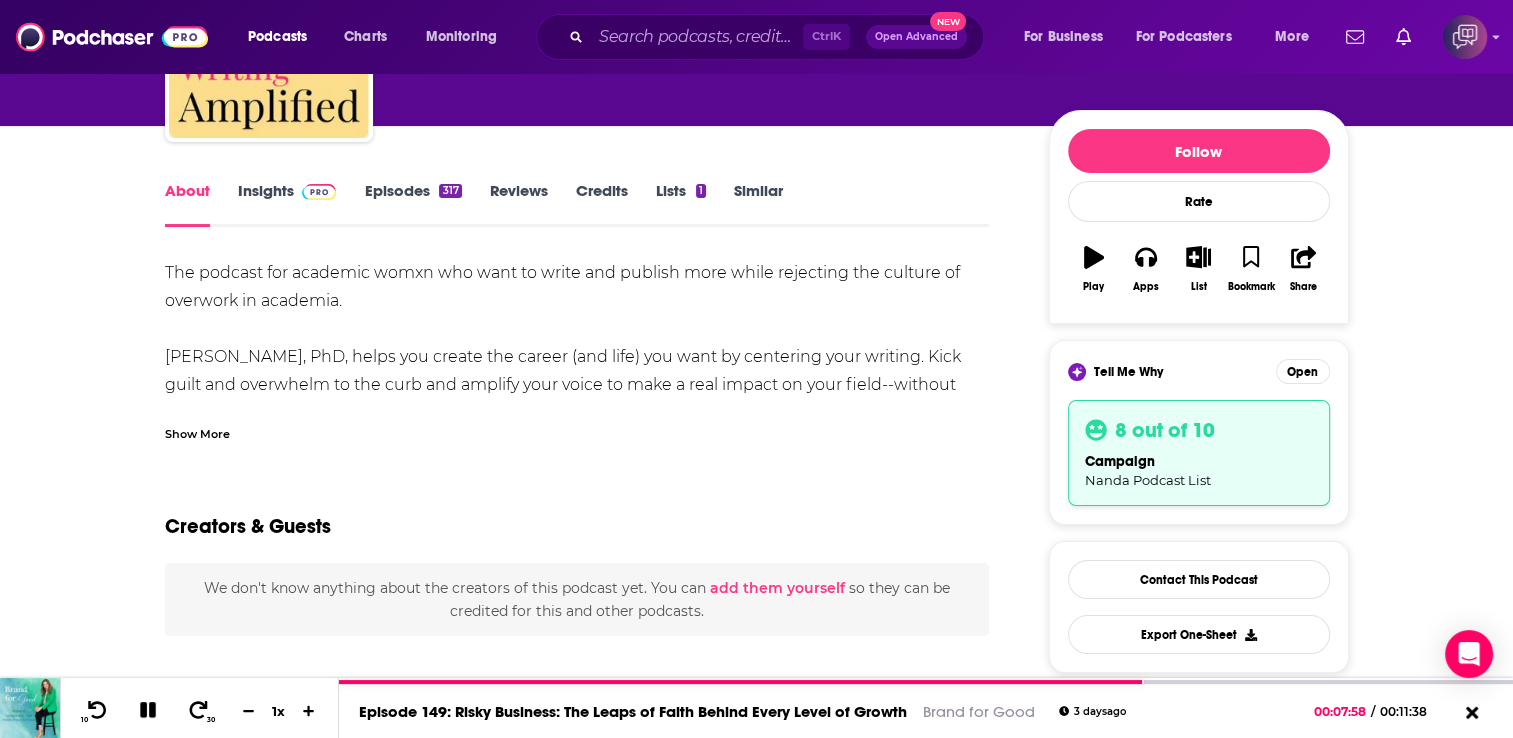 click on "Insights" at bounding box center (287, 204) 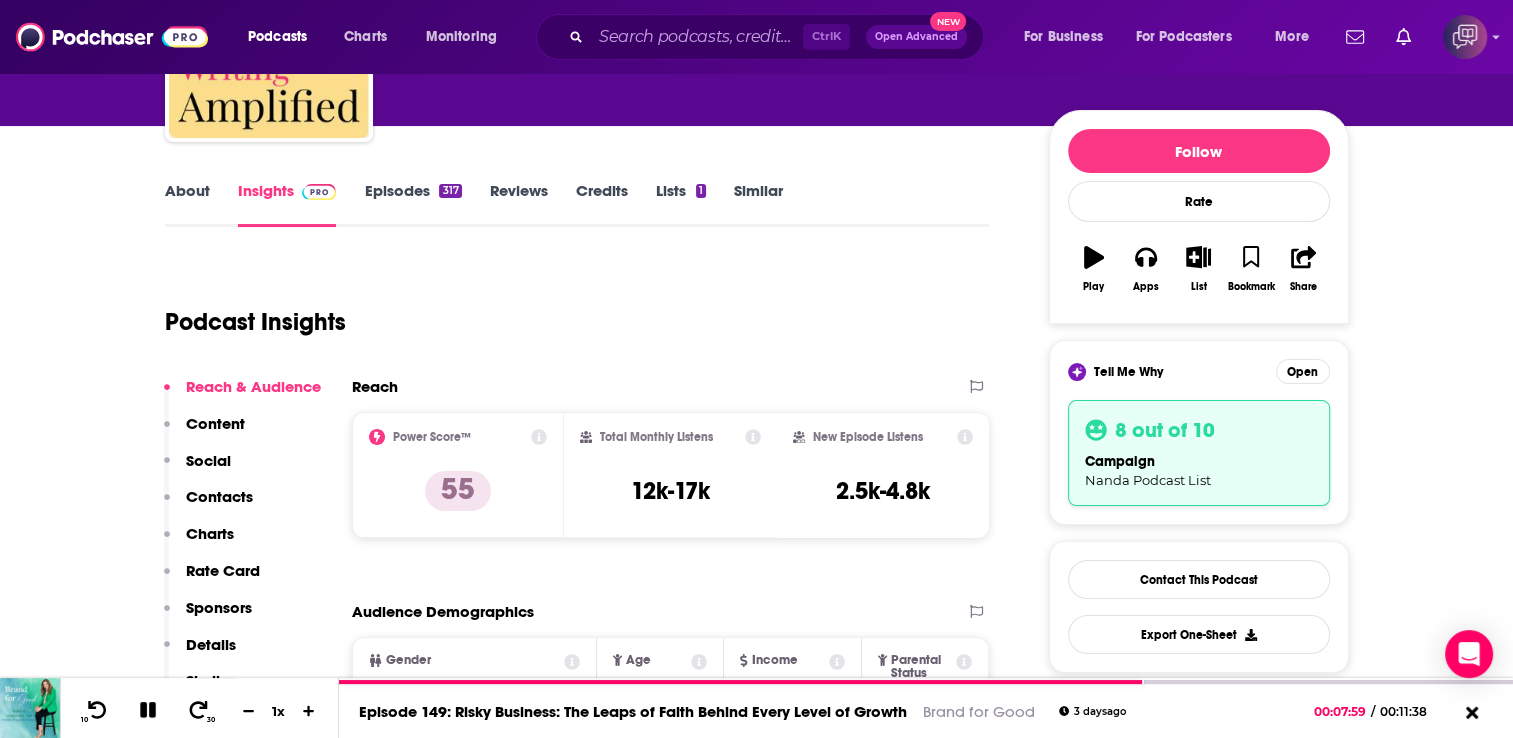scroll, scrollTop: 0, scrollLeft: 0, axis: both 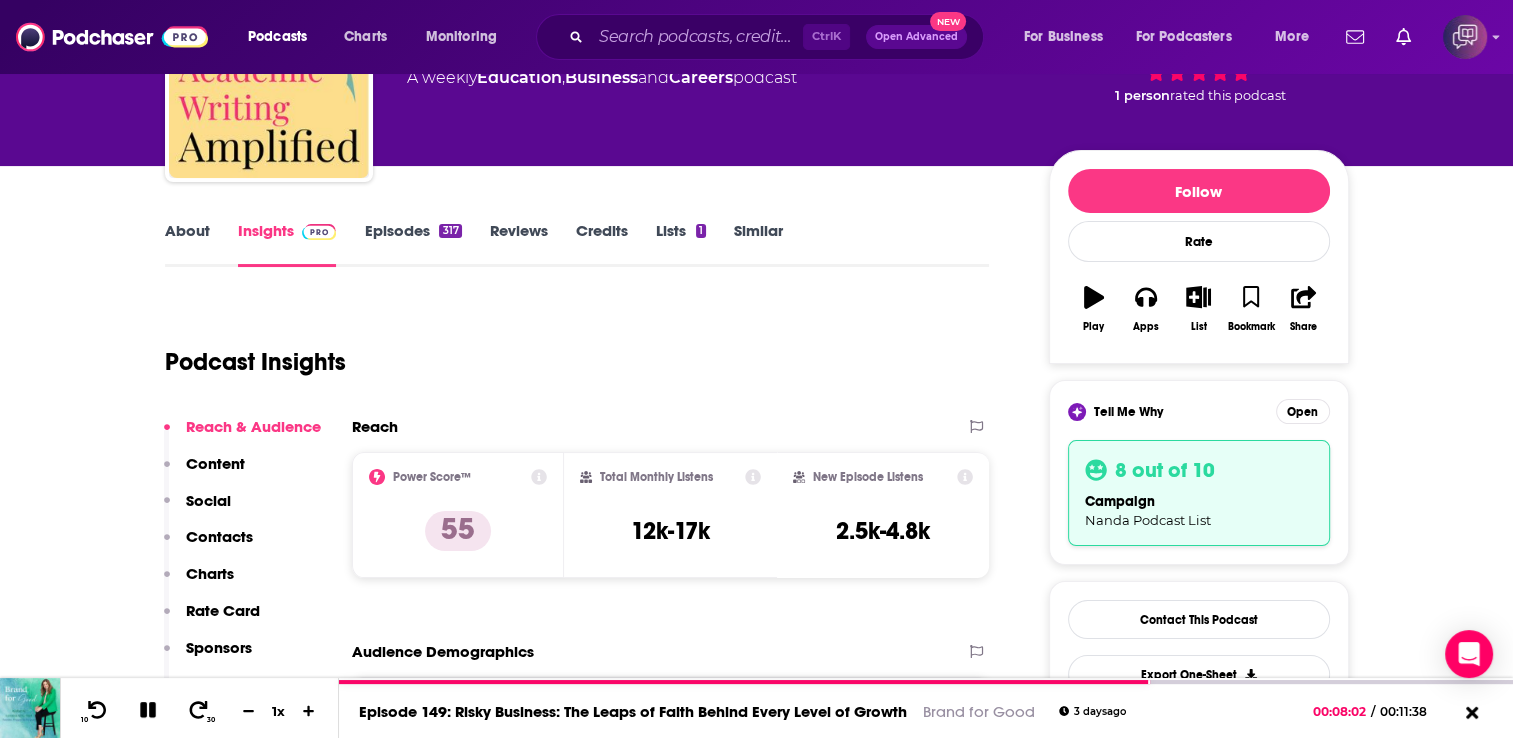 click on "Contacts" at bounding box center [219, 536] 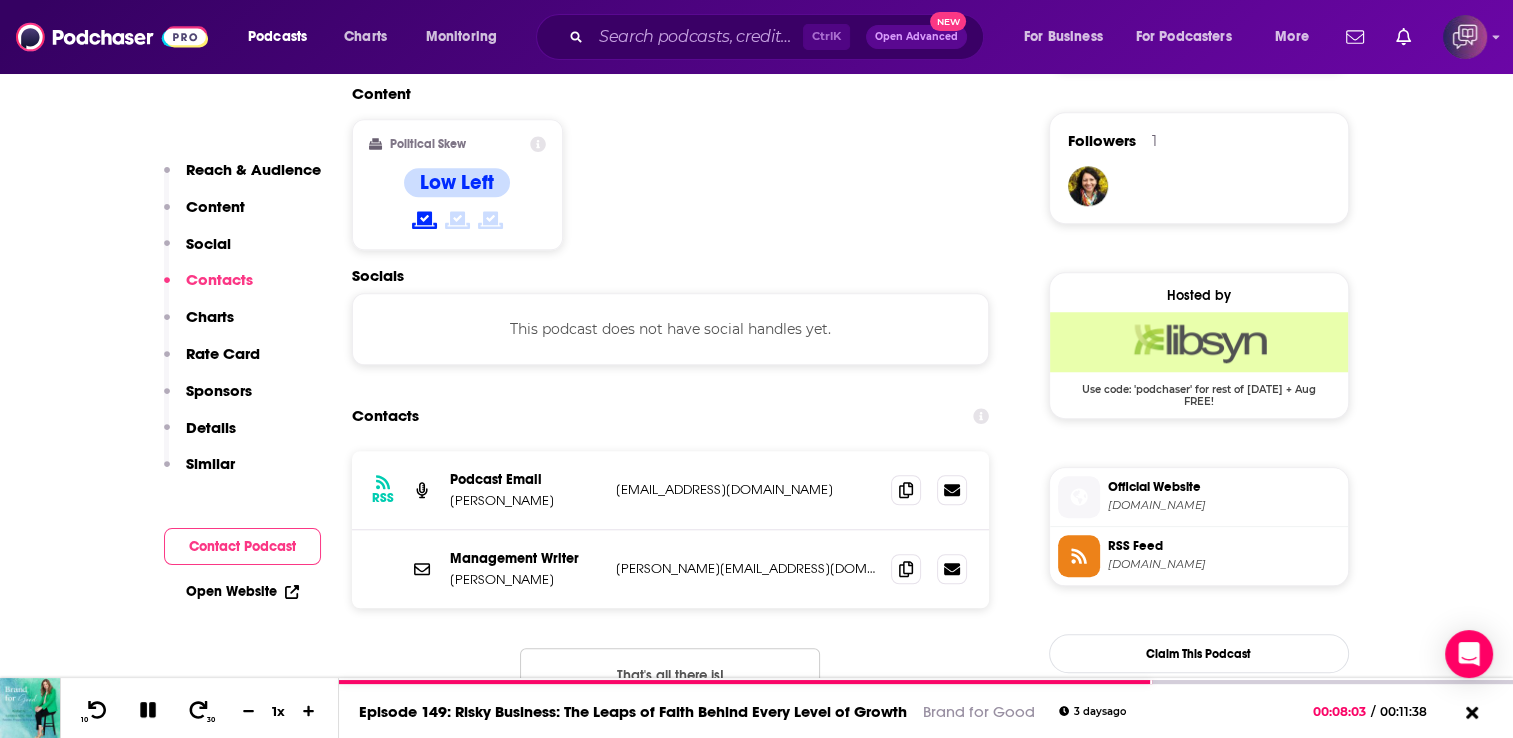 scroll, scrollTop: 1608, scrollLeft: 0, axis: vertical 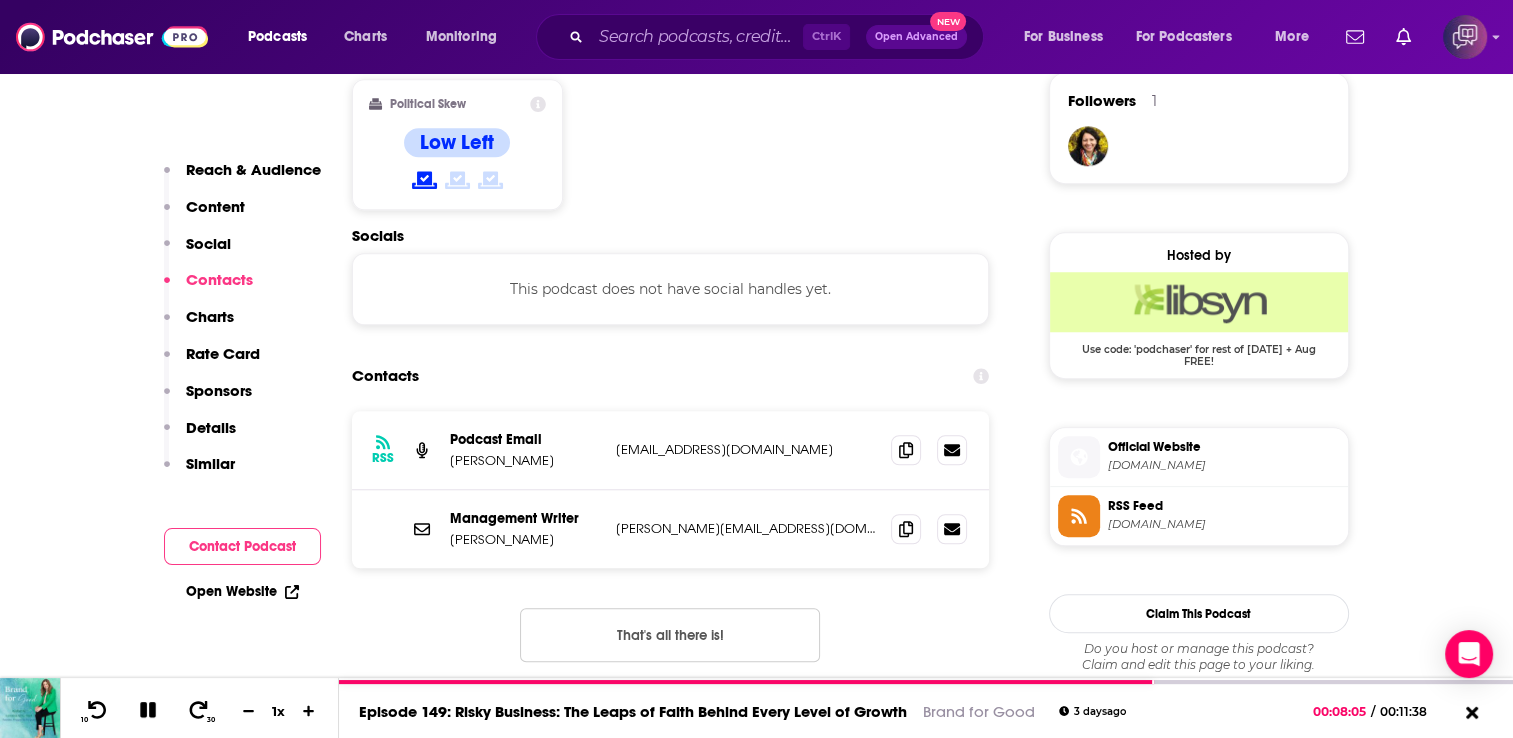 click on "RSS   Podcast Email [PERSON_NAME] [EMAIL_ADDRESS][DOMAIN_NAME] [EMAIL_ADDRESS][DOMAIN_NAME]     Management Writer [PERSON_NAME] [PERSON_NAME][EMAIL_ADDRESS][DOMAIN_NAME] [PERSON_NAME][EMAIL_ADDRESS][DOMAIN_NAME] That's all there is!" at bounding box center [671, 552] 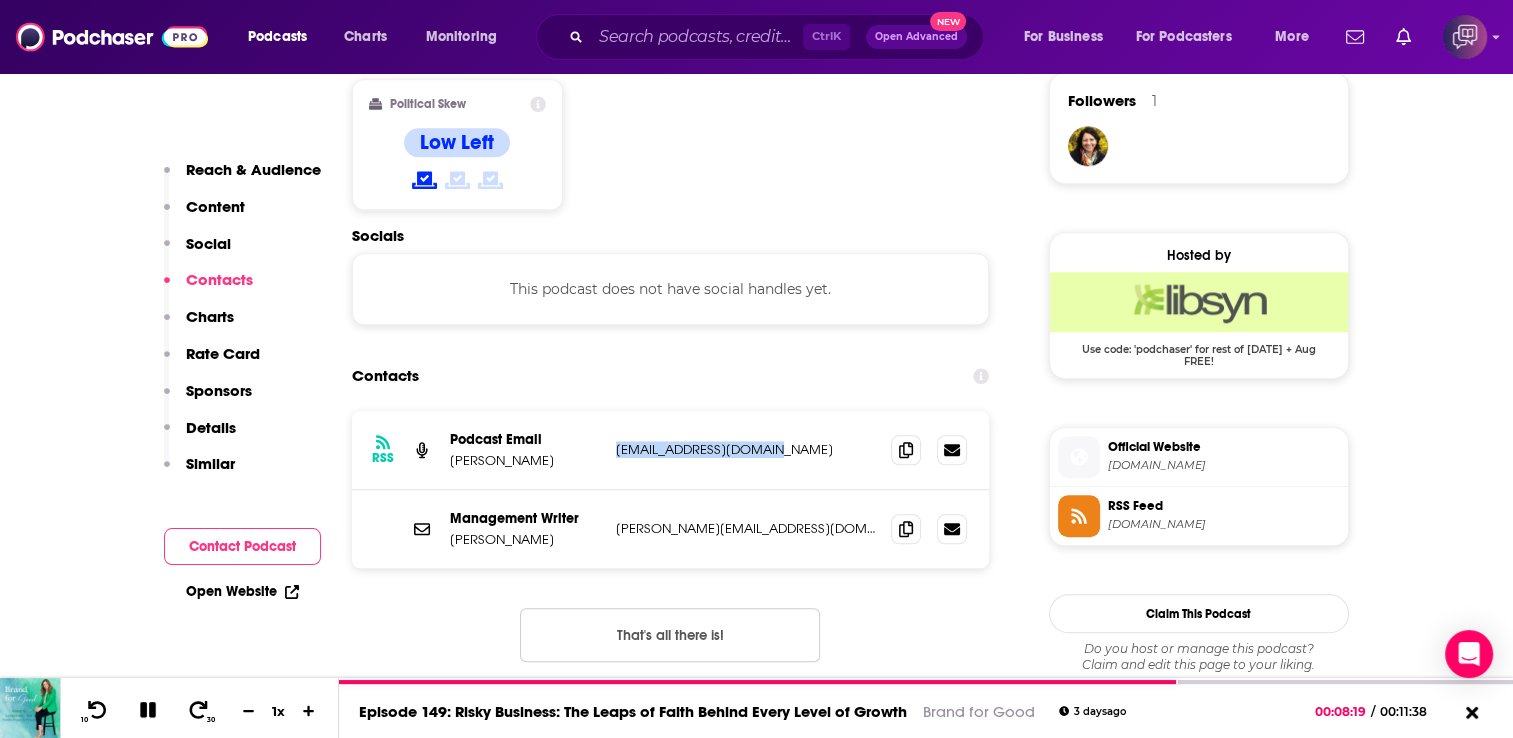 drag, startPoint x: 780, startPoint y: 373, endPoint x: 604, endPoint y: 362, distance: 176.34341 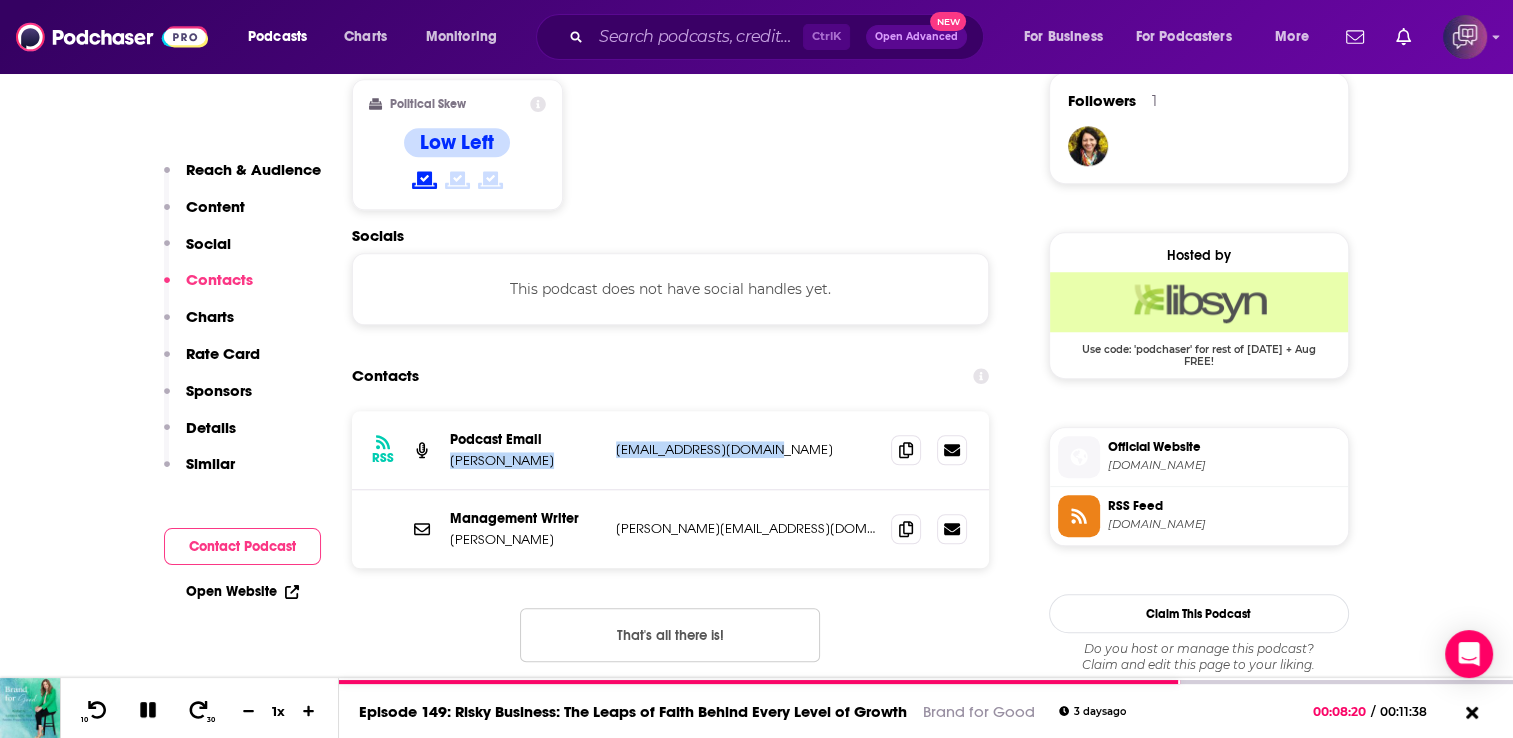 click on "[EMAIL_ADDRESS][DOMAIN_NAME]" at bounding box center [746, 449] 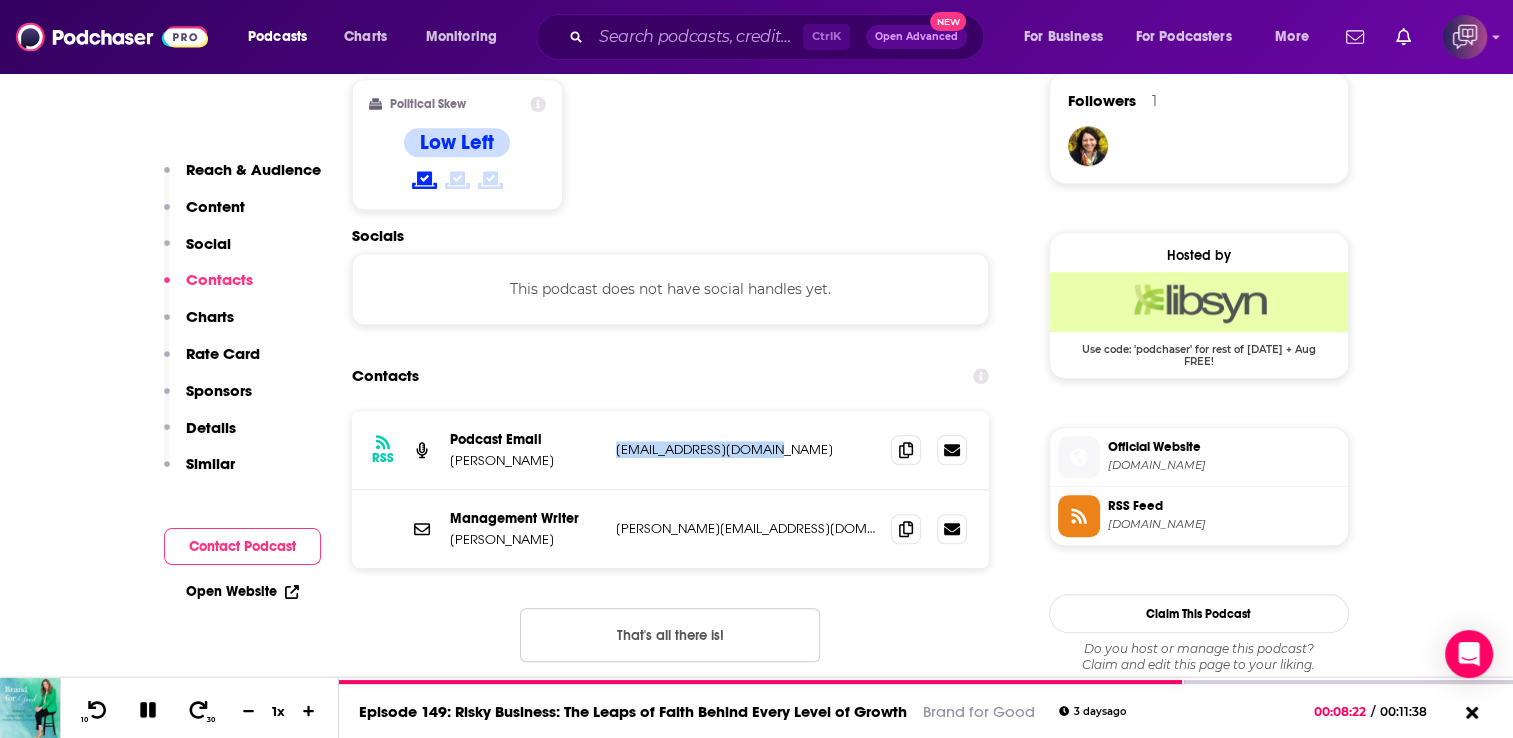 drag, startPoint x: 815, startPoint y: 380, endPoint x: 611, endPoint y: 366, distance: 204.47983 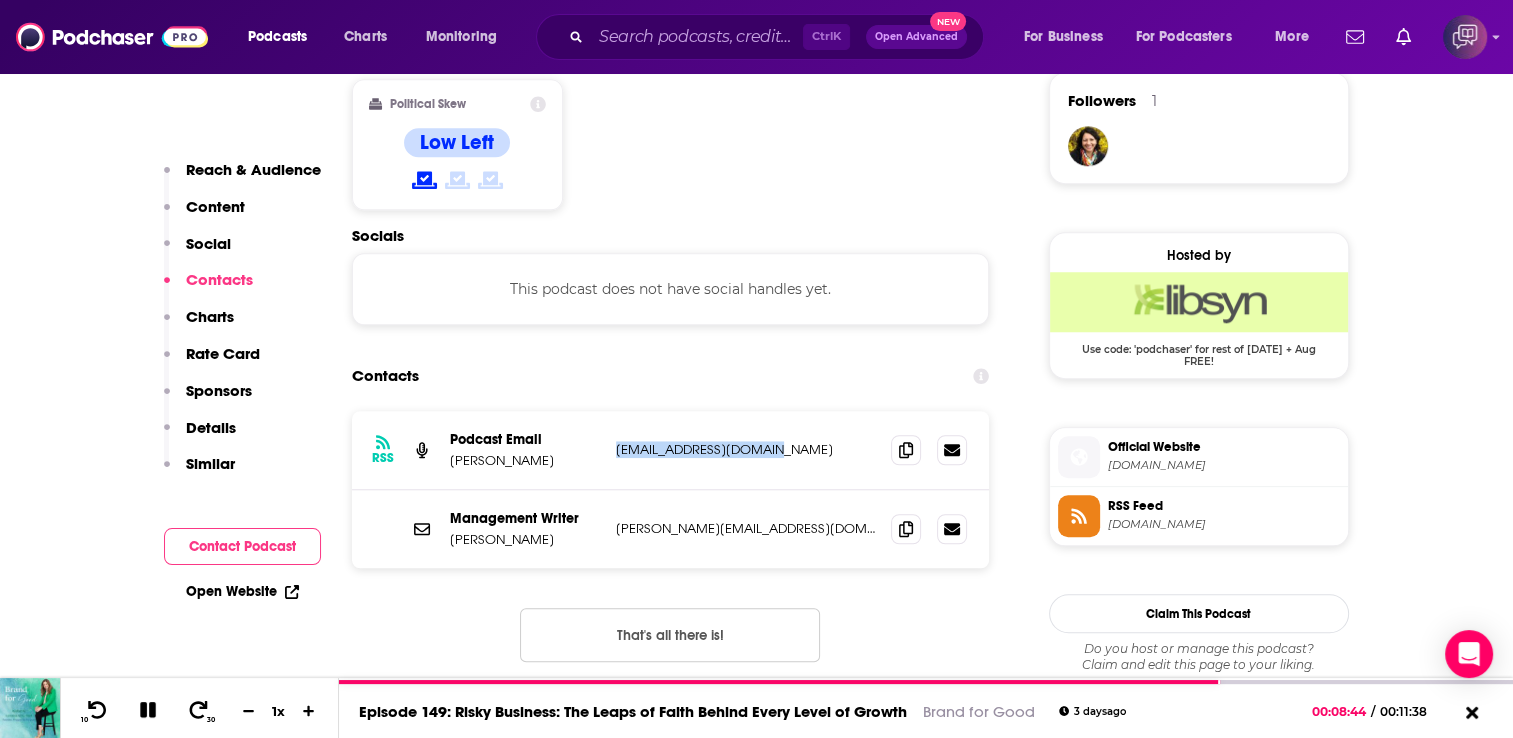 click on "Contacts" at bounding box center [671, 376] 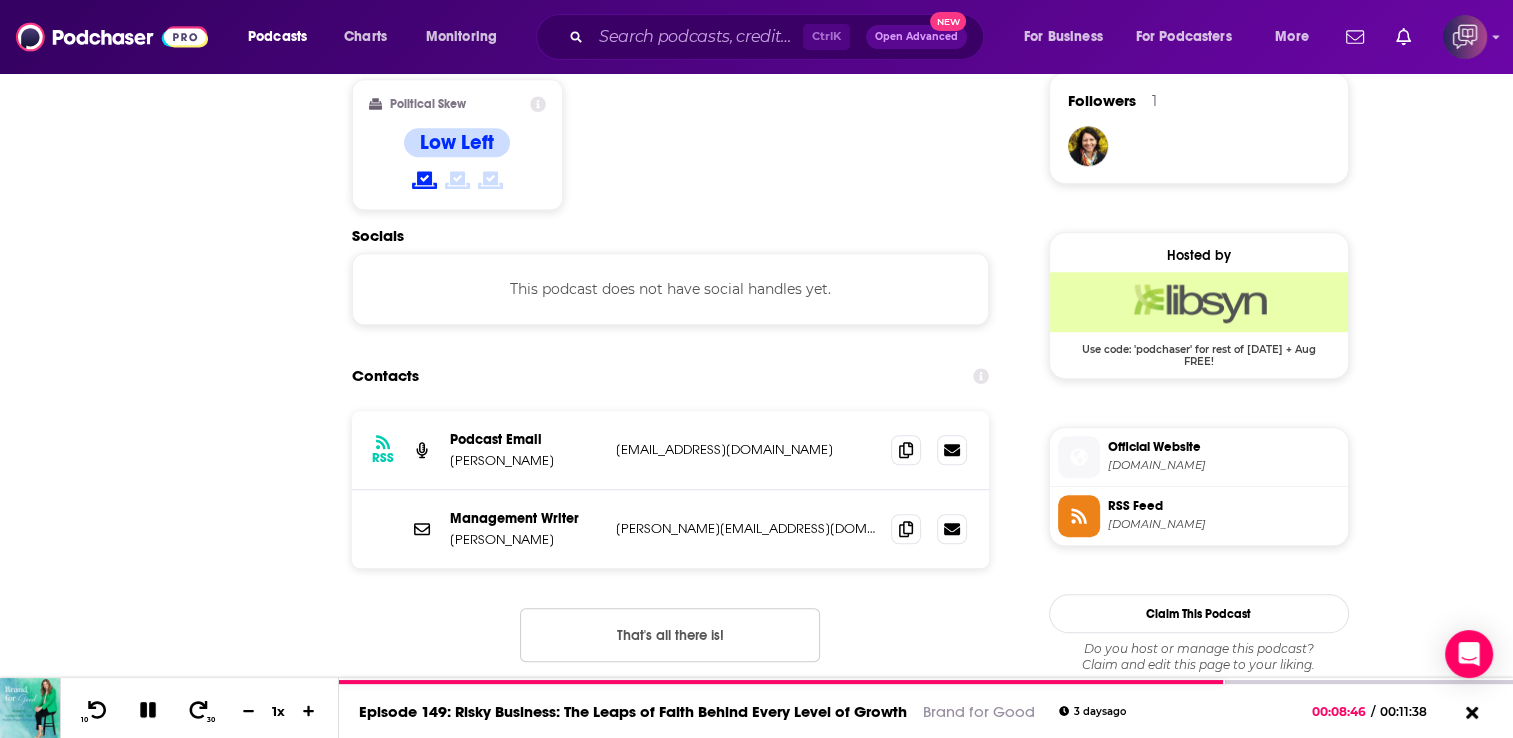 scroll, scrollTop: 0, scrollLeft: 0, axis: both 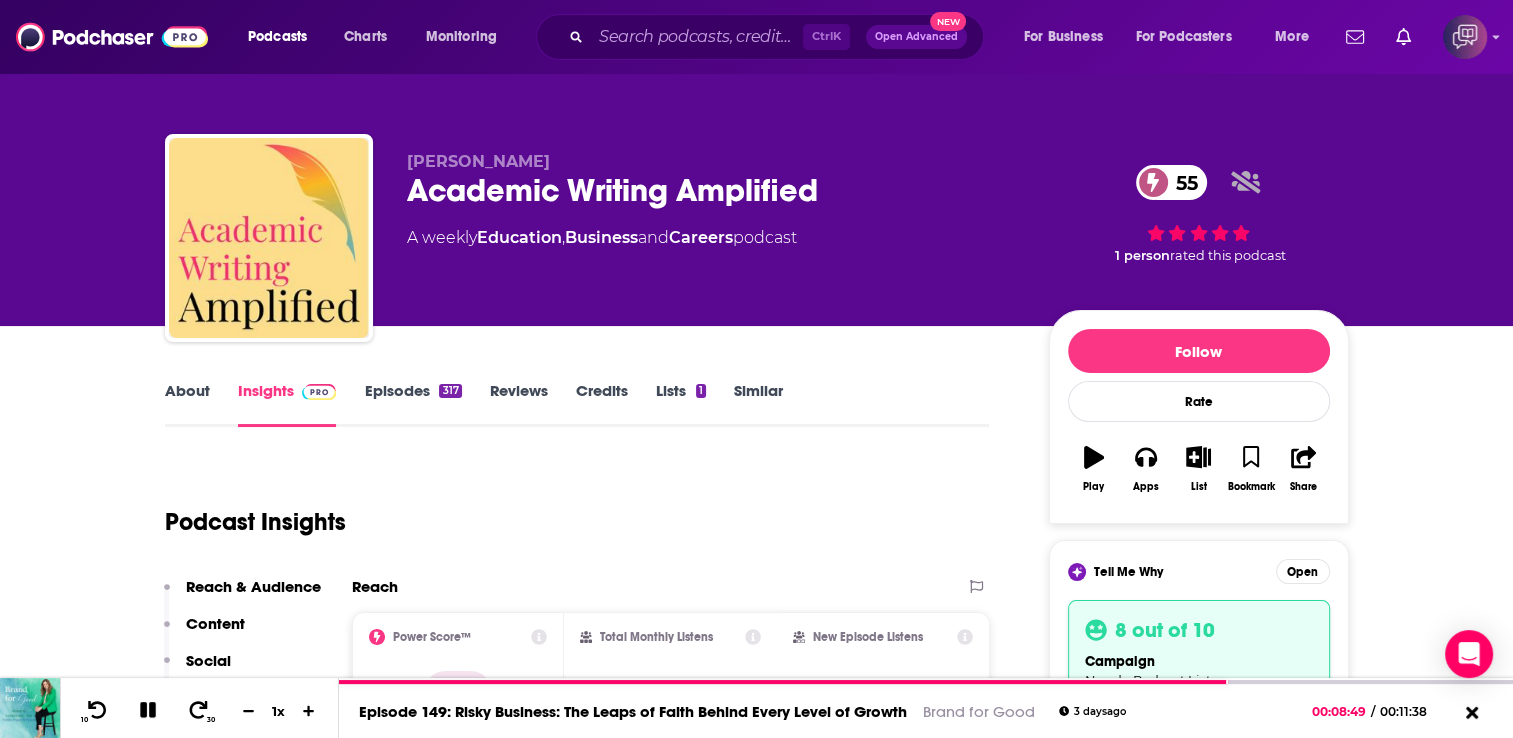 click on "About" at bounding box center [187, 404] 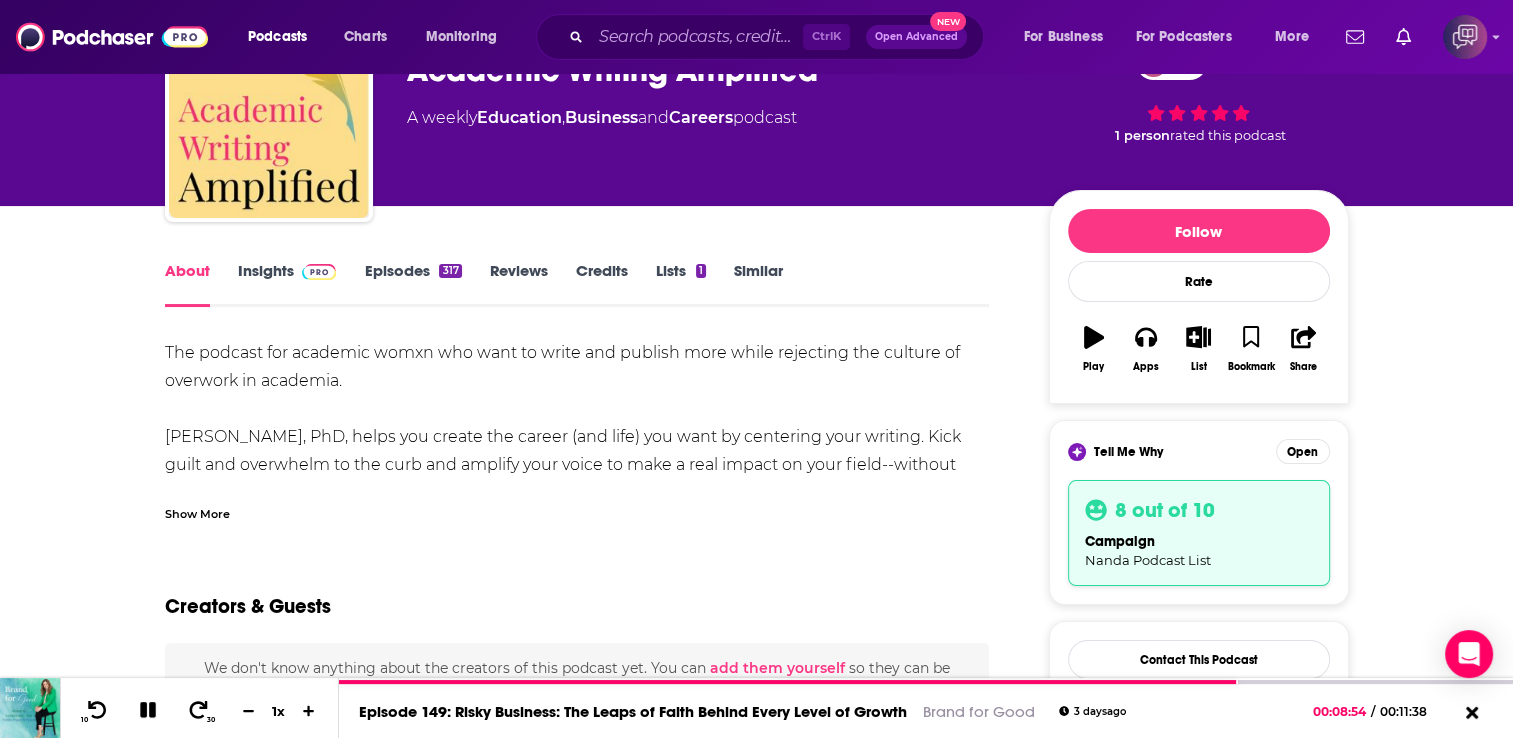 scroll, scrollTop: 160, scrollLeft: 0, axis: vertical 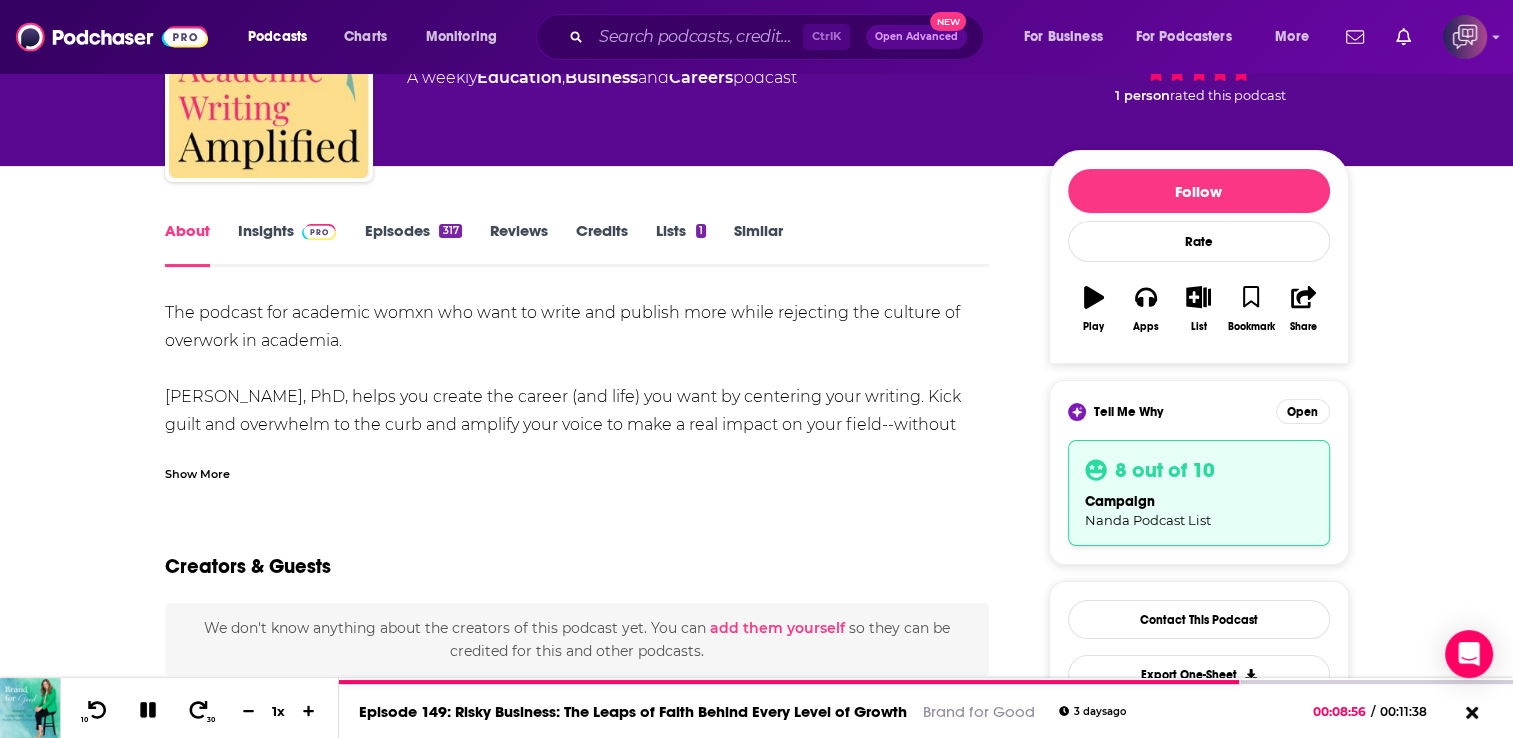 click 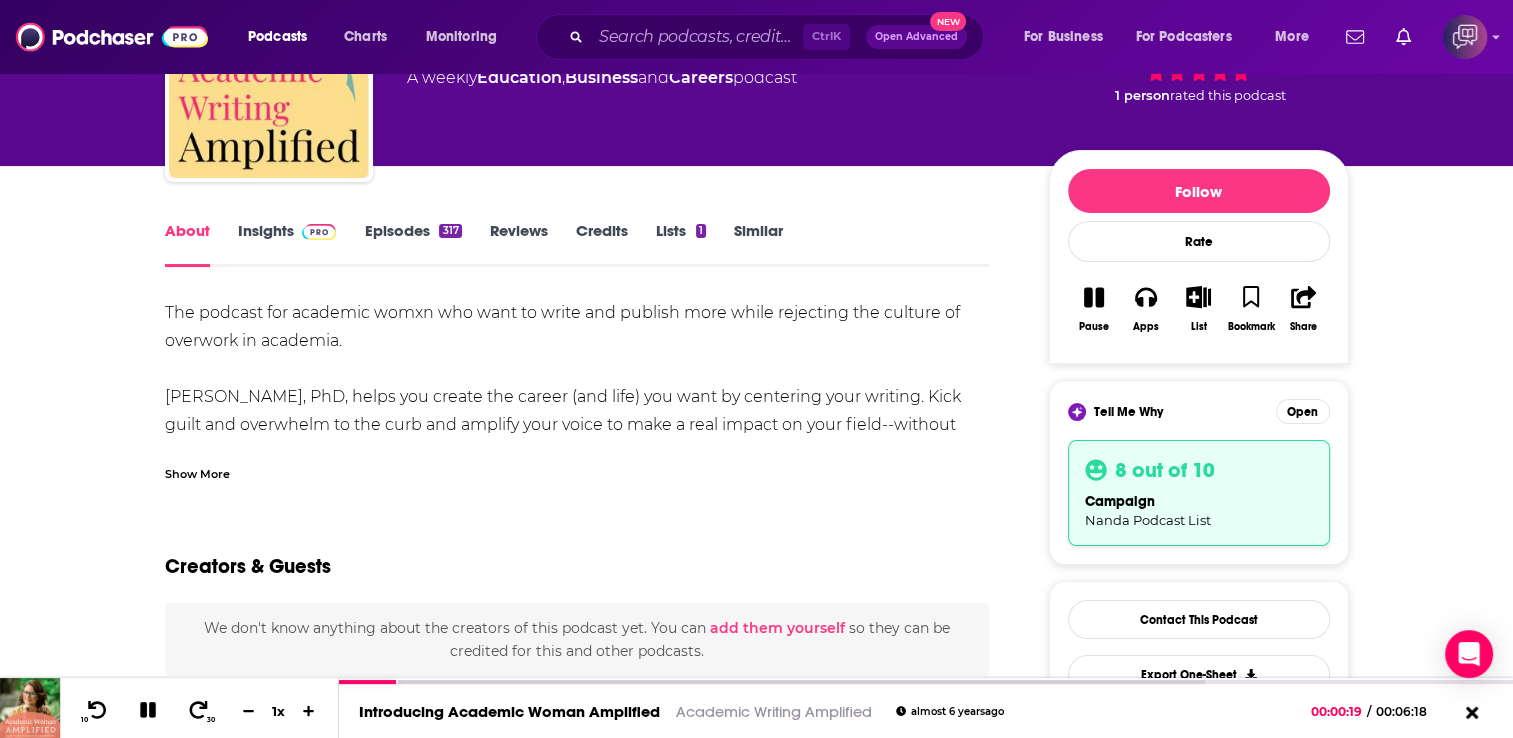 click on "Similar" at bounding box center (758, 244) 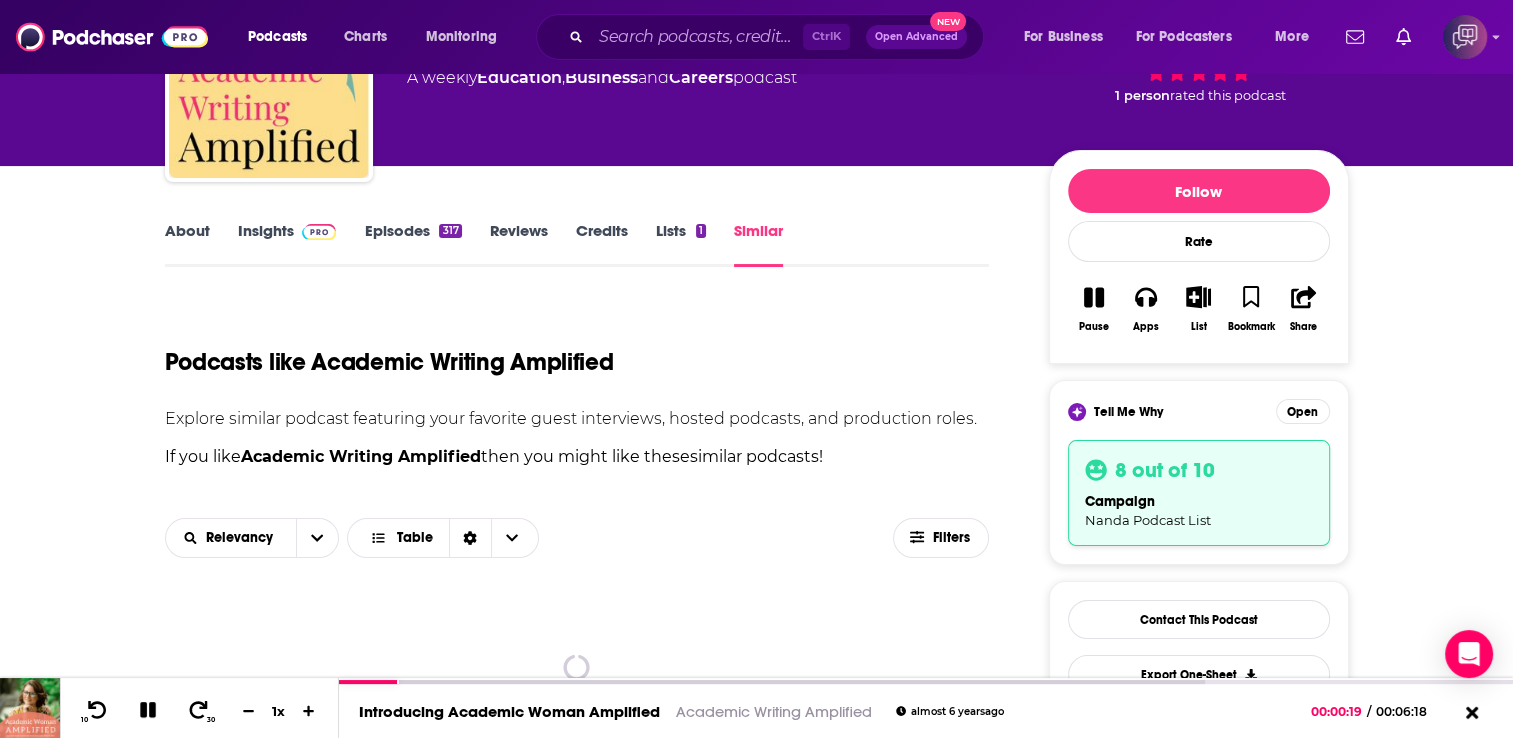 click on "About Insights Episodes 317 Reviews Credits Lists 1 Similar Podcasts like  Academic Writing Amplified Explore similar podcast featuring your favorite guest interviews, hosted podcasts, and production roles. If you like  Academic Writing Amplified  then you might like these  similar podcasts ! Relevancy Table Filters spinner Follow Rate Pause Apps List Bookmark Share Tell Me Why  Open 8 out of 10 campaign   Nanda Podcast List Contact This Podcast Export One-Sheet Get this podcast via API My Notes Your concierge team Ask a question or make a request. Send a message Followers 1" at bounding box center [757, 1166] 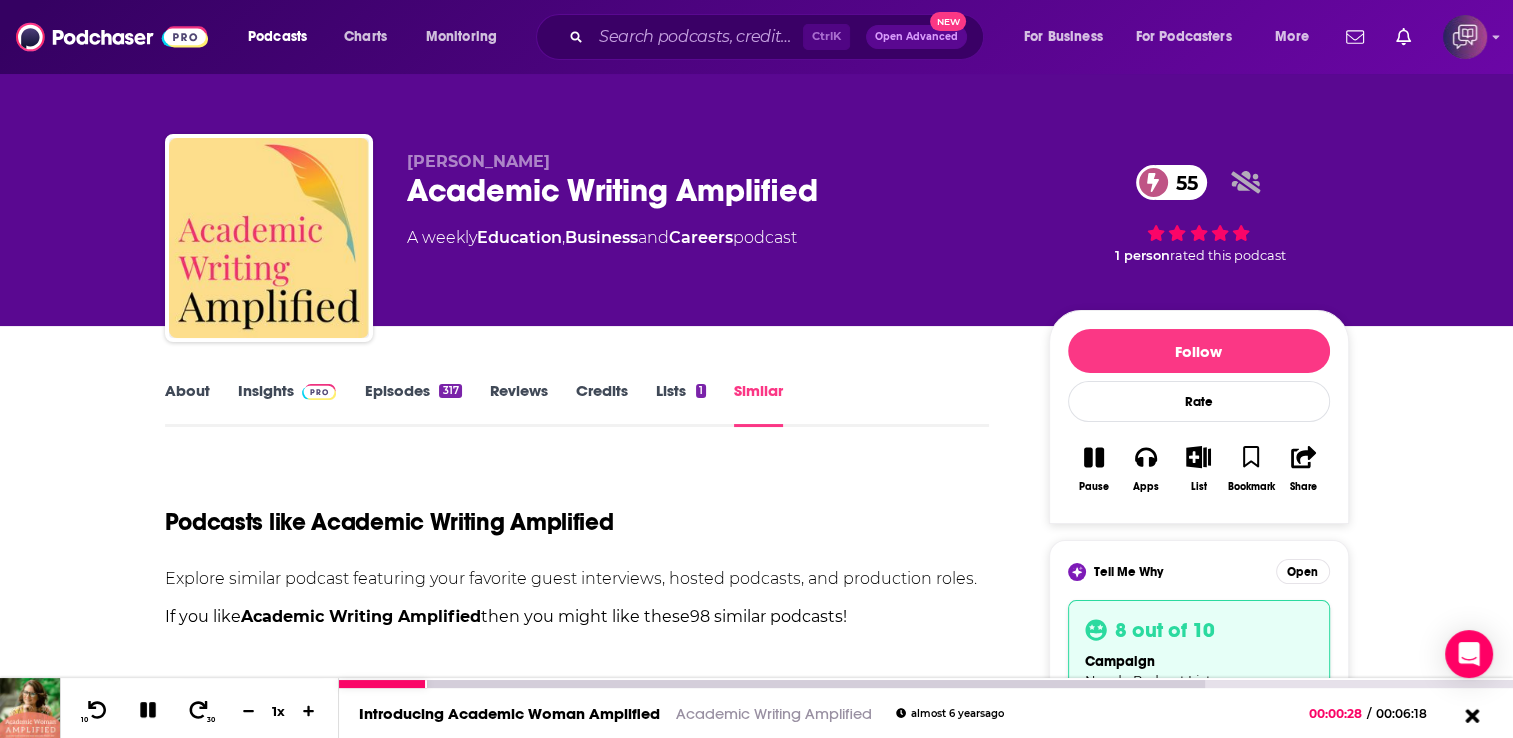 click 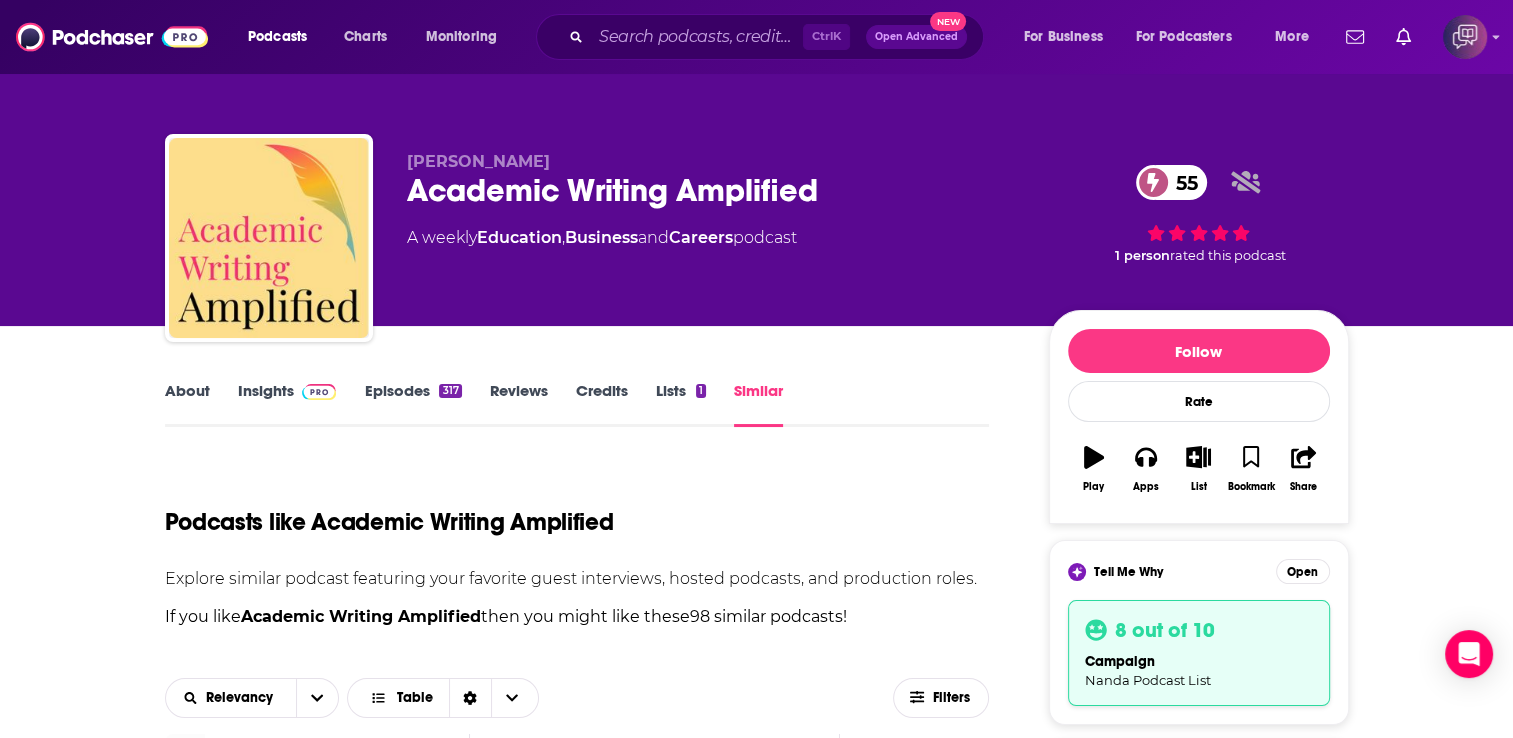 scroll, scrollTop: 645, scrollLeft: 0, axis: vertical 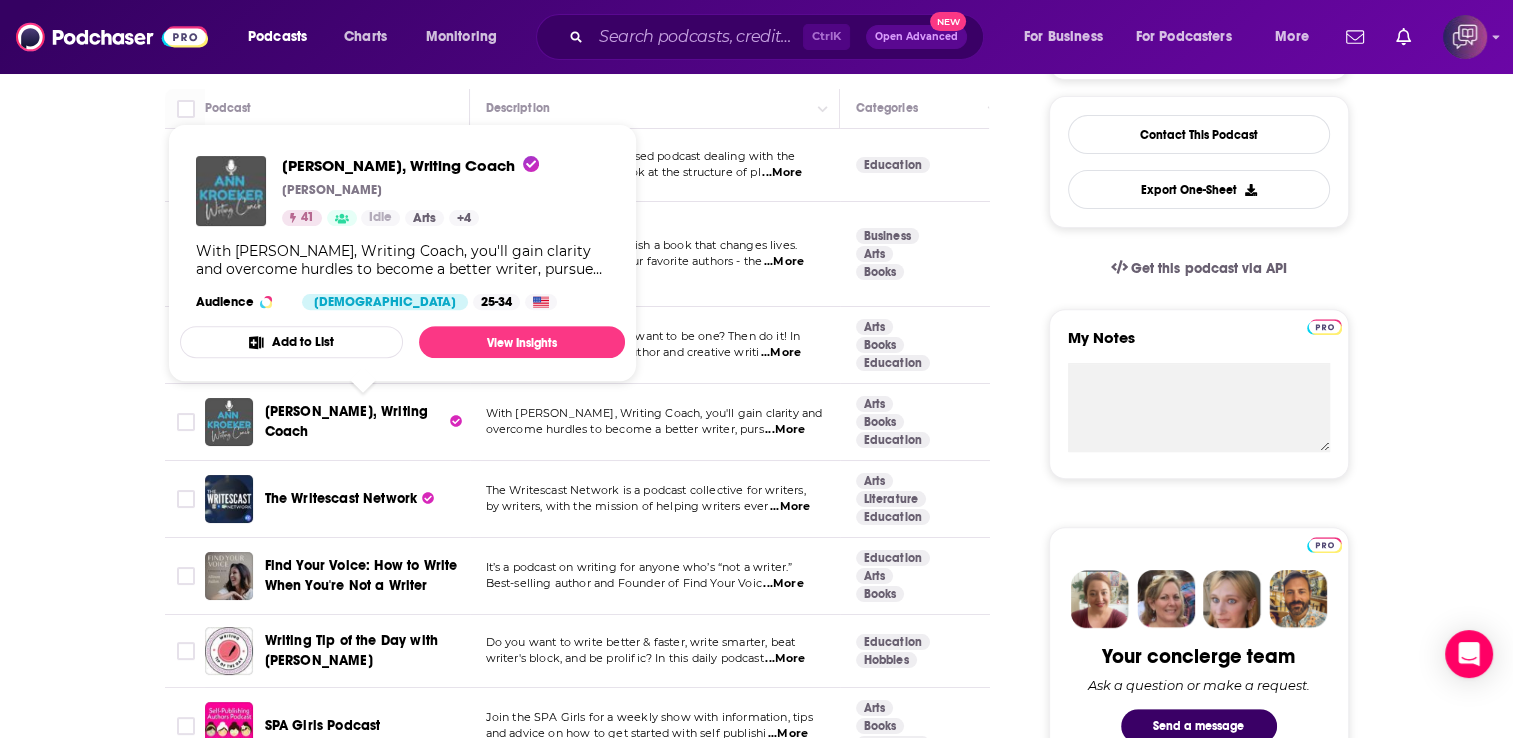 click on "[PERSON_NAME], Writing Coach" at bounding box center [347, 421] 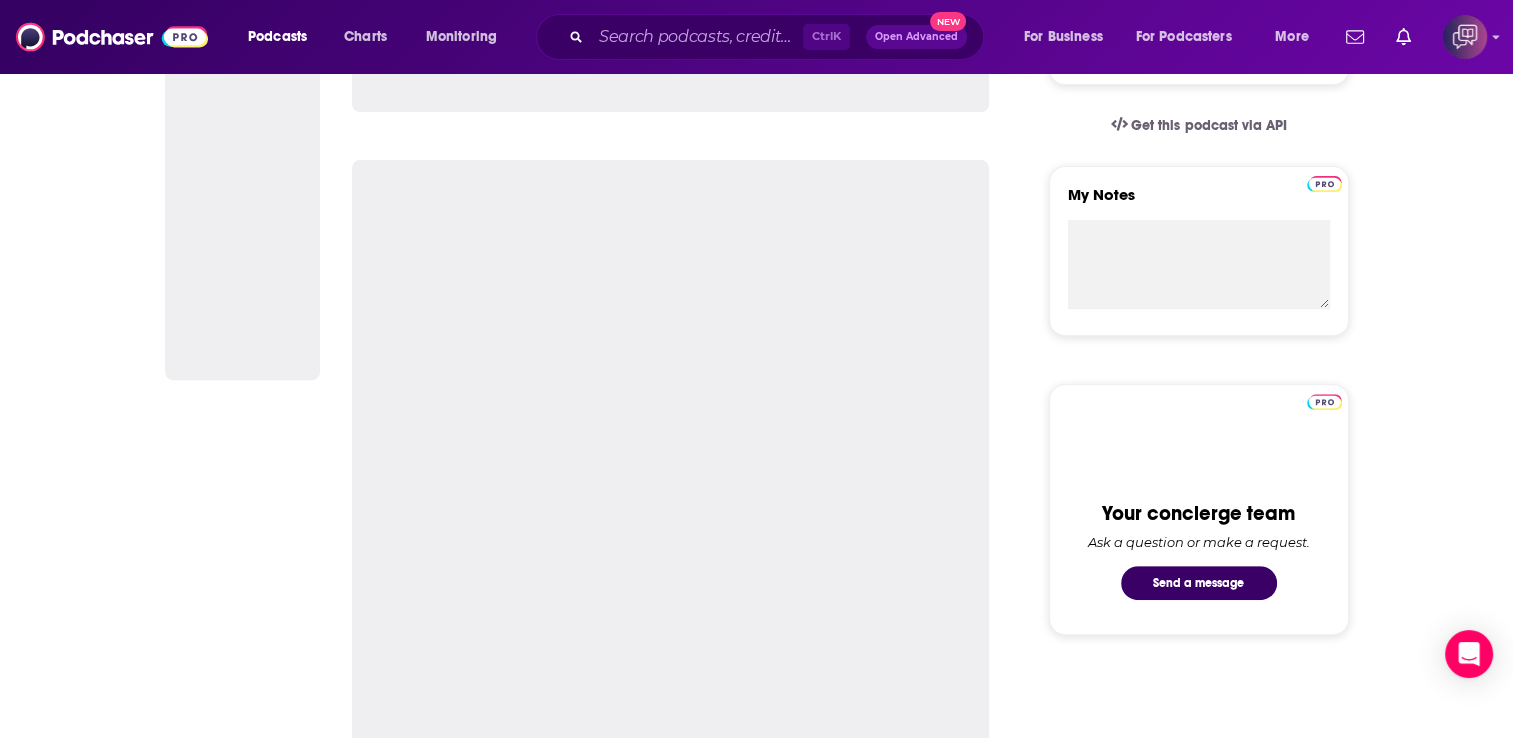 scroll, scrollTop: 0, scrollLeft: 0, axis: both 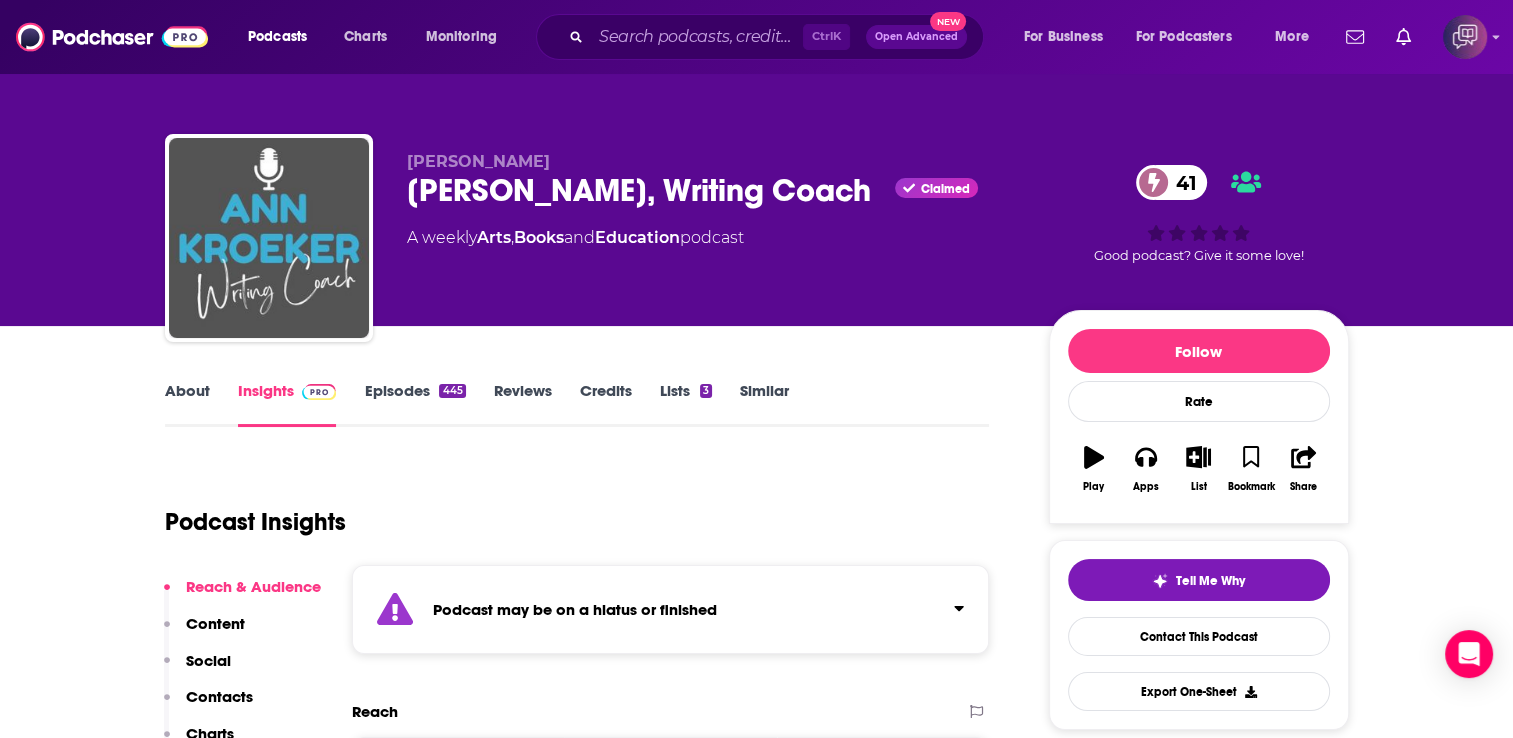 click on "About Insights Episodes 445 Reviews Credits Lists 3 Similar" at bounding box center (577, 402) 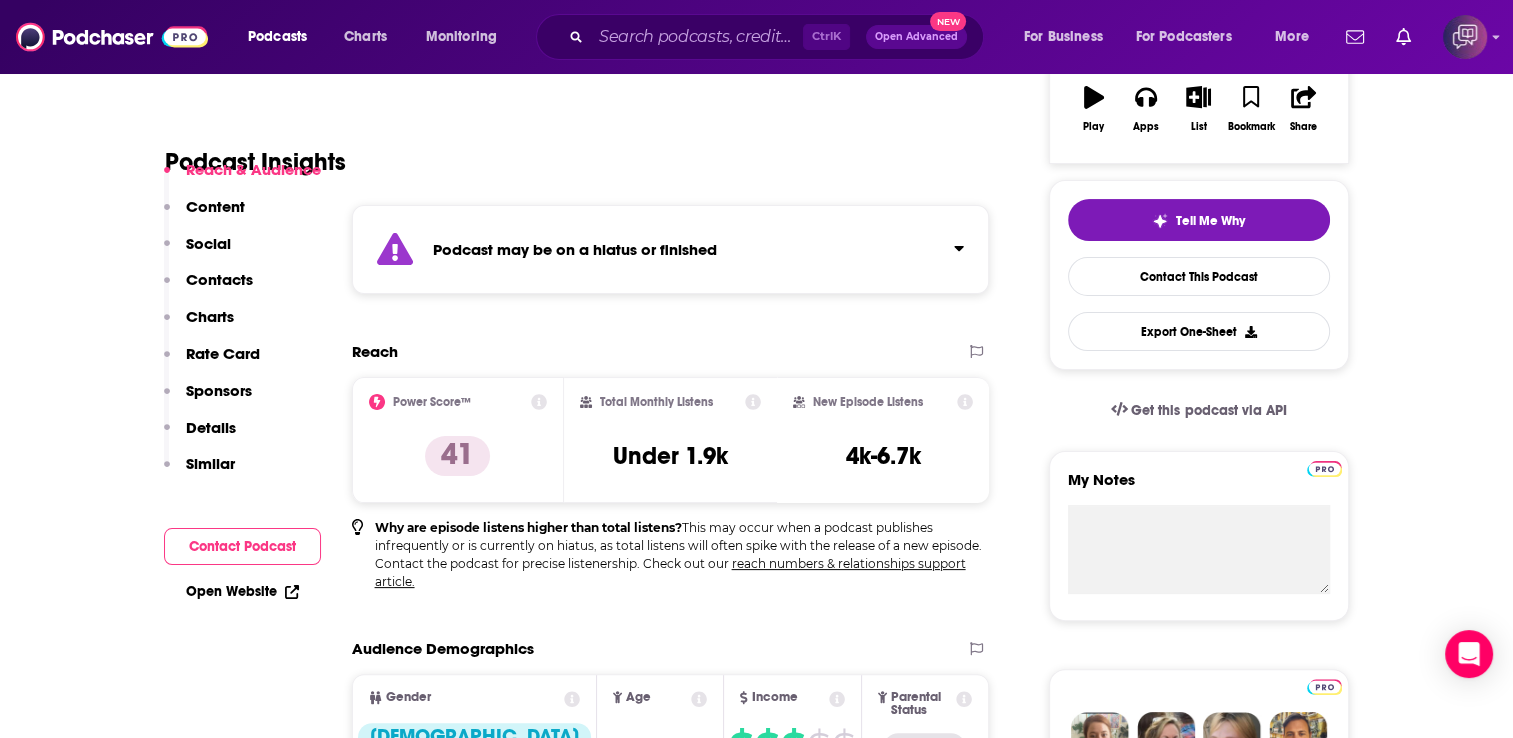 scroll, scrollTop: 400, scrollLeft: 0, axis: vertical 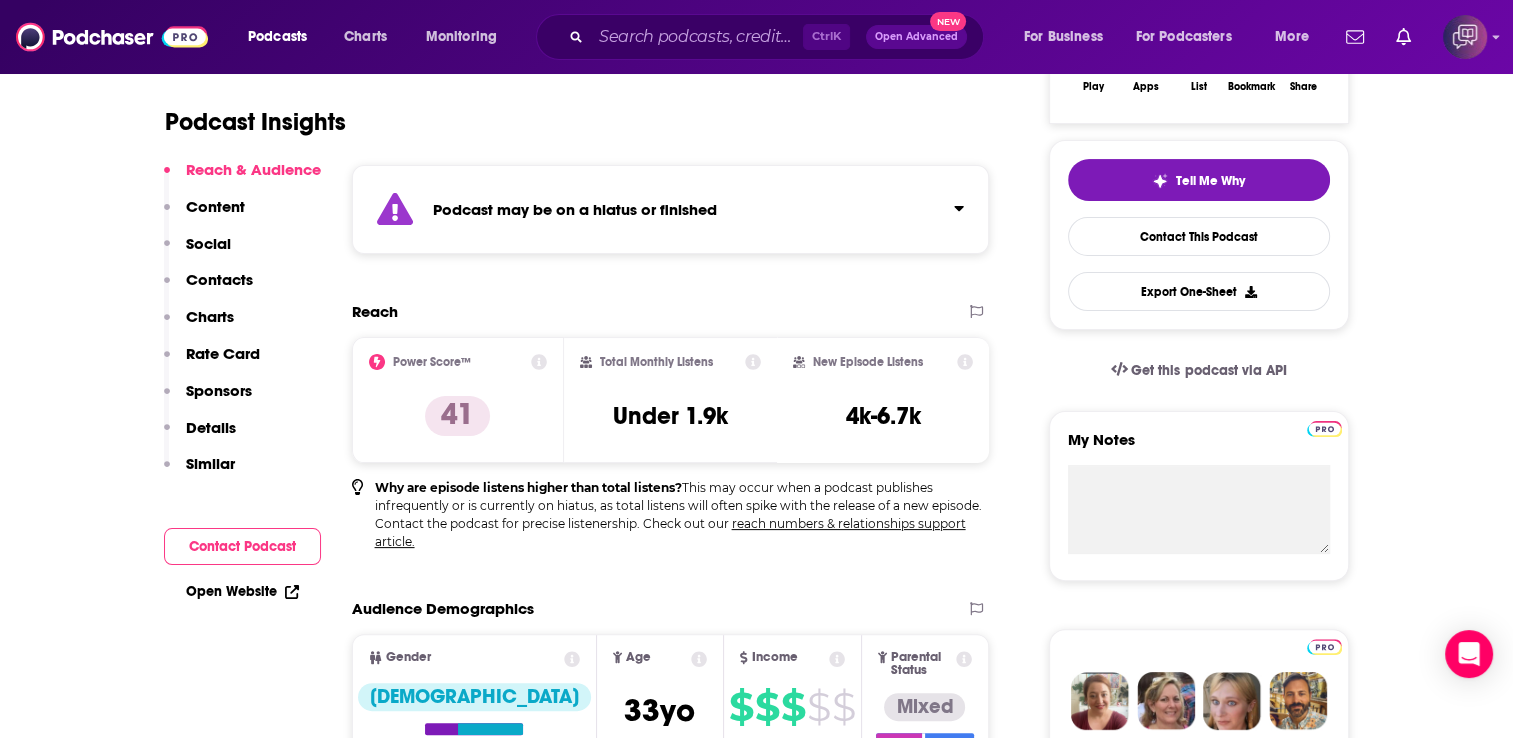 click on "New Episode Listens 4k-6.7k" at bounding box center (883, 399) 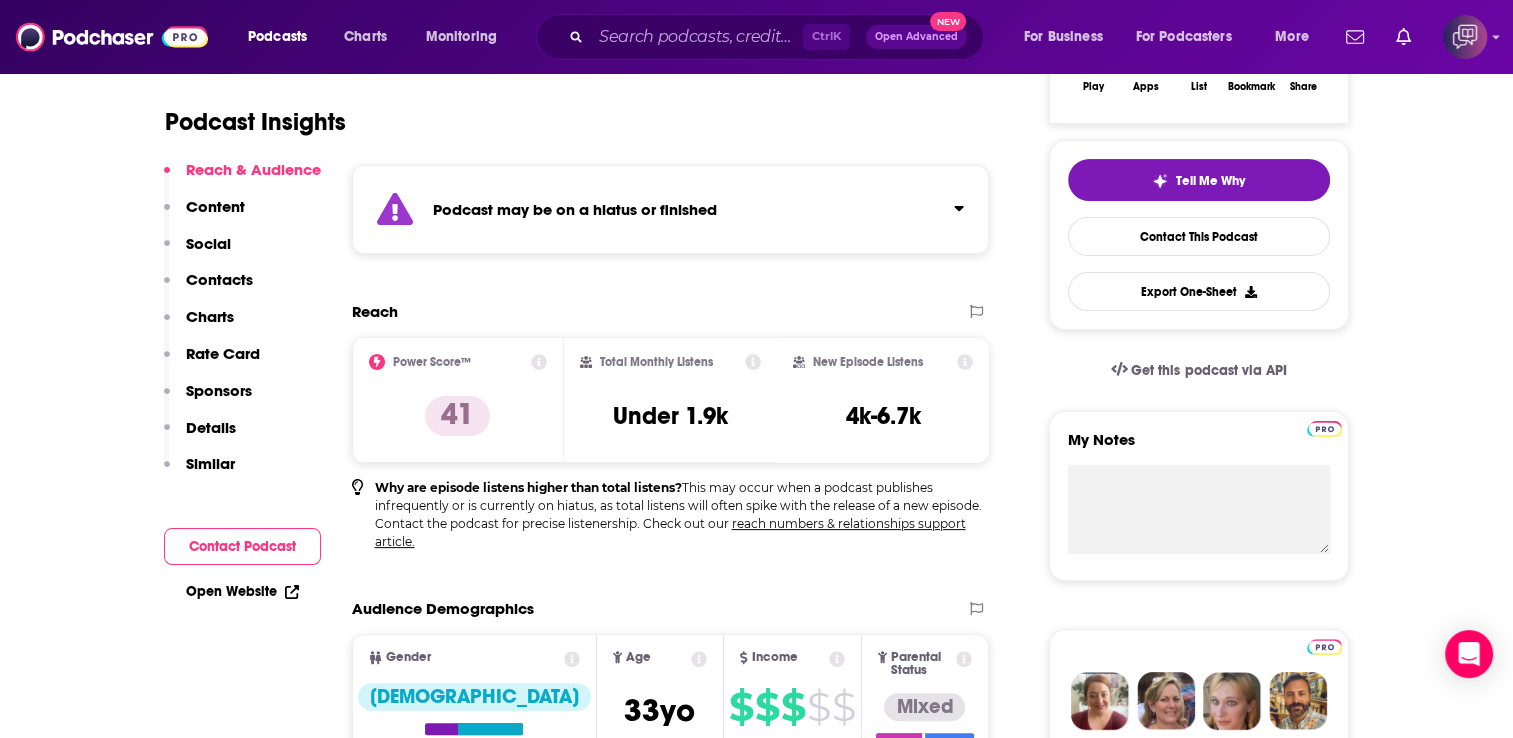 click on "Similar" at bounding box center (210, 463) 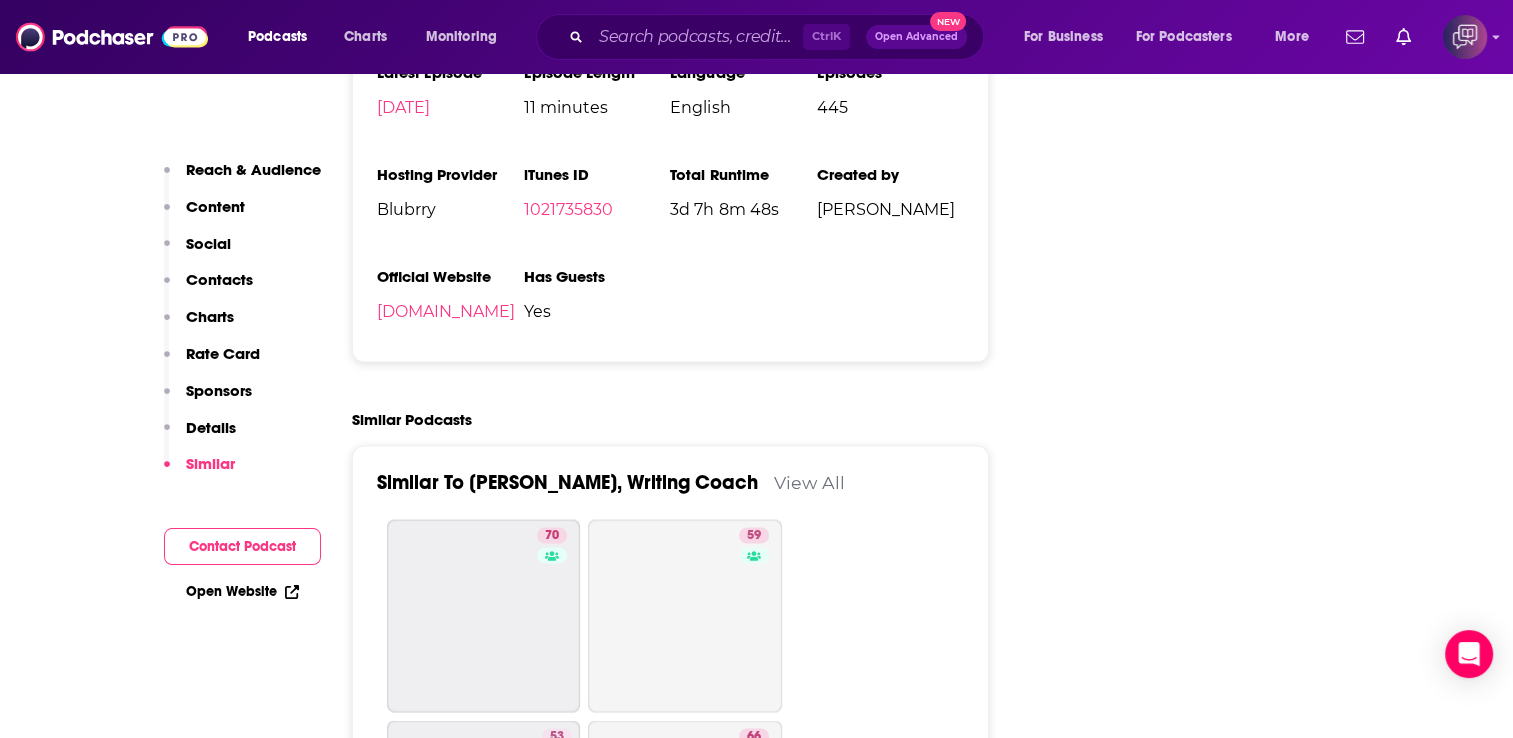 scroll, scrollTop: 3344, scrollLeft: 0, axis: vertical 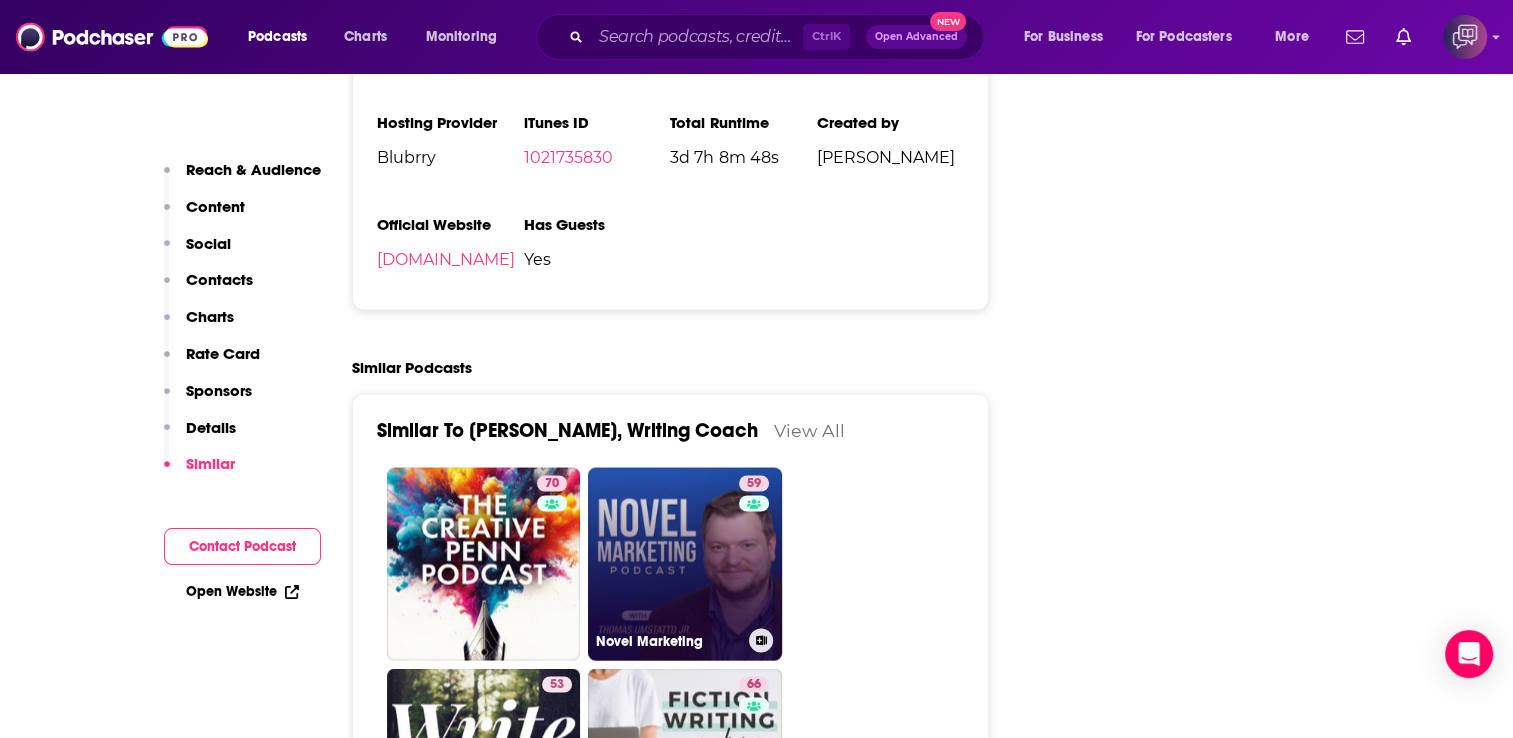 click on "59 Novel Marketing" at bounding box center [685, 564] 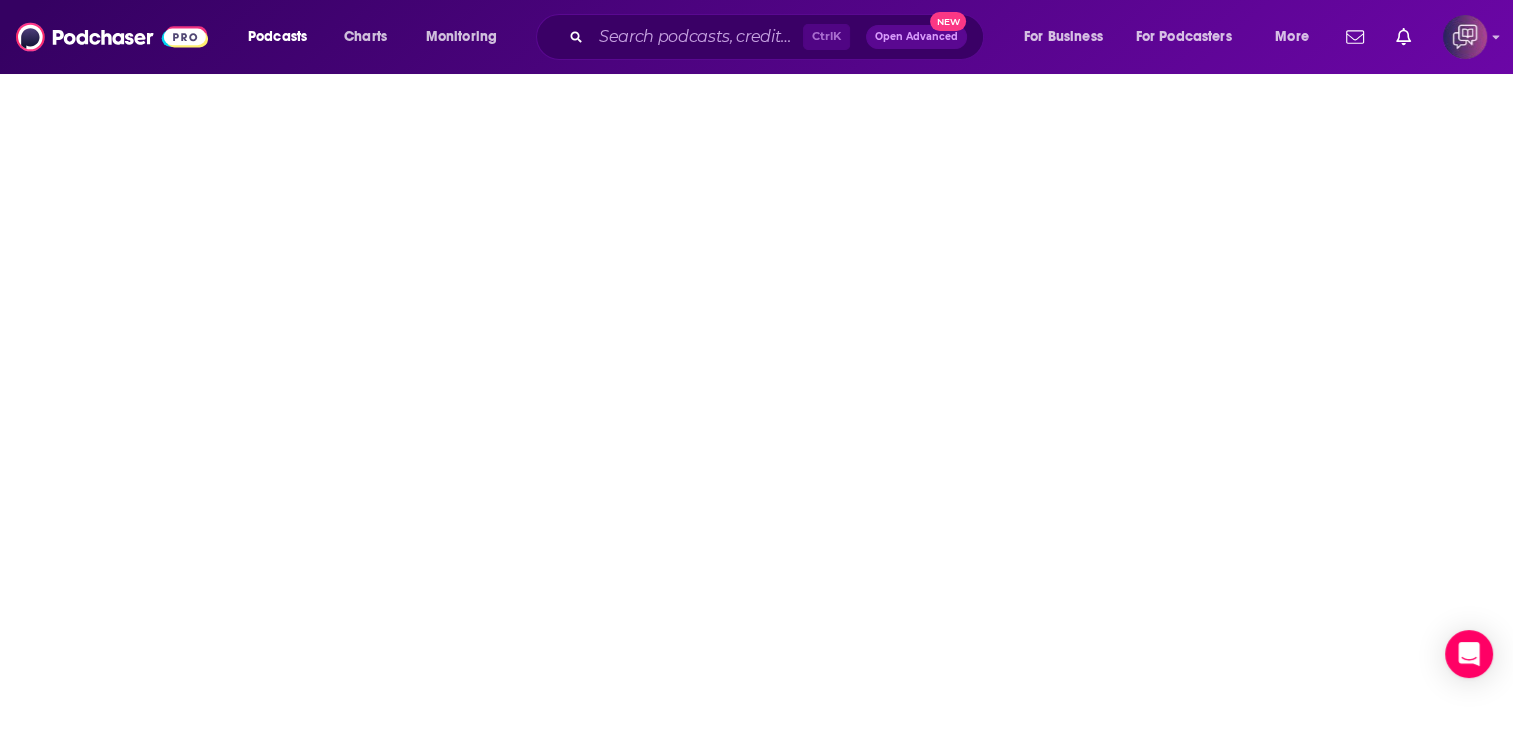 scroll, scrollTop: 0, scrollLeft: 0, axis: both 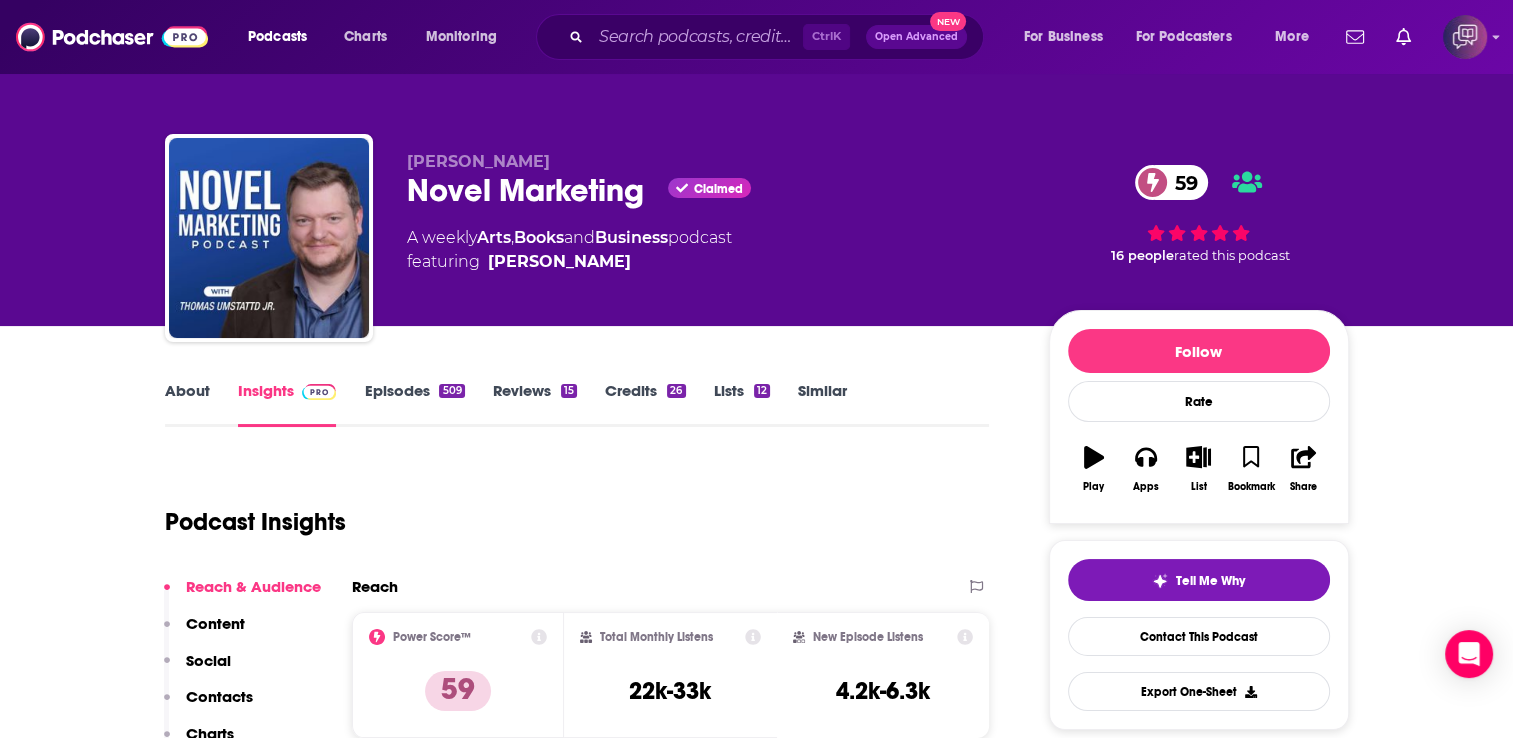 click on "About Insights Episodes 509 Reviews 15 Credits 26 Lists 12 Similar" at bounding box center (577, 402) 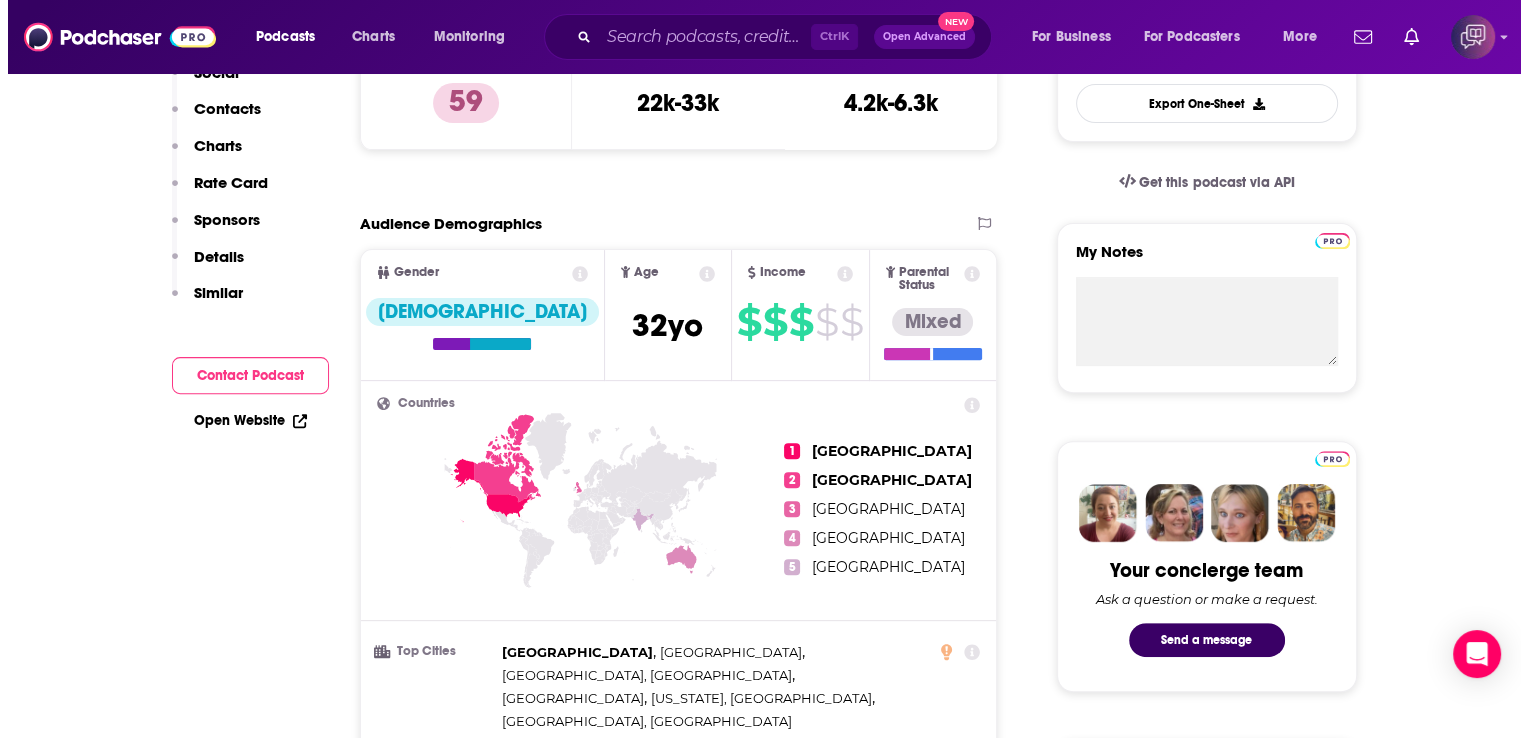 scroll, scrollTop: 0, scrollLeft: 0, axis: both 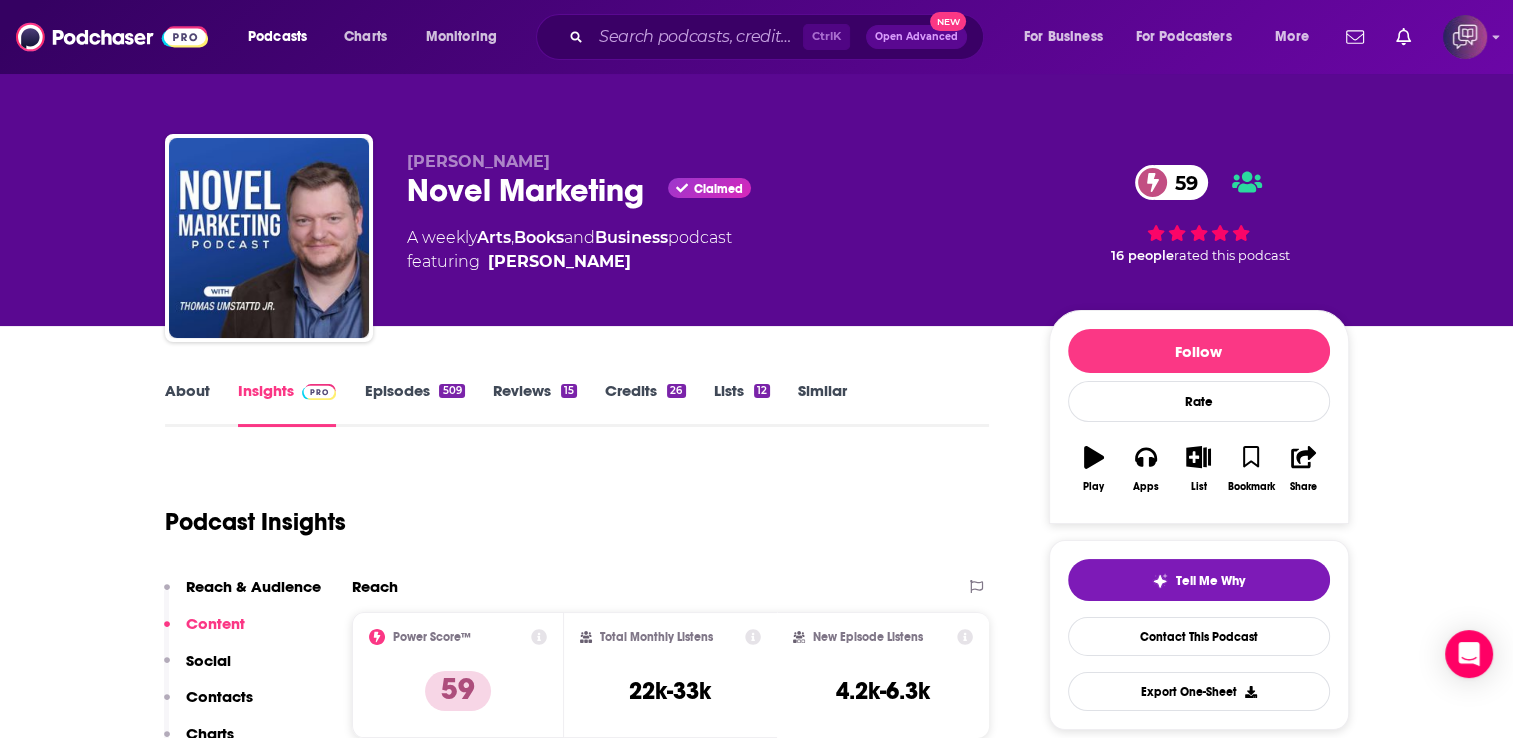 click on "About" at bounding box center [187, 404] 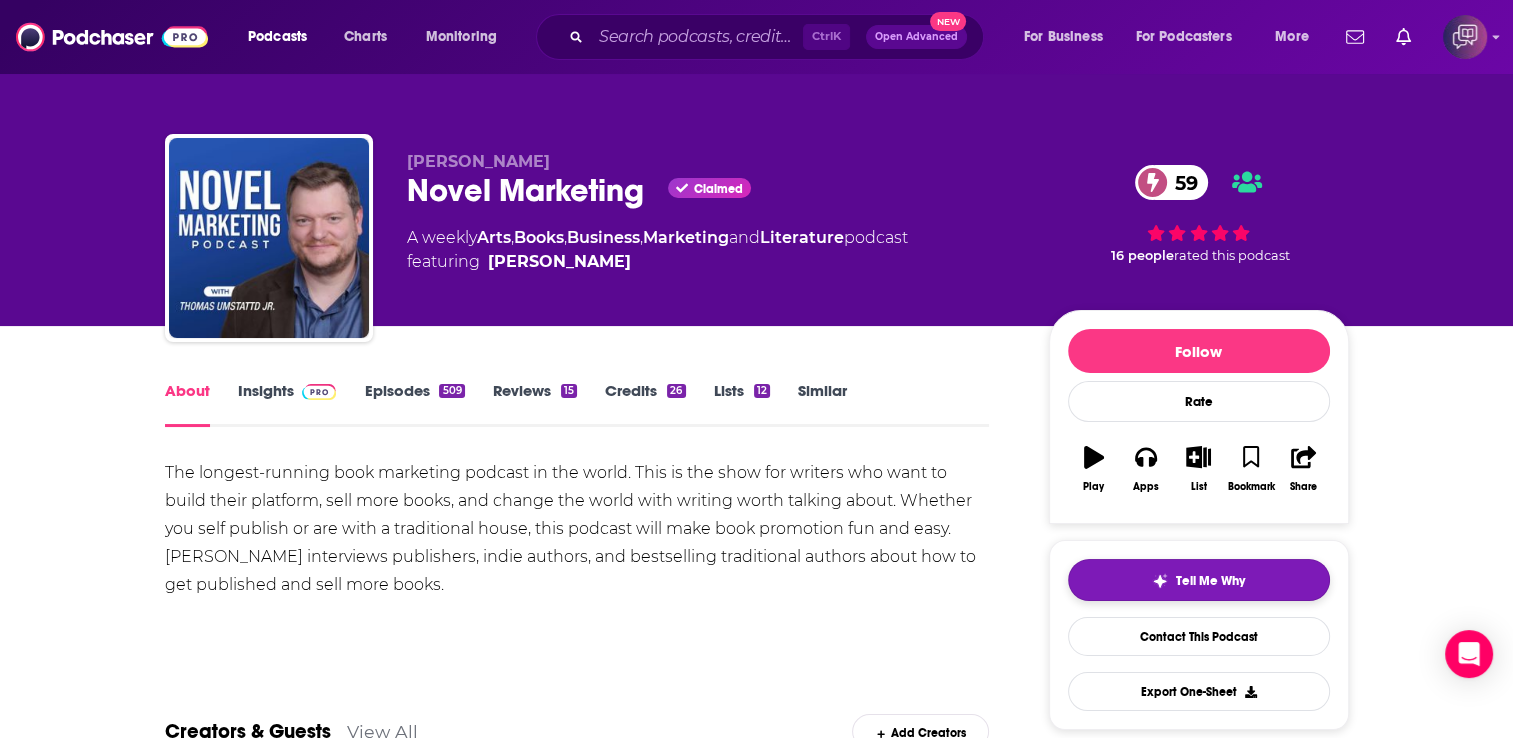 click on "Tell Me Why" at bounding box center (1199, 580) 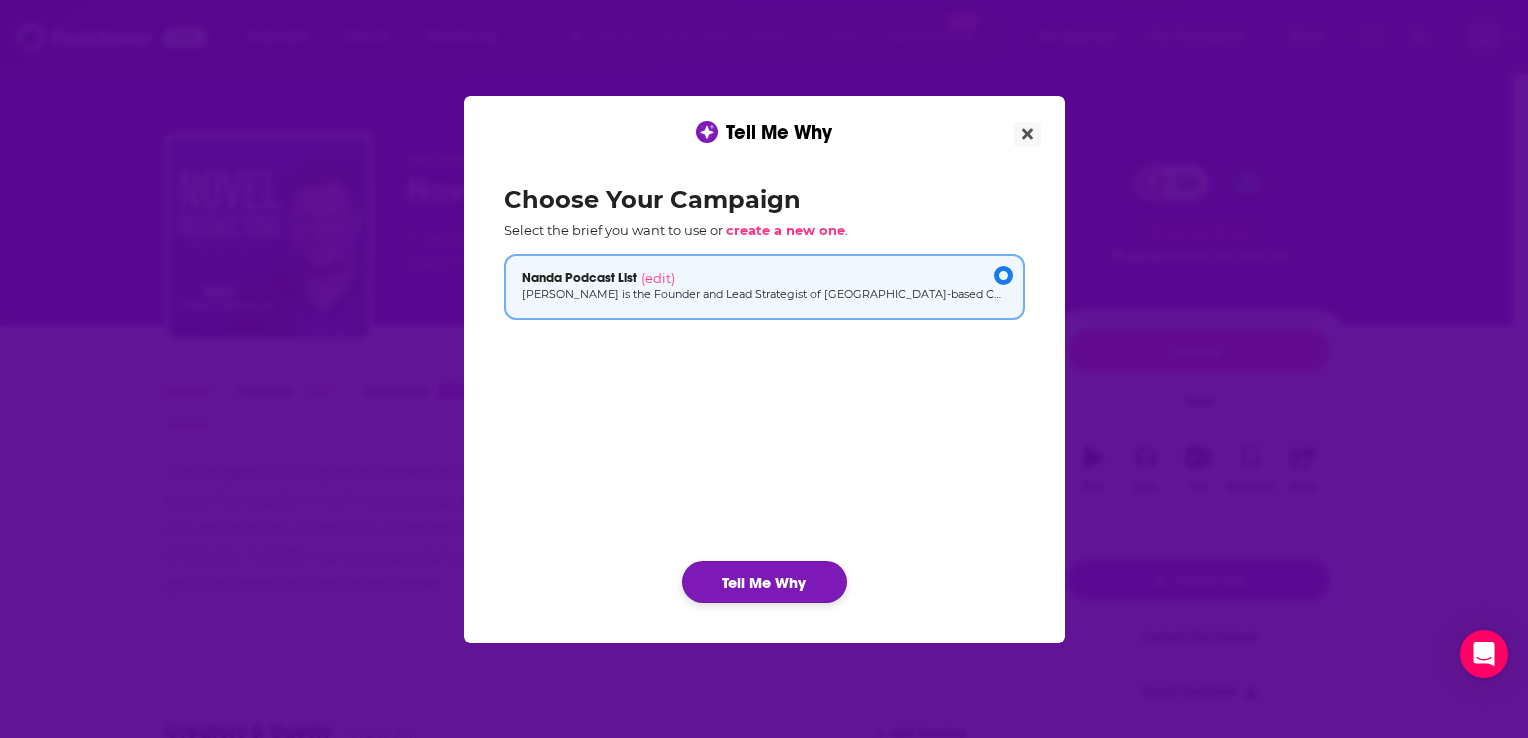 click on "Tell Me Why" 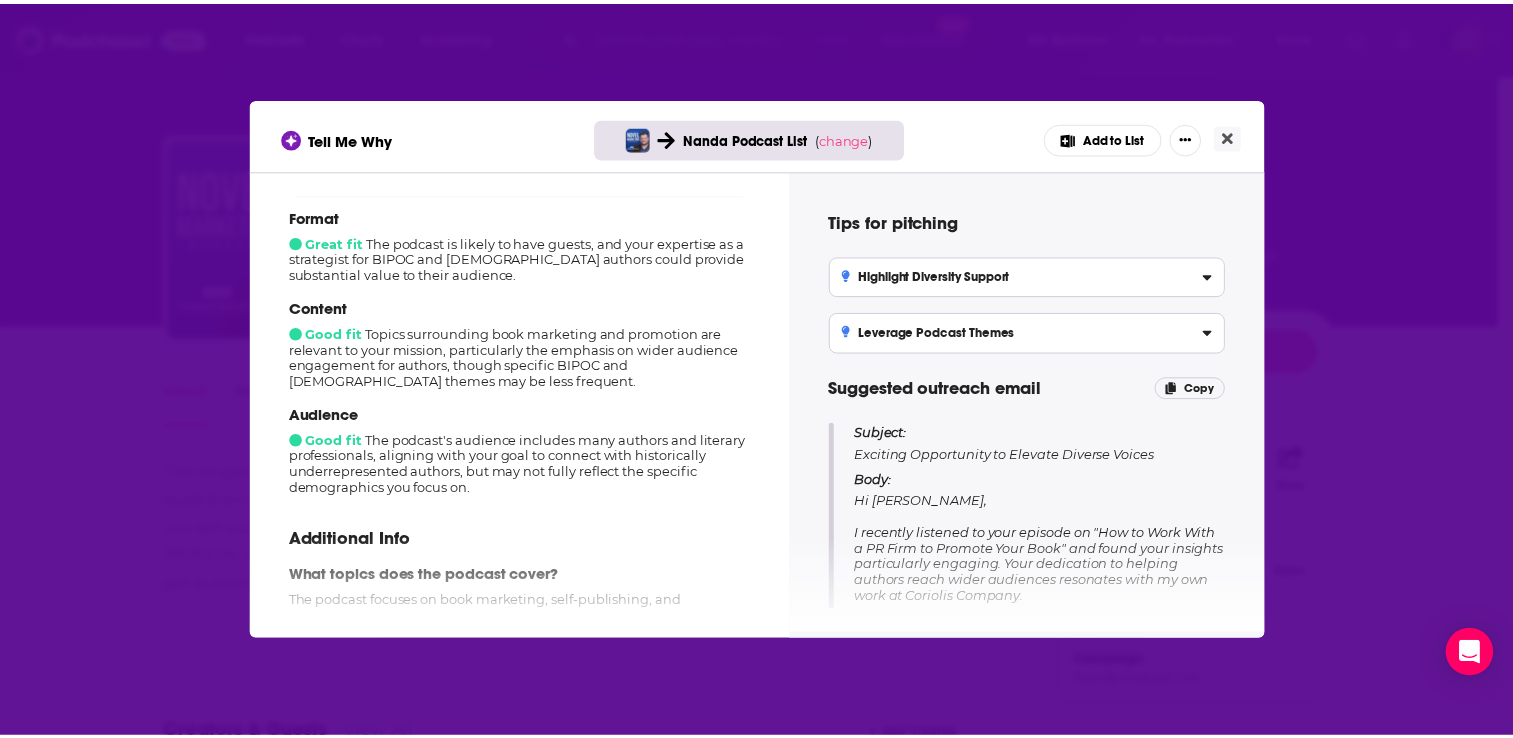 scroll, scrollTop: 220, scrollLeft: 0, axis: vertical 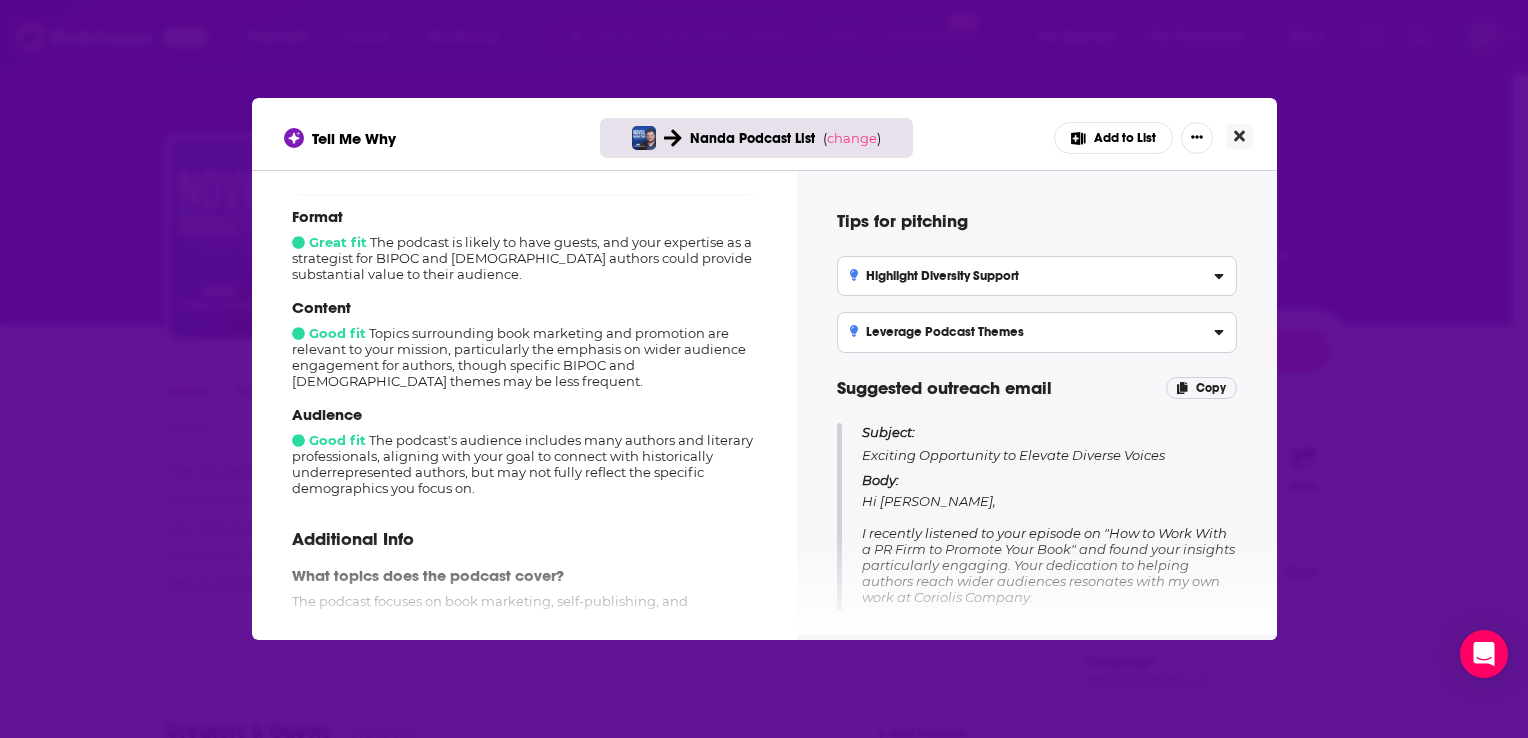 click 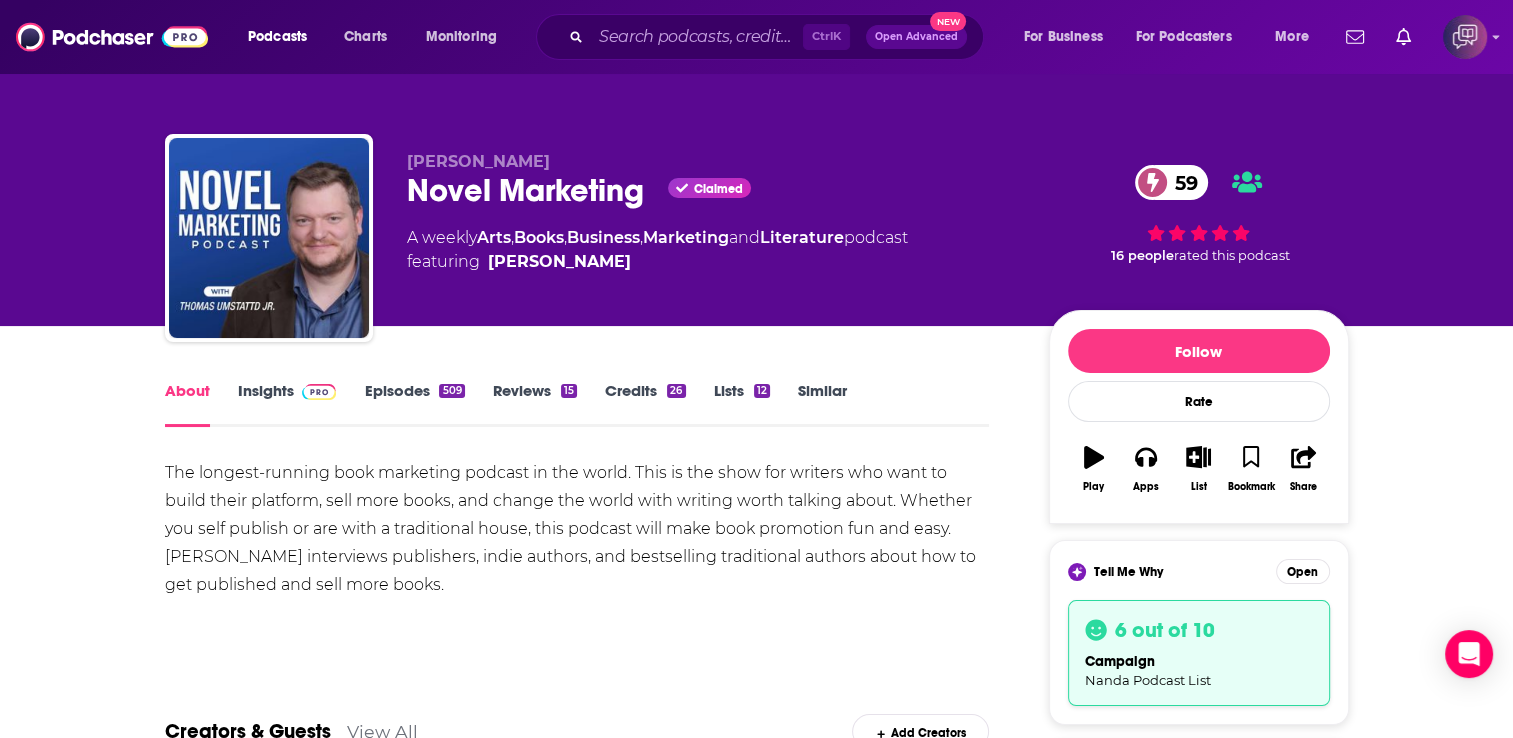copy on "[PERSON_NAME]" 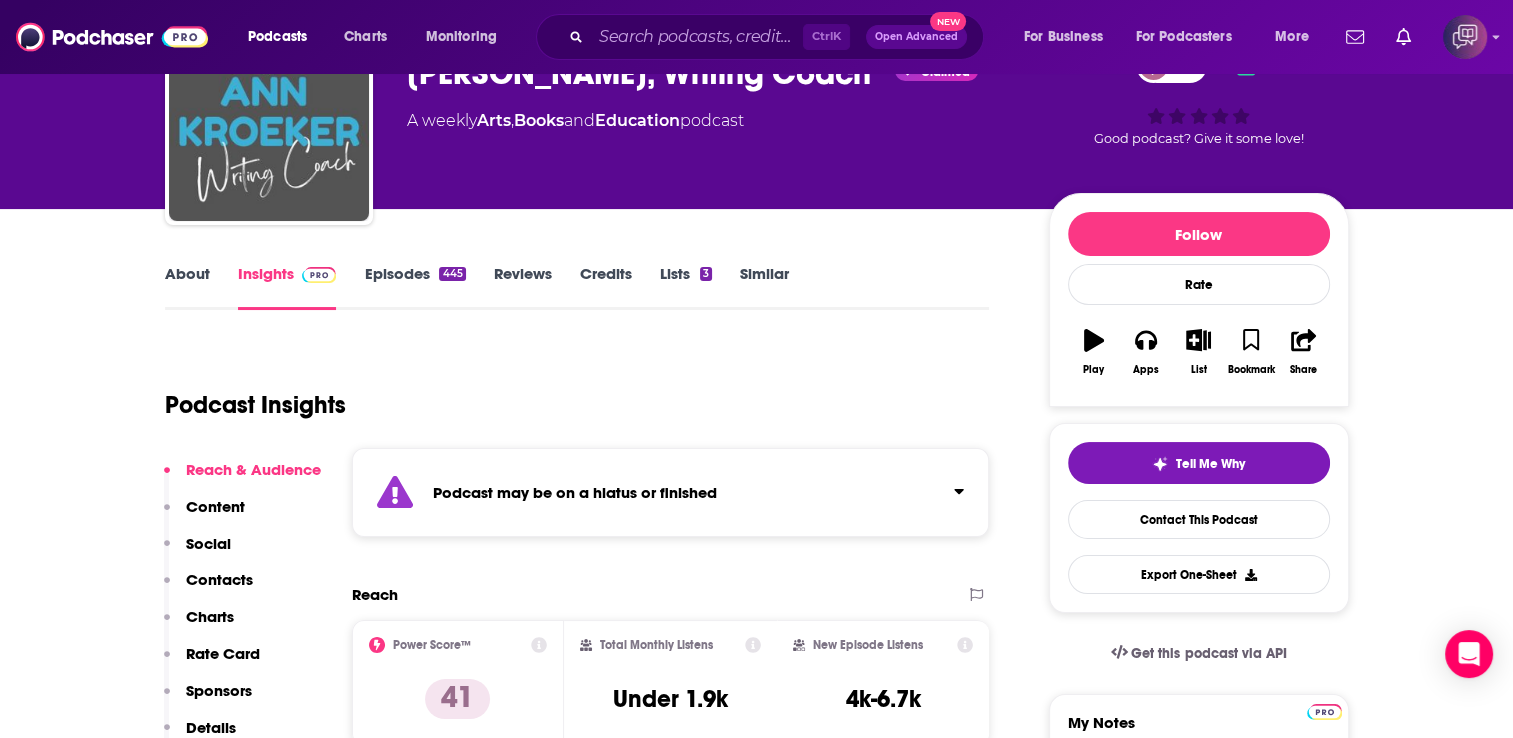 scroll, scrollTop: 155, scrollLeft: 0, axis: vertical 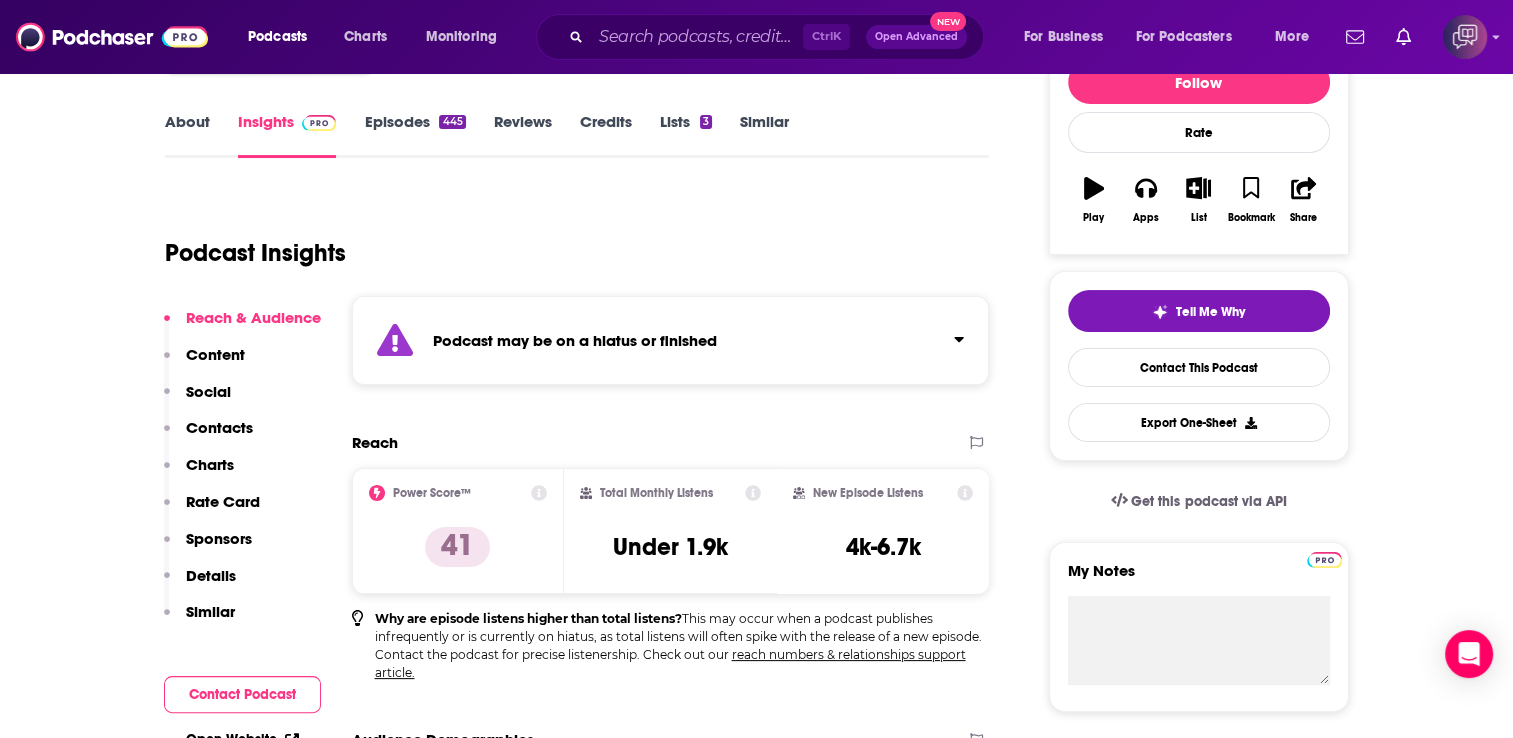click on "Contacts" at bounding box center (219, 427) 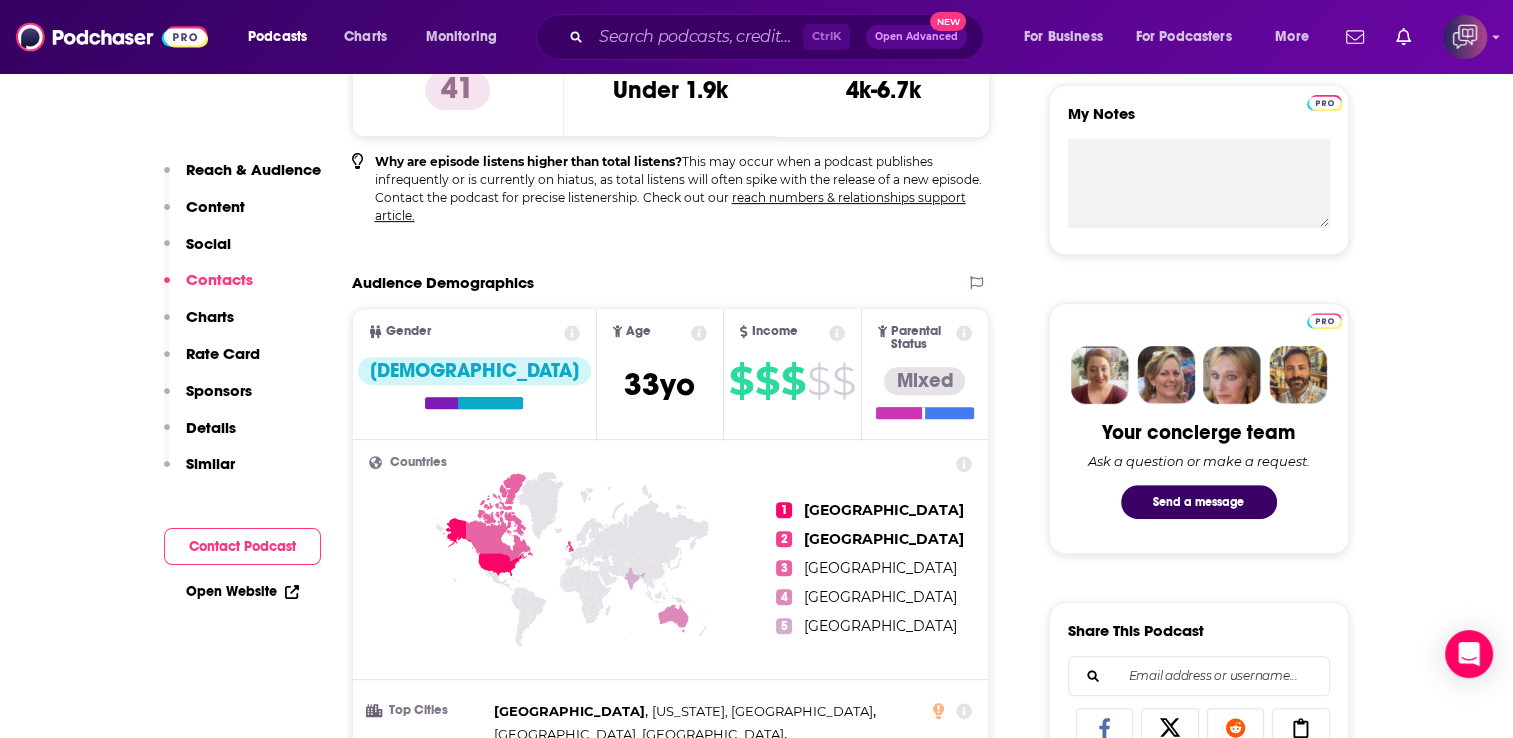 scroll, scrollTop: 1783, scrollLeft: 0, axis: vertical 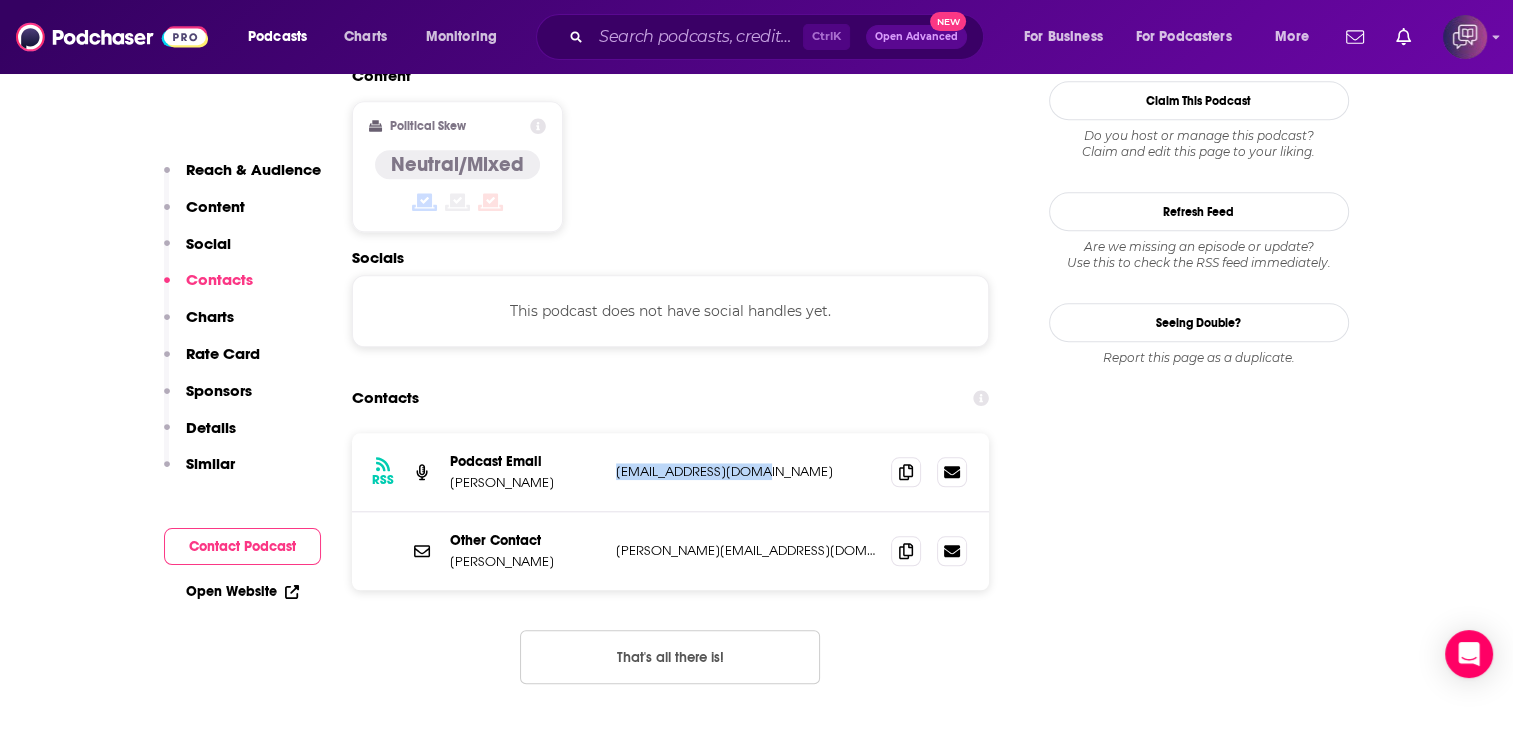 copy on "[EMAIL_ADDRESS][DOMAIN_NAME]" 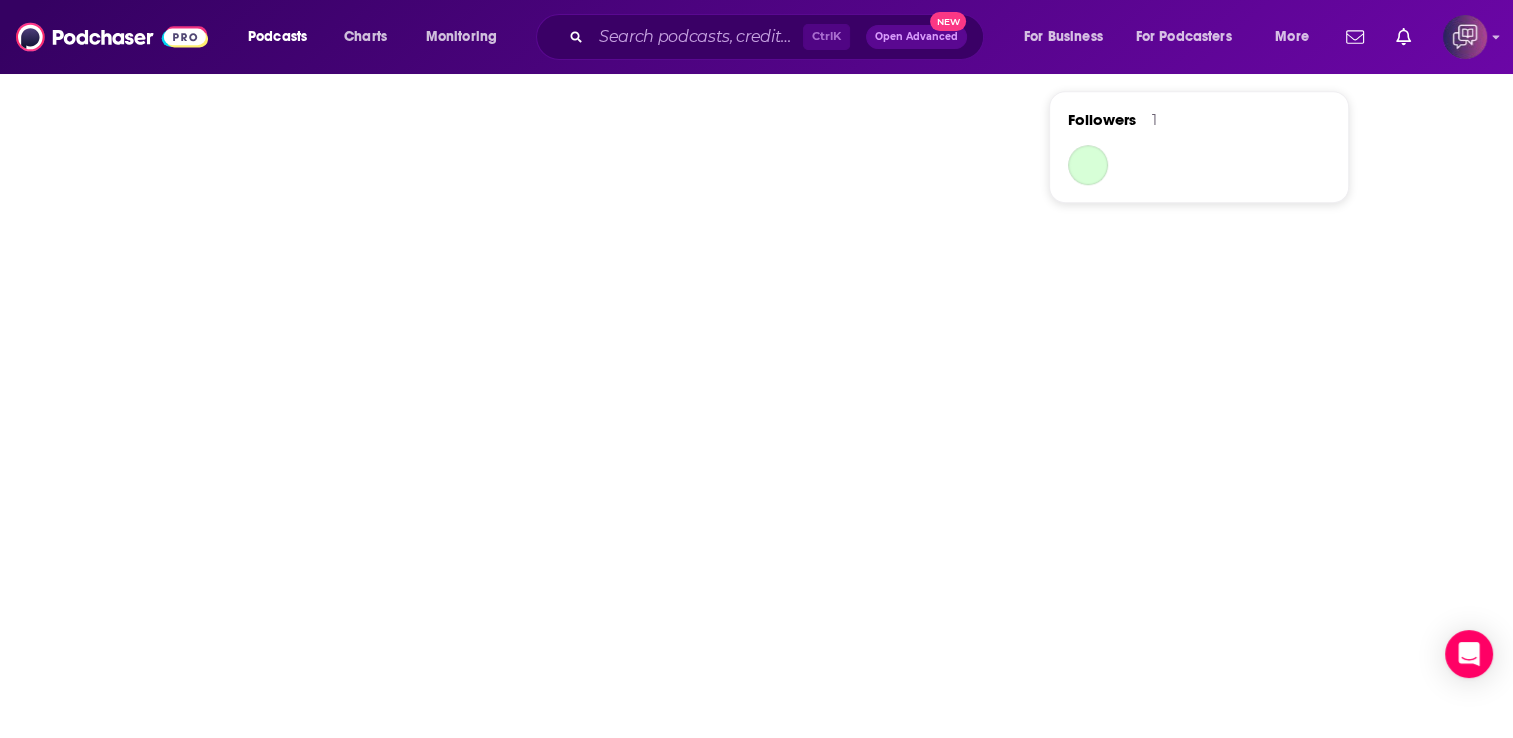 scroll, scrollTop: 0, scrollLeft: 0, axis: both 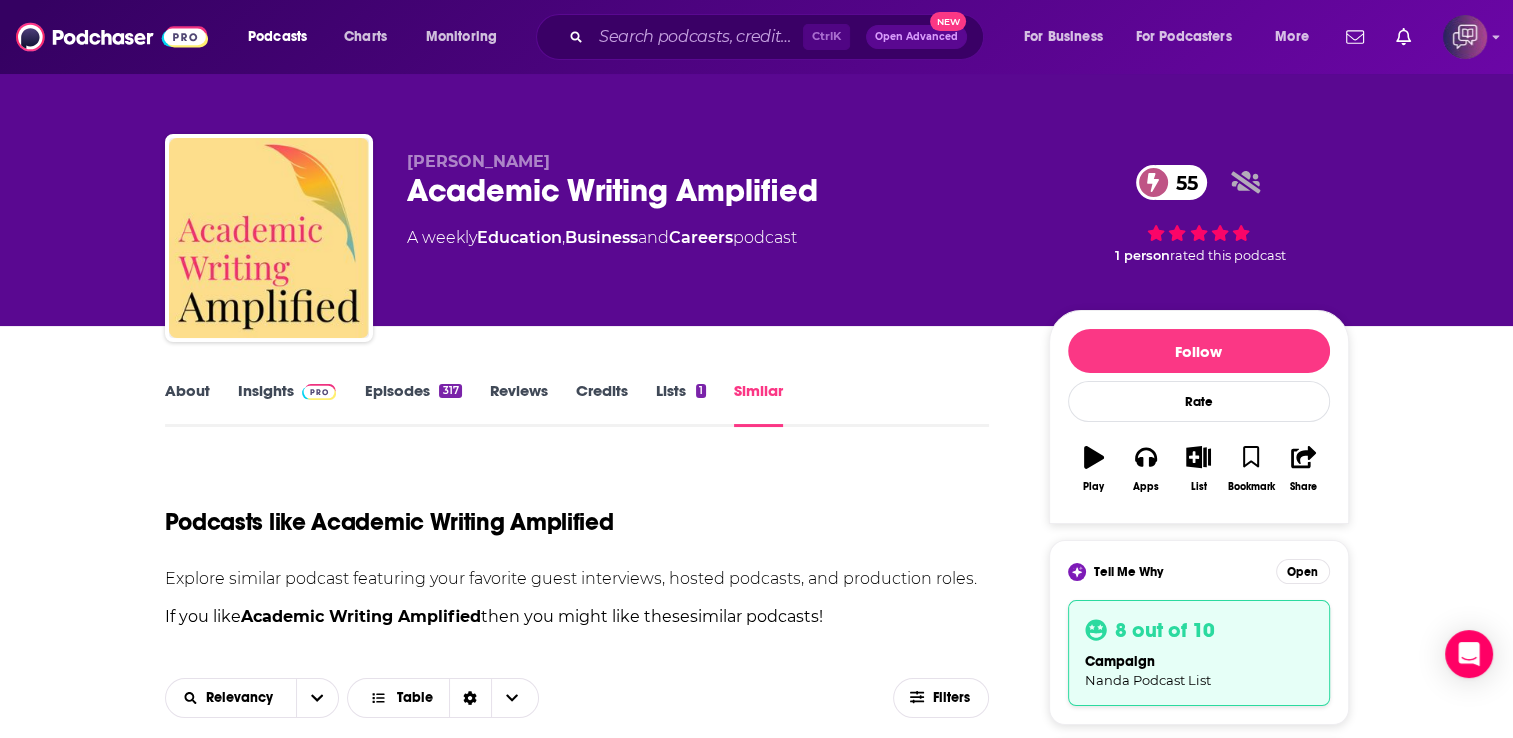 click on "About Insights Episodes 317 Reviews Credits Lists 1 Similar Podcasts like  Academic Writing Amplified Explore similar podcast featuring your favorite guest interviews, hosted podcasts, and production roles. If you like  Academic Writing Amplified  then you might like these  similar podcasts ! Relevancy Table Filters spinner Follow Rate Play Apps List Bookmark Share Tell Me Why  Open 8 out of 10 campaign   Nanda Podcast List Contact This Podcast Export One-Sheet Get this podcast via API My Notes Your concierge team Ask a question or make a request. Send a message Share This Podcast Recommendation sent [URL][DOMAIN_NAME] Copy Link Followers 1" at bounding box center (756, 1326) 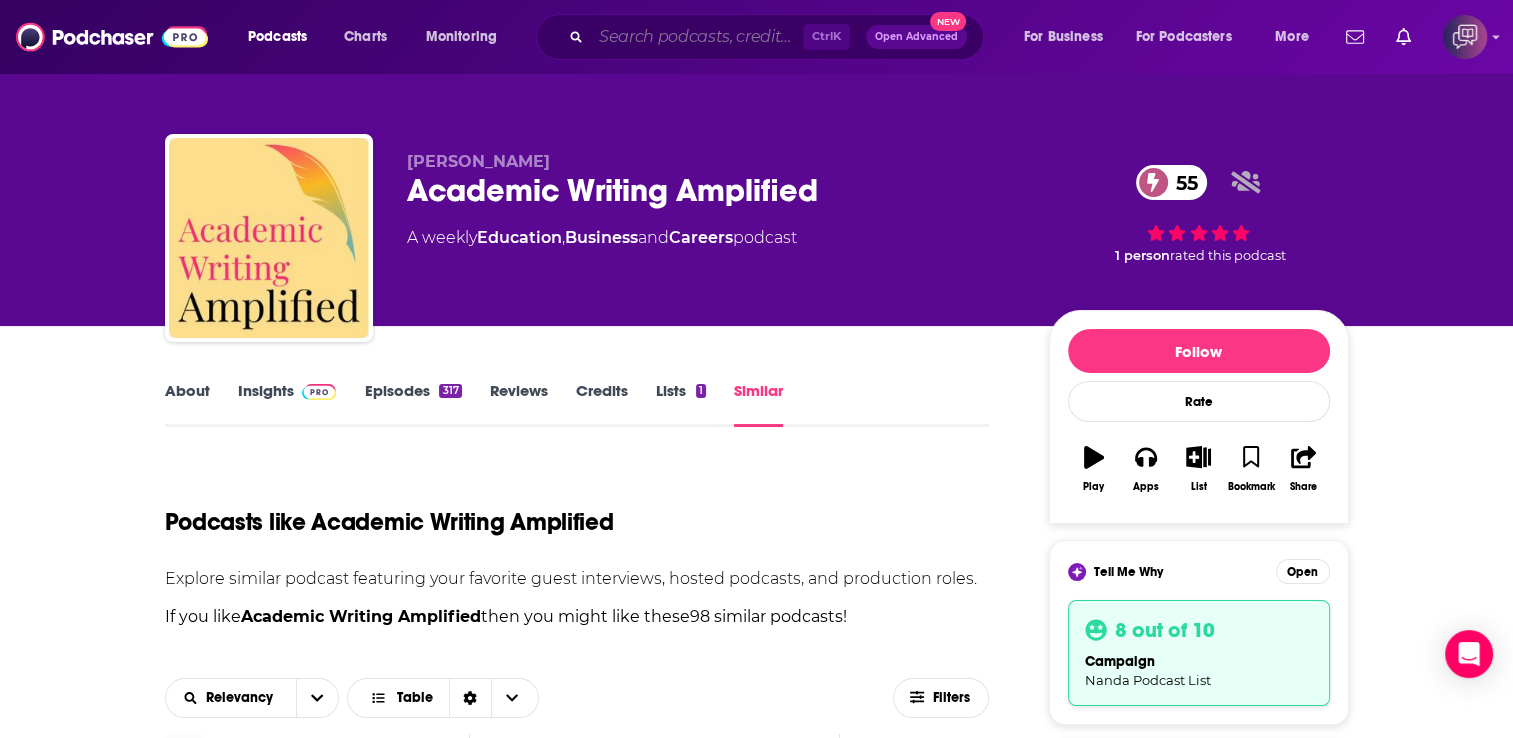 click at bounding box center (697, 37) 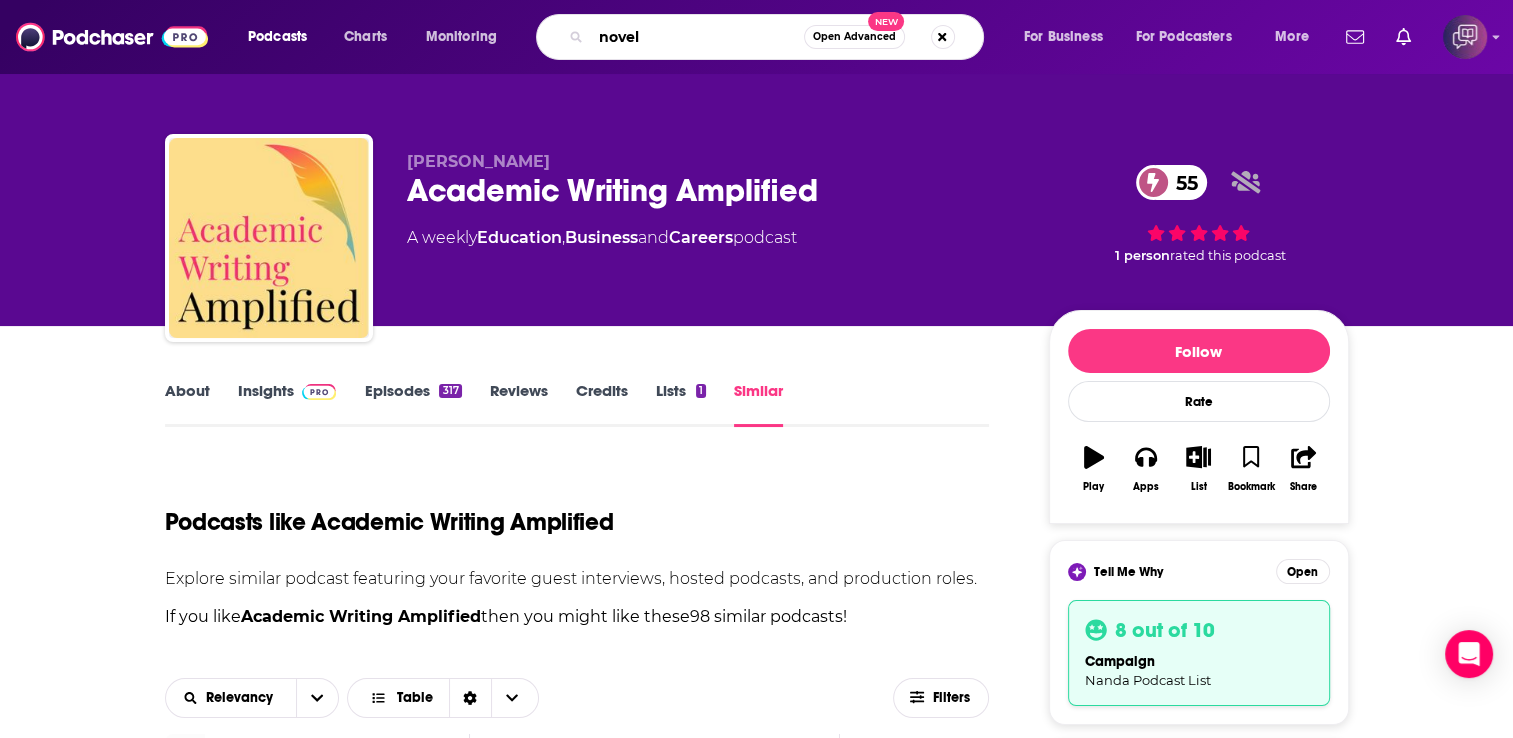 type on "novel m" 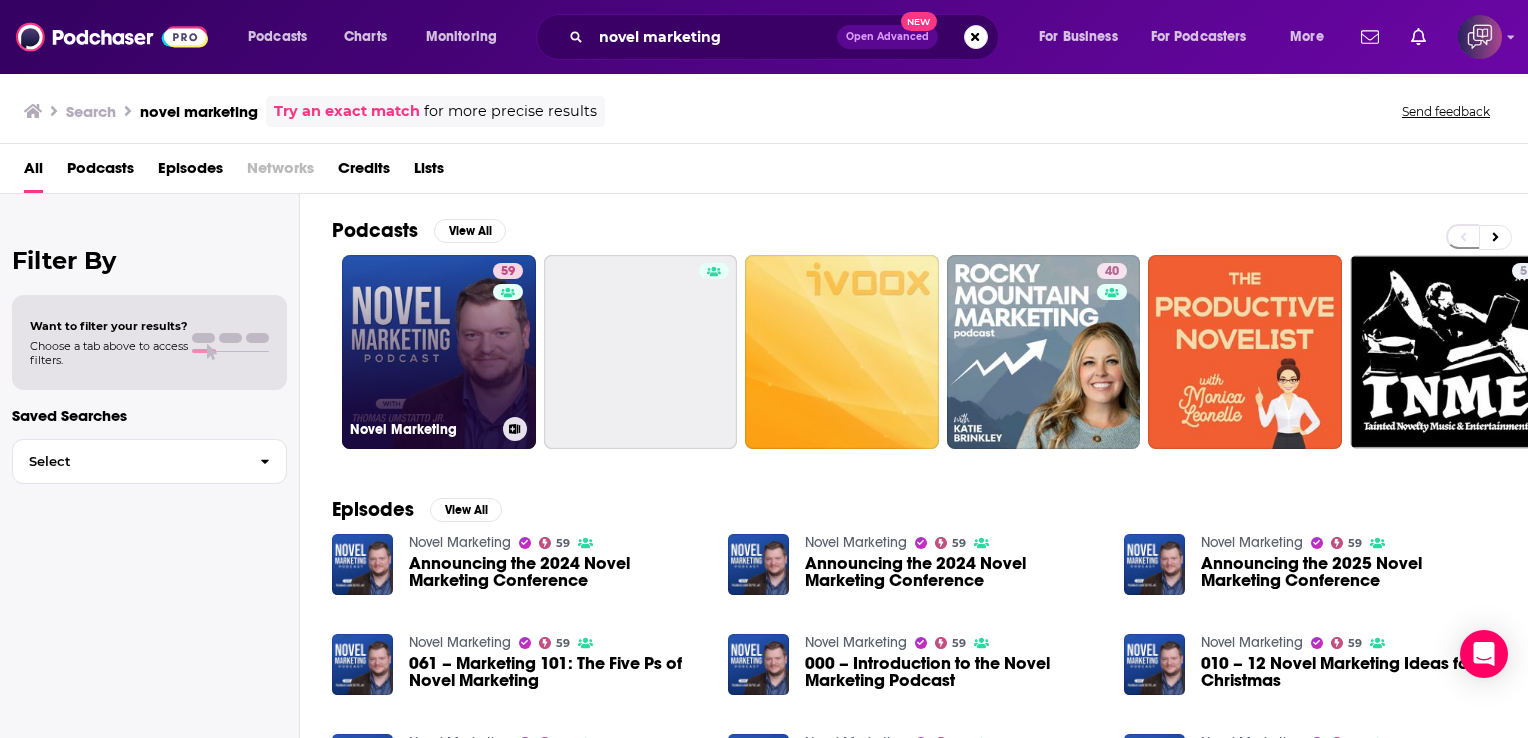 click on "59 Novel Marketing" at bounding box center (439, 352) 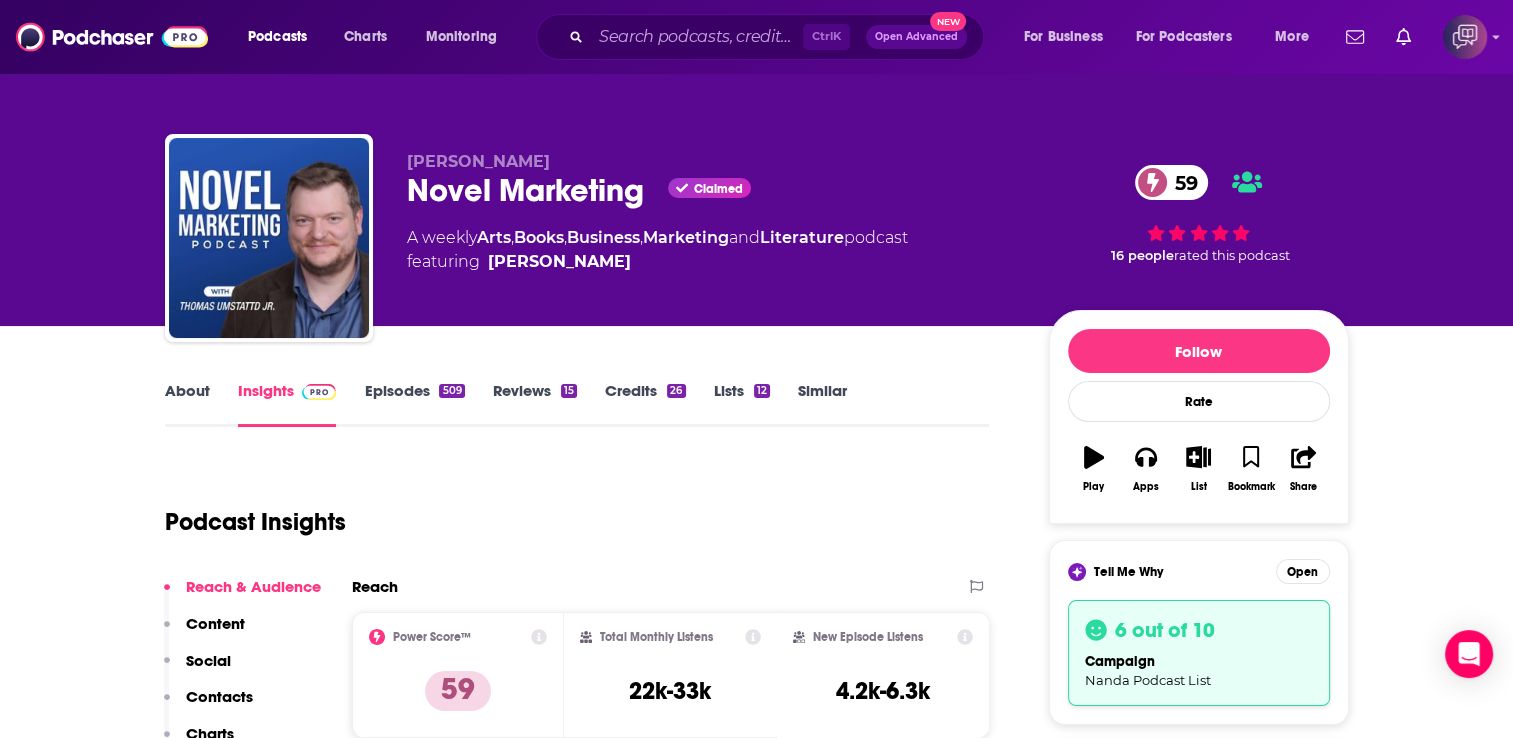 click on "About" at bounding box center (187, 404) 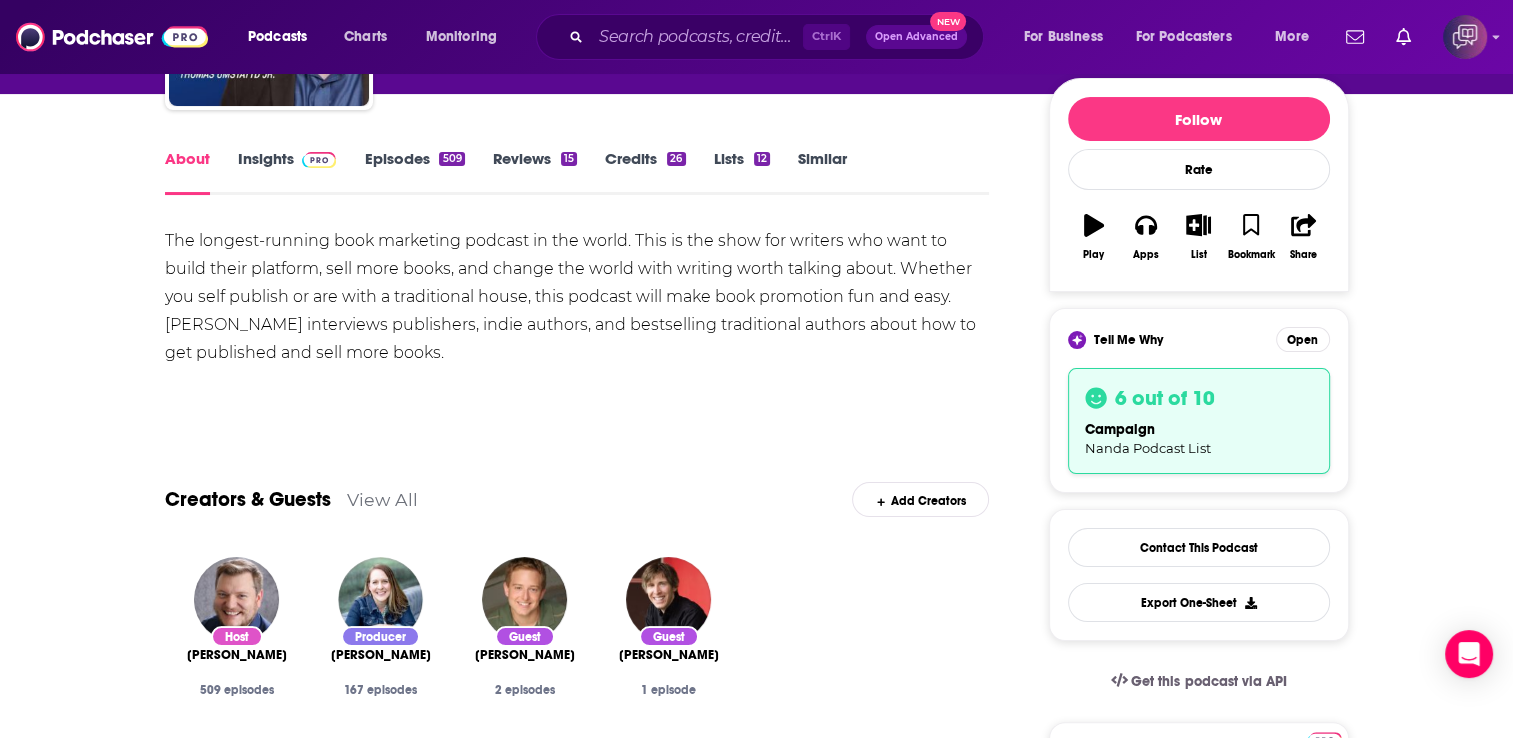 scroll, scrollTop: 0, scrollLeft: 0, axis: both 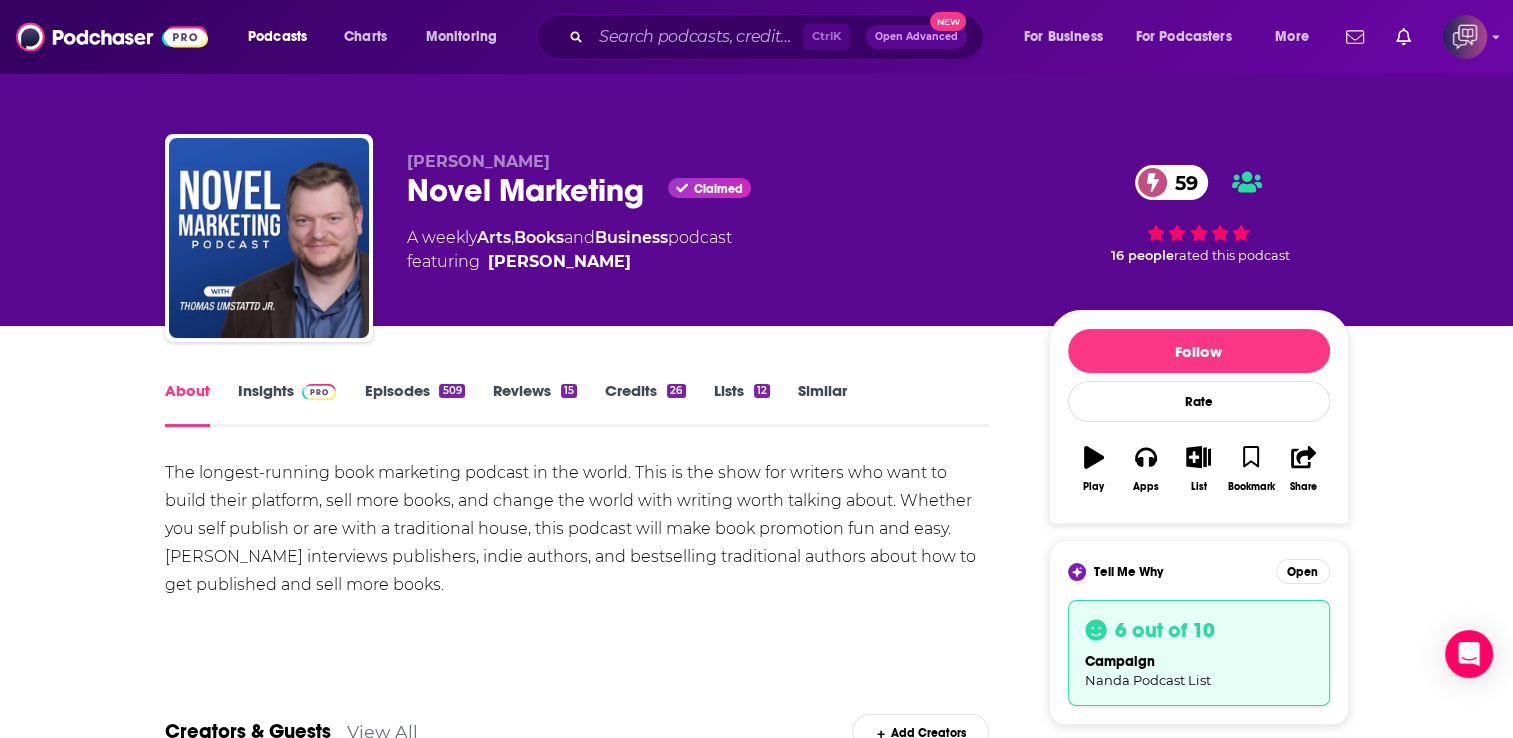 click on "Insights" at bounding box center (287, 404) 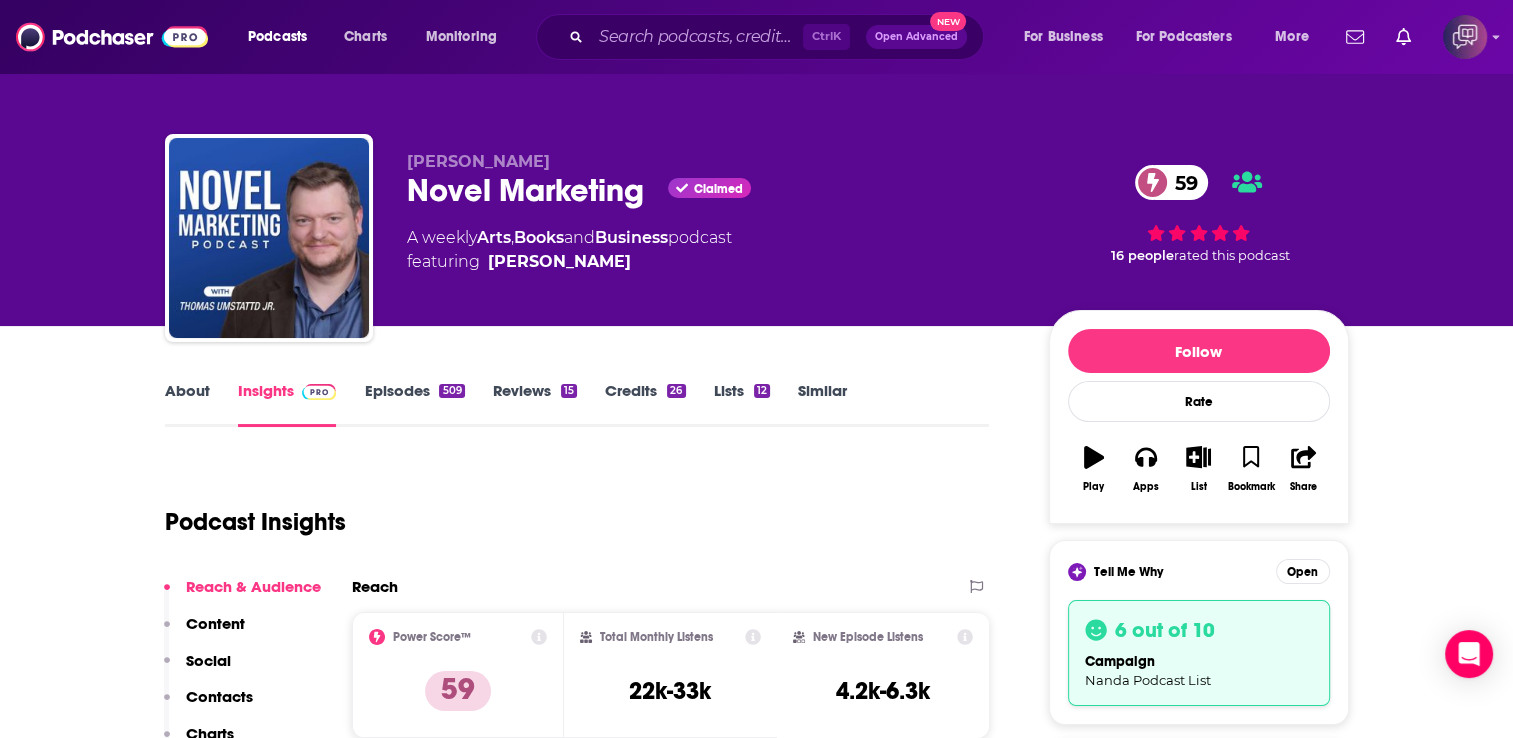 click on "Contacts" at bounding box center [219, 696] 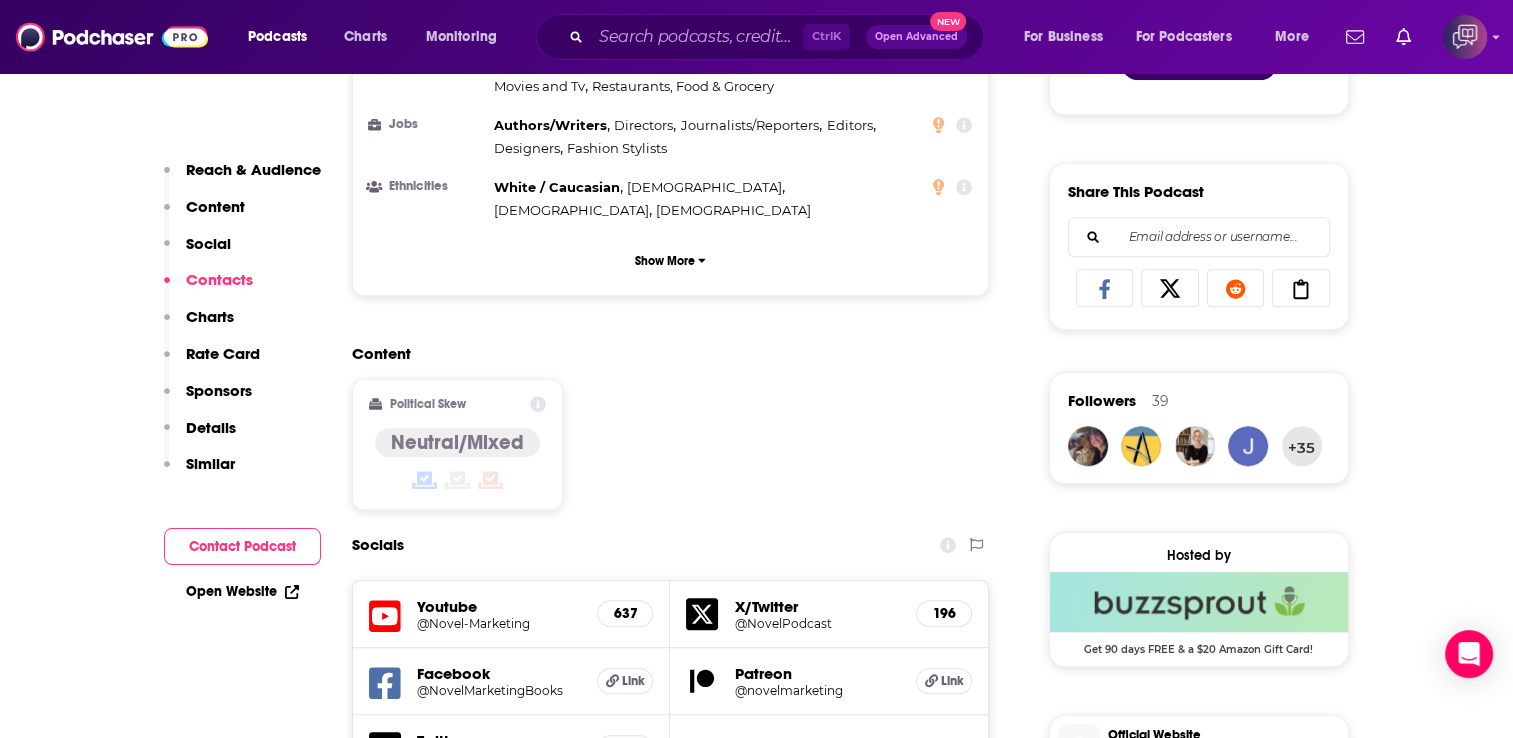 scroll, scrollTop: 1784, scrollLeft: 0, axis: vertical 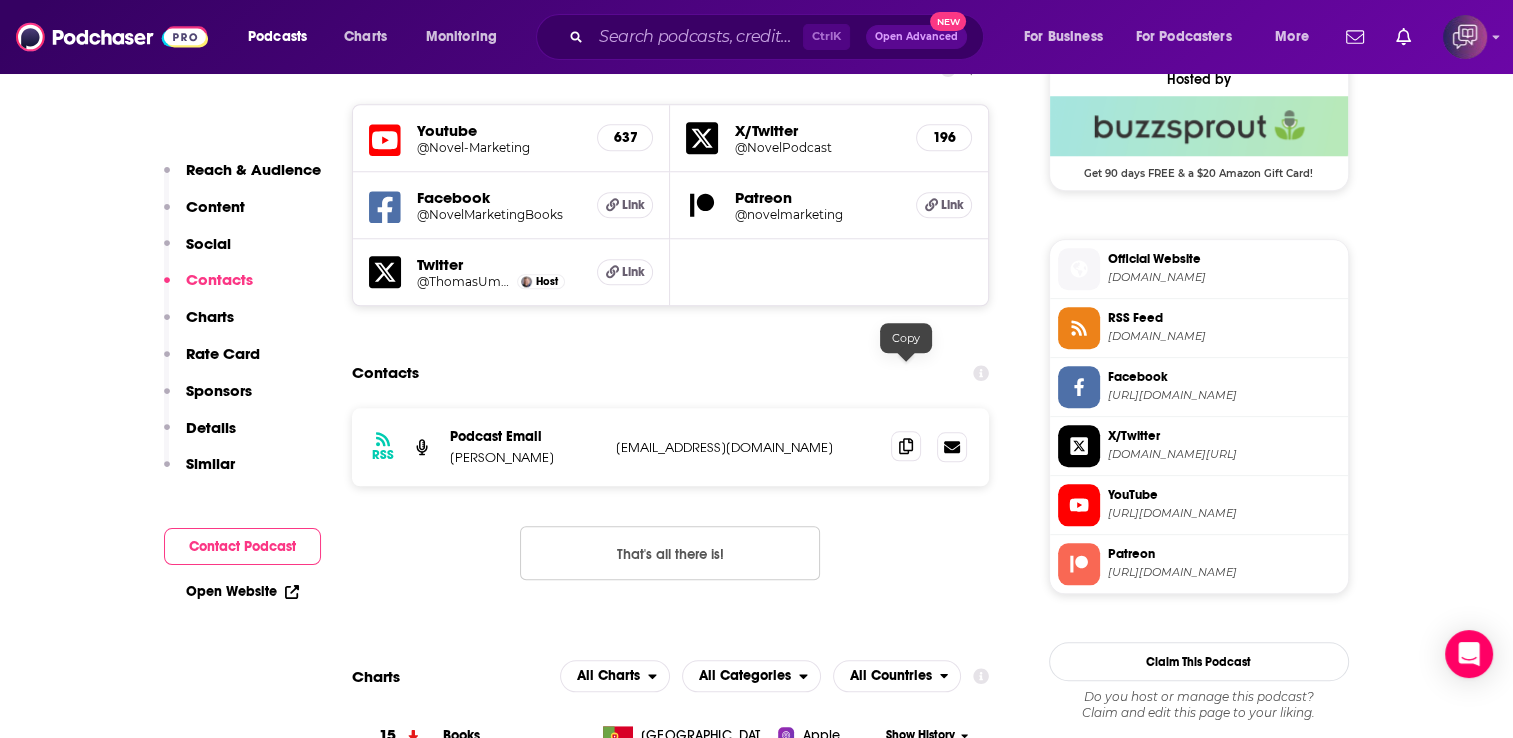 click 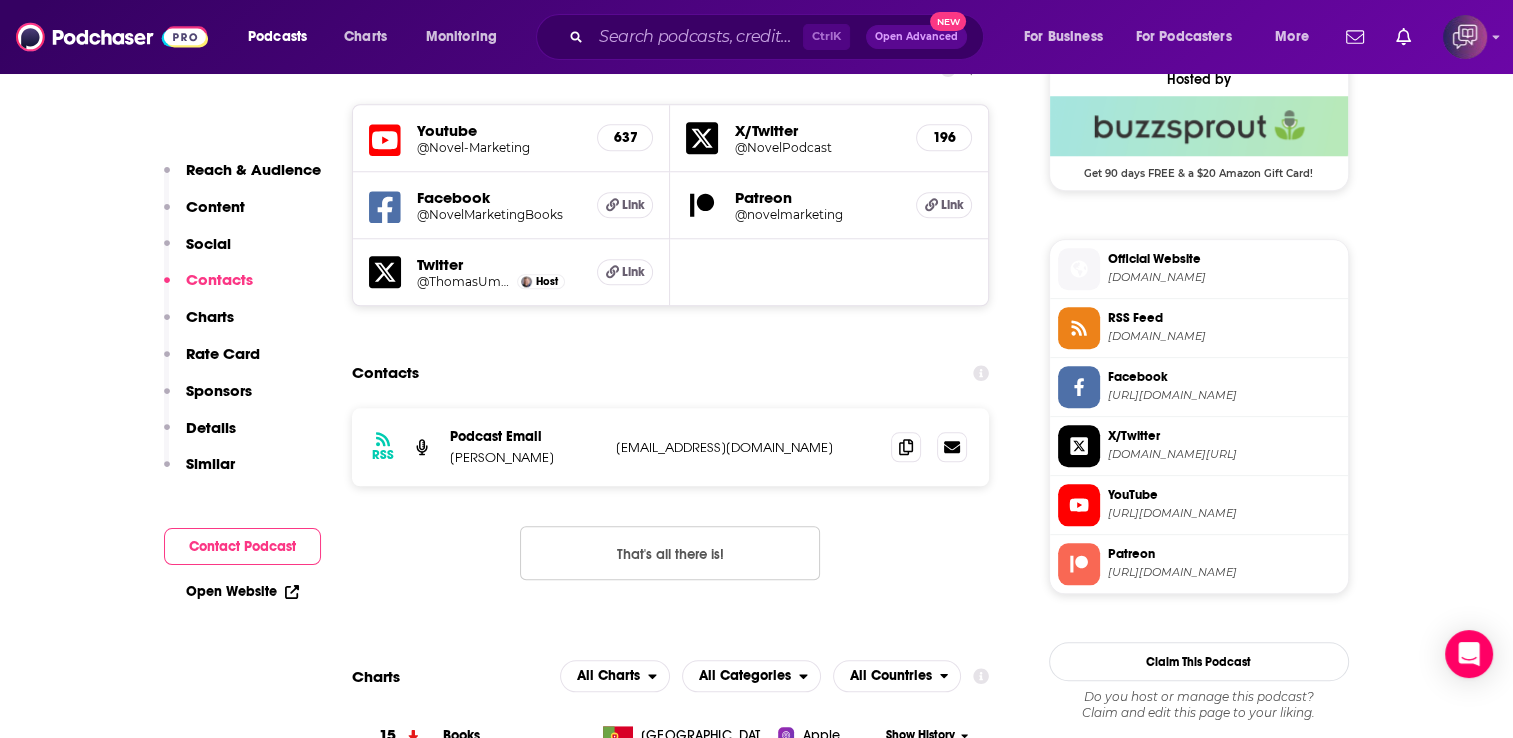 click on "Reach Power Score™ 59 Total Monthly Listens 22k-33k New Episode Listens 4.2k-6.3k Export One-Sheet Audience Demographics Gender [DEMOGRAPHIC_DATA] Age [DEMOGRAPHIC_DATA] yo Income $ $ $ $ $ Parental Status Mixed Countries 1 [GEOGRAPHIC_DATA] 2 [GEOGRAPHIC_DATA] 3 [GEOGRAPHIC_DATA] 4 [GEOGRAPHIC_DATA] 5 [GEOGRAPHIC_DATA] Top Cities [GEOGRAPHIC_DATA] , [GEOGRAPHIC_DATA] , [GEOGRAPHIC_DATA], [GEOGRAPHIC_DATA] , [GEOGRAPHIC_DATA] , [US_STATE], [GEOGRAPHIC_DATA] , [GEOGRAPHIC_DATA], [GEOGRAPHIC_DATA] Interests Electronics & Computers , Books and Literature , Television & Film , Friends, Family & Relationships , Movies and Tv , Restaurants, Food & Grocery Jobs Authors/Writers , Directors , Journalists/Reporters , Editors , Designers , Fashion Stylists Ethnicities White / Caucasian , [DEMOGRAPHIC_DATA] , [DEMOGRAPHIC_DATA] , [DEMOGRAPHIC_DATA] Show More Content Political Skew Neutral/Mixed Socials Youtube @Novel-Marketing 637 X/Twitter @NovelPodcast 196 Facebook @NovelMarketingBooks Link Patreon @novelmarketing Link Twitter @ThomasUmstattd Host Link Contacts   RSS   Podcast Email [PERSON_NAME] [EMAIL_ADDRESS][DOMAIN_NAME] [EMAIL_ADDRESS][DOMAIN_NAME] That's all there is! Charts" at bounding box center (671, 3925) 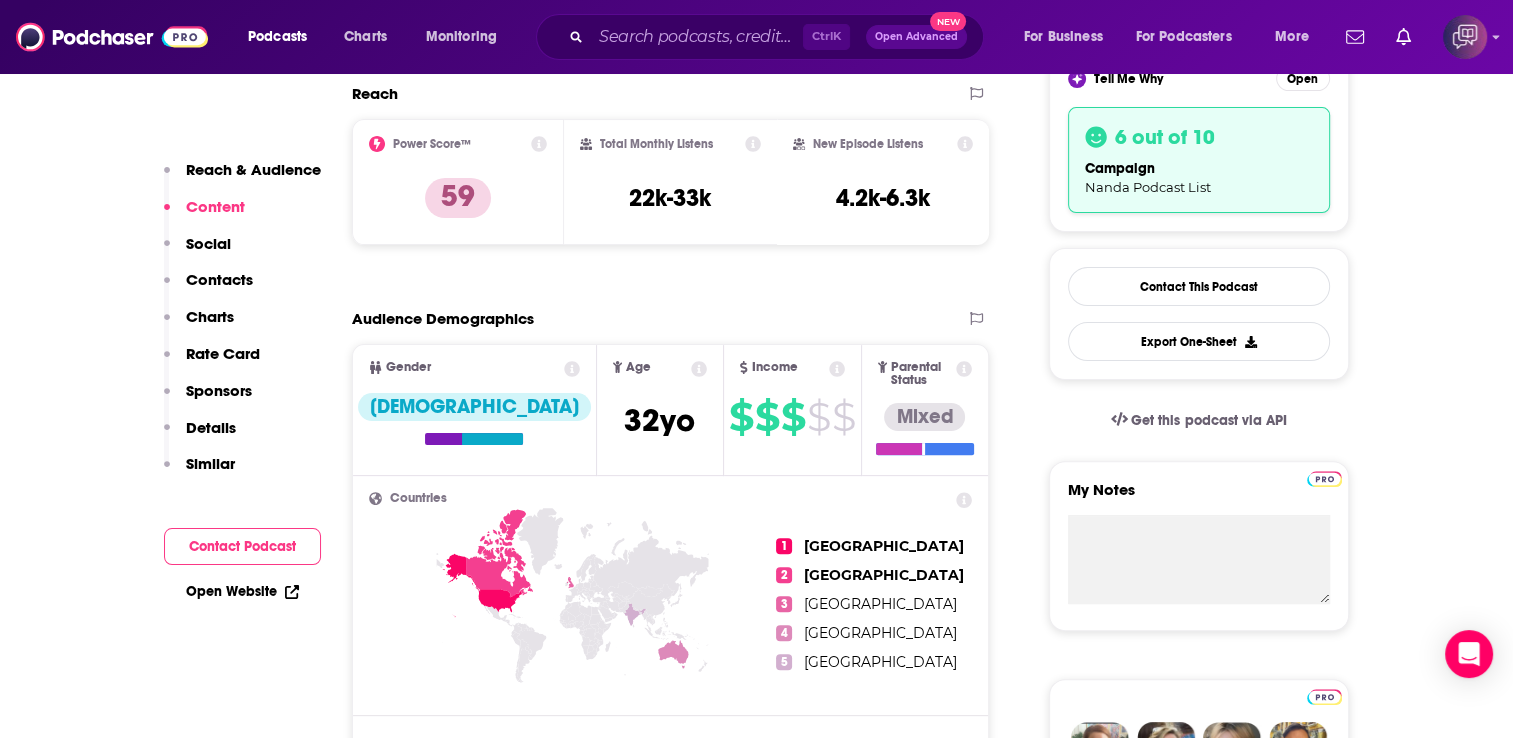 scroll, scrollTop: 0, scrollLeft: 0, axis: both 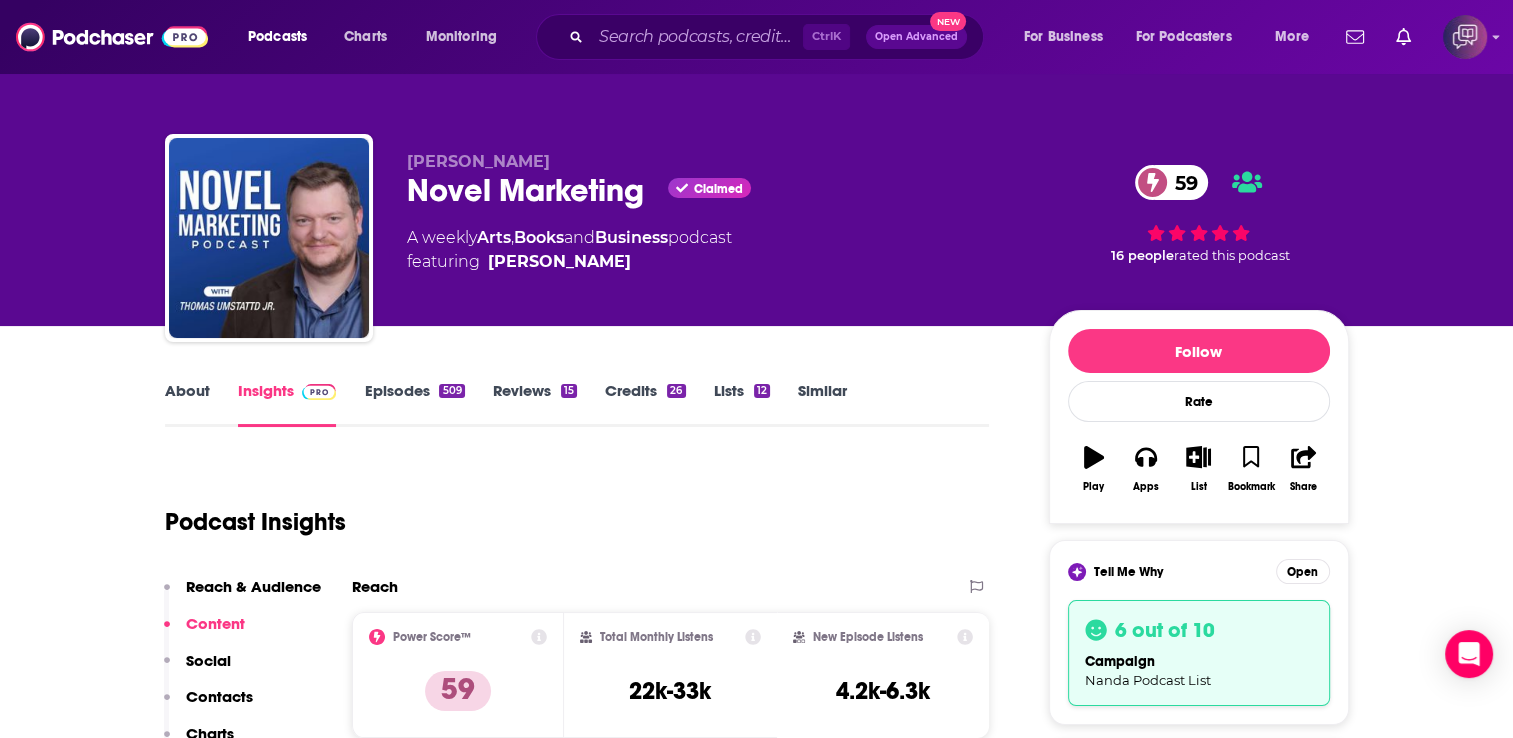 click on "Similar" at bounding box center (822, 404) 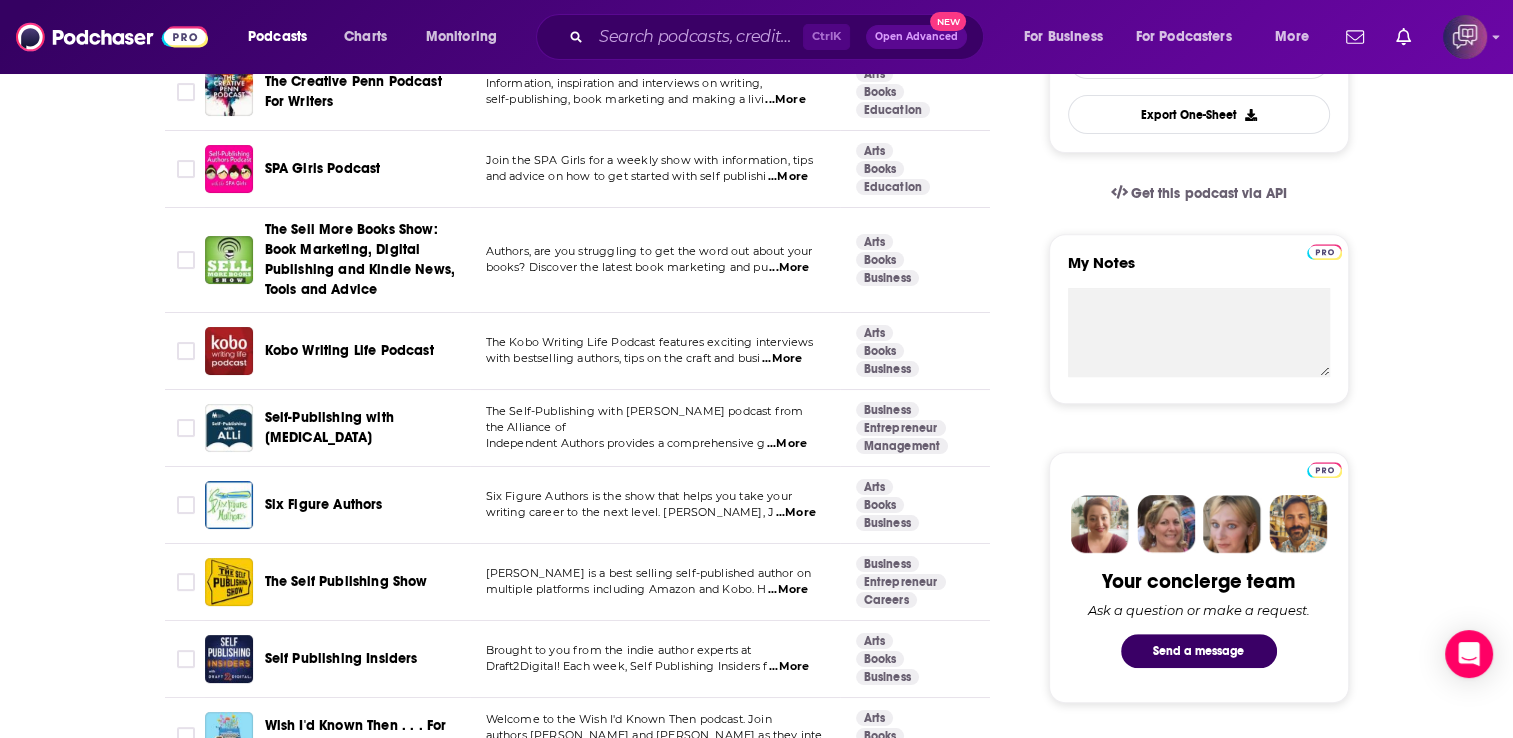 scroll, scrollTop: 760, scrollLeft: 0, axis: vertical 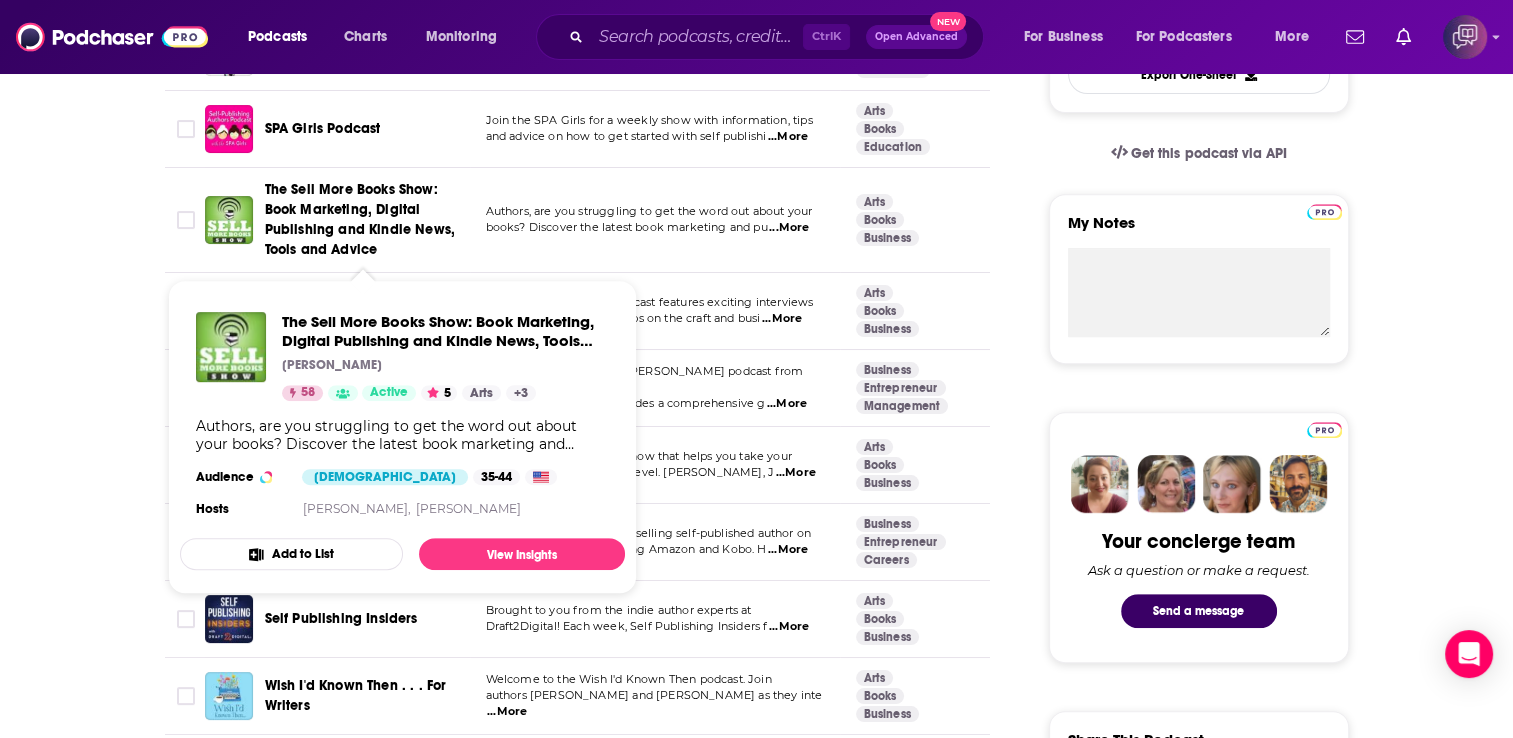 click on "The Sell More Books Show: Book Marketing, Digital Publishing and Kindle News, Tools and Advice" at bounding box center (360, 219) 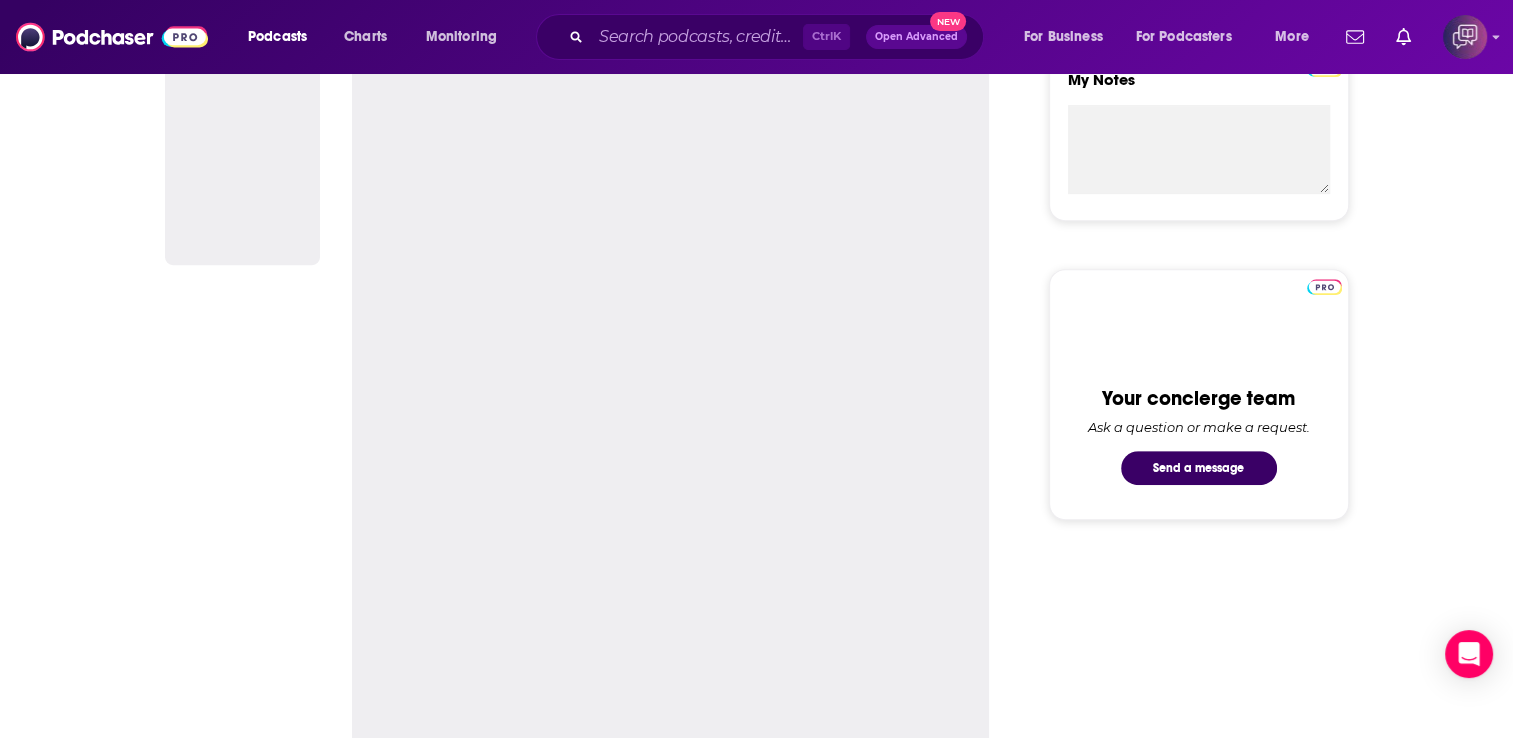 scroll, scrollTop: 0, scrollLeft: 0, axis: both 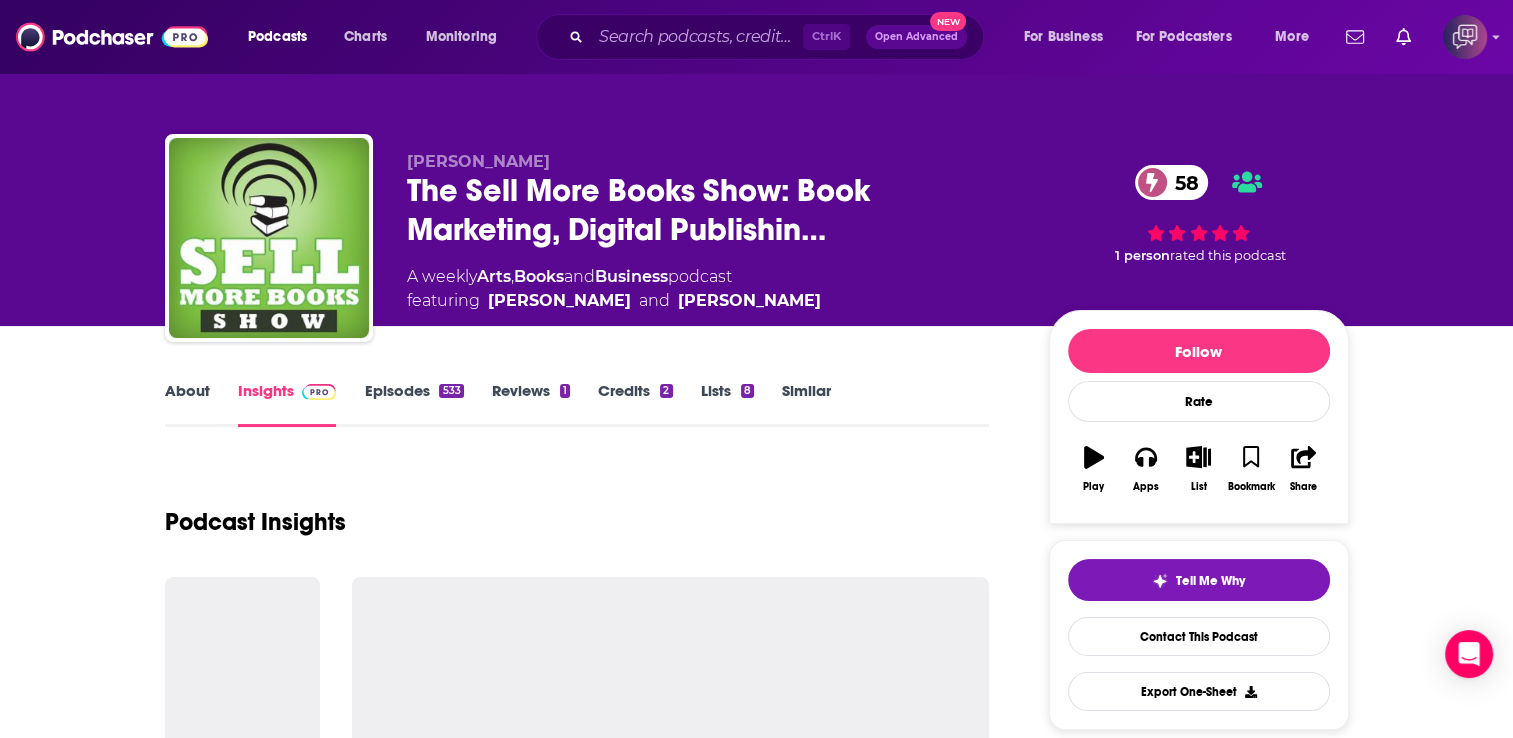 click on "About Insights Episodes 533 Reviews 1 Credits 2 Lists 8 Similar" at bounding box center (577, 402) 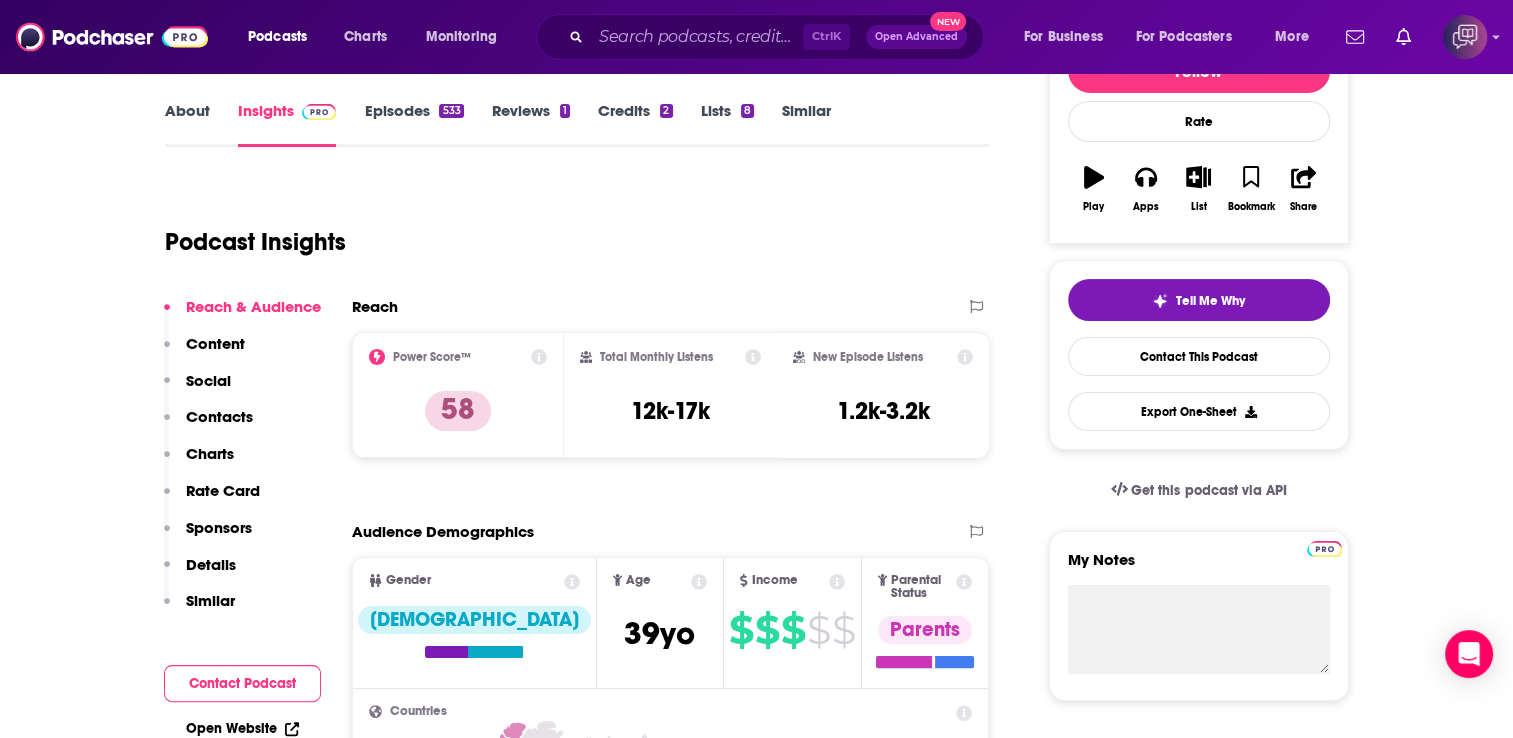 scroll, scrollTop: 320, scrollLeft: 0, axis: vertical 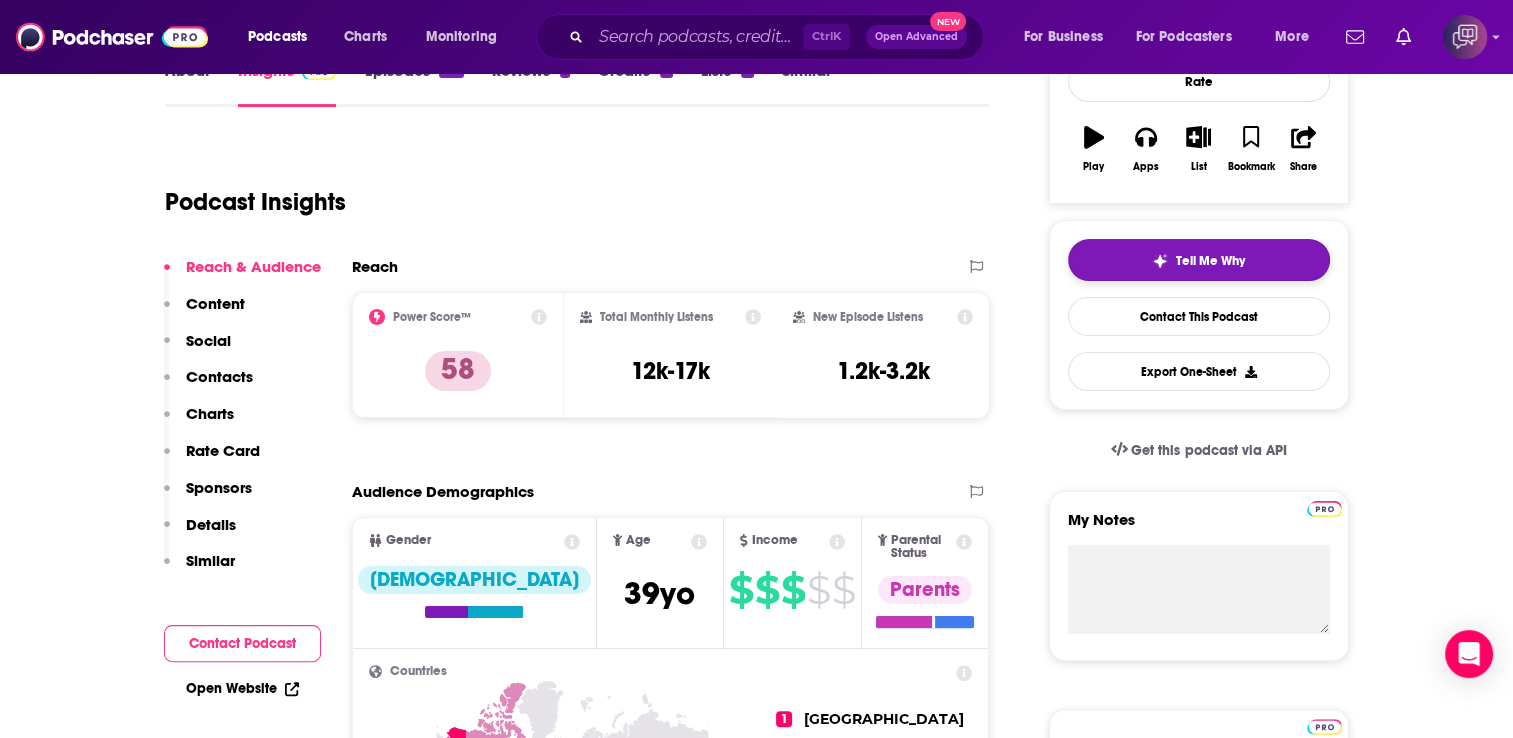 click on "Tell Me Why" at bounding box center (1210, 261) 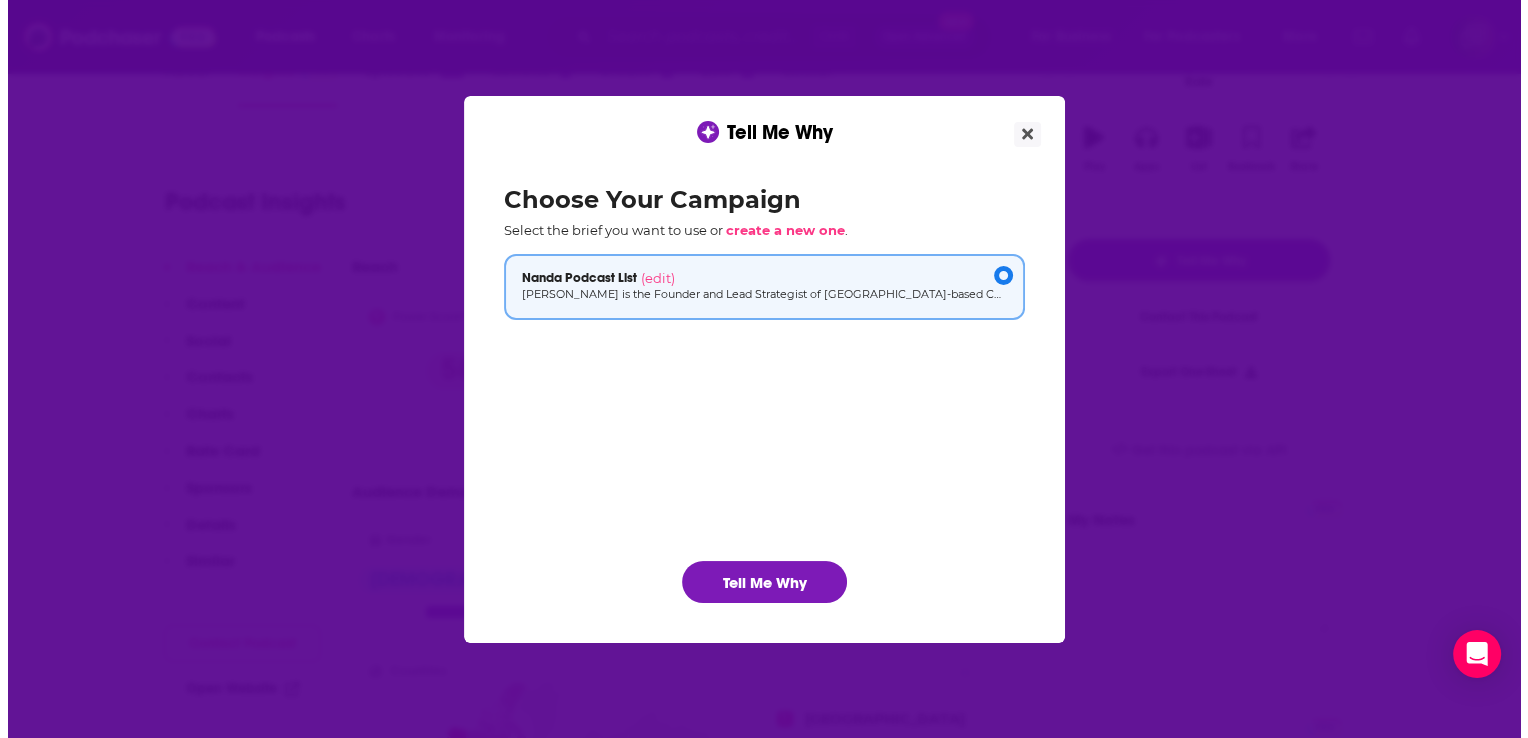 scroll, scrollTop: 0, scrollLeft: 0, axis: both 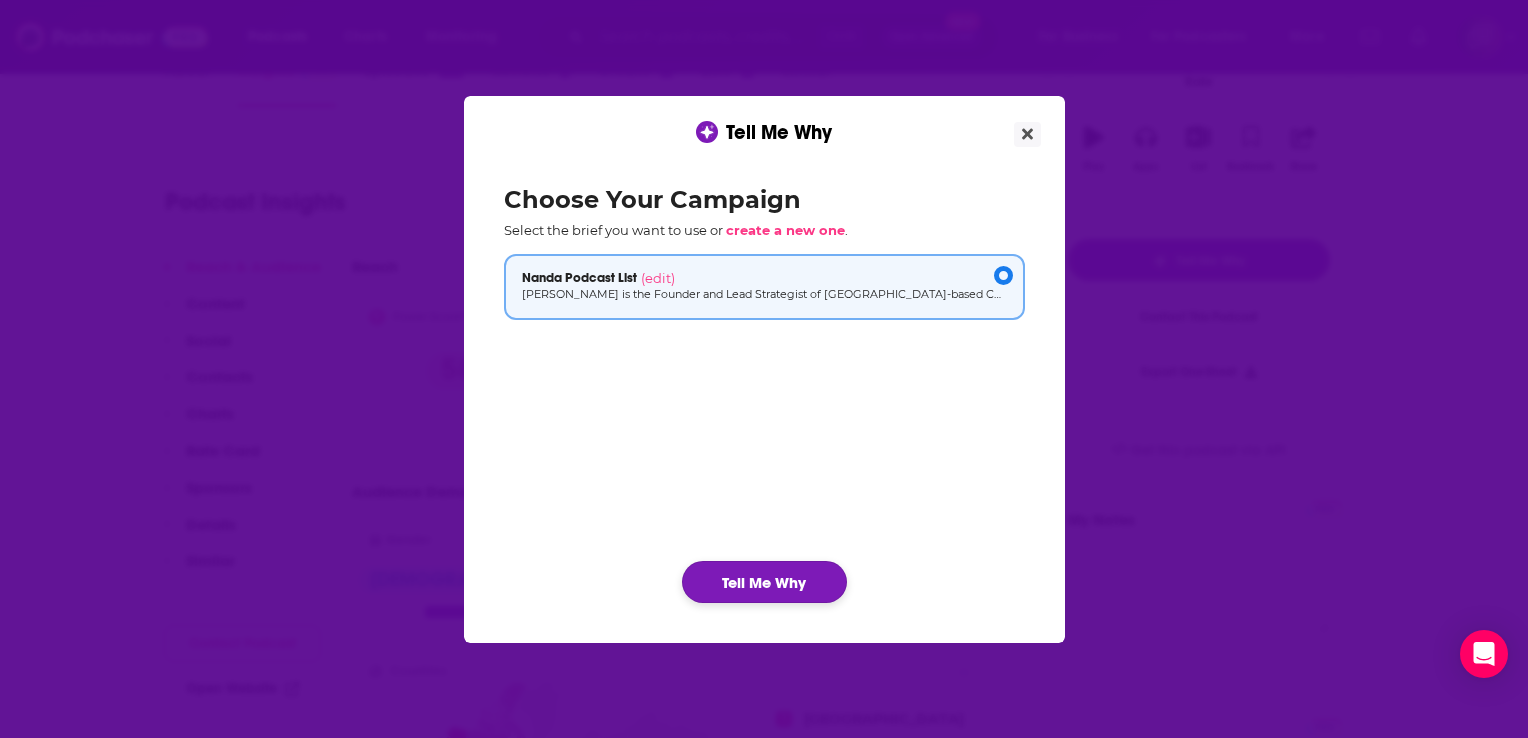 click on "Tell Me Why" 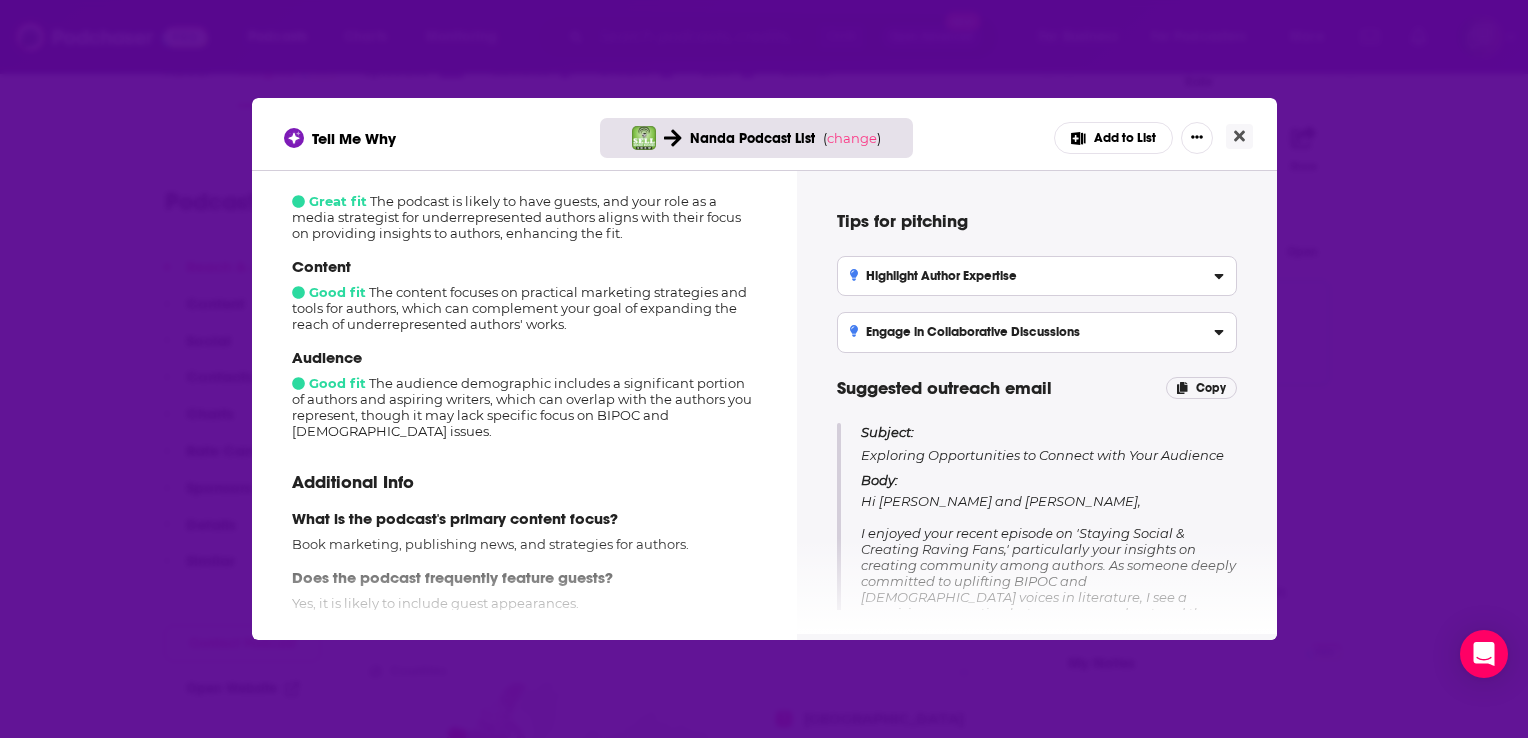 scroll, scrollTop: 272, scrollLeft: 0, axis: vertical 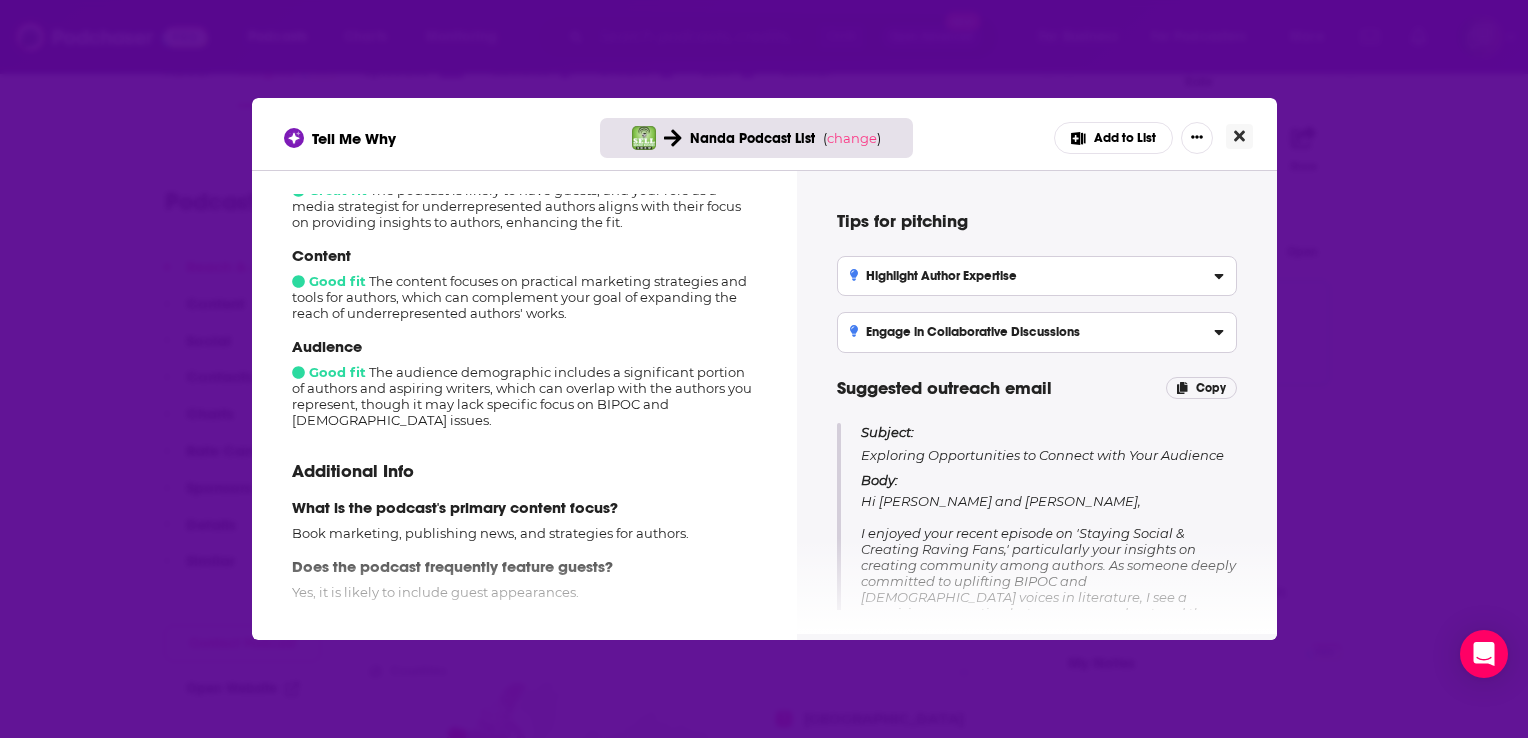 click 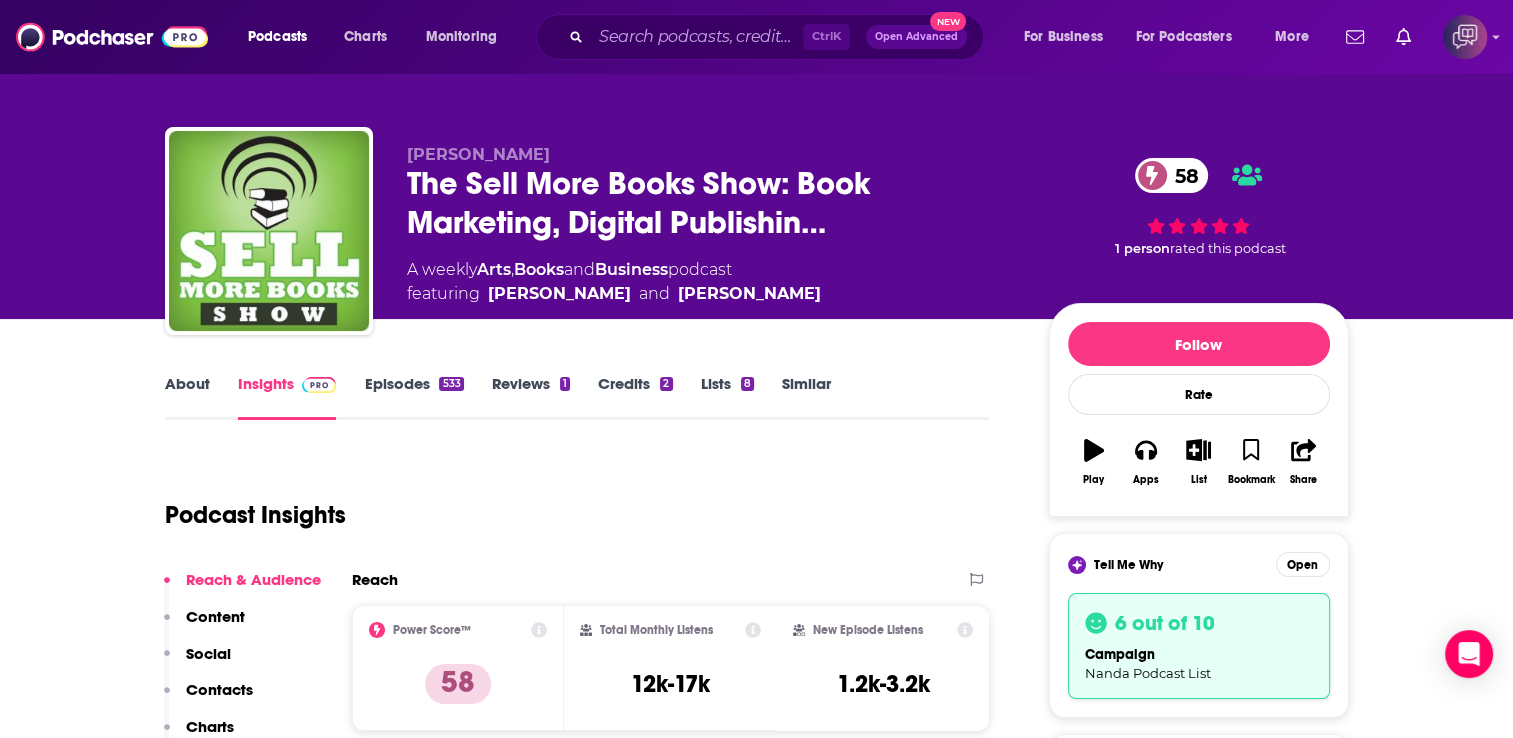 scroll, scrollTop: 2, scrollLeft: 0, axis: vertical 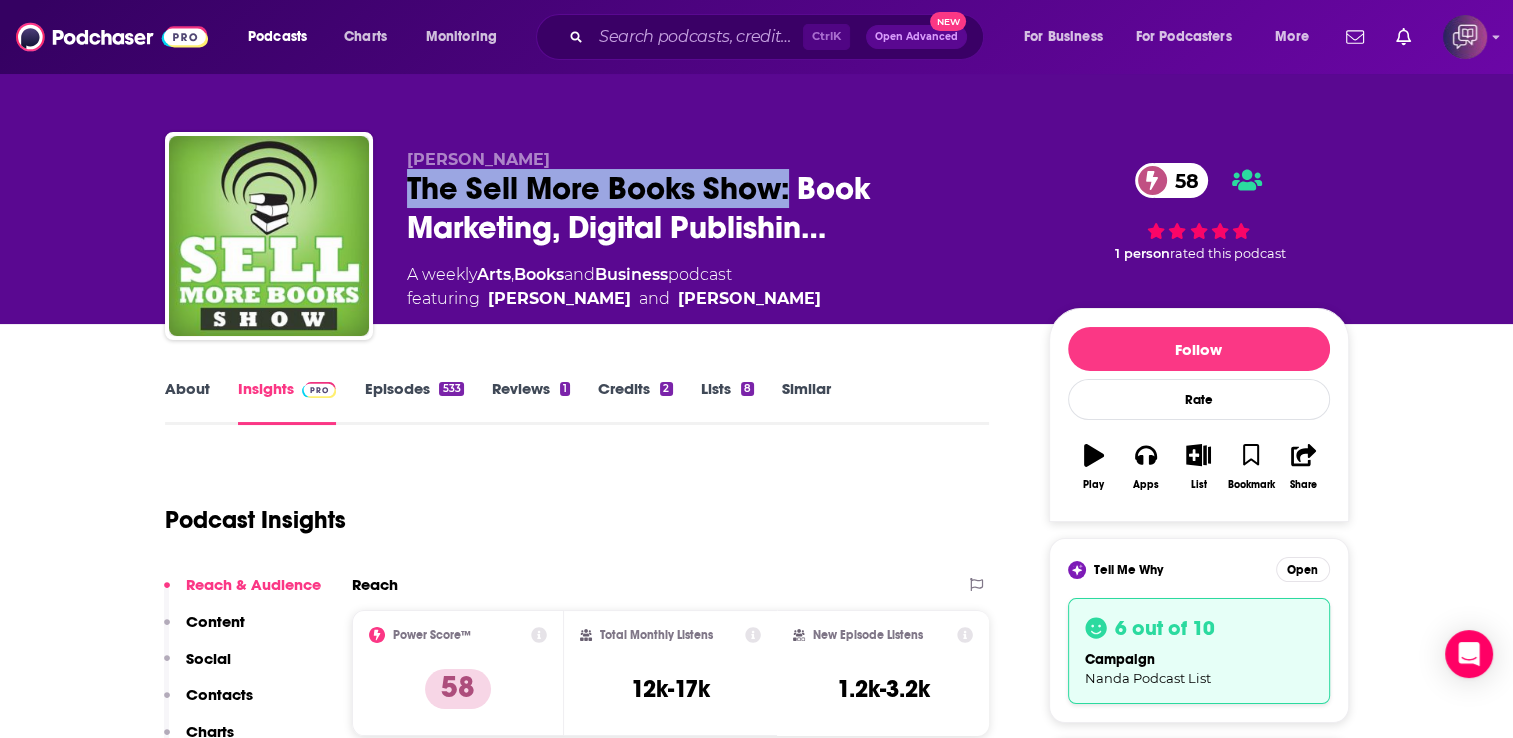drag, startPoint x: 786, startPoint y: 190, endPoint x: 390, endPoint y: 179, distance: 396.15274 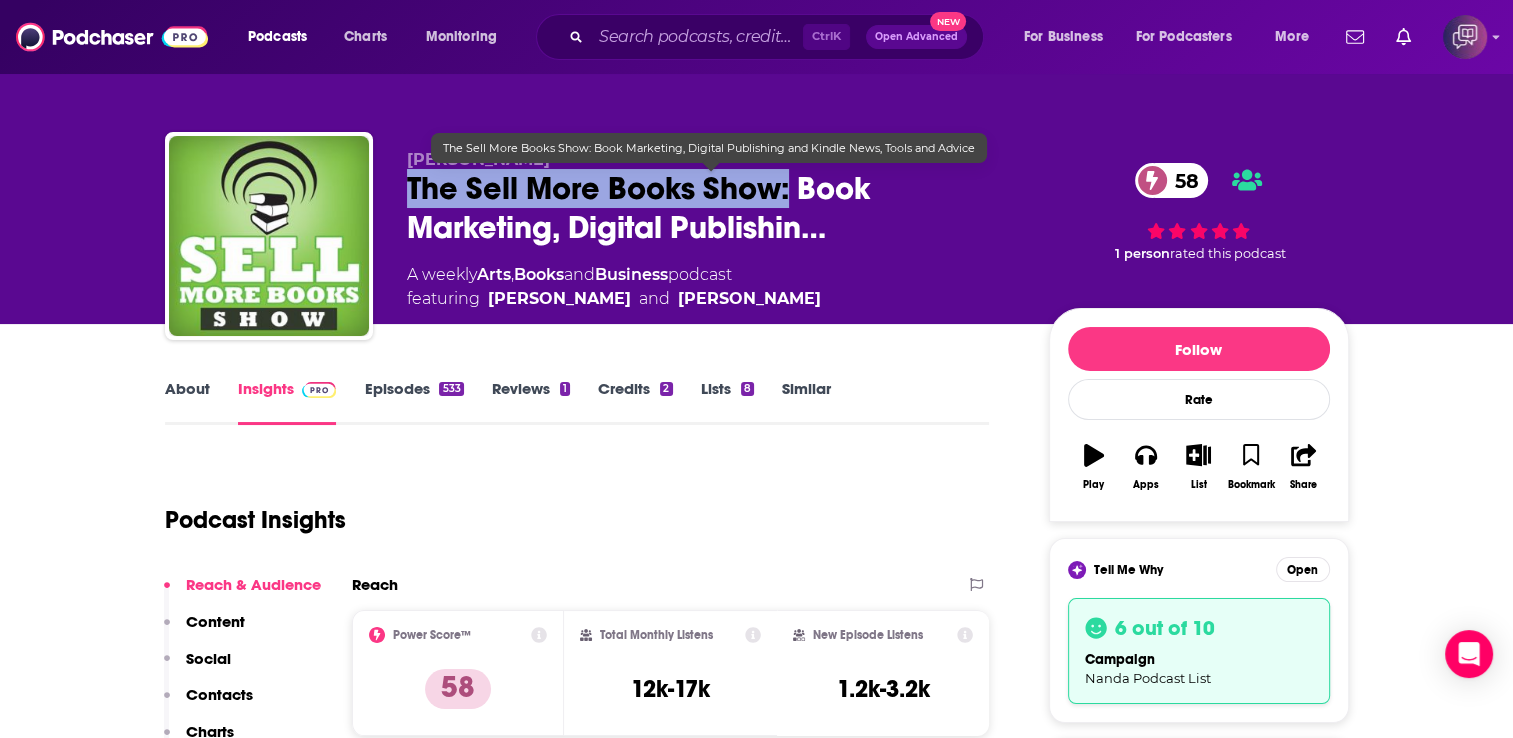 drag, startPoint x: 390, startPoint y: 179, endPoint x: 406, endPoint y: 183, distance: 16.492422 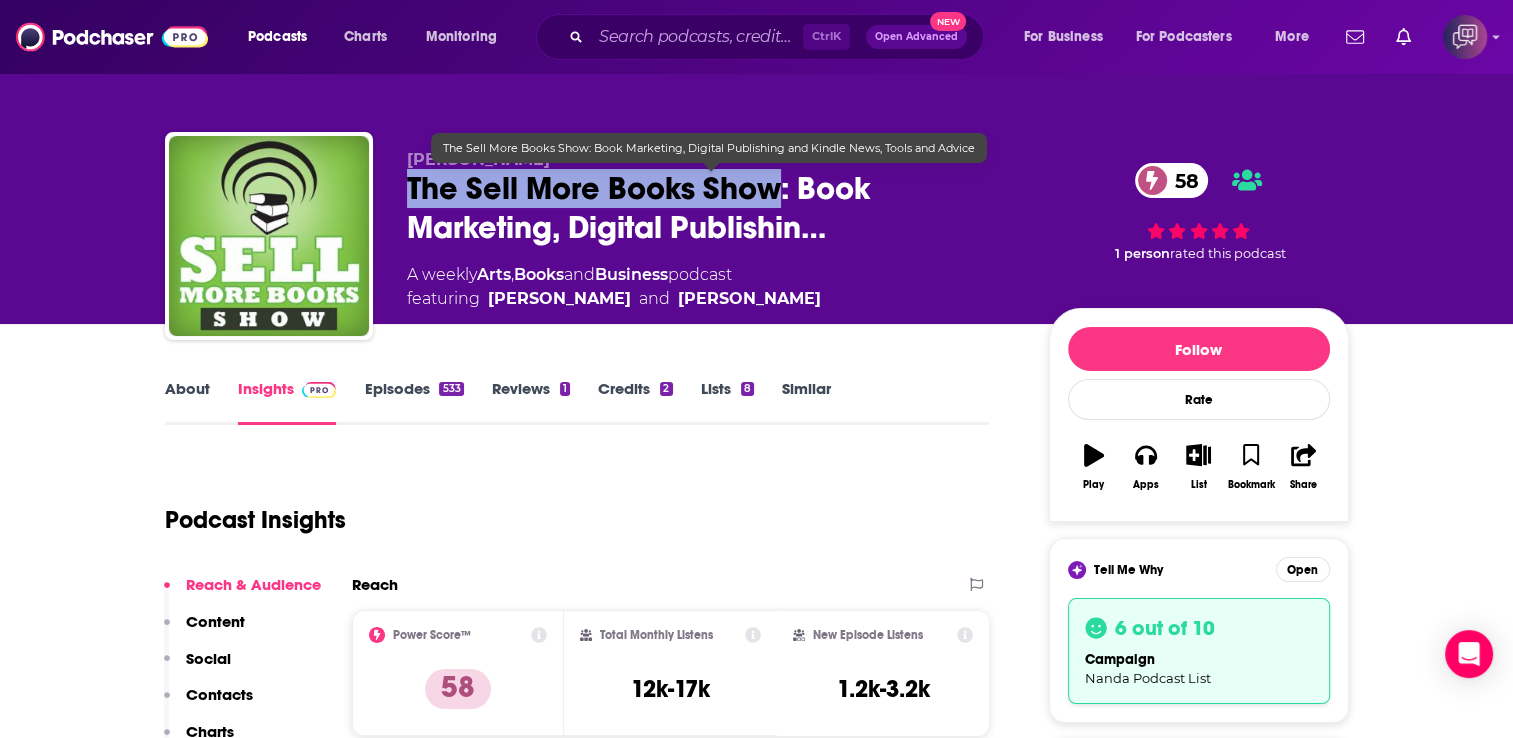 drag, startPoint x: 398, startPoint y: 181, endPoint x: 768, endPoint y: 190, distance: 370.10944 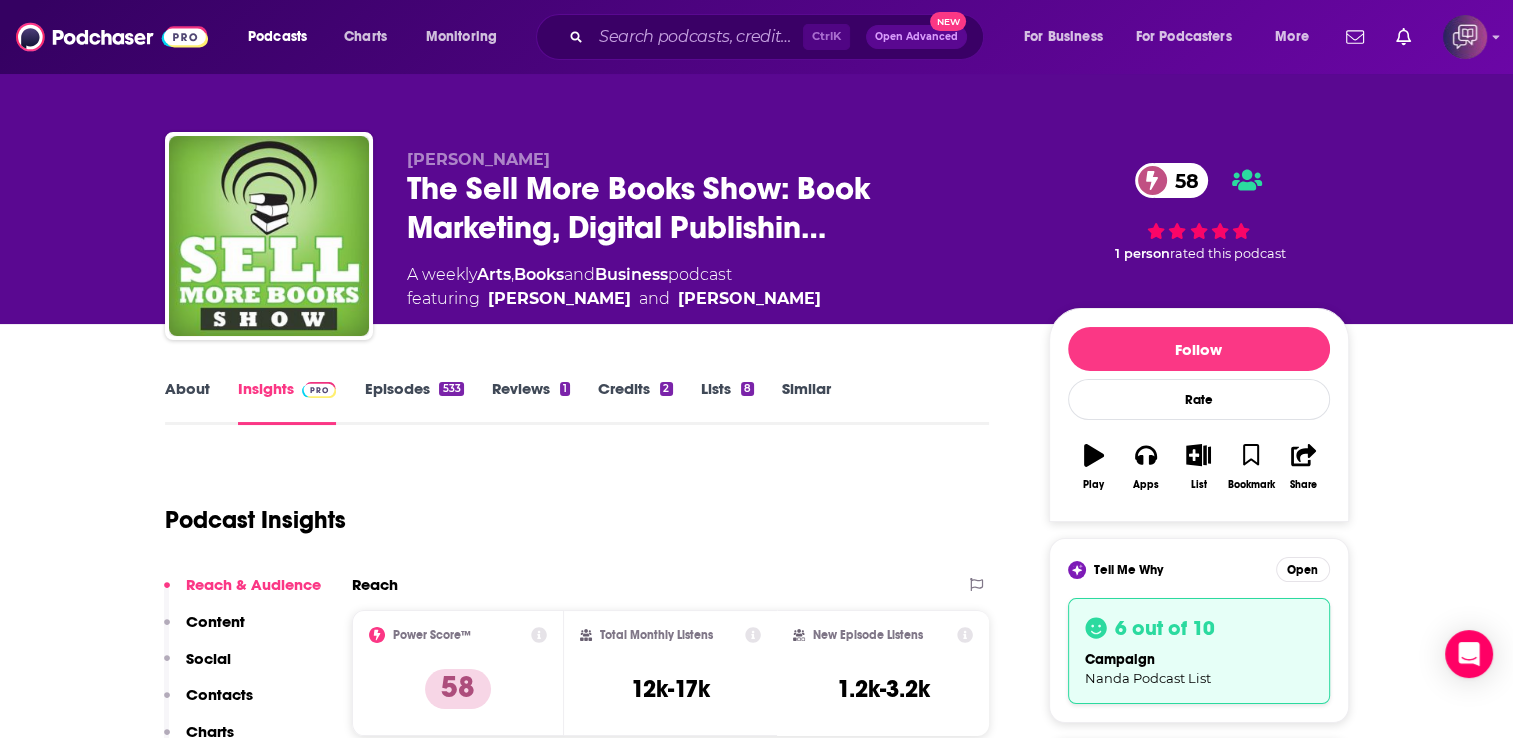 click on "About Insights Episodes 533 Reviews 1 Credits 2 Lists 8 Similar Podcast Insights Reach & Audience Content Social Contacts Charts Rate Card Sponsors Details Similar Contact Podcast Open Website  Reach Power Score™ 58 Total Monthly Listens 12k-17k New Episode Listens 1.2k-3.2k Export One-Sheet Audience Demographics Gender [DEMOGRAPHIC_DATA] Age [DEMOGRAPHIC_DATA] yo Income $ $ $ $ $ Parental Status Parents Countries 1 [GEOGRAPHIC_DATA] 2 [GEOGRAPHIC_DATA] 3 [GEOGRAPHIC_DATA] 4 [GEOGRAPHIC_DATA] 5 [GEOGRAPHIC_DATA] Top Cities [GEOGRAPHIC_DATA], [GEOGRAPHIC_DATA] , [US_STATE], [GEOGRAPHIC_DATA] , [GEOGRAPHIC_DATA], [GEOGRAPHIC_DATA] , [GEOGRAPHIC_DATA] , [GEOGRAPHIC_DATA], [GEOGRAPHIC_DATA] , [GEOGRAPHIC_DATA], [GEOGRAPHIC_DATA] Interests Electronics & Computers , Television & Film , Friends, Family & Relationships , Restaurants, Food & Grocery , Toys, Children & Baby , Art & Design Jobs Directors , Journalists/Reporters , Authors/Writers , Designers , Editors , Company Founders Ethnicities White / Caucasian , [DEMOGRAPHIC_DATA] , [DEMOGRAPHIC_DATA] , [DEMOGRAPHIC_DATA] Show More Content Political Skew Neutral/Mixed Socials Youtube @sellmorebooksshow 383 X/Twitter @smbspodcast 857 Instagram @bryancohenblurbs 4k 2k" at bounding box center [757, 5817] 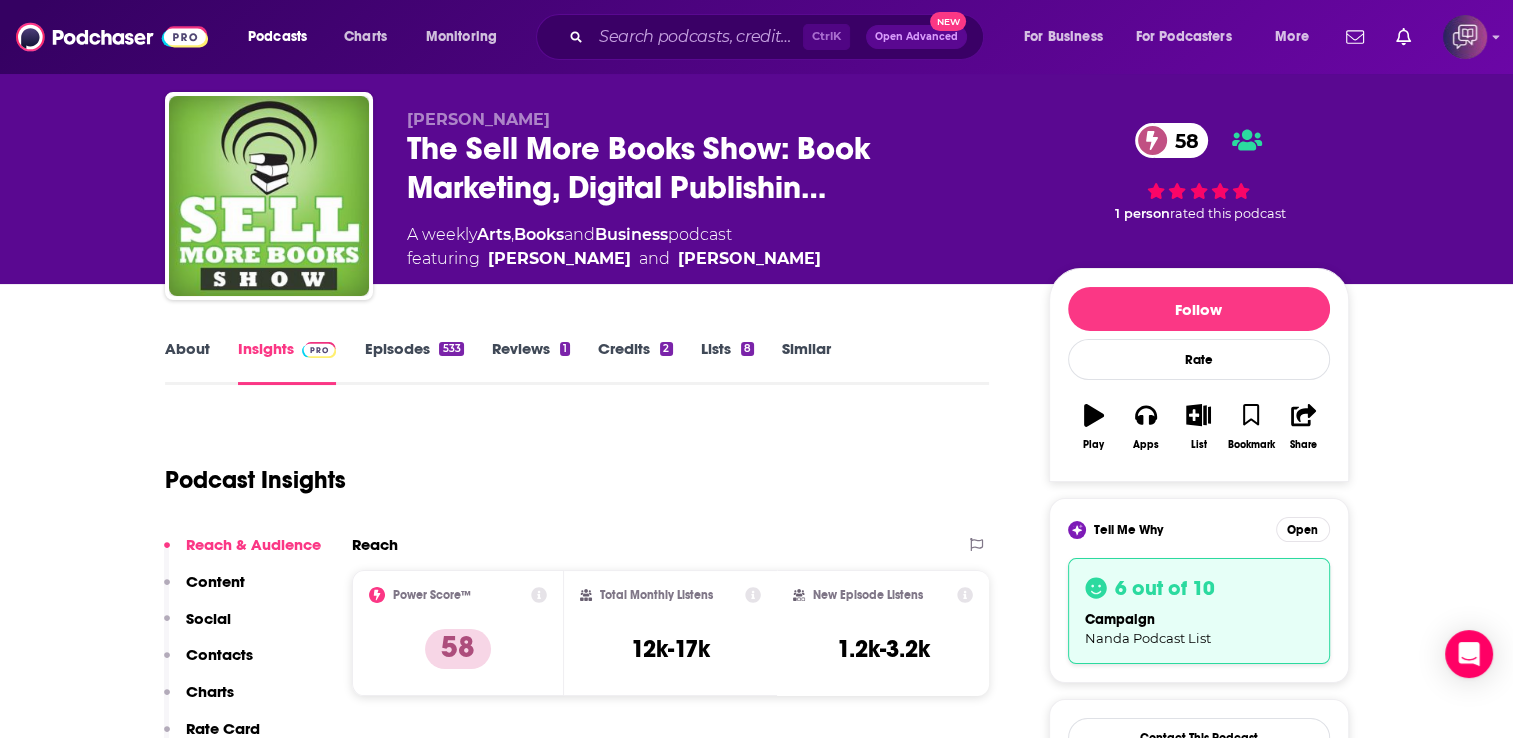 scroll, scrollTop: 202, scrollLeft: 0, axis: vertical 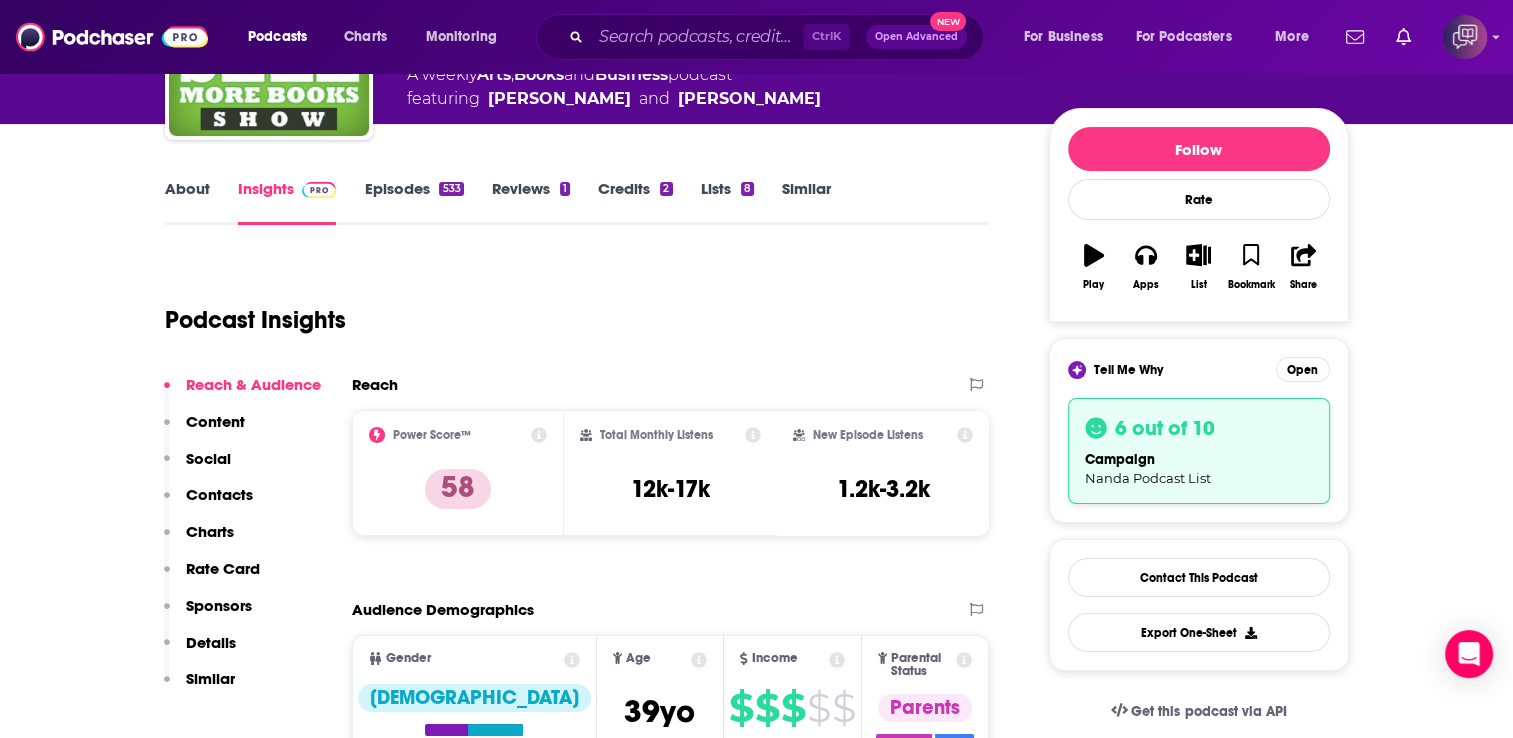 click on "Contacts" at bounding box center [219, 494] 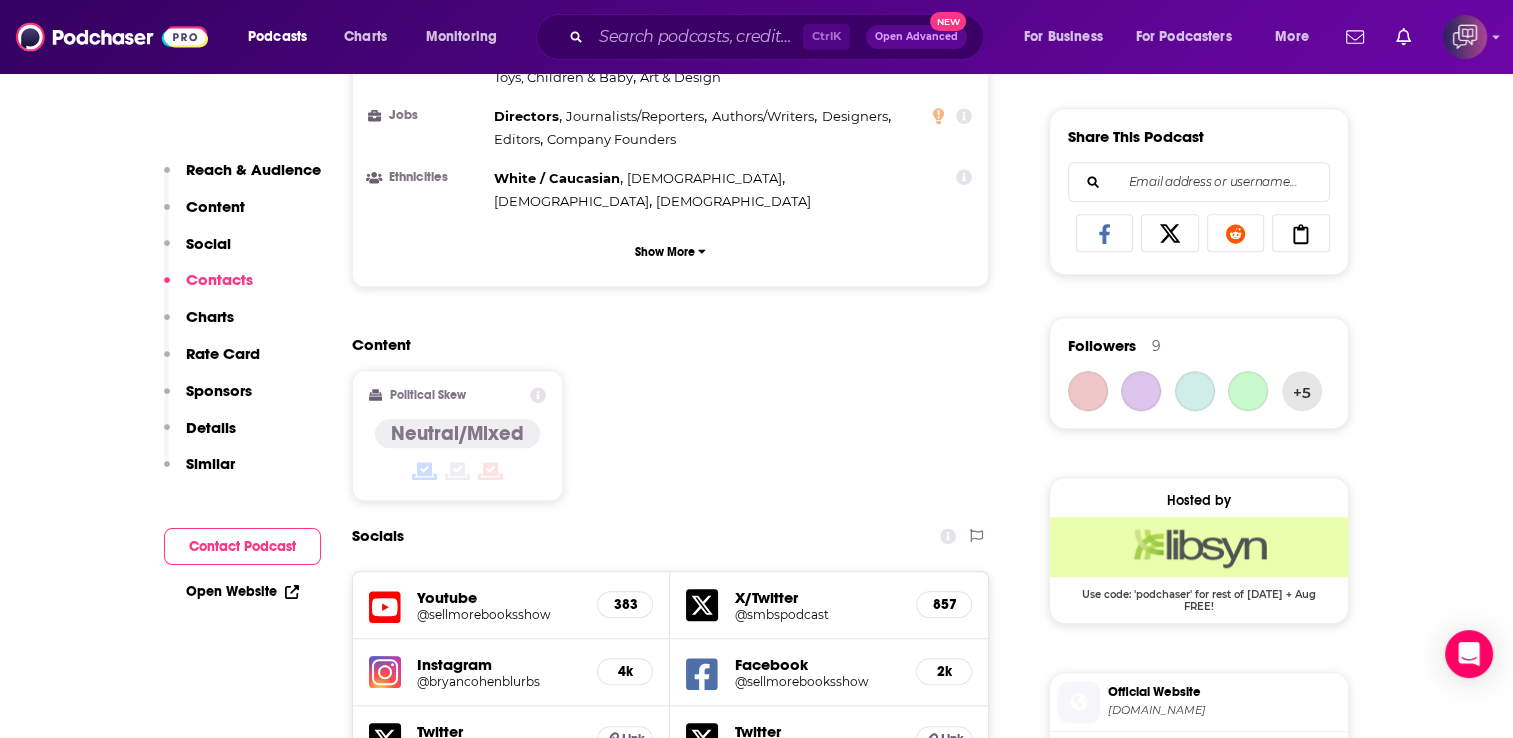 scroll, scrollTop: 1784, scrollLeft: 0, axis: vertical 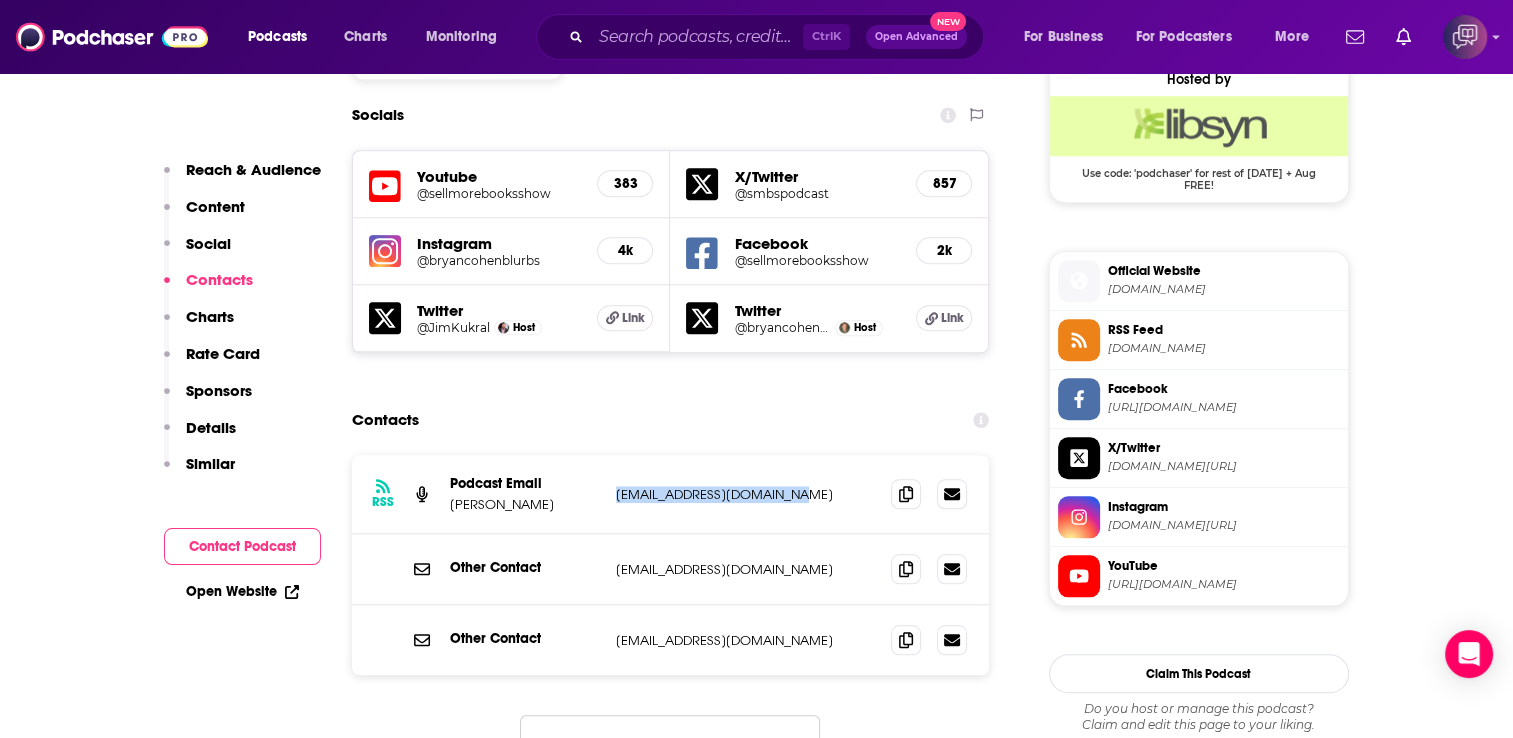 copy on "[EMAIL_ADDRESS][DOMAIN_NAME]" 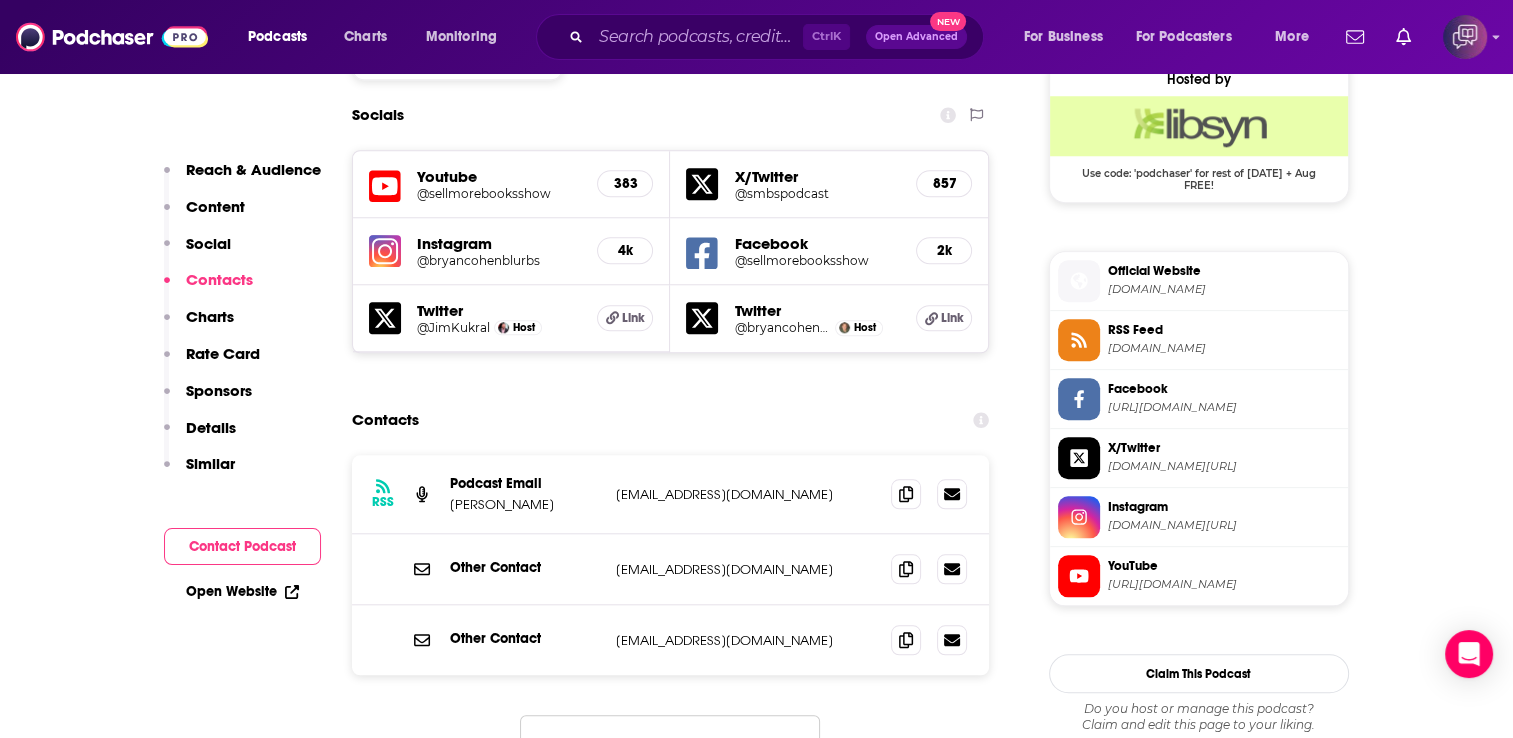click on "Contacts" at bounding box center [671, 420] 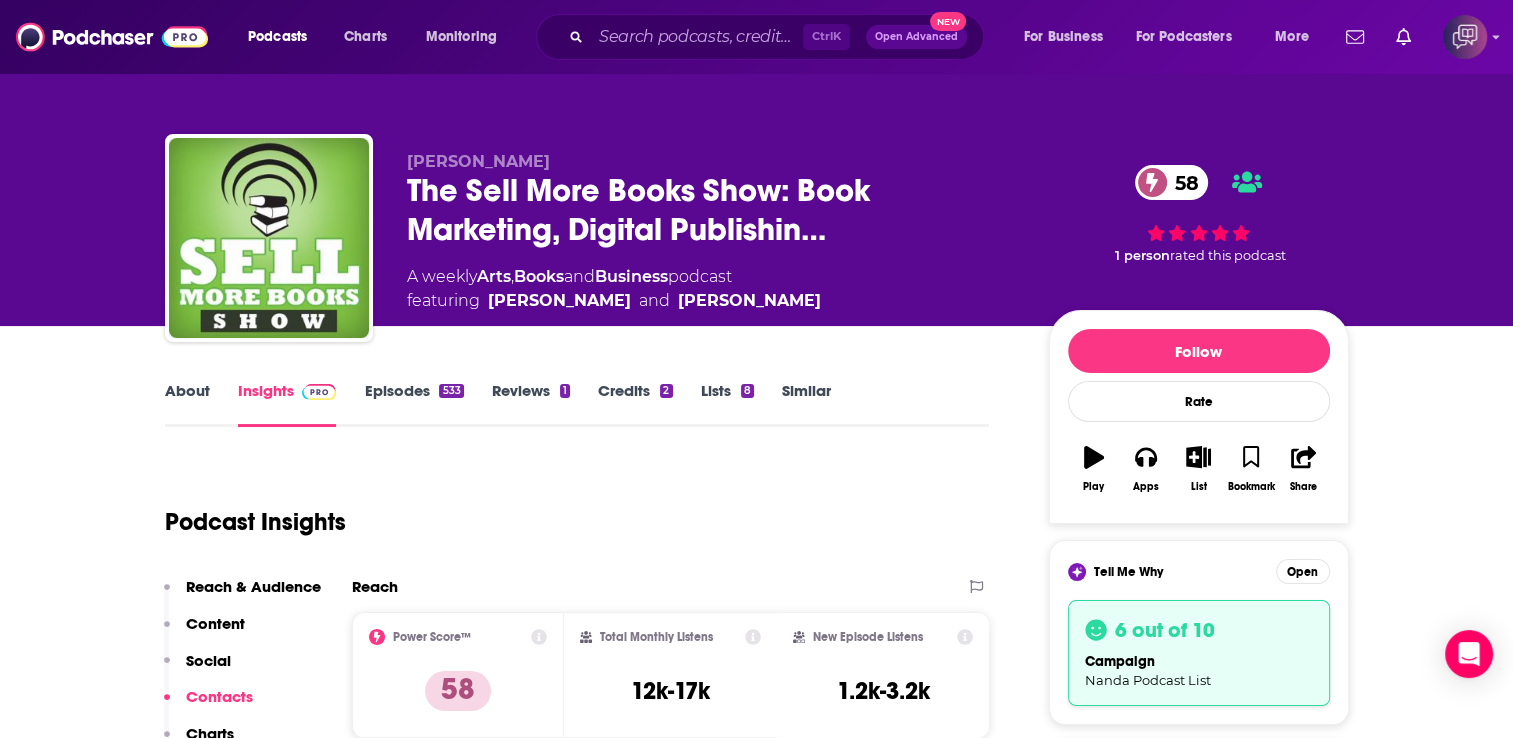 scroll, scrollTop: 40, scrollLeft: 0, axis: vertical 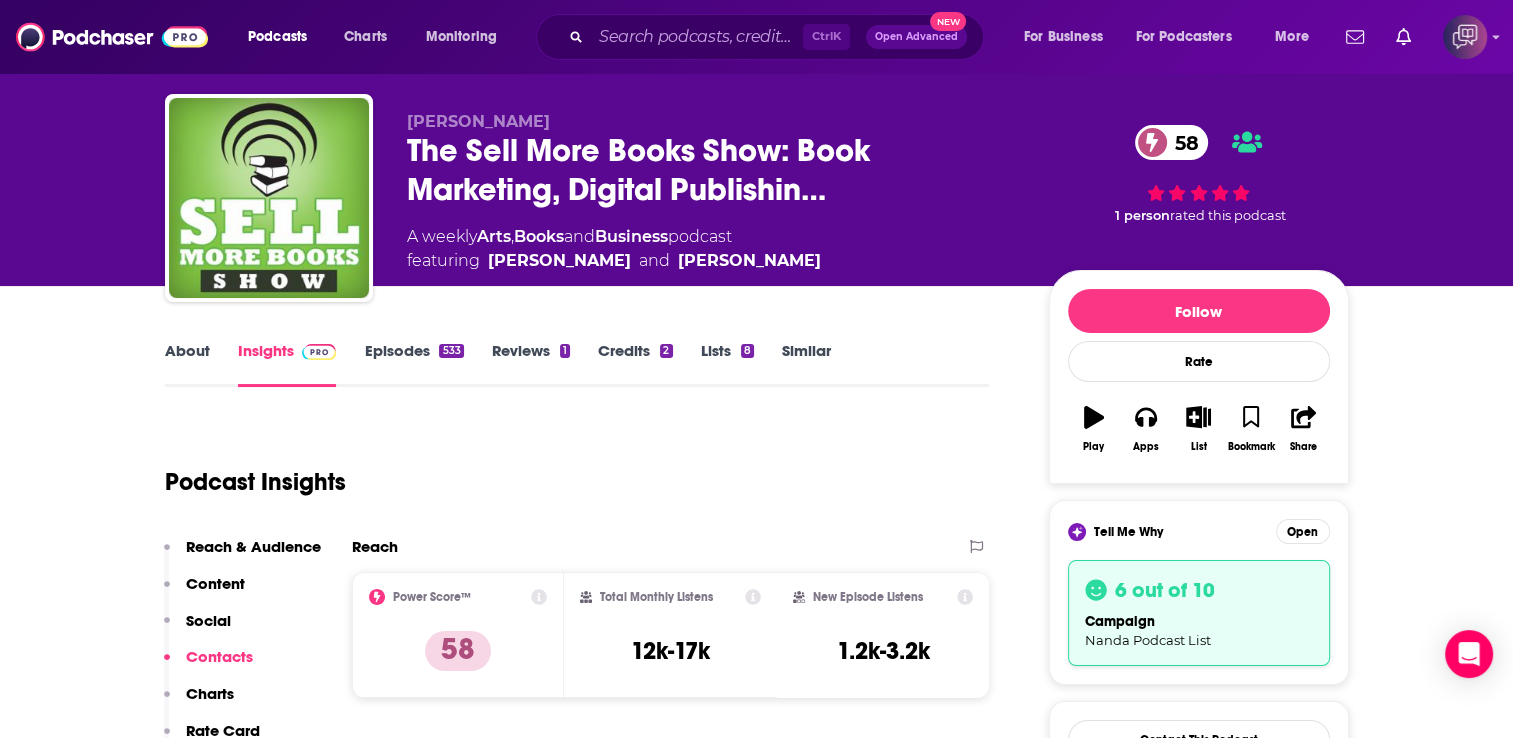 click on "About Insights Episodes 533 Reviews 1 Credits 2 Lists 8 Similar Podcast Insights Reach & Audience Content Social Contacts Charts Rate Card Sponsors Details Similar Contact Podcast Open Website  Reach Power Score™ 58 Total Monthly Listens 12k-17k New Episode Listens 1.2k-3.2k Export One-Sheet Audience Demographics Gender [DEMOGRAPHIC_DATA] Age [DEMOGRAPHIC_DATA] yo Income $ $ $ $ $ Parental Status Parents Countries 1 [GEOGRAPHIC_DATA] 2 [GEOGRAPHIC_DATA] 3 [GEOGRAPHIC_DATA] 4 [GEOGRAPHIC_DATA] 5 [GEOGRAPHIC_DATA] Top Cities [GEOGRAPHIC_DATA], [GEOGRAPHIC_DATA] , [US_STATE], [GEOGRAPHIC_DATA] , [GEOGRAPHIC_DATA], [GEOGRAPHIC_DATA] , [GEOGRAPHIC_DATA] , [GEOGRAPHIC_DATA], [GEOGRAPHIC_DATA] , [GEOGRAPHIC_DATA], [GEOGRAPHIC_DATA] Interests Electronics & Computers , Television & Film , Friends, Family & Relationships , Restaurants, Food & Grocery , Toys, Children & Baby , Art & Design Jobs Directors , Journalists/Reporters , Authors/Writers , Designers , Editors , Company Founders Ethnicities White / Caucasian , [DEMOGRAPHIC_DATA] , [DEMOGRAPHIC_DATA] , [DEMOGRAPHIC_DATA] Show More Content Political Skew Neutral/Mixed Socials Youtube @sellmorebooksshow 383 X/Twitter @smbspodcast 857 Instagram @bryancohenblurbs 4k 2k" at bounding box center (757, 5779) 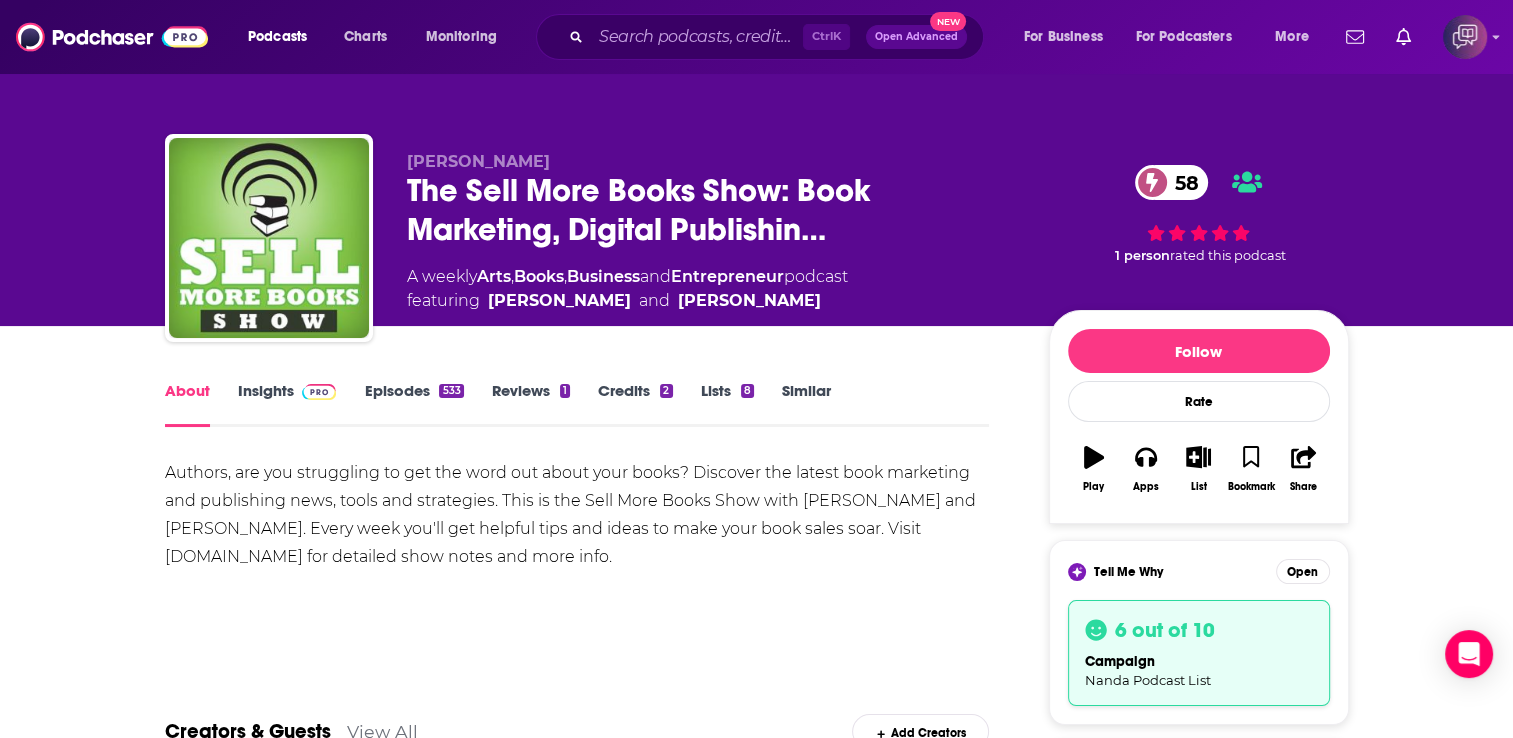 scroll, scrollTop: 40, scrollLeft: 0, axis: vertical 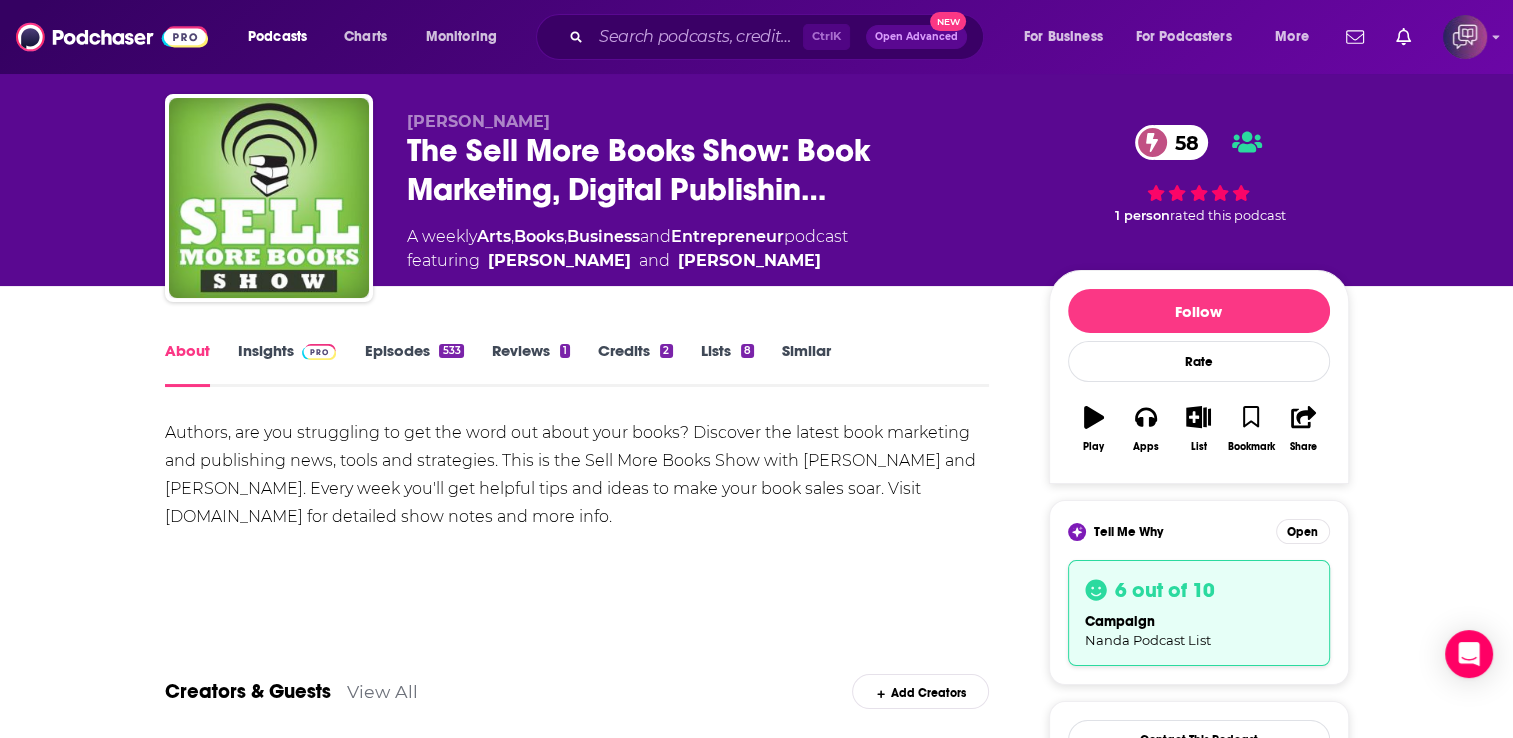 click on "Similar" at bounding box center [806, 364] 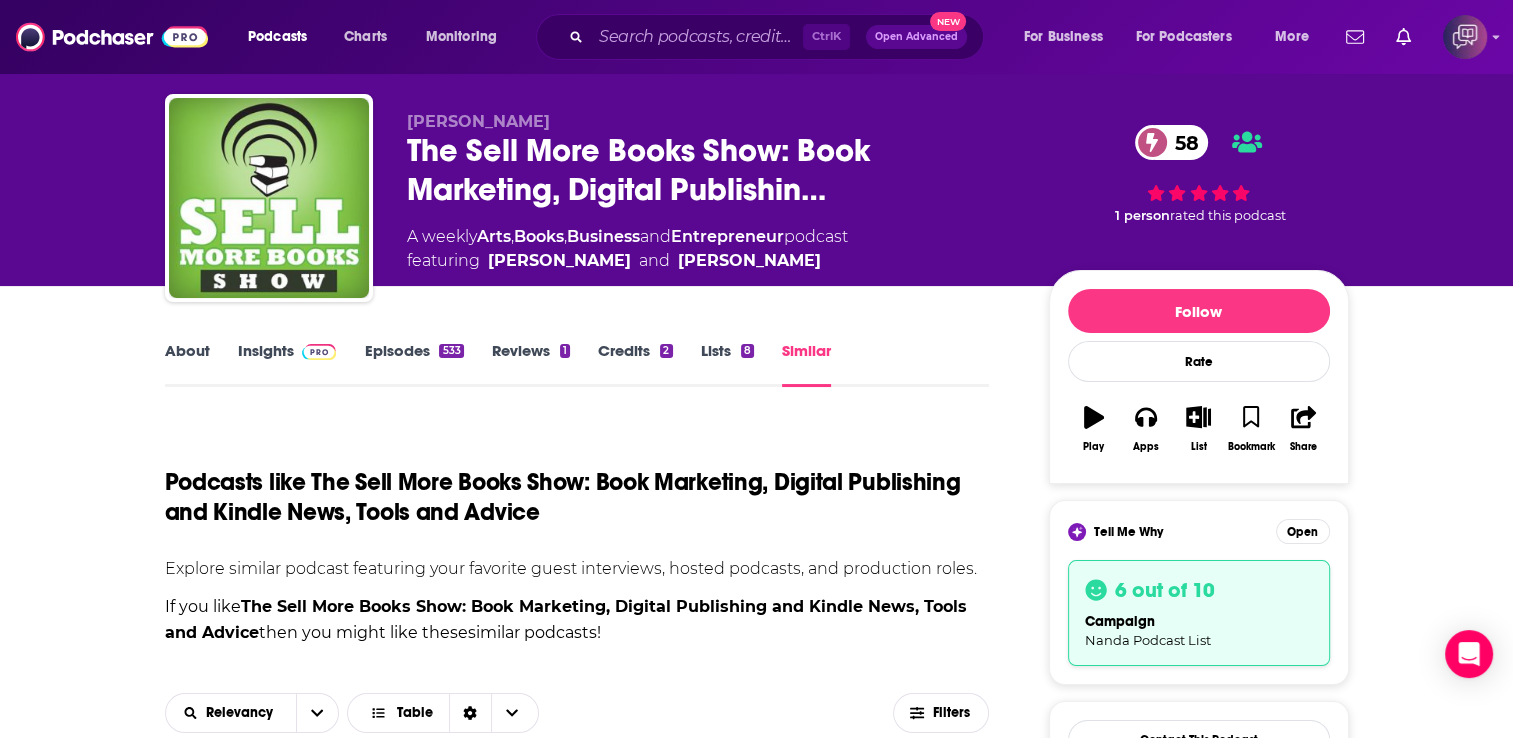 scroll, scrollTop: 0, scrollLeft: 0, axis: both 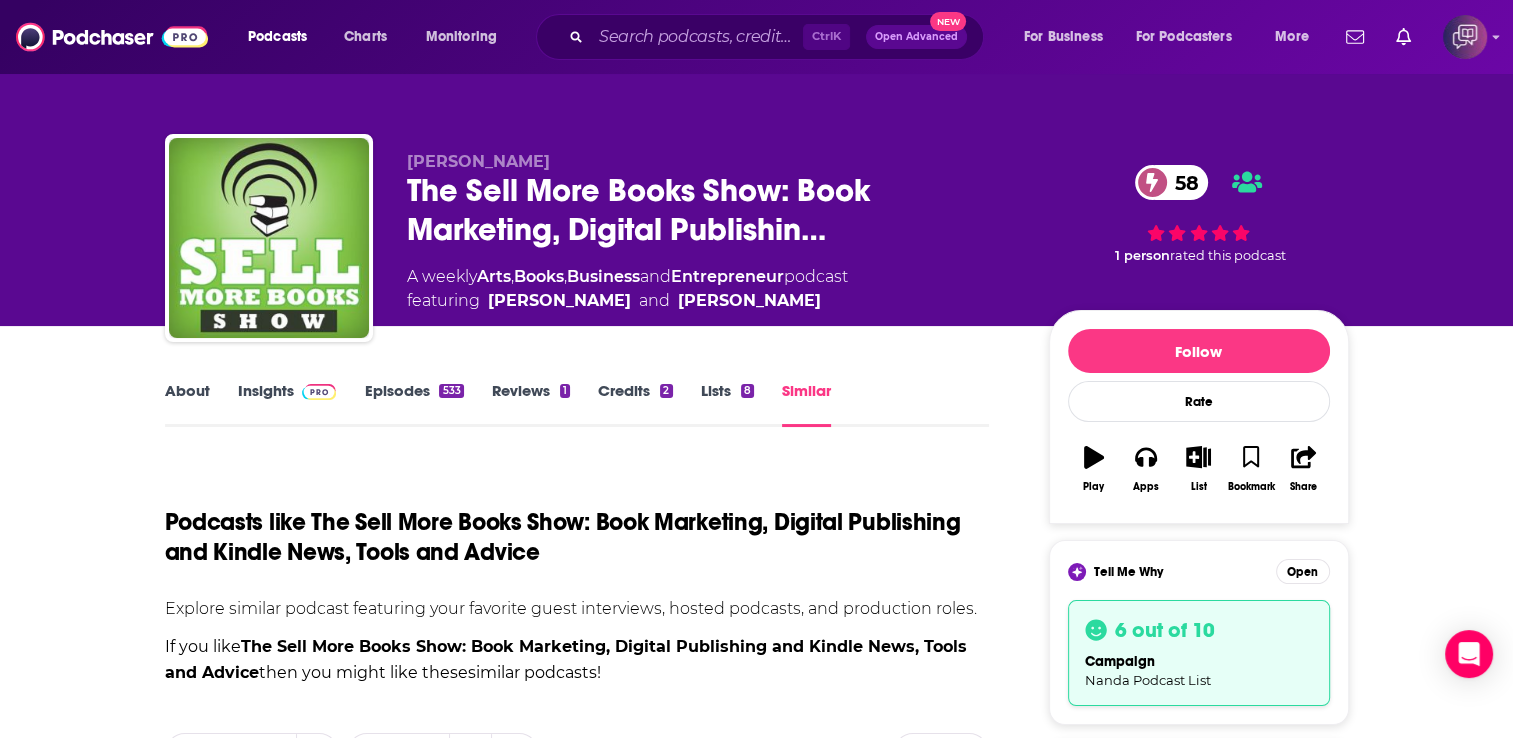 click on "About Insights Episodes 533 Reviews 1 Credits 2 Lists 8 Similar Podcasts like  The Sell More Books Show: Book Marketing, Digital Publishing and Kindle News, Tools and Advice Explore similar podcast featuring your favorite guest interviews, hosted podcasts, and production roles. If you like  The Sell More Books Show: Book Marketing, Digital Publishing and Kindle News, Tools and Advice  then you might like these  similar podcasts ! Relevancy Table Filters spinner Follow Rate Play Apps List Bookmark Share Tell Me Why  Open 6 out of 10 campaign   Nanda Podcast List Contact This Podcast Export One-Sheet Get this podcast via API My Notes Your concierge team Ask a question or make a request. Send a message Followers 9 +5" at bounding box center (757, 1326) 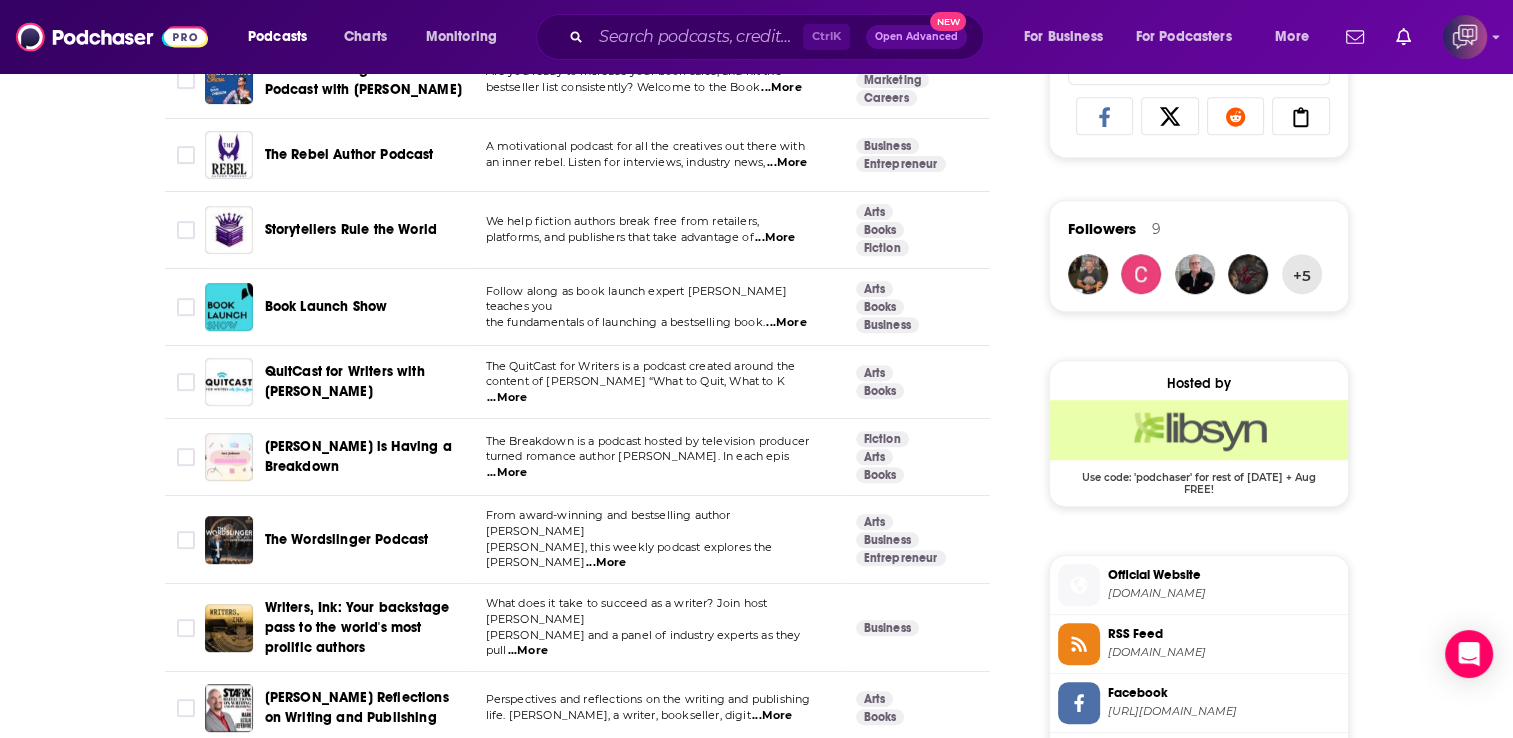scroll, scrollTop: 1520, scrollLeft: 0, axis: vertical 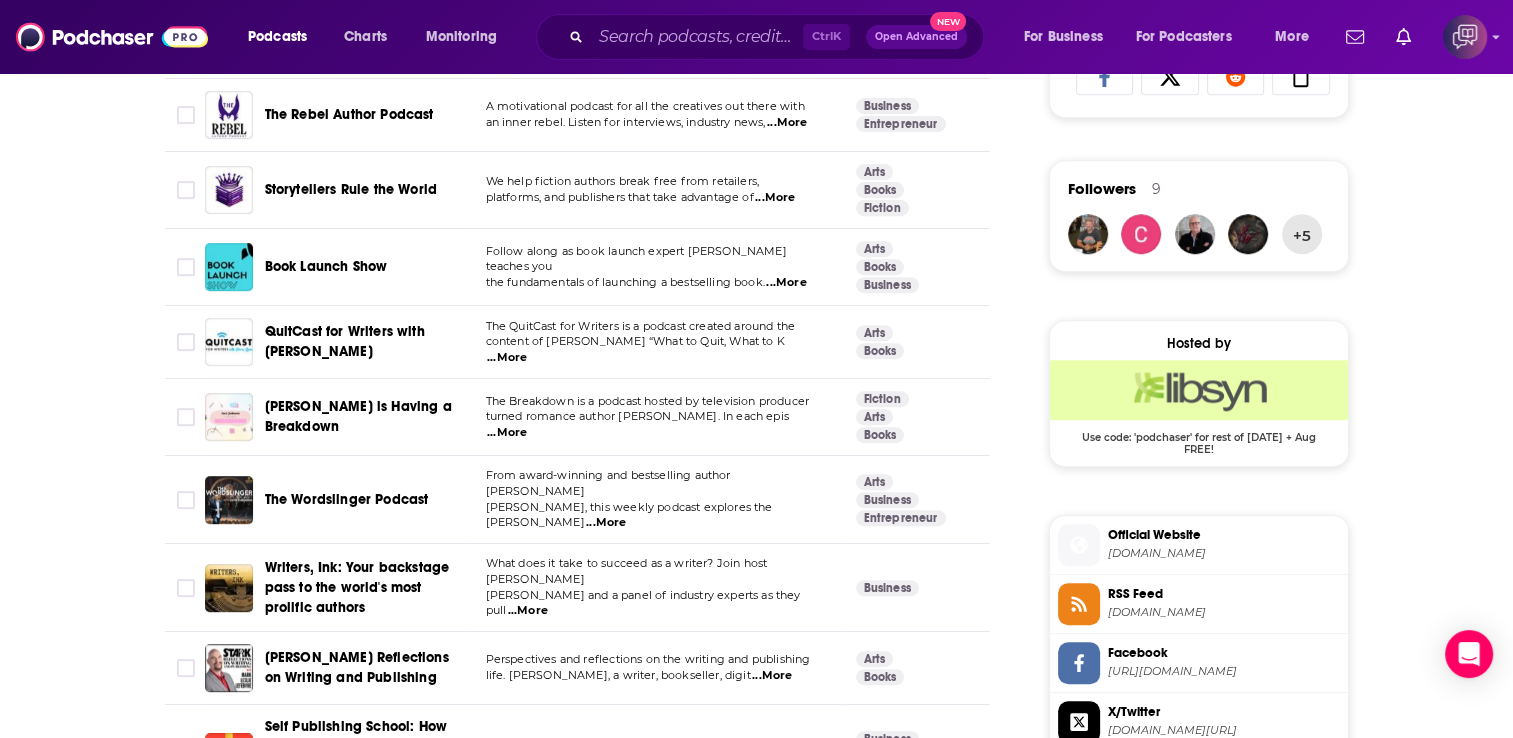 click on "...More" at bounding box center (786, 283) 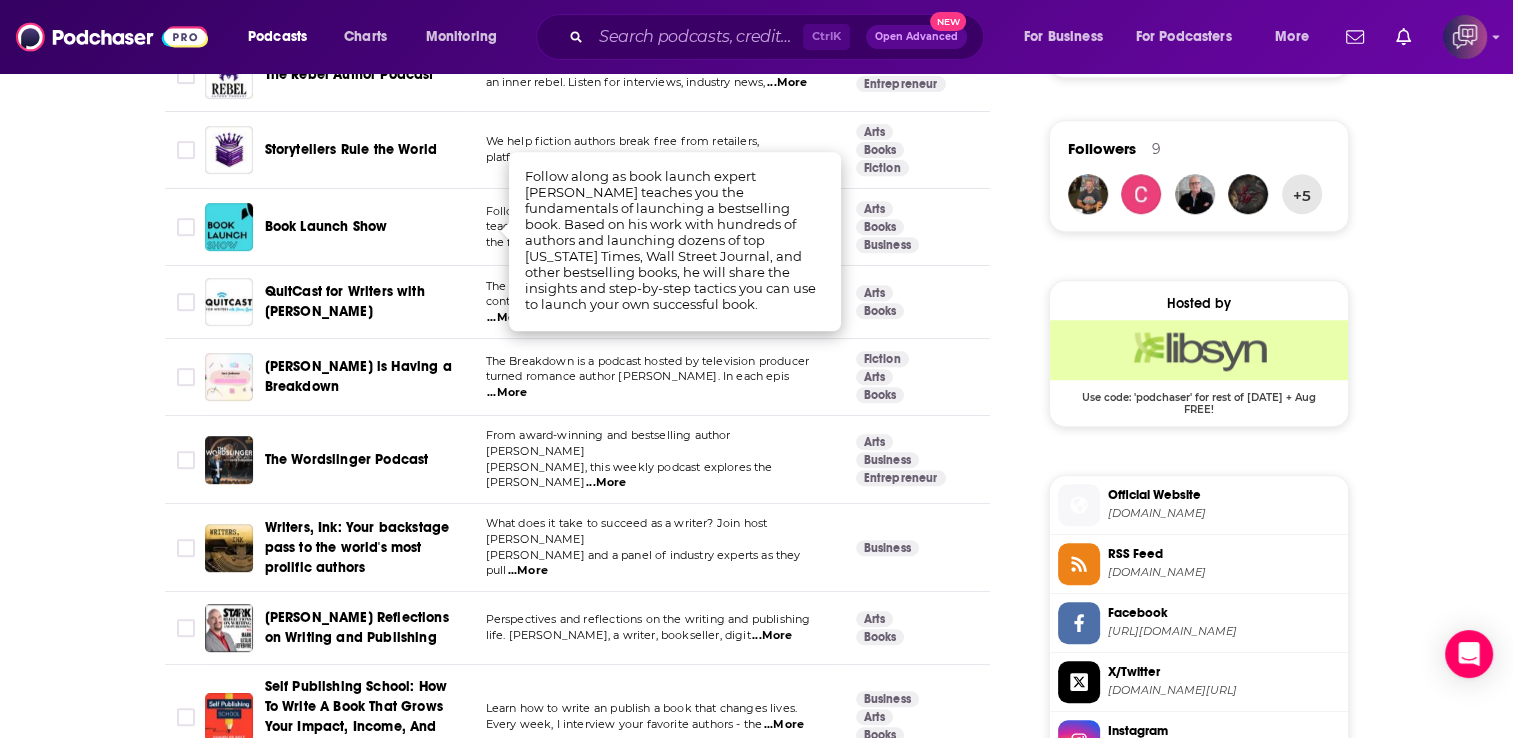 click on "About Insights Episodes 533 Reviews 1 Credits 2 Lists 8 Similar Podcasts like  The Sell More Books Show: Book Marketing, Digital Publishing and Kindle News, Tools and Advice Explore similar podcast featuring your favorite guest interviews, hosted podcasts, and production roles. If you like  The Sell More Books Show: Book Marketing, Digital Publishing and Kindle News, Tools and Advice  then you might like these  97 similar podcasts ! Relevancy Table Filters Podcast Description Categories Reach (Monthly) Reach (Episode) Top Country Self-Publishing with [MEDICAL_DATA] The Self-Publishing with [MEDICAL_DATA] podcast from the Alliance of Independent Authors provides a comprehensive g  ...More Business Entrepreneur Management 59 26k-39k Under 2.5k   US Novel Marketing The longest-running book marketing podcast in the world. This is the show for writers who want to build their  ...More Arts Books Business 59 22k-33k 4.2k-6.3k   US The Self Publishing Show [PERSON_NAME] is a best selling self-published author on  ...More Business Careers" at bounding box center (591, 2878) 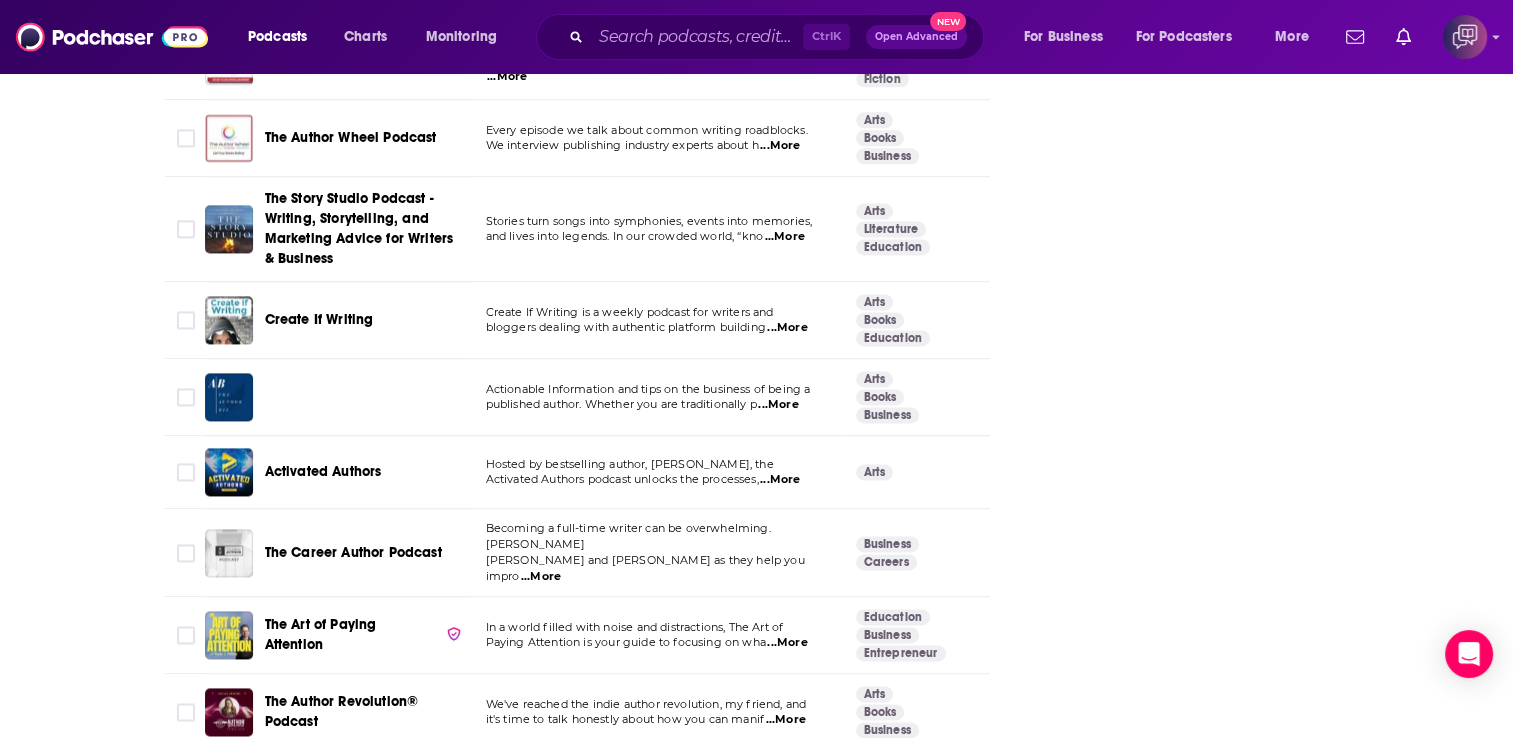 scroll, scrollTop: 3480, scrollLeft: 0, axis: vertical 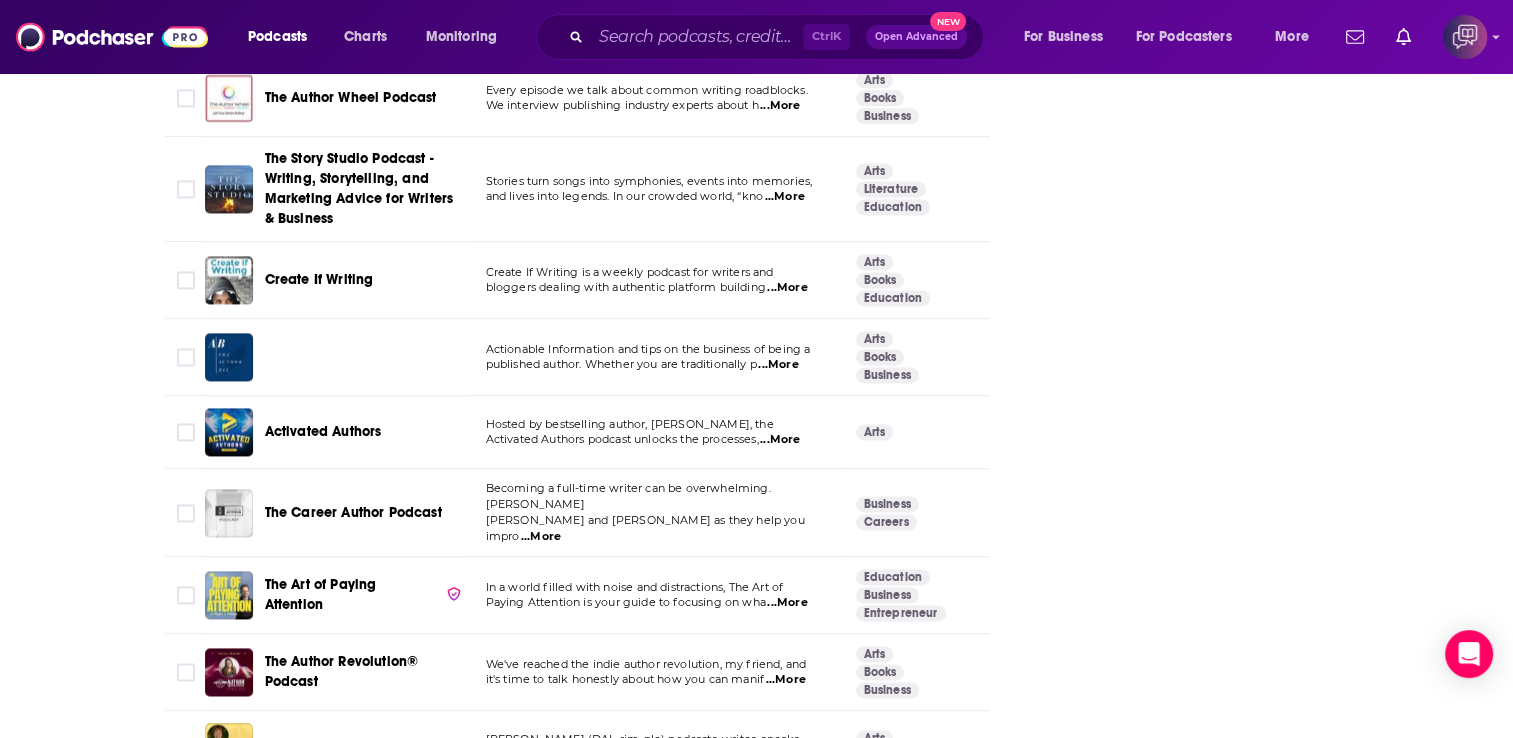 click on "...More" at bounding box center [780, 440] 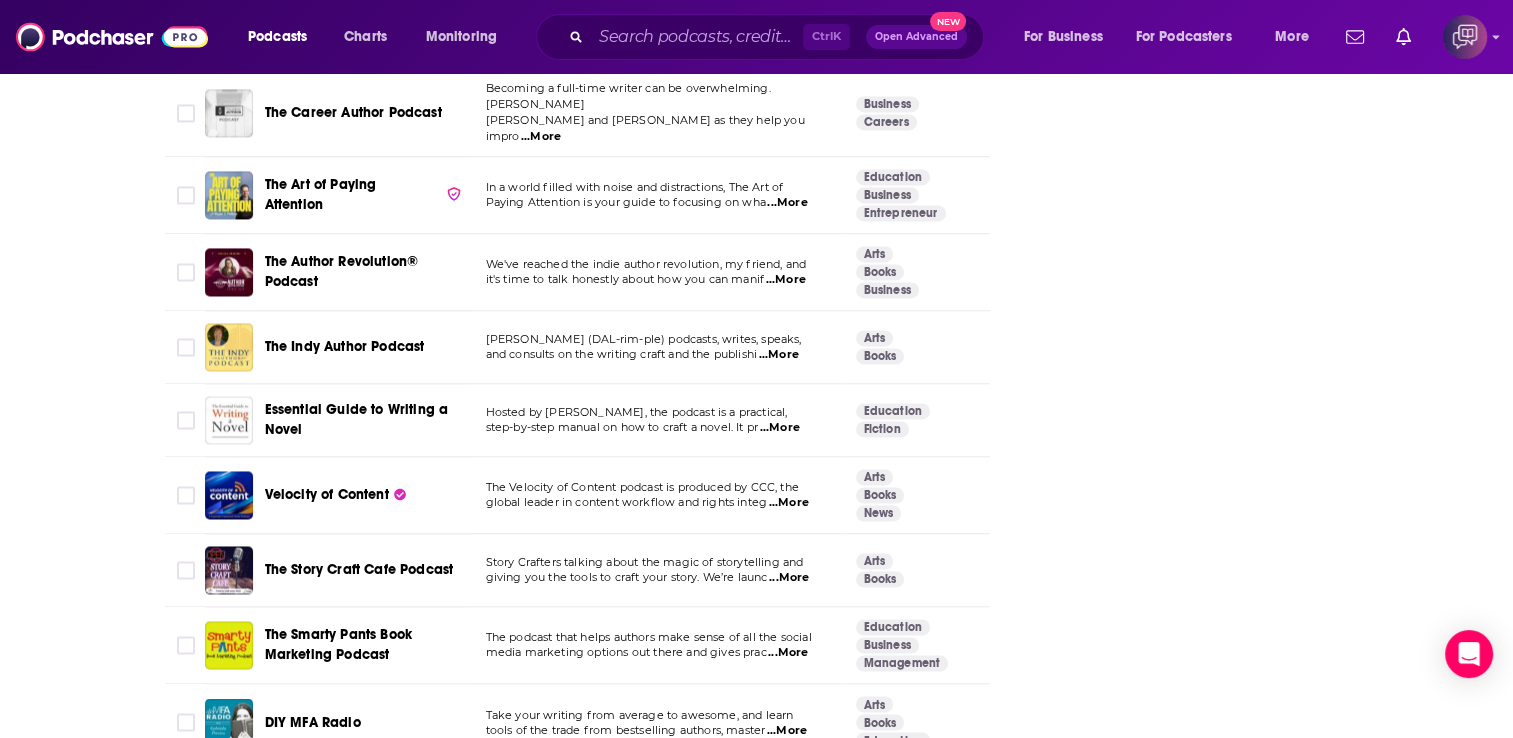 scroll, scrollTop: 3880, scrollLeft: 0, axis: vertical 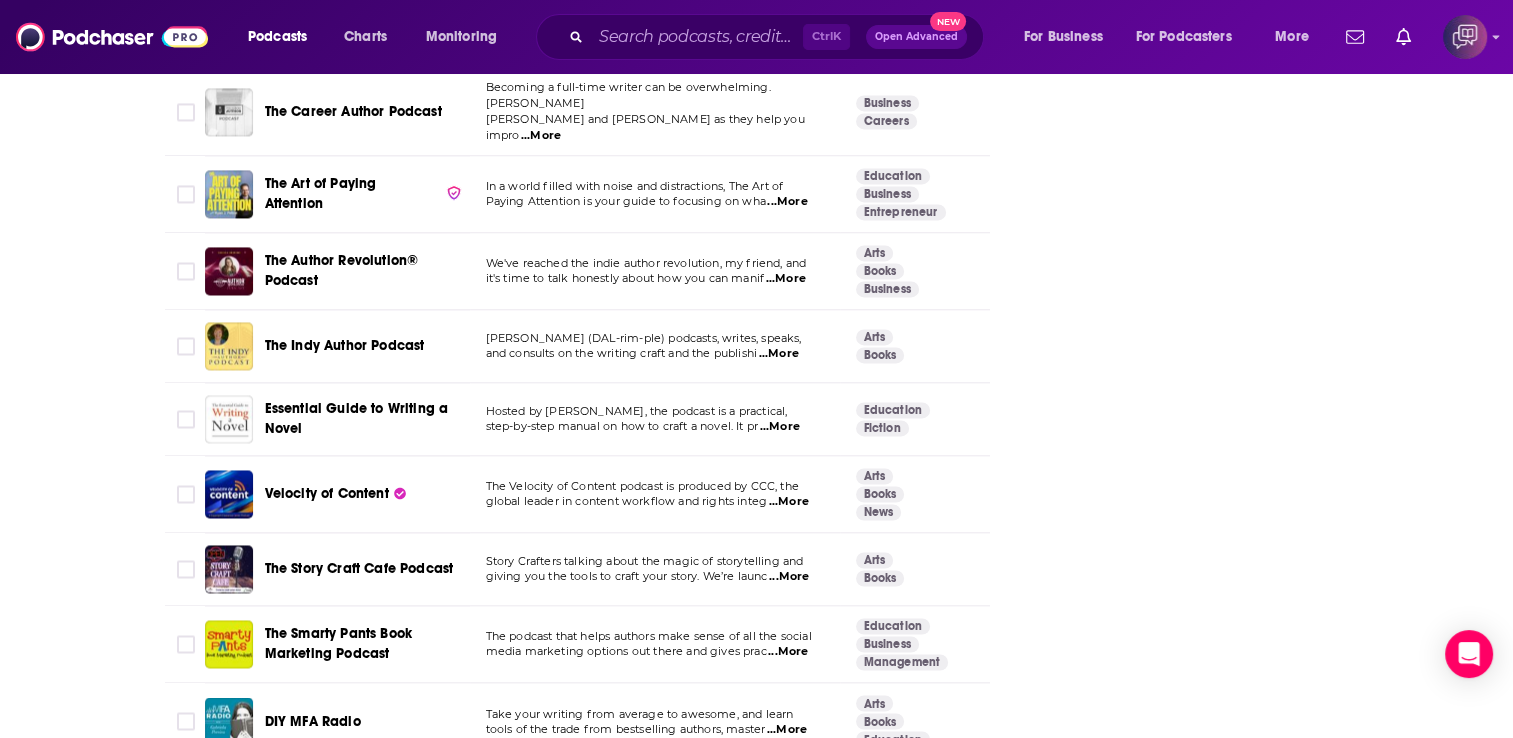 click on "...More" at bounding box center [788, 653] 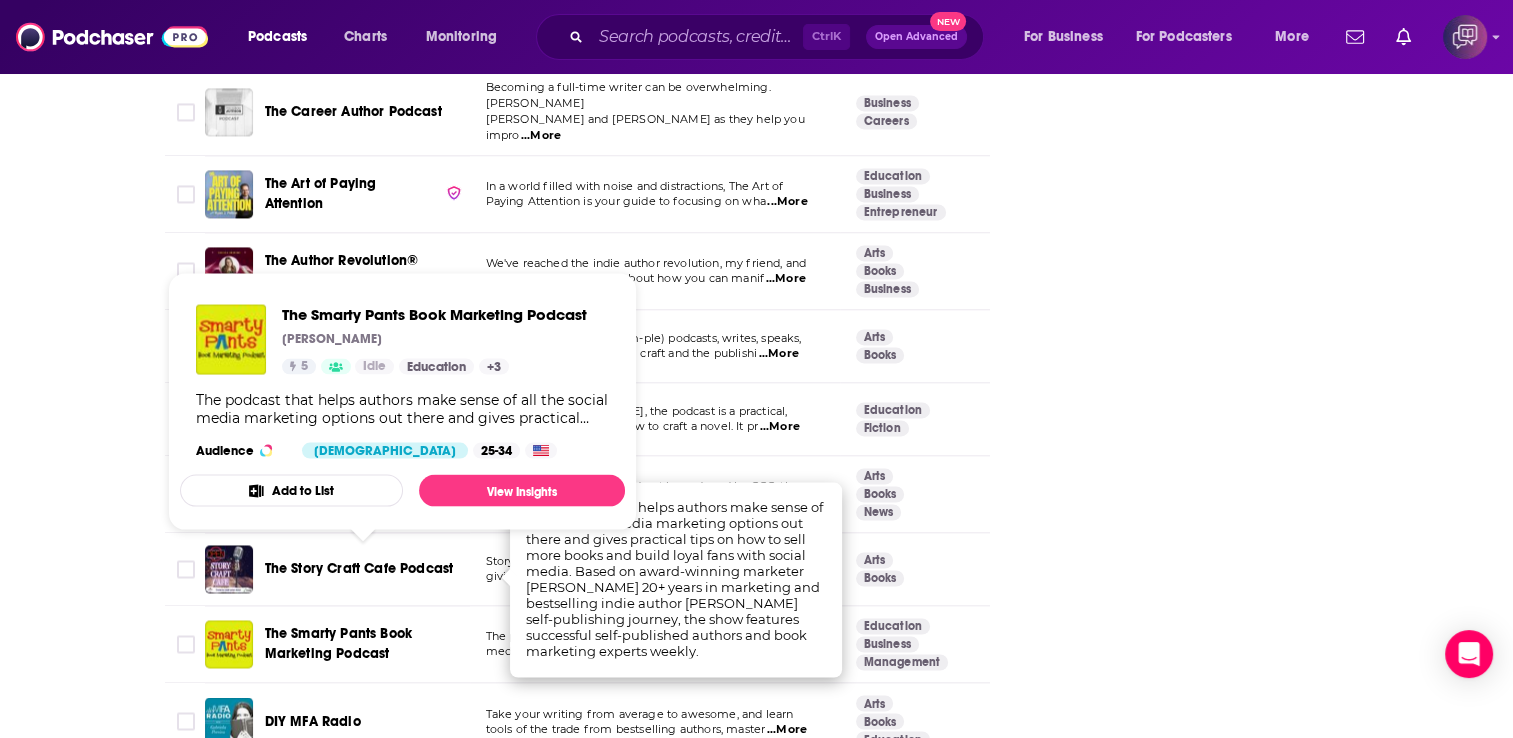 click on "The Smarty Pants Book Marketing Podcast" at bounding box center [364, 645] 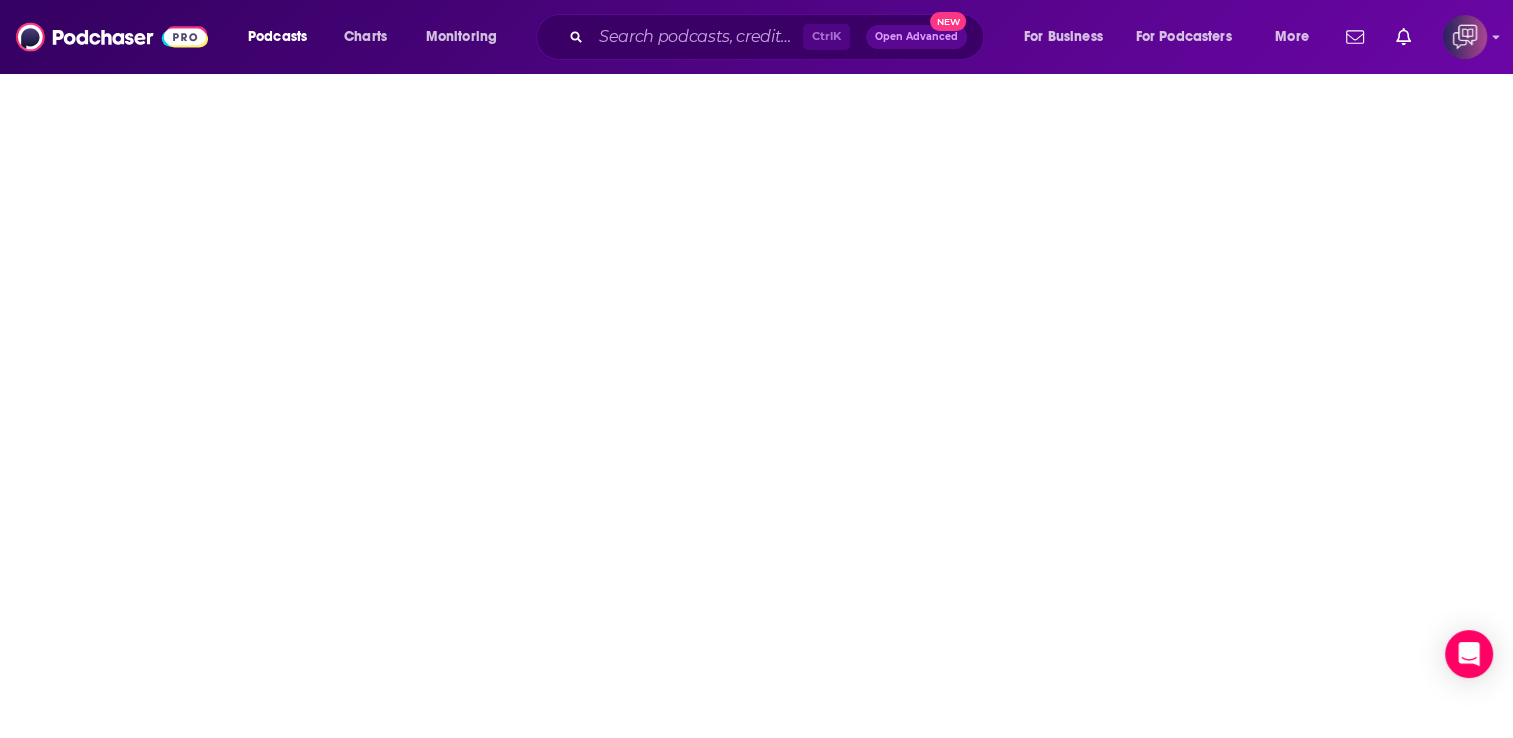 scroll, scrollTop: 0, scrollLeft: 0, axis: both 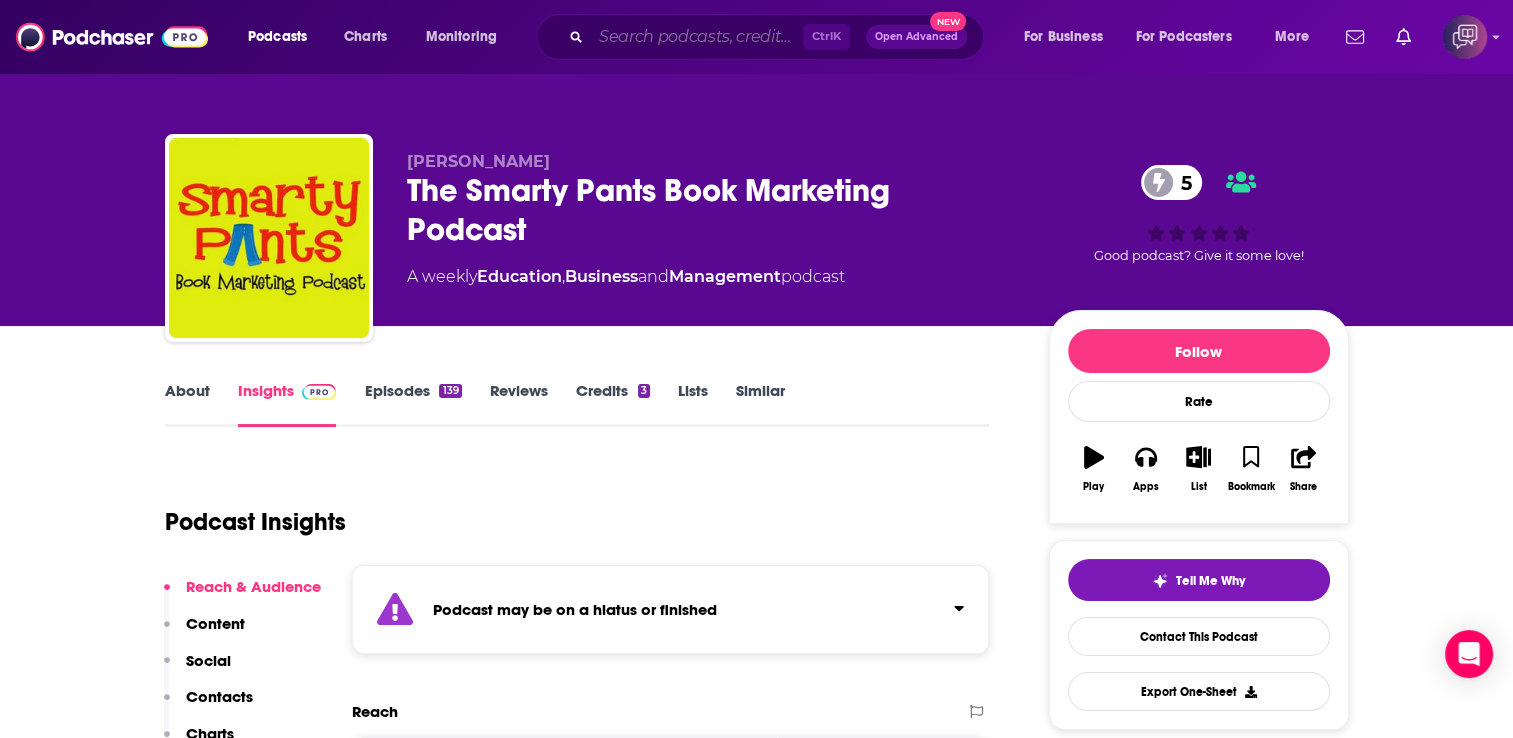click at bounding box center (697, 37) 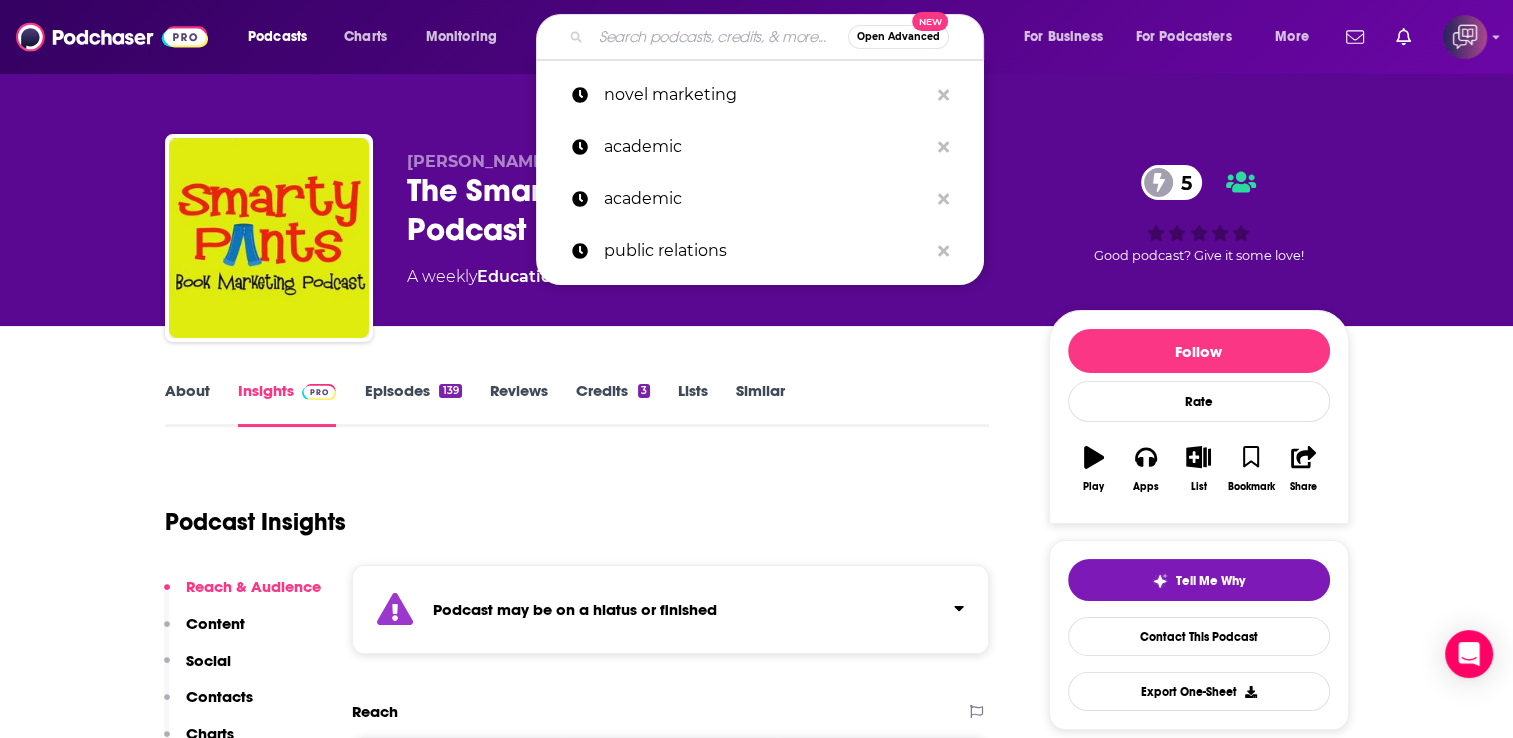 click at bounding box center (719, 37) 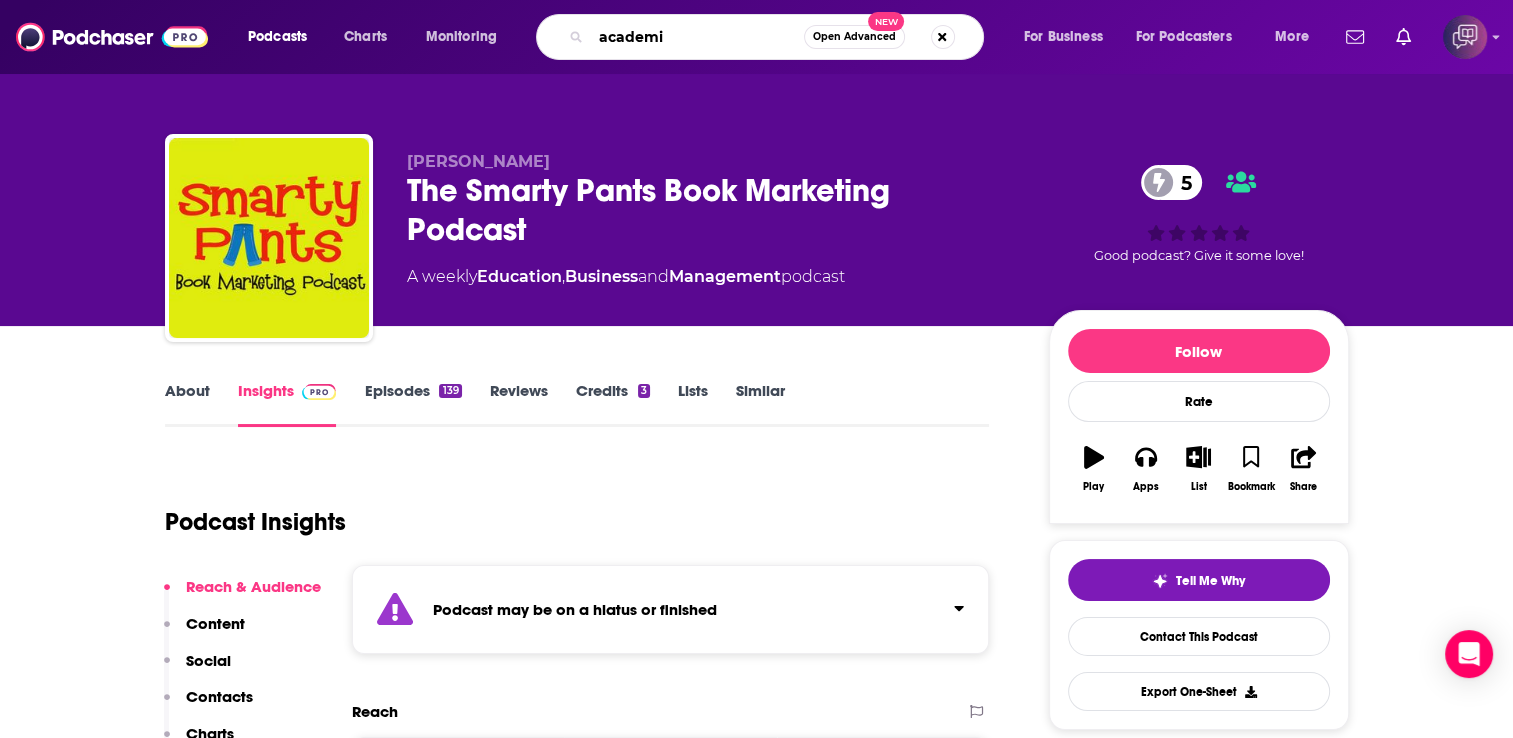 type on "academic" 